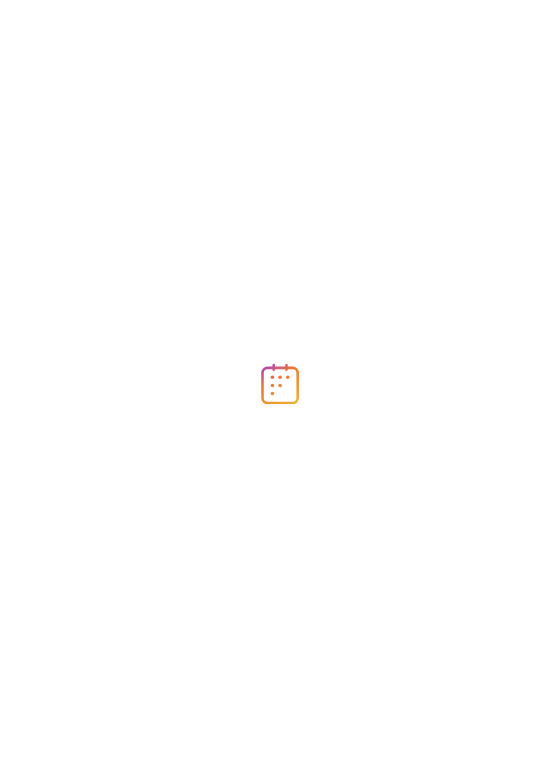 scroll, scrollTop: 0, scrollLeft: 0, axis: both 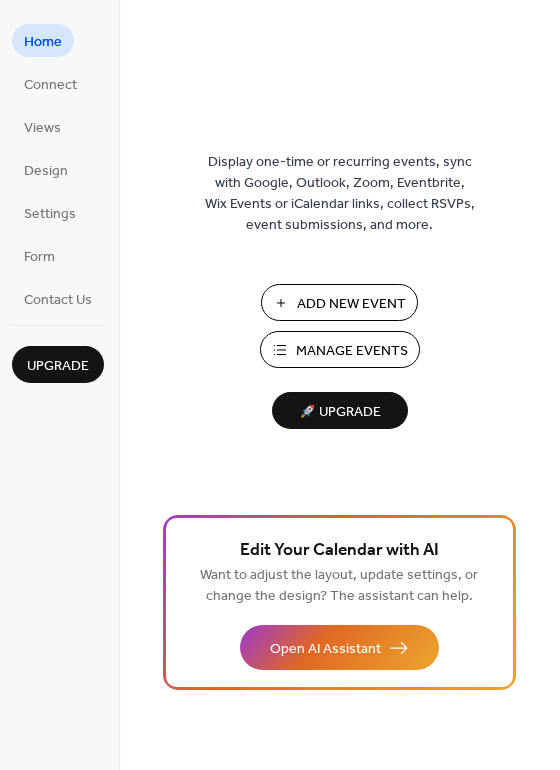 click on "🚀 Upgrade" at bounding box center (340, 412) 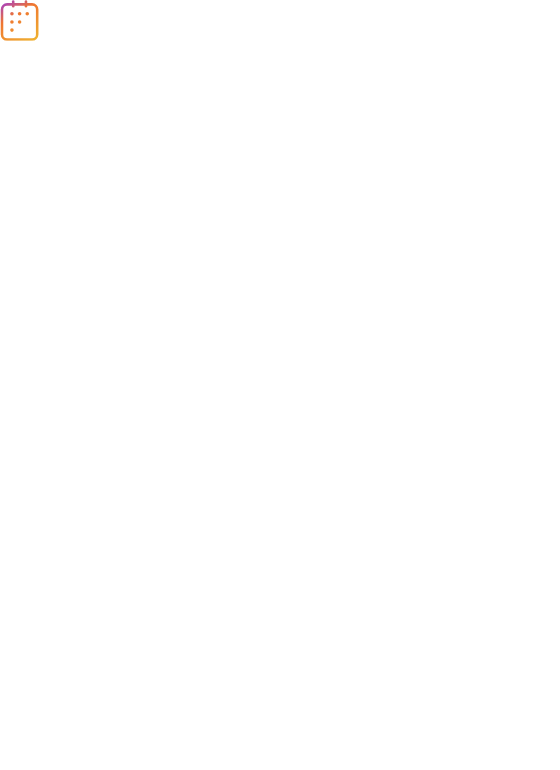 scroll, scrollTop: 0, scrollLeft: 0, axis: both 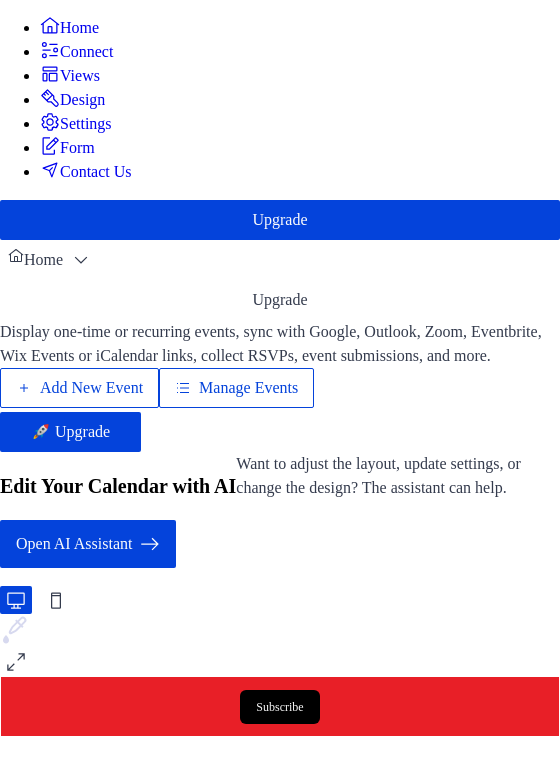 click on "Add New Event" at bounding box center (91, 388) 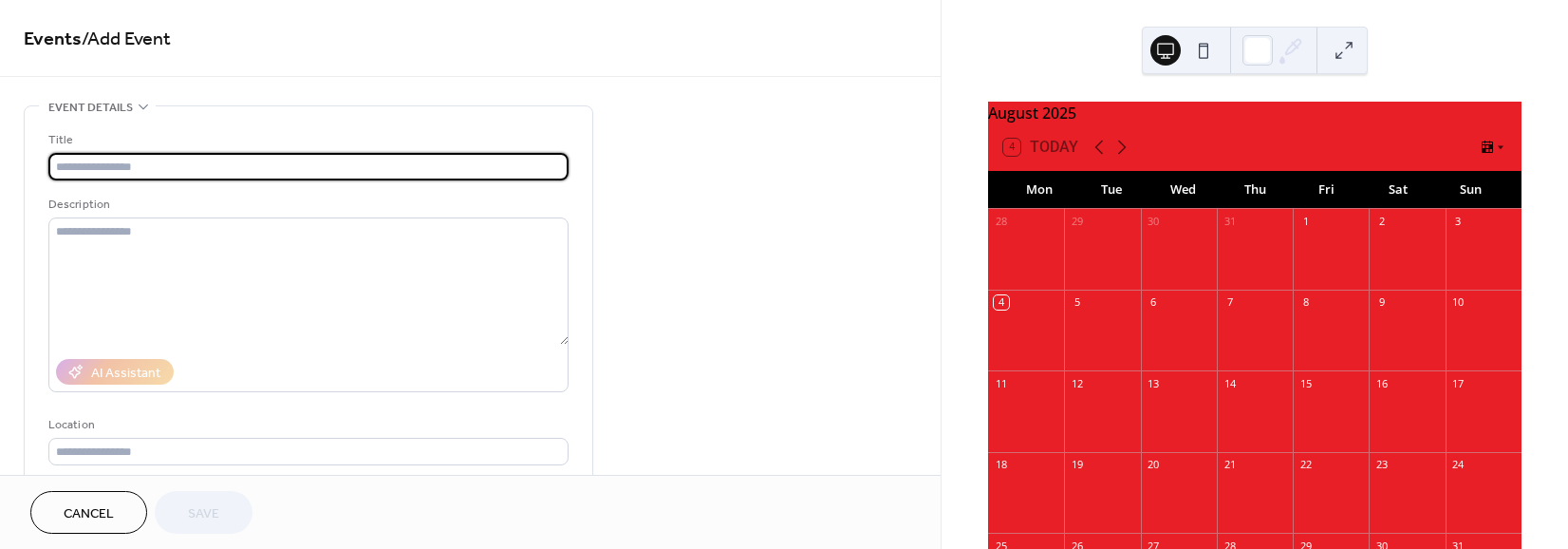 scroll, scrollTop: 0, scrollLeft: 0, axis: both 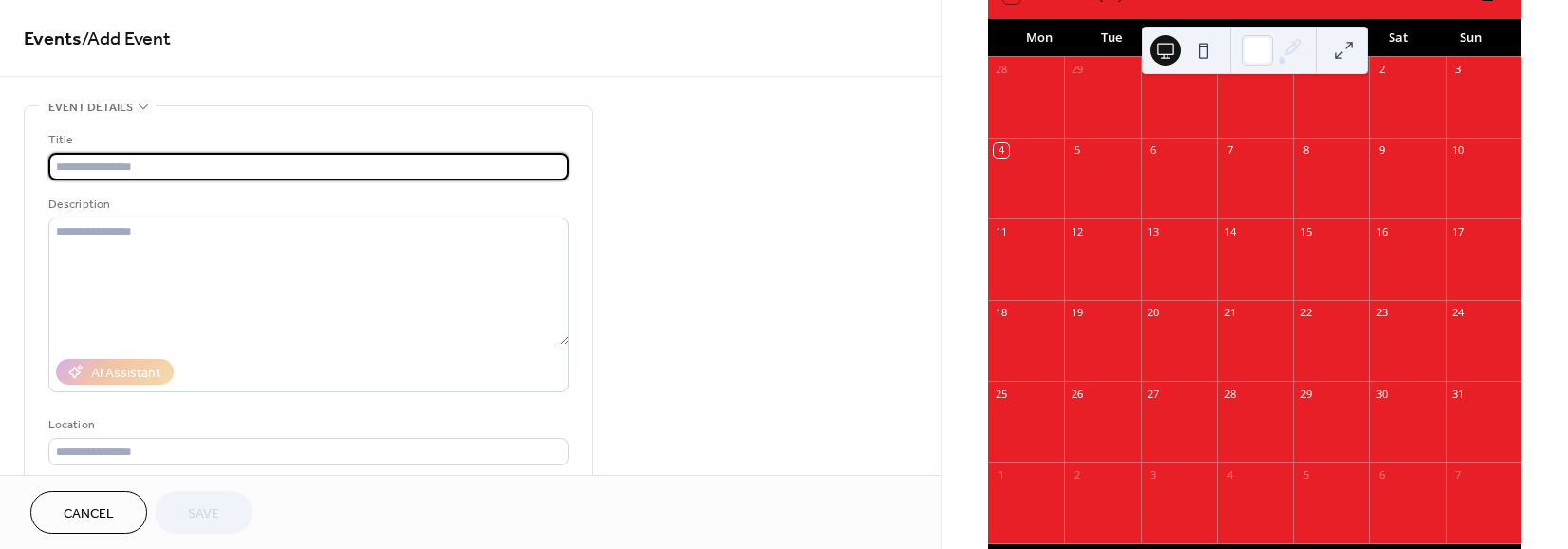 click at bounding box center (308, 166) 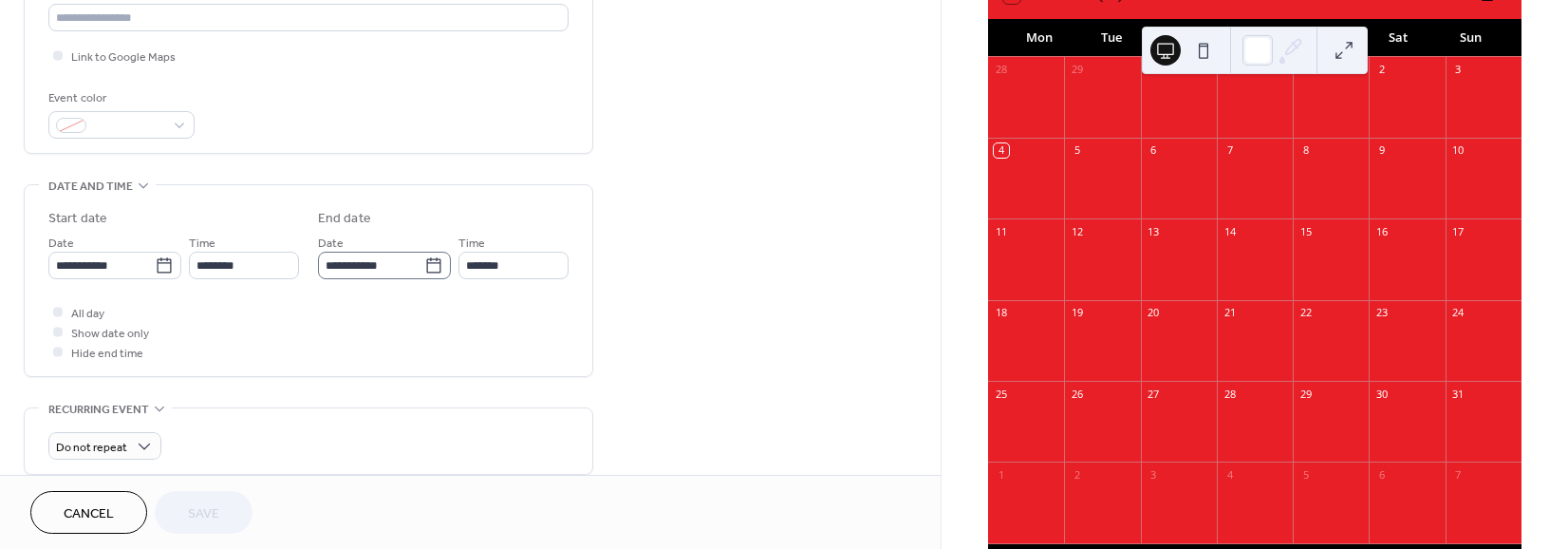 scroll, scrollTop: 456, scrollLeft: 0, axis: vertical 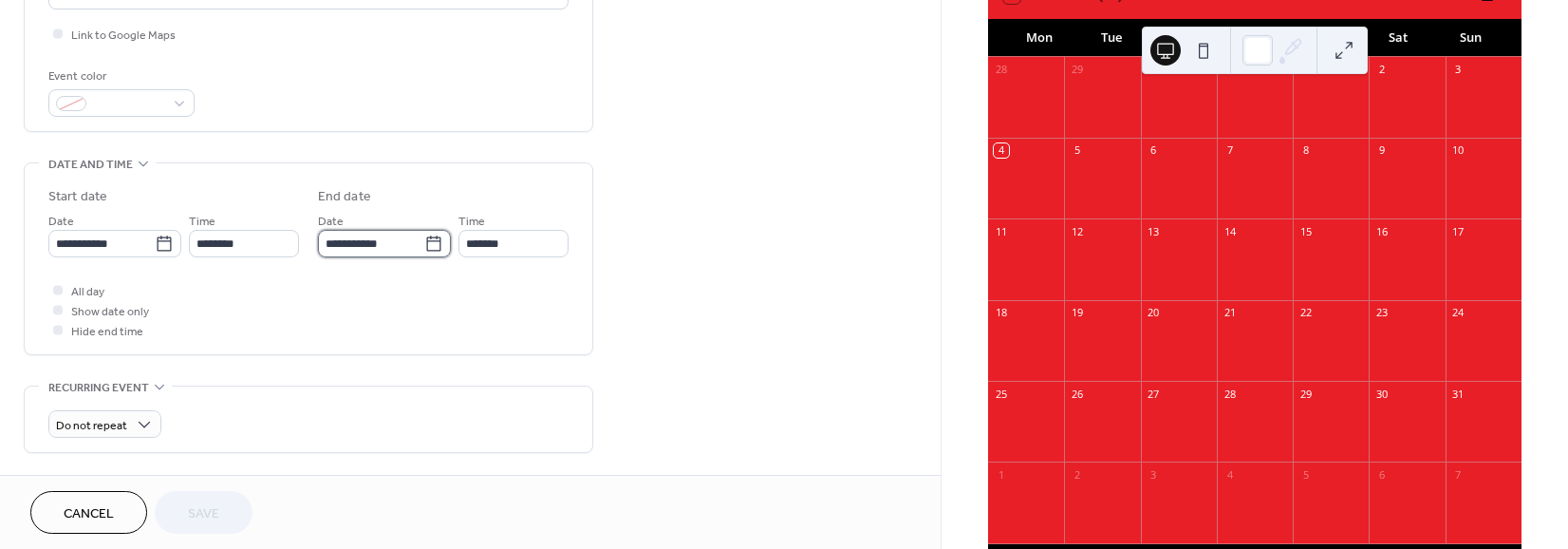 click on "**********" at bounding box center (371, 243) 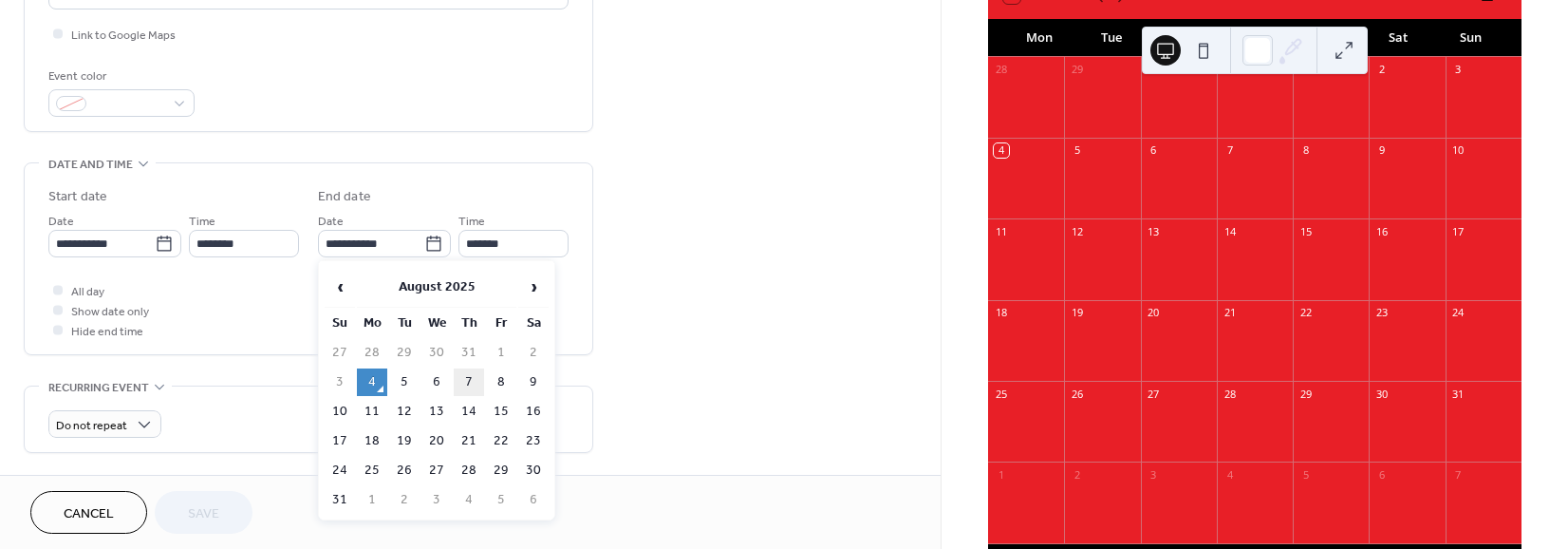 click on "7" at bounding box center (469, 382) 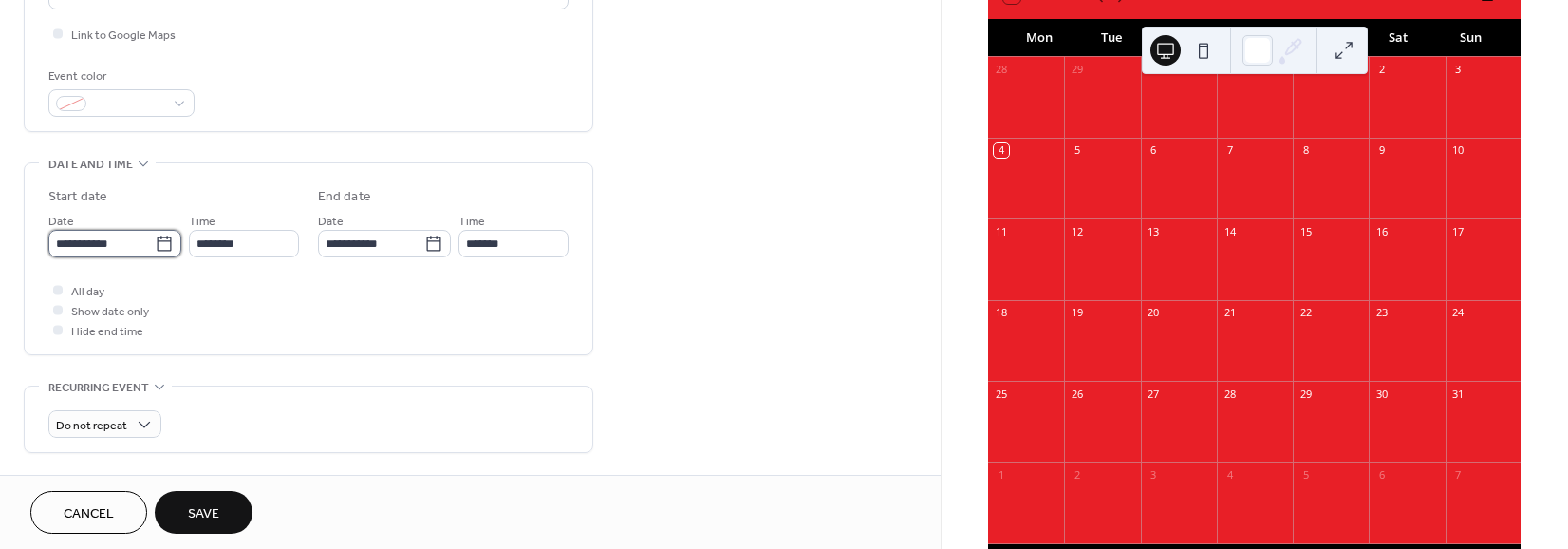 click on "**********" at bounding box center (102, 243) 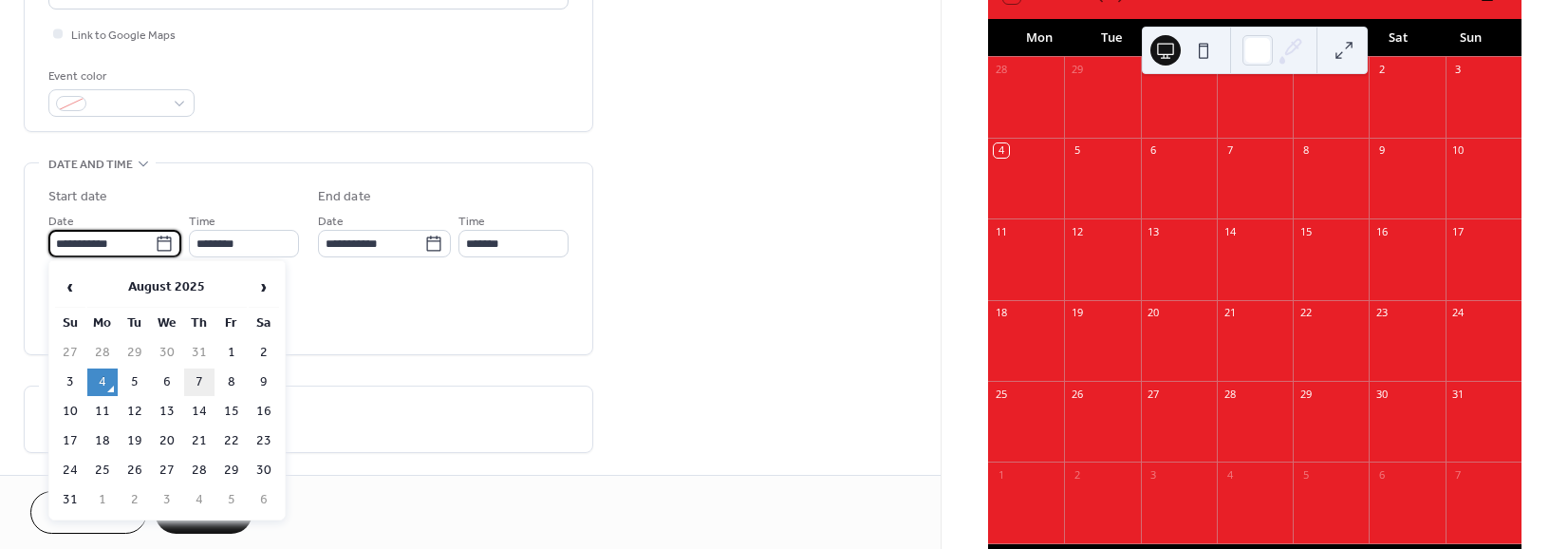 click on "7" at bounding box center [199, 382] 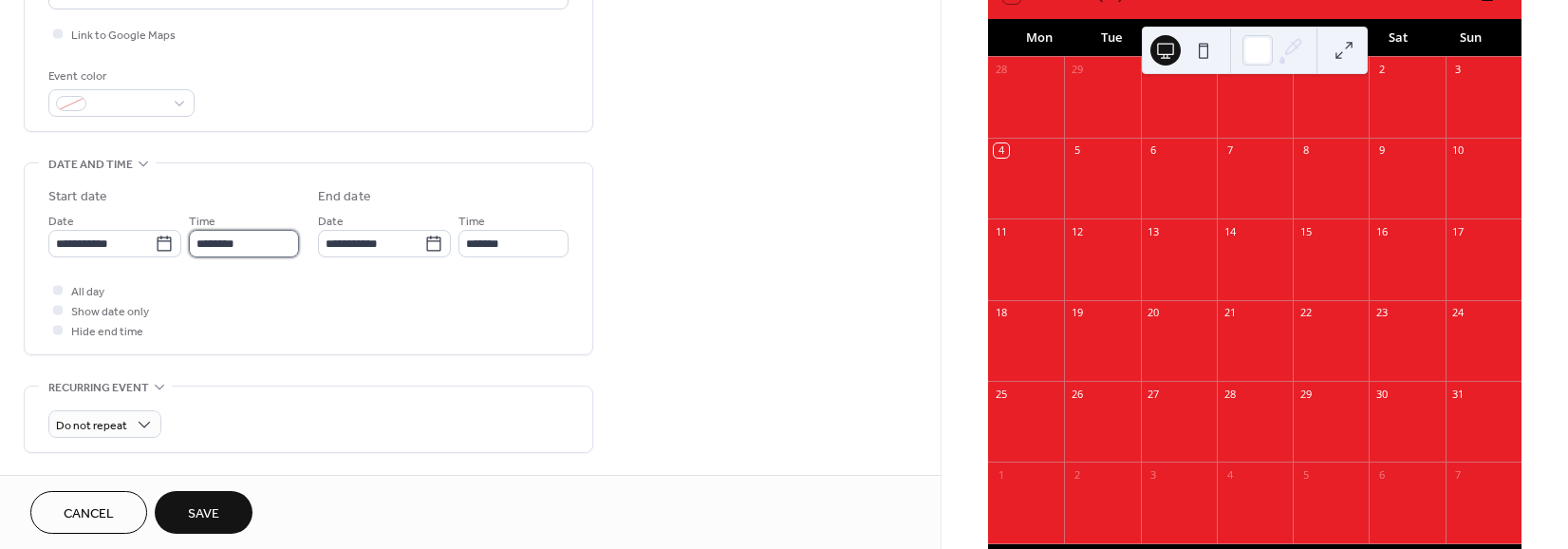 click on "********" at bounding box center (244, 243) 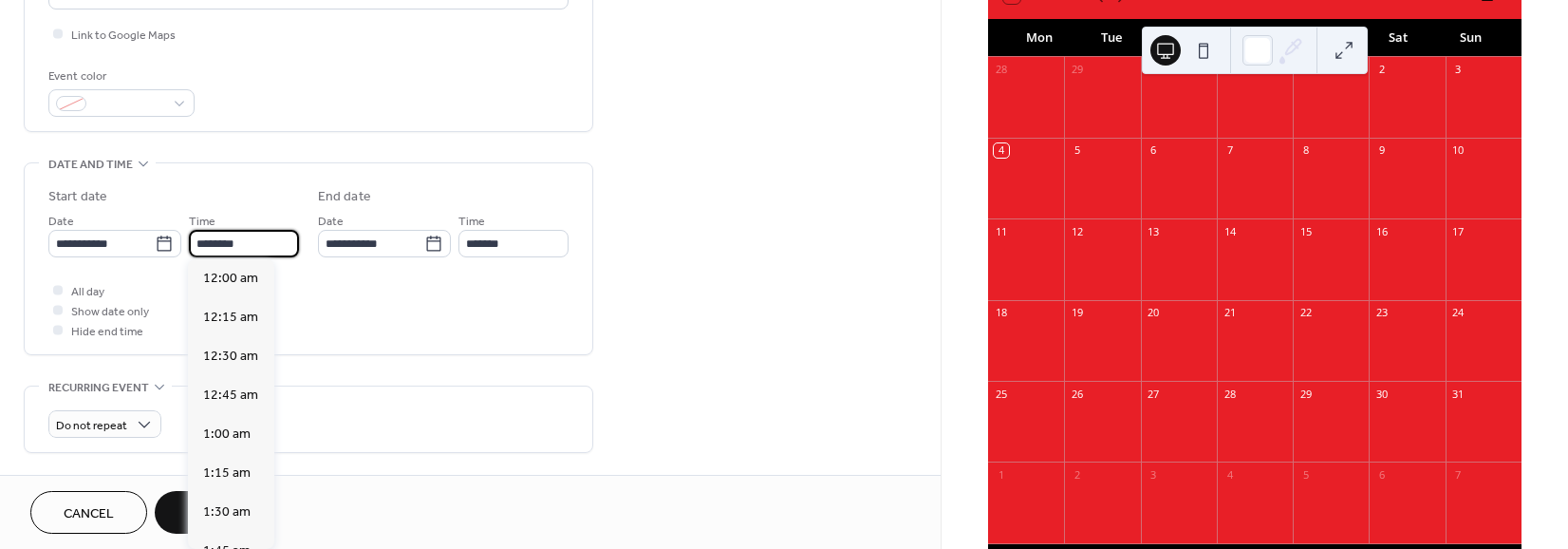 scroll, scrollTop: 1857, scrollLeft: 0, axis: vertical 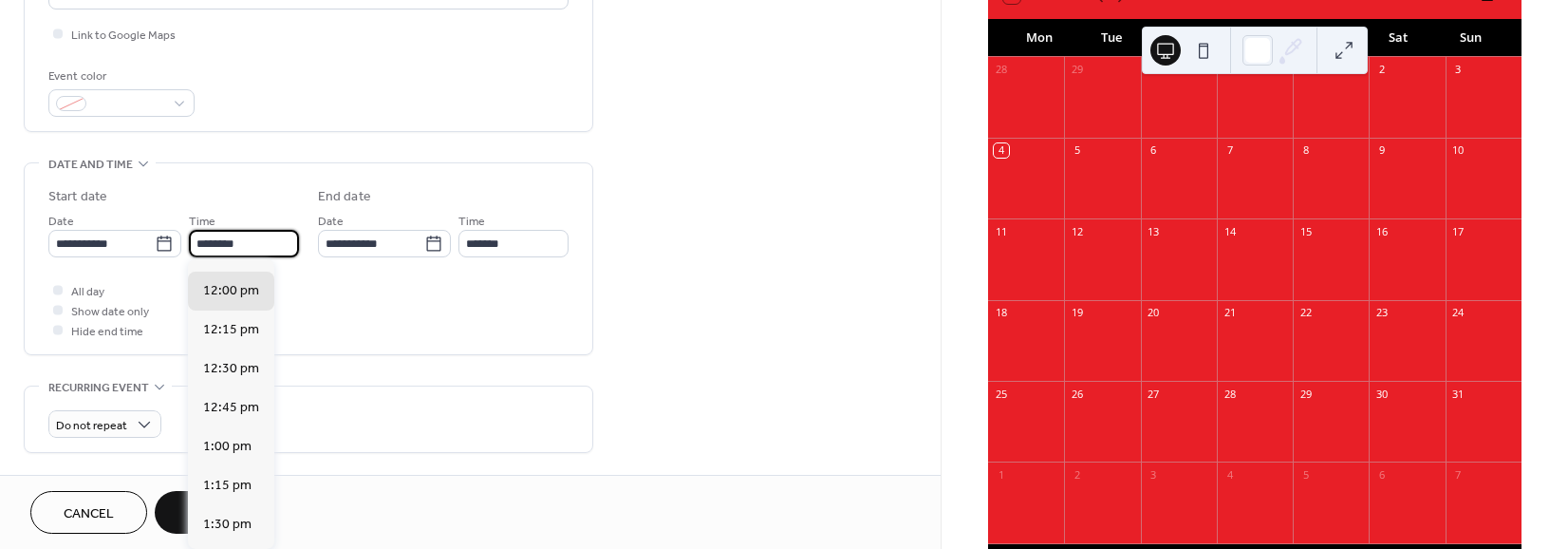 drag, startPoint x: 207, startPoint y: 240, endPoint x: 188, endPoint y: 240, distance: 19 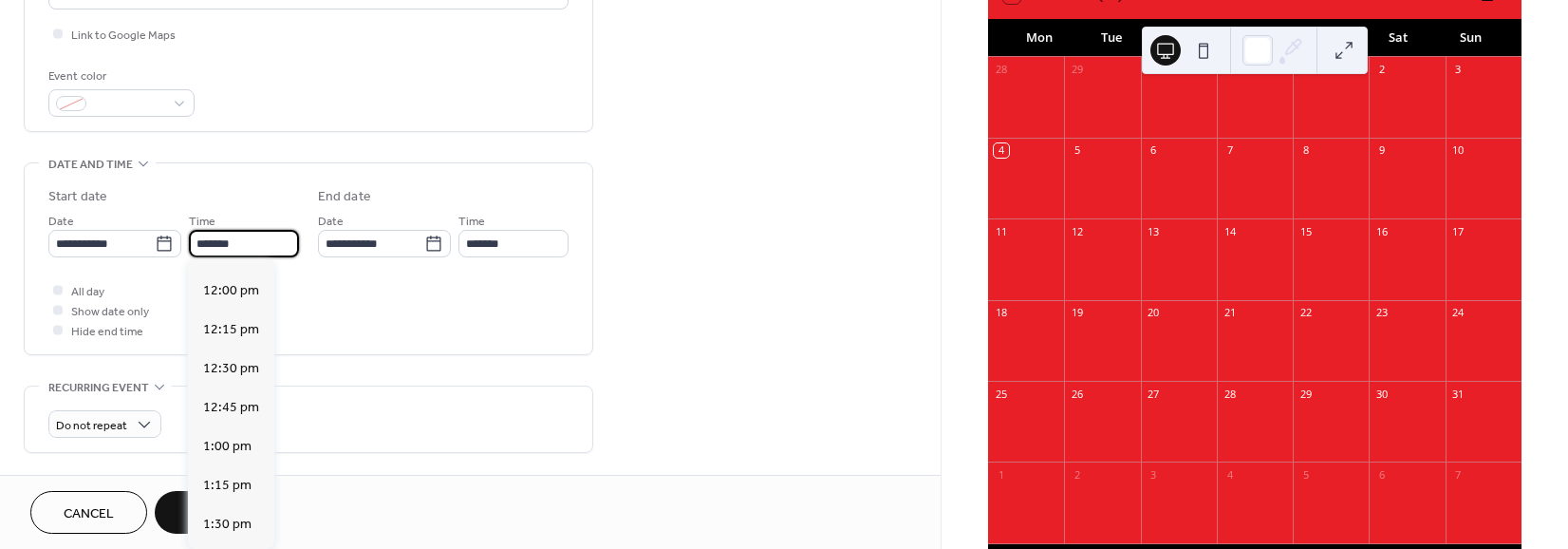 scroll, scrollTop: 2475, scrollLeft: 0, axis: vertical 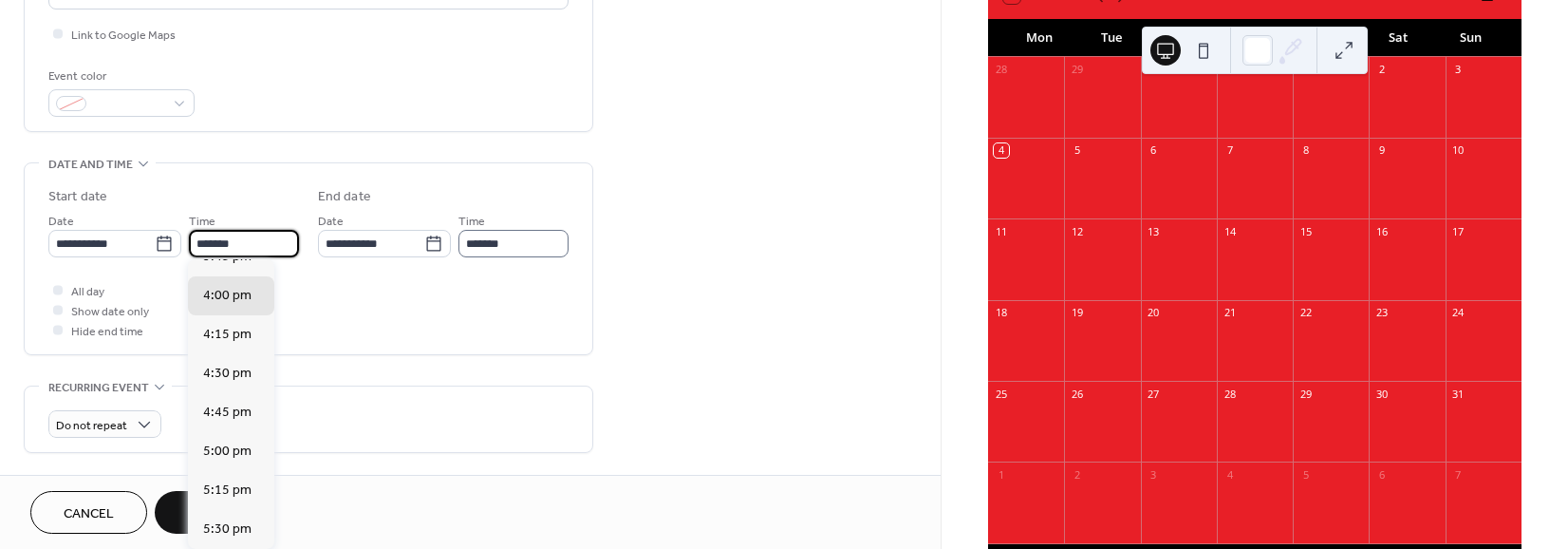type on "*******" 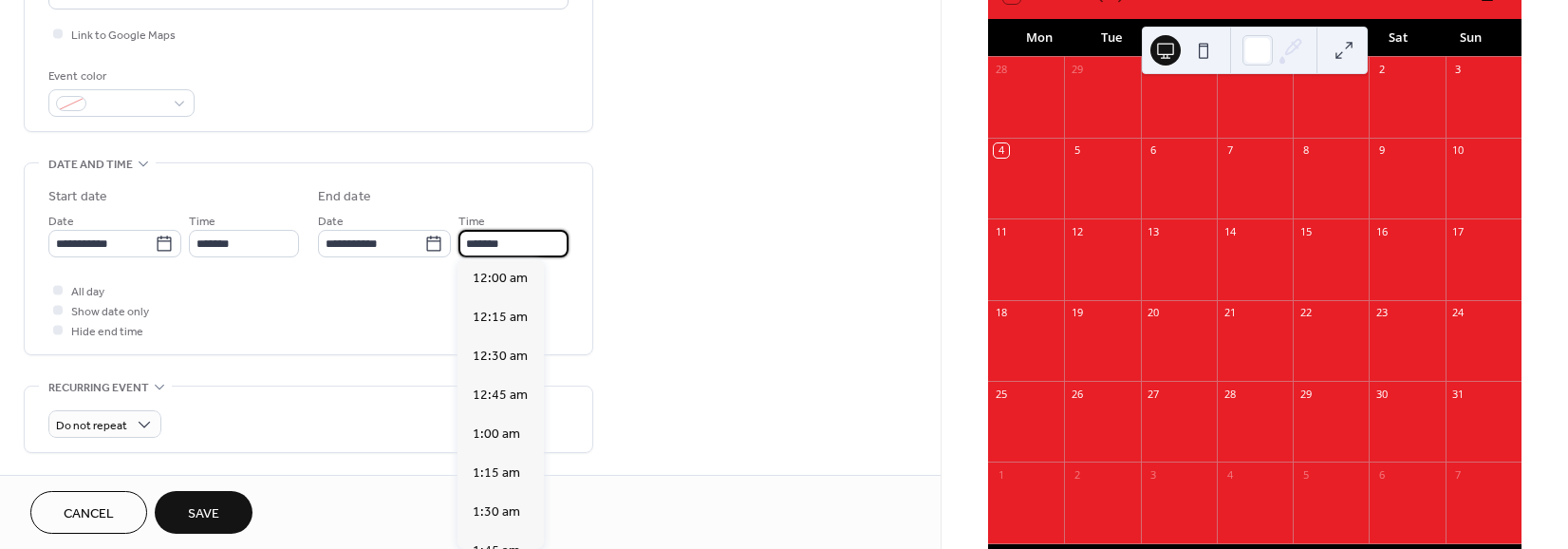 scroll, scrollTop: 2631, scrollLeft: 0, axis: vertical 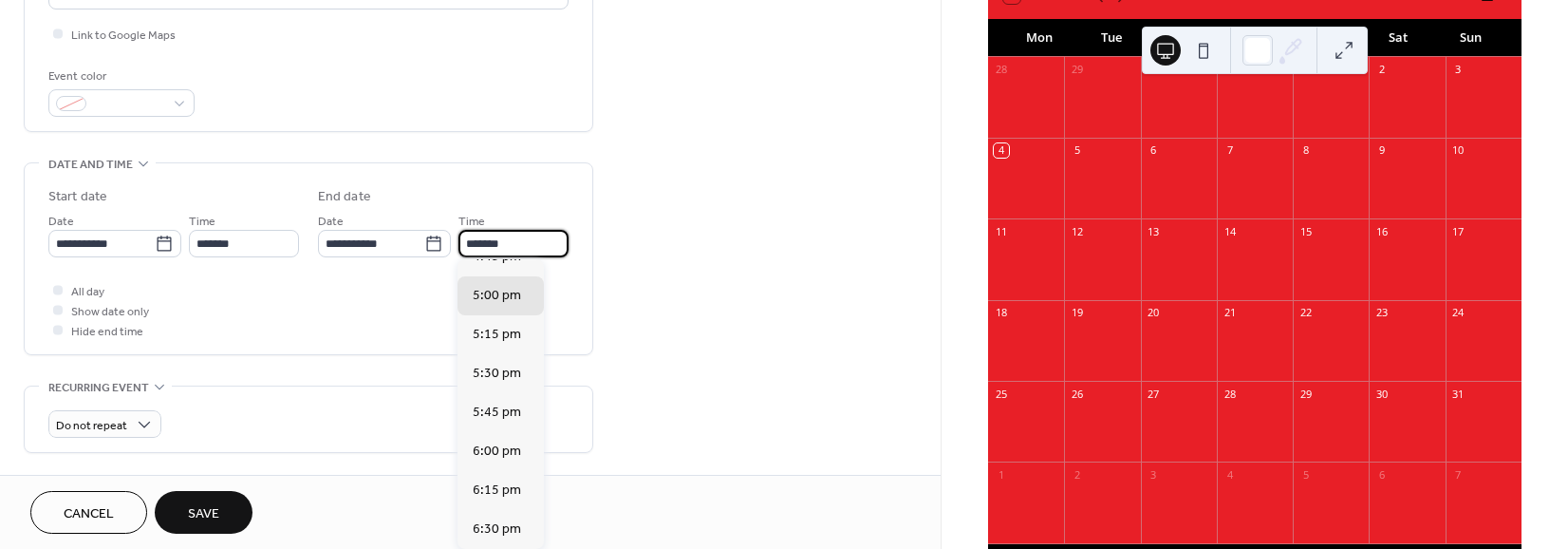 click on "*******" at bounding box center (513, 243) 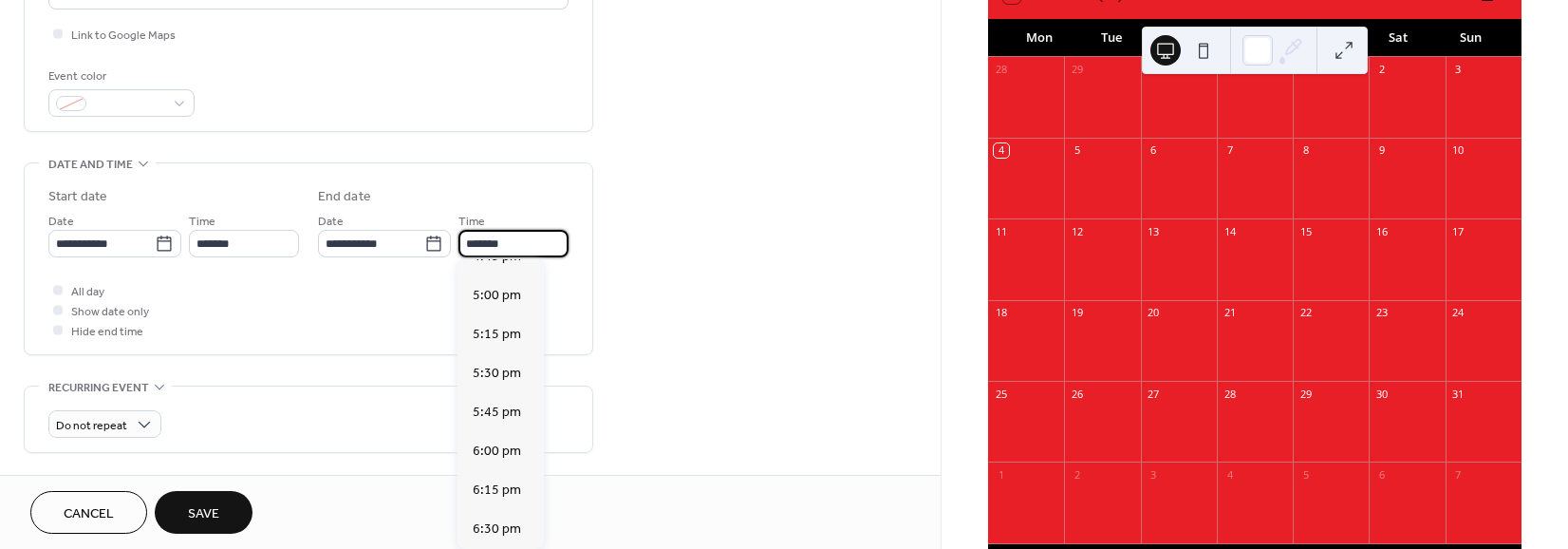 scroll, scrollTop: 3095, scrollLeft: 0, axis: vertical 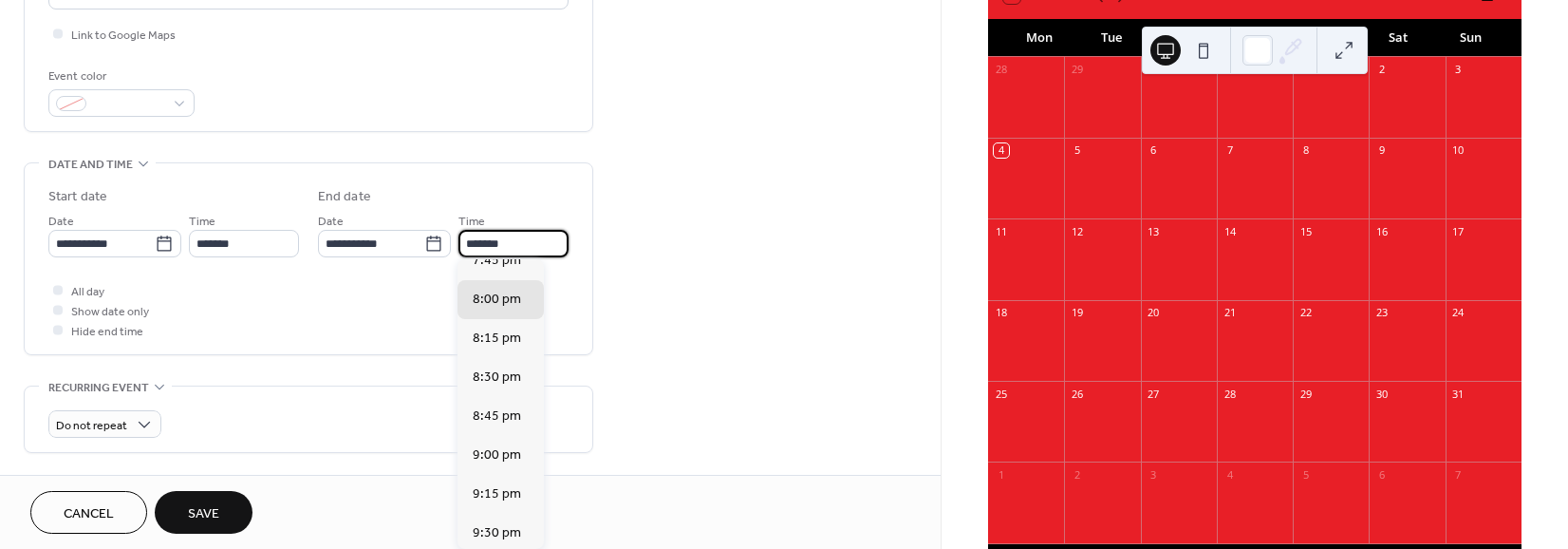click on "**********" at bounding box center (470, 228) 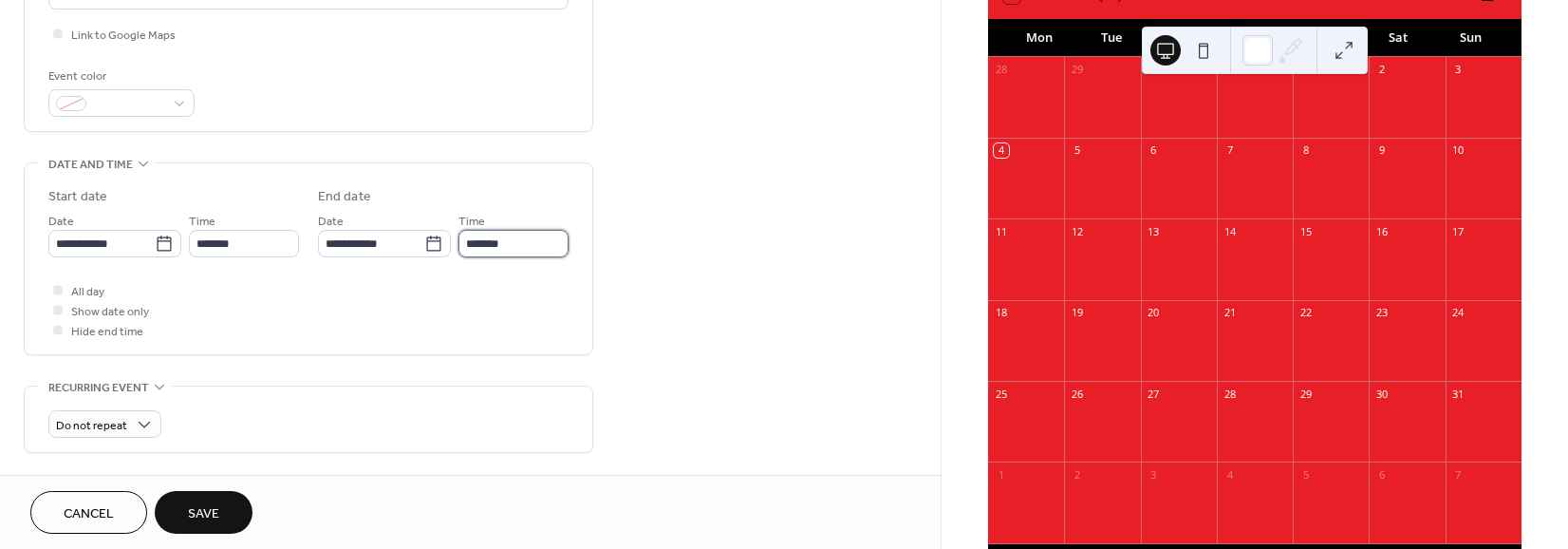 click on "*******" at bounding box center (513, 243) 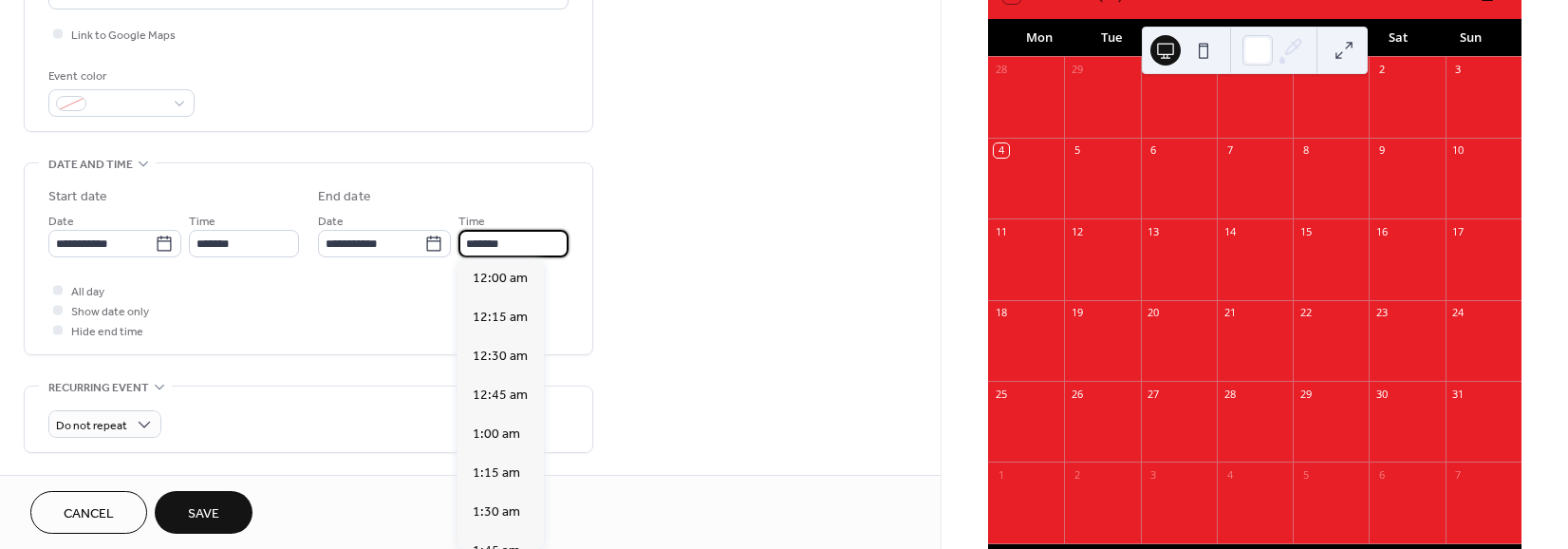 scroll, scrollTop: 3095, scrollLeft: 0, axis: vertical 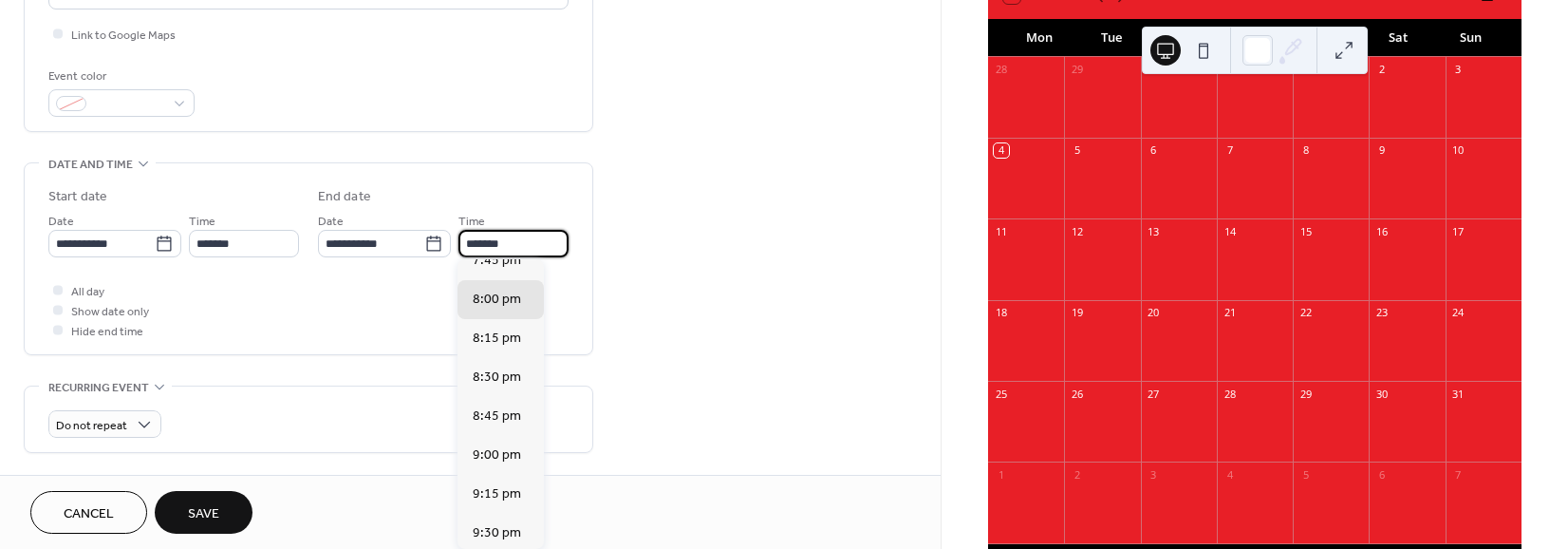 click on "**********" at bounding box center (470, 228) 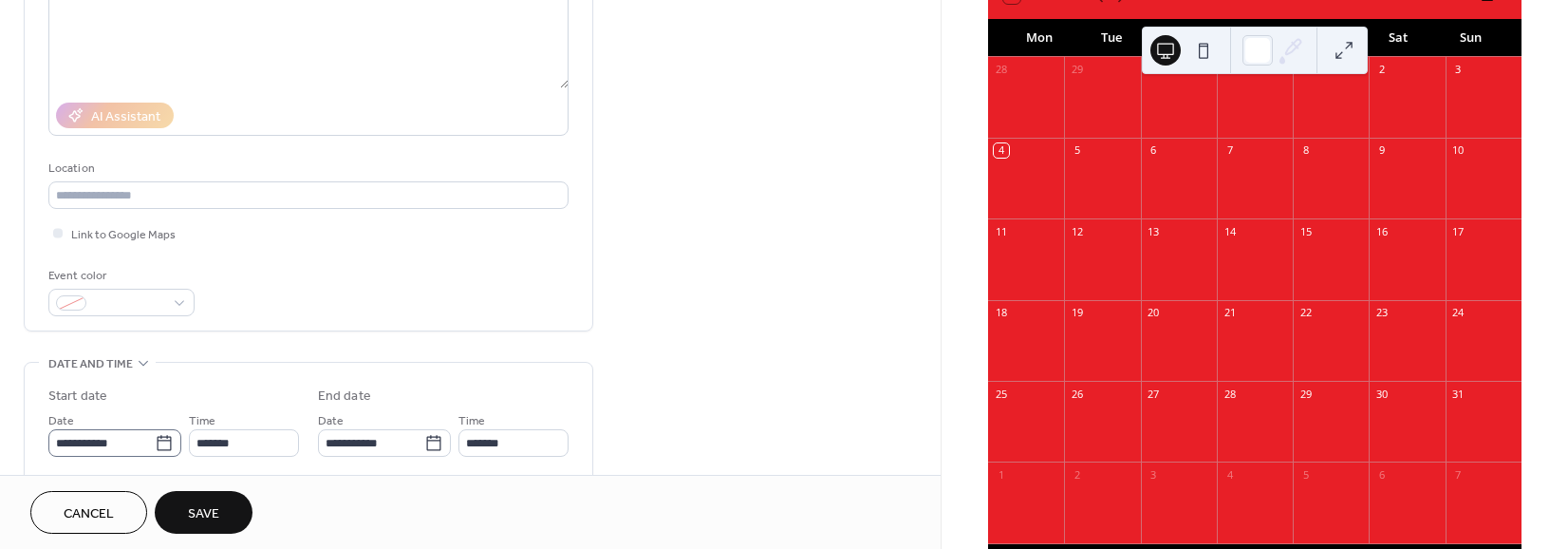 scroll, scrollTop: 228, scrollLeft: 0, axis: vertical 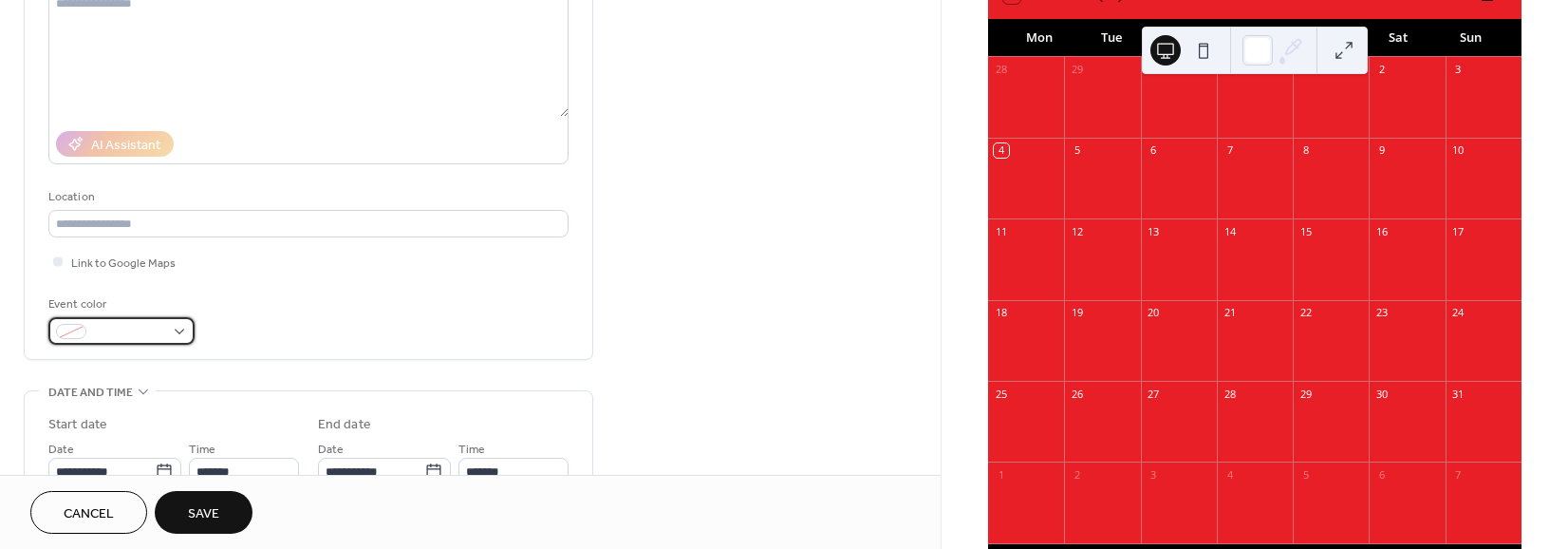 click at bounding box center [121, 331] 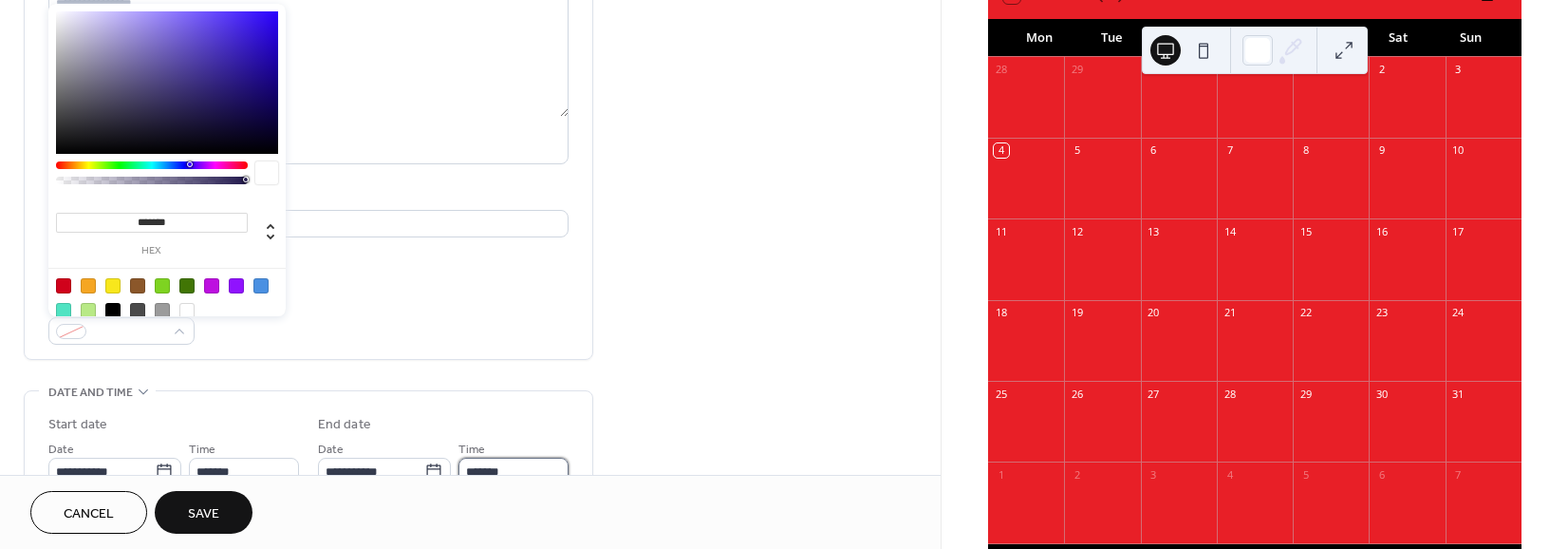 click on "*******" at bounding box center [513, 471] 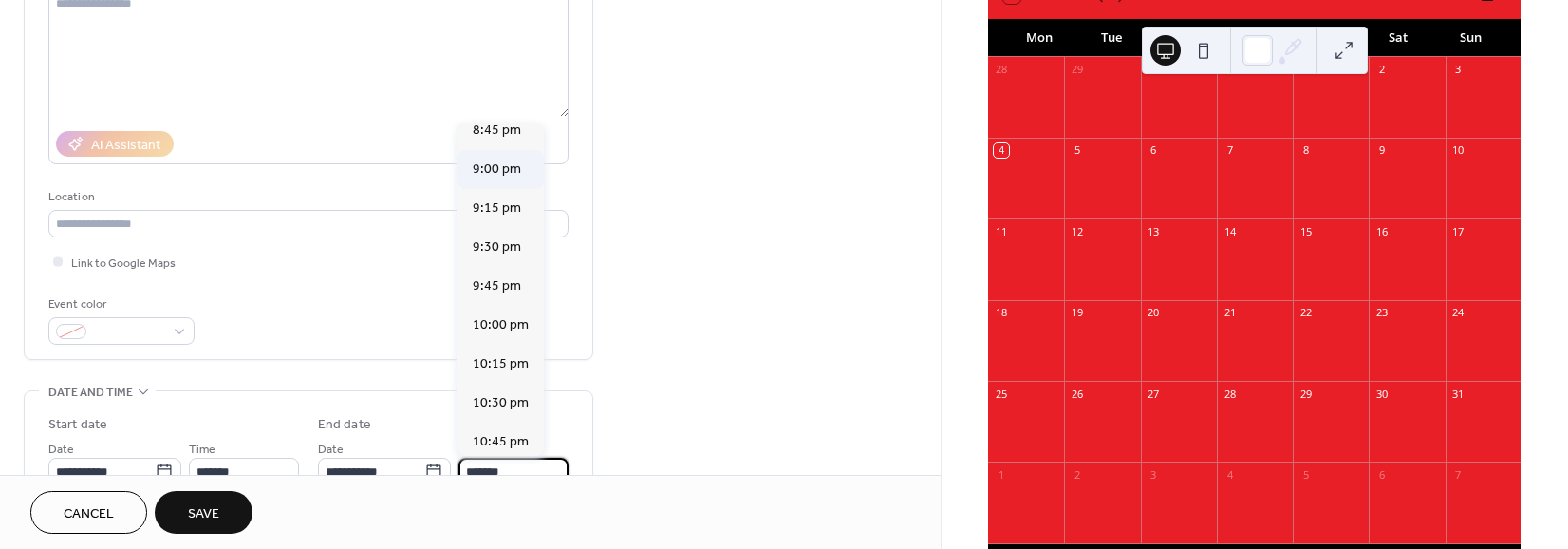 scroll, scrollTop: 3247, scrollLeft: 0, axis: vertical 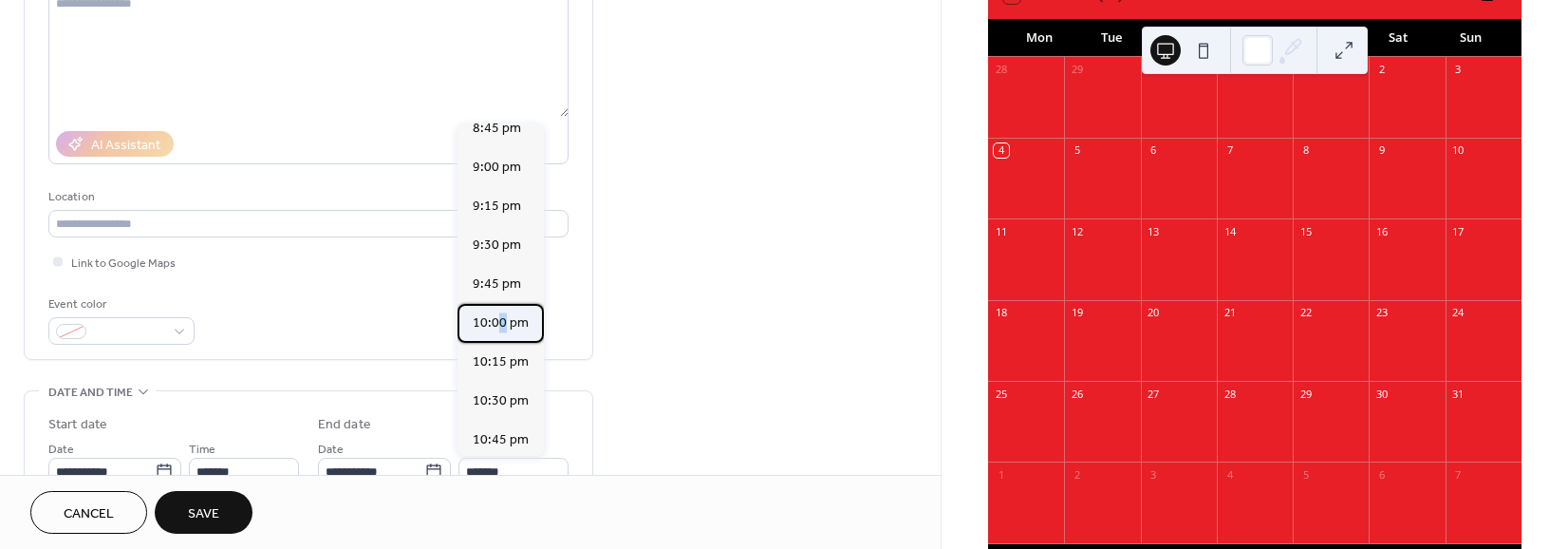click on "10:00 pm" at bounding box center (500, 323) 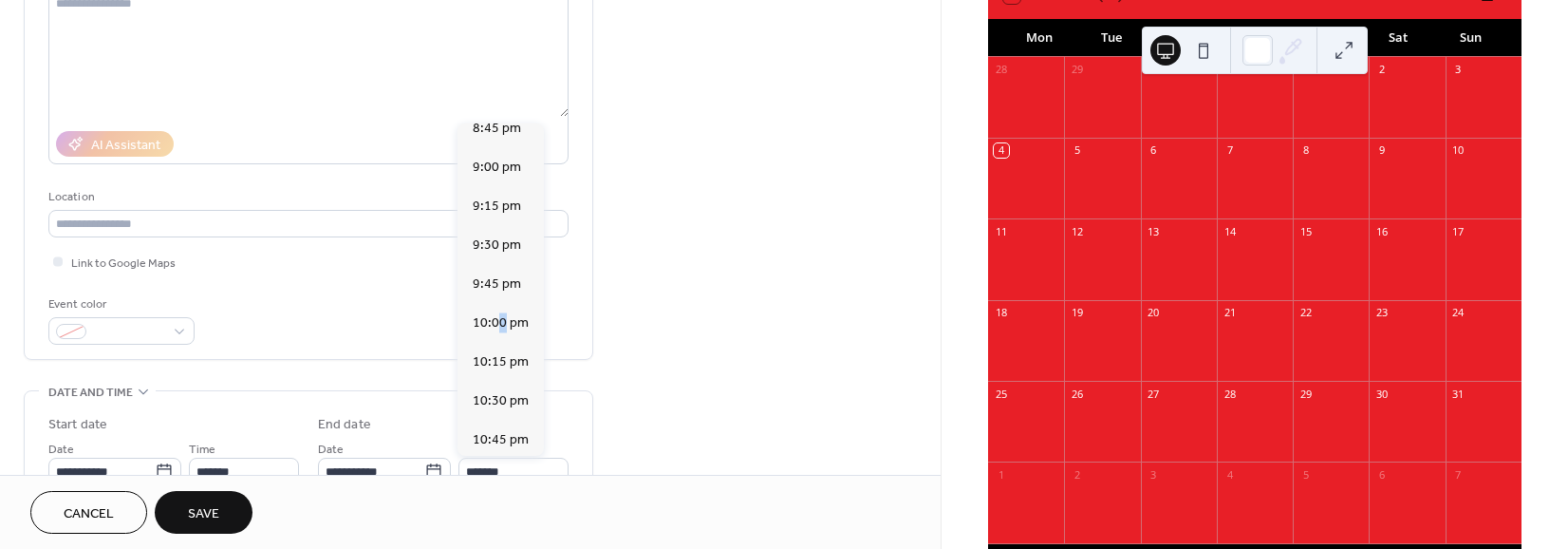 type on "********" 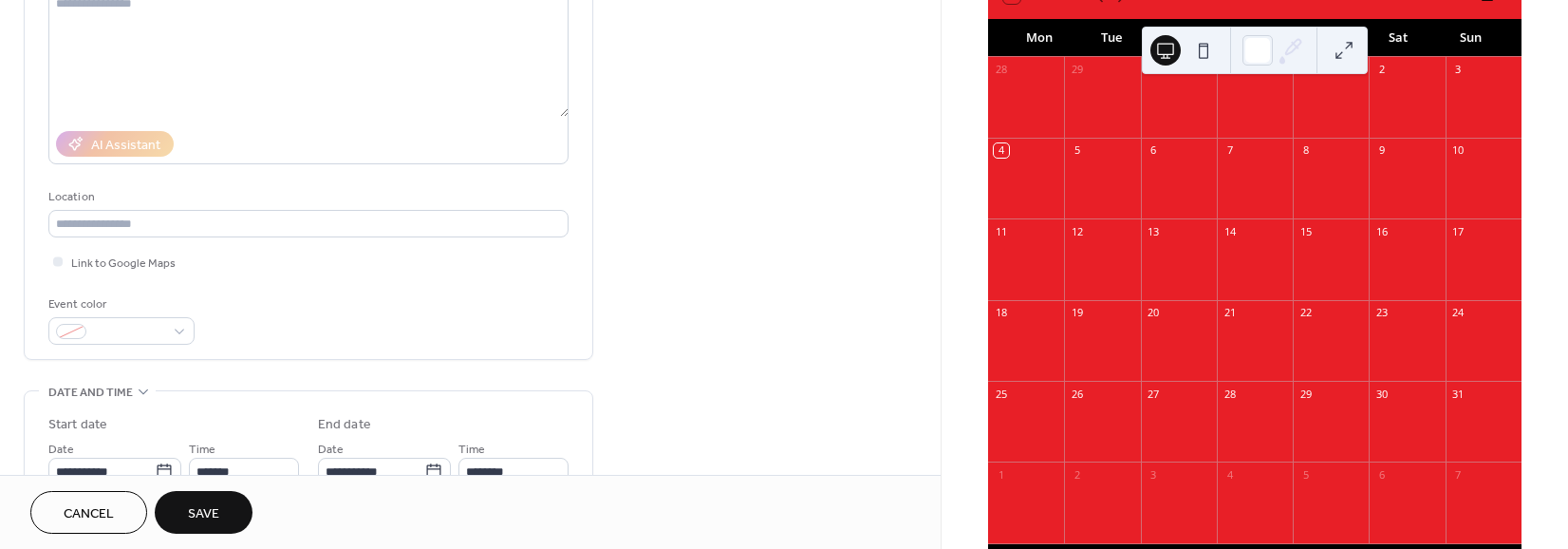 click on "**********" at bounding box center [470, 456] 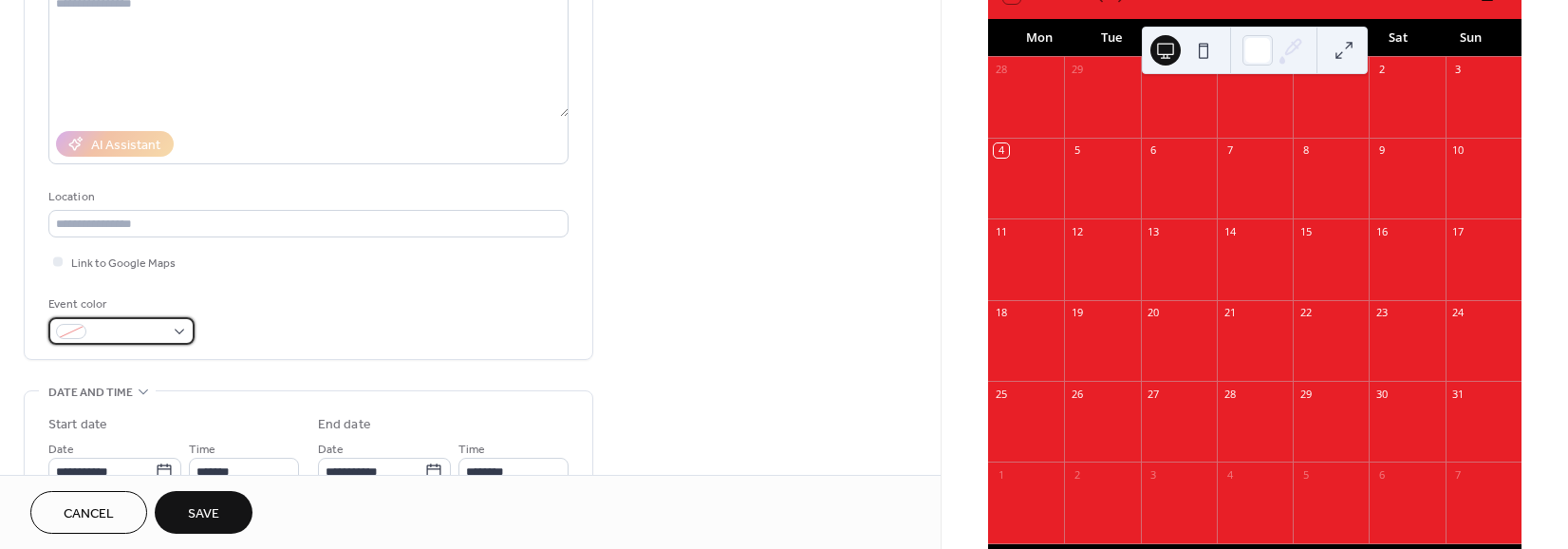 click at bounding box center [121, 331] 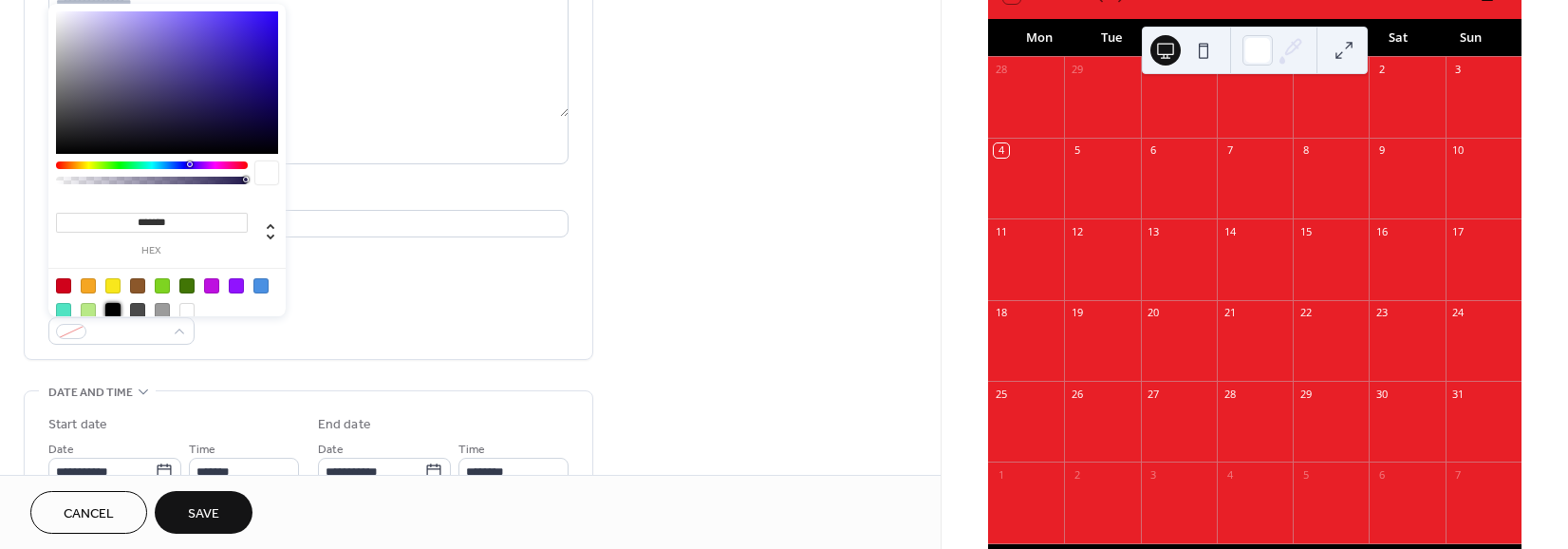 click at bounding box center [113, 311] 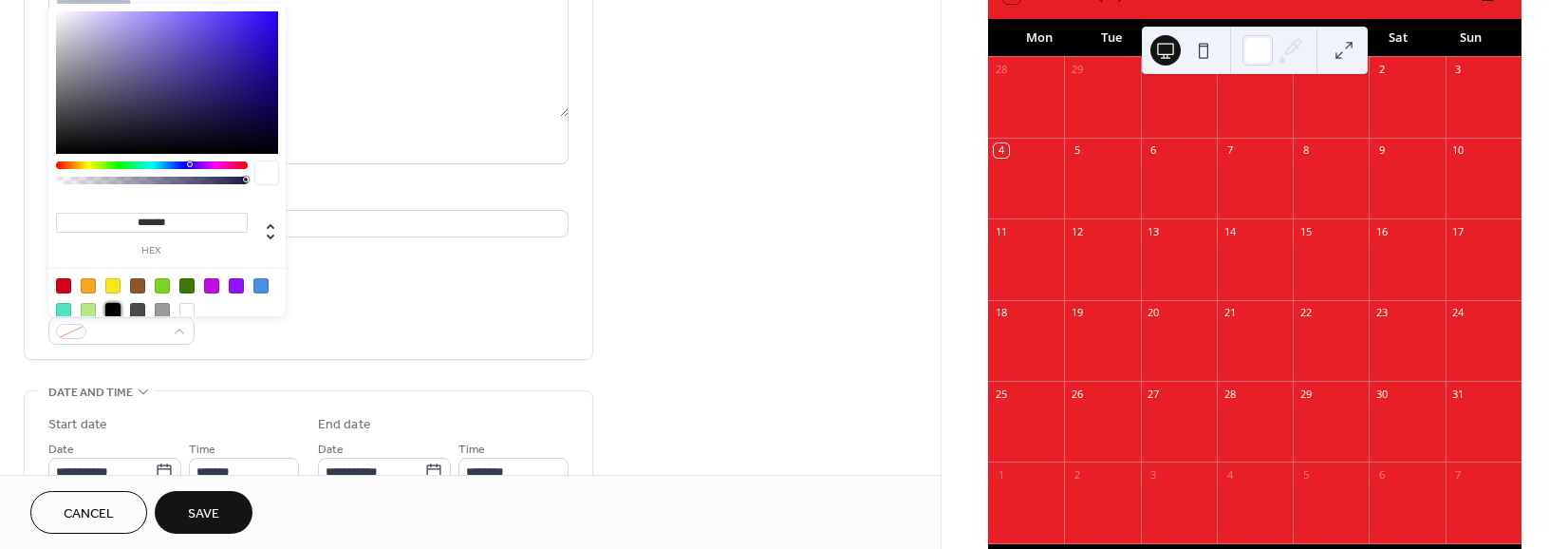 type on "*******" 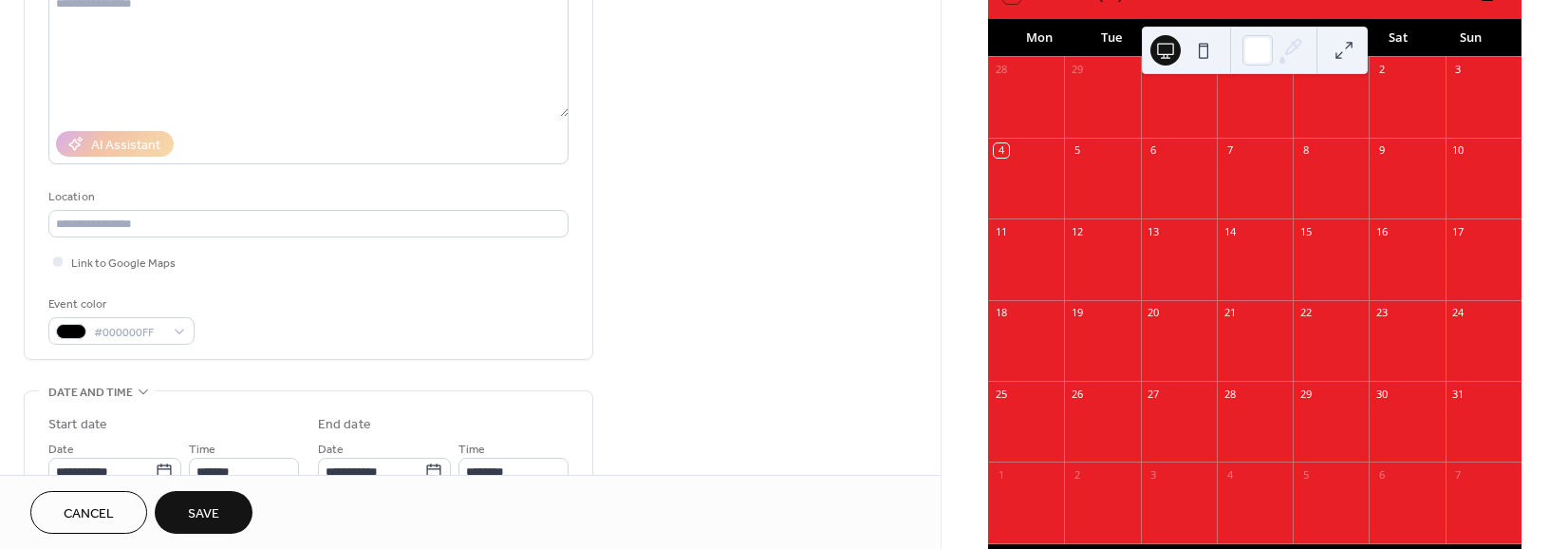 click on "**********" at bounding box center (470, 456) 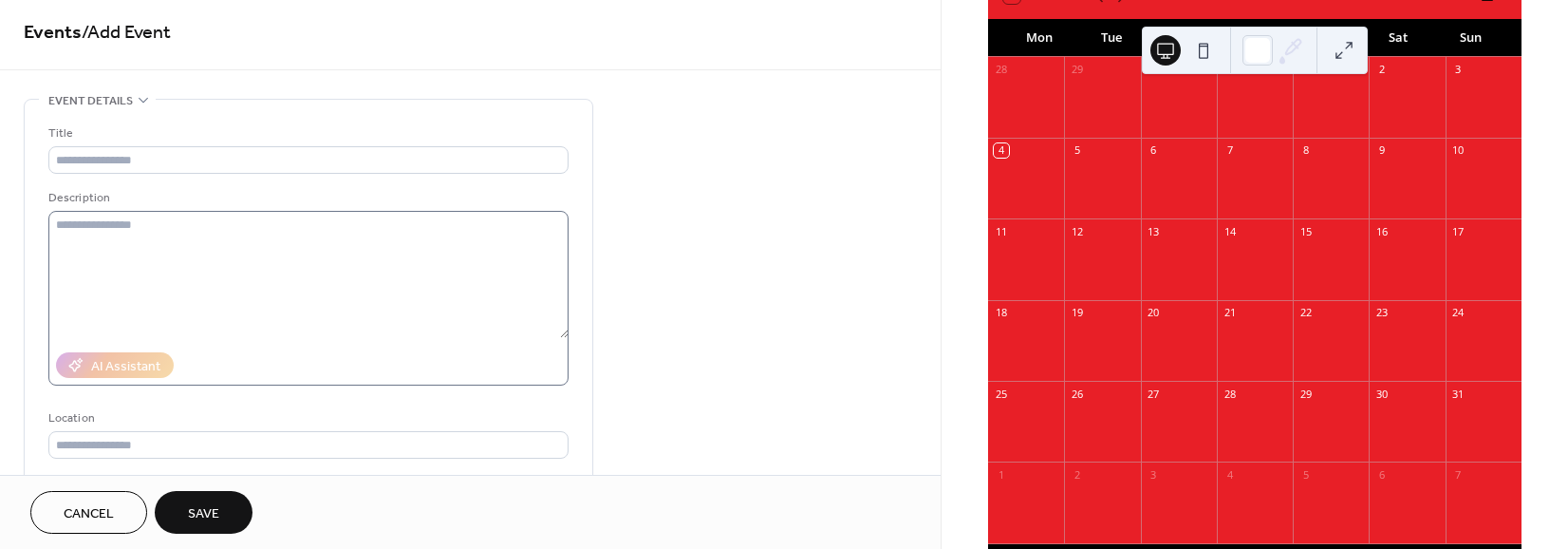 scroll, scrollTop: 0, scrollLeft: 0, axis: both 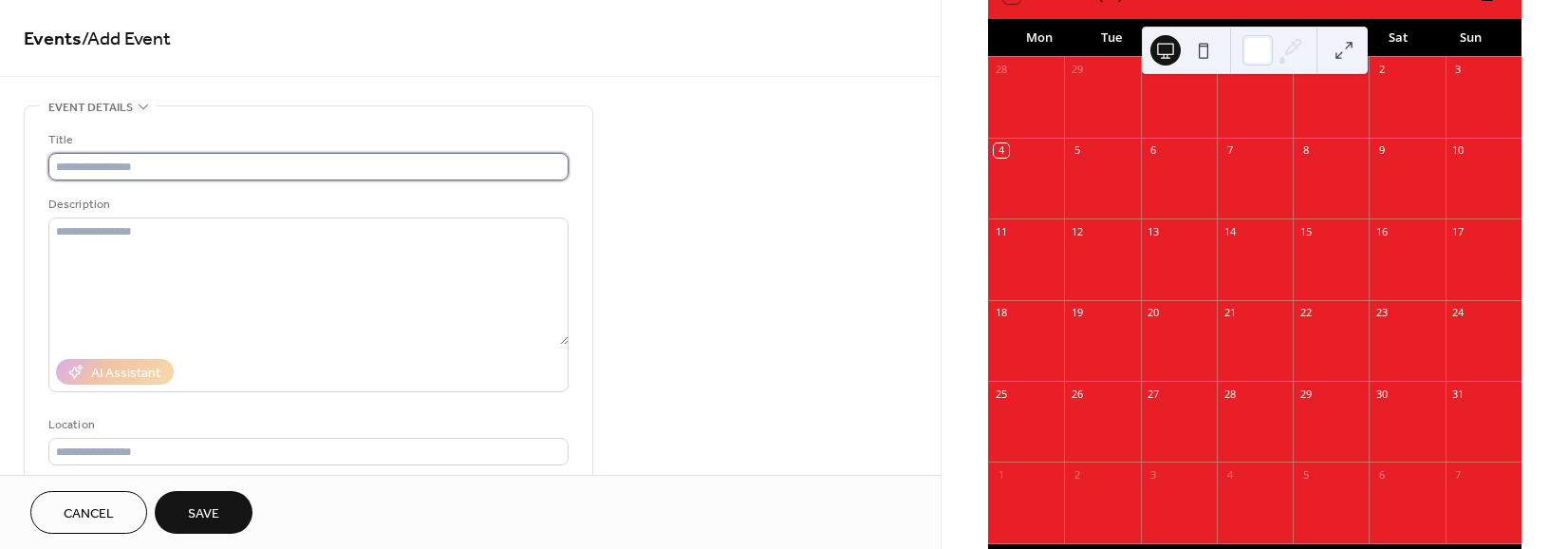 click at bounding box center [308, 166] 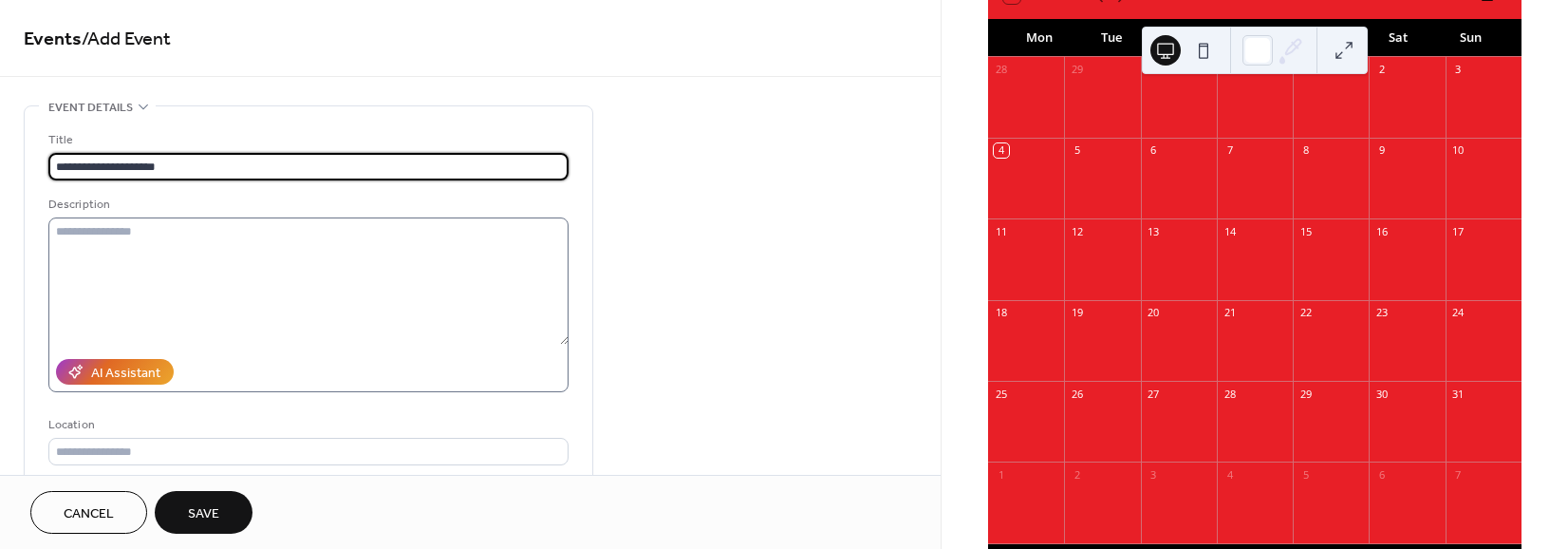type on "**********" 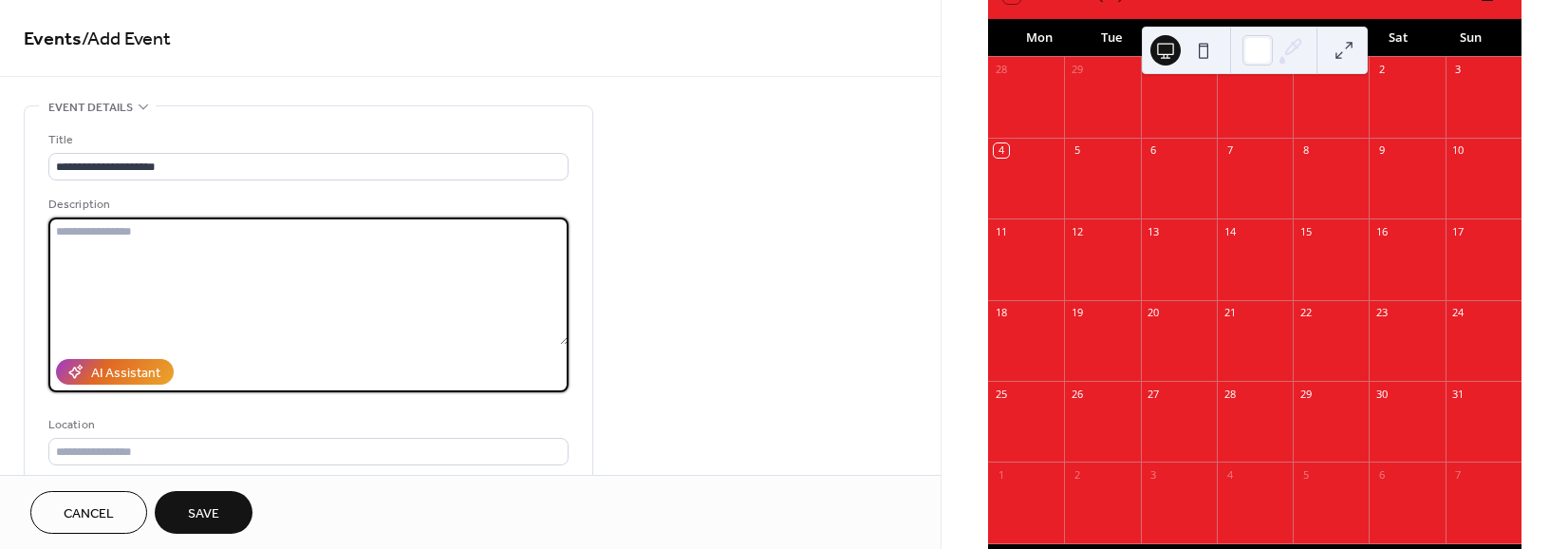 click at bounding box center [308, 281] 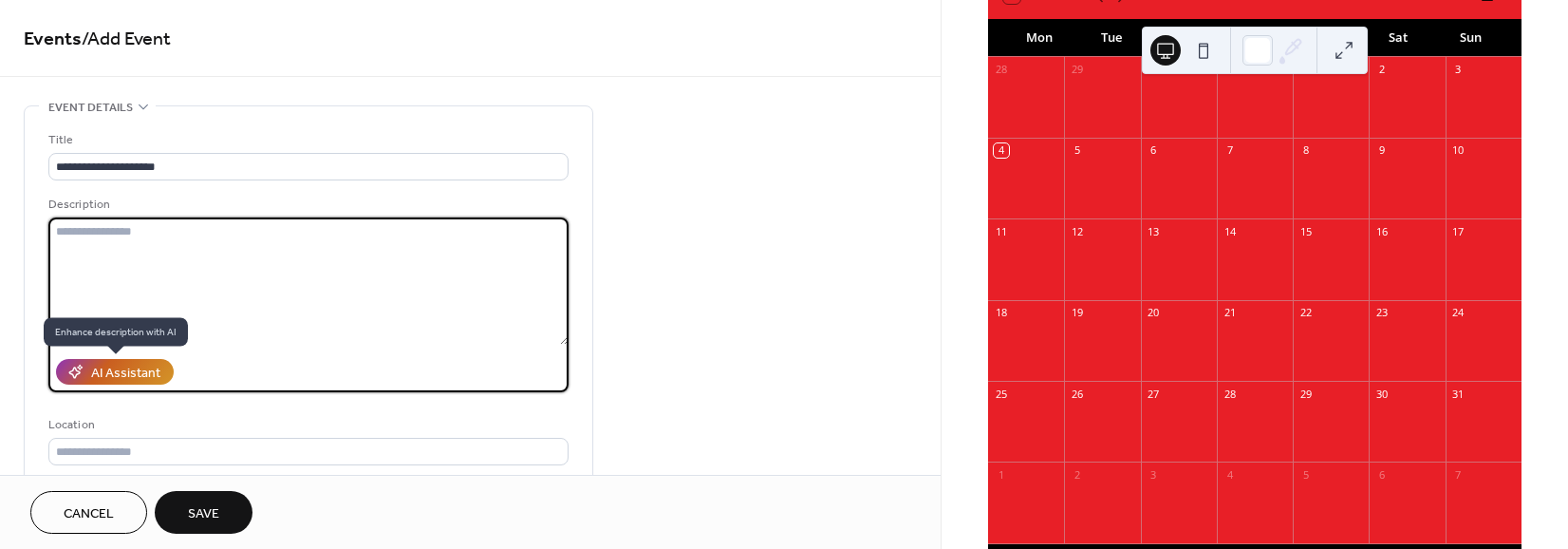 click on "AI Assistant" at bounding box center [125, 373] 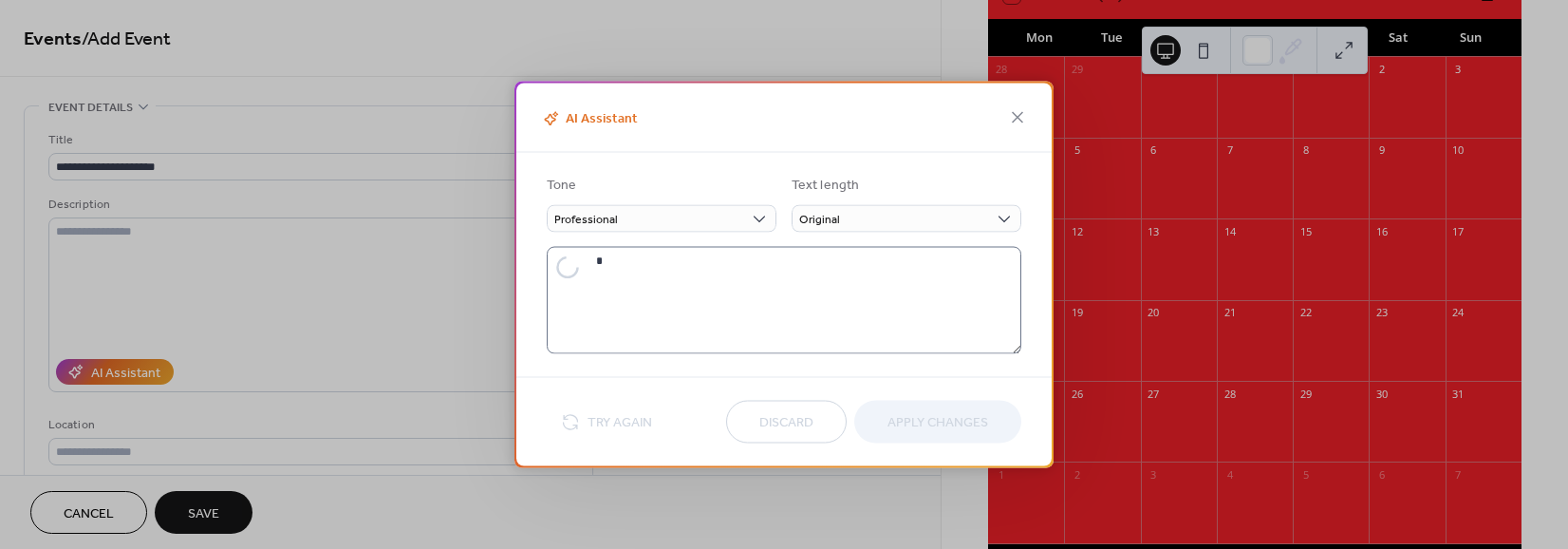 type on "**********" 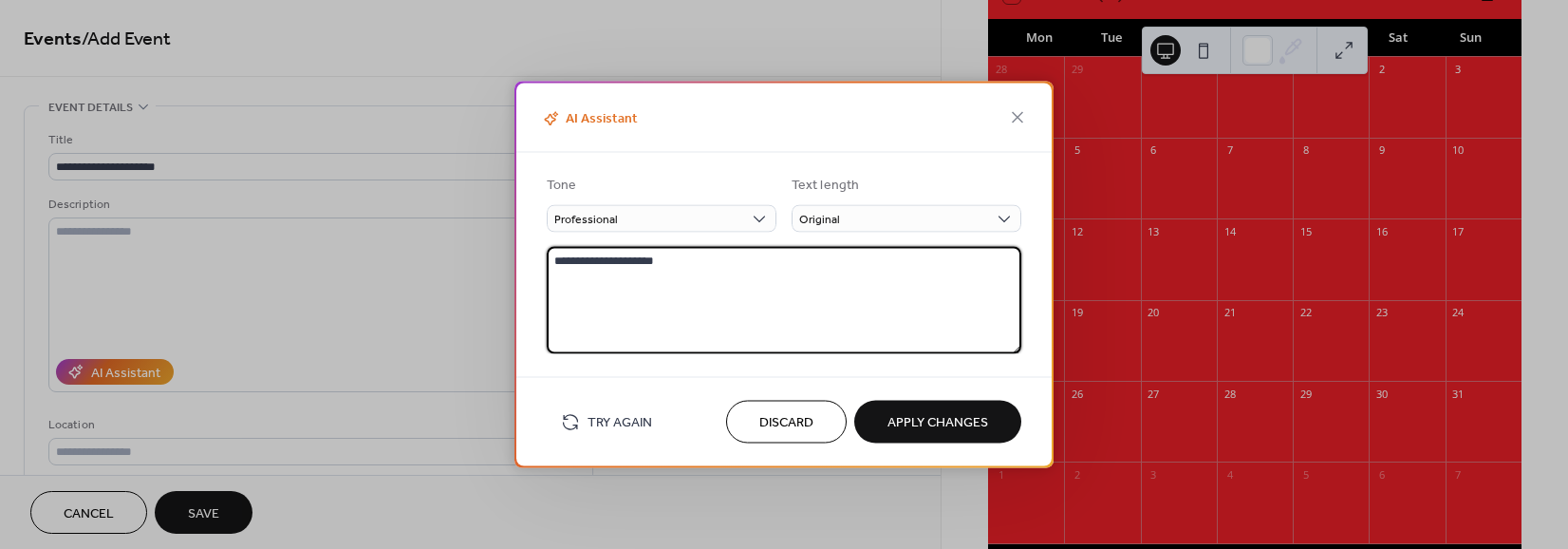 click on "**********" at bounding box center (784, 300) 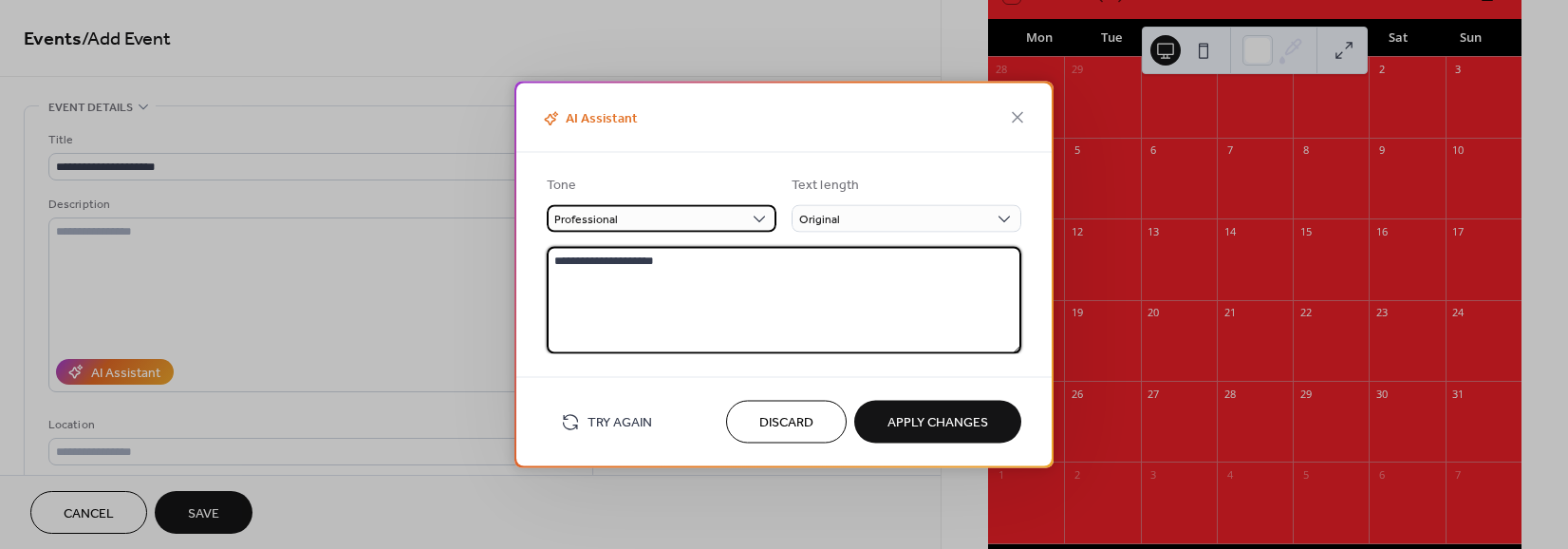 click on "Professional" at bounding box center (662, 218) 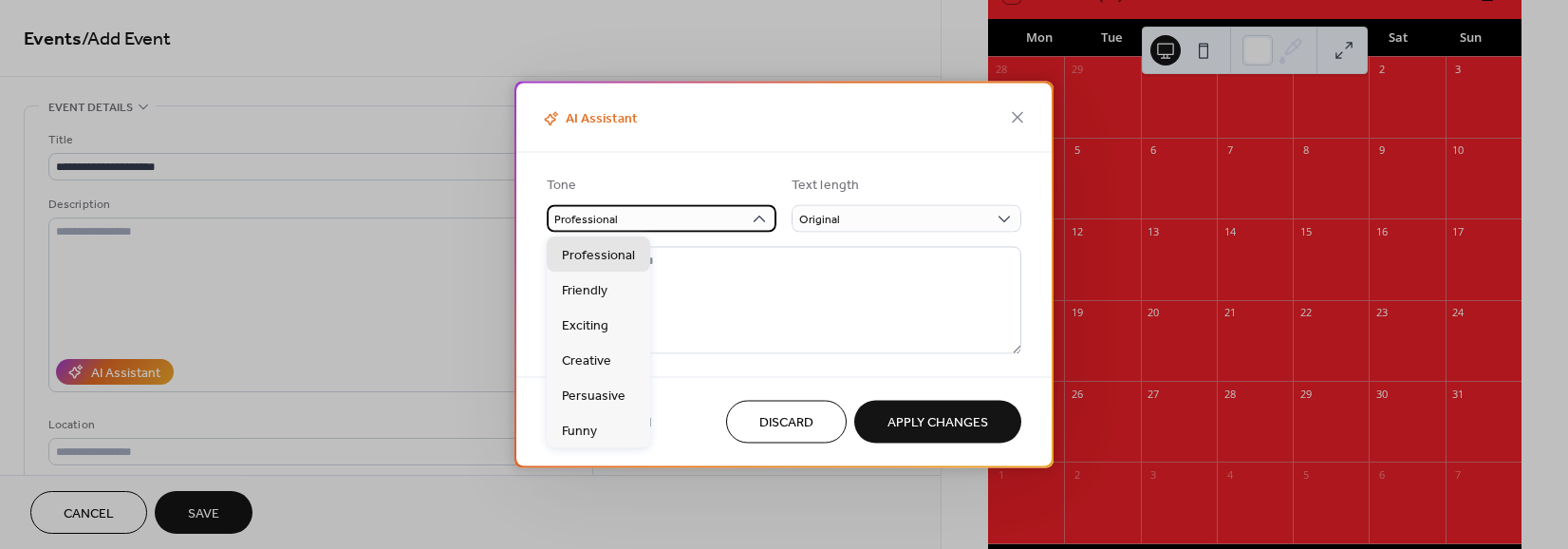click on "Professional" at bounding box center (662, 218) 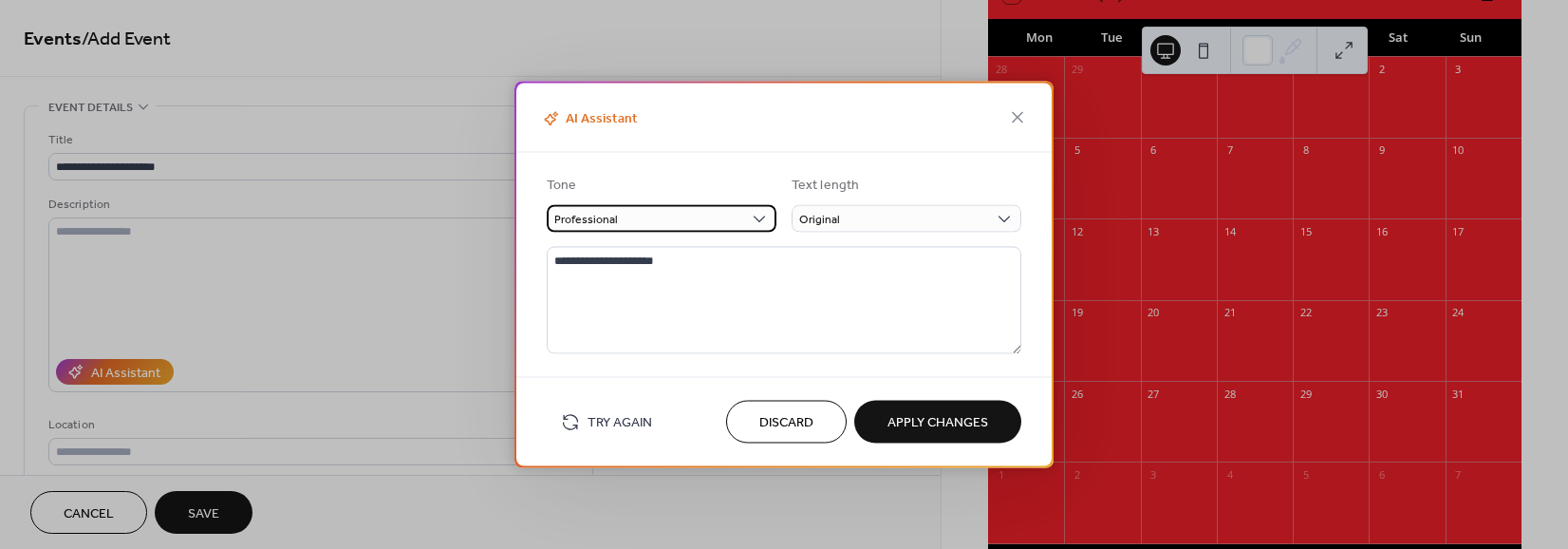 click on "Professional" at bounding box center (662, 218) 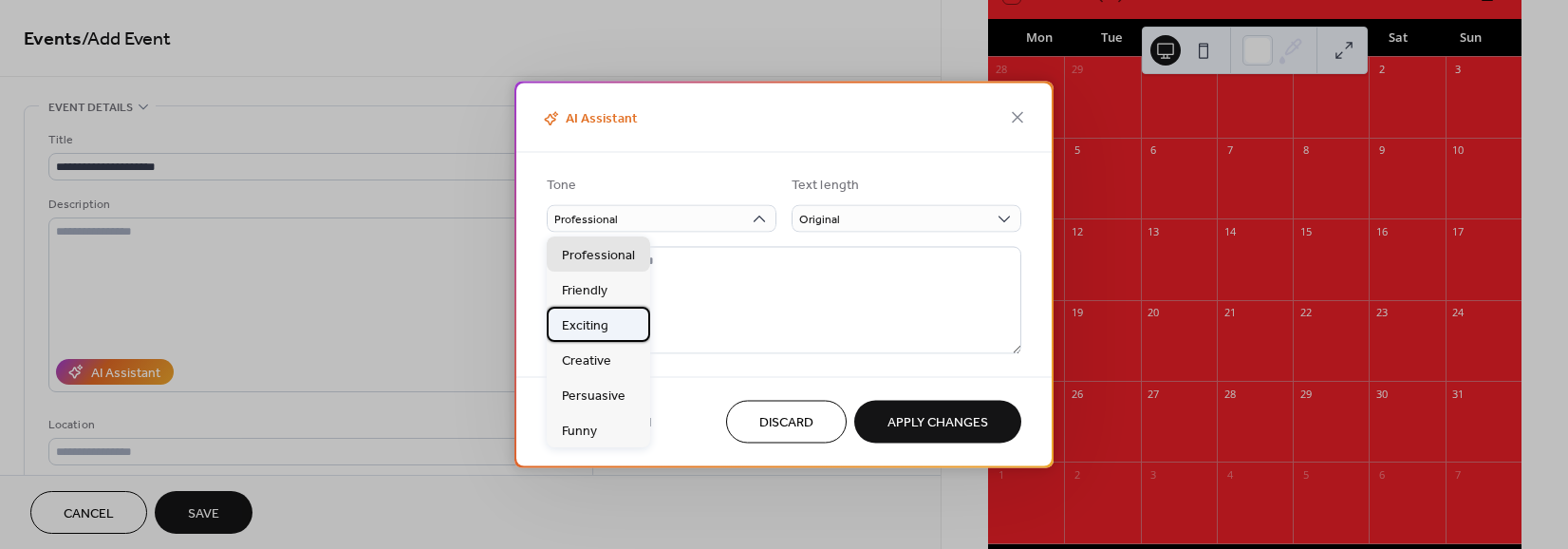 click on "Exciting" at bounding box center [585, 325] 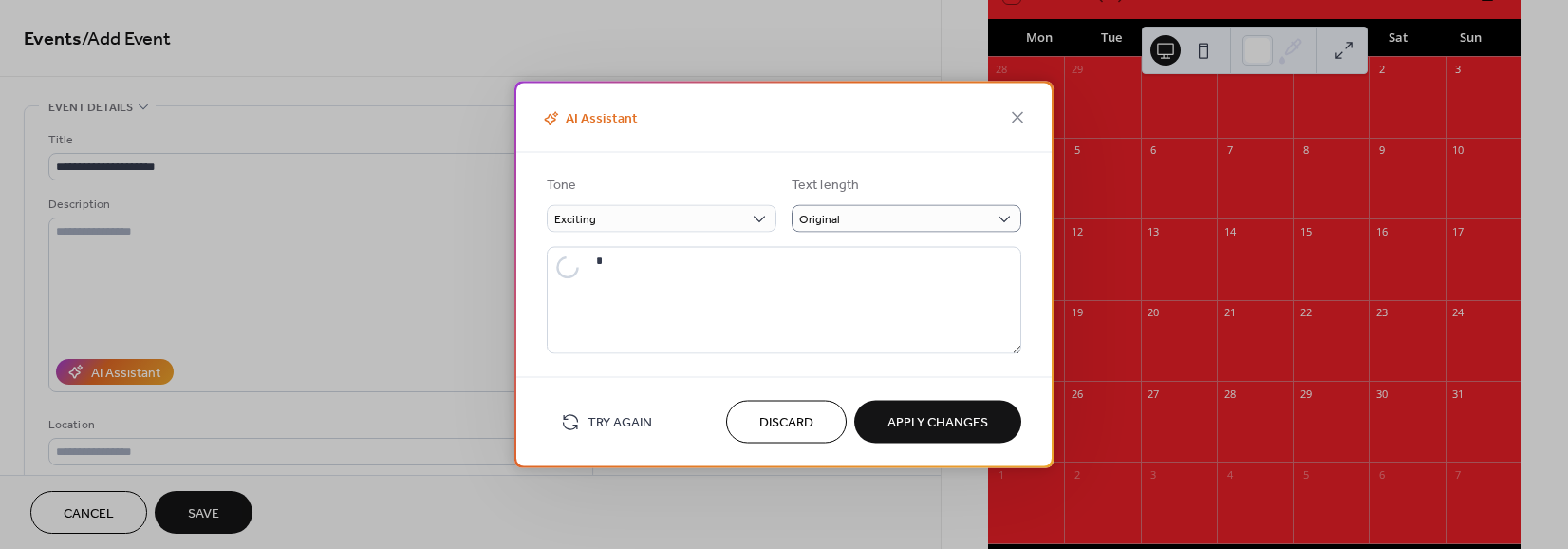 type on "**********" 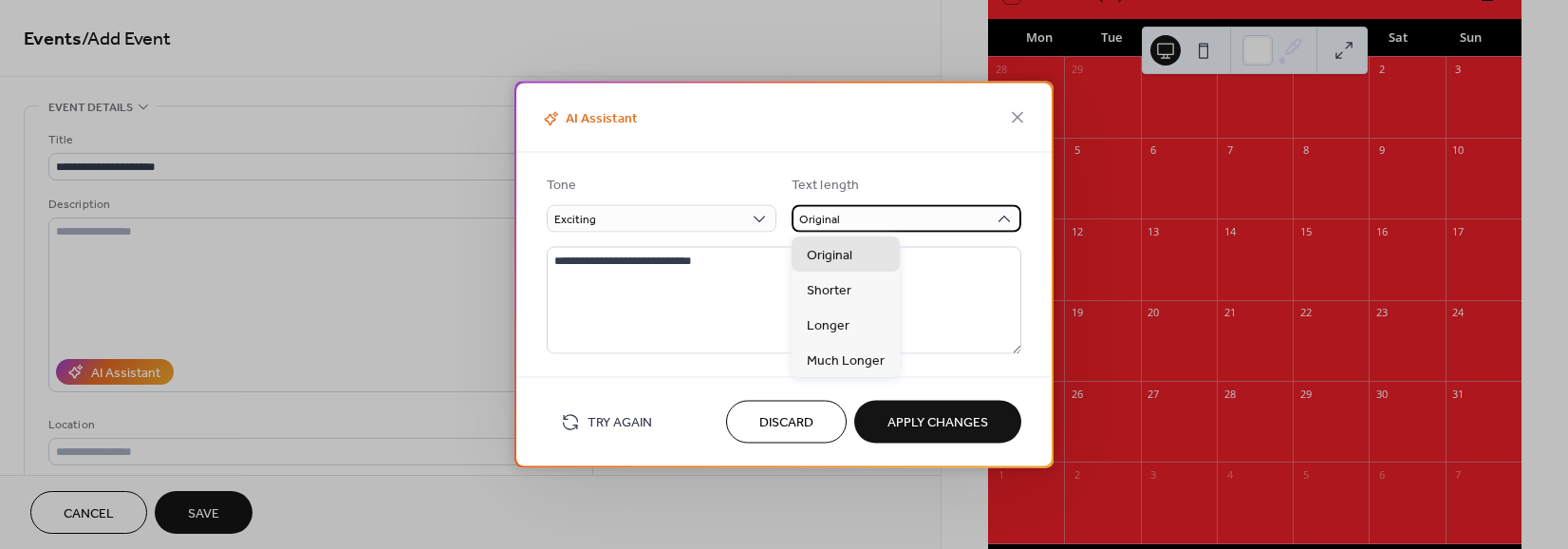 click on "Original" at bounding box center (906, 218) 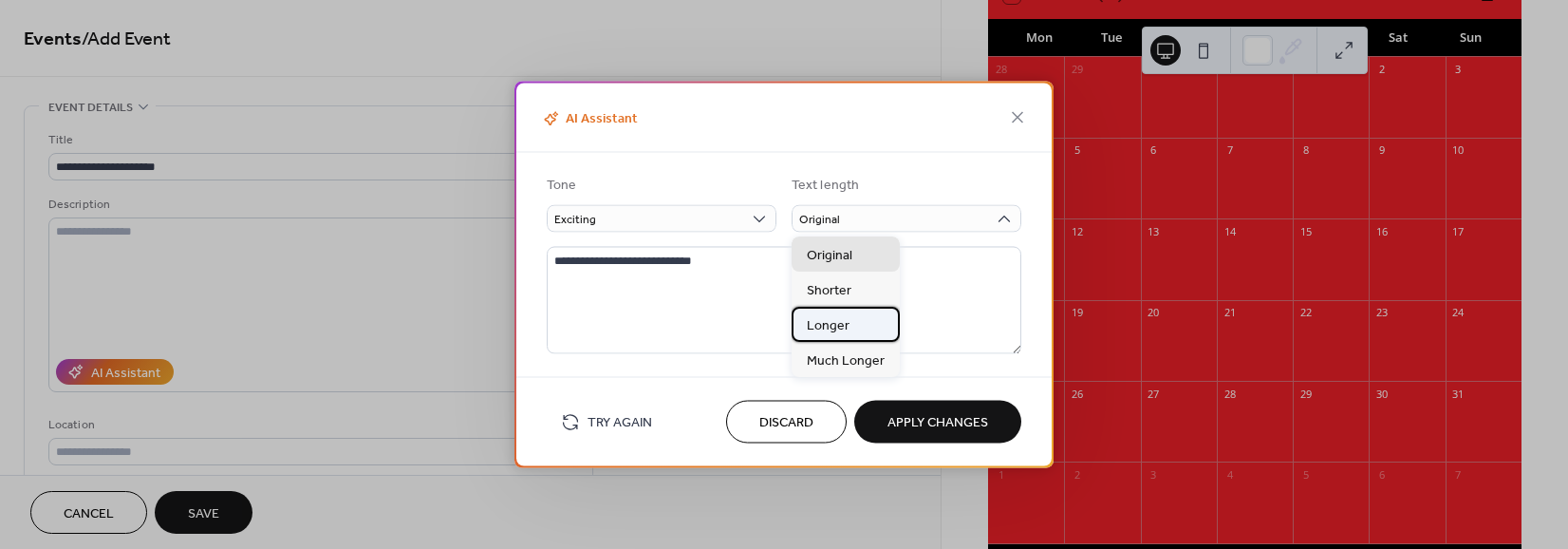 click on "Longer" at bounding box center [828, 325] 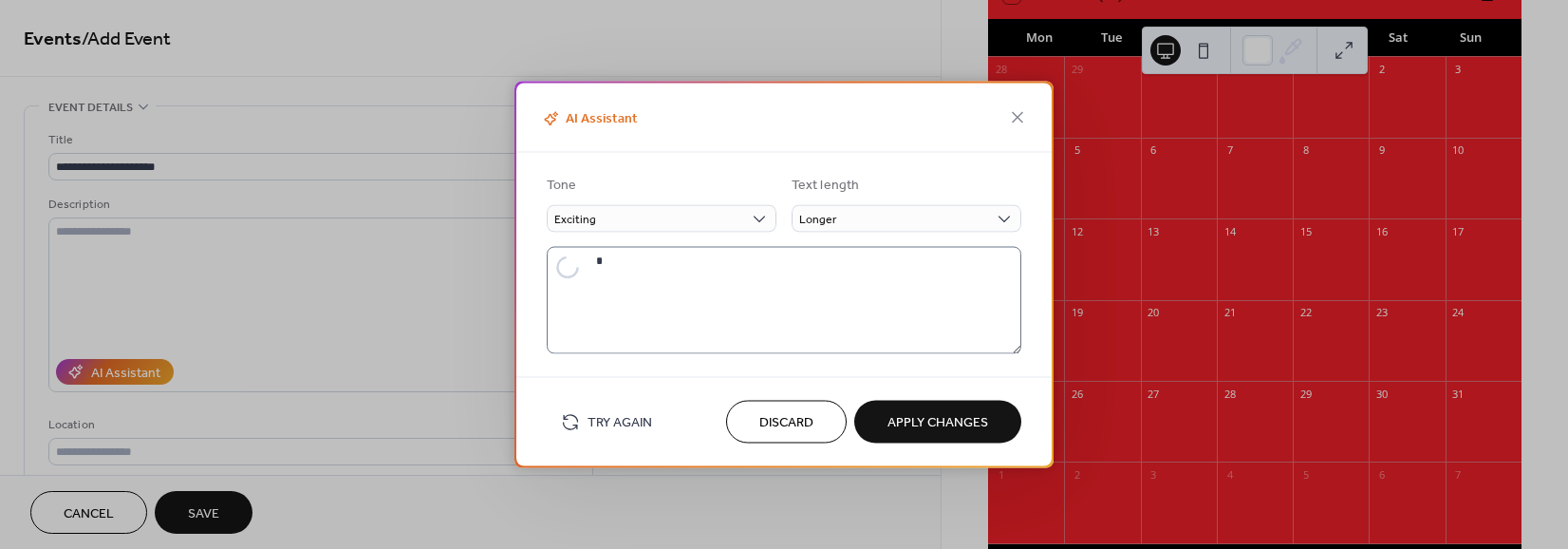 type on "**********" 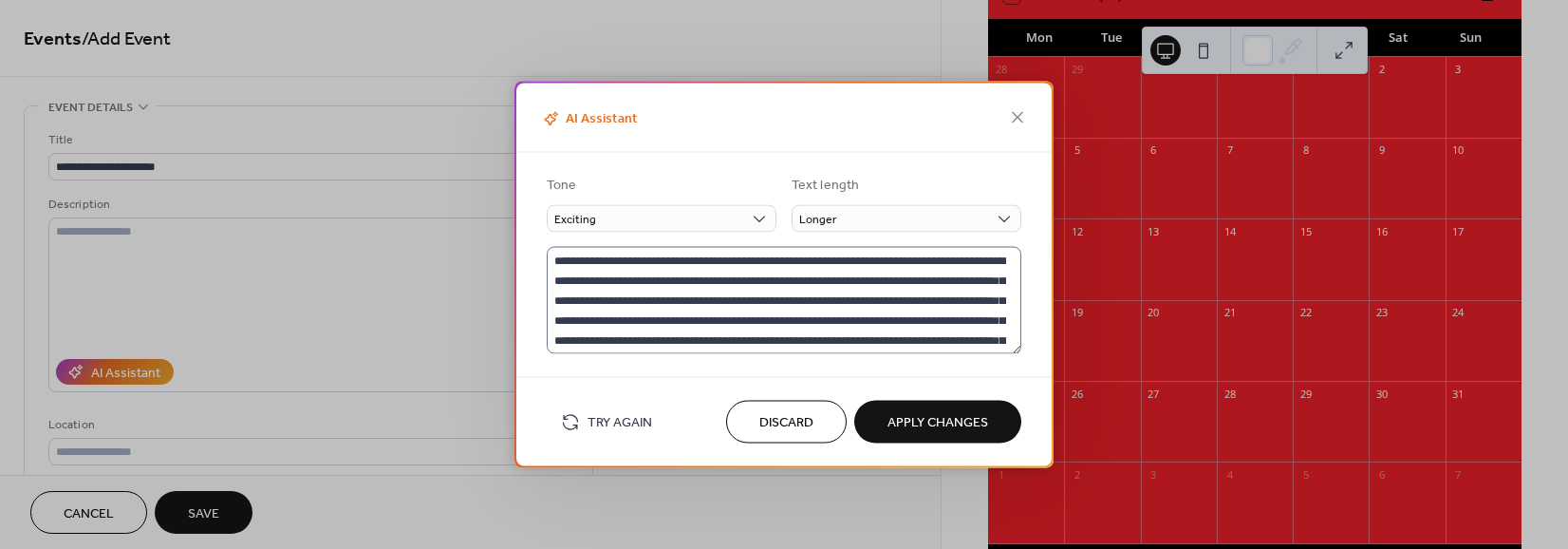 scroll, scrollTop: 19, scrollLeft: 0, axis: vertical 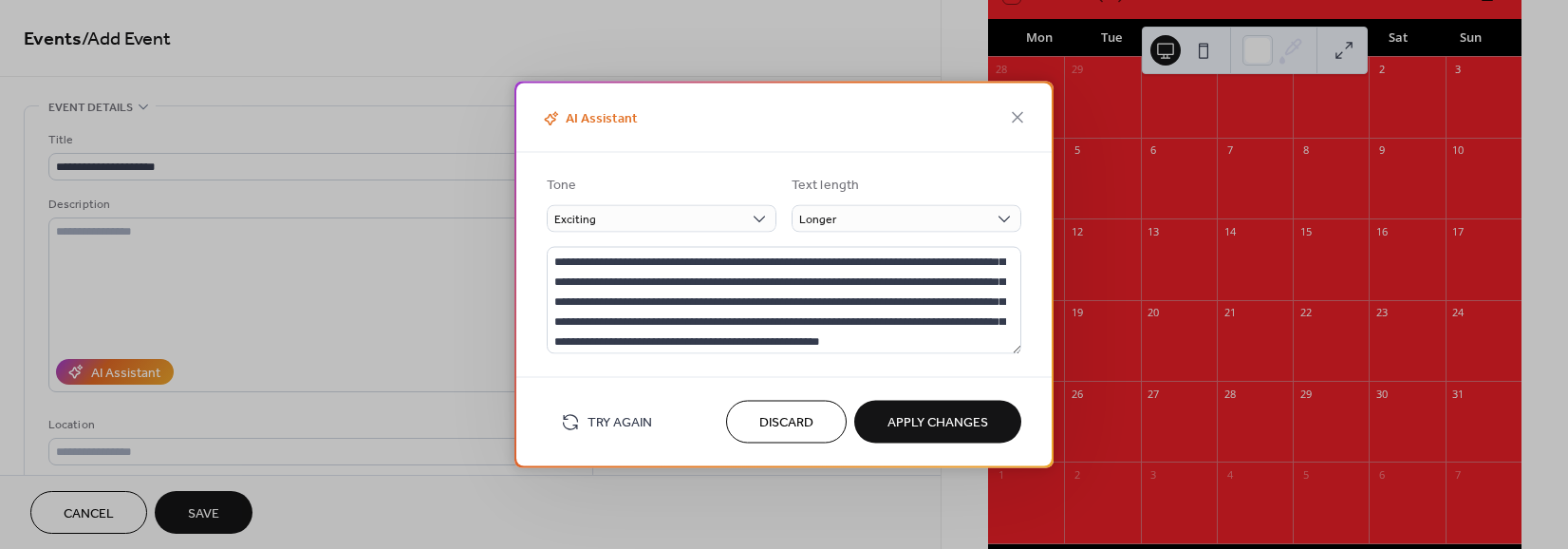 click on "Apply Changes" at bounding box center (938, 423) 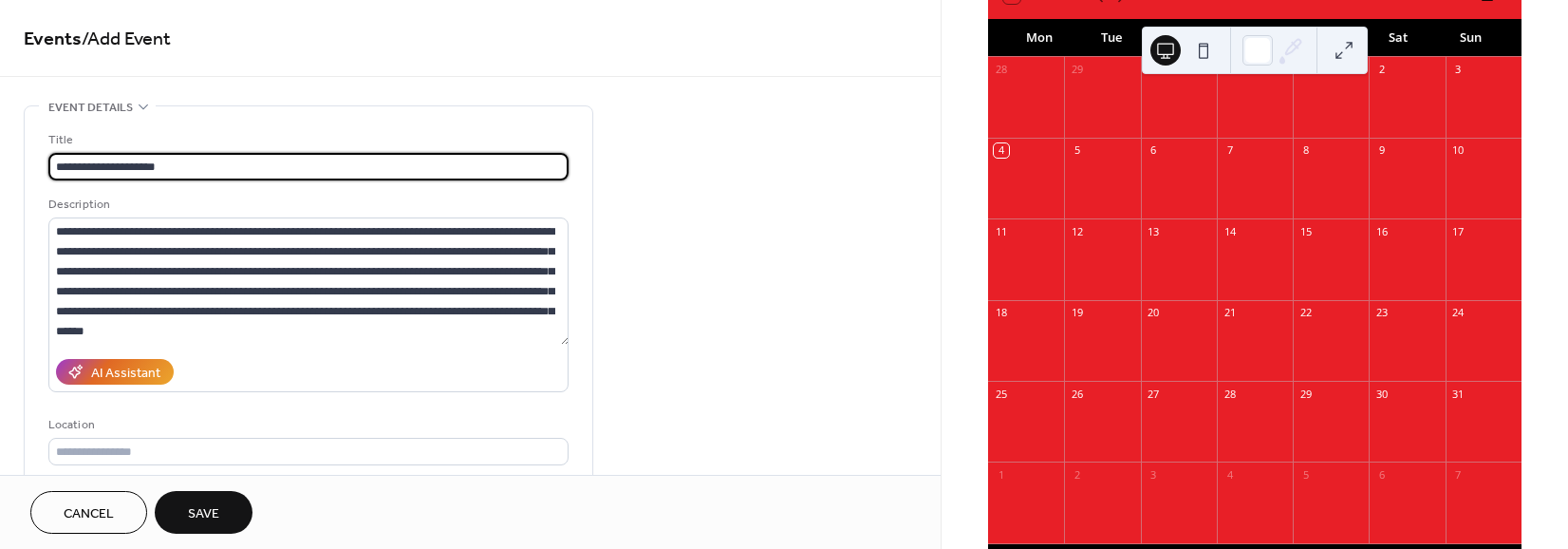 click on "**********" at bounding box center (308, 166) 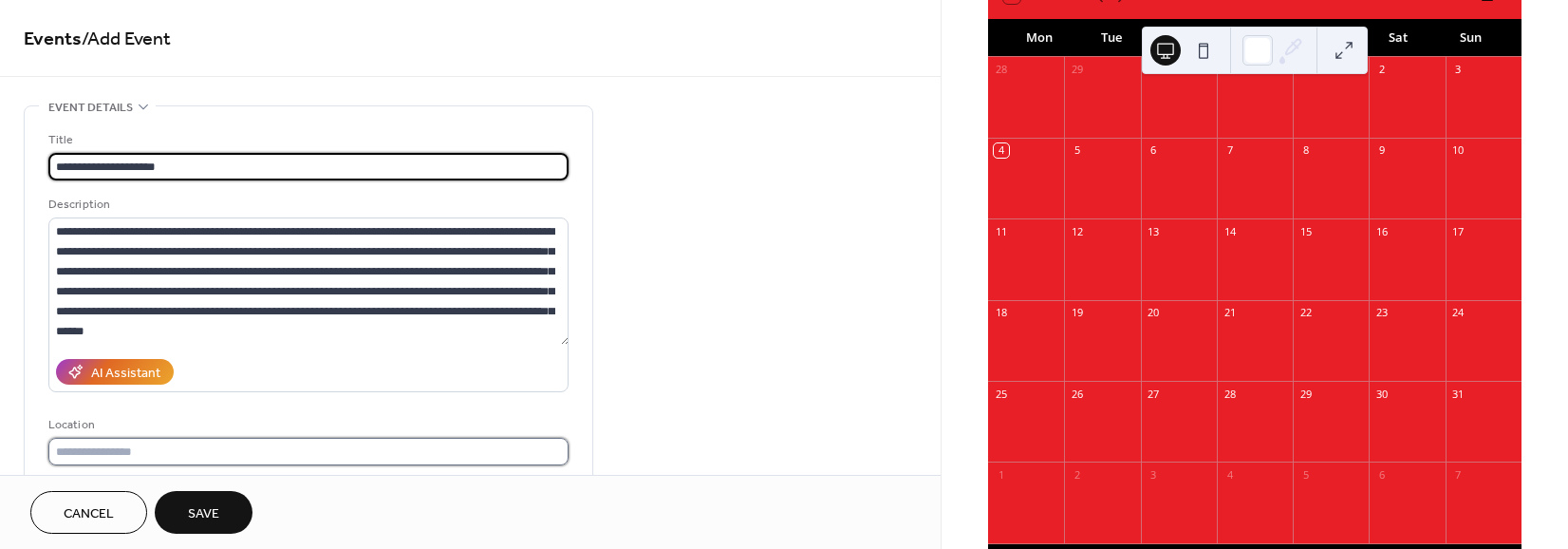 click at bounding box center [308, 451] 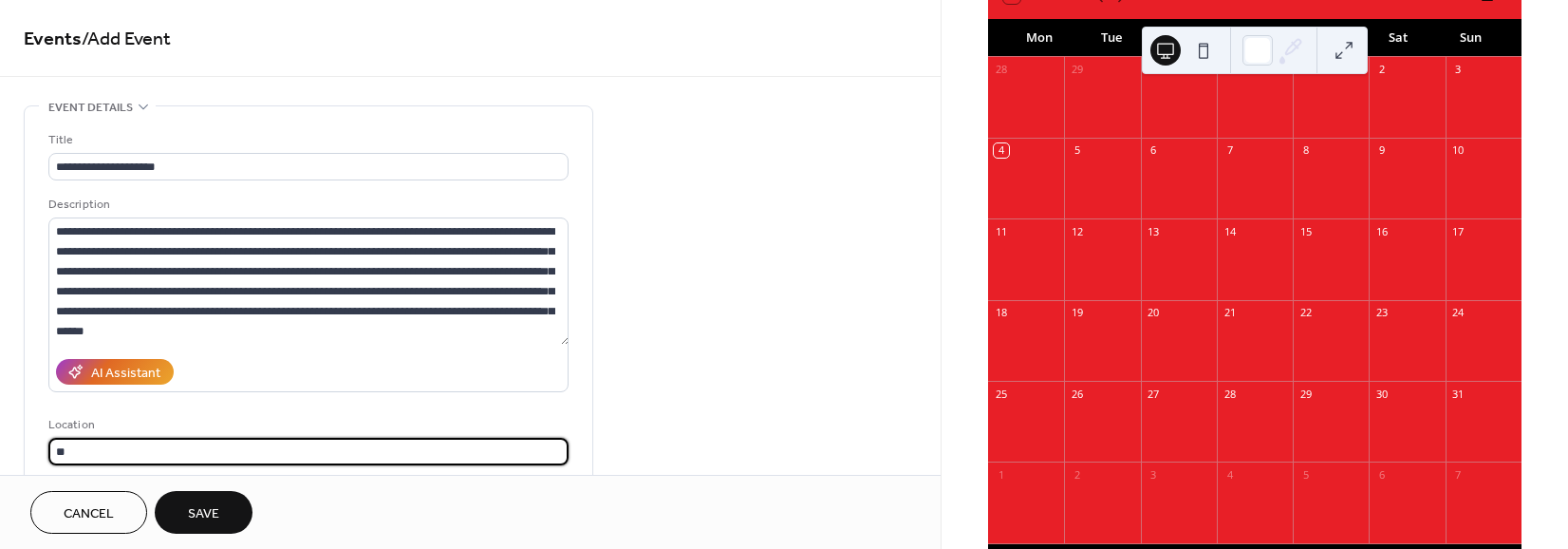 type on "*" 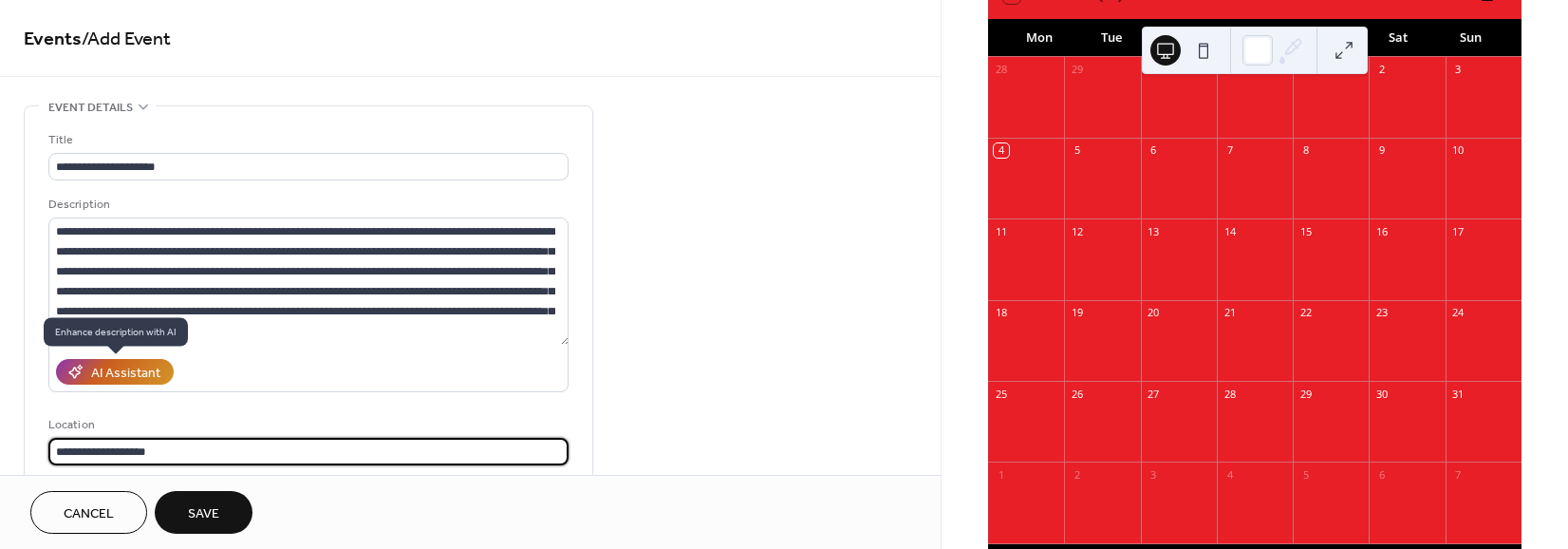 type on "**********" 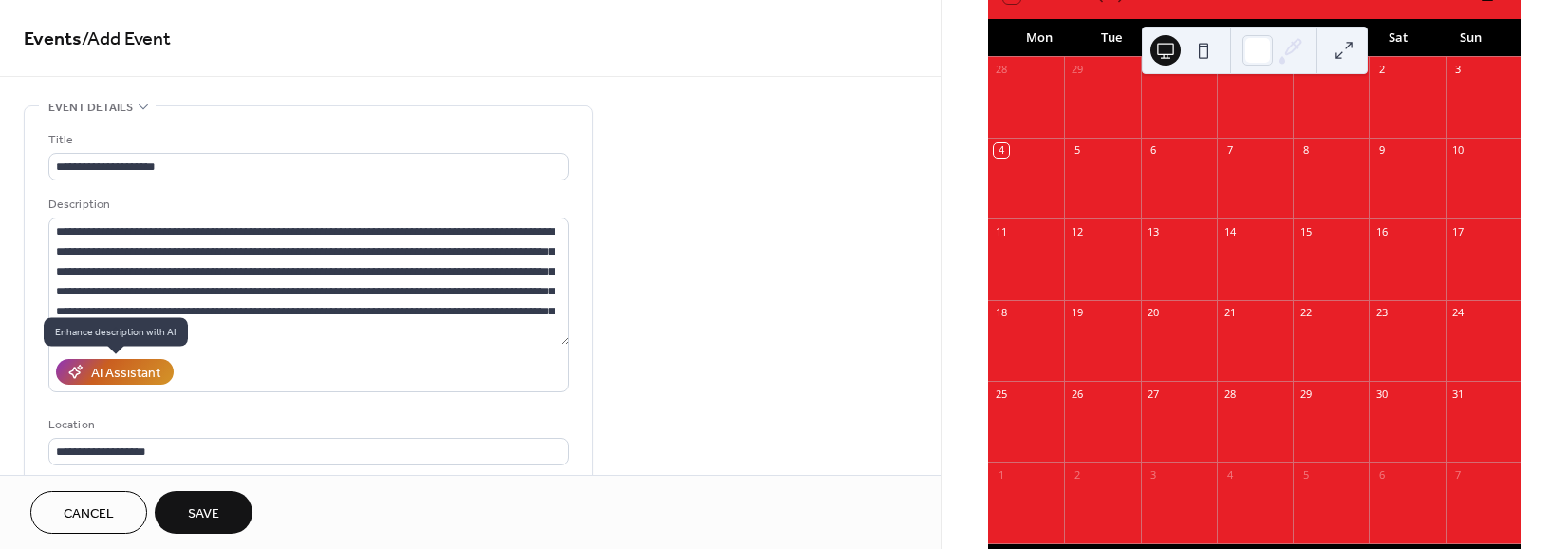 click on "AI Assistant" at bounding box center (125, 373) 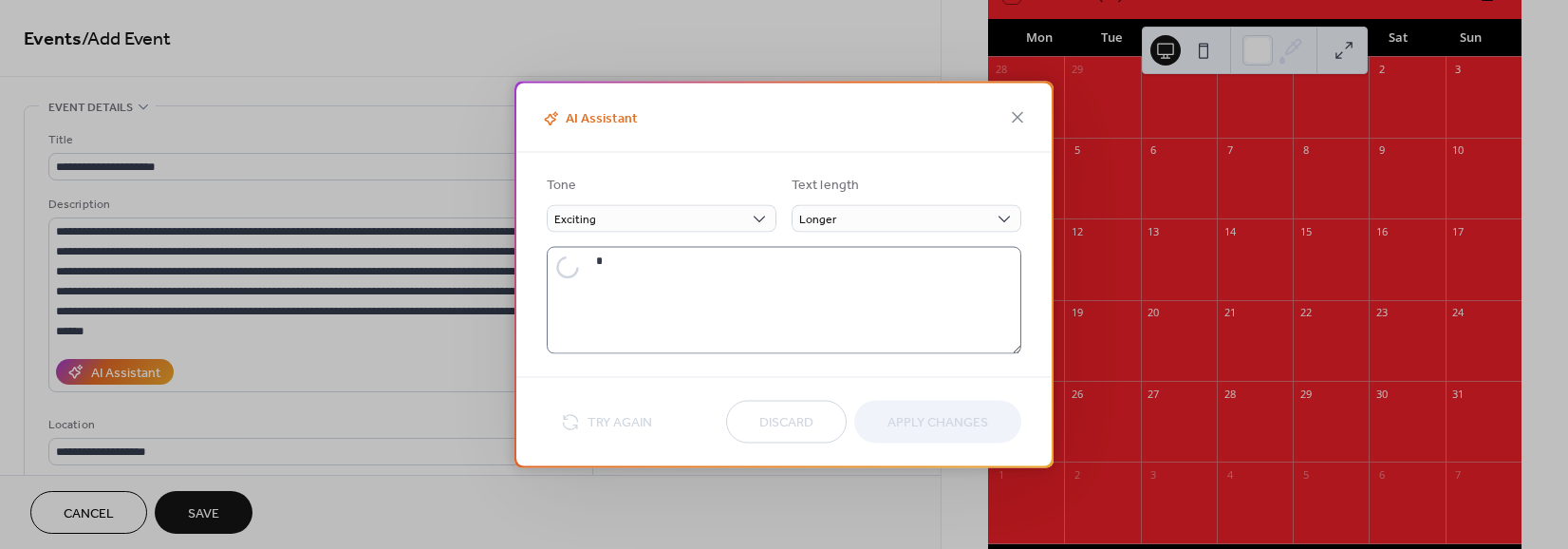 type on "**********" 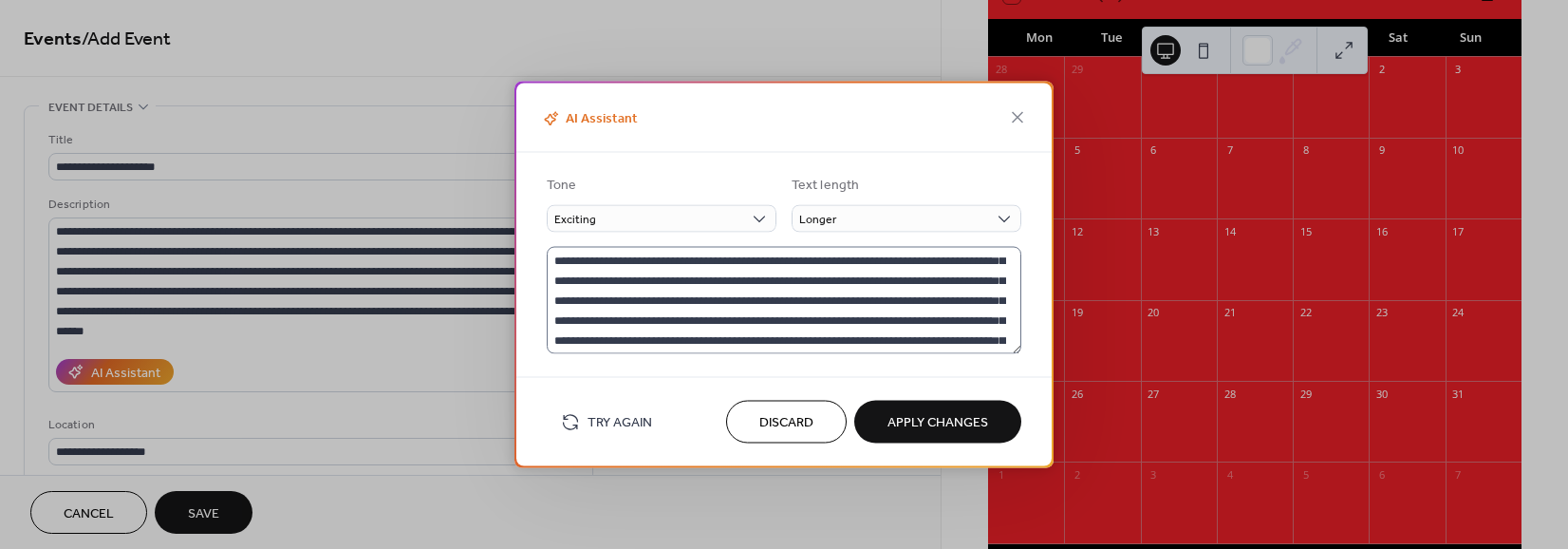 scroll, scrollTop: 40, scrollLeft: 0, axis: vertical 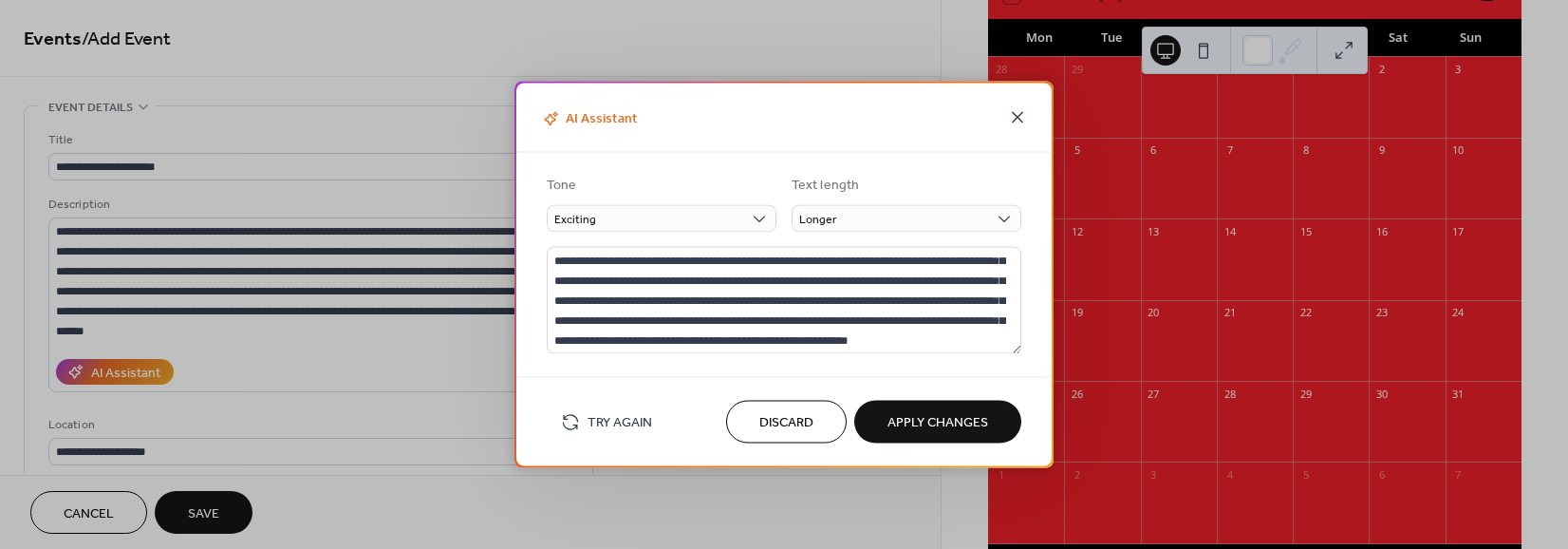 click 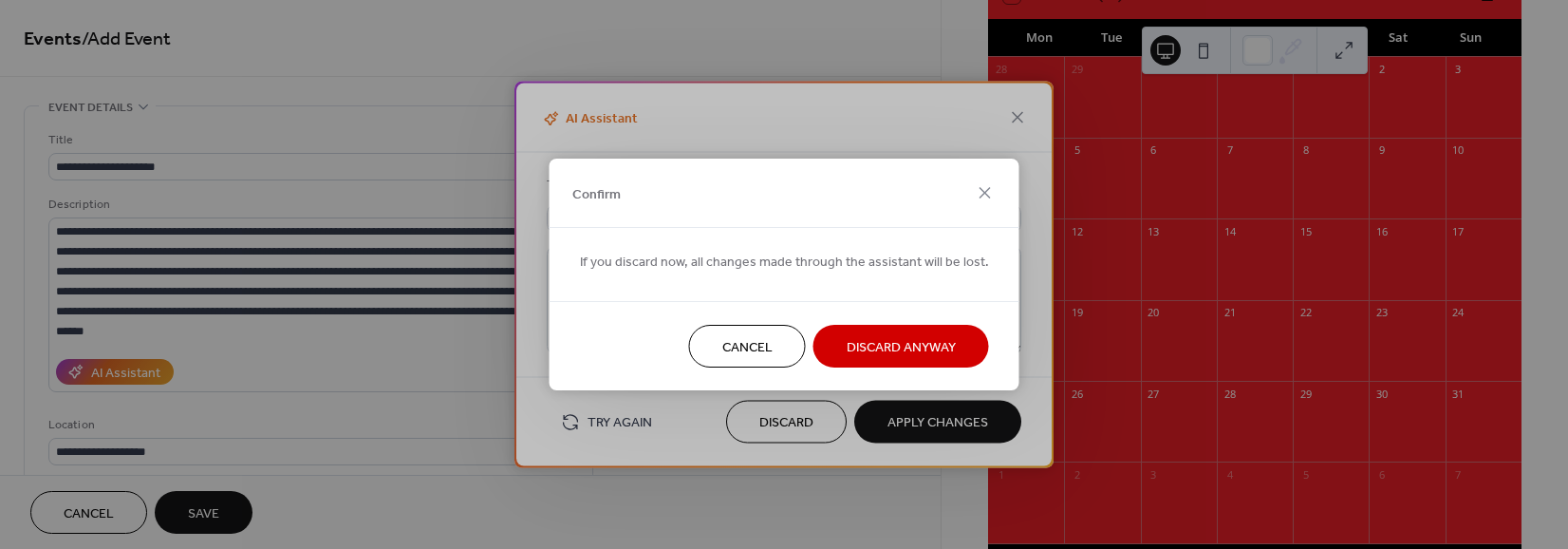 click on "Cancel" at bounding box center (747, 346) 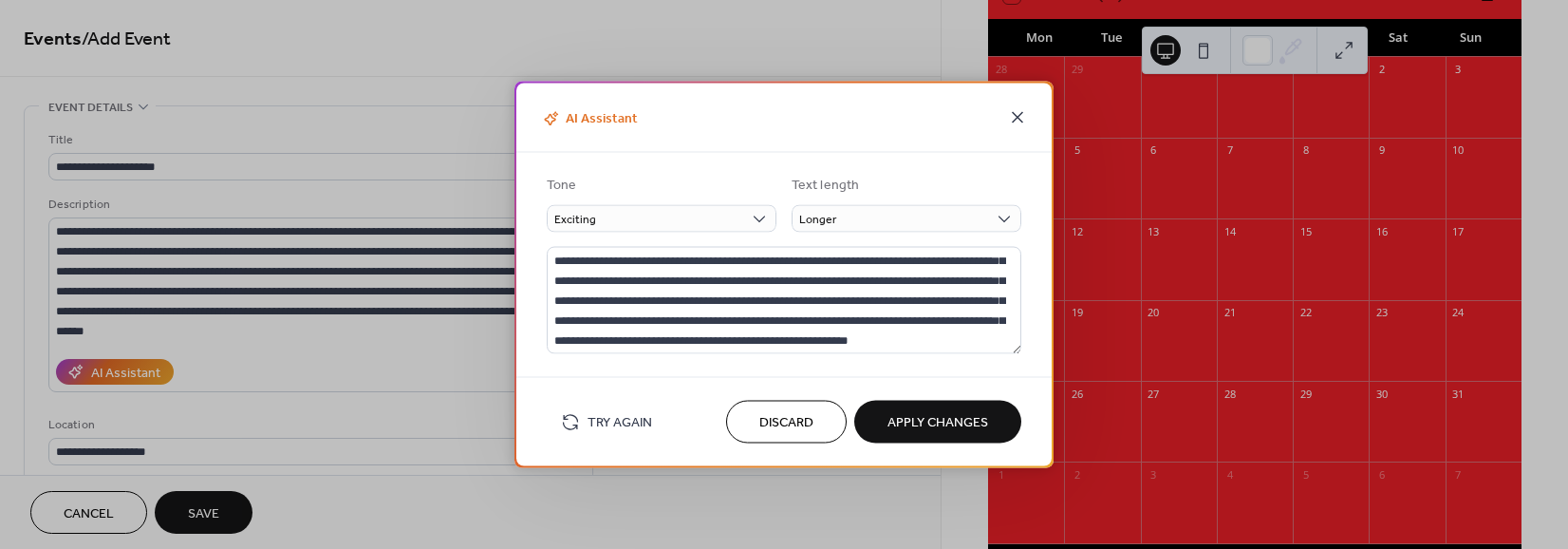 click 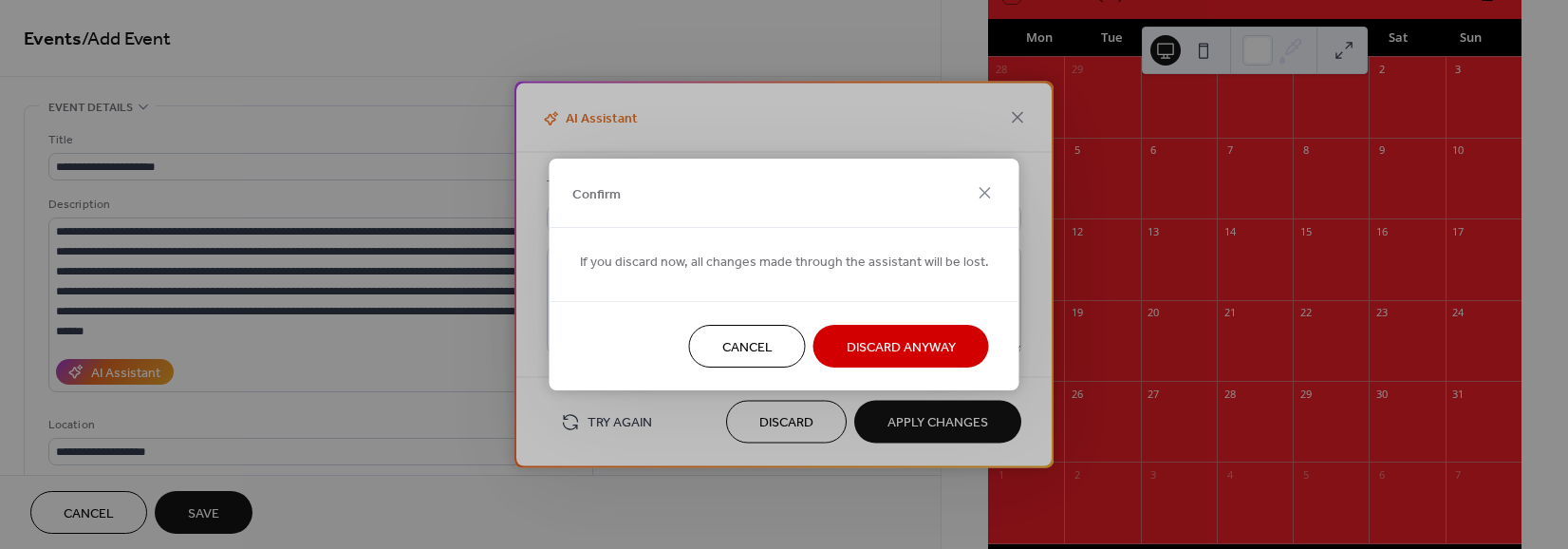 click on "Discard Anyway" at bounding box center (901, 348) 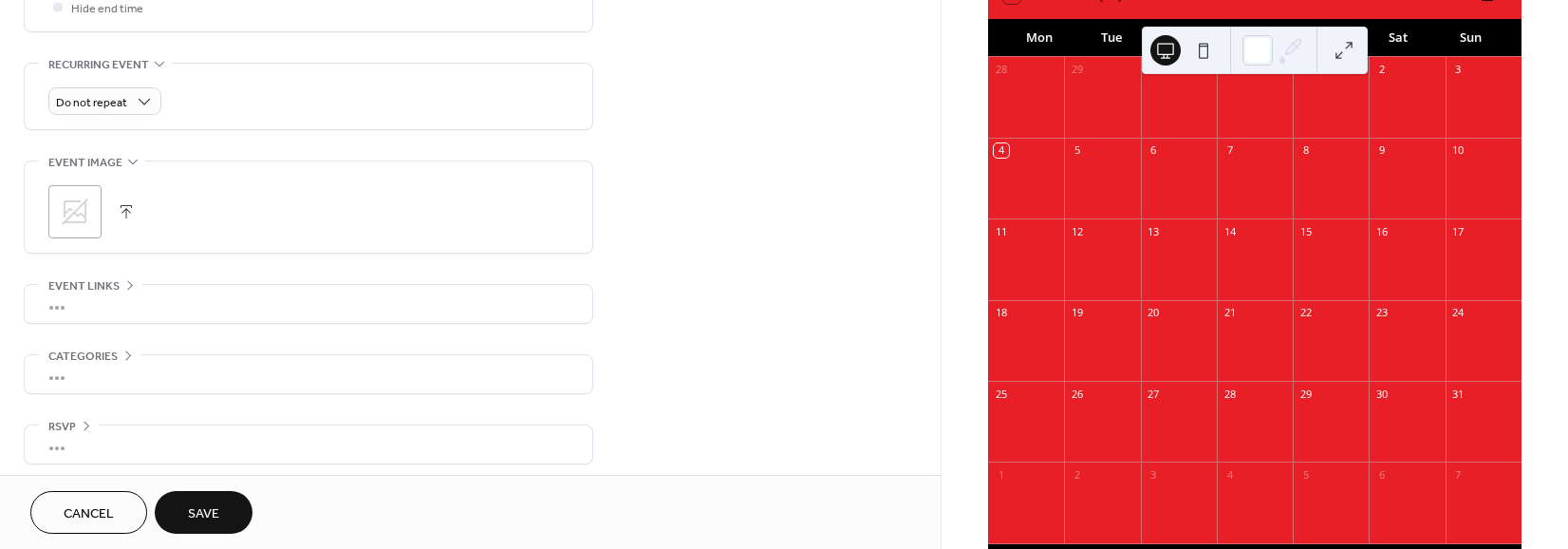 scroll, scrollTop: 780, scrollLeft: 0, axis: vertical 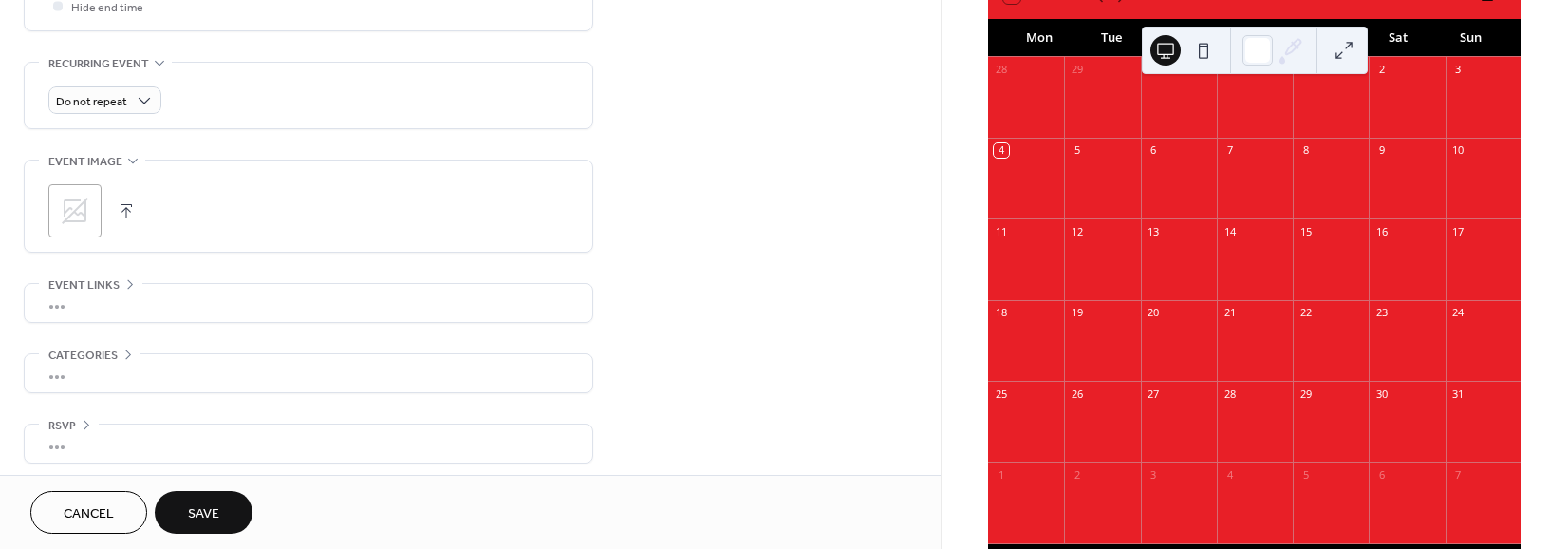 click on ";" at bounding box center [75, 211] 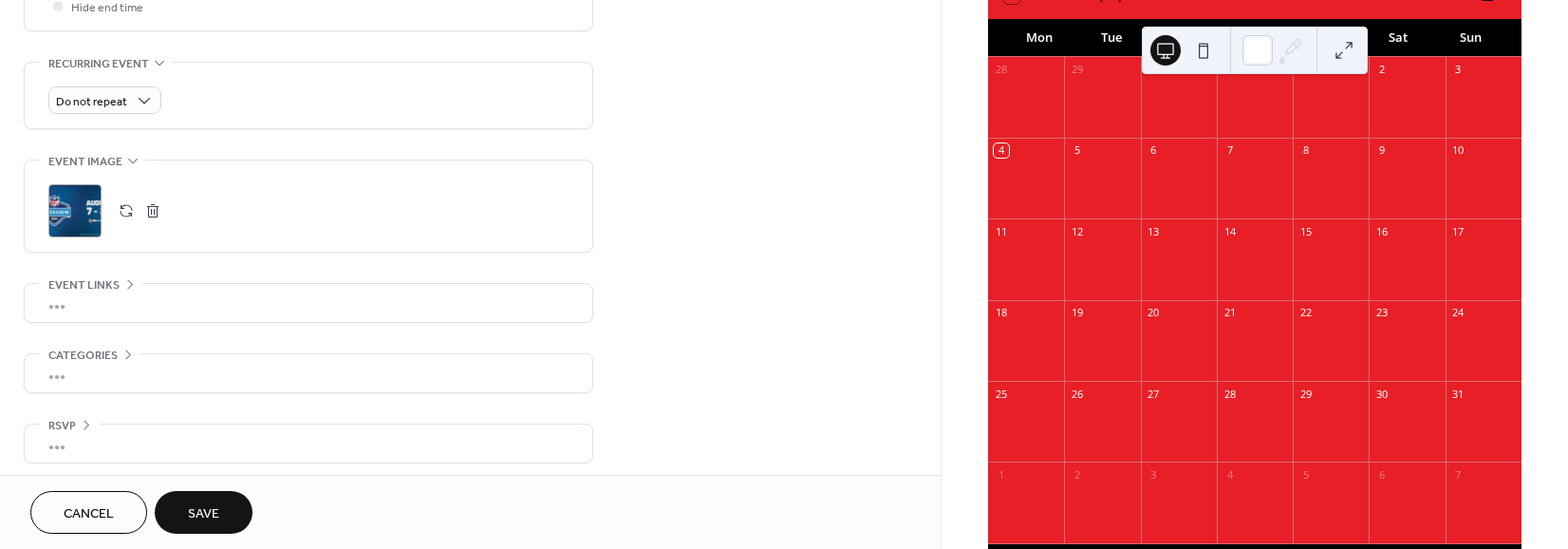 click on "Save" at bounding box center (203, 514) 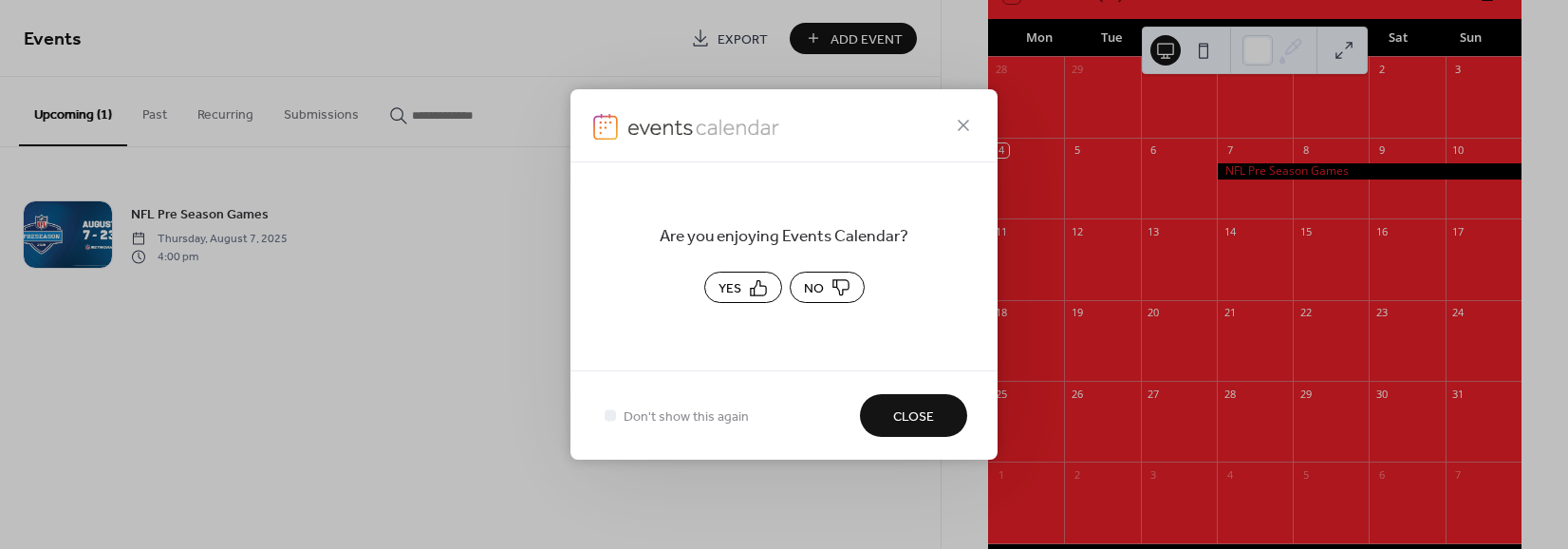 click on "Close" at bounding box center (913, 417) 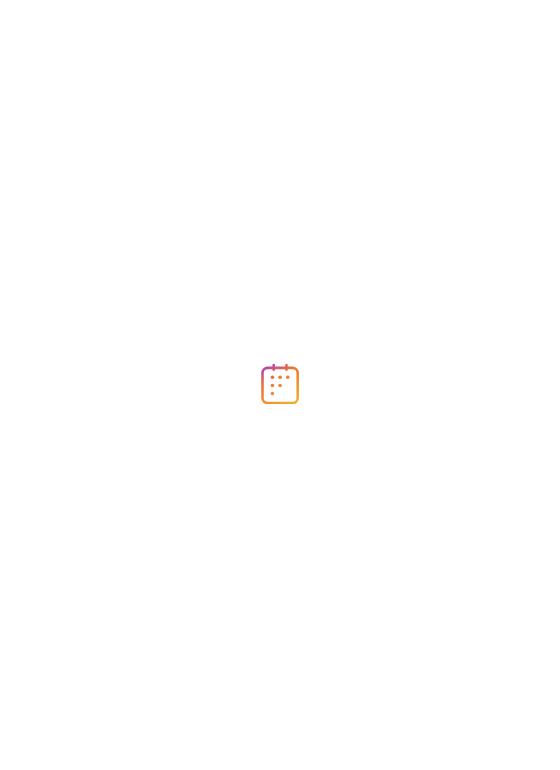 scroll, scrollTop: 0, scrollLeft: 0, axis: both 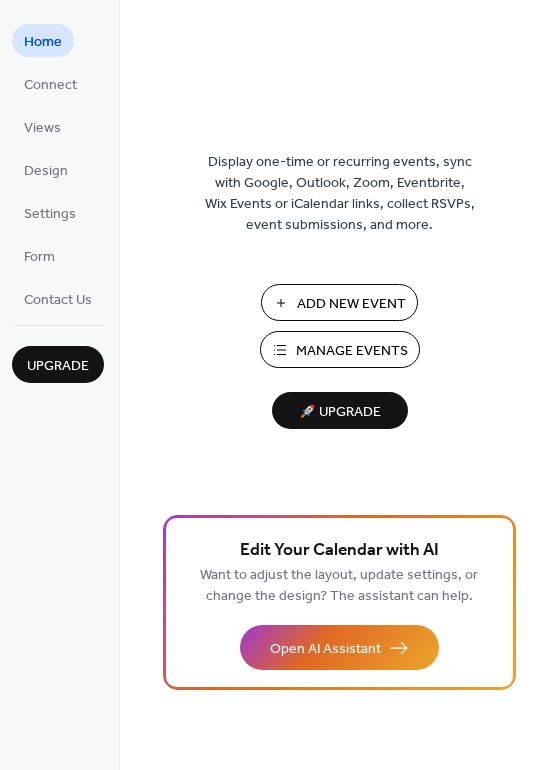 click on "Manage Events" at bounding box center [352, 351] 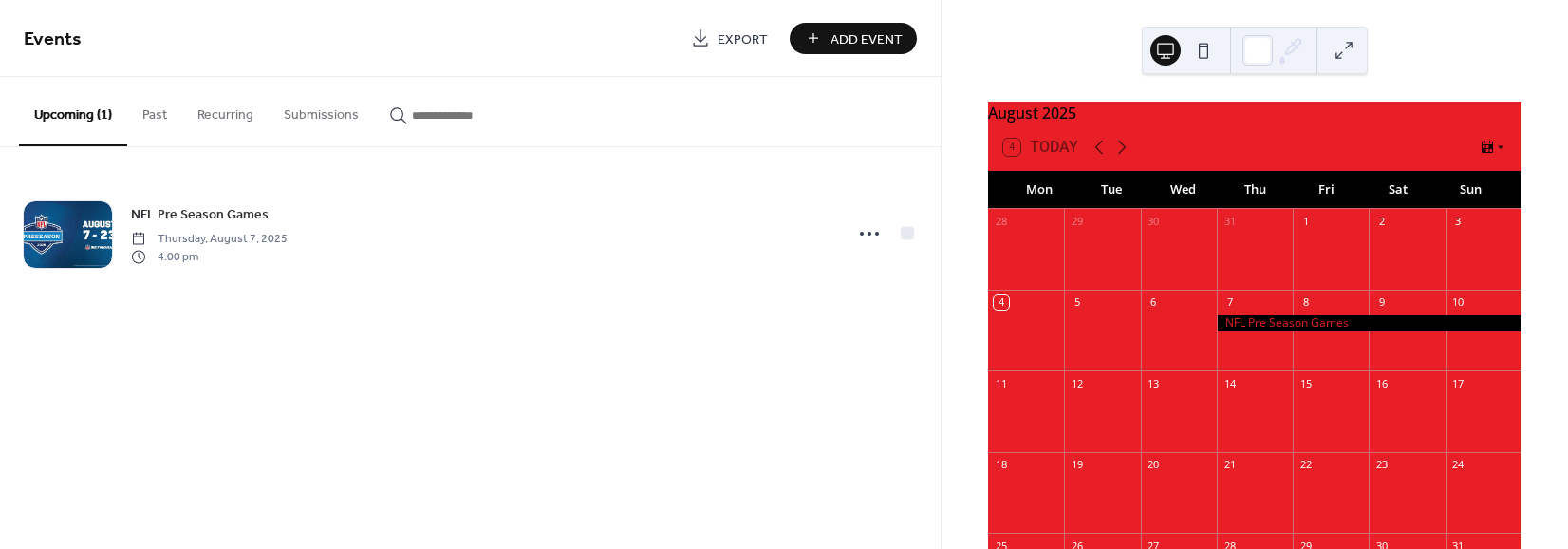 scroll, scrollTop: 0, scrollLeft: 0, axis: both 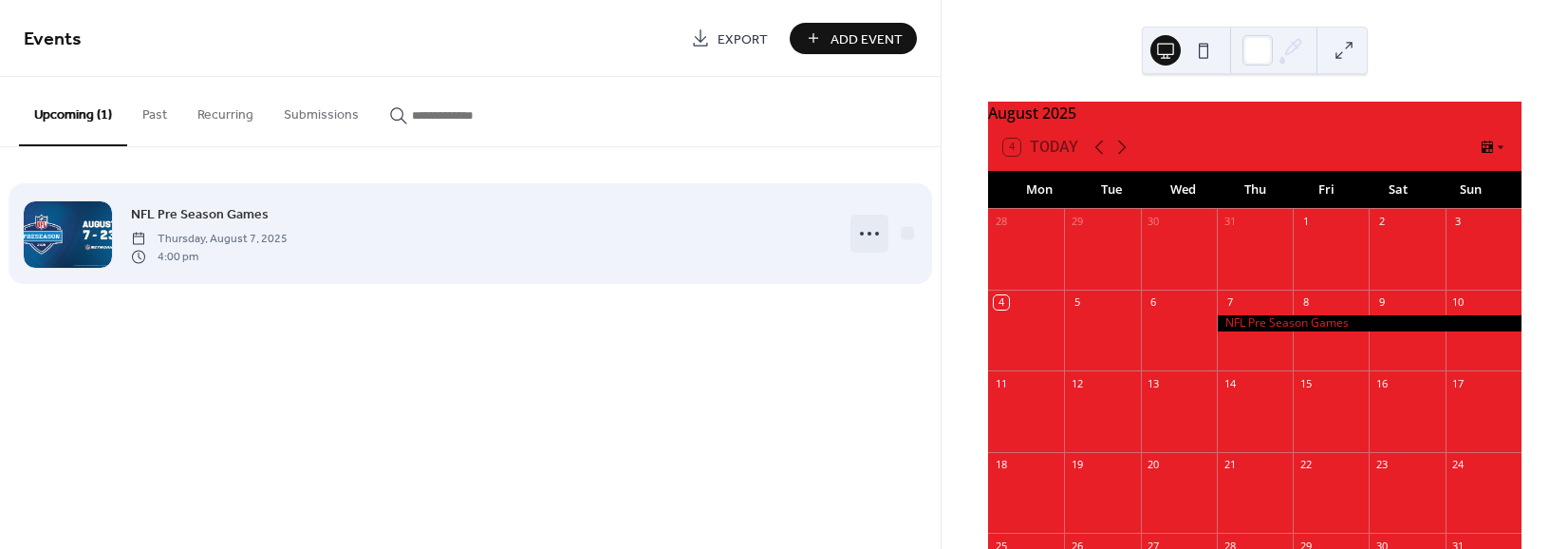 click 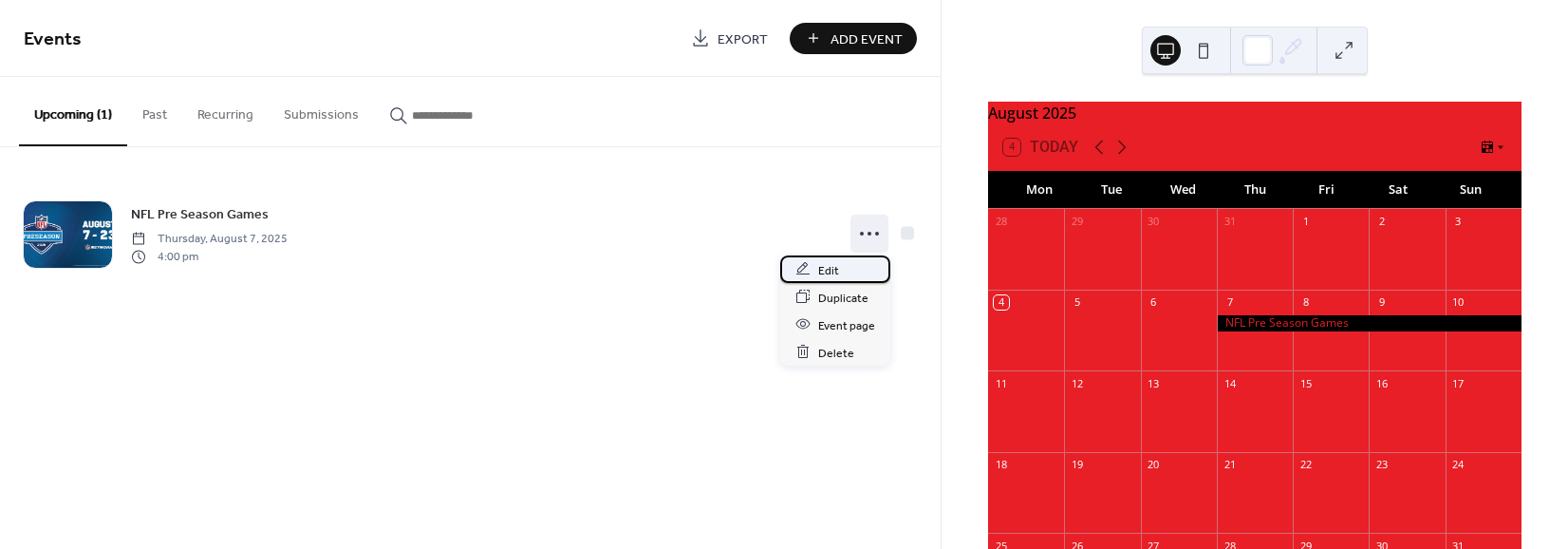 click on "Edit" at bounding box center [829, 270] 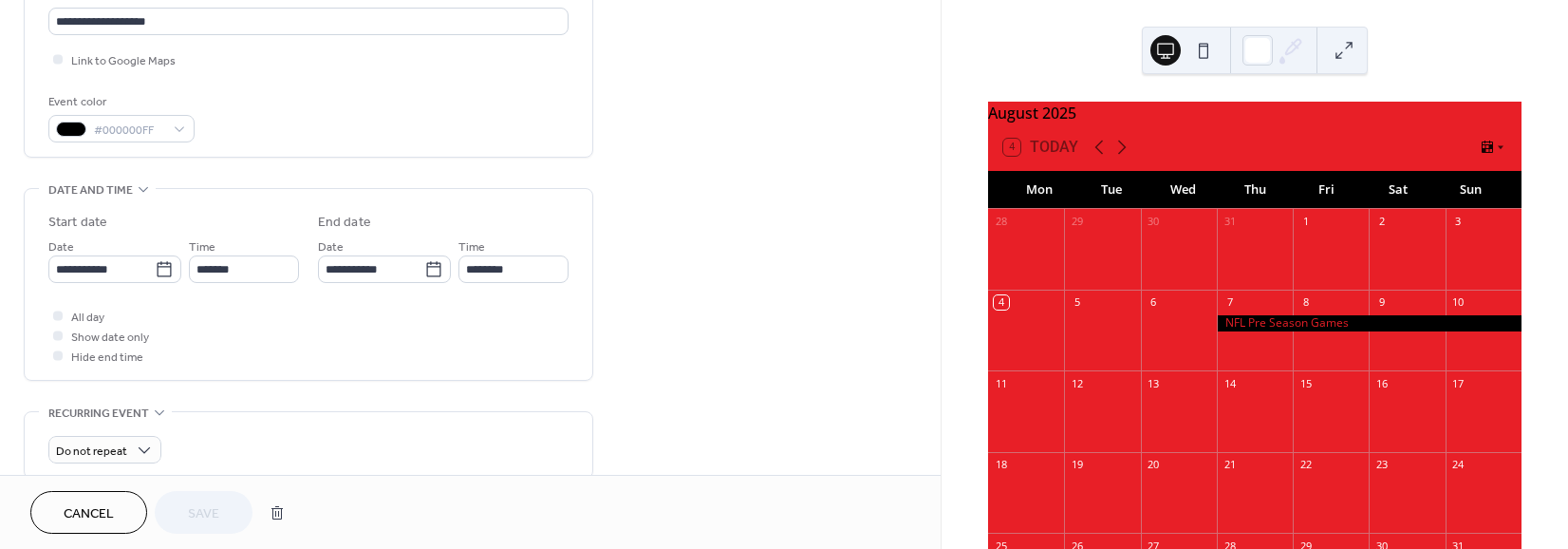 scroll, scrollTop: 456, scrollLeft: 0, axis: vertical 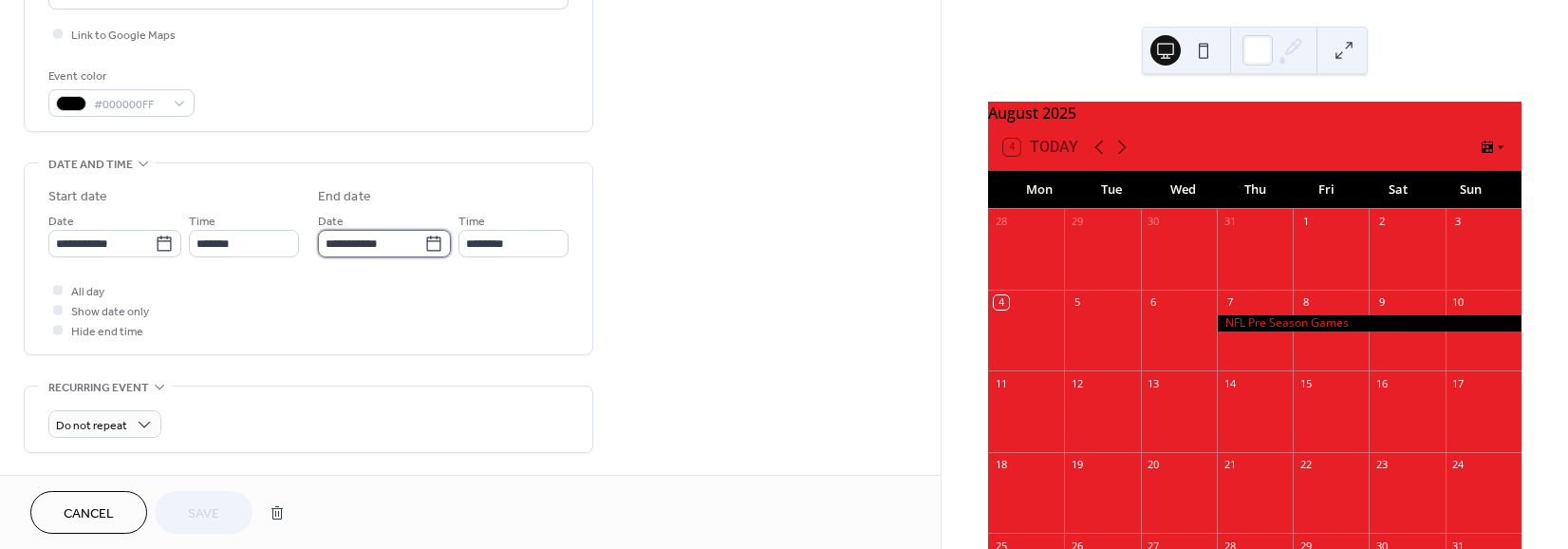 click on "**********" at bounding box center [371, 243] 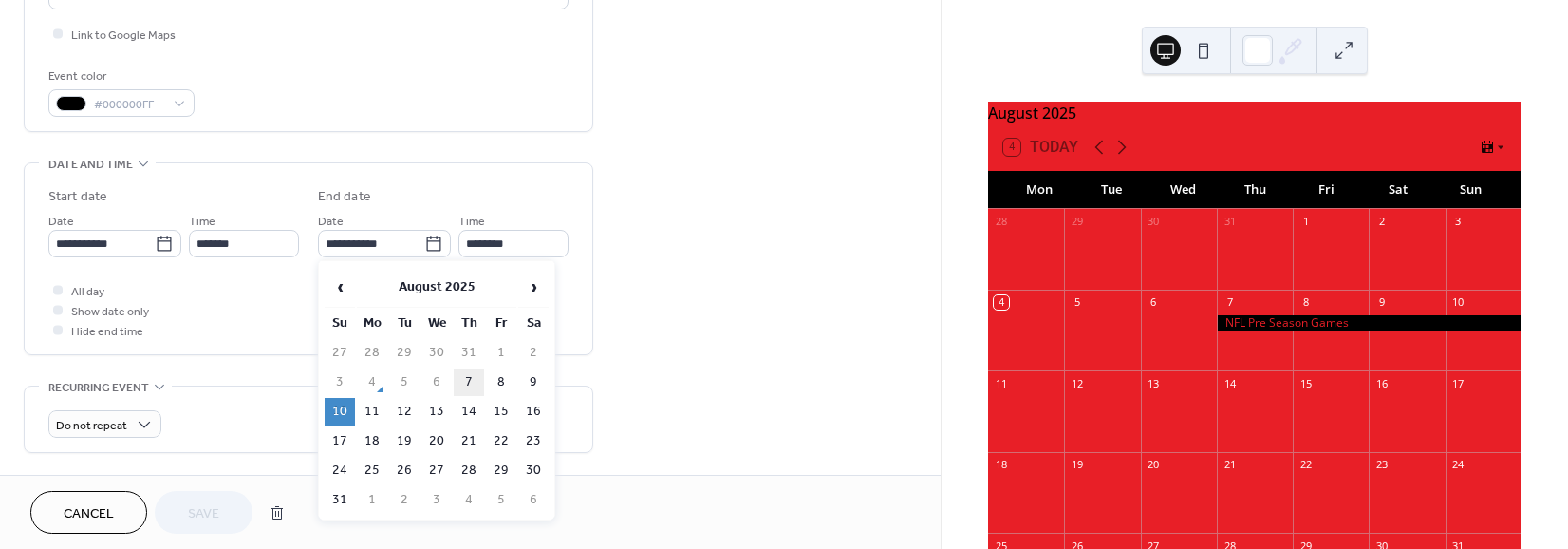 click on "7" at bounding box center [469, 382] 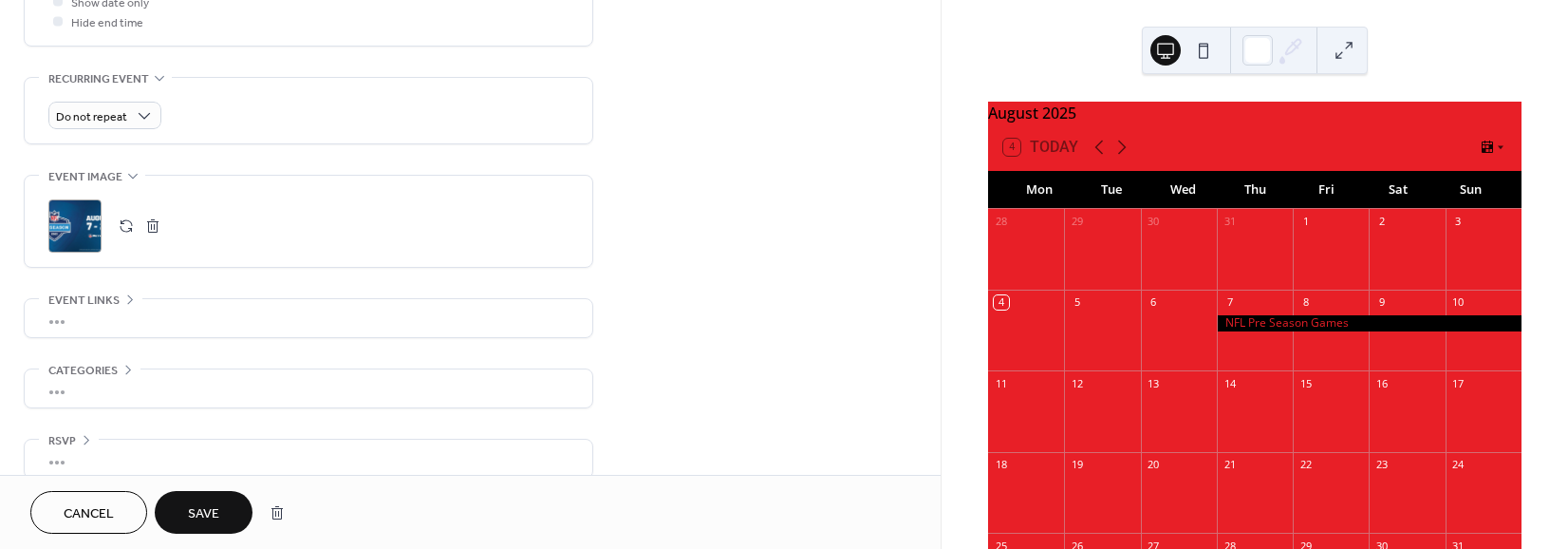 scroll, scrollTop: 780, scrollLeft: 0, axis: vertical 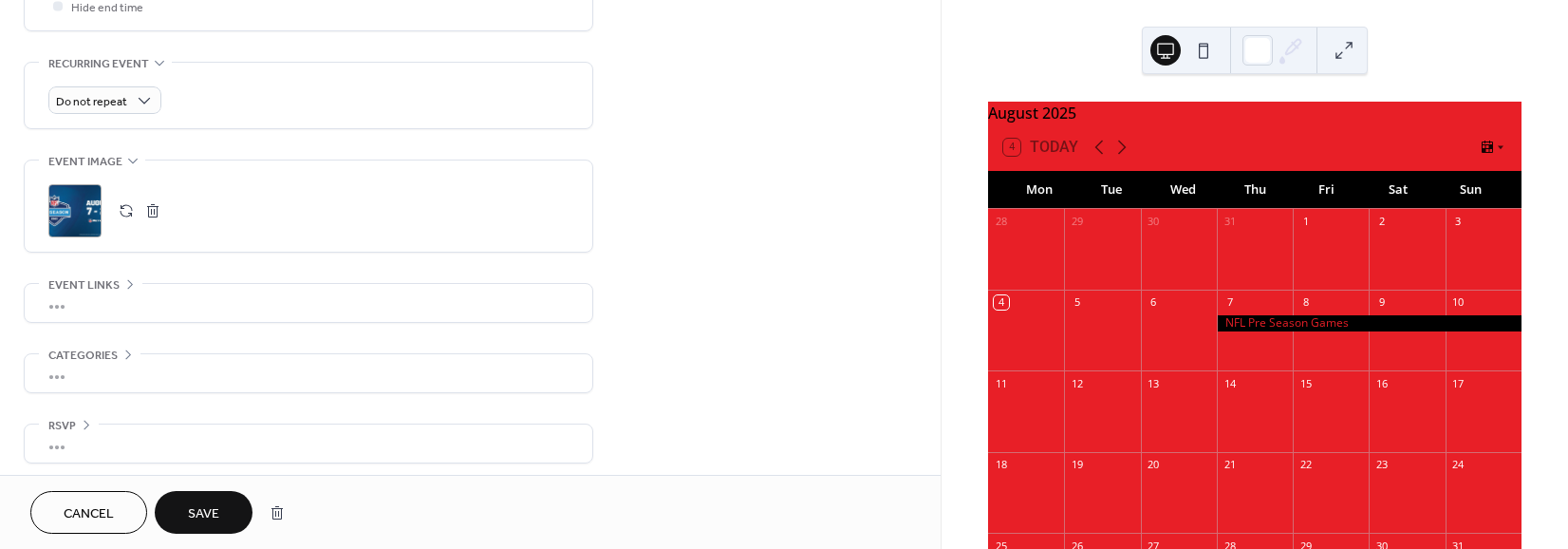 click on "Save" at bounding box center [203, 514] 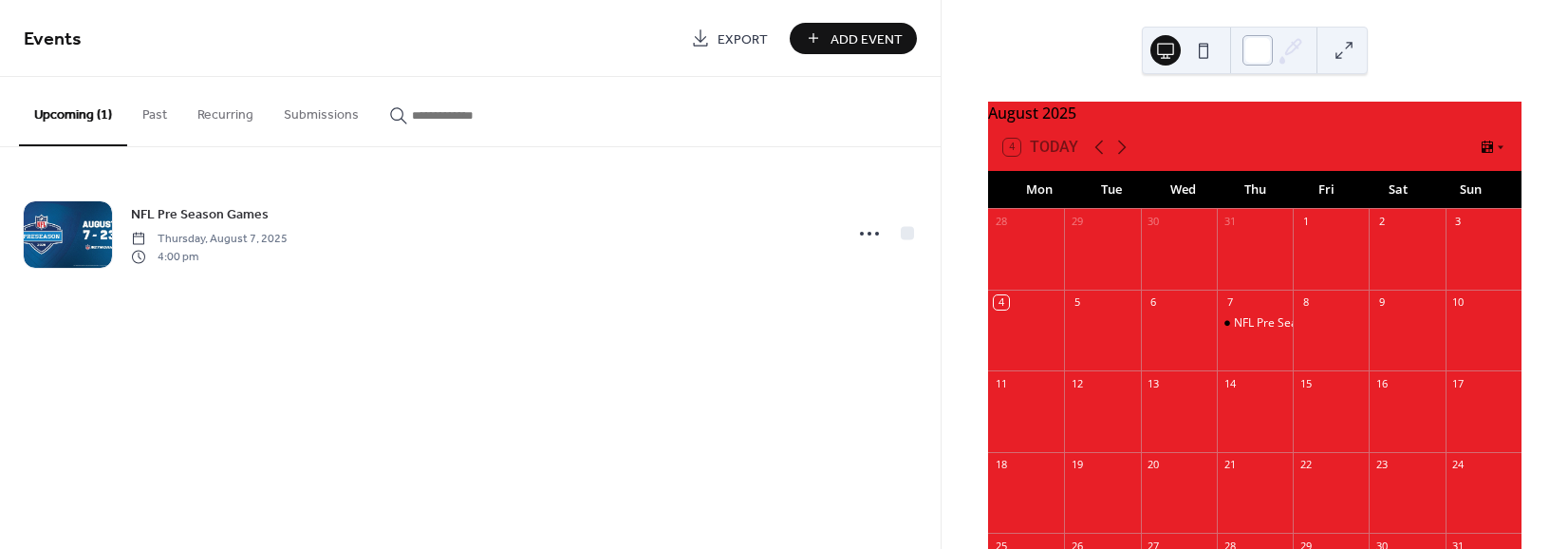 click at bounding box center [1258, 50] 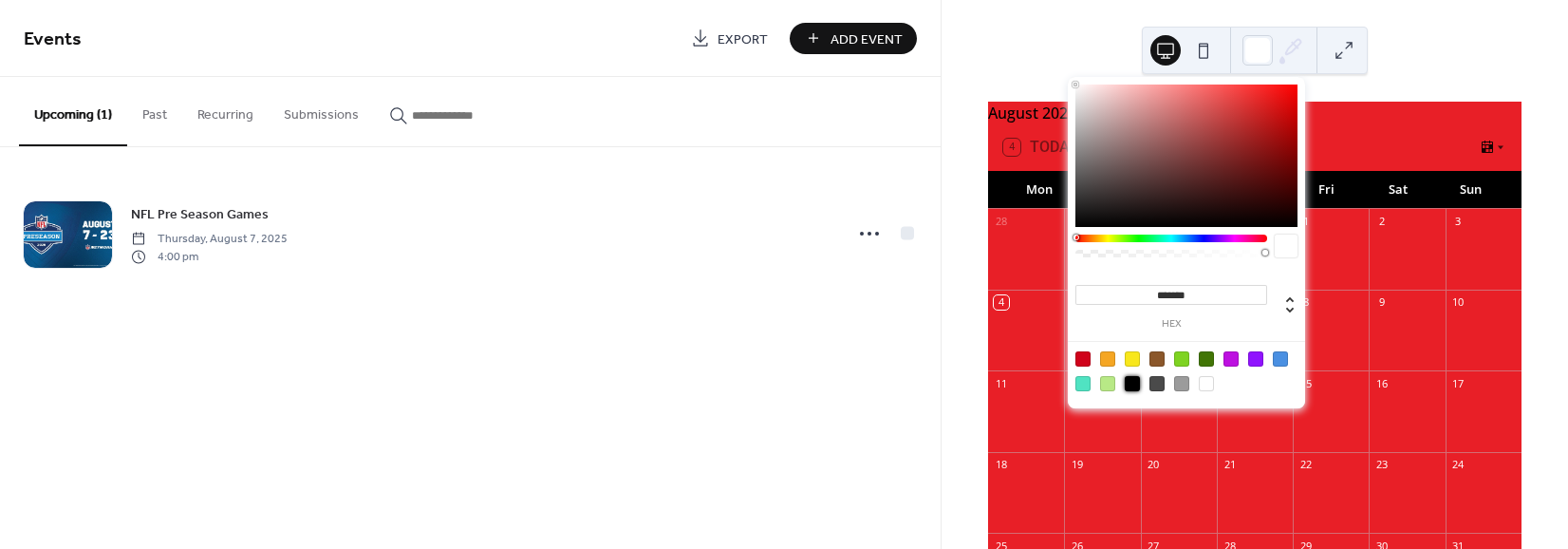 click at bounding box center [1132, 384] 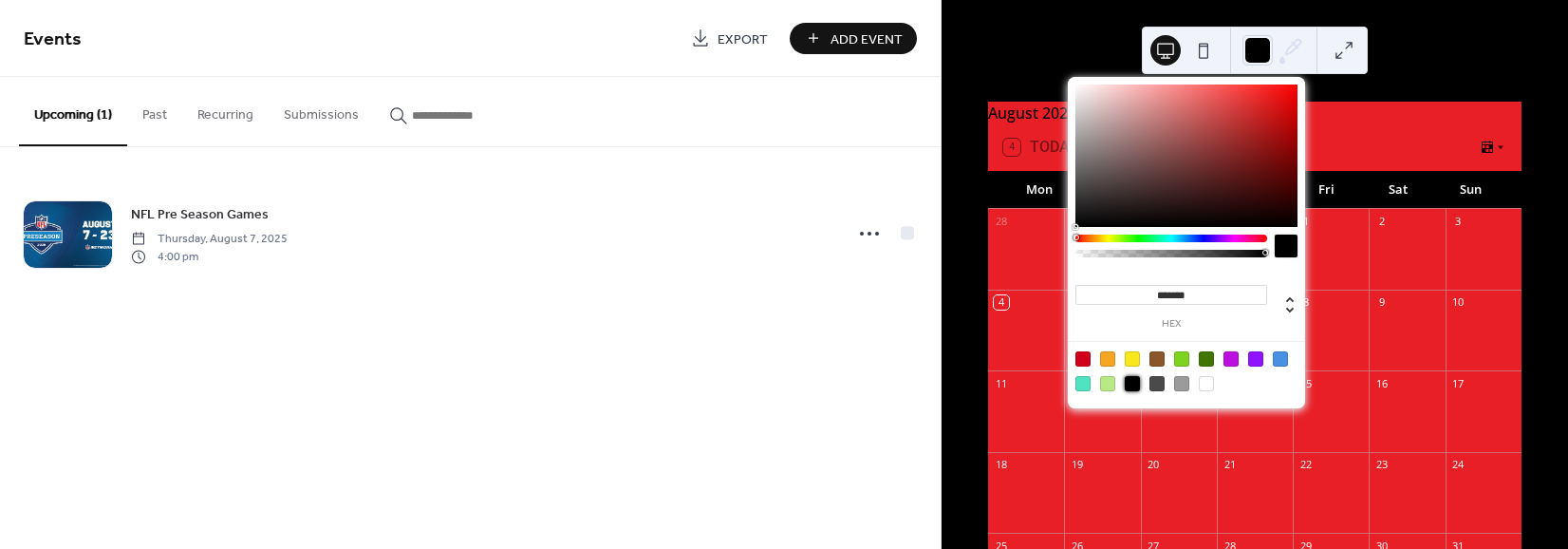 click on "August 2025 4 Today Mon Tue Wed Thu Fri Sat Sun 28 29 30 31 1 2 3 4 5 6 7 NFL Pre Season Games  8 9 10 11 12 13 14 15 16 17 18 19 20 21 22 23 24 25 26 27 28 29 30 31 1 2 3 4 5 6 7 Subscribe" at bounding box center (1255, 274) 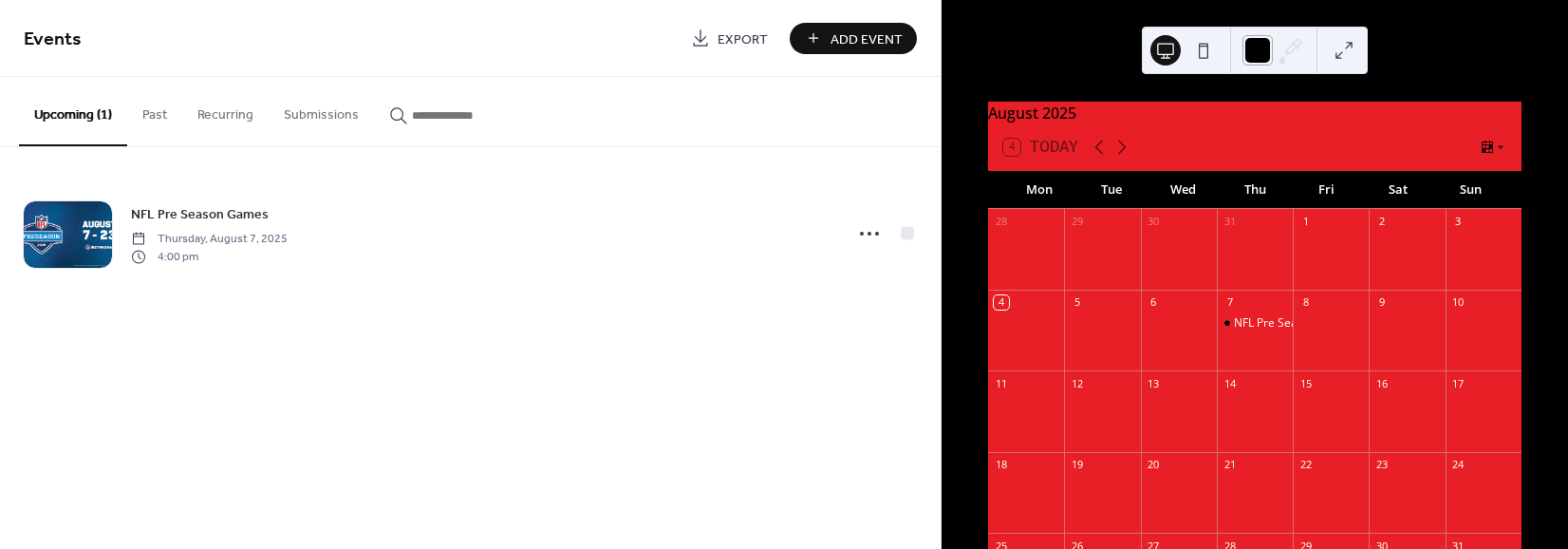 click at bounding box center [1258, 50] 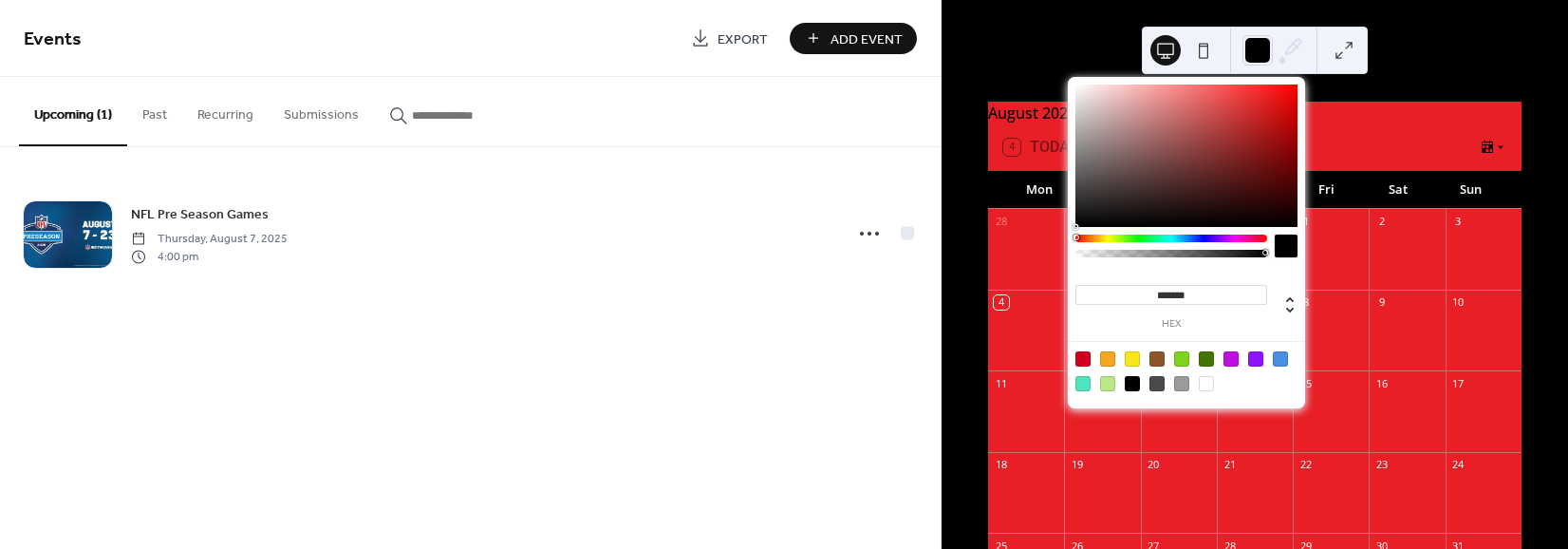 click on "August 2025 4 Today Mon Tue Wed Thu Fri Sat Sun 28 29 30 31 1 2 3 4 5 6 7 NFL Pre Season Games  8 9 10 11 12 13 14 15 16 17 18 19 20 21 22 23 24 25 26 27 28 29 30 31 1 2 3 4 5 6 7 Subscribe" at bounding box center (1255, 274) 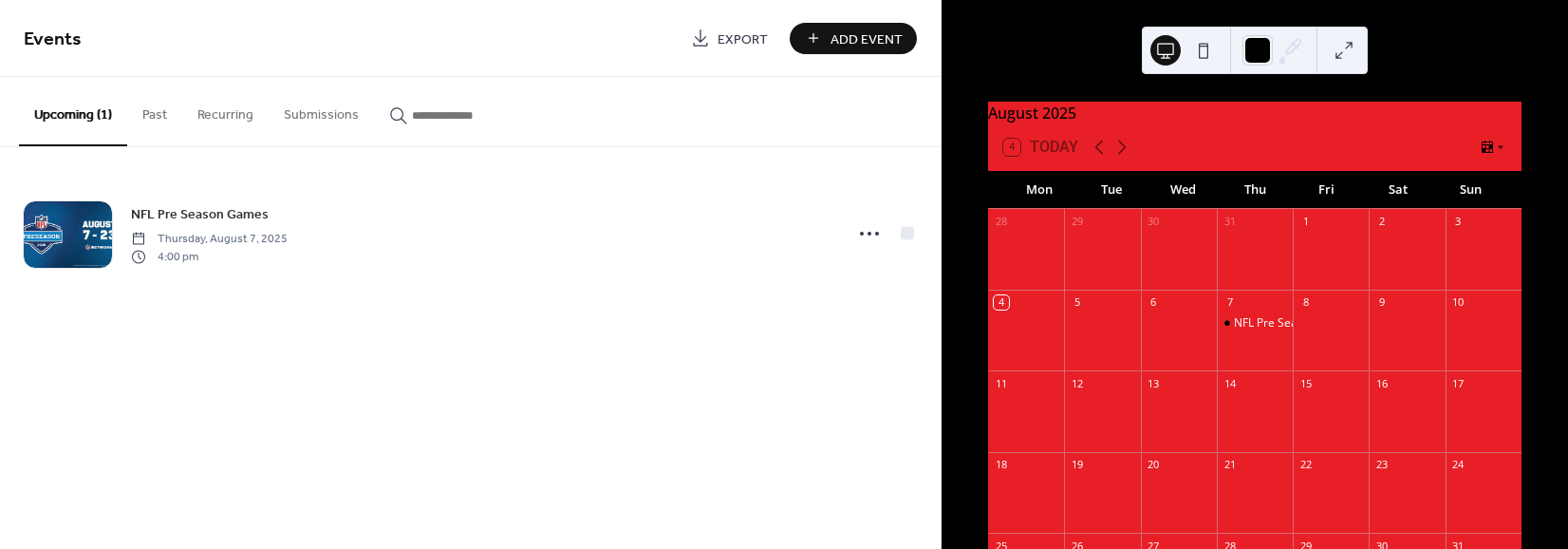 click on "Past" at bounding box center [155, 110] 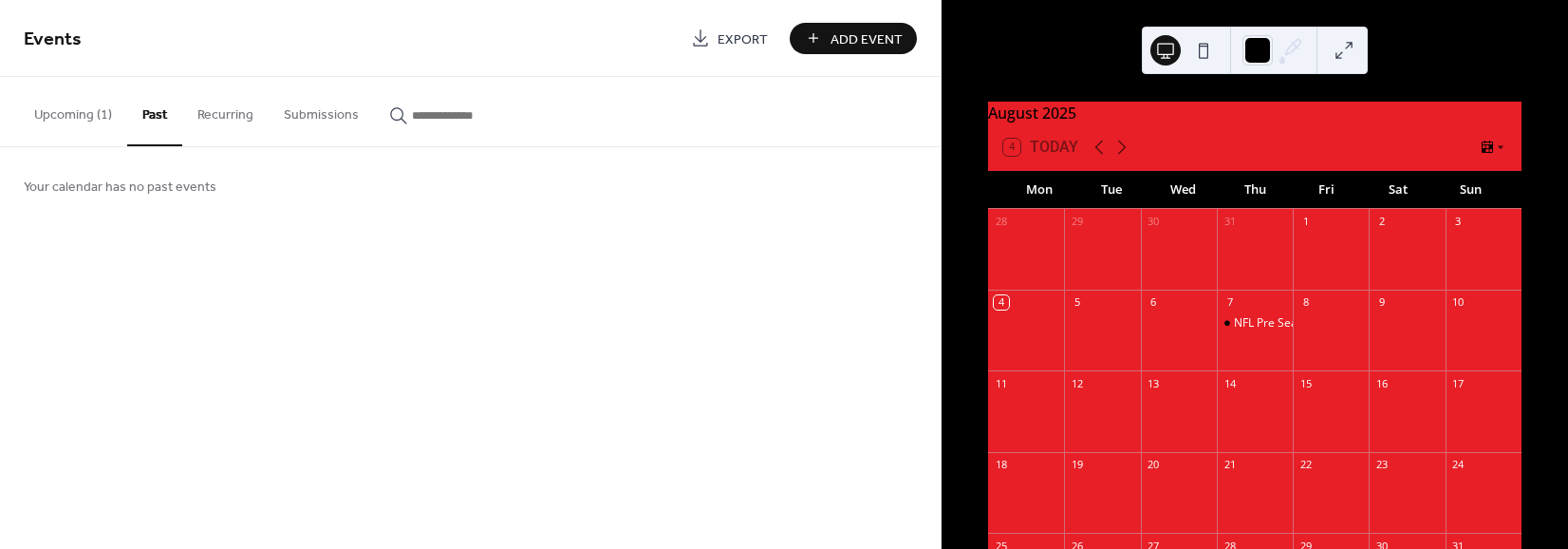 click on "Recurring" at bounding box center [225, 110] 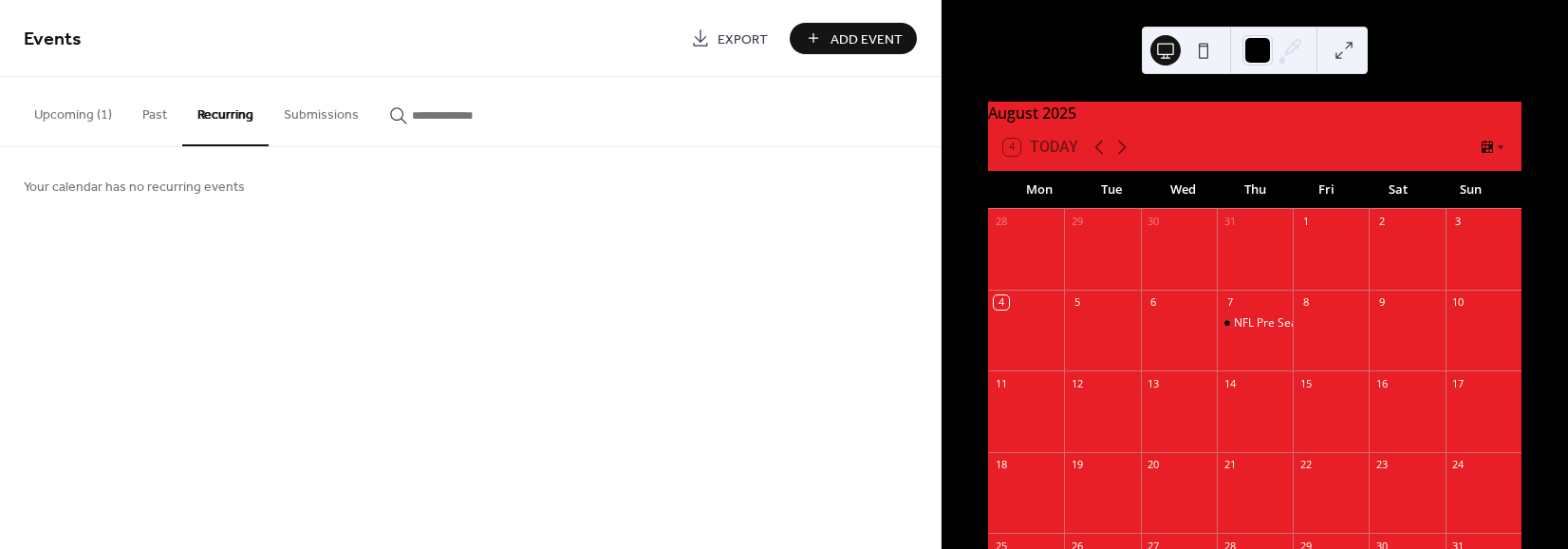 click on "Upcoming (1)" at bounding box center [73, 110] 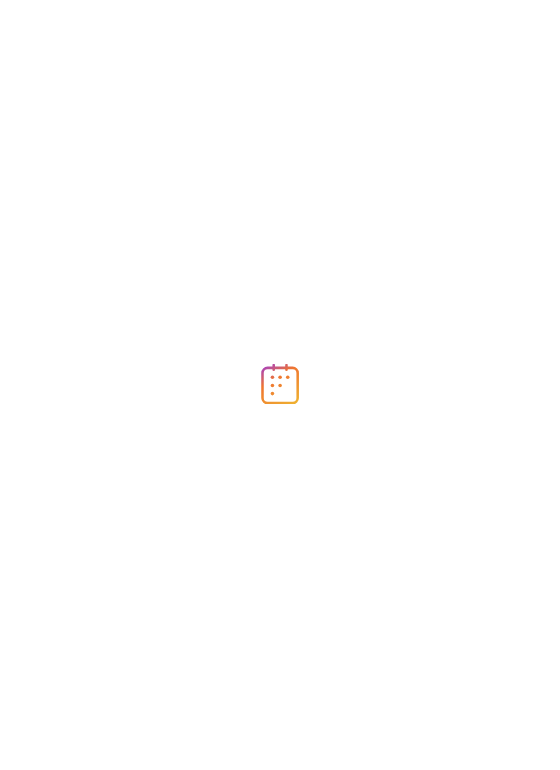 scroll, scrollTop: 0, scrollLeft: 0, axis: both 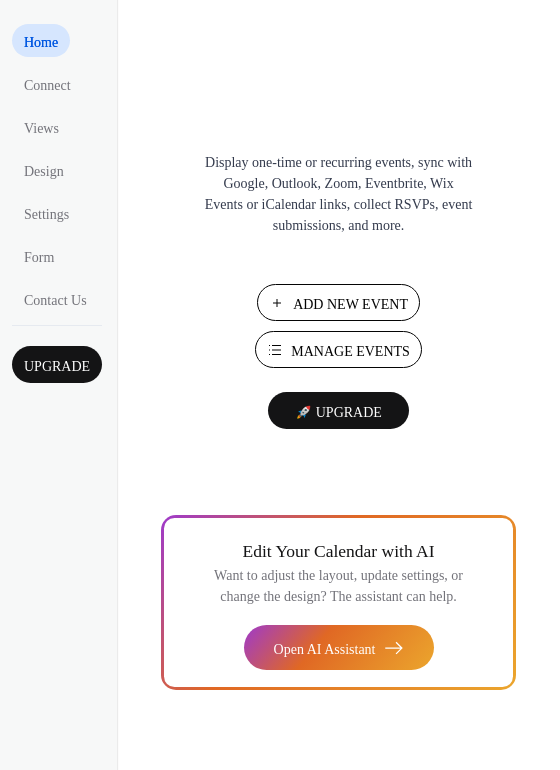click on "Add New Event" at bounding box center [350, 304] 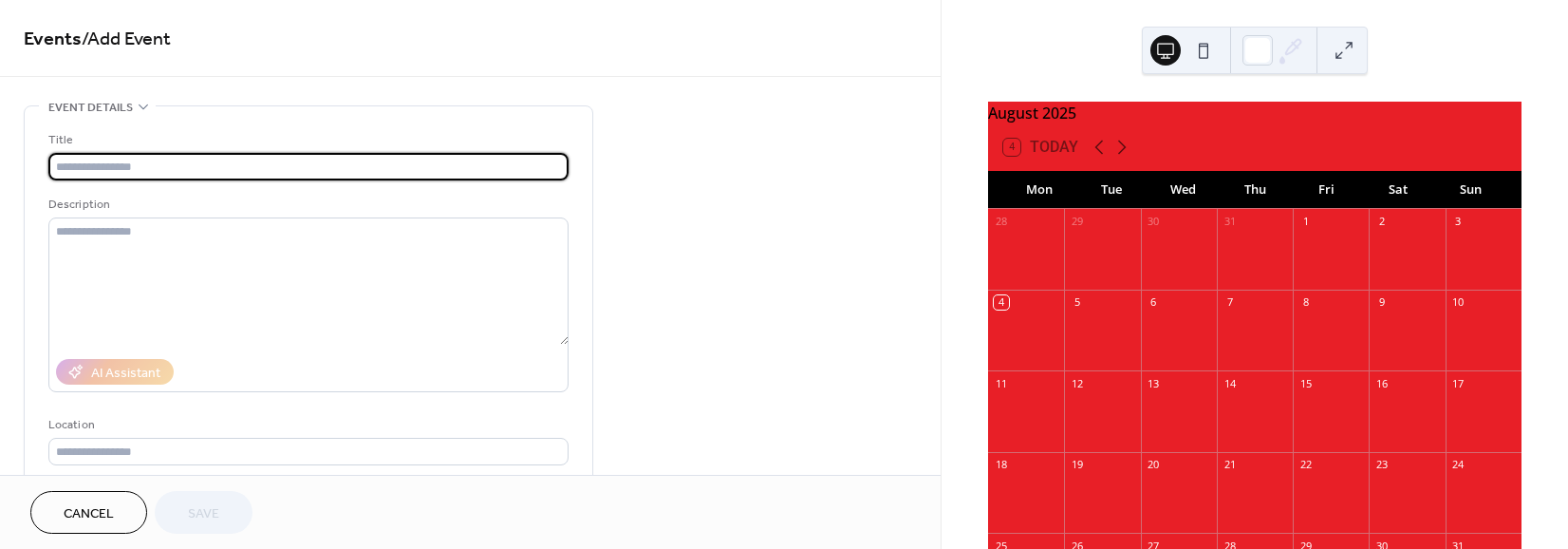 scroll, scrollTop: 0, scrollLeft: 0, axis: both 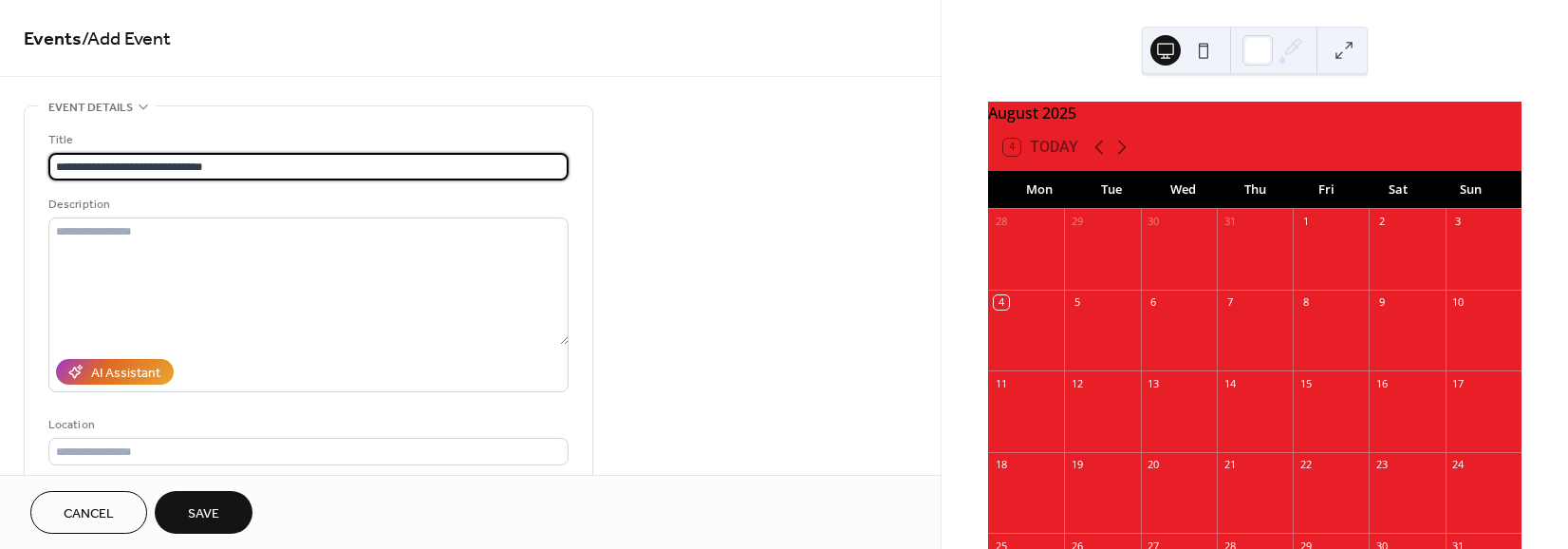 type on "**********" 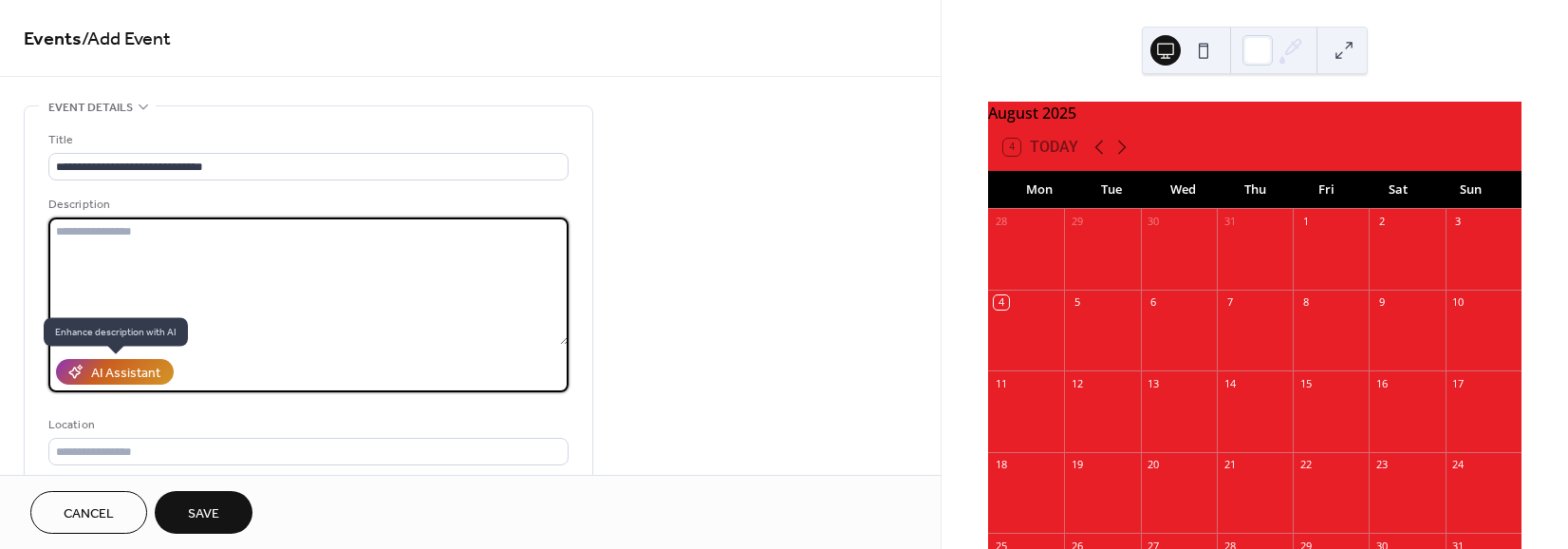 click on "AI Assistant" at bounding box center (125, 373) 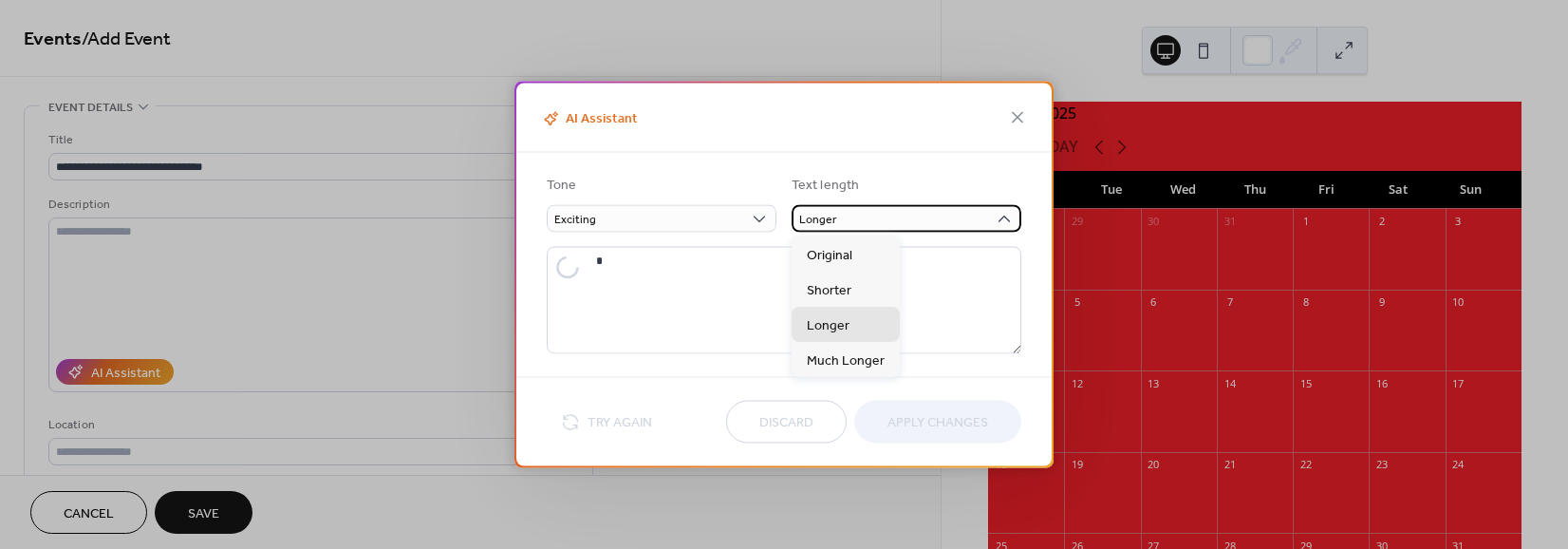 click on "Longer" at bounding box center (906, 218) 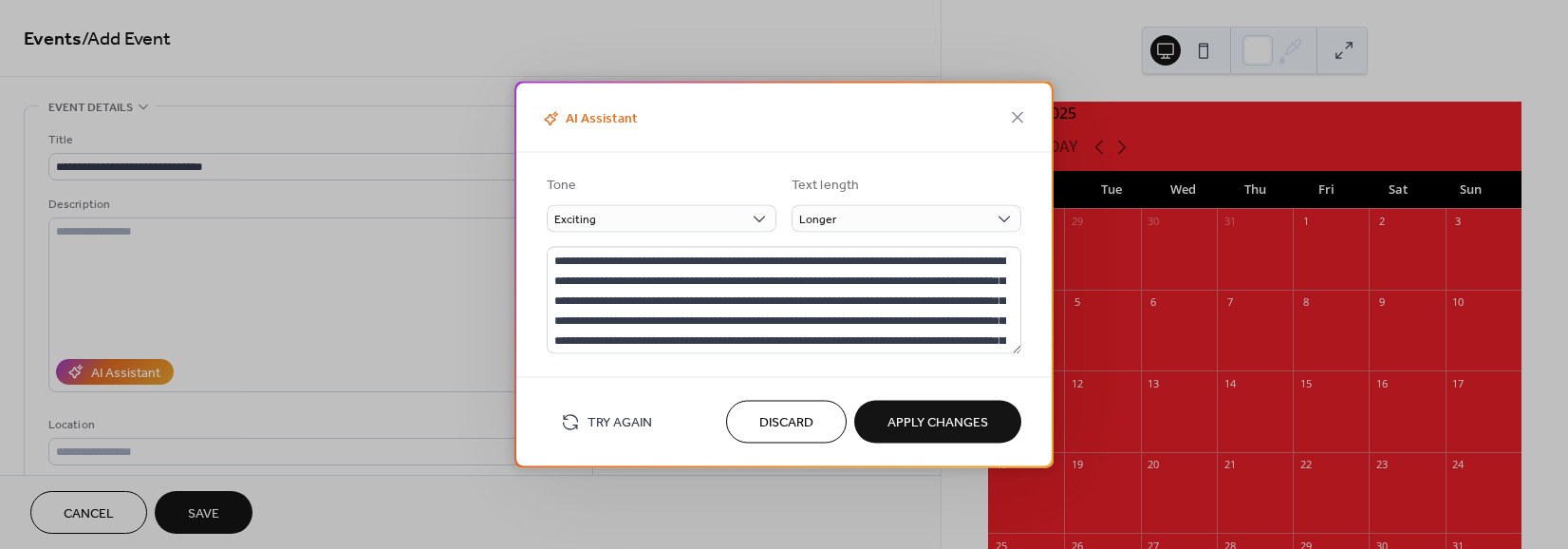 click on "Text length" at bounding box center (905, 185) 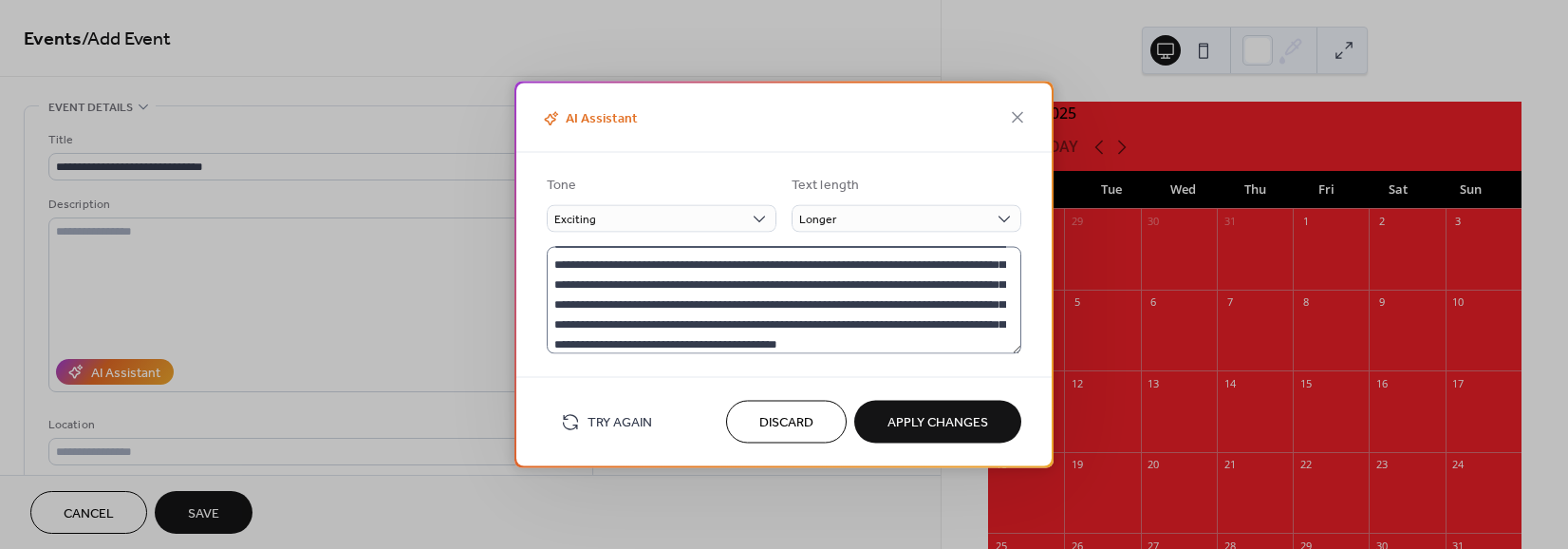 scroll, scrollTop: 19, scrollLeft: 0, axis: vertical 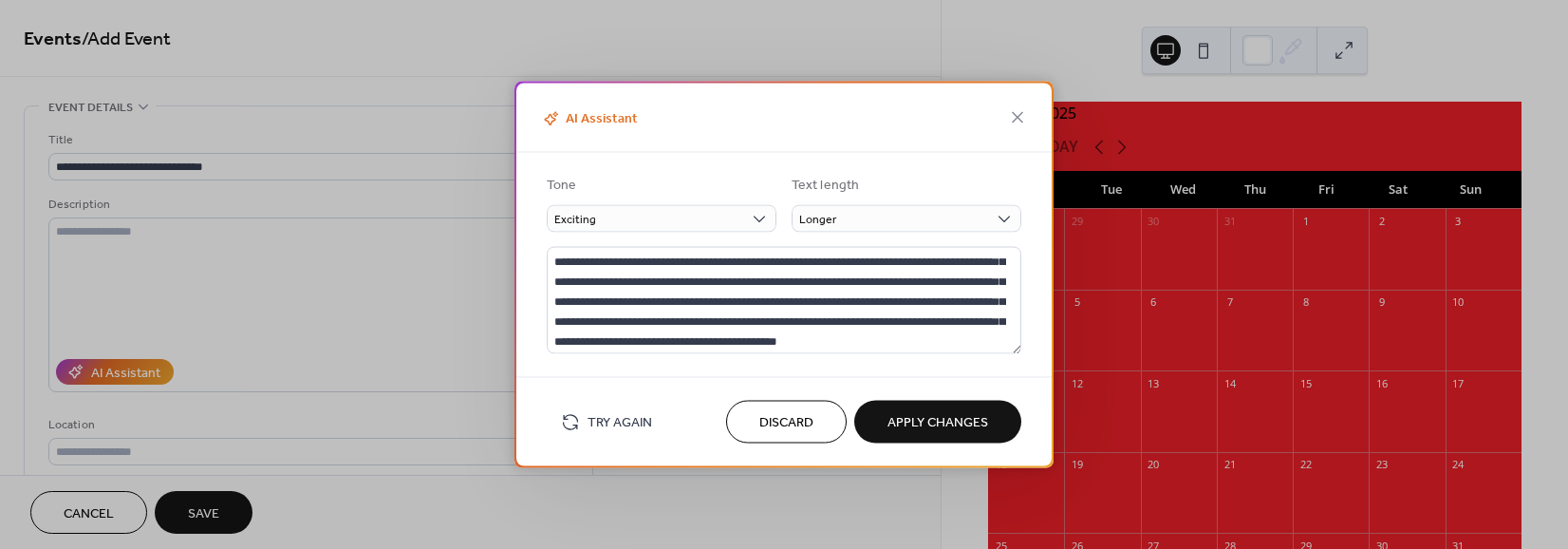 click on "Apply Changes" at bounding box center [938, 423] 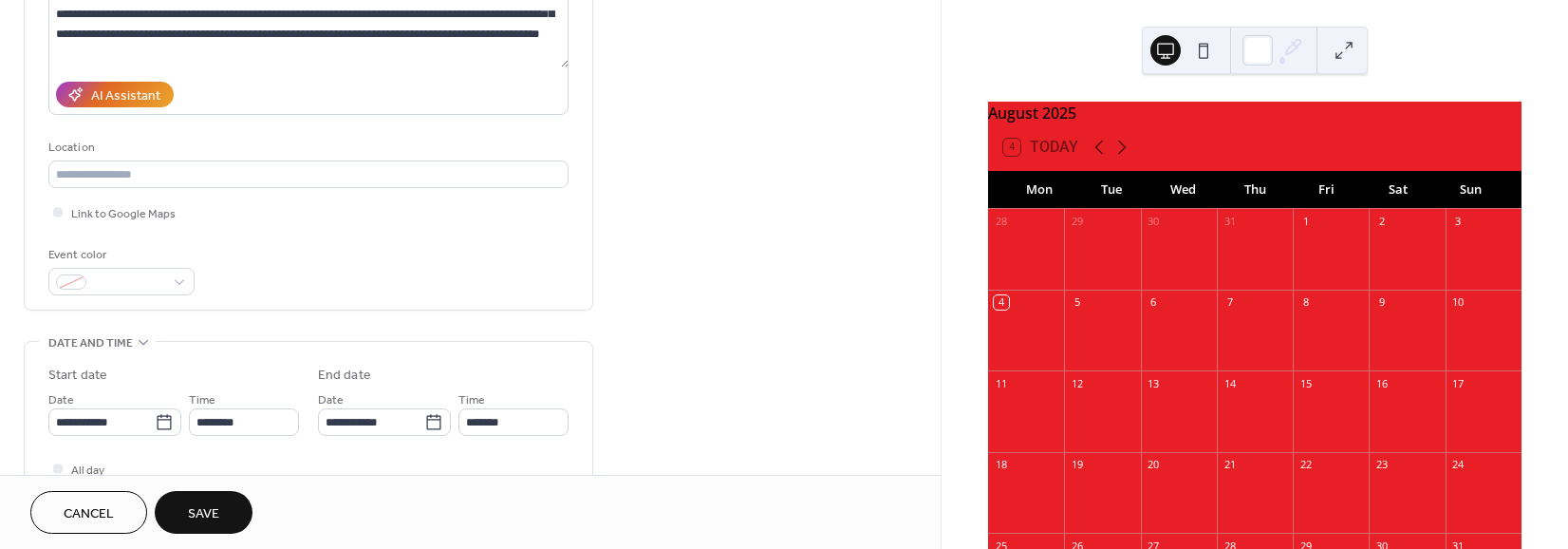 scroll, scrollTop: 304, scrollLeft: 0, axis: vertical 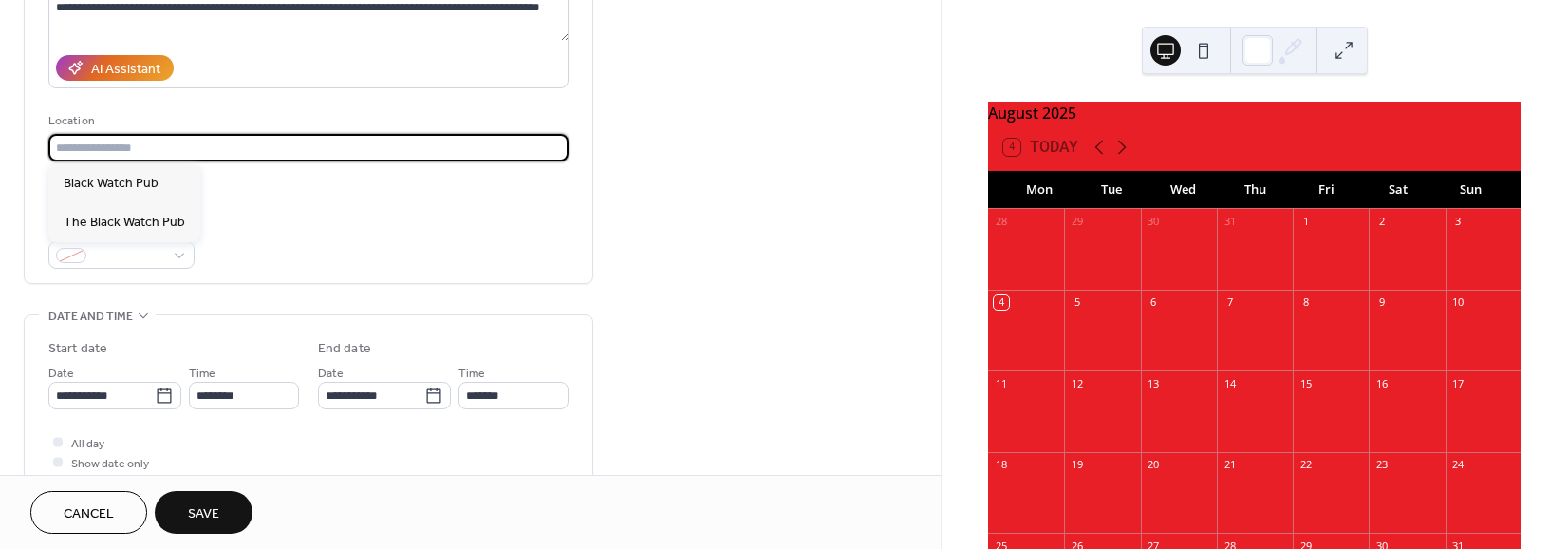 click at bounding box center [308, 147] 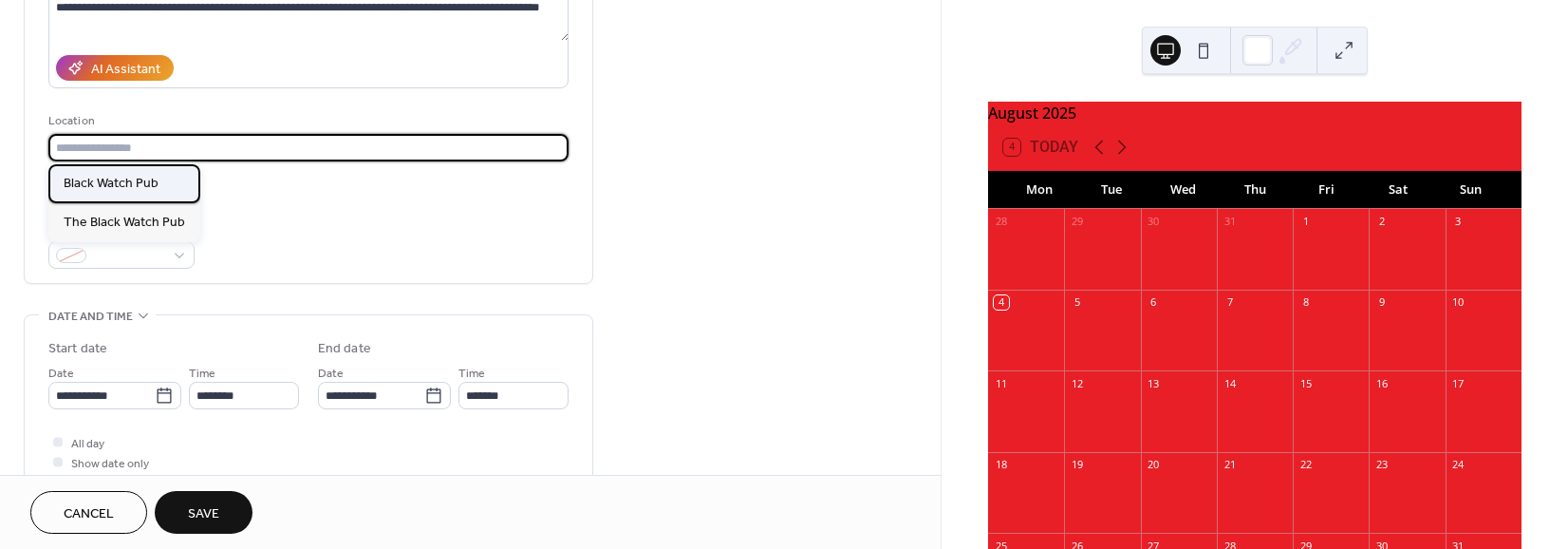 click on "Black Watch Pub" at bounding box center (111, 183) 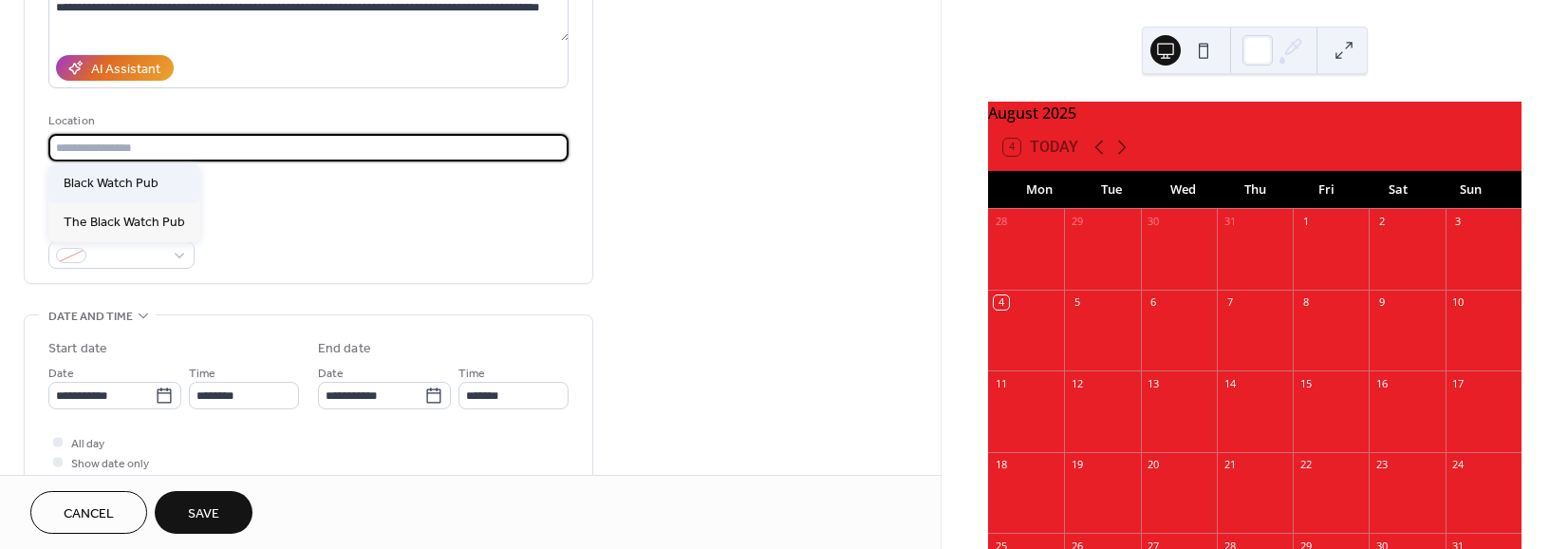 type on "**********" 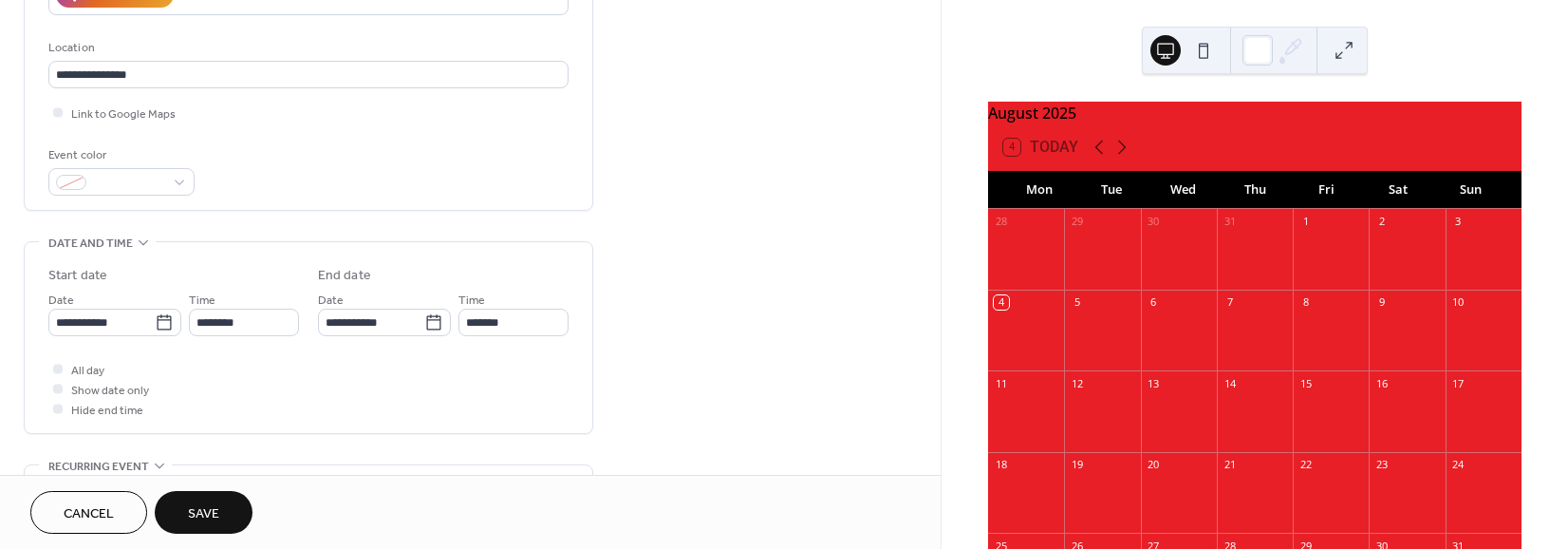 scroll, scrollTop: 380, scrollLeft: 0, axis: vertical 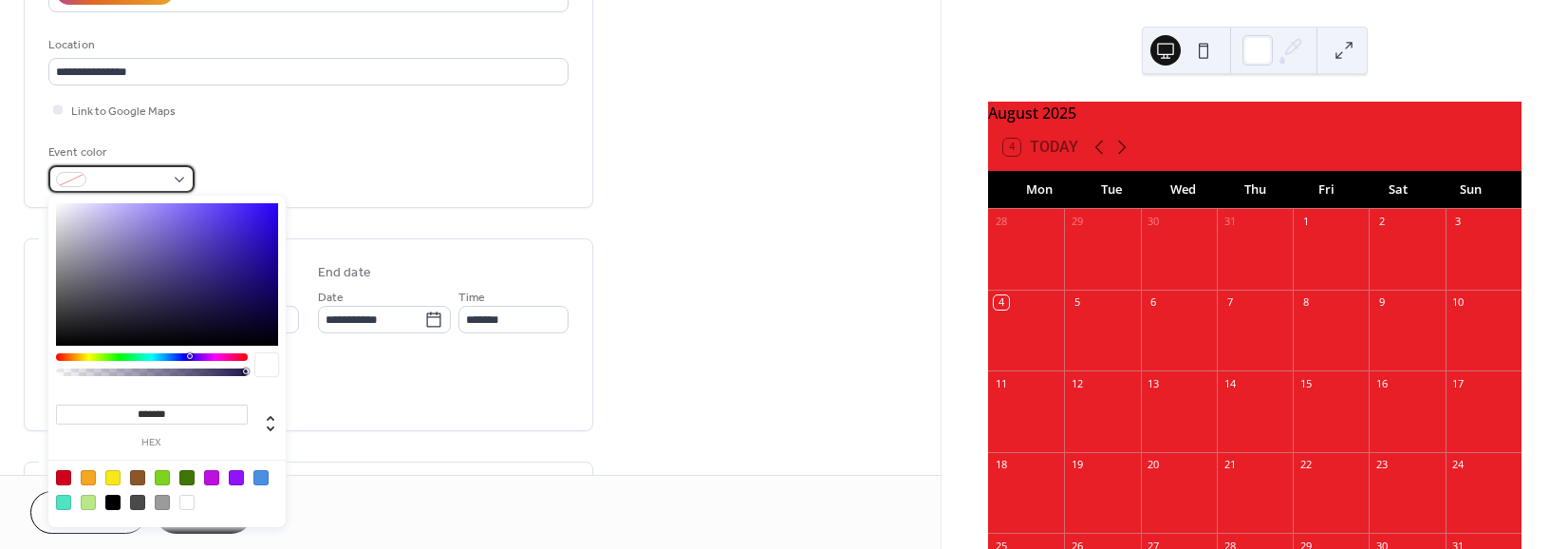 click at bounding box center [121, 179] 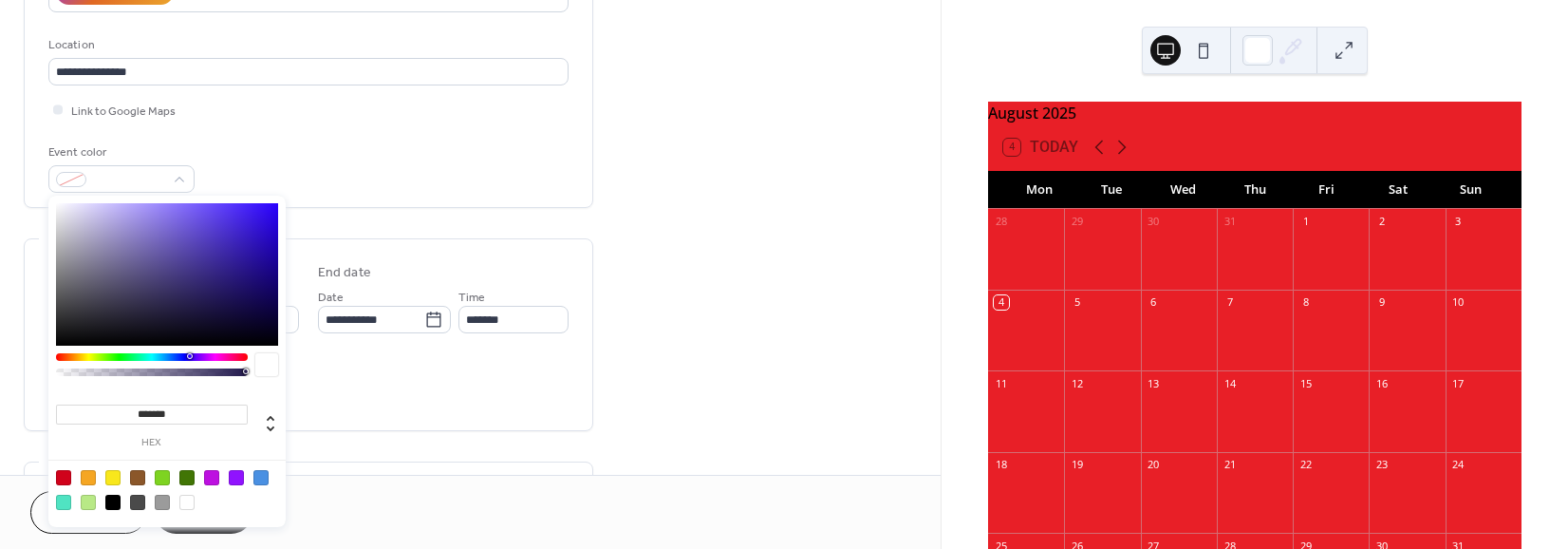 click at bounding box center (64, 502) 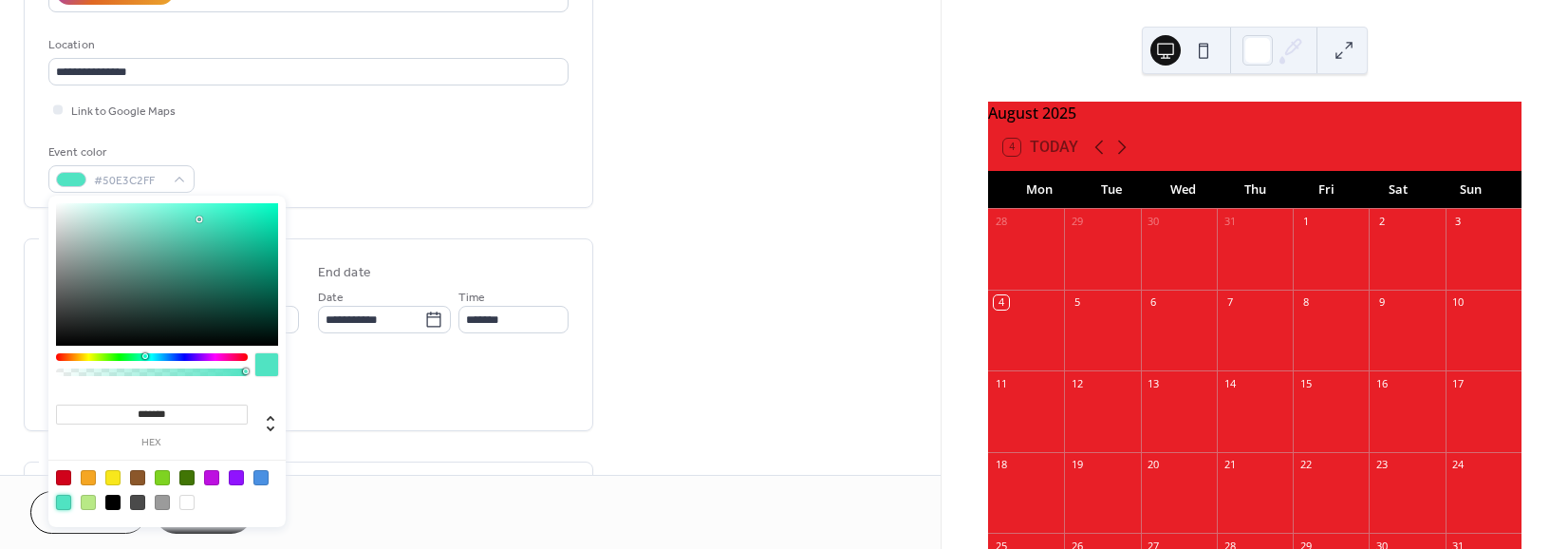 click at bounding box center [261, 478] 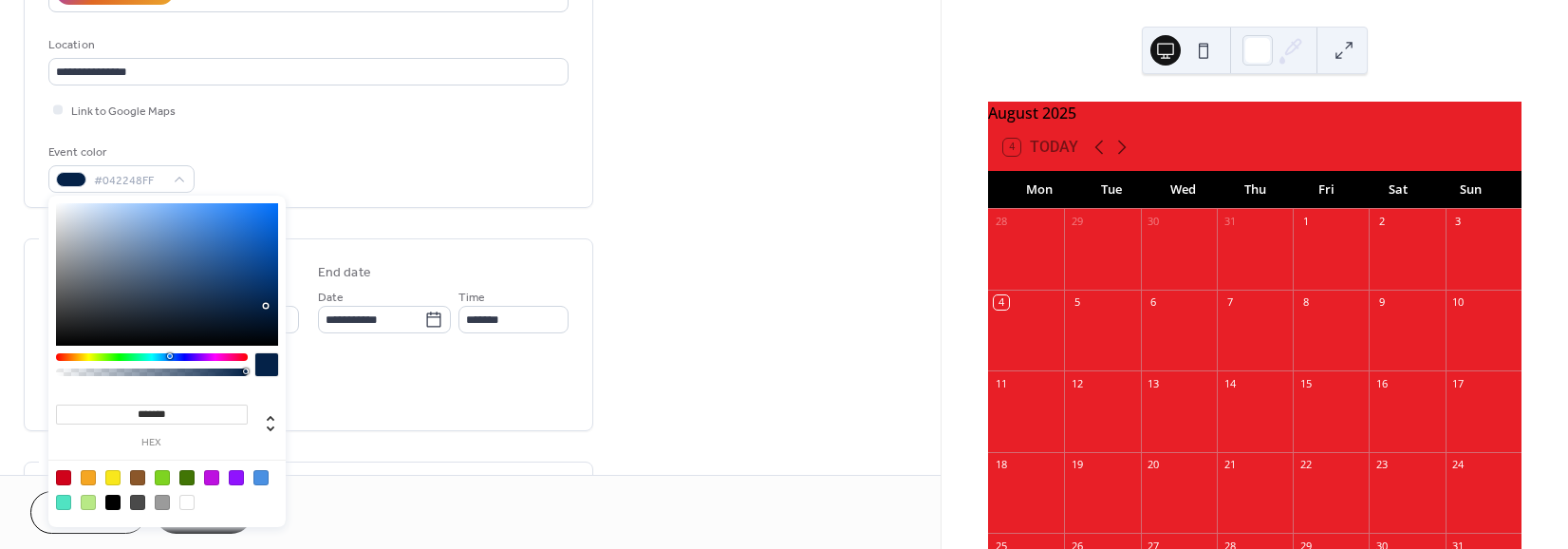 type on "*******" 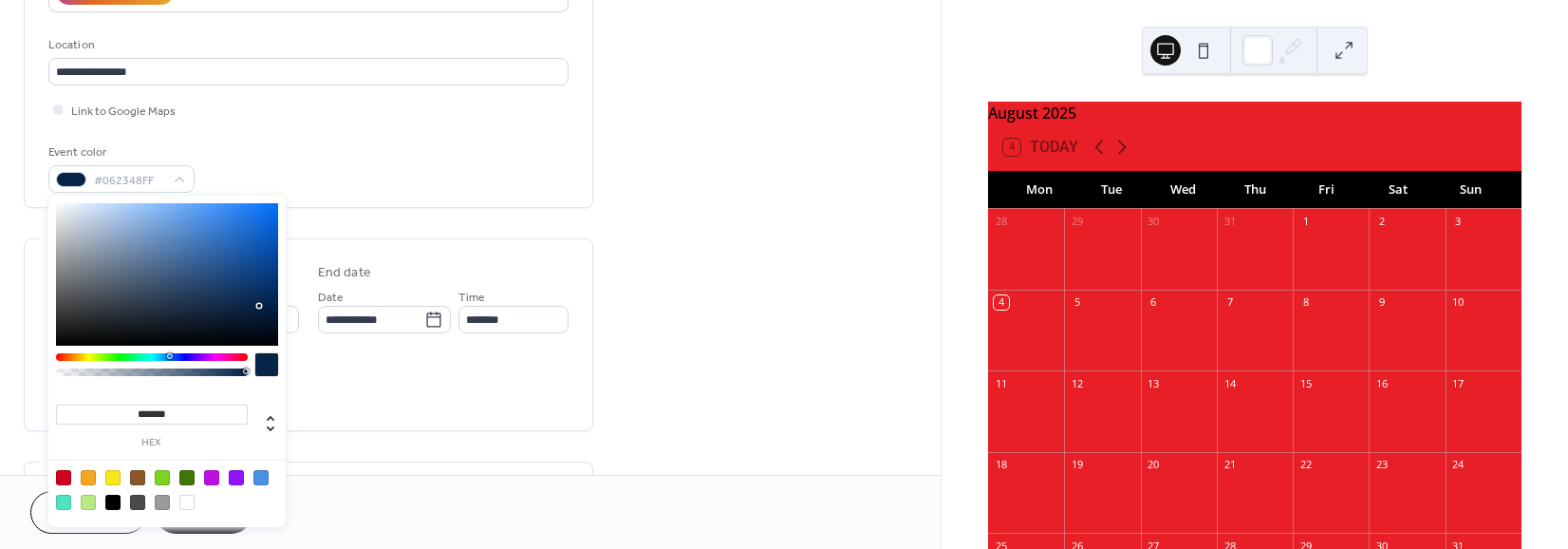 drag, startPoint x: 206, startPoint y: 220, endPoint x: 260, endPoint y: 306, distance: 101.548018 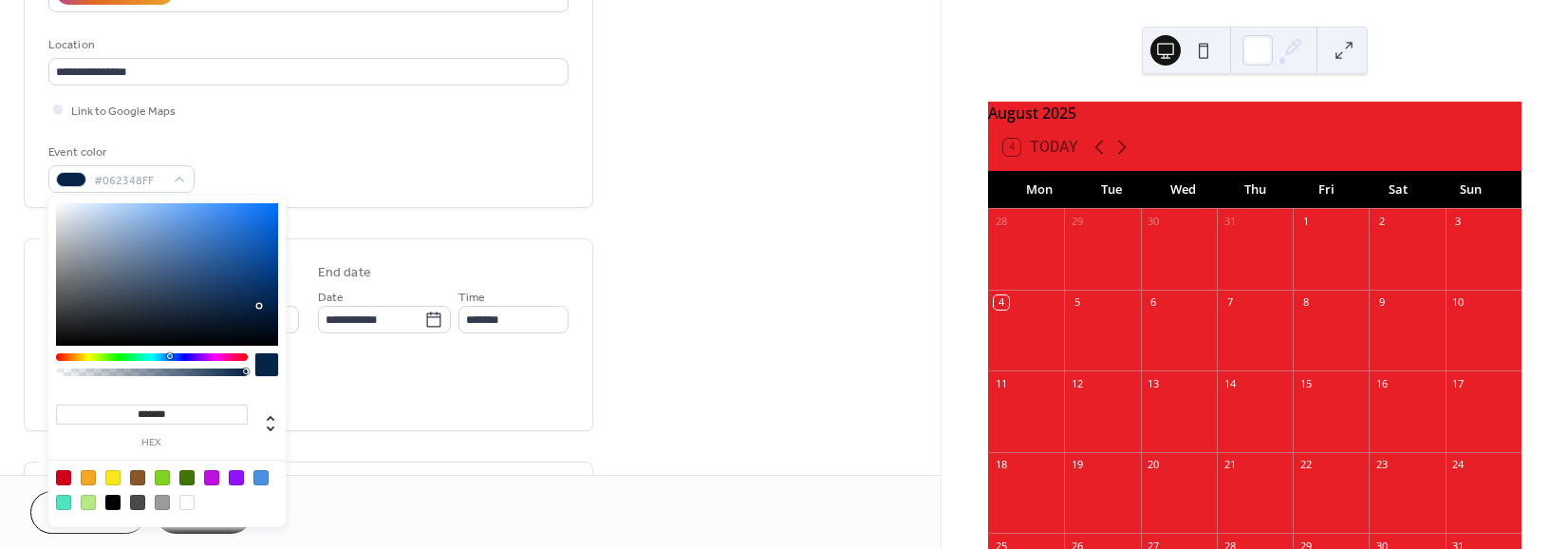 click at bounding box center [259, 306] 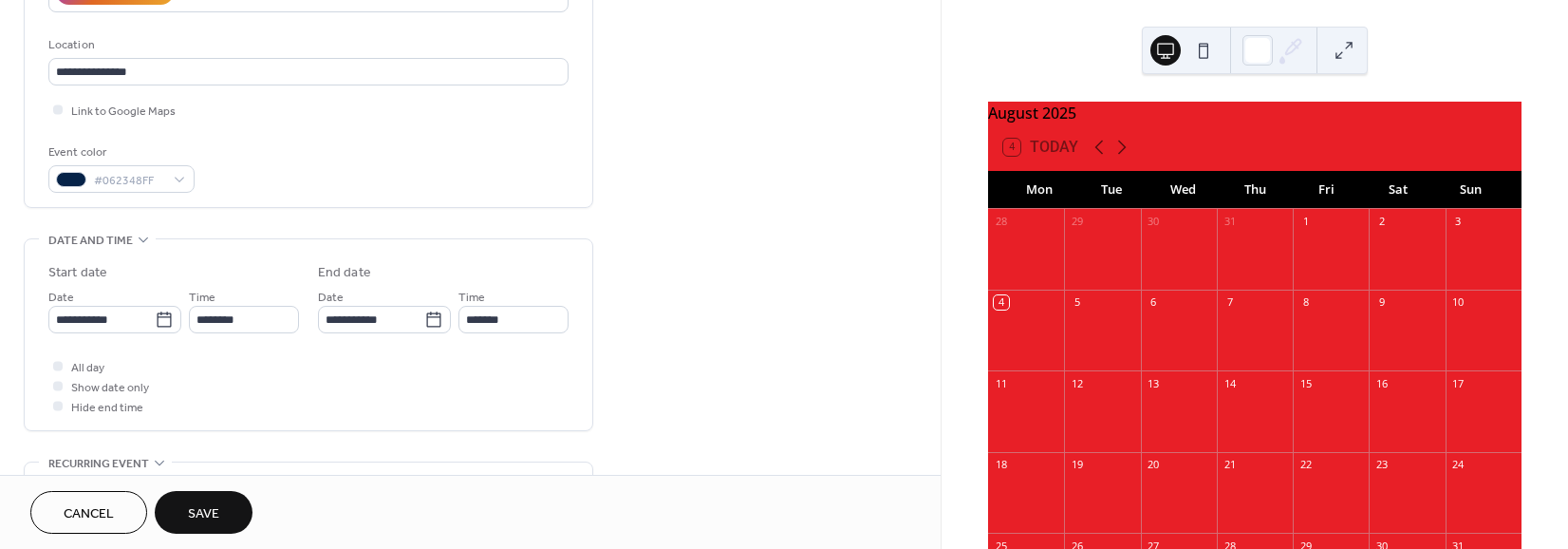 drag, startPoint x: 521, startPoint y: 400, endPoint x: 551, endPoint y: 415, distance: 33.54102 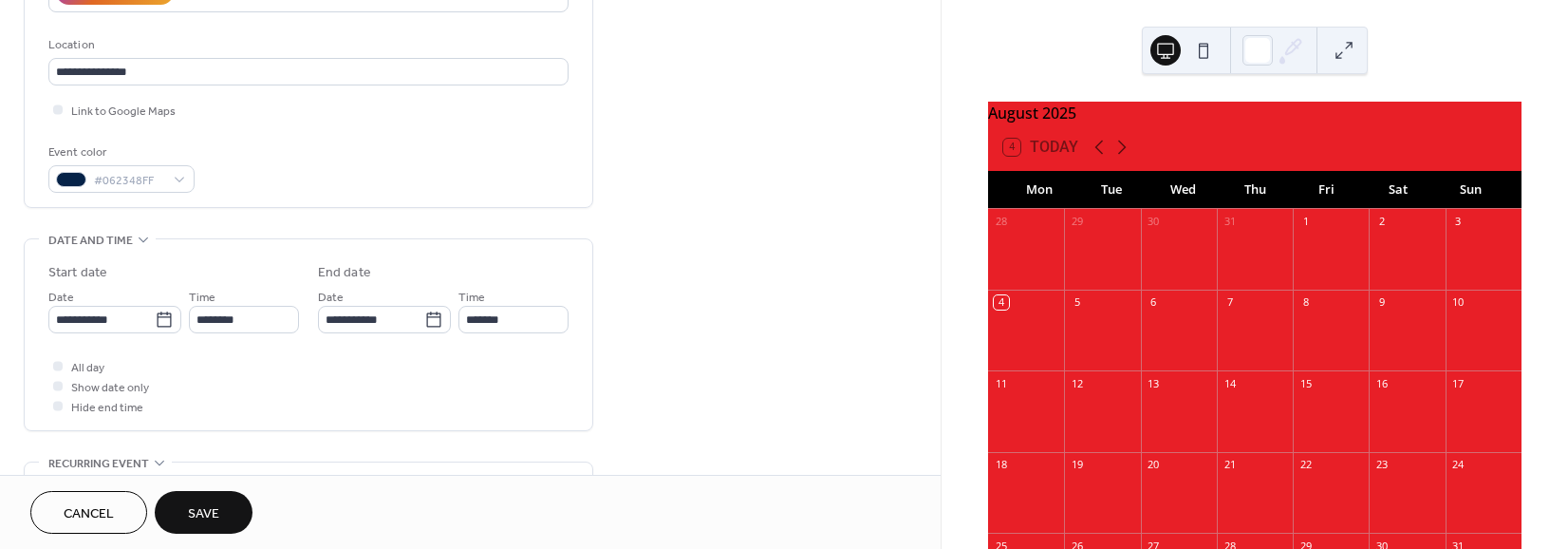 click on "All day Show date only Hide end time" at bounding box center [308, 386] 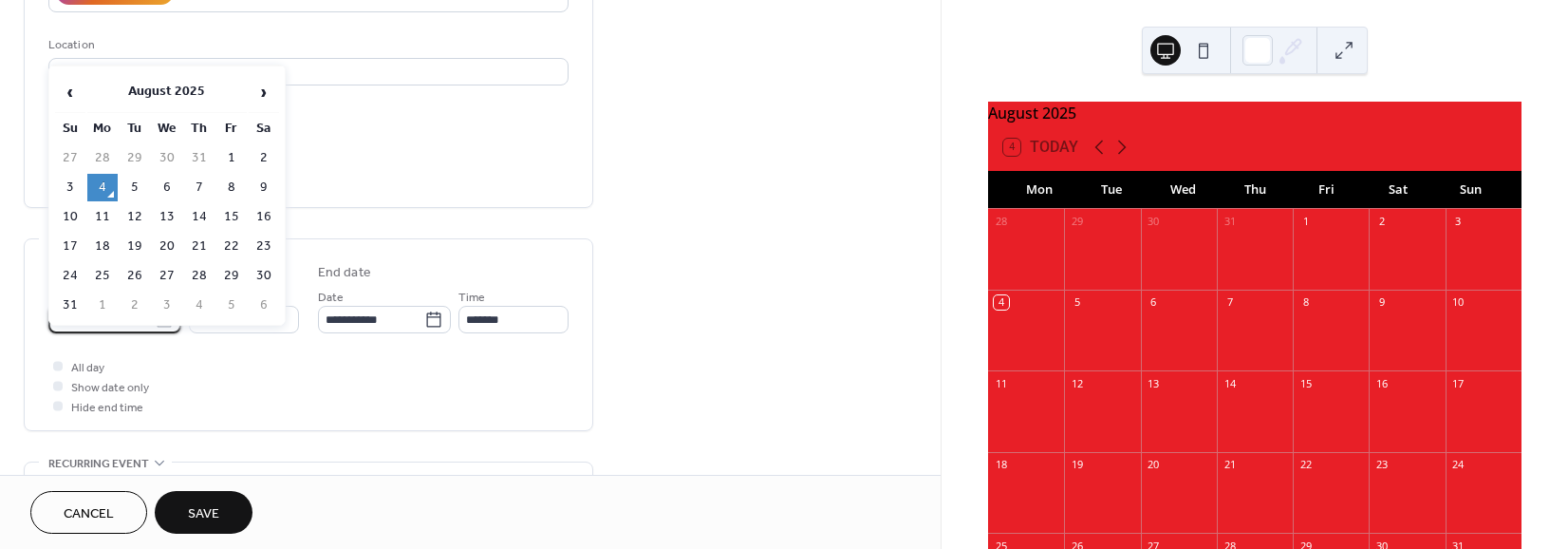click on "**********" at bounding box center (102, 319) 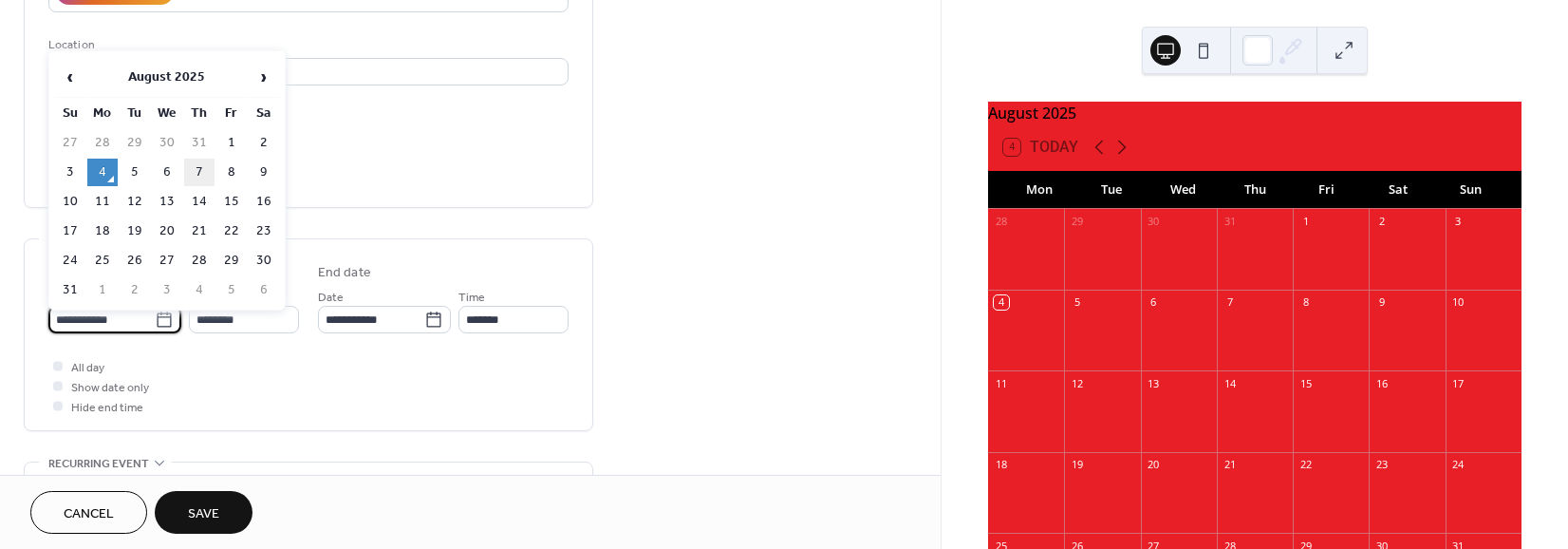 click on "7" at bounding box center (199, 172) 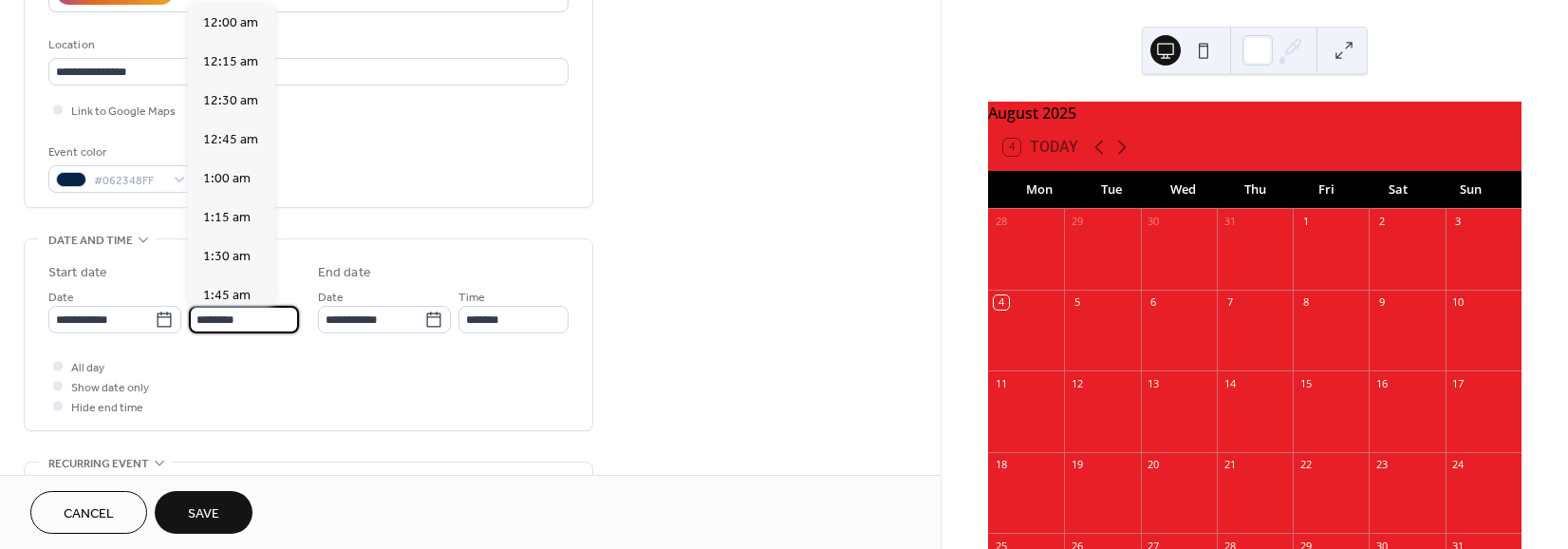 click on "********" at bounding box center [244, 319] 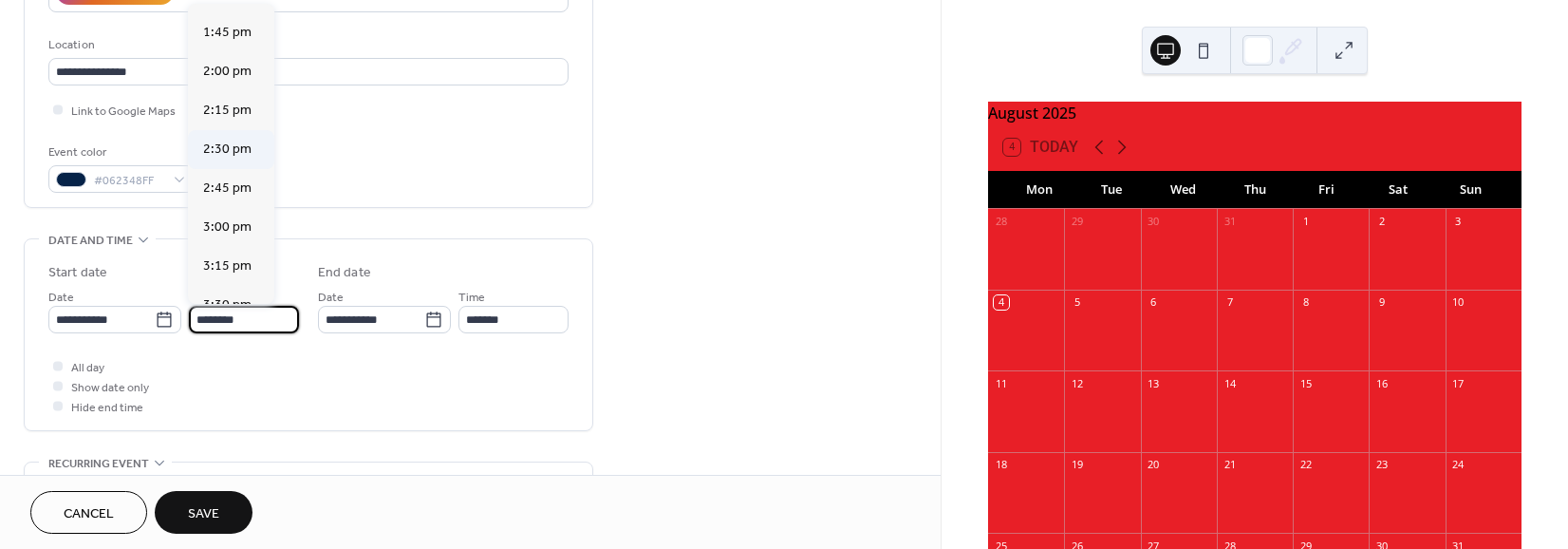 scroll, scrollTop: 2237, scrollLeft: 0, axis: vertical 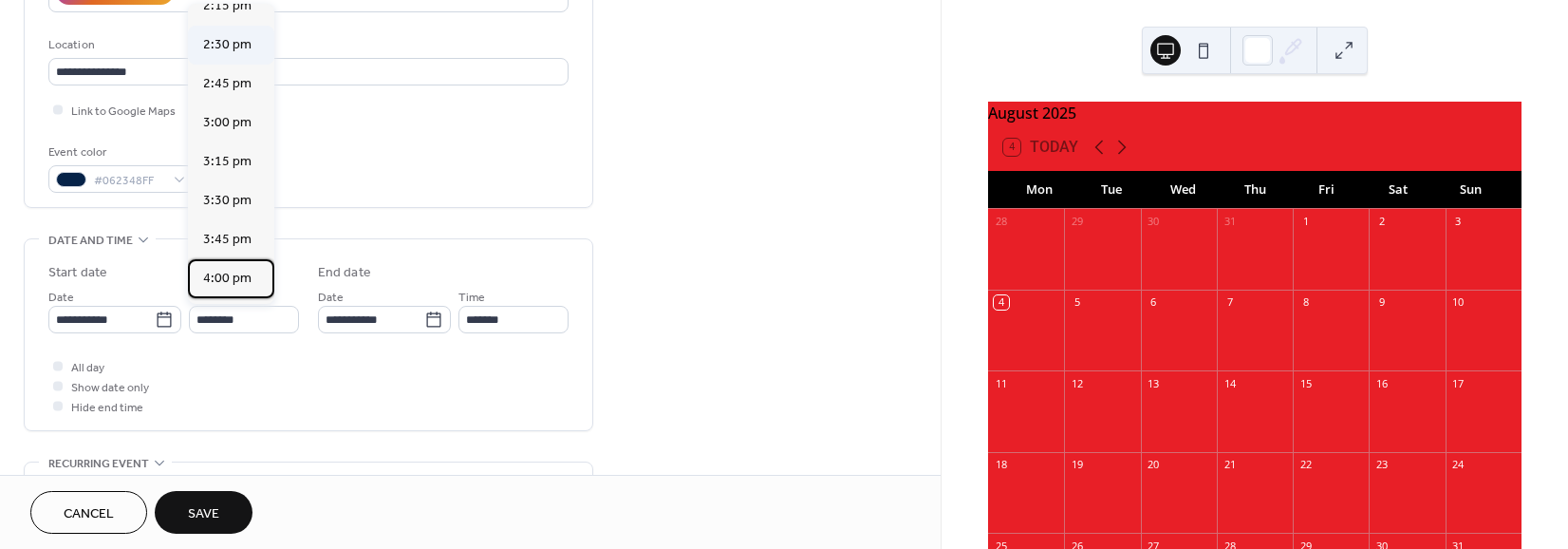 click on "4:00 pm" at bounding box center [227, 278] 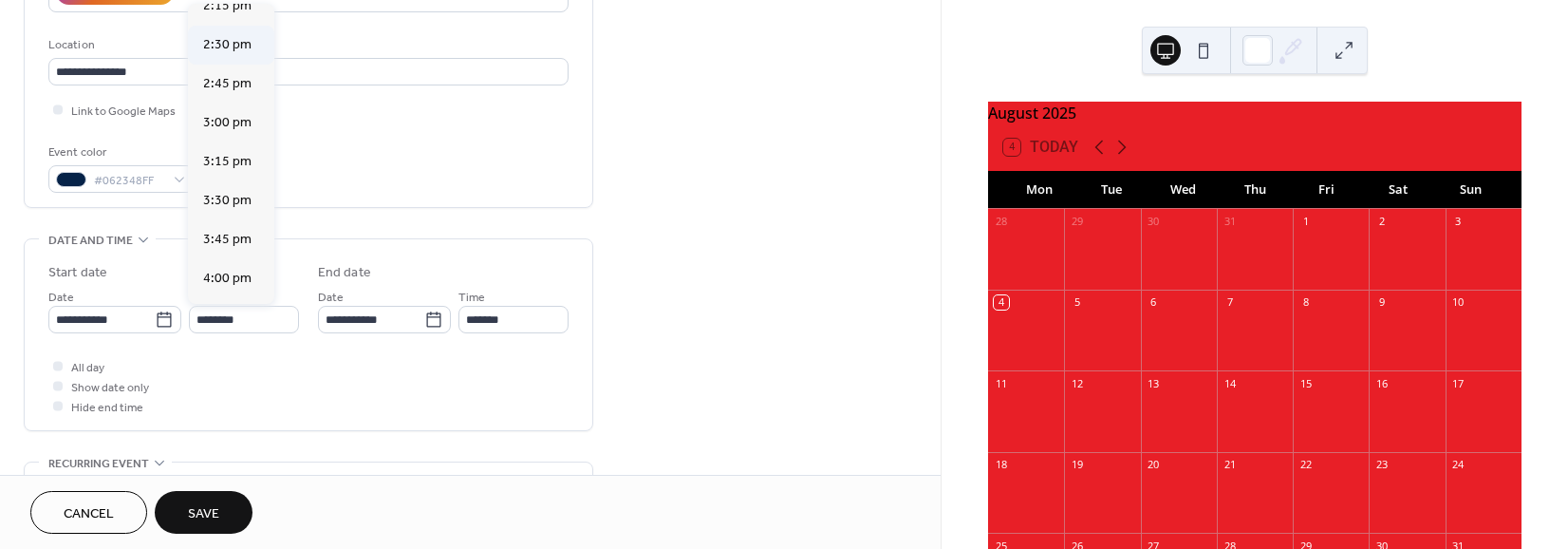 type on "*******" 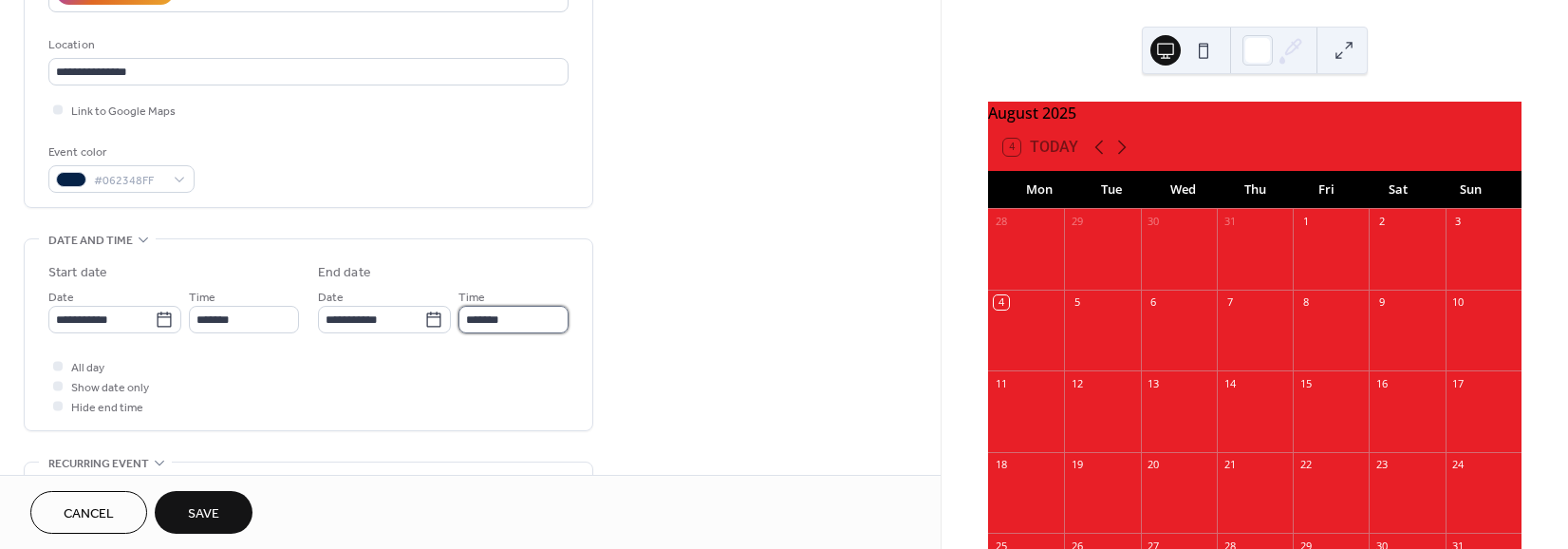 click on "*******" at bounding box center [513, 319] 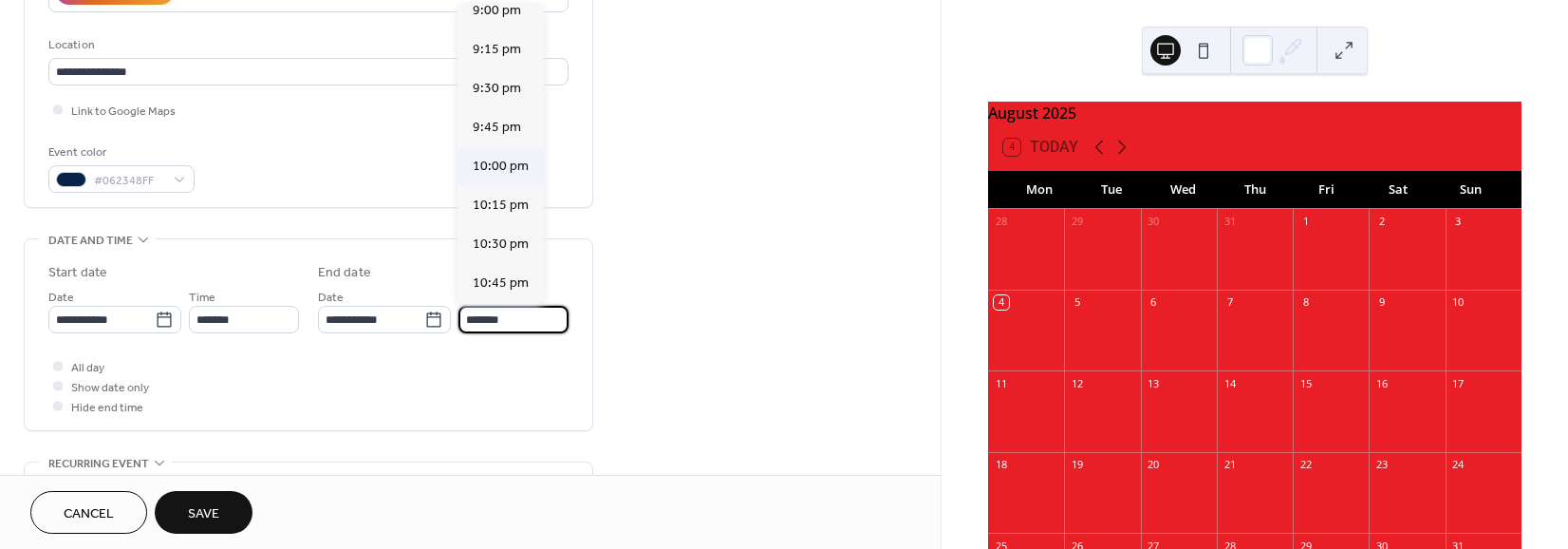 scroll, scrollTop: 760, scrollLeft: 0, axis: vertical 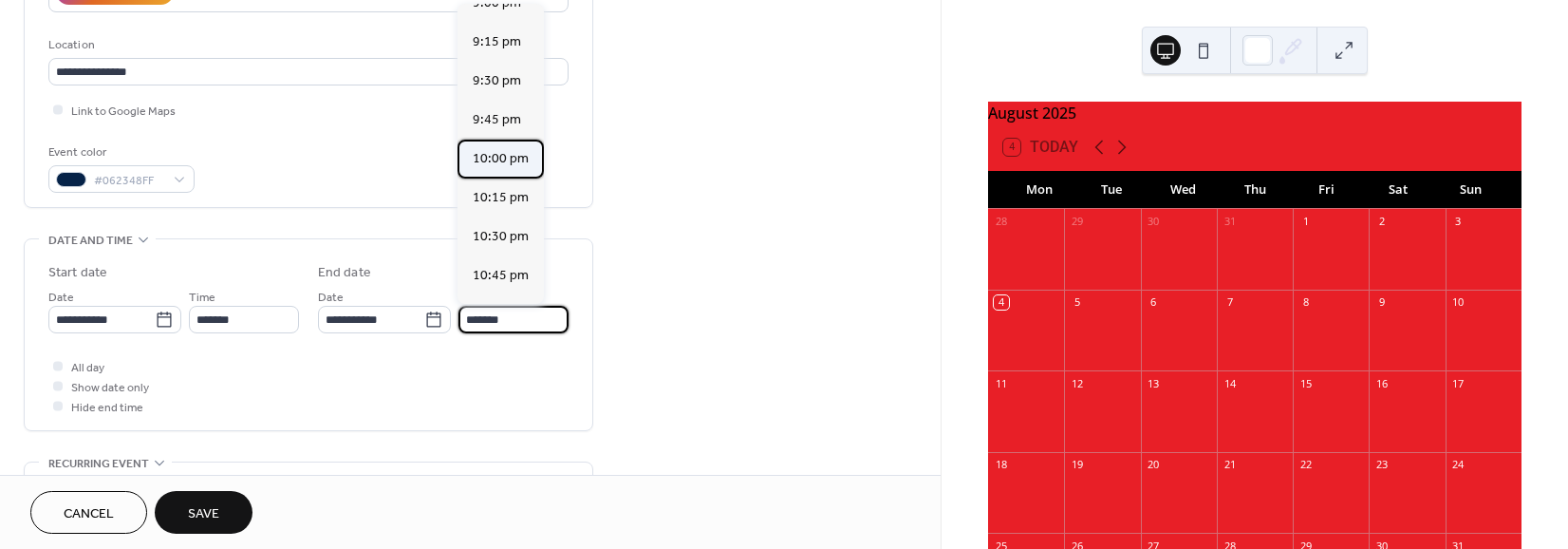 click on "10:00 pm" at bounding box center [500, 159] 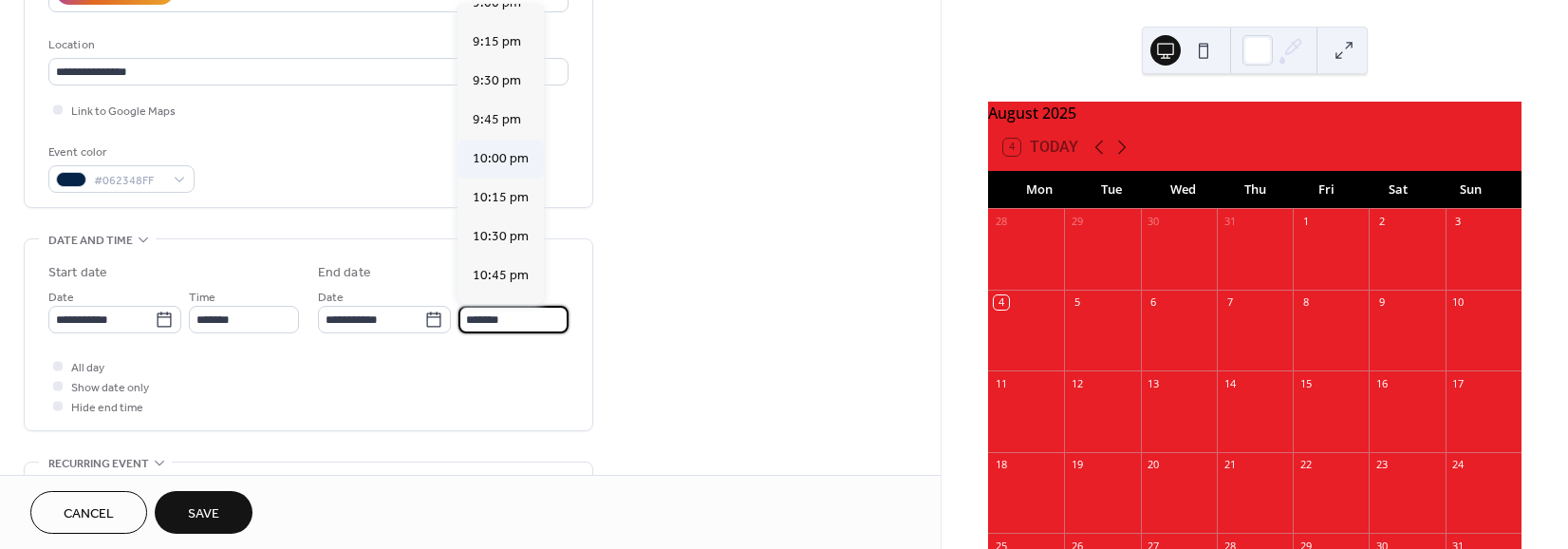 type on "********" 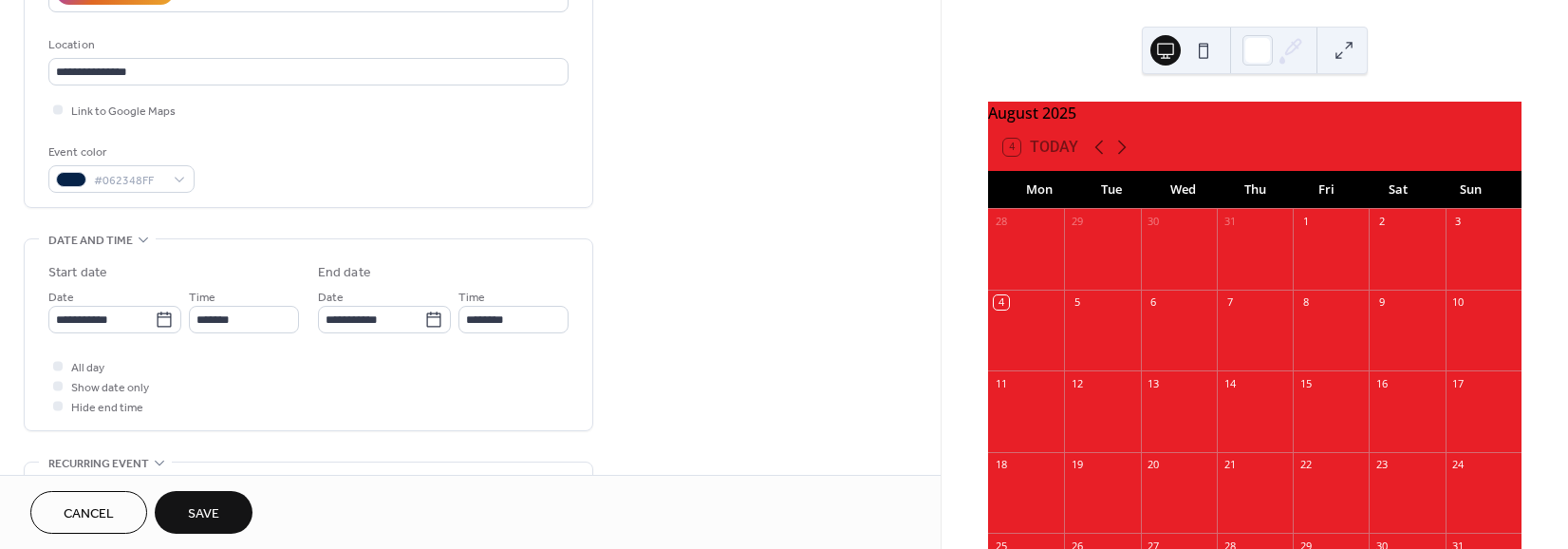 click on "**********" at bounding box center [470, 304] 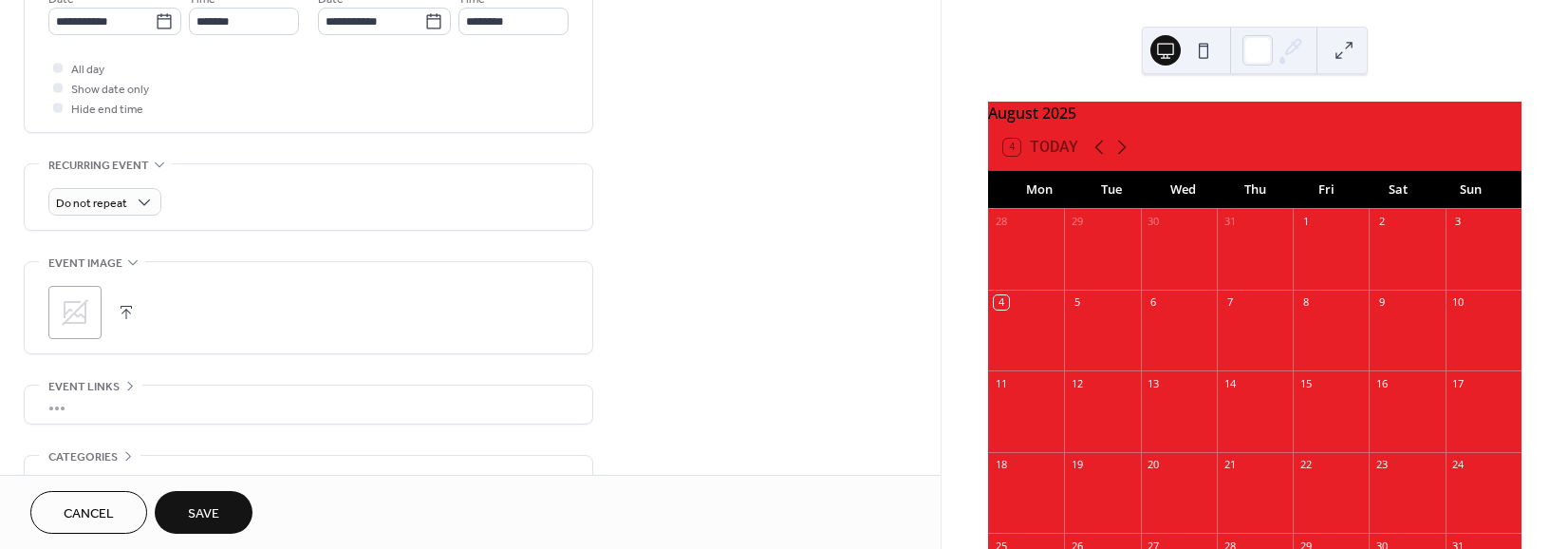 scroll, scrollTop: 684, scrollLeft: 0, axis: vertical 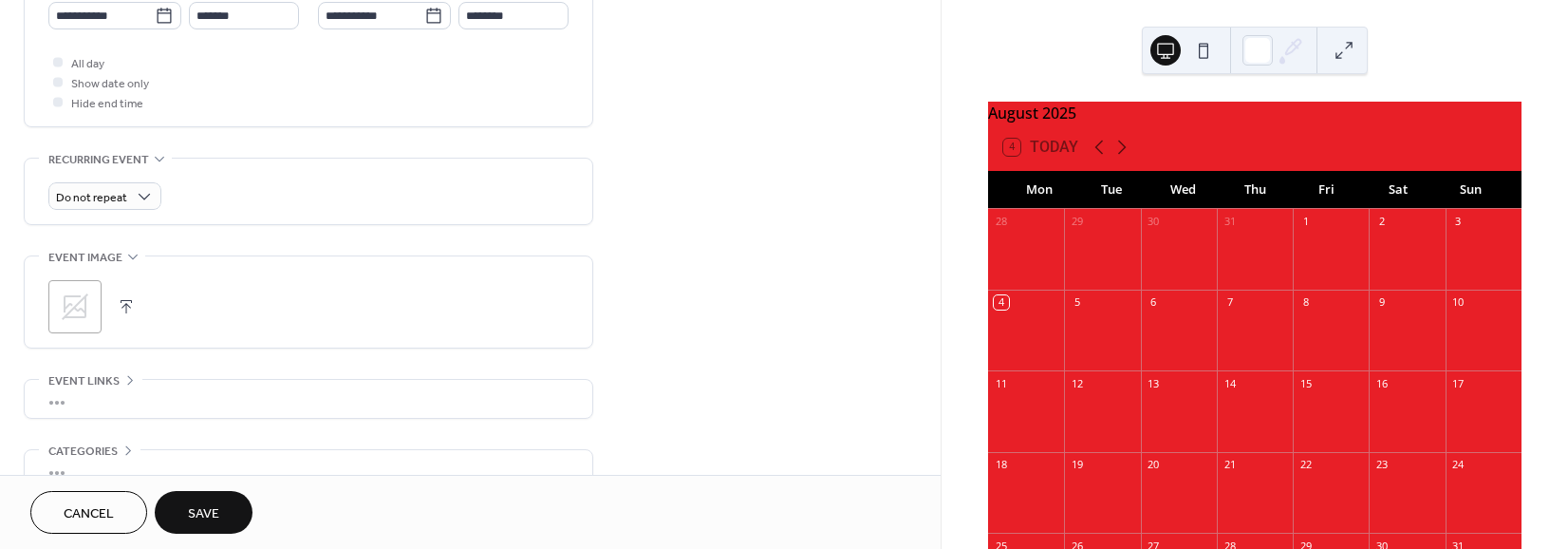 click 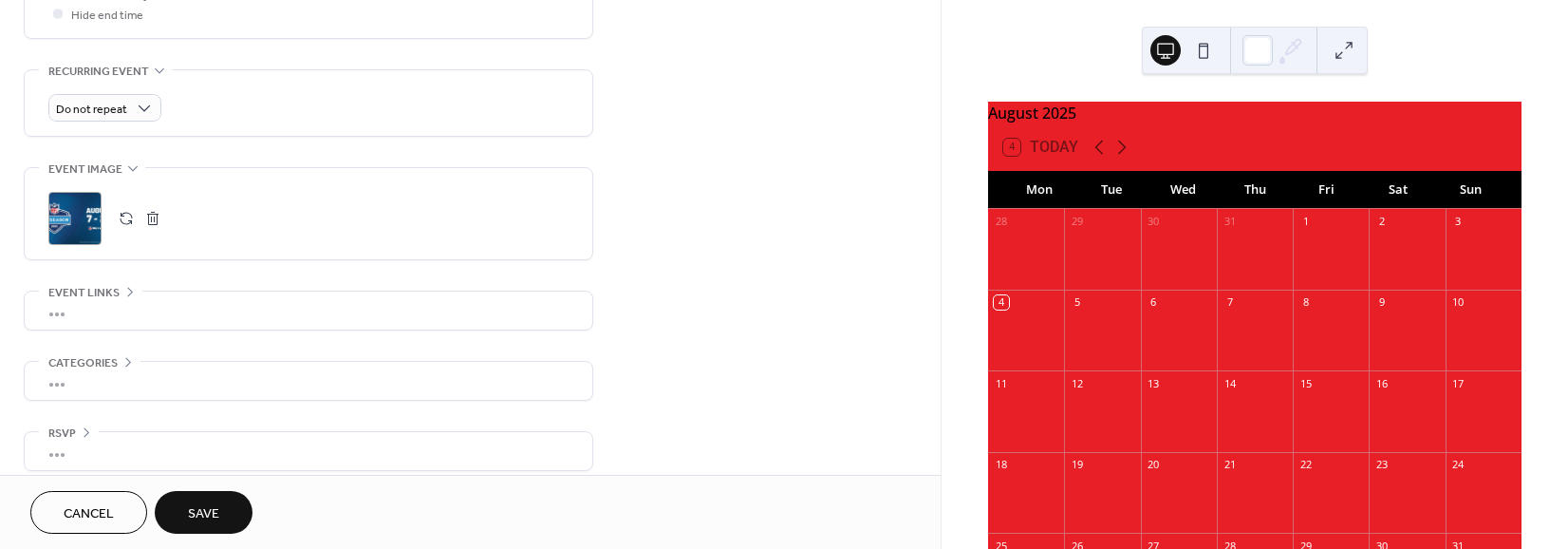 scroll, scrollTop: 780, scrollLeft: 0, axis: vertical 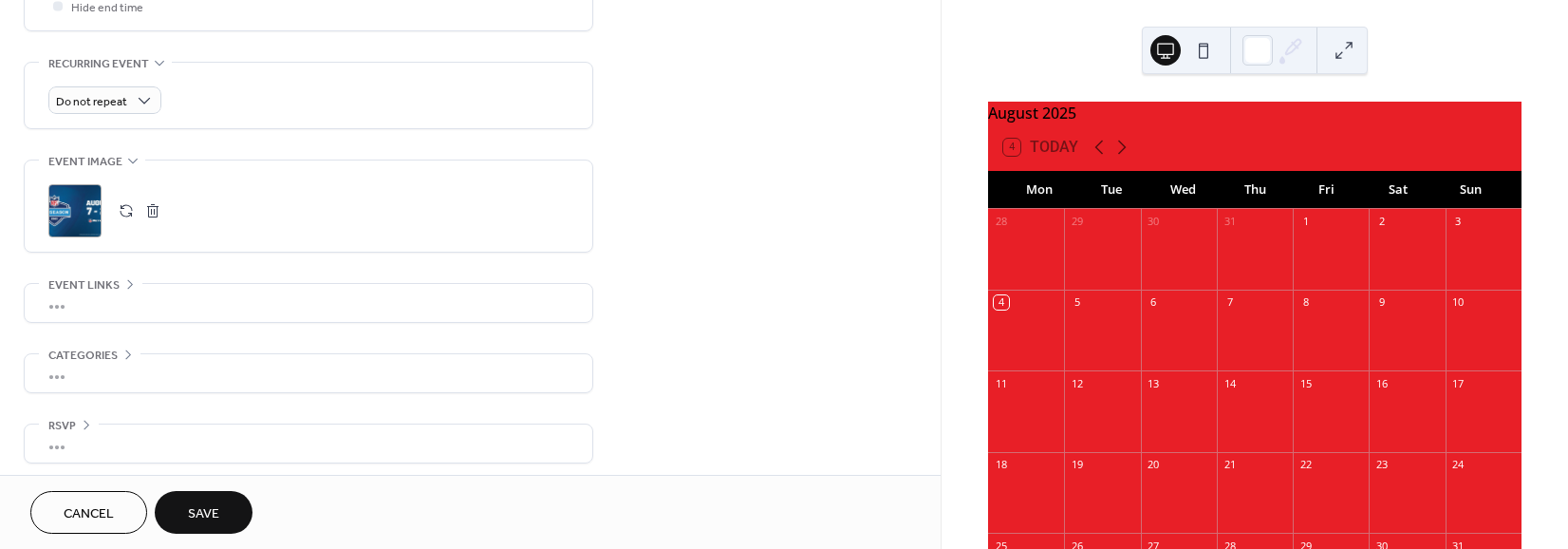 click on "•••" at bounding box center [308, 373] 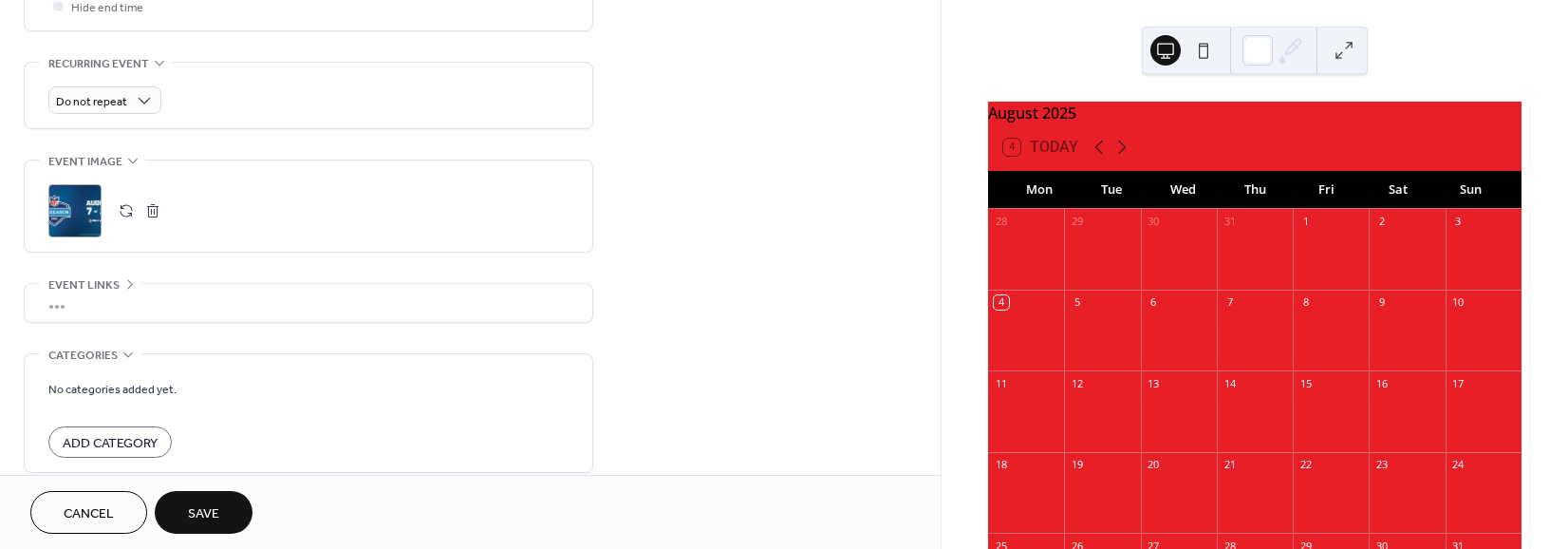 click on "Add Category" at bounding box center [110, 444] 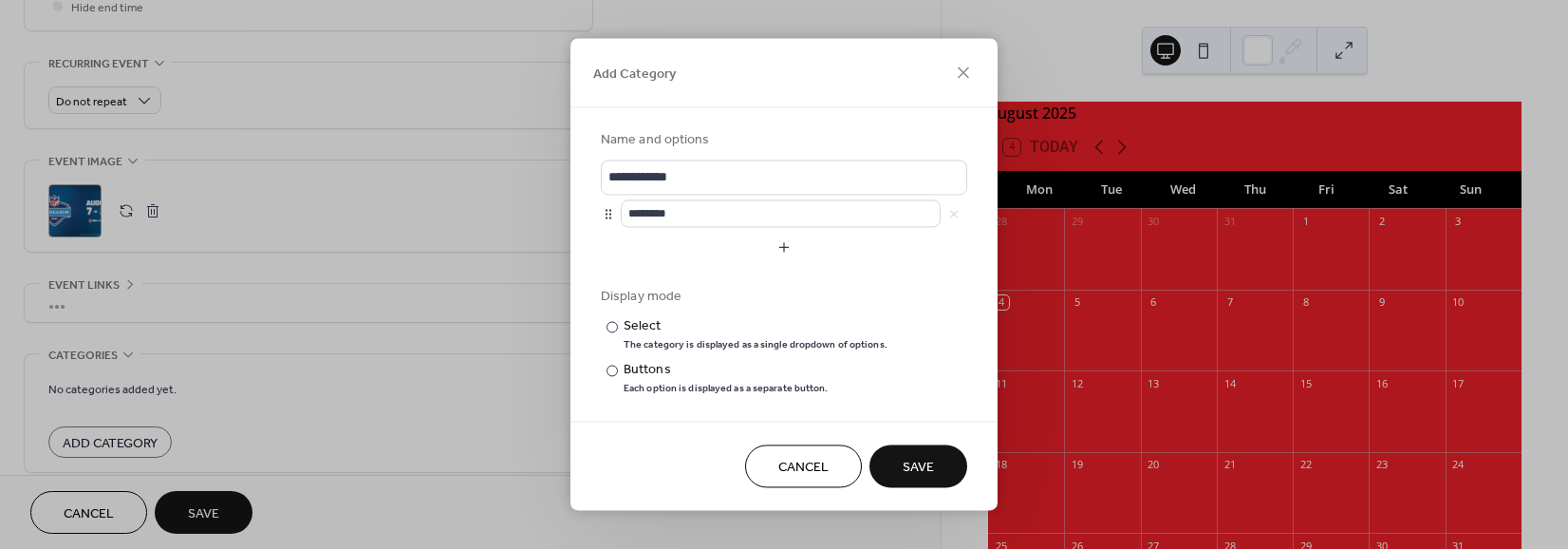 click on "Cancel" at bounding box center [803, 467] 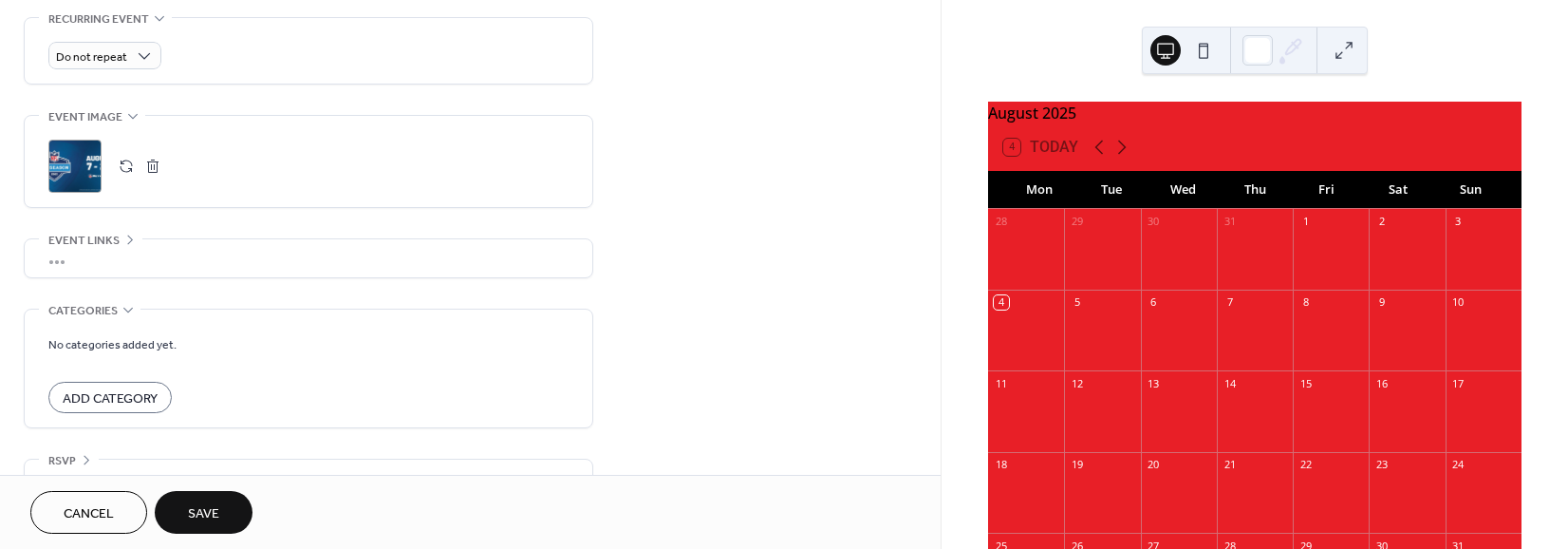 scroll, scrollTop: 861, scrollLeft: 0, axis: vertical 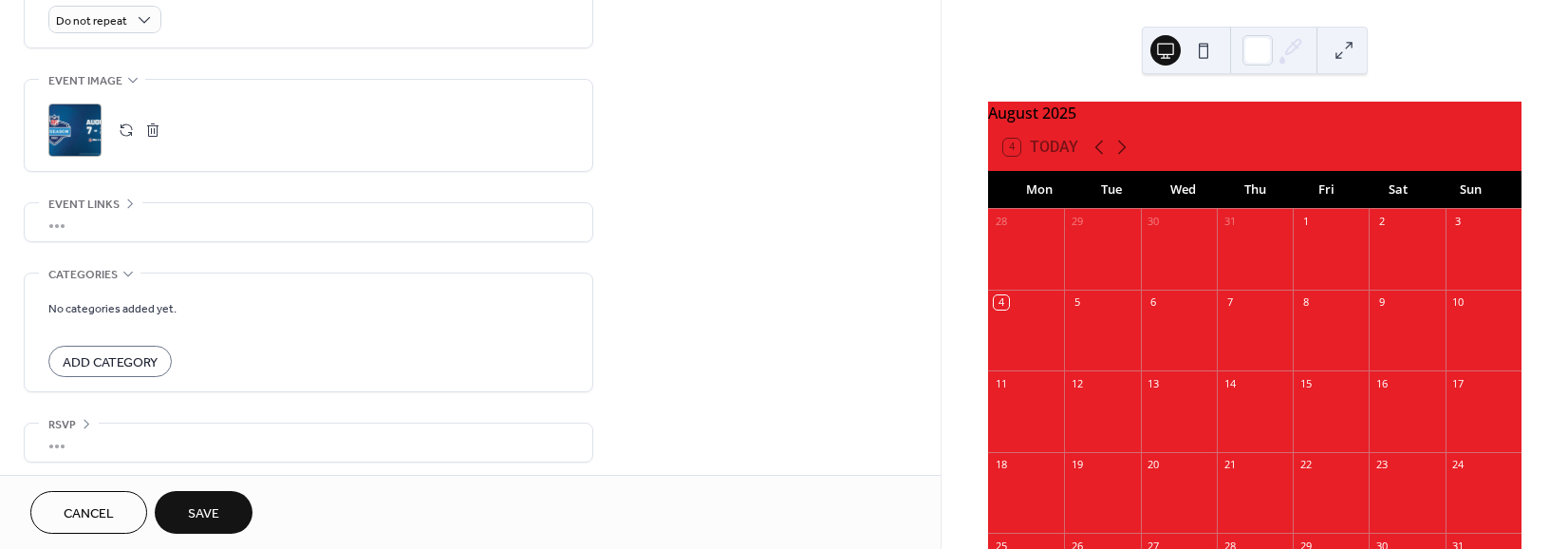 click on "Event links" at bounding box center [84, 204] 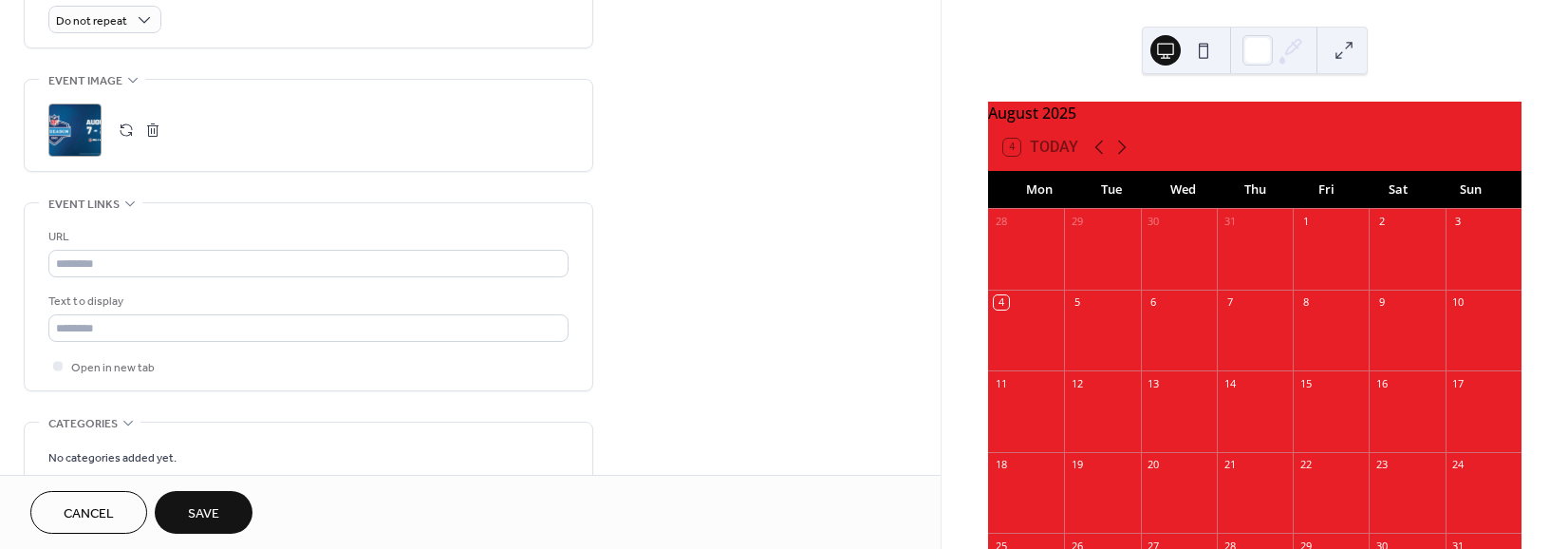 scroll, scrollTop: 861, scrollLeft: 0, axis: vertical 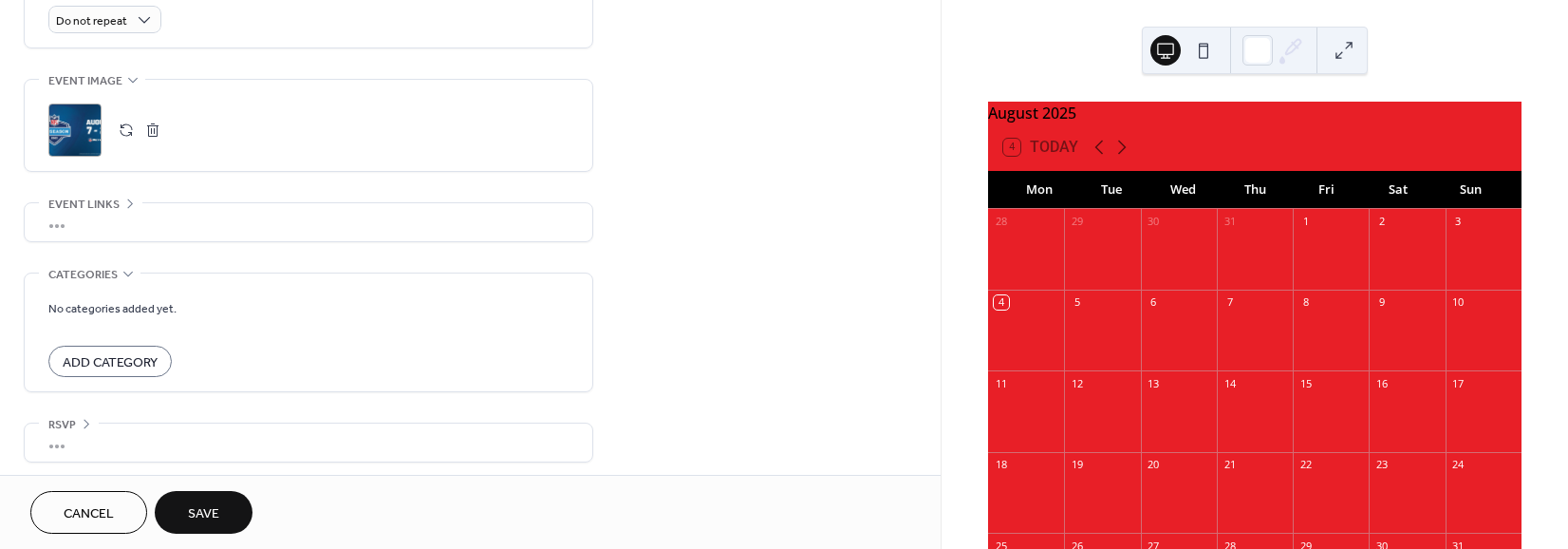 click on "Save" at bounding box center [203, 514] 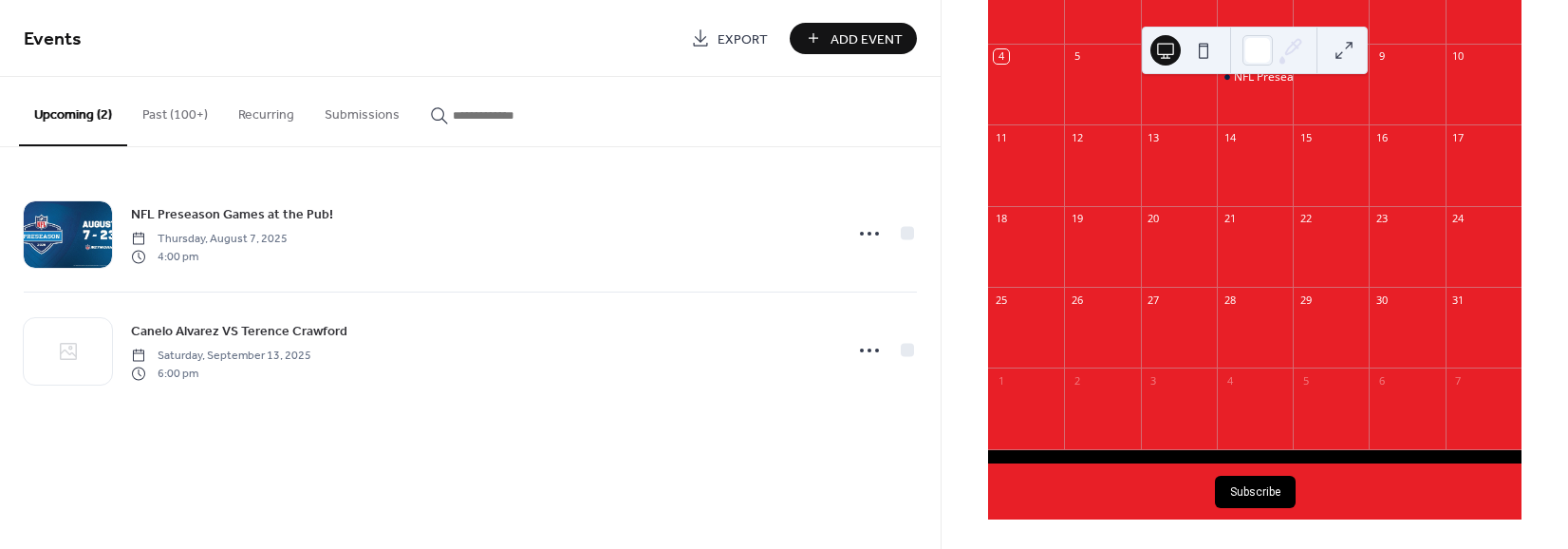 scroll, scrollTop: 256, scrollLeft: 0, axis: vertical 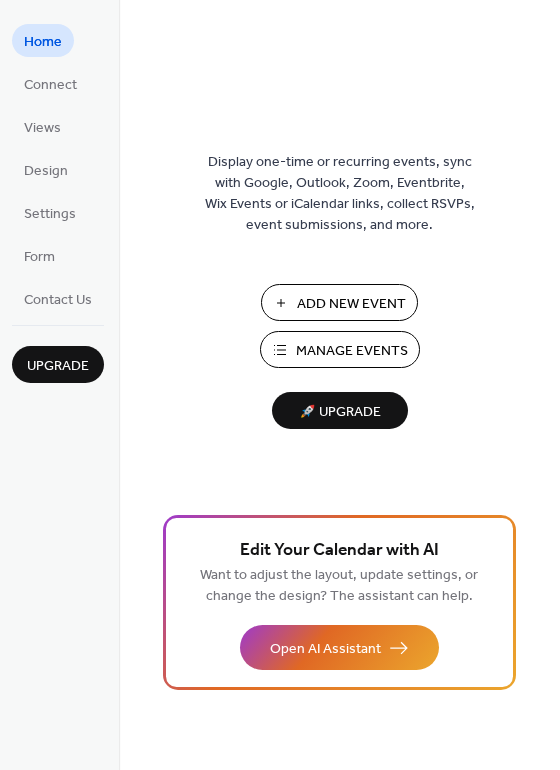 click on "Add New Event" at bounding box center (351, 304) 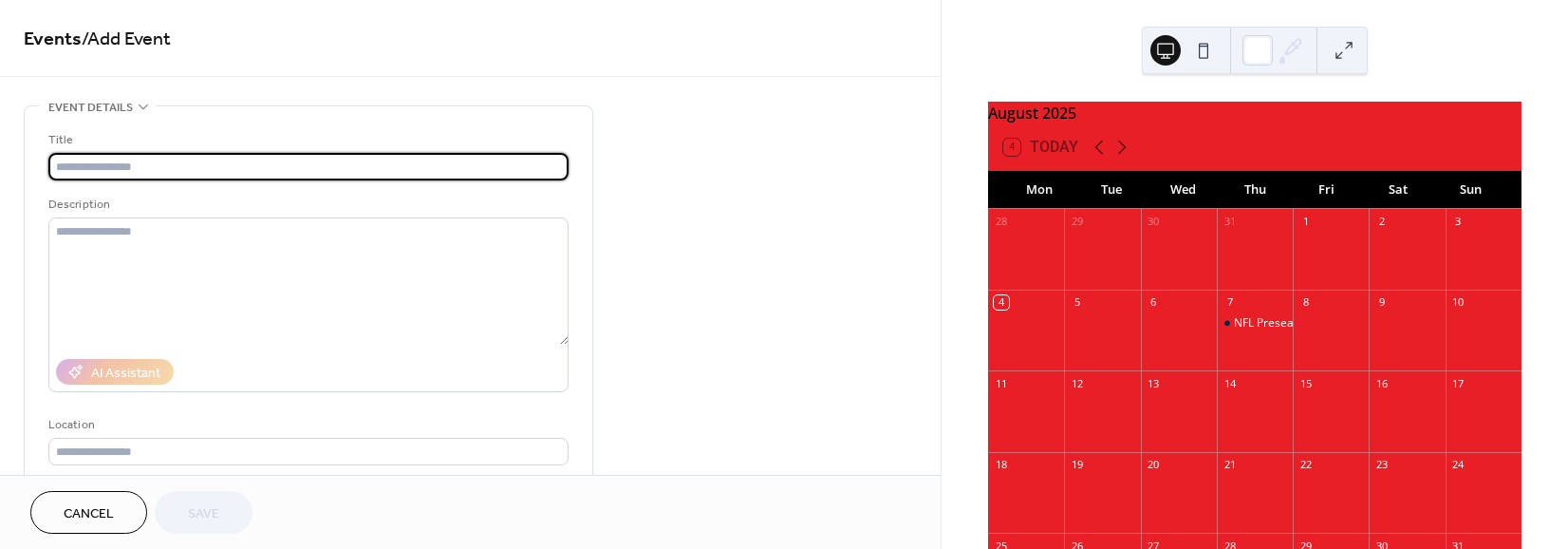 scroll, scrollTop: 0, scrollLeft: 0, axis: both 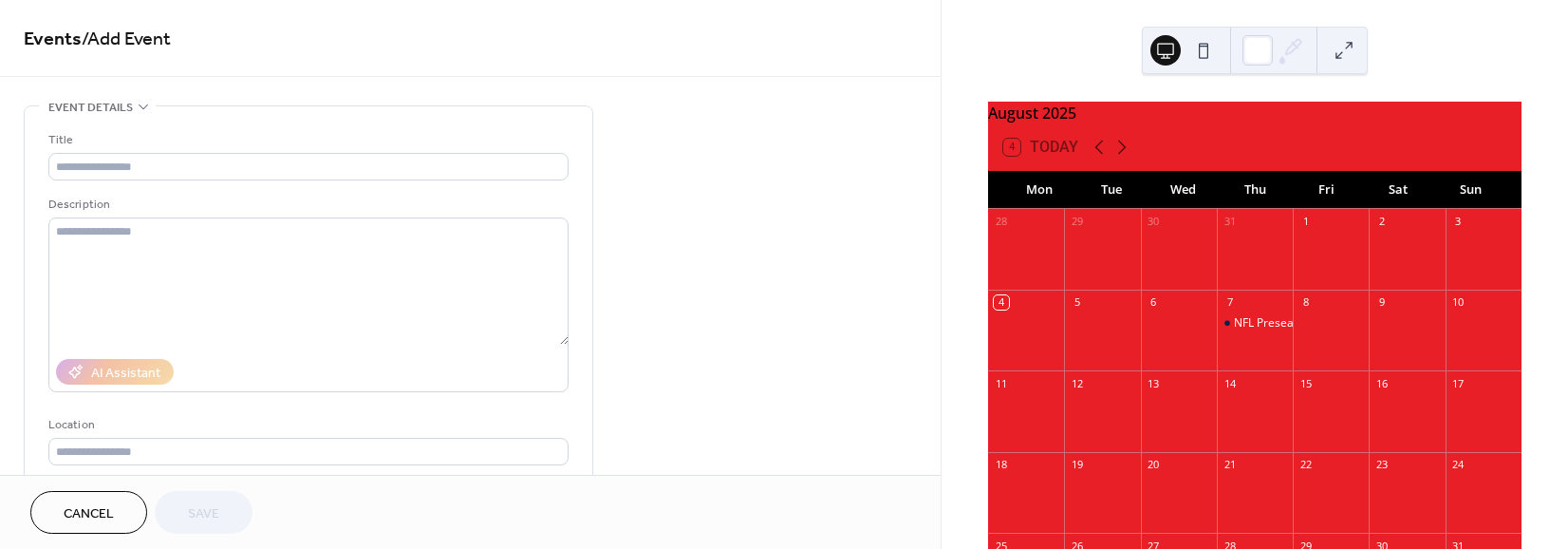 click on "NFL Preseason Games at the Pub!" at bounding box center (1255, 339) 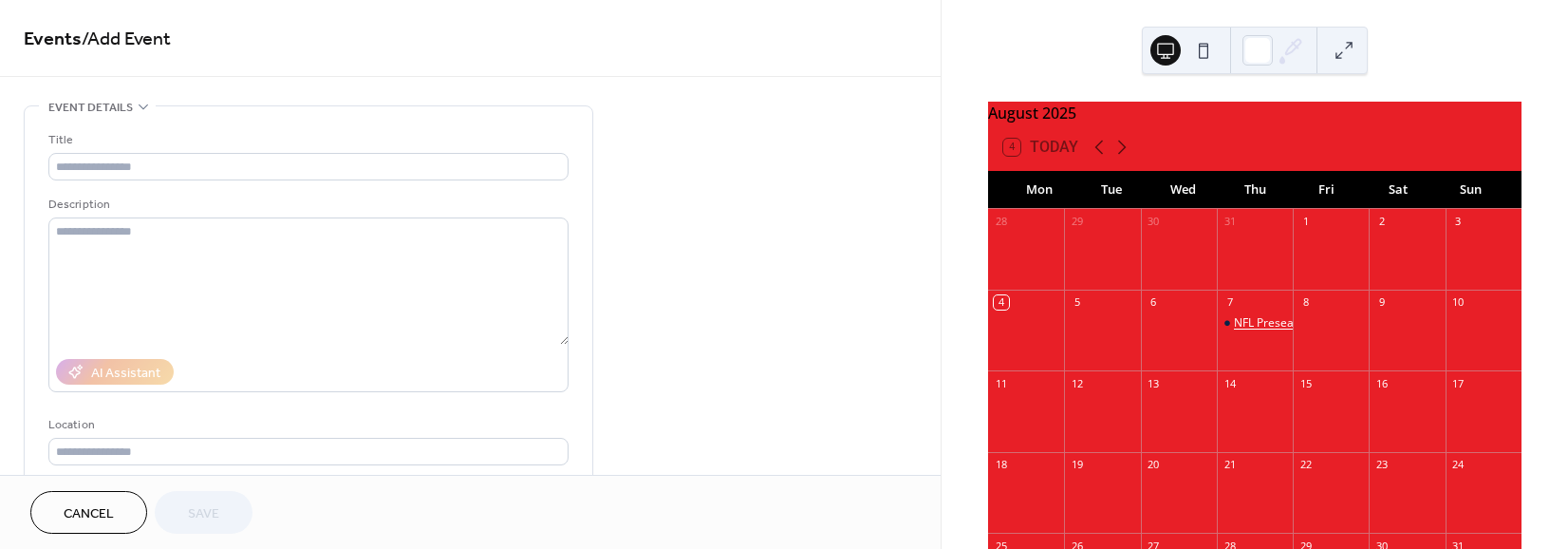 click on "NFL Preseason Games at the Pub!" at bounding box center (1323, 323) 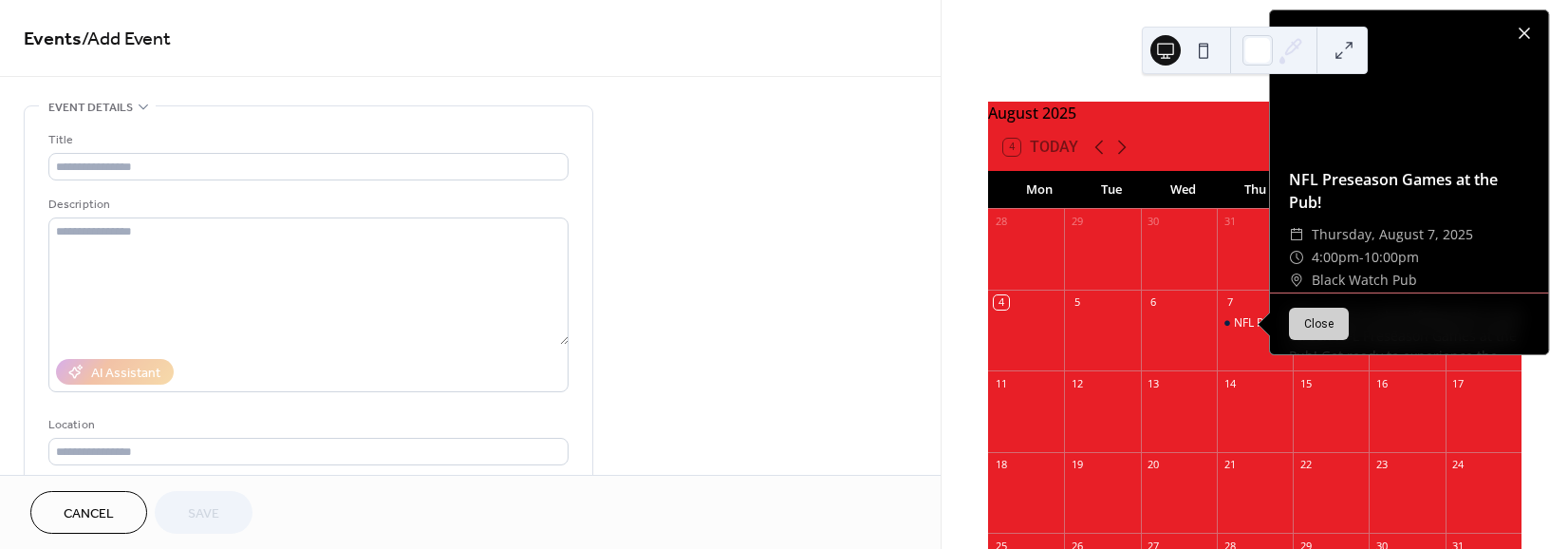 click at bounding box center (1524, 33) 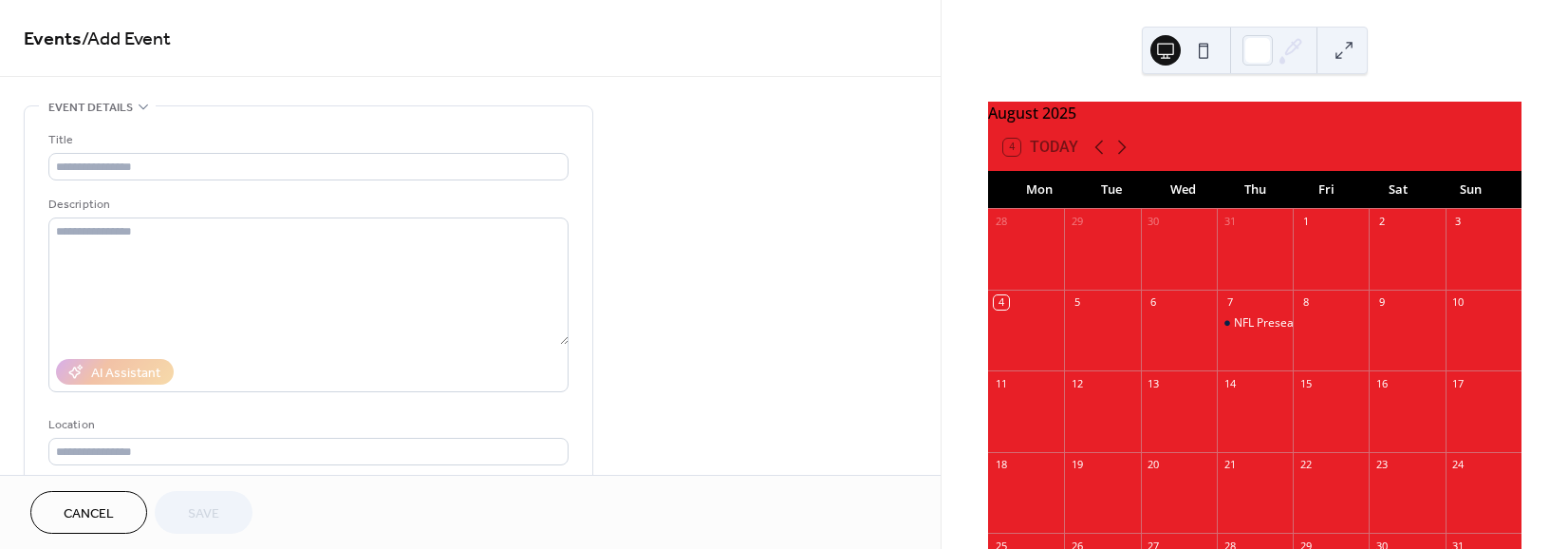 click on "NFL Preseason Games at the Pub!" at bounding box center (1255, 339) 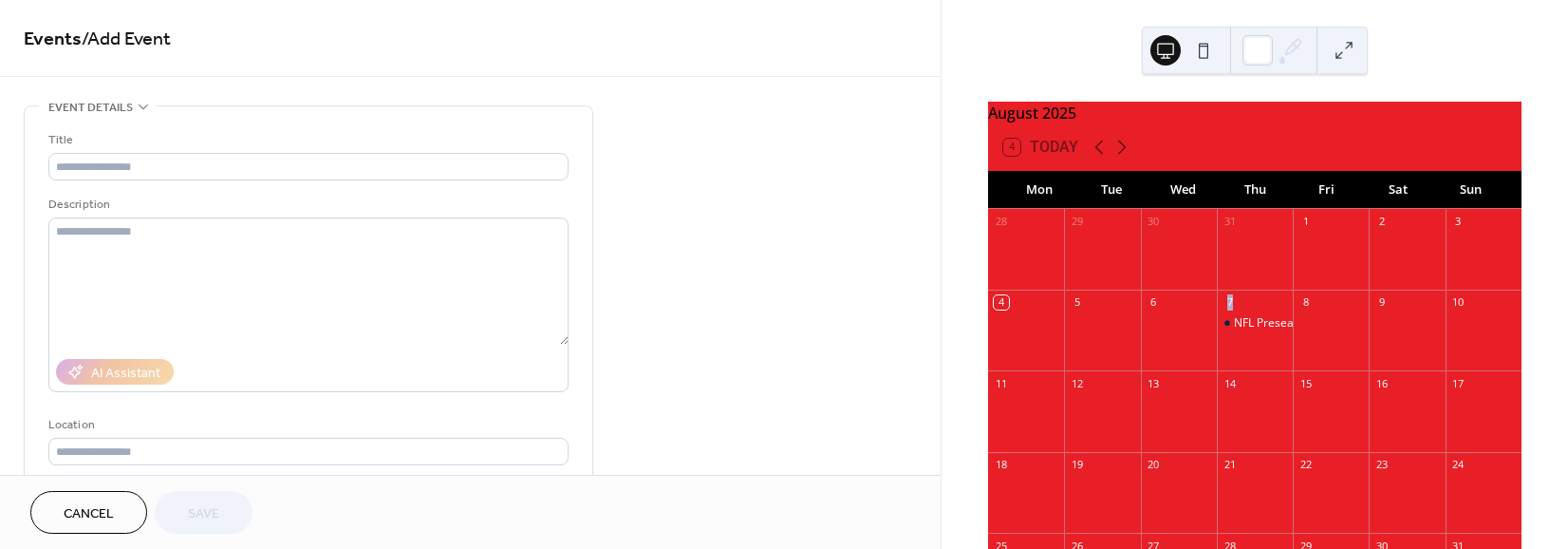 click on "7" at bounding box center [1229, 302] 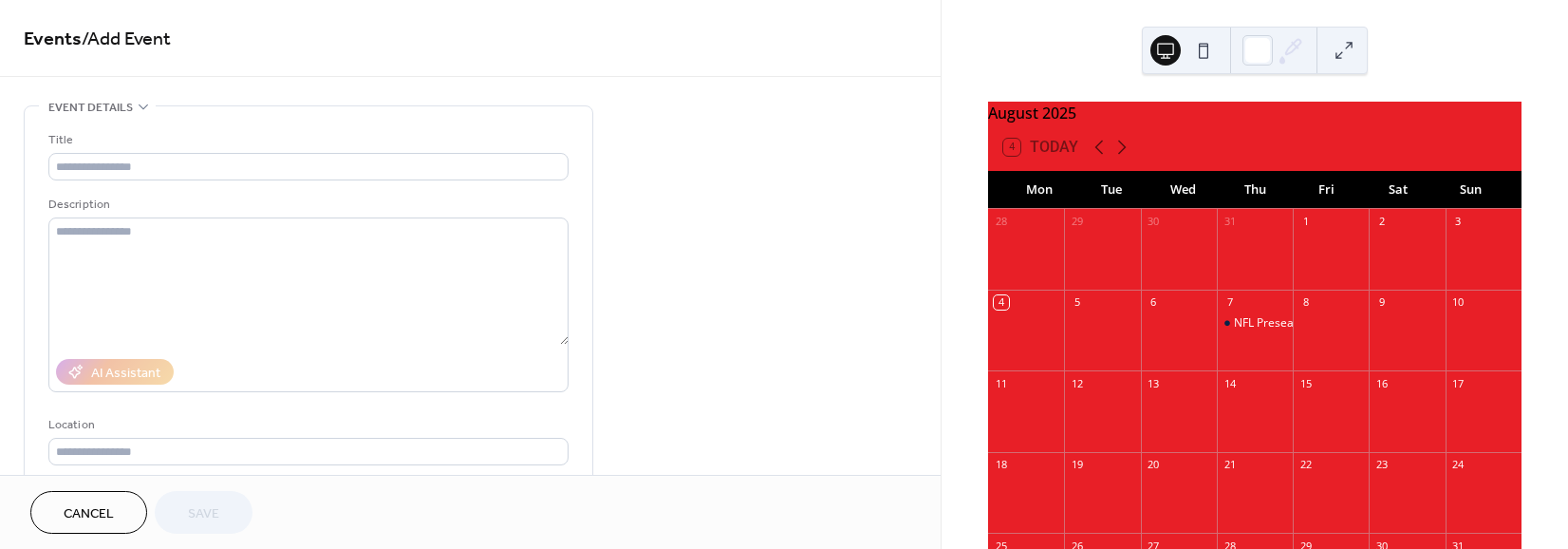 click on "7" at bounding box center [1229, 302] 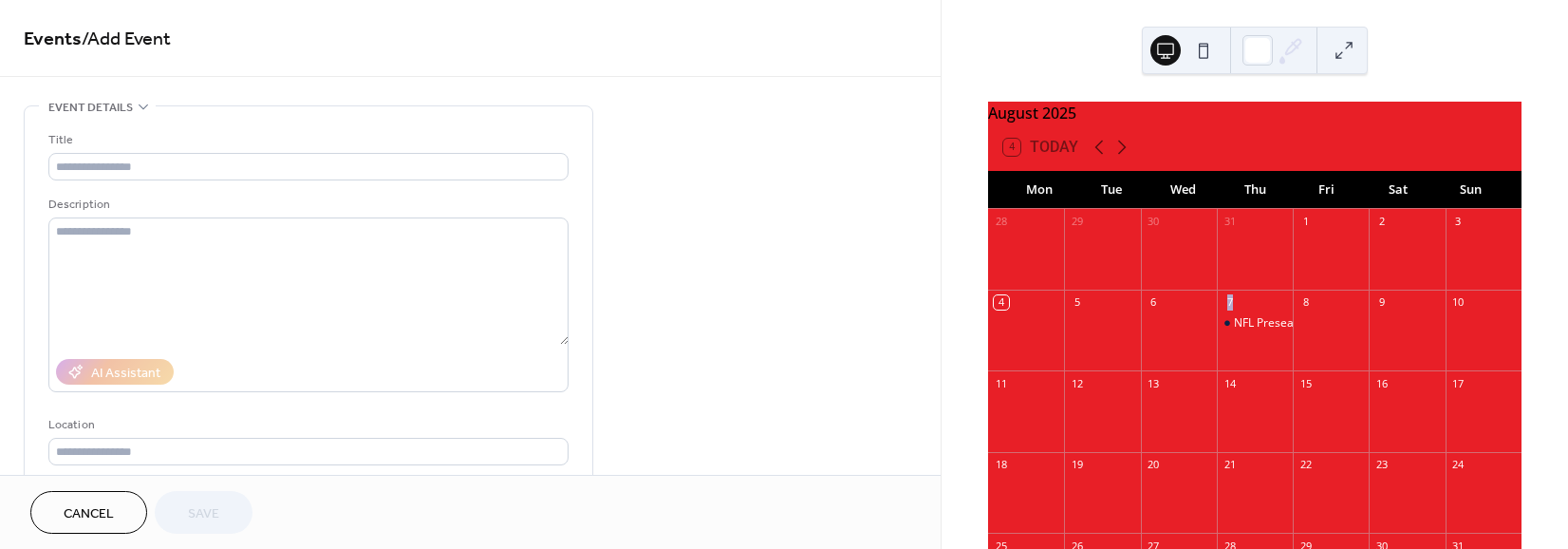 click on "7" at bounding box center (1229, 302) 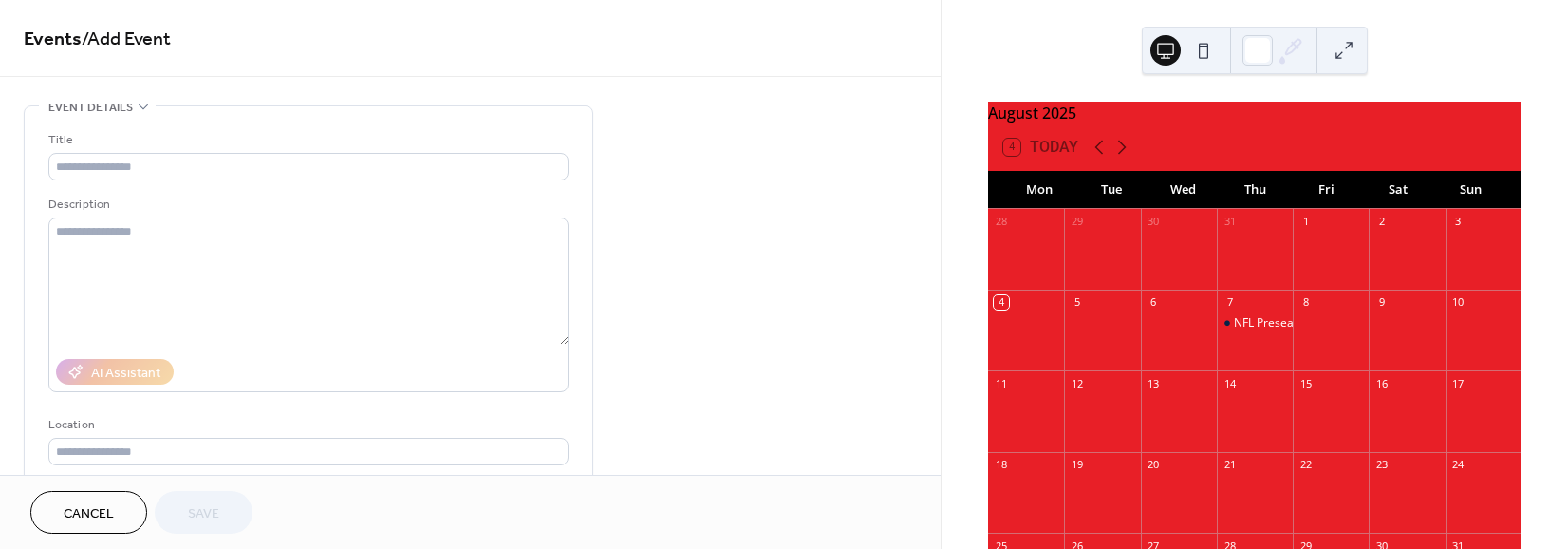 click on "NFL Preseason Games at the Pub!" at bounding box center (1255, 324) 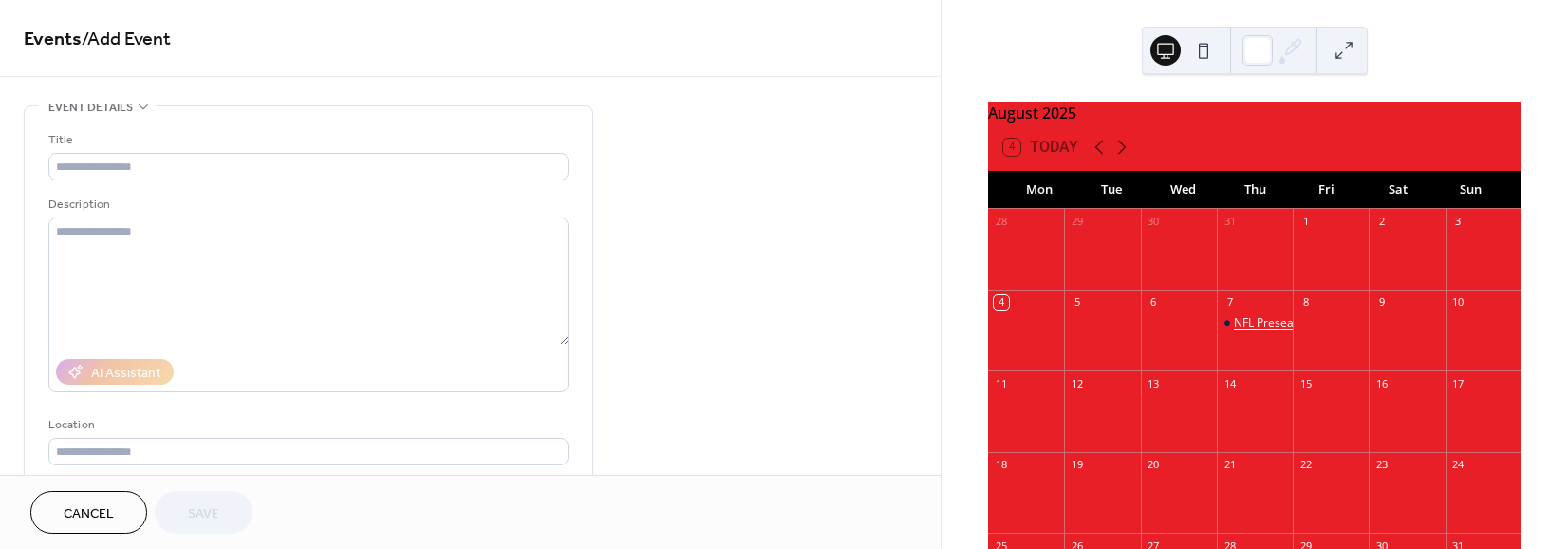 click on "NFL Preseason Games at the Pub!" at bounding box center (1323, 323) 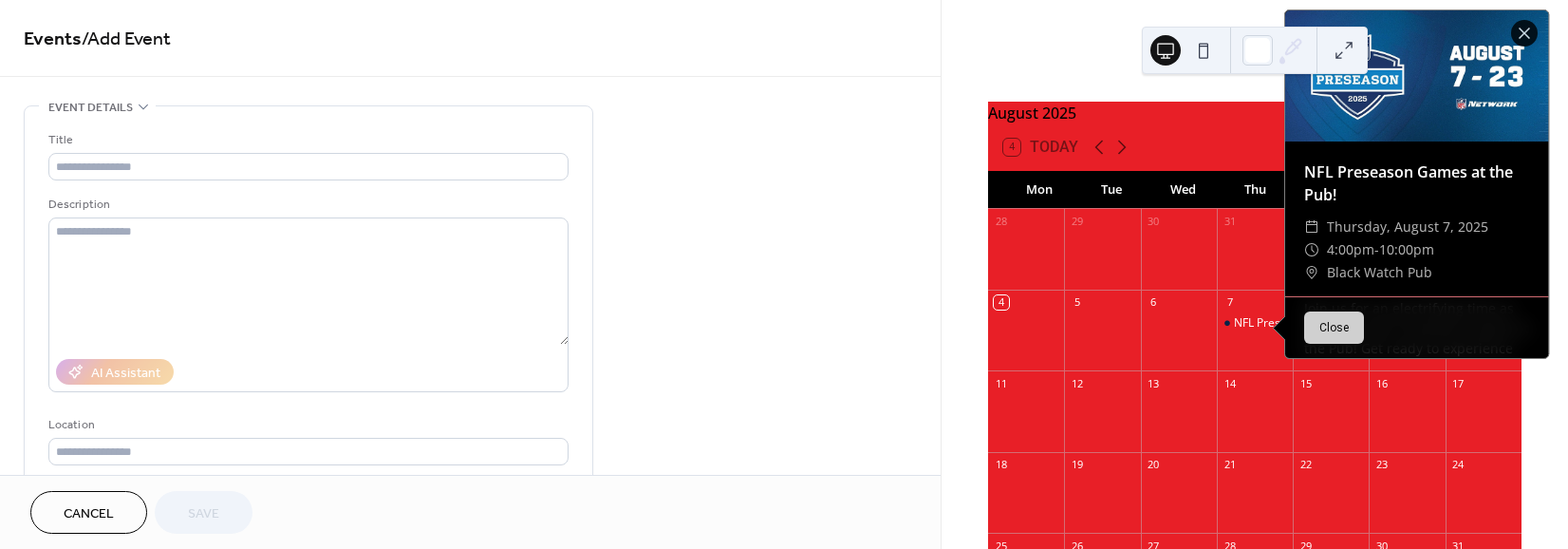 click on "NFL Preseason Games at the Pub!" at bounding box center [1416, 183] 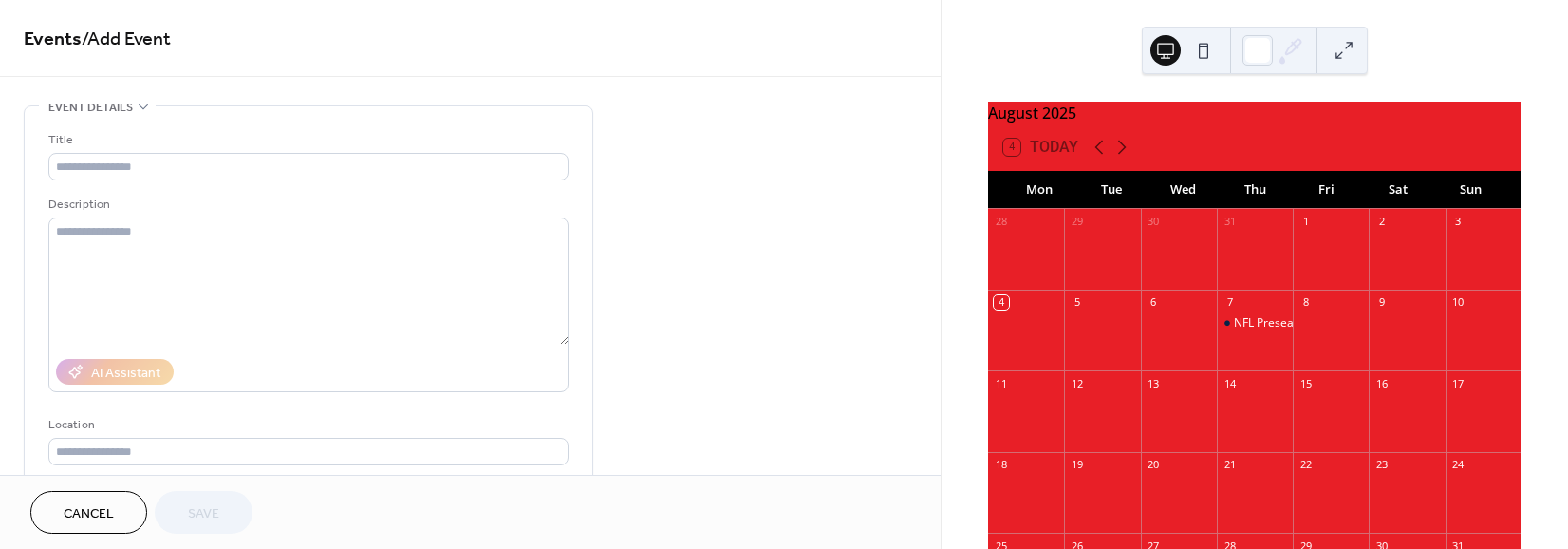 click on "NFL Preseason Games at the Pub!" at bounding box center [1255, 339] 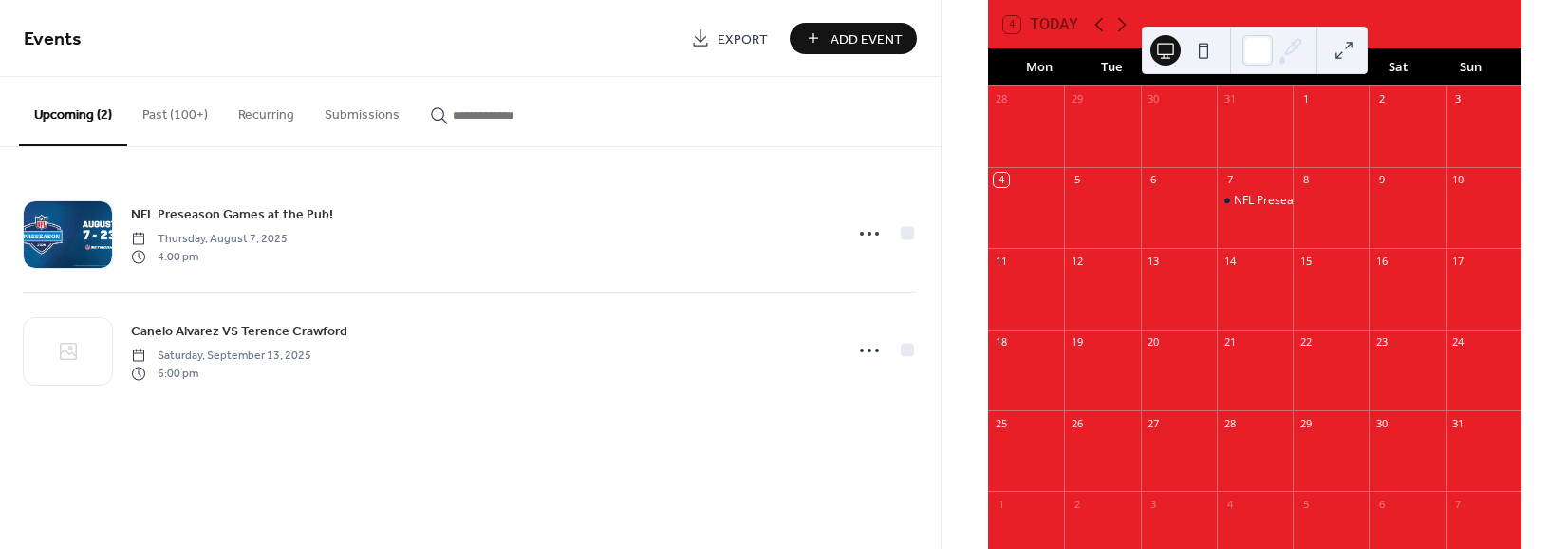 scroll, scrollTop: 76, scrollLeft: 0, axis: vertical 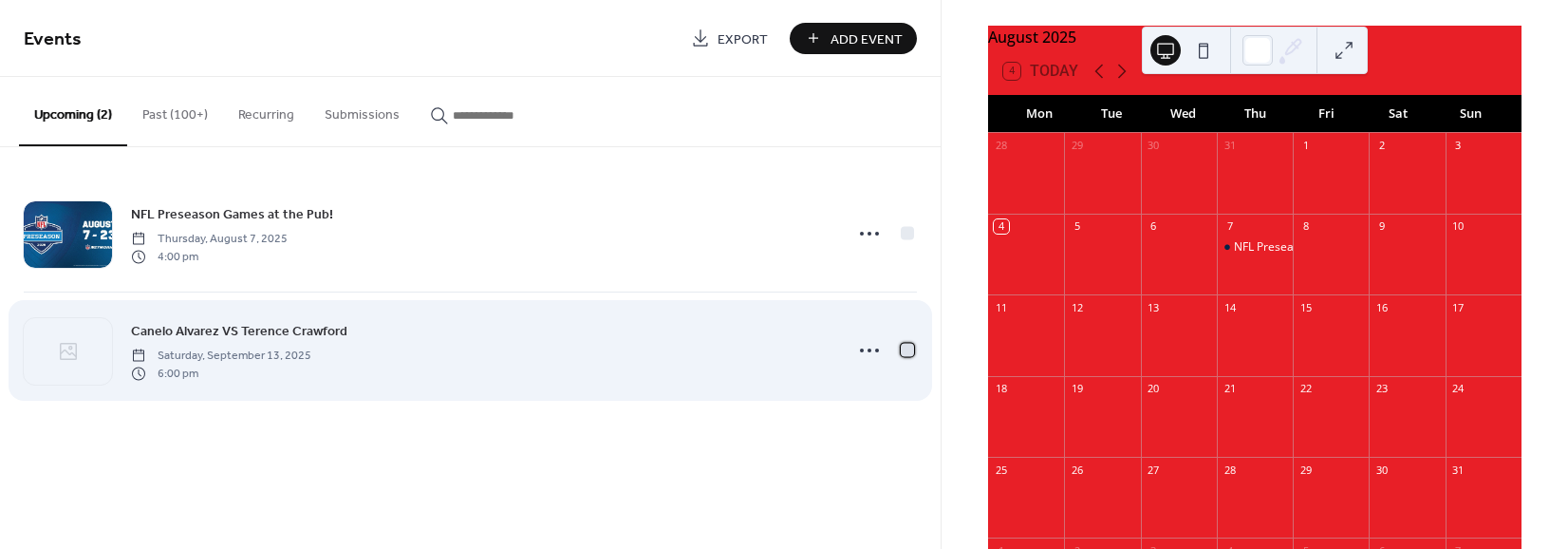 click at bounding box center [907, 350] 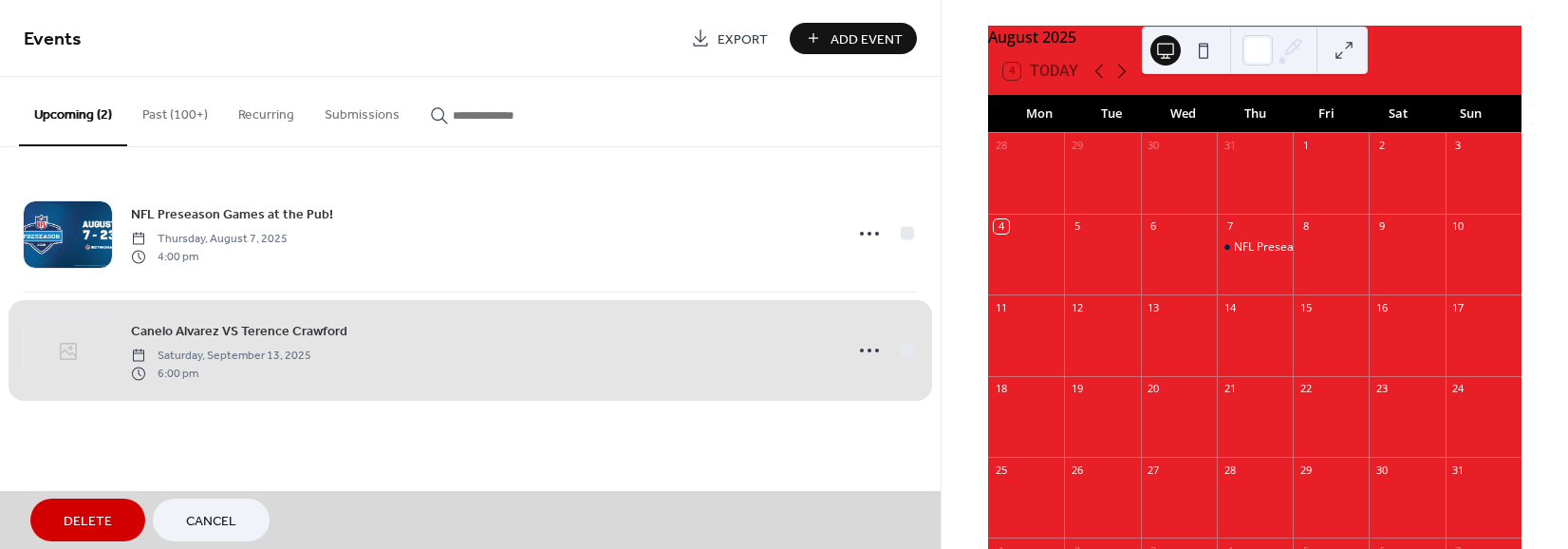 click on "Canelo Alvarez VS Terence Crawford Saturday, September 13, 2025 6:00 pm" at bounding box center (470, 350) 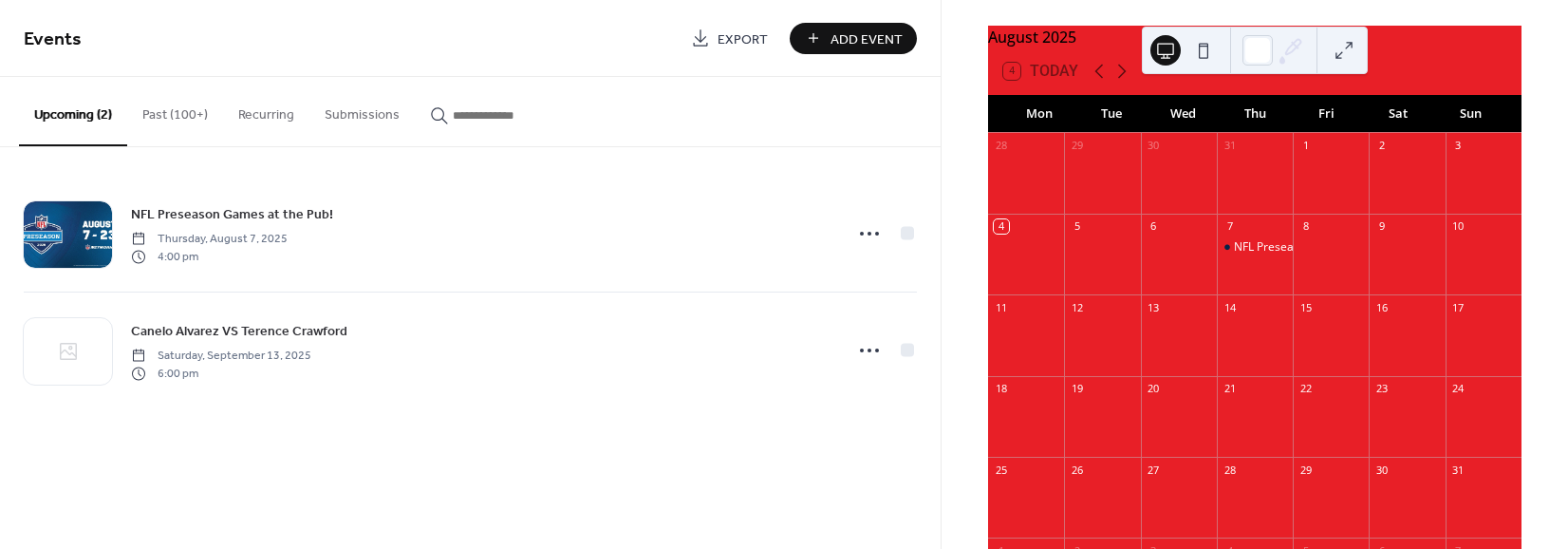 click on "NFL Preseason Games at the Pub!" at bounding box center (1255, 263) 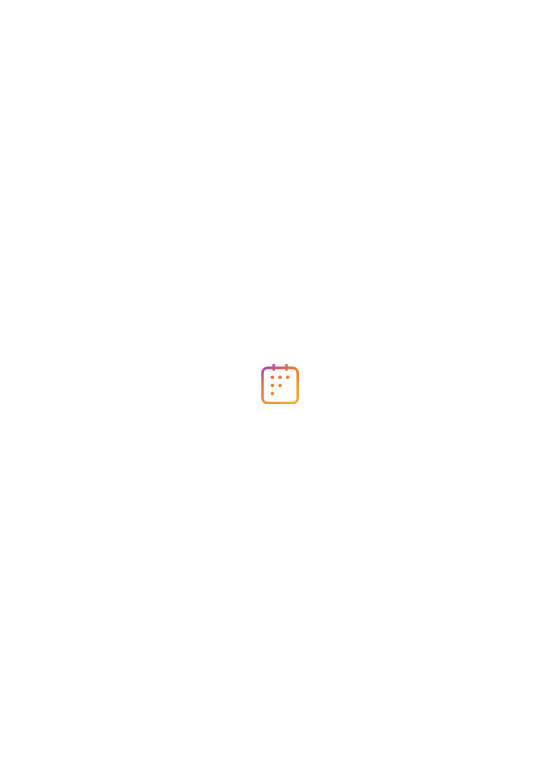 scroll, scrollTop: 0, scrollLeft: 0, axis: both 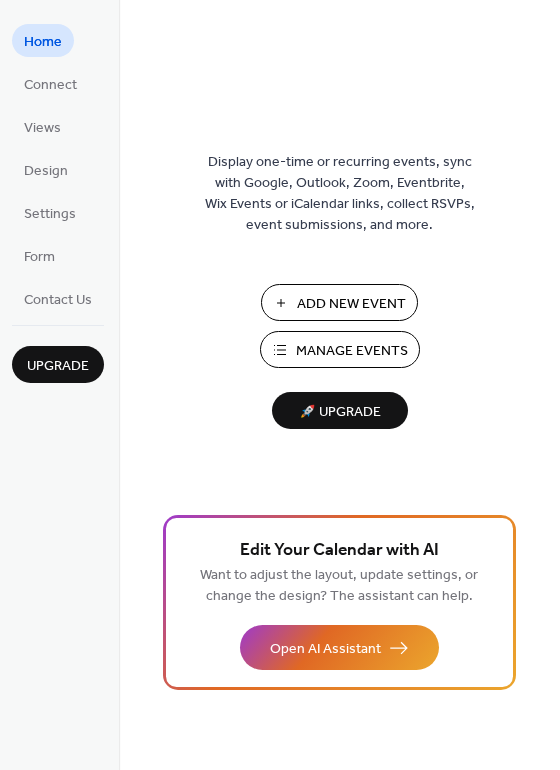 click on "Manage Events" at bounding box center [340, 349] 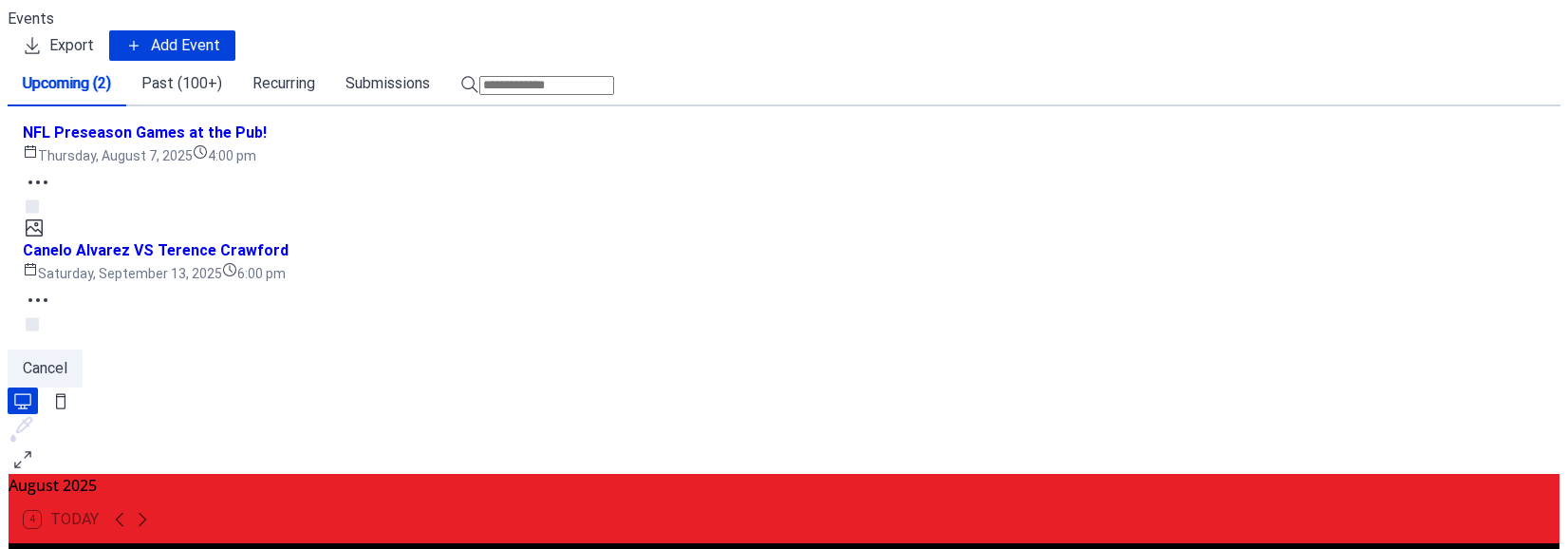 scroll, scrollTop: 0, scrollLeft: 0, axis: both 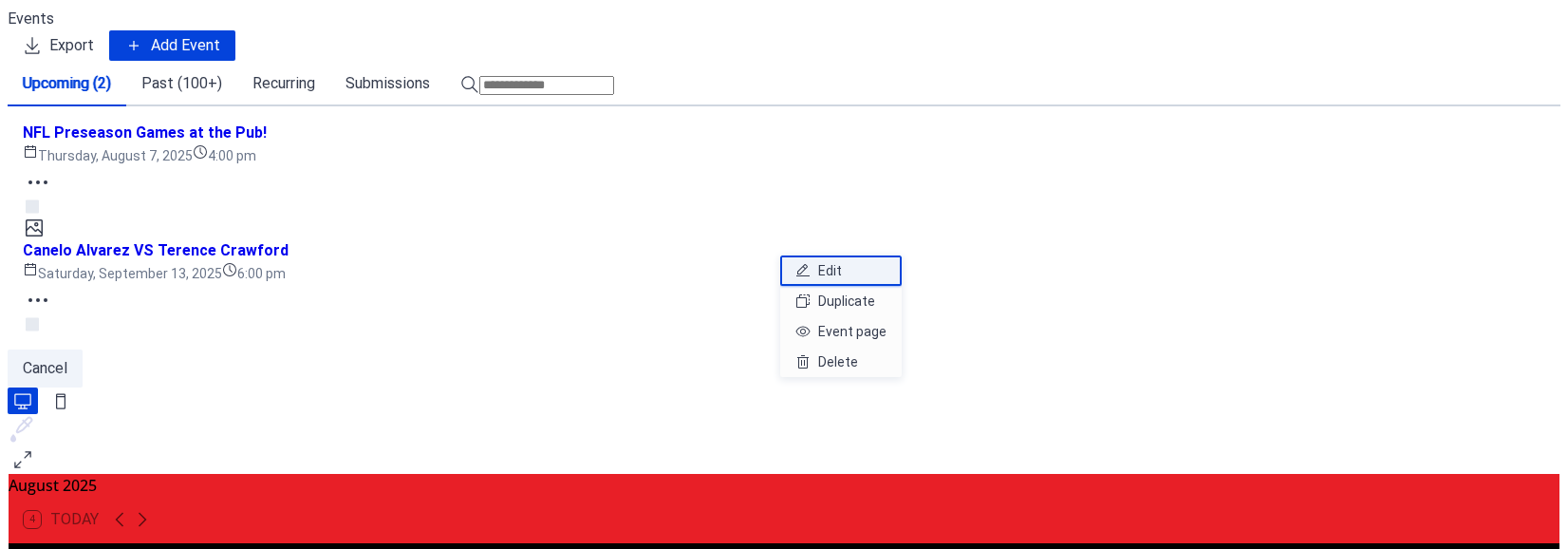 click on "Edit" at bounding box center [830, 271] 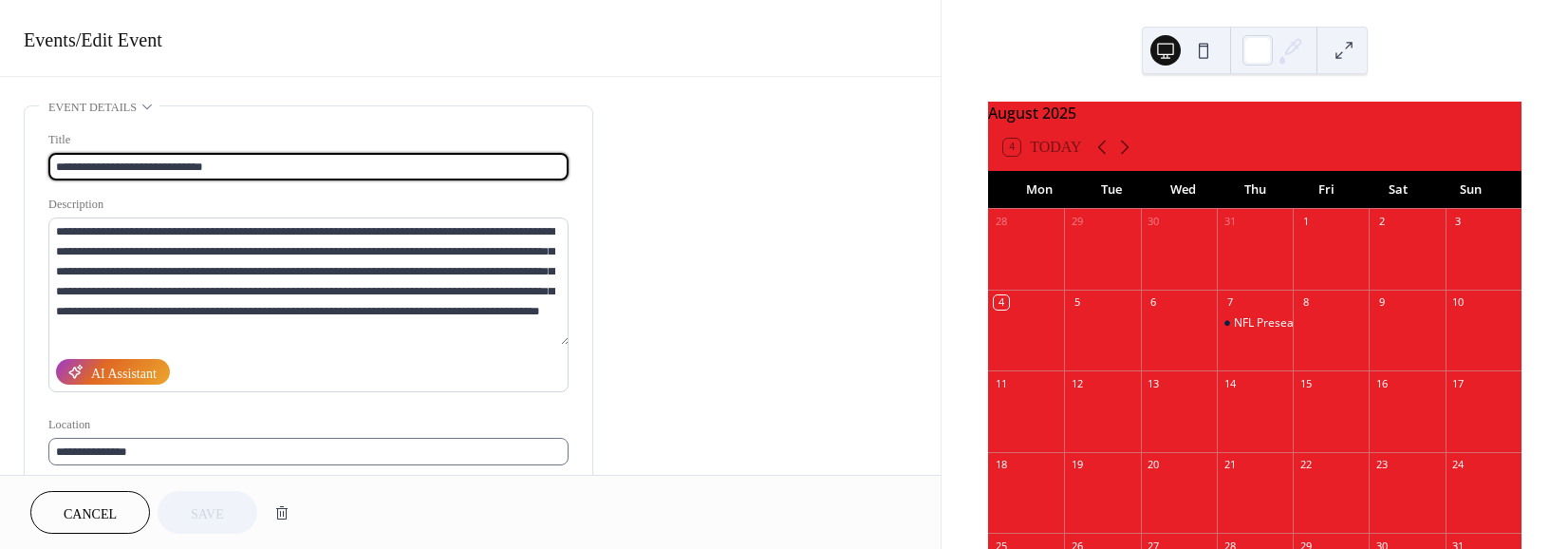 scroll, scrollTop: 0, scrollLeft: 0, axis: both 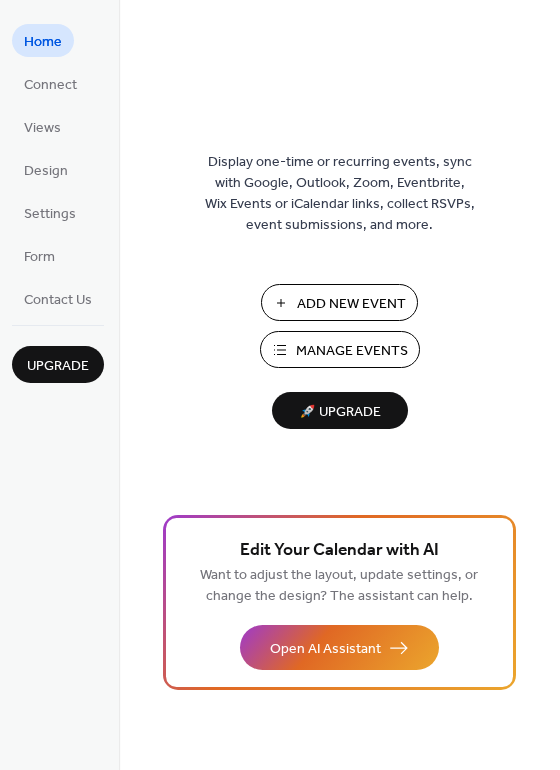 click on "Add New Event" at bounding box center (351, 304) 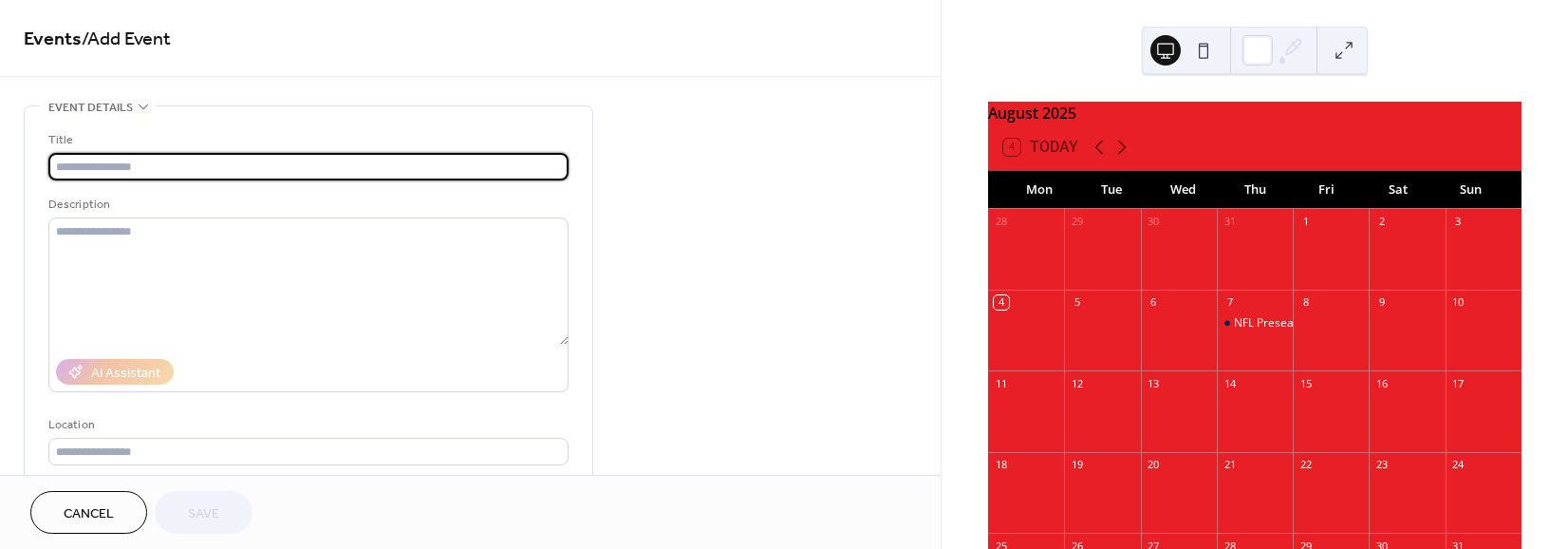 scroll, scrollTop: 0, scrollLeft: 0, axis: both 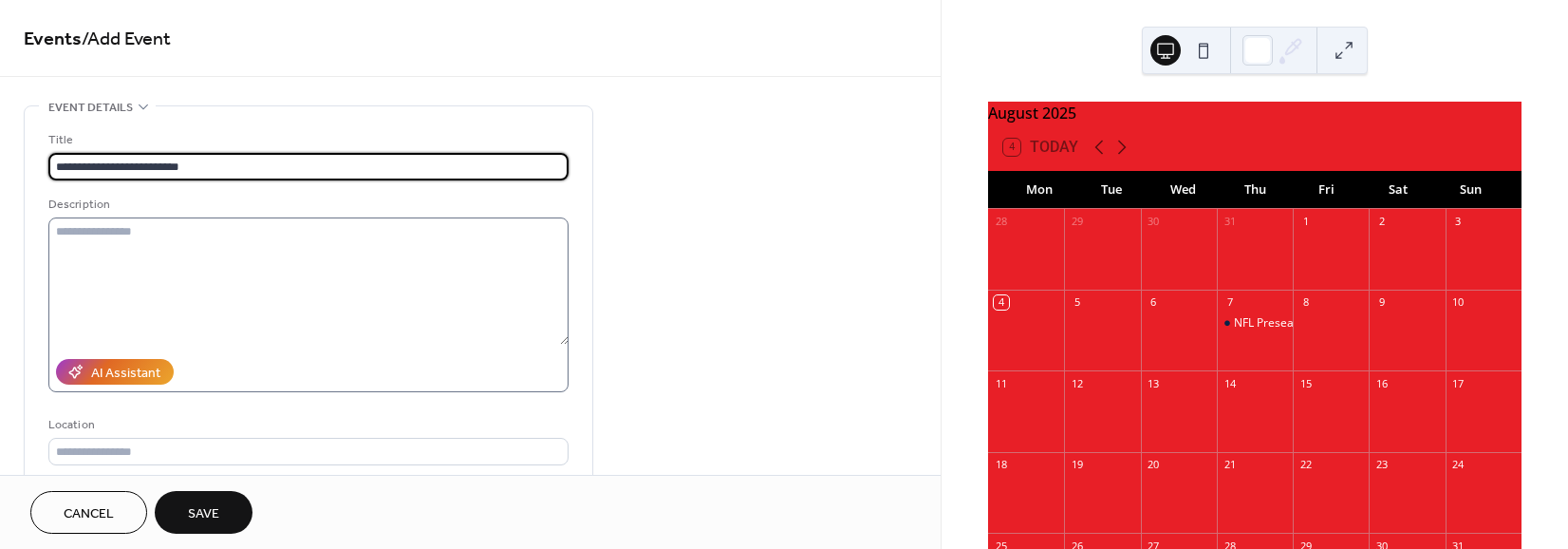 type on "**********" 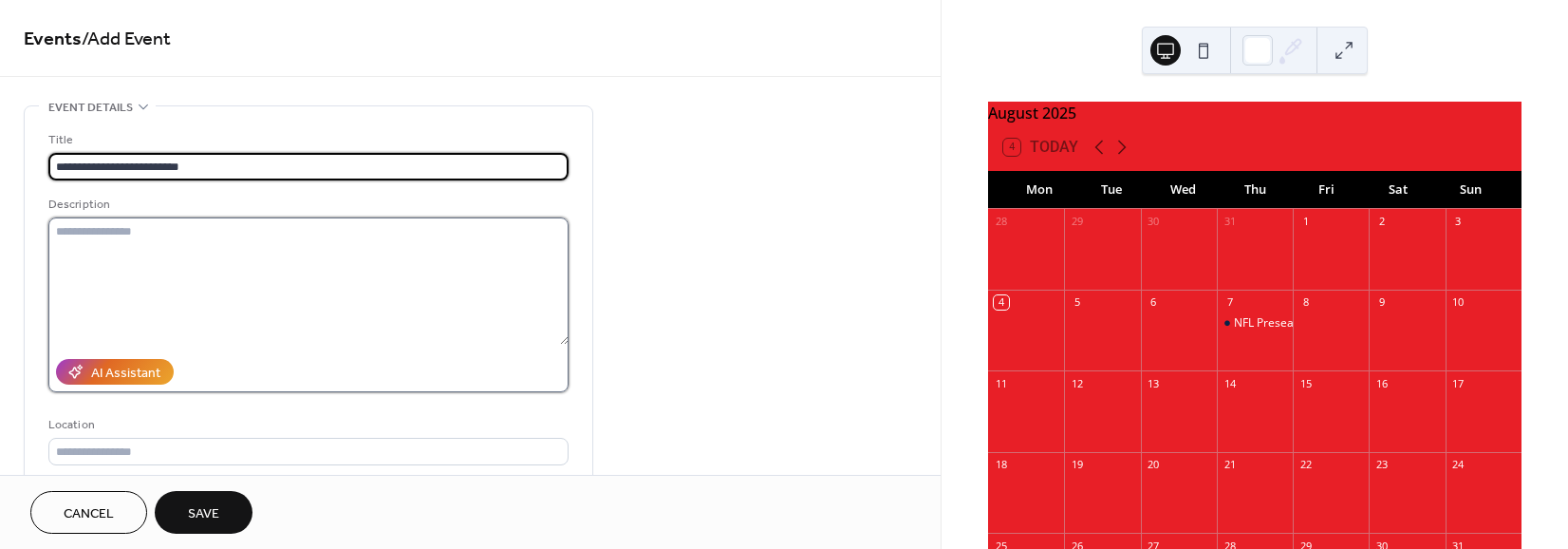 click at bounding box center [308, 281] 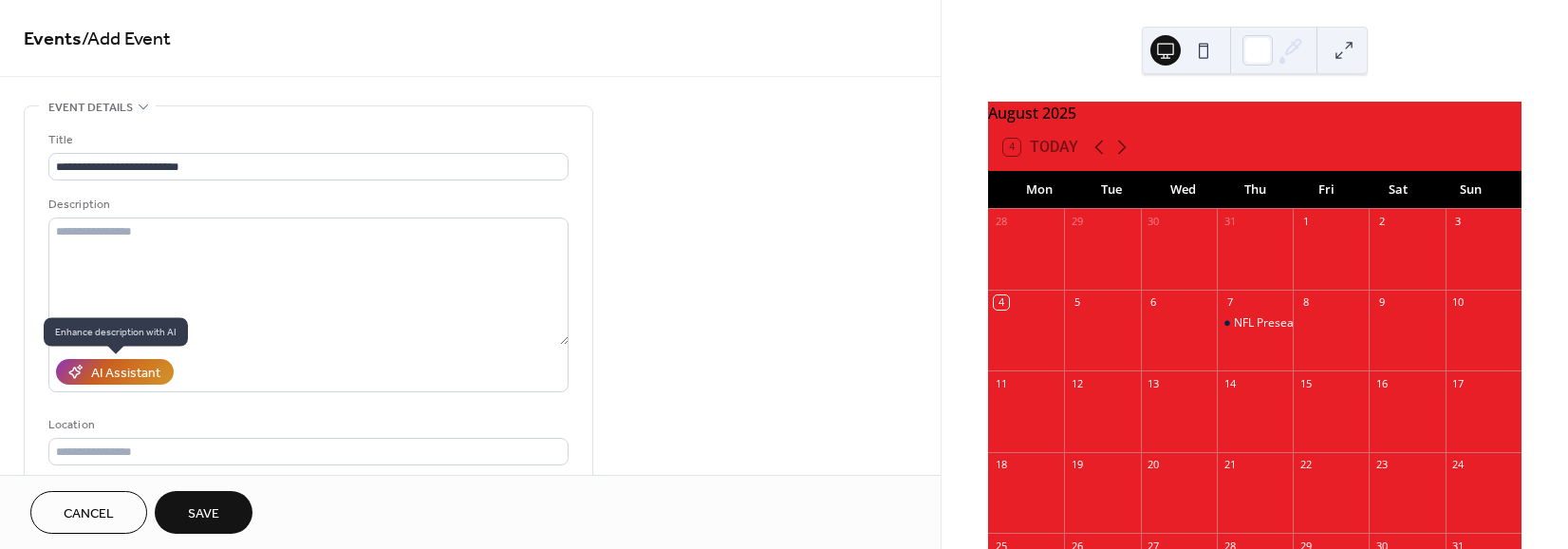 click on "AI Assistant" at bounding box center (125, 373) 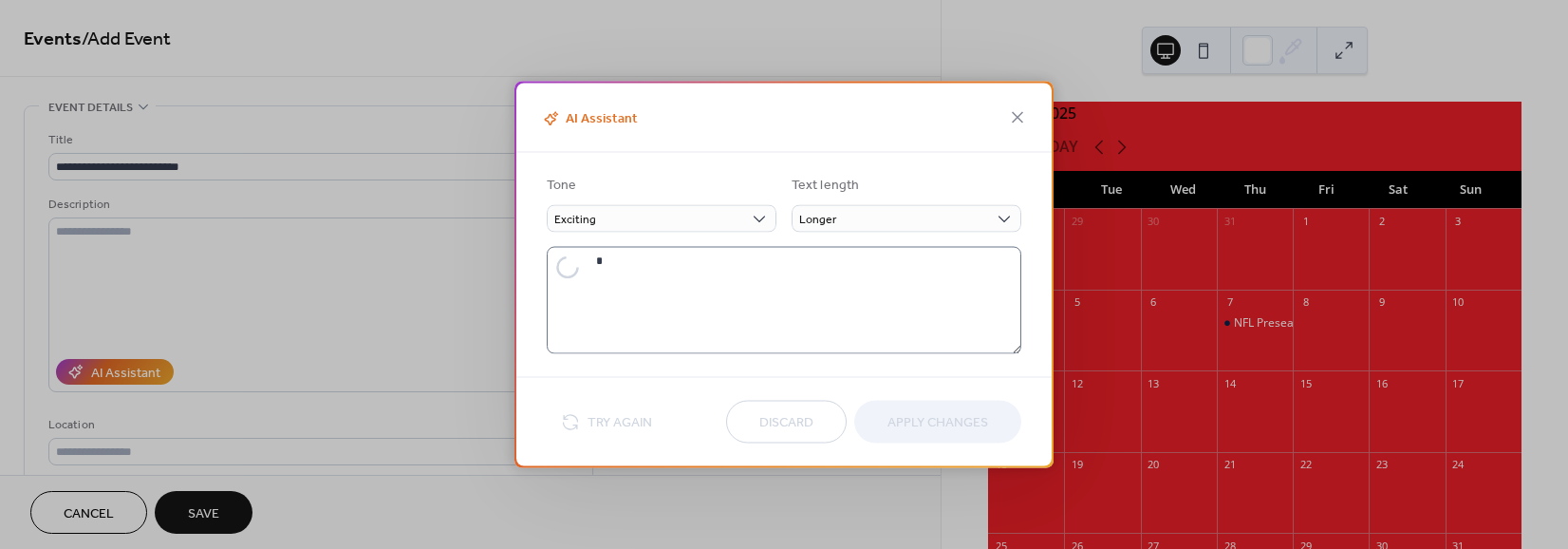 type on "**********" 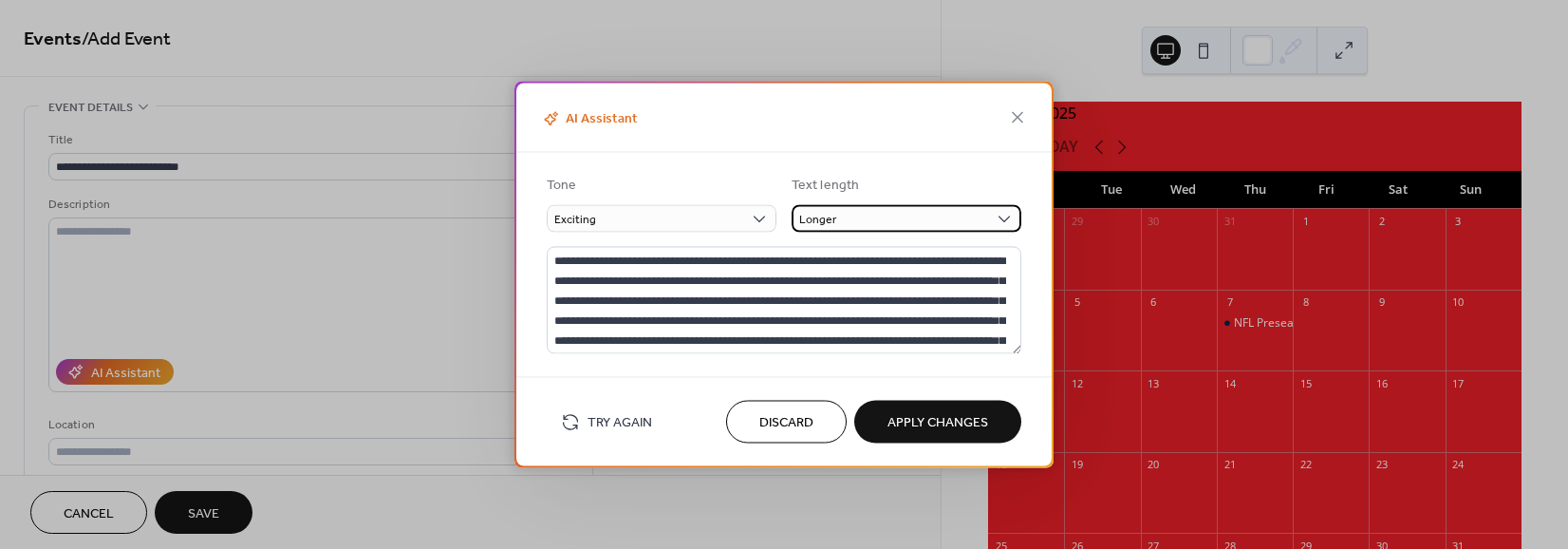 click on "Longer" at bounding box center (906, 218) 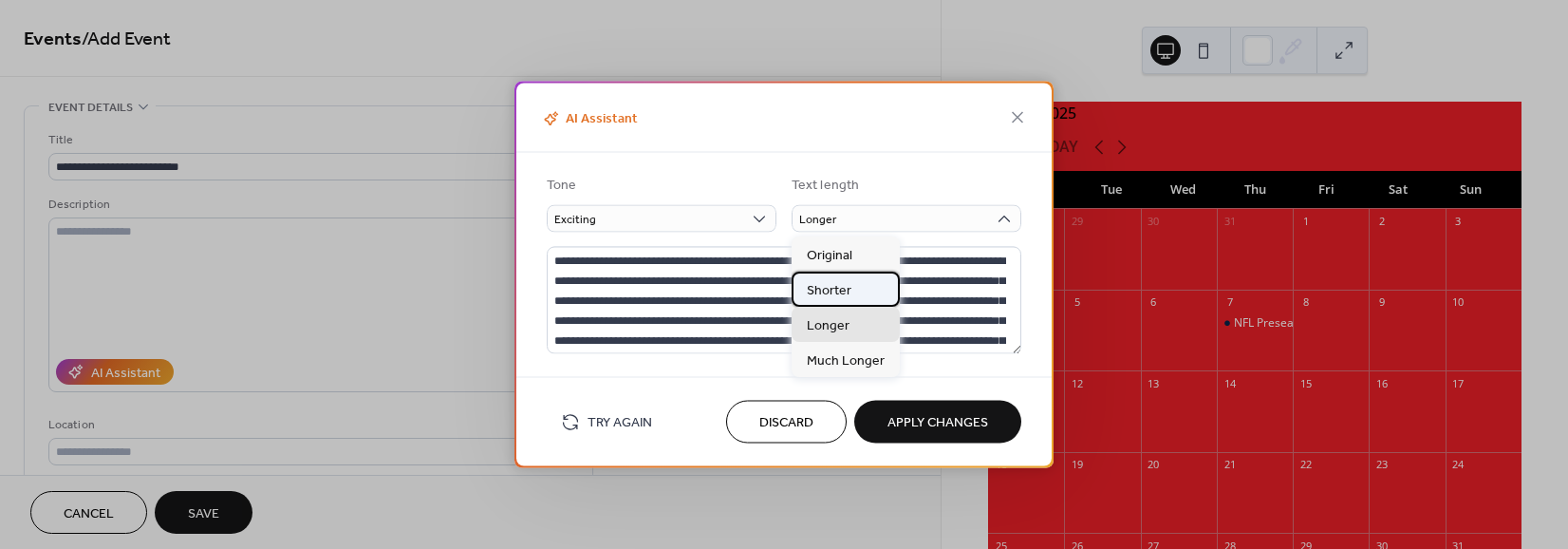 click on "Shorter" at bounding box center (829, 290) 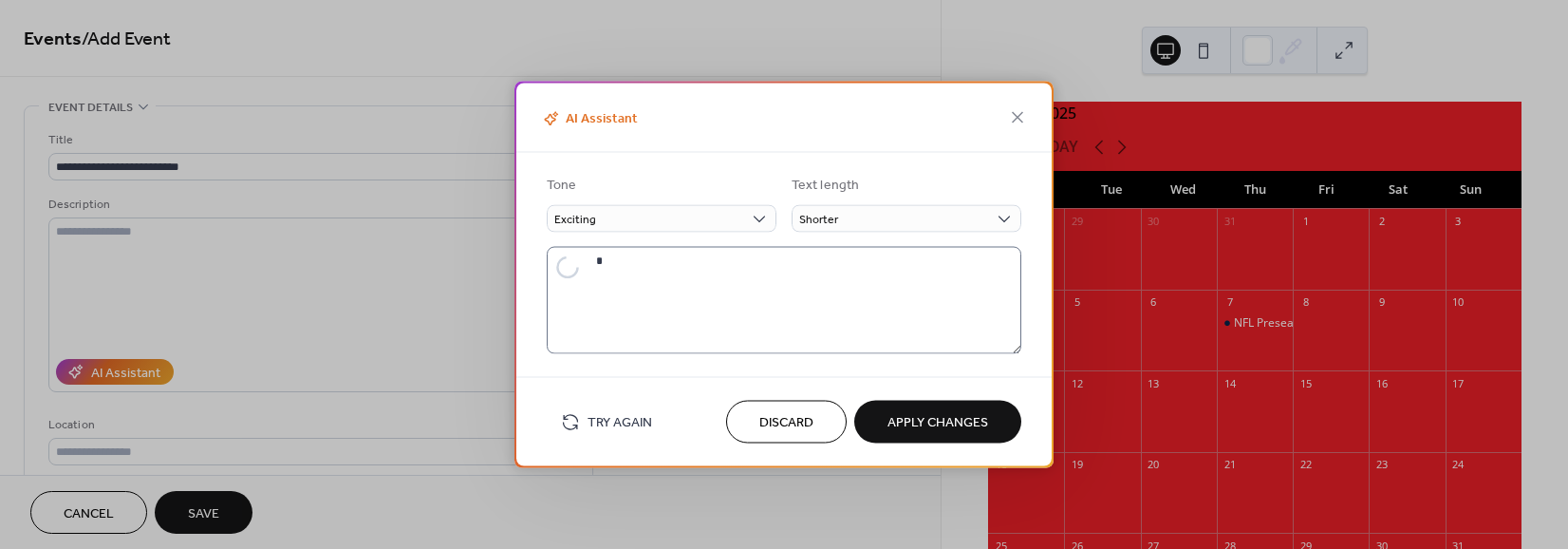 type on "**********" 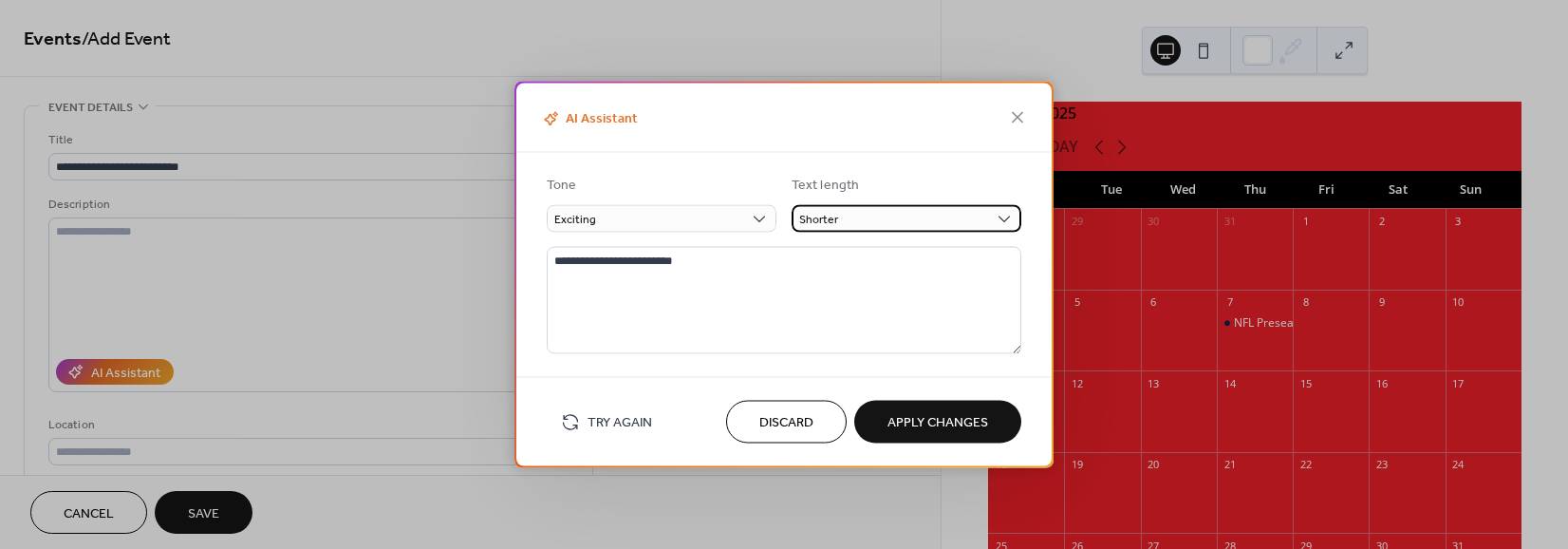 click on "Shorter" at bounding box center [906, 218] 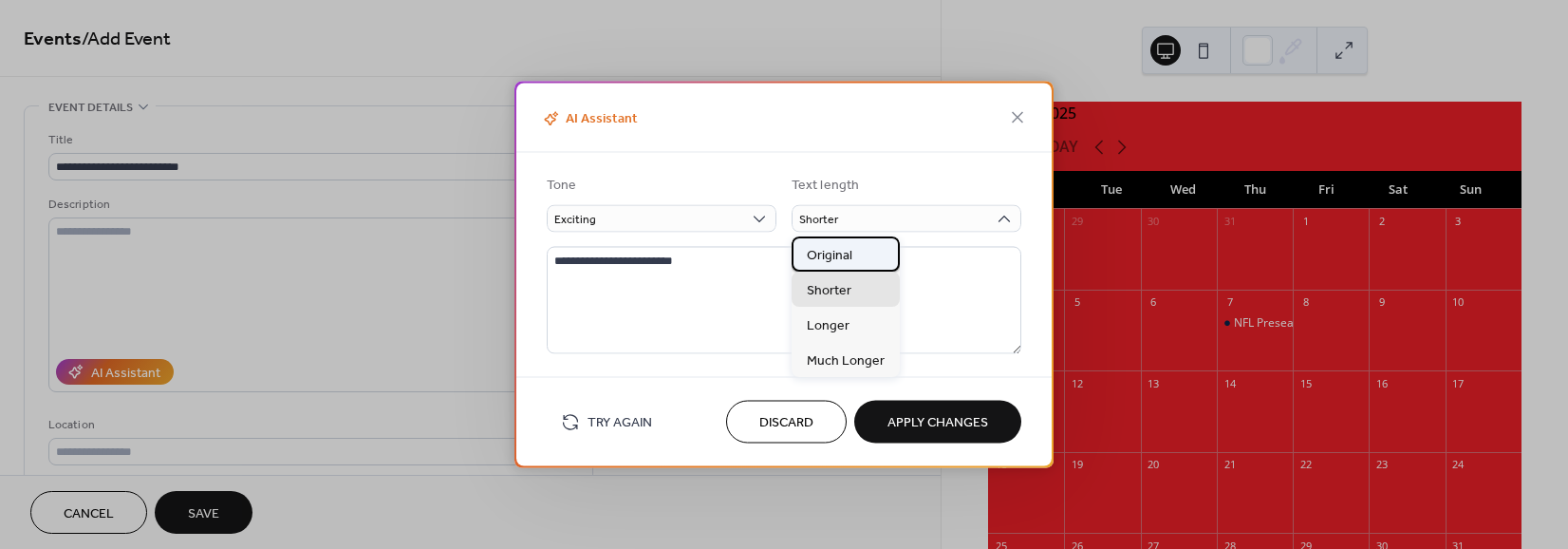 click on "Original" at bounding box center (830, 255) 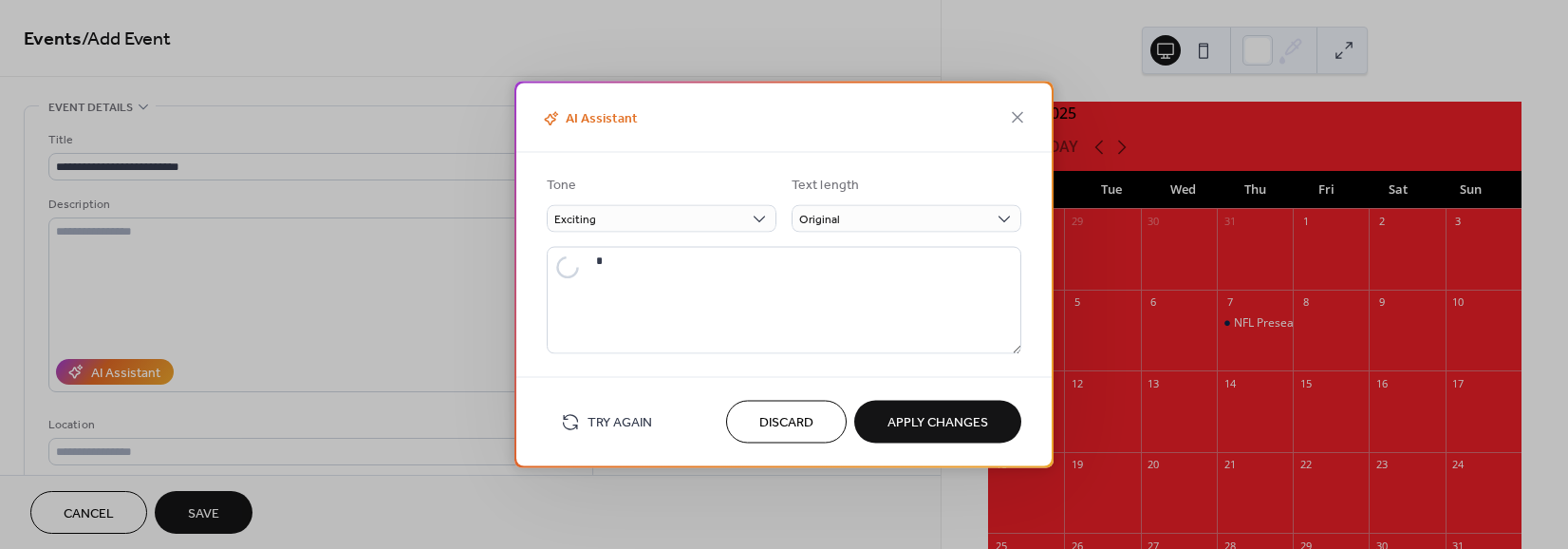 type on "**********" 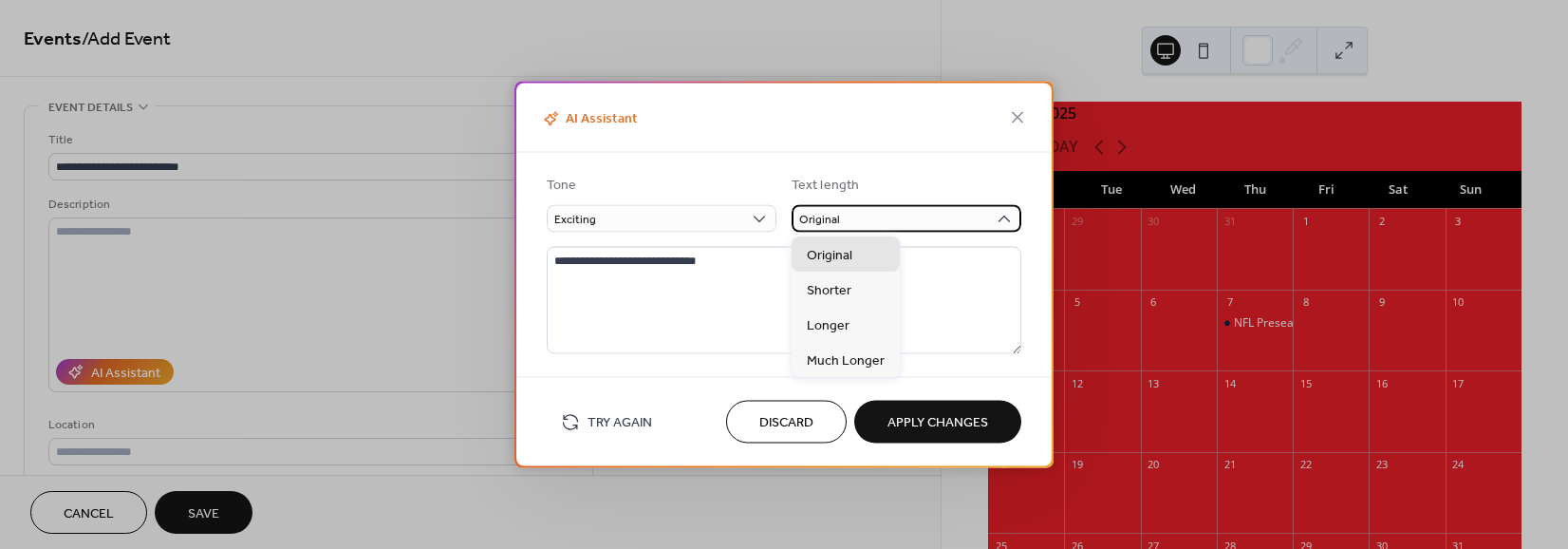 click on "Original" at bounding box center (906, 218) 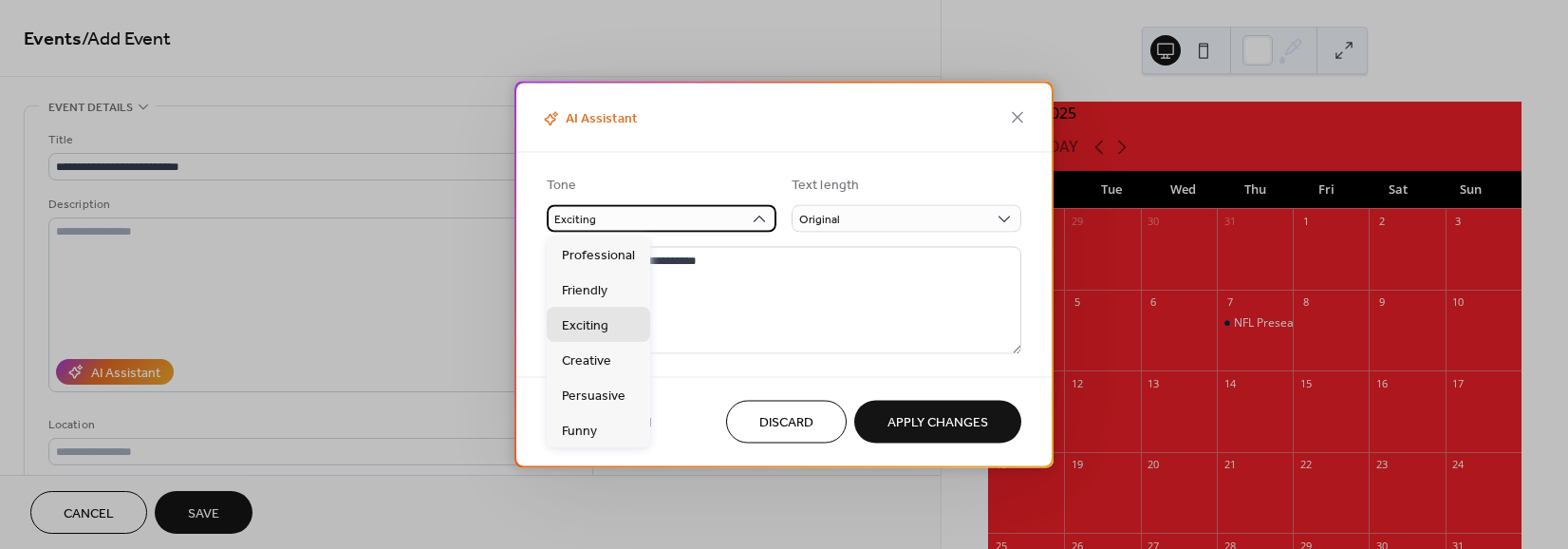 click on "Exciting" at bounding box center [662, 218] 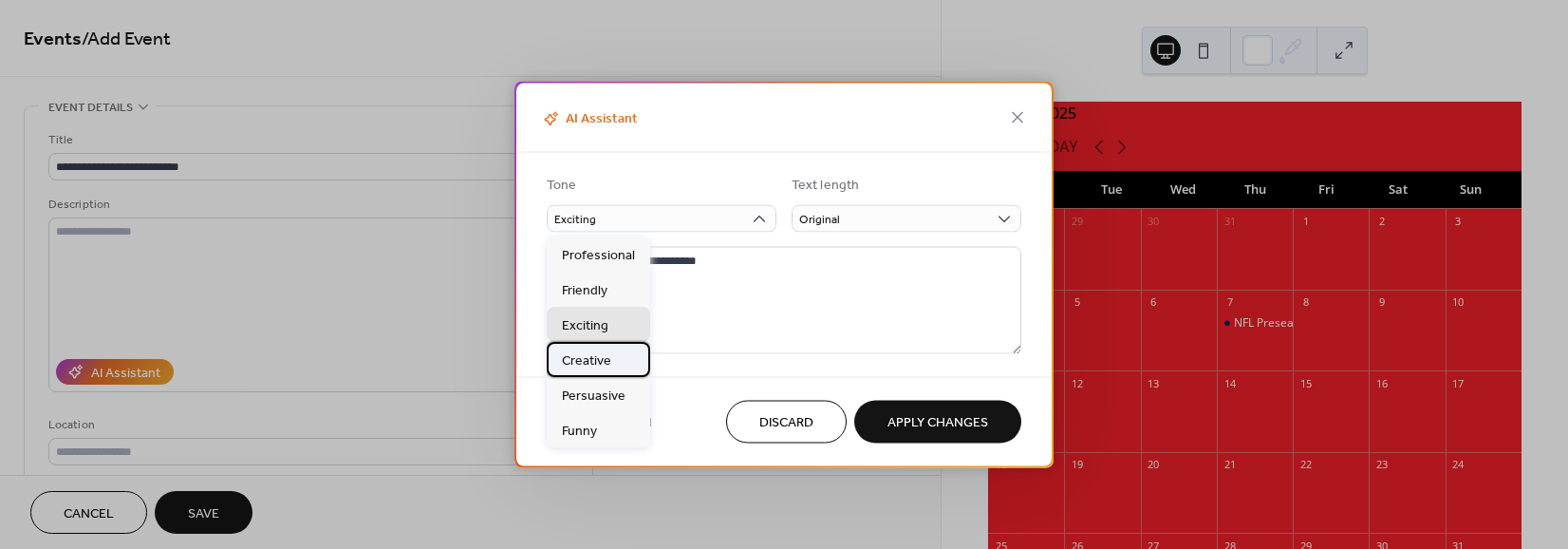 click on "Creative" at bounding box center (587, 360) 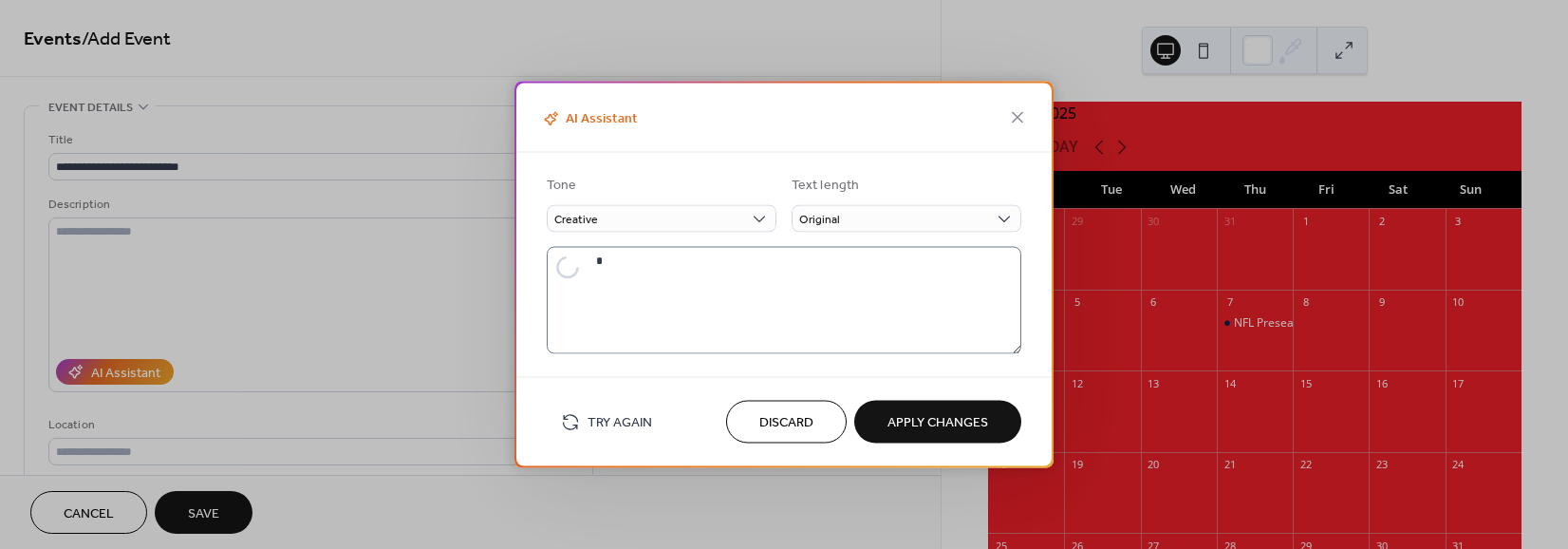 type on "**********" 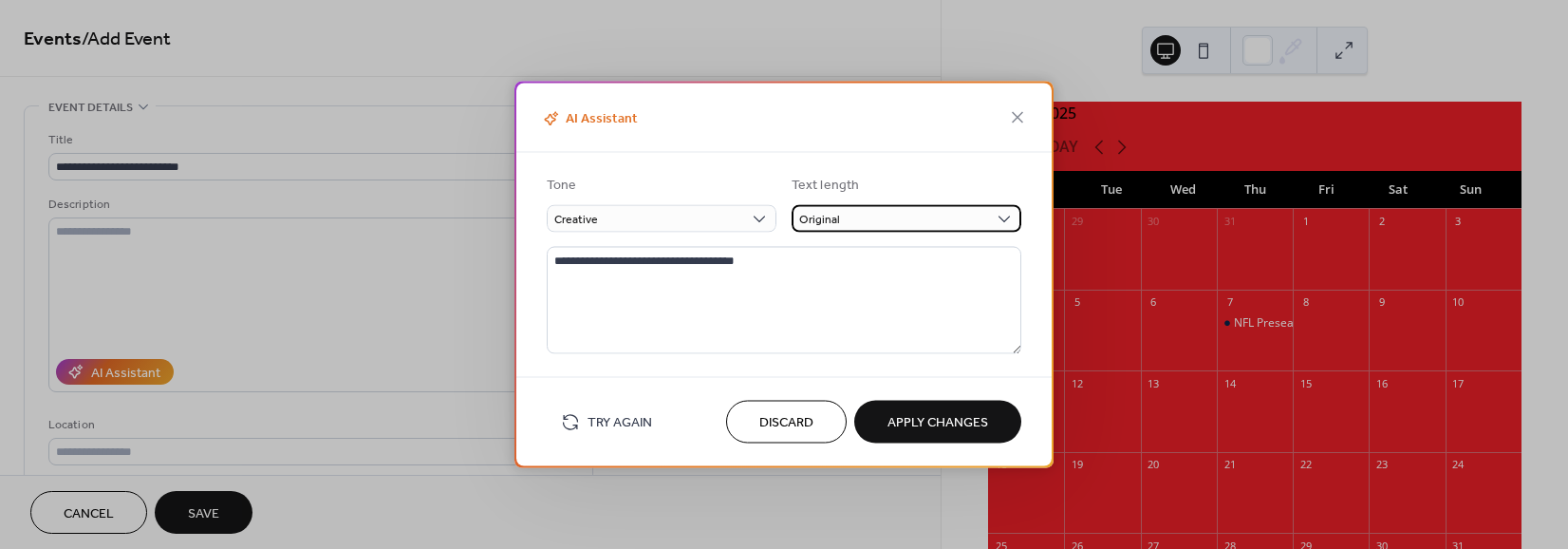 click on "Original" at bounding box center (906, 218) 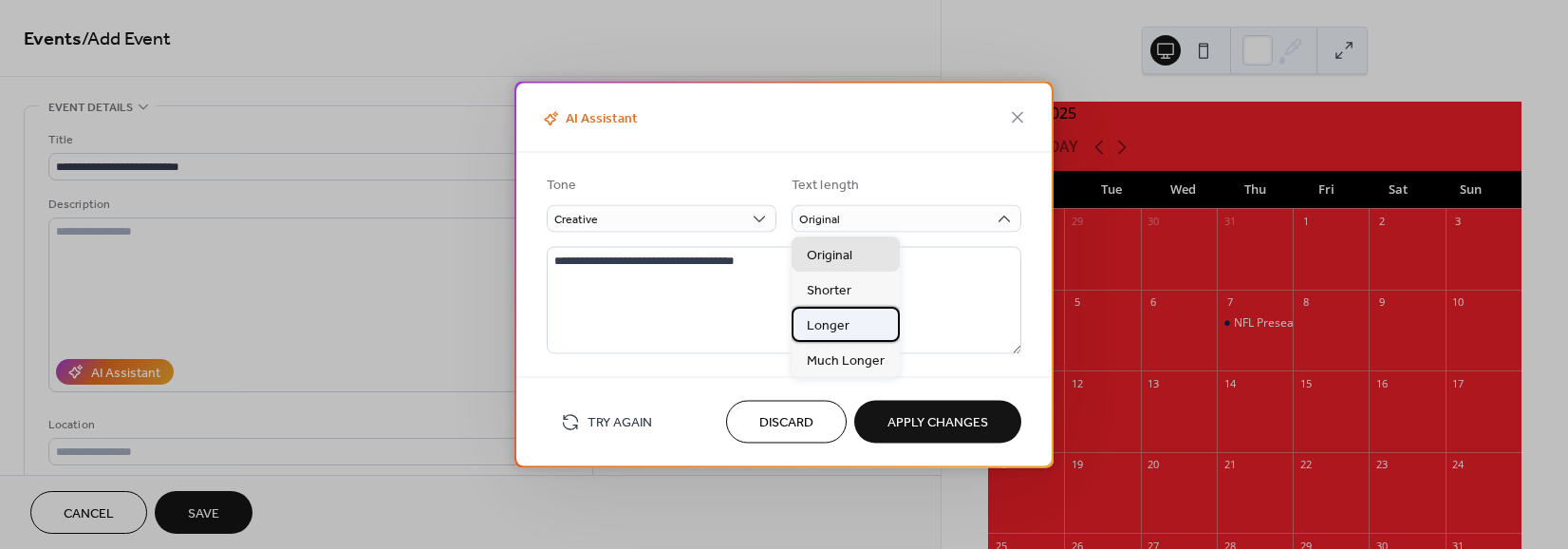 click on "Longer" at bounding box center [846, 324] 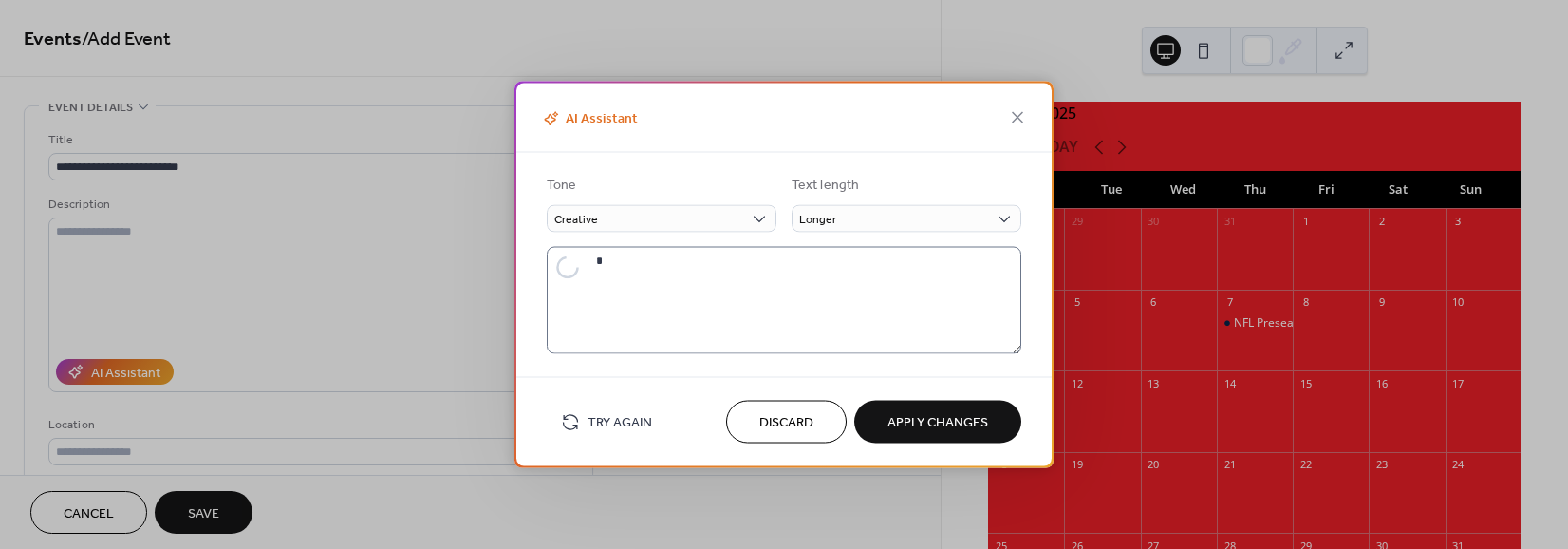 type on "**********" 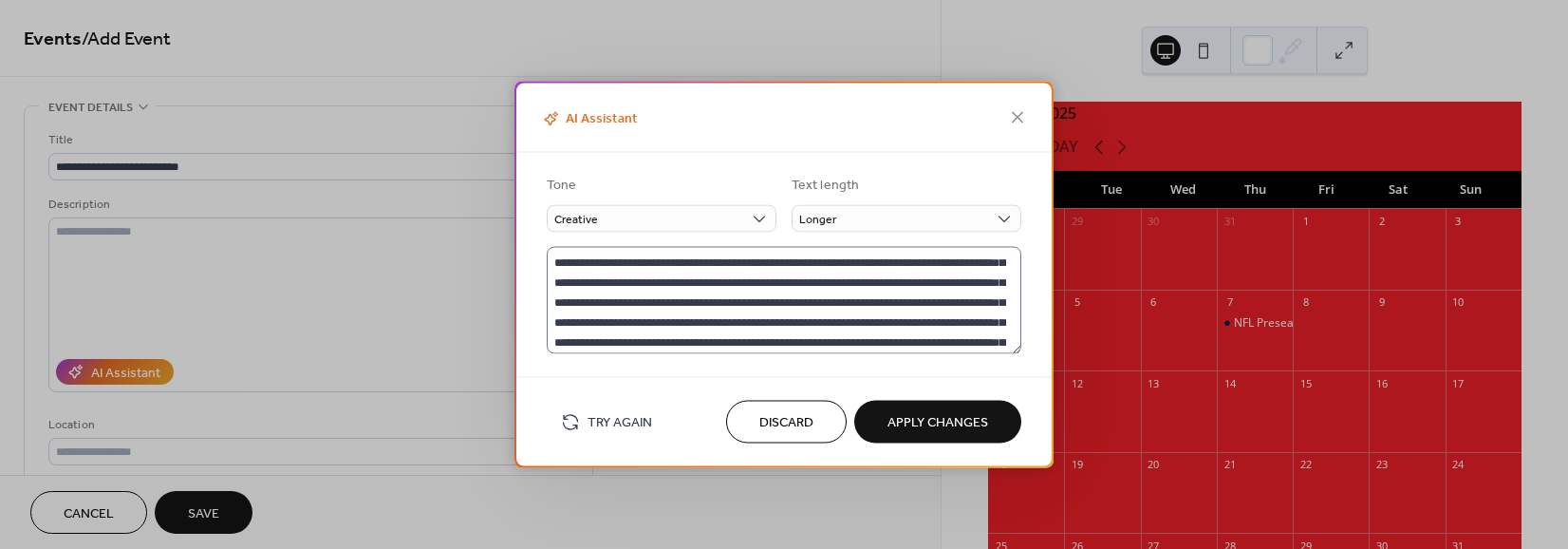 scroll, scrollTop: 0, scrollLeft: 0, axis: both 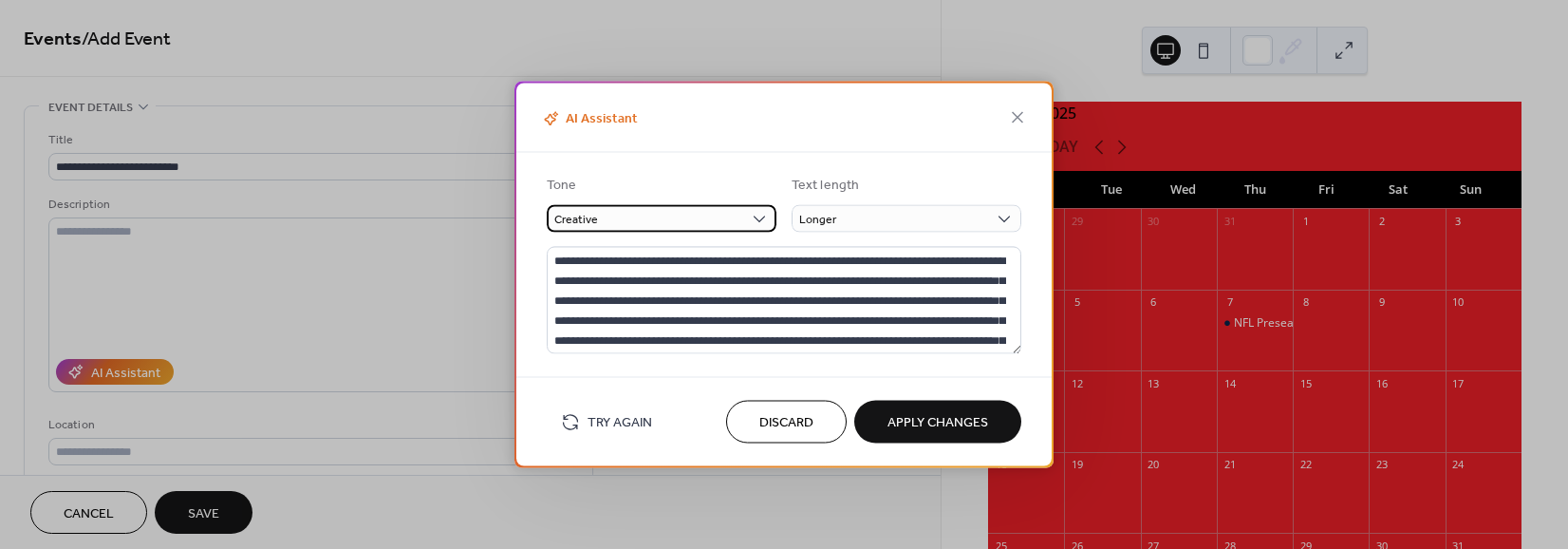 click on "Creative" at bounding box center [662, 218] 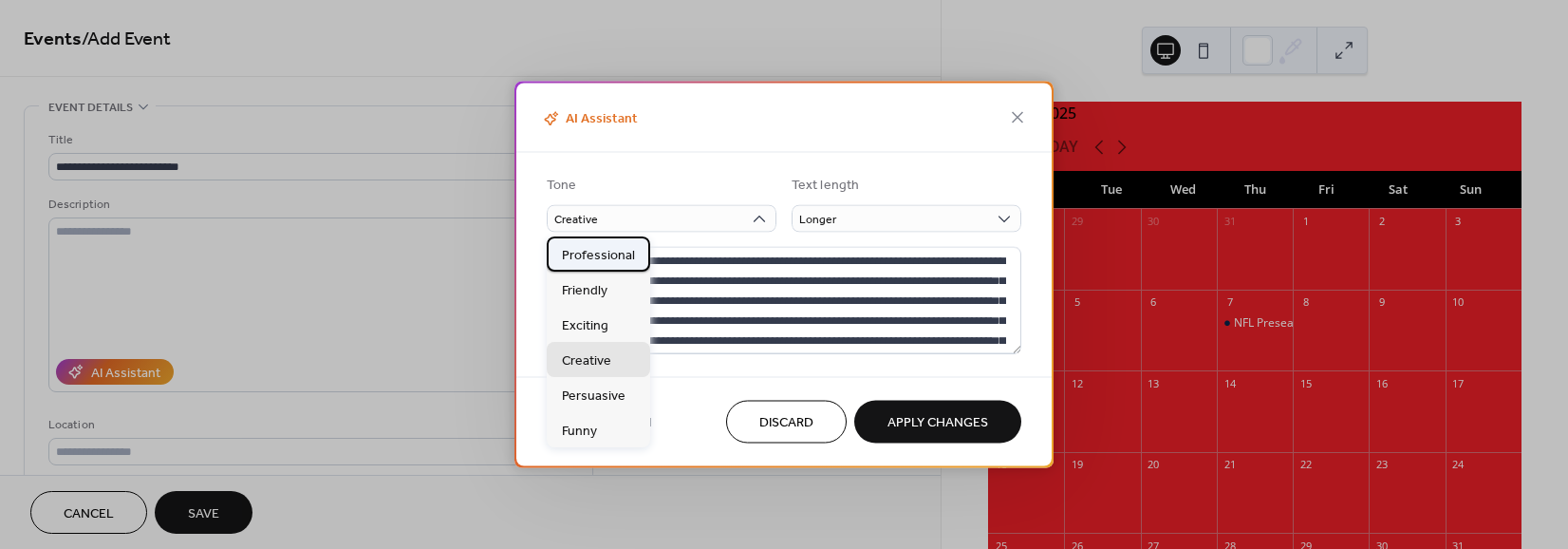 click on "Professional" at bounding box center [598, 254] 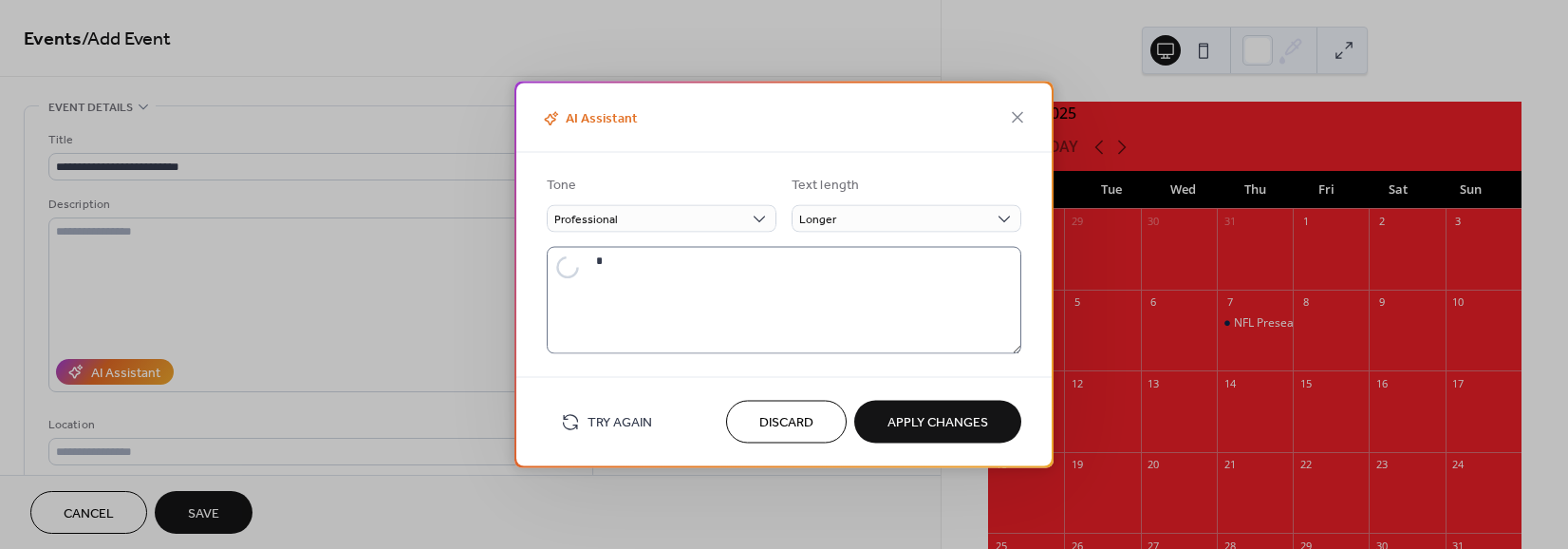 type on "**********" 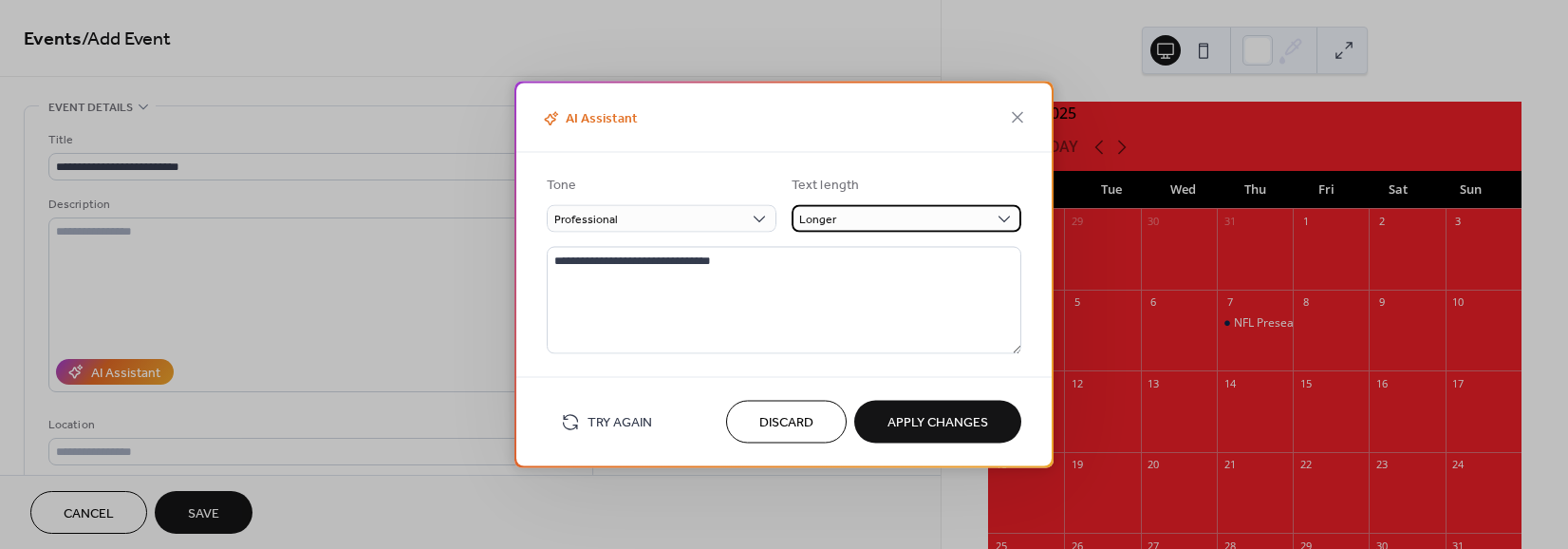 click on "Longer" at bounding box center (906, 218) 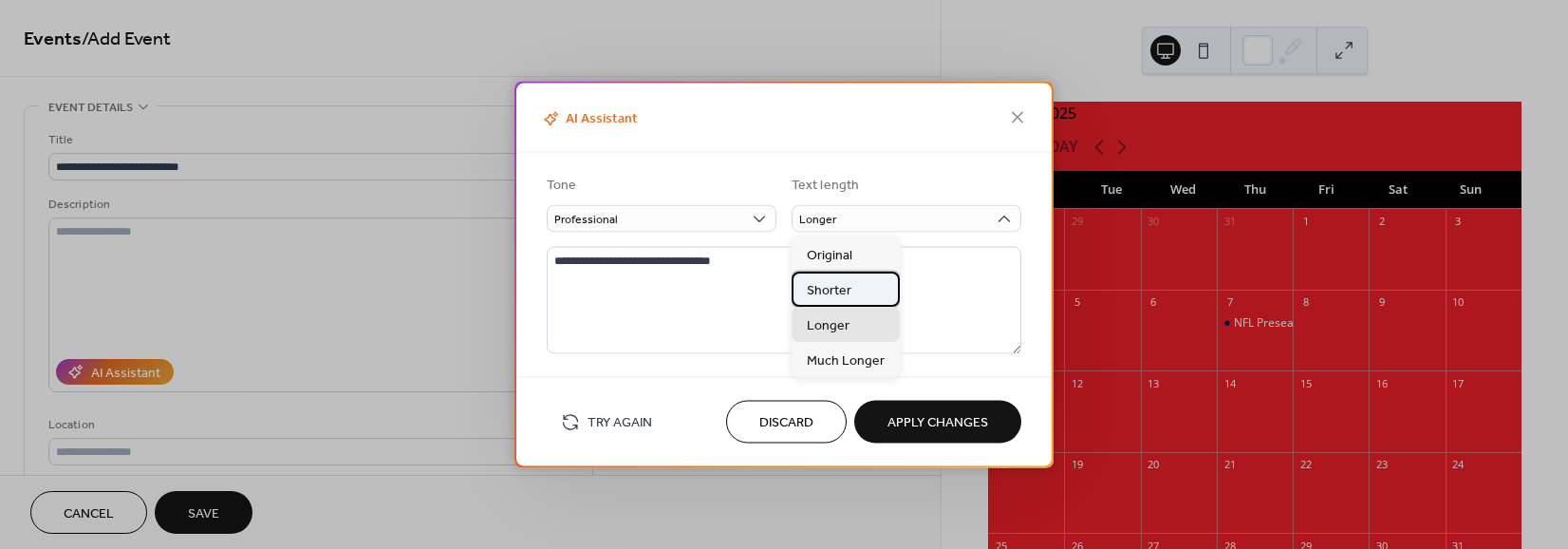 click on "Shorter" at bounding box center (829, 290) 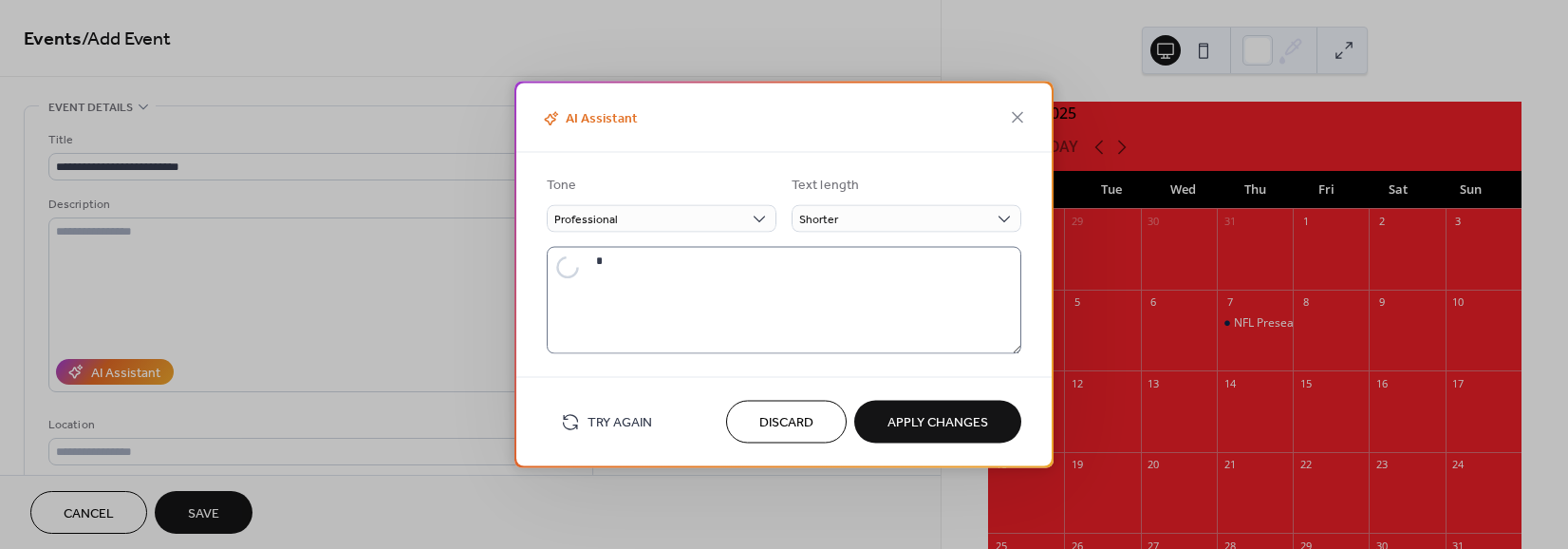 type on "**********" 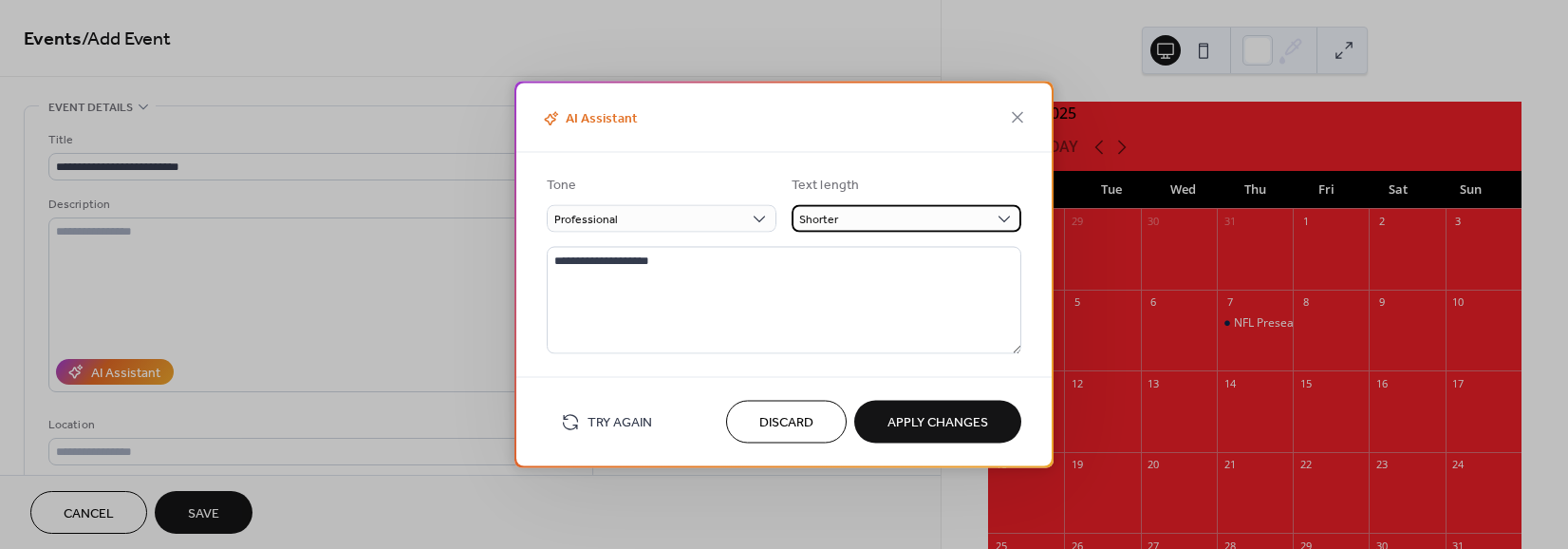 click on "Shorter" at bounding box center [818, 219] 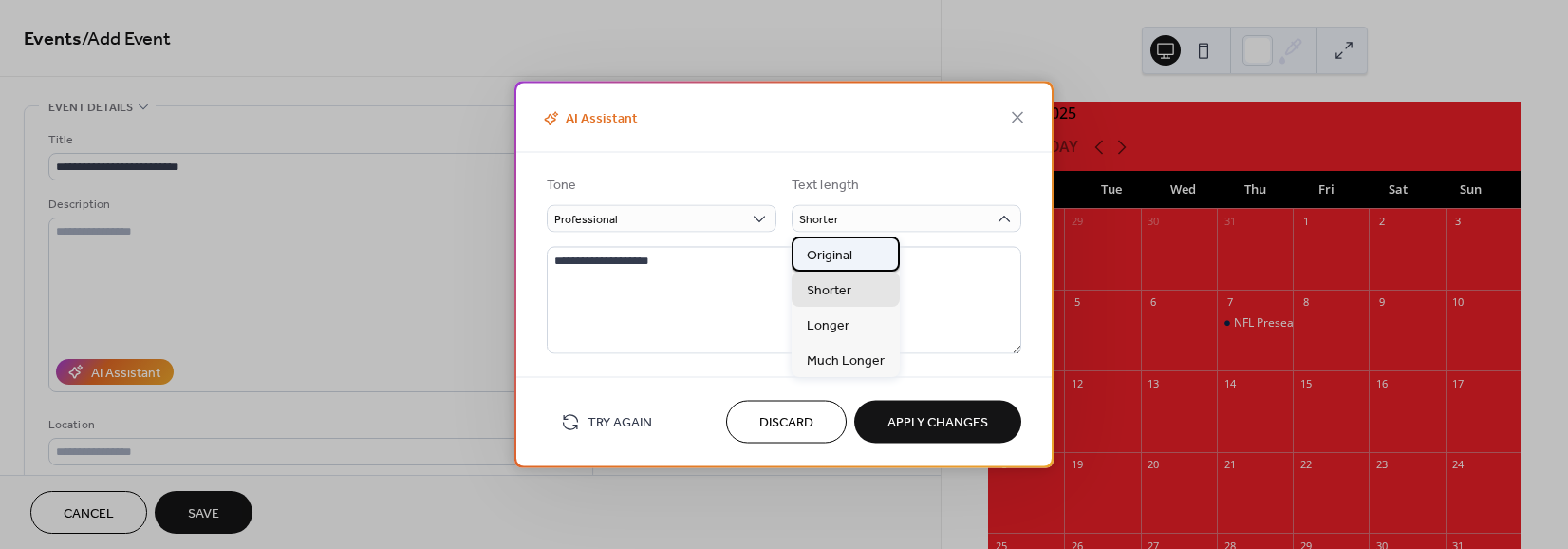 click on "Original" at bounding box center (830, 255) 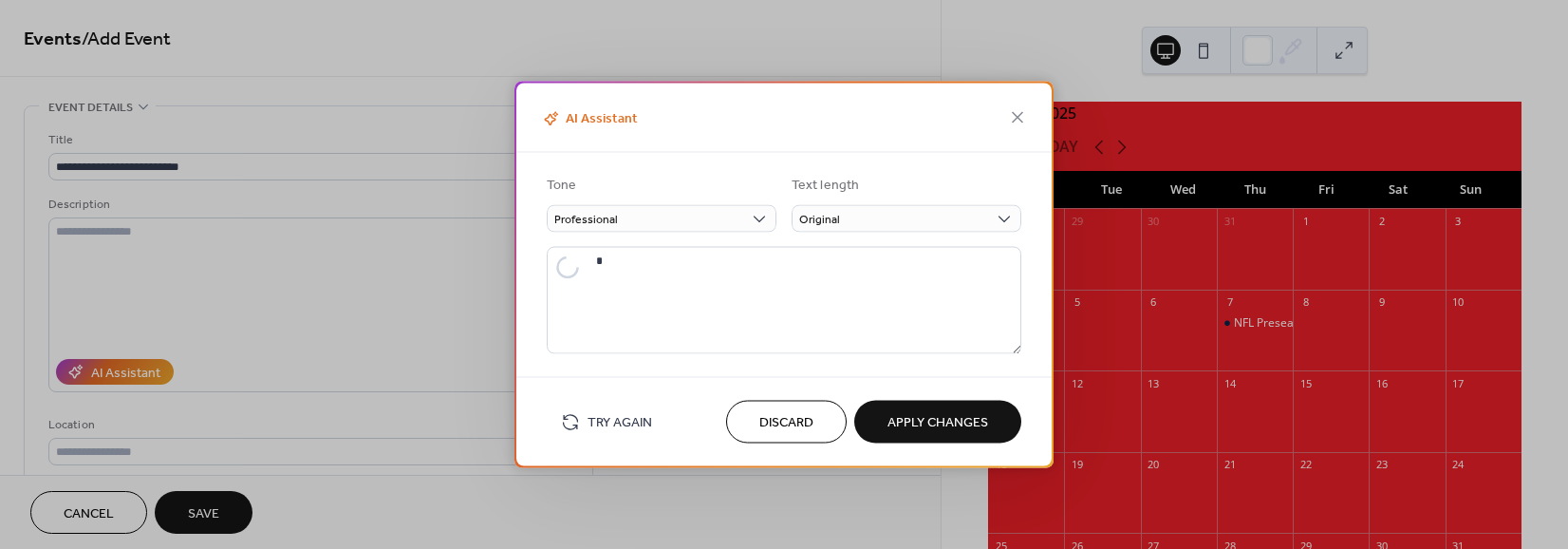 type on "**********" 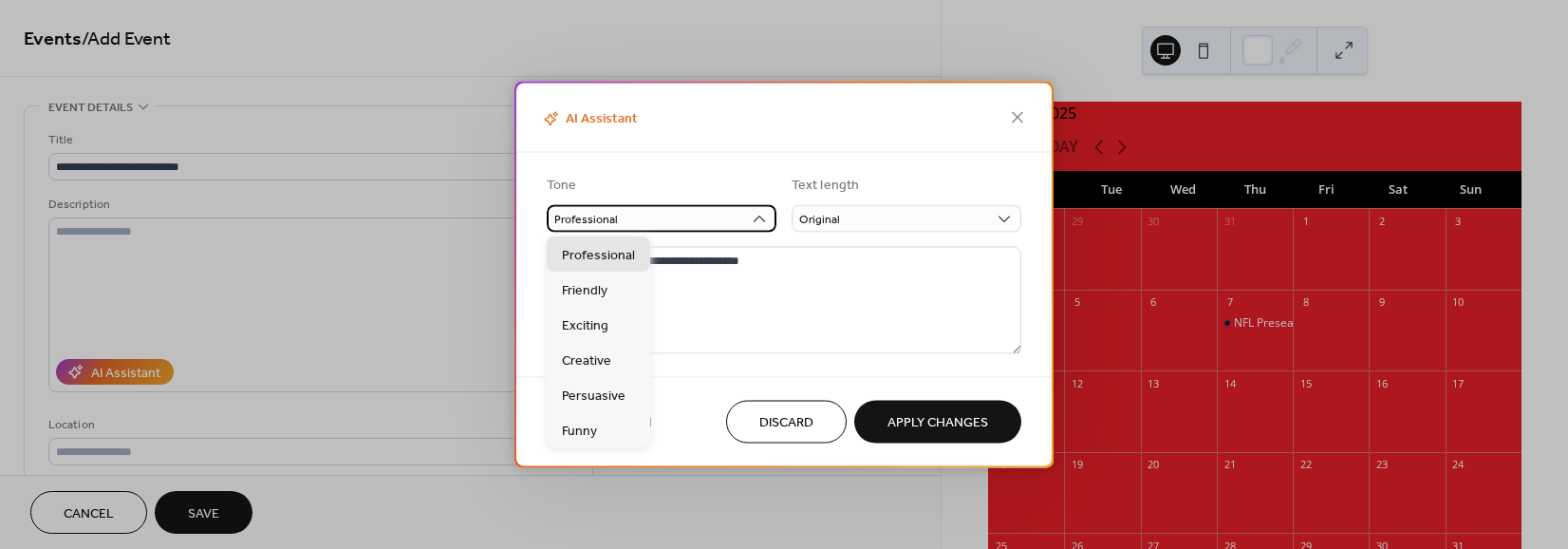 click on "Professional" at bounding box center [662, 218] 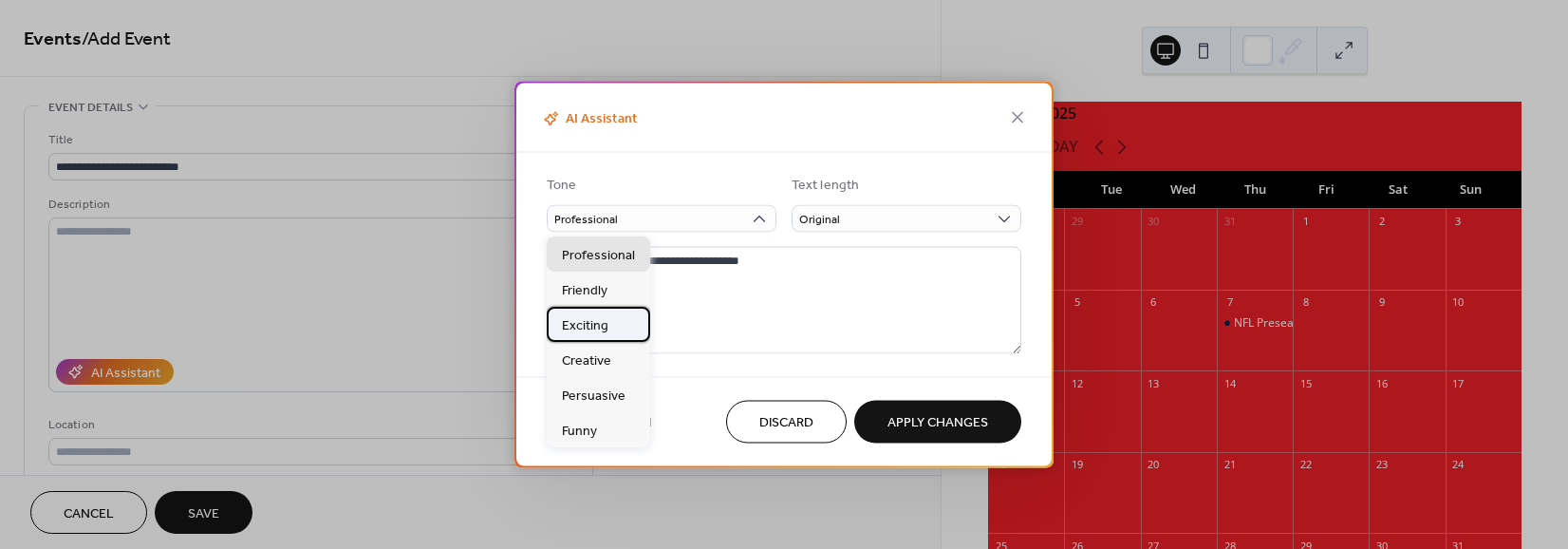 click on "Exciting" at bounding box center [585, 325] 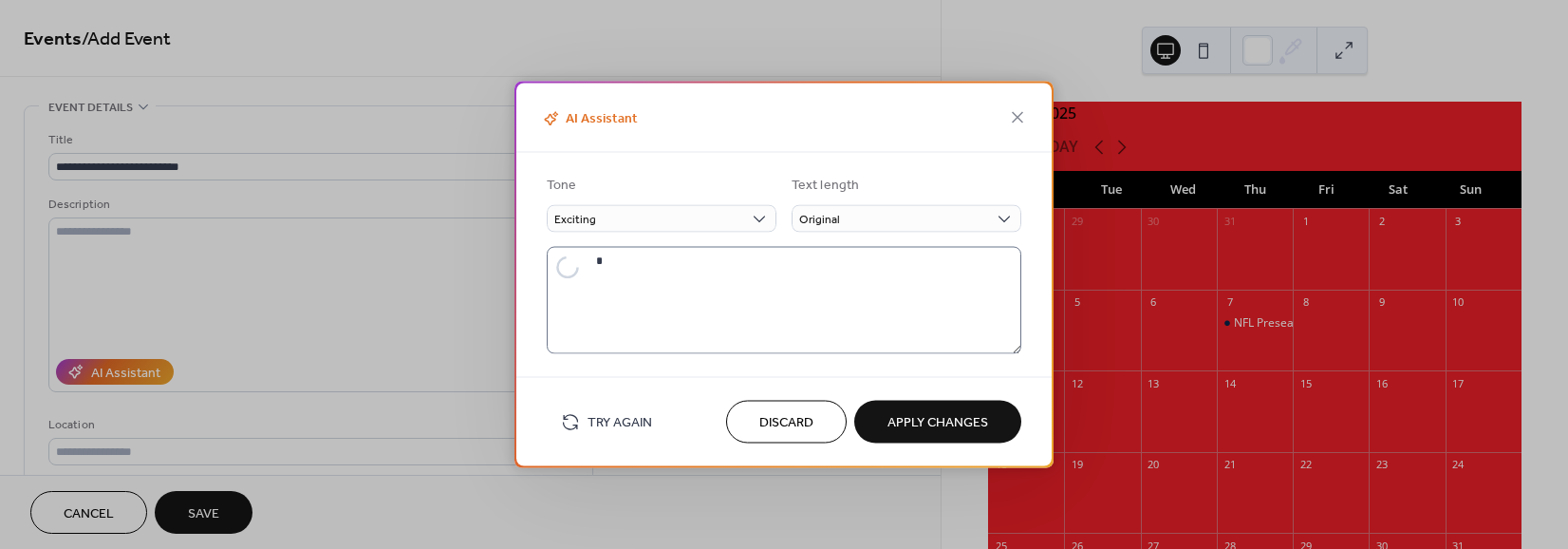 type on "**********" 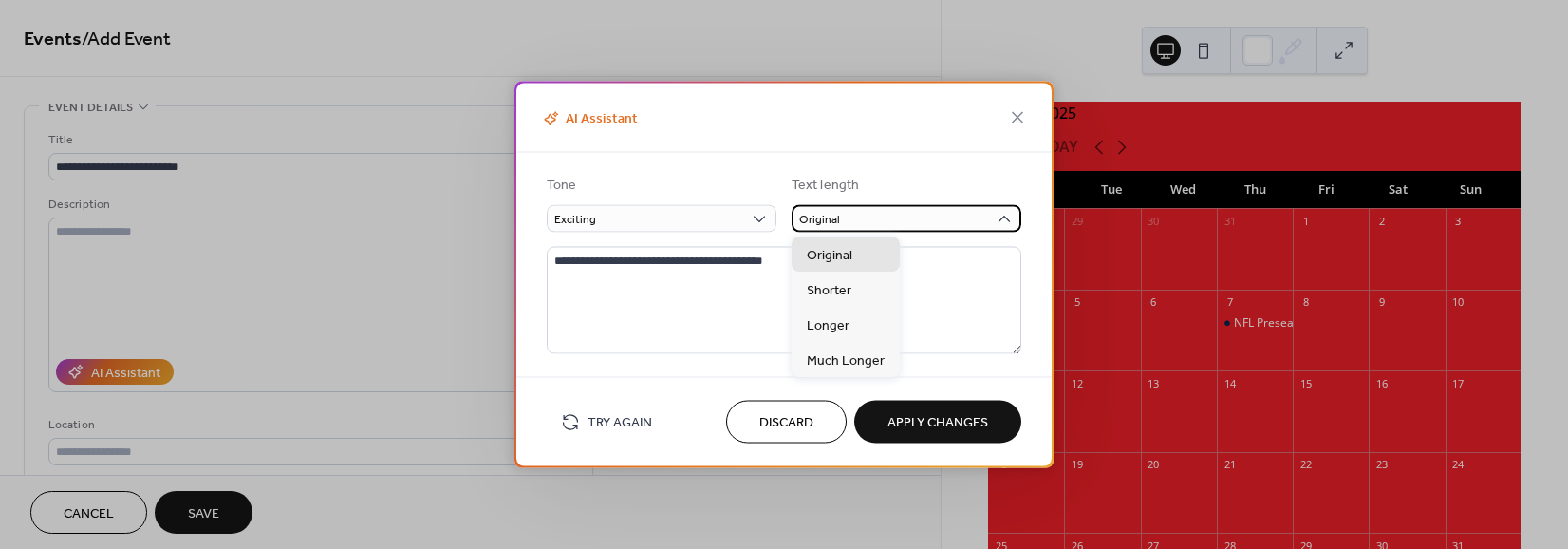 click on "Original" at bounding box center [906, 218] 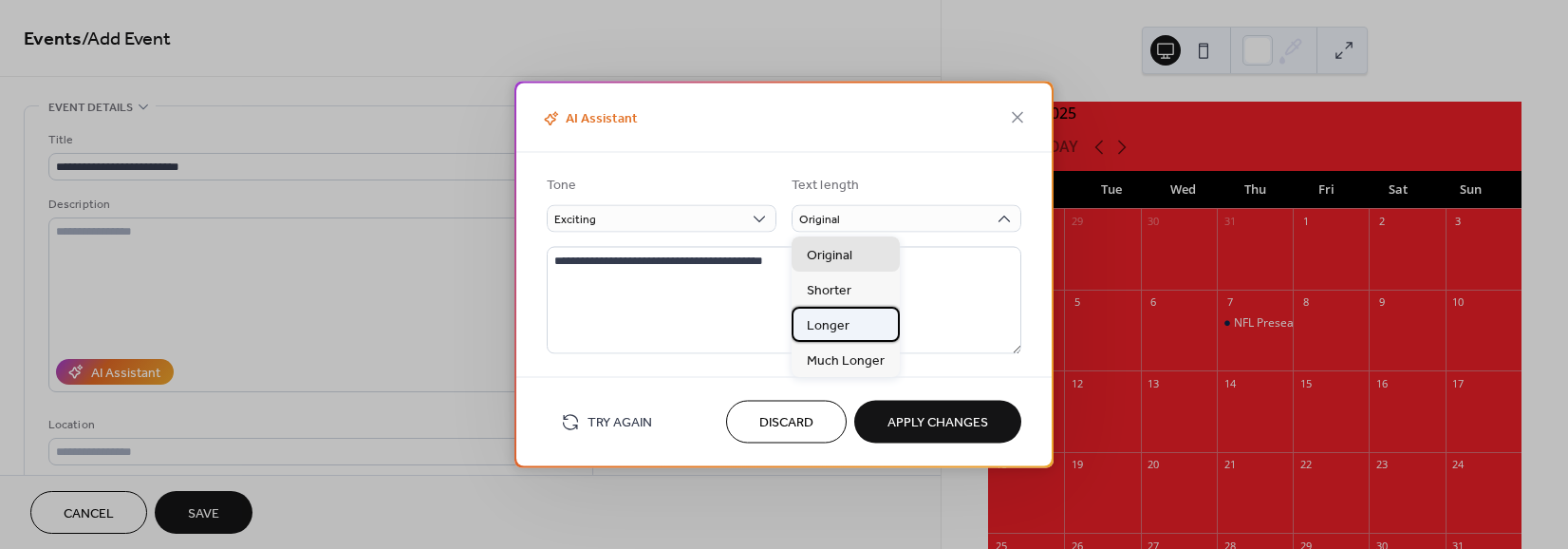 click on "Longer" at bounding box center [846, 324] 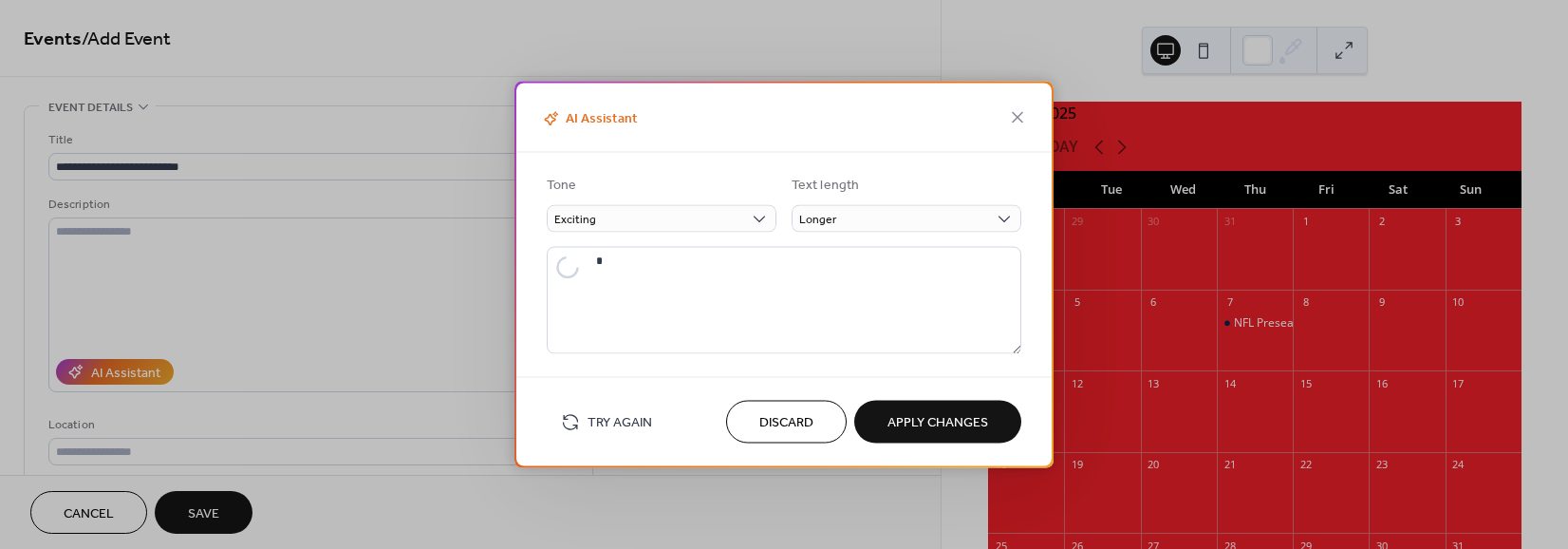 type on "**********" 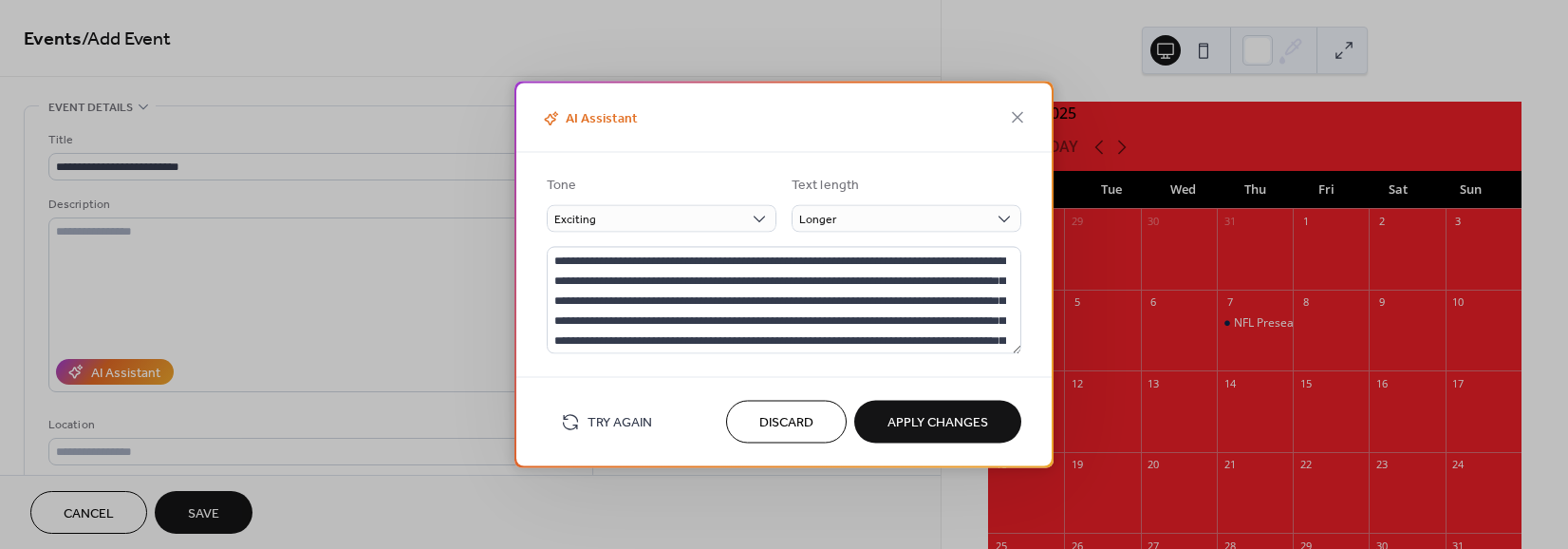 click on "Discard" at bounding box center (786, 422) 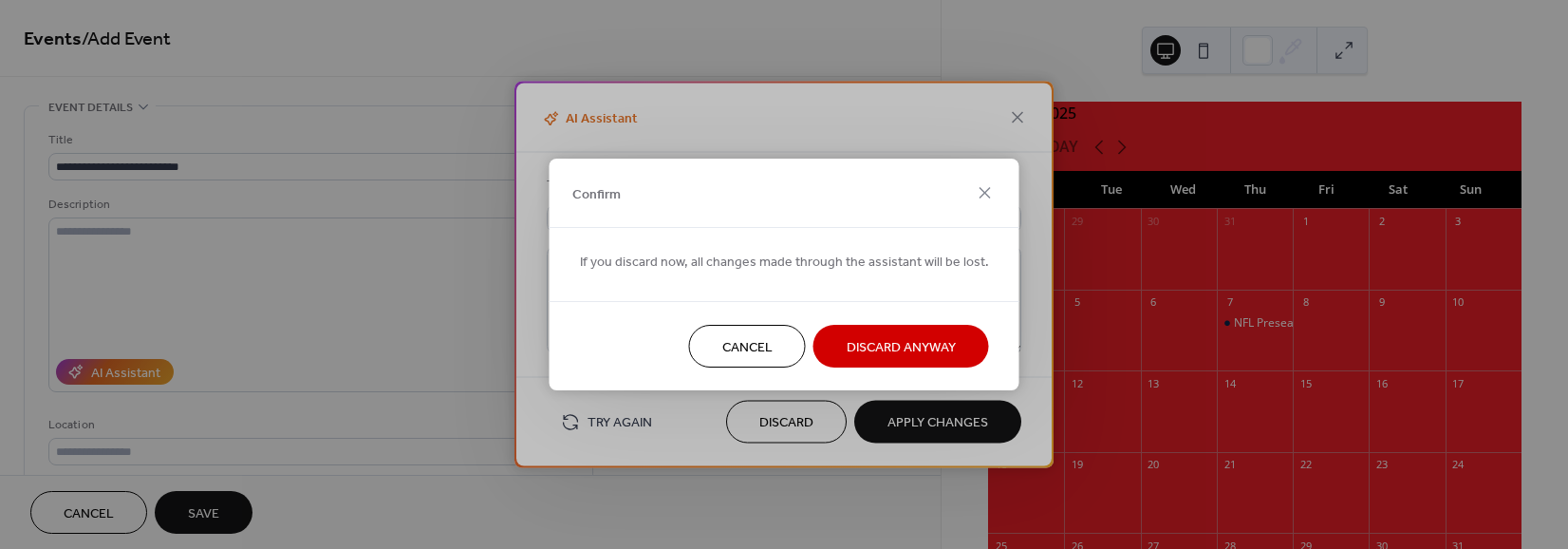 click on "Discard Anyway" at bounding box center (901, 348) 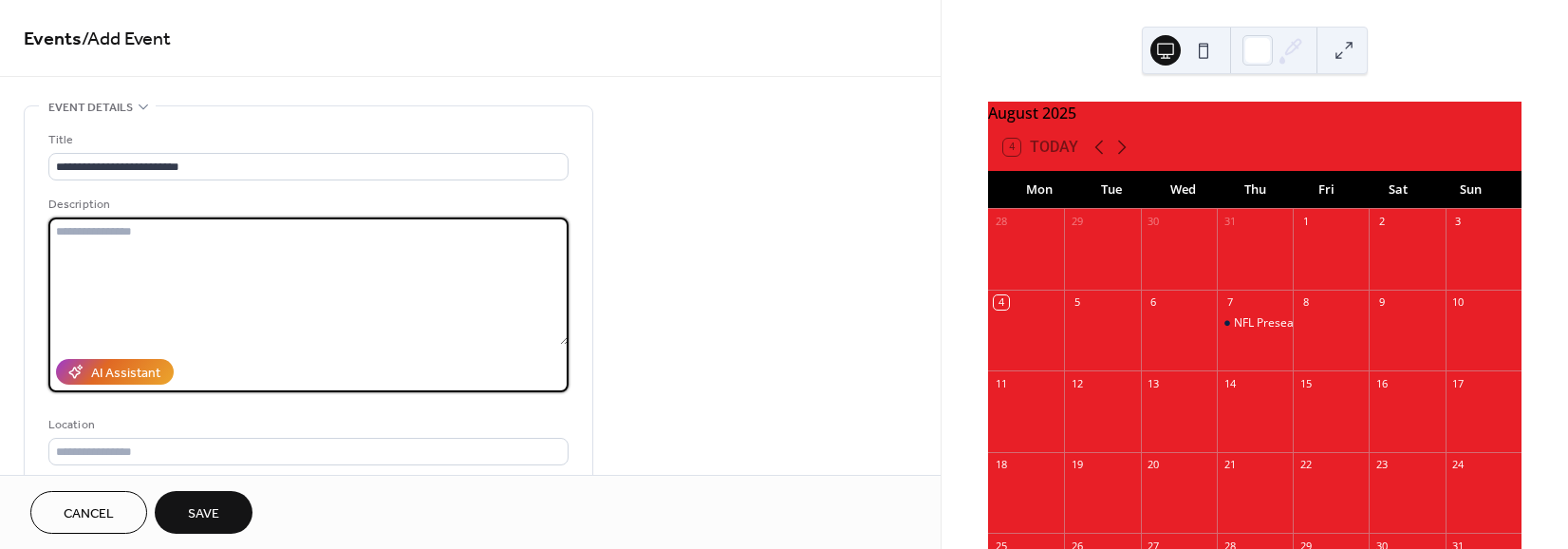 click at bounding box center [308, 281] 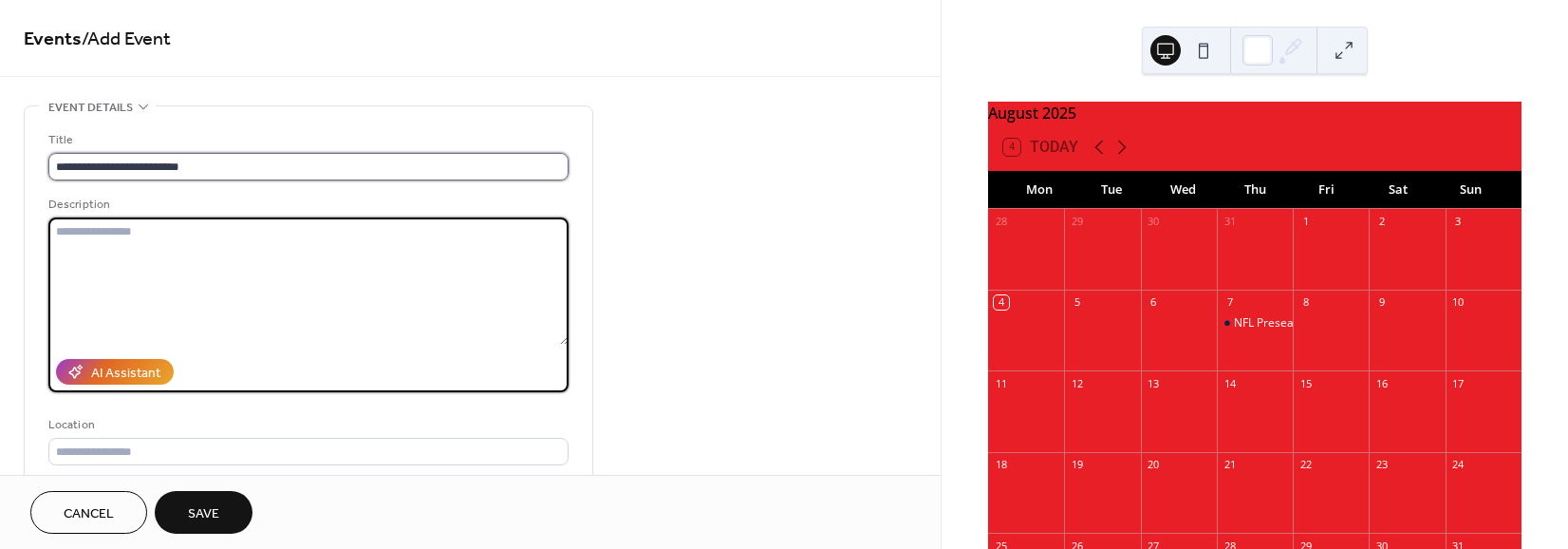click on "**********" at bounding box center (308, 166) 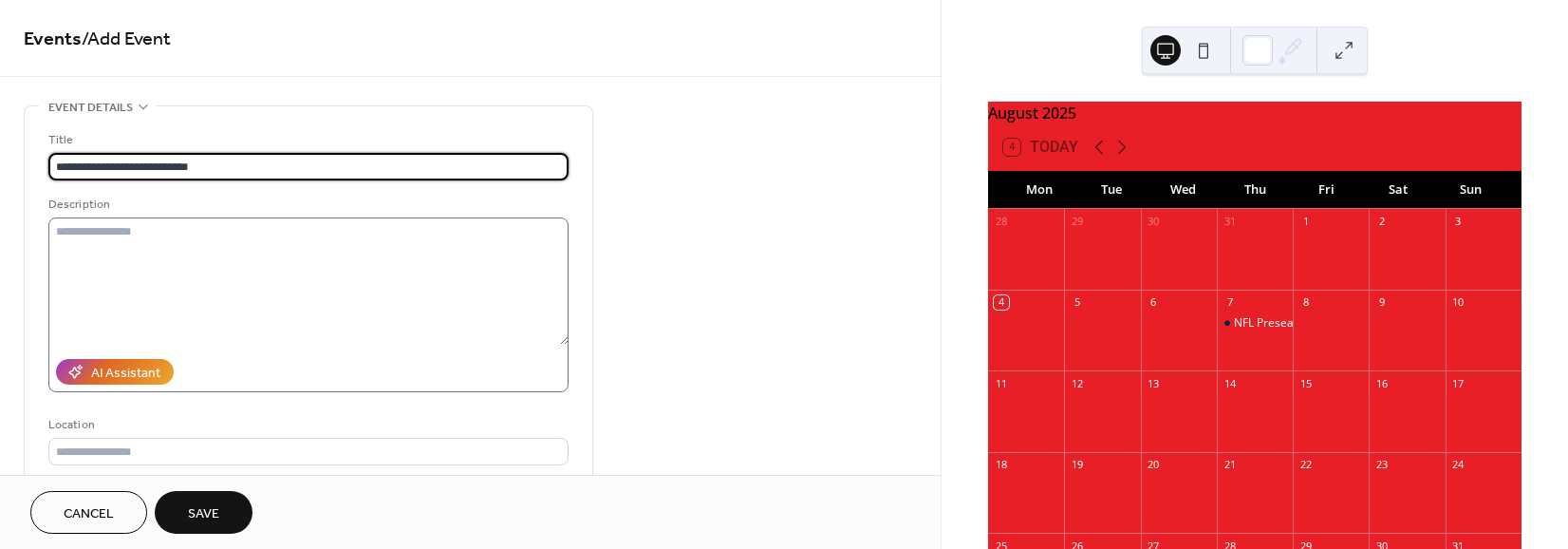 type on "**********" 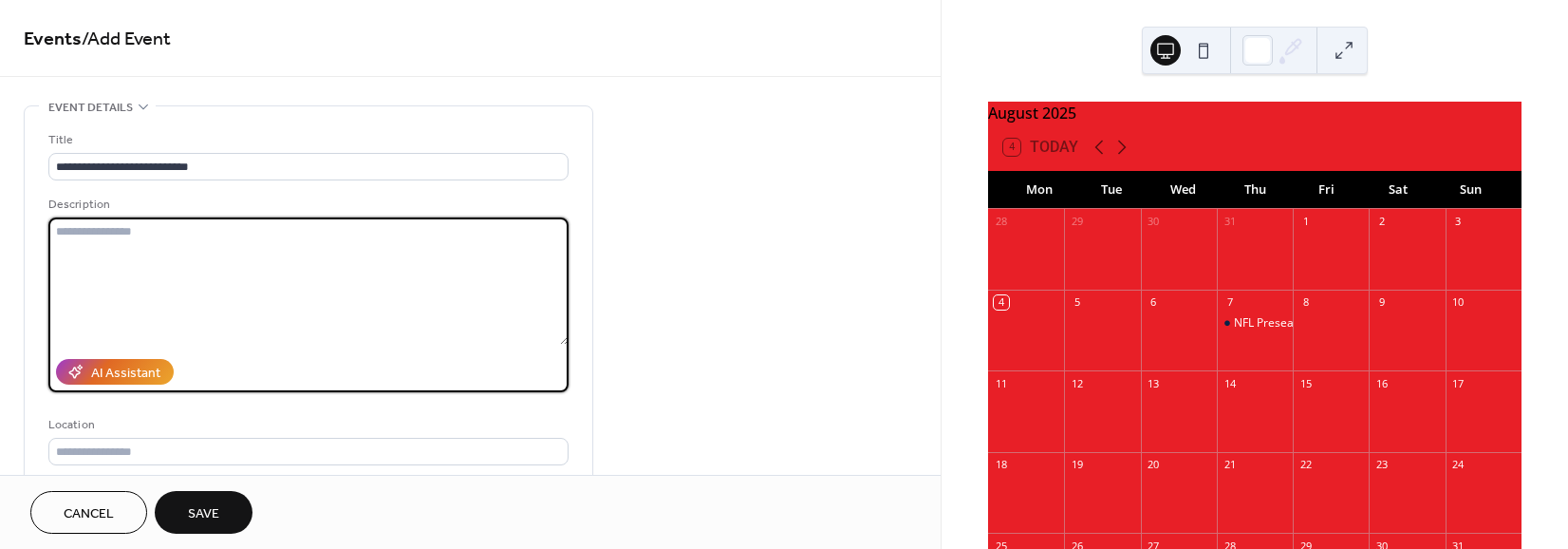click at bounding box center [308, 281] 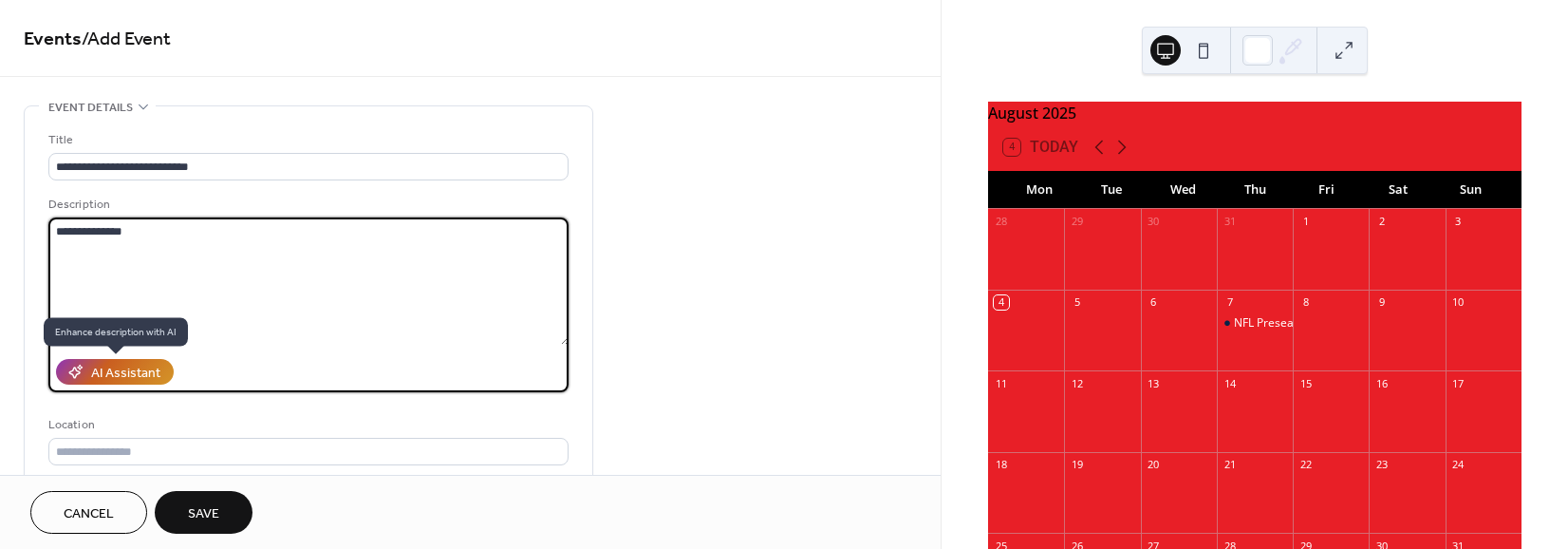 type on "**********" 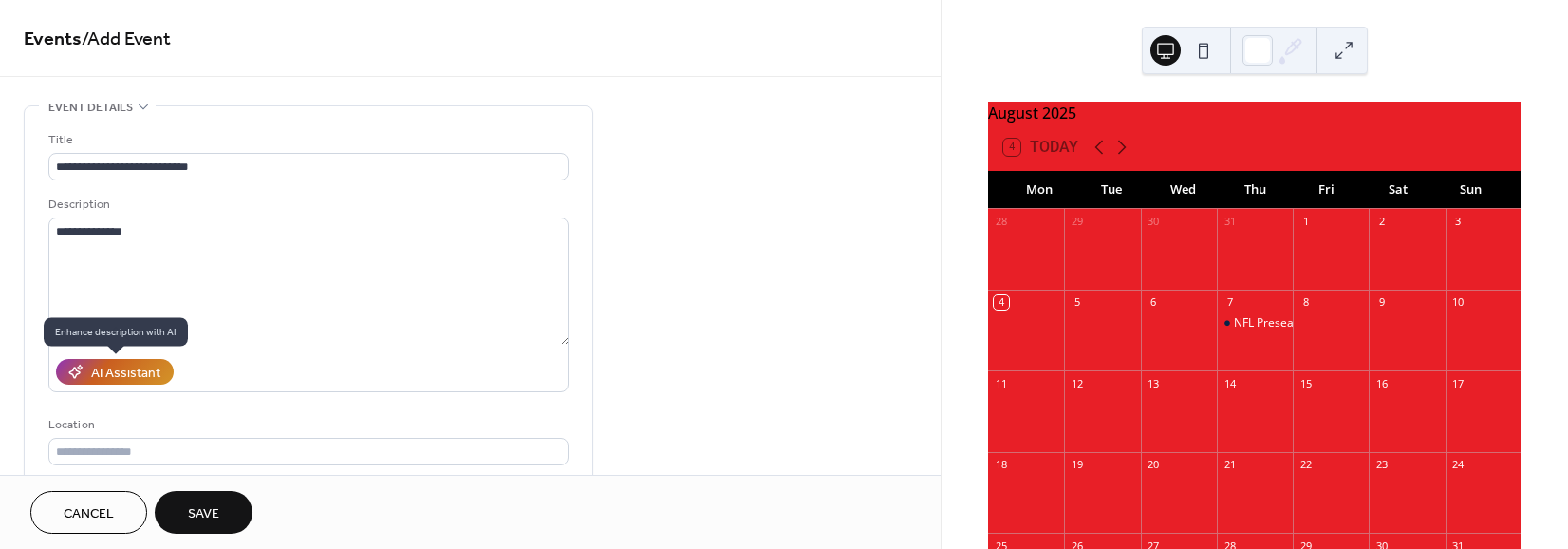 click on "AI Assistant" at bounding box center [125, 373] 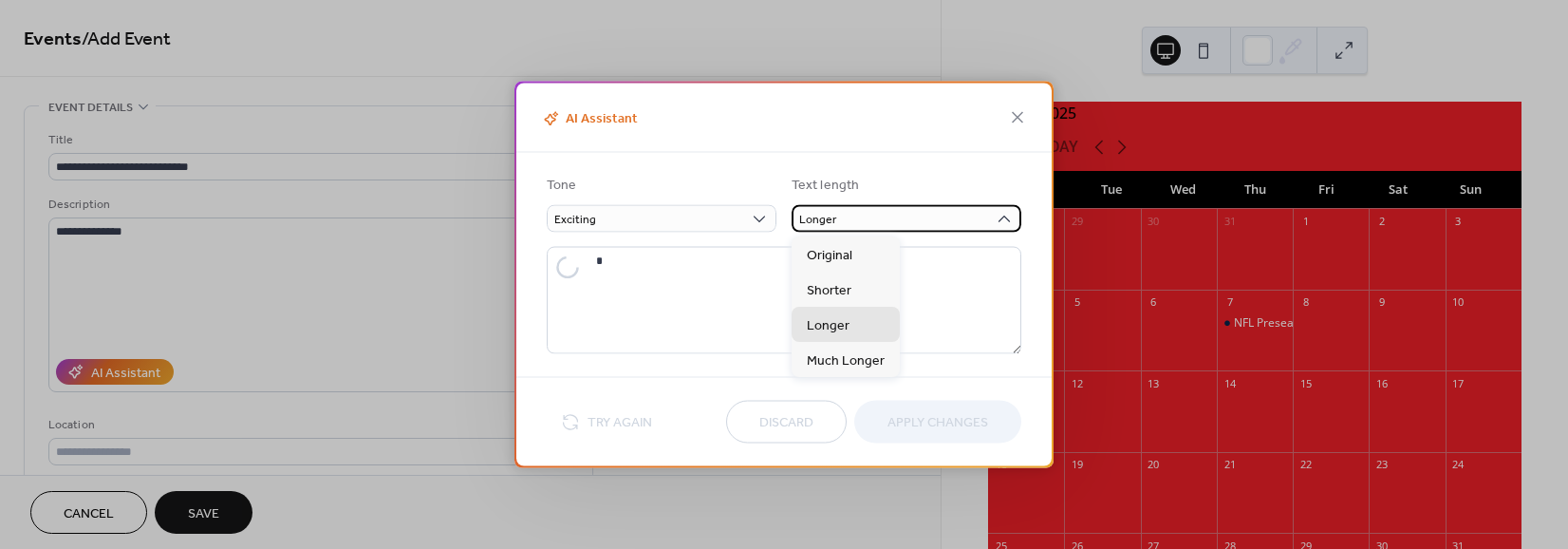 click on "Longer" at bounding box center [906, 218] 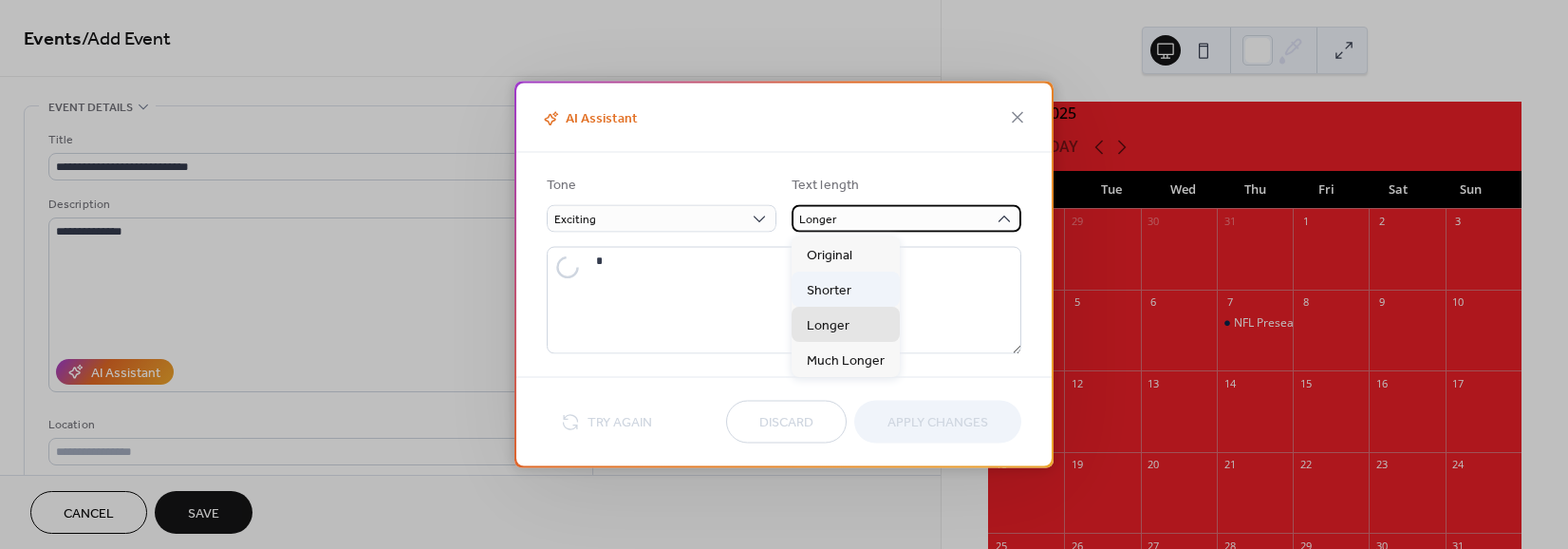 type on "**********" 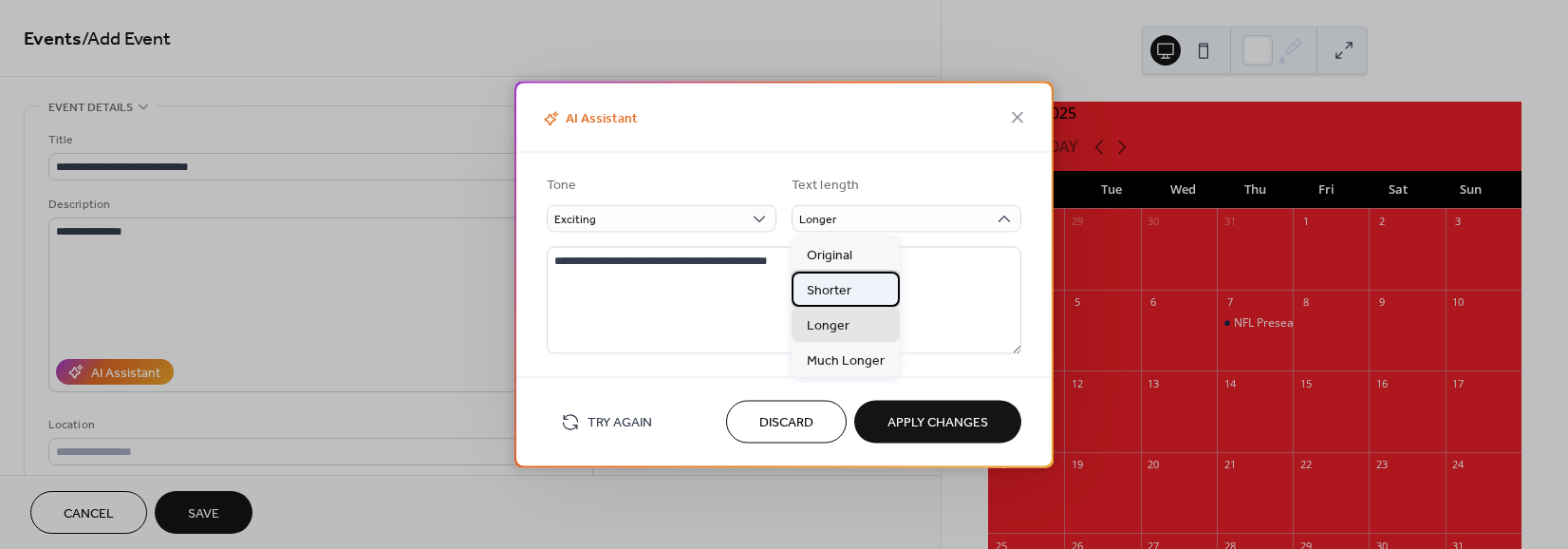 click on "Shorter" at bounding box center (846, 289) 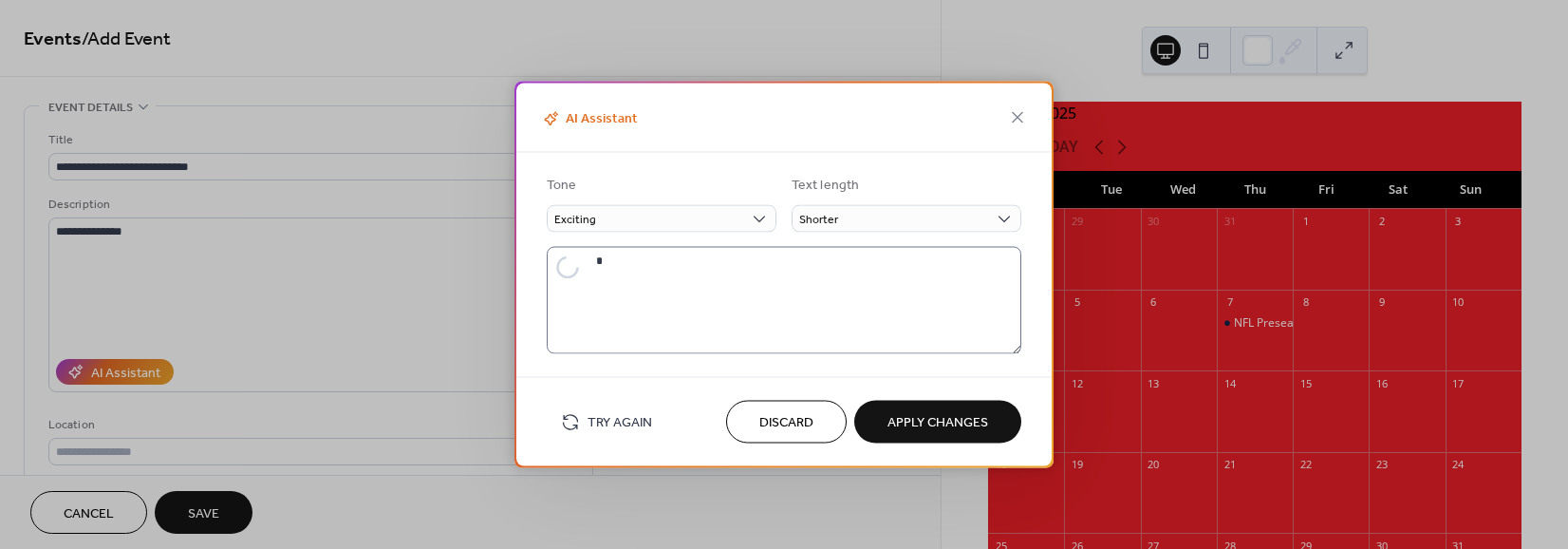 type on "**********" 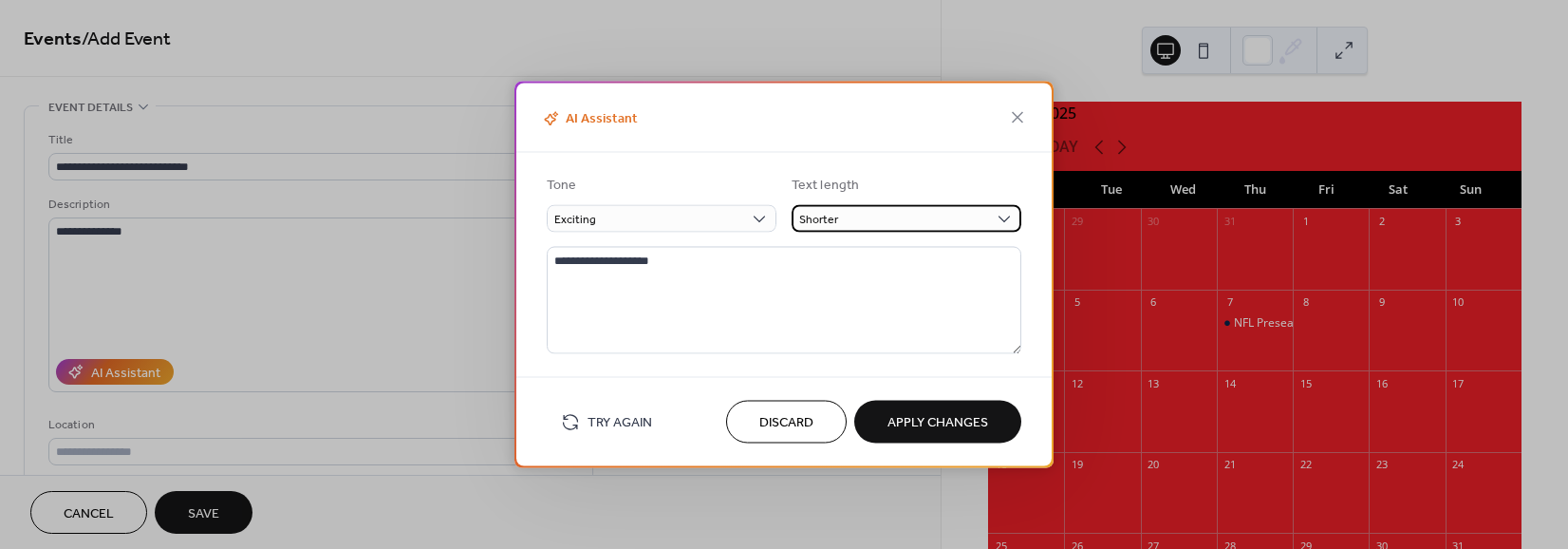 click on "Shorter" at bounding box center (906, 218) 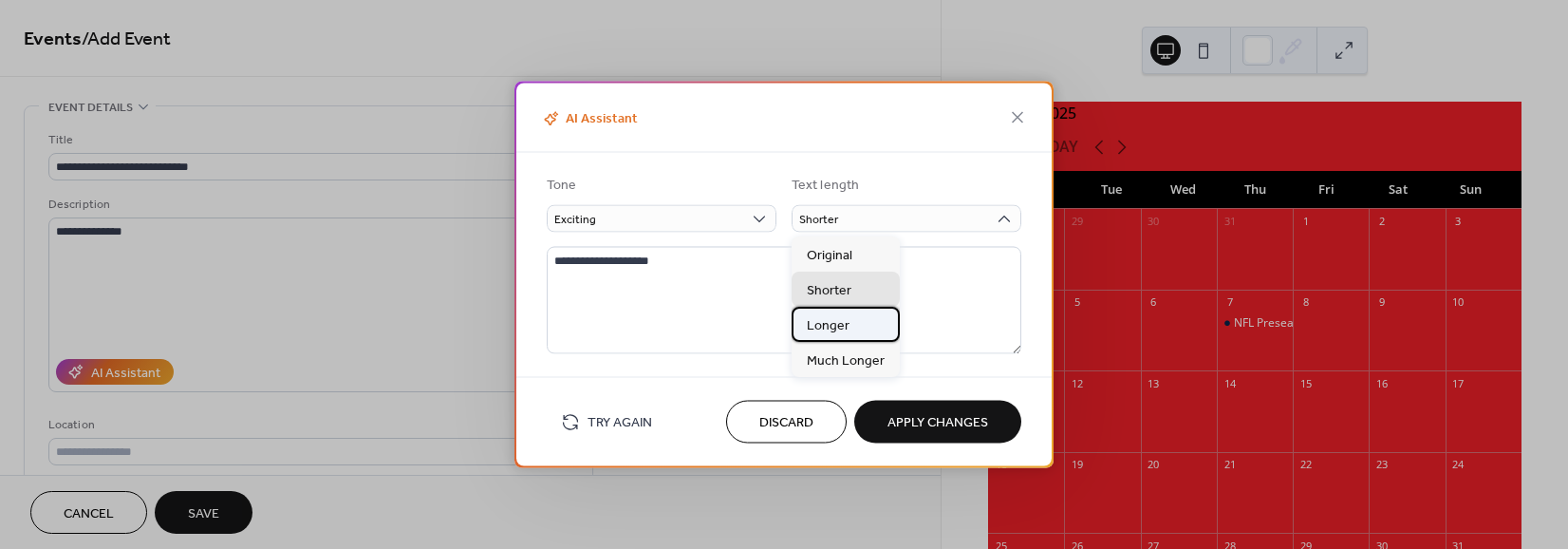 click on "Longer" at bounding box center [828, 325] 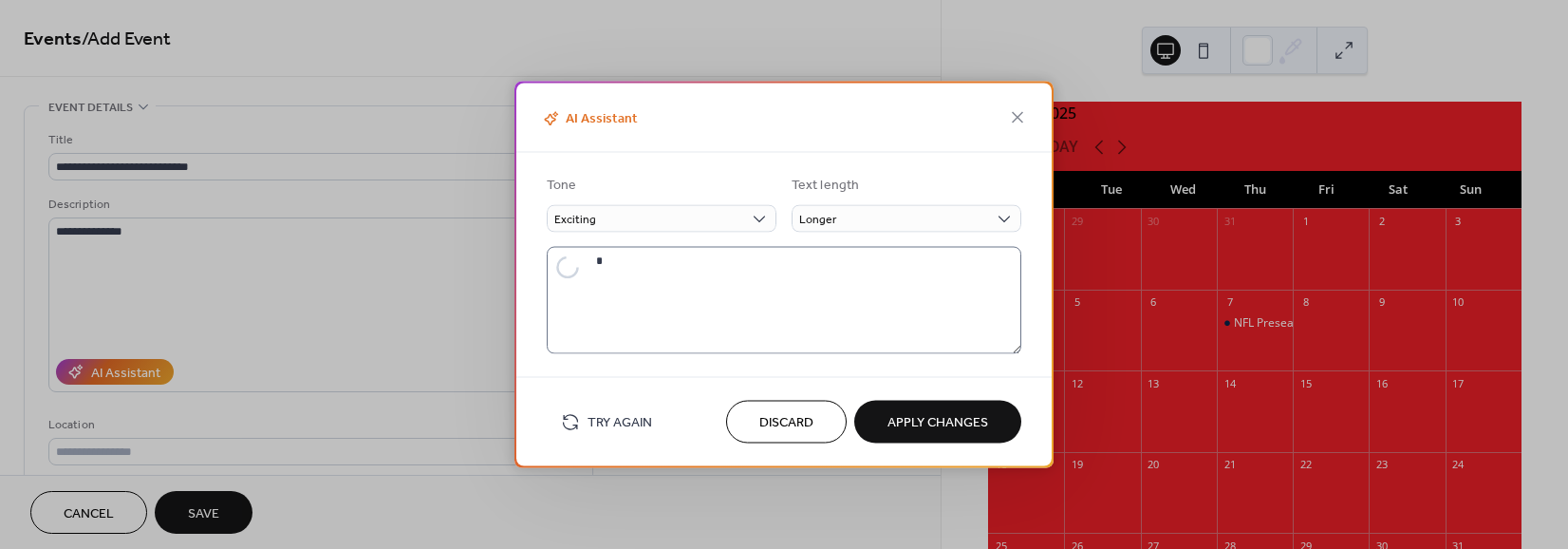 type on "**********" 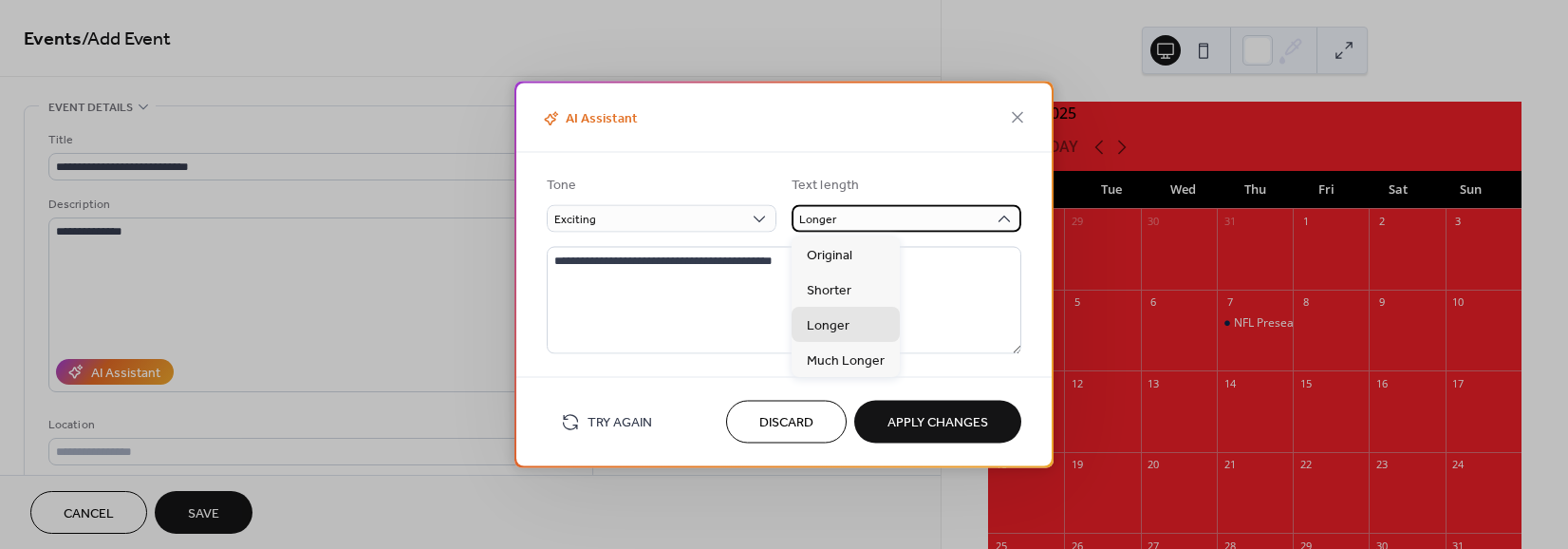 click on "Longer" at bounding box center (906, 218) 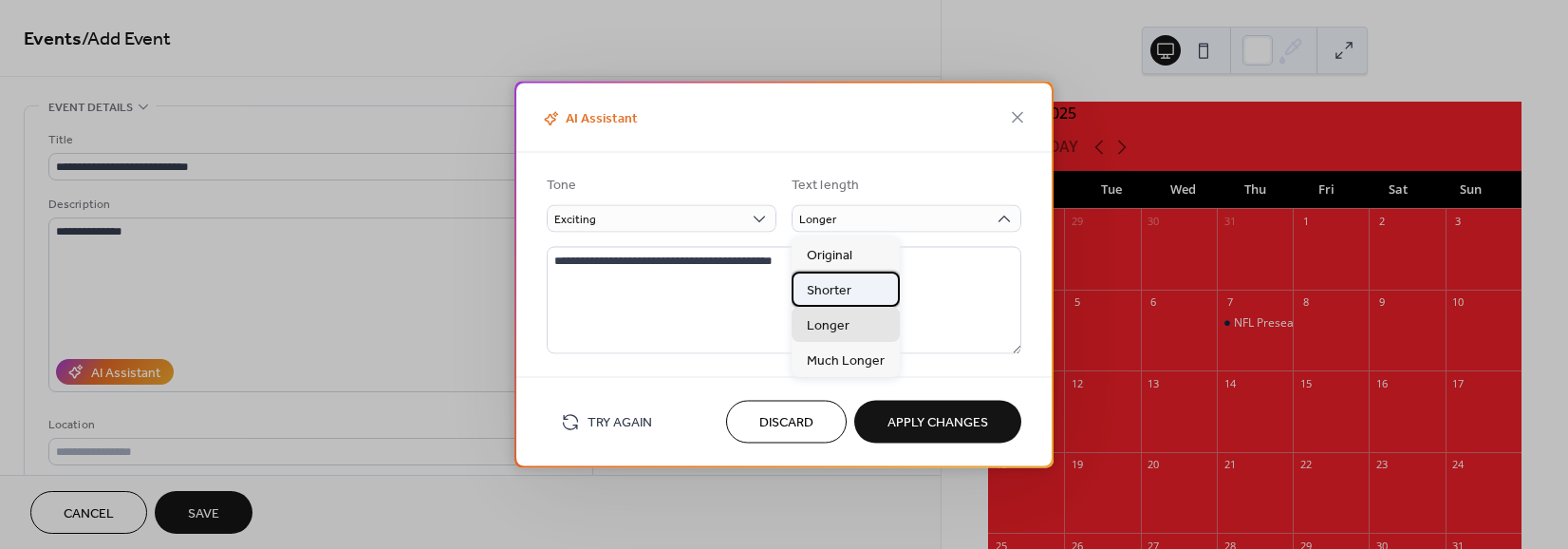 click on "Shorter" at bounding box center (829, 290) 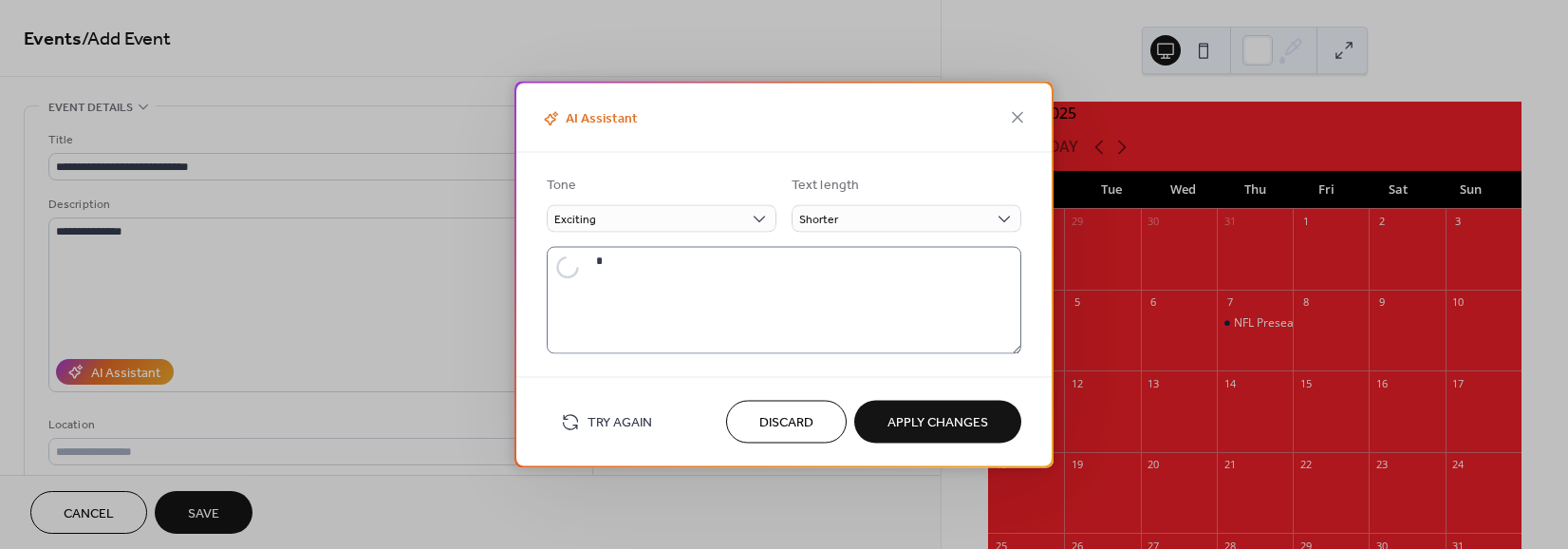 type on "**********" 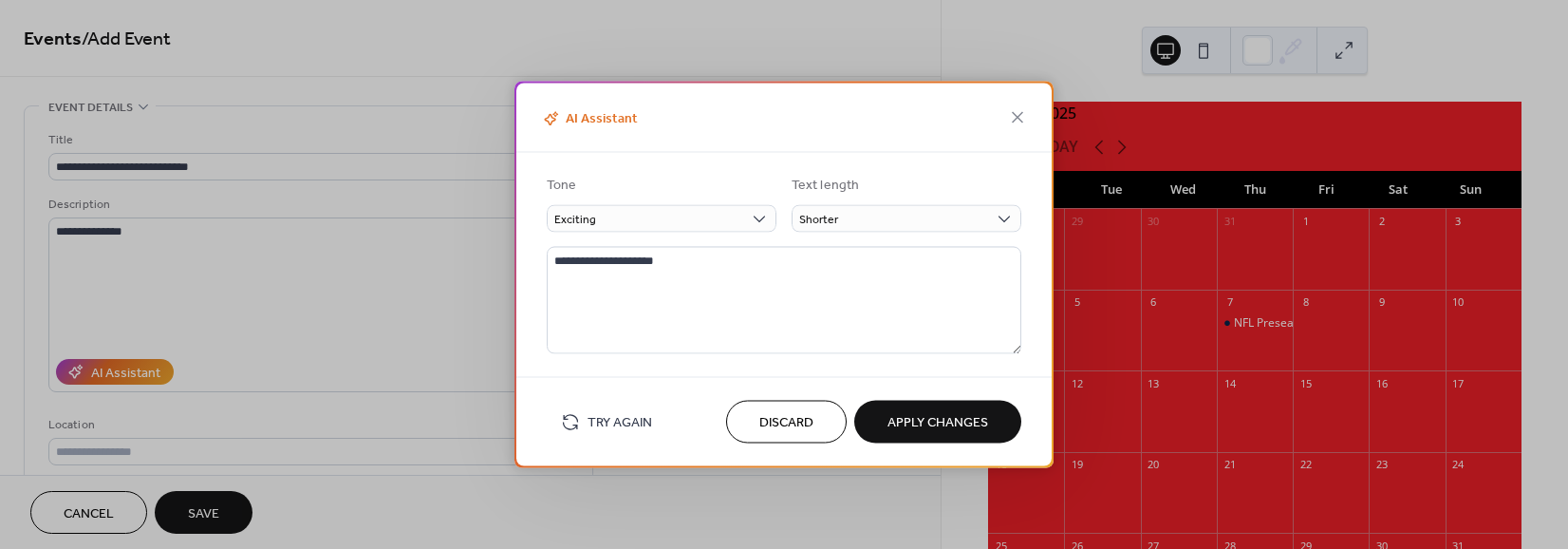 click on "**********" at bounding box center [784, 265] 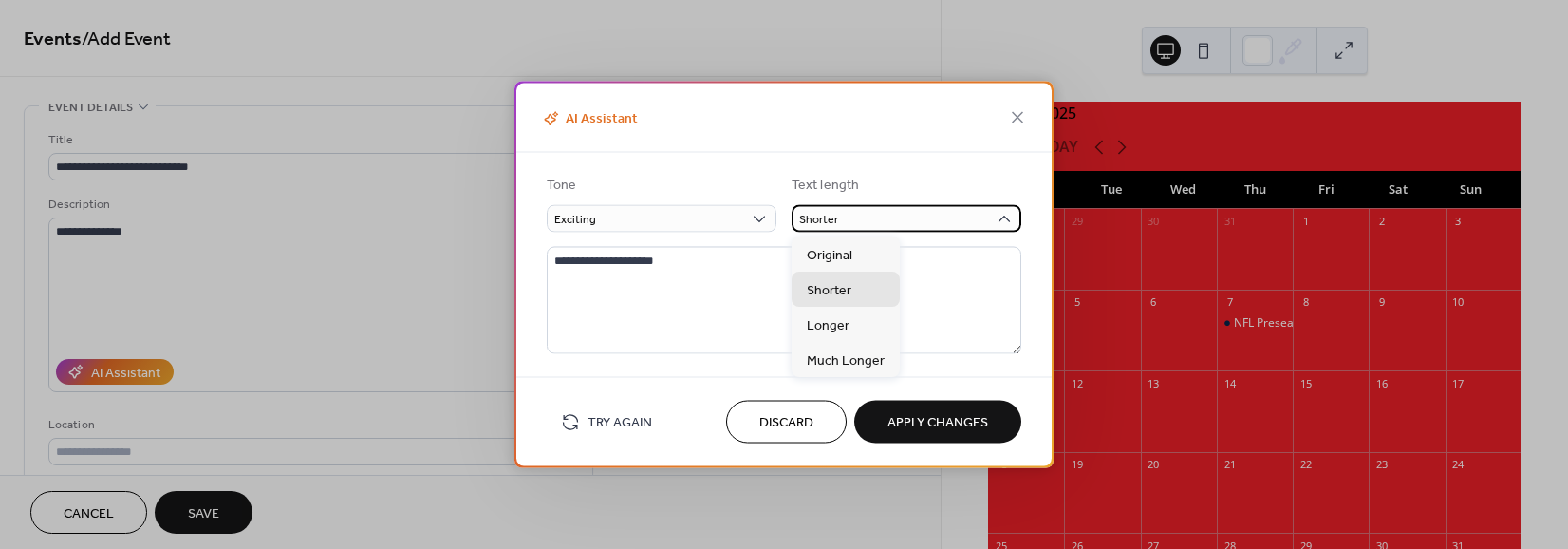 click on "Shorter" at bounding box center [906, 218] 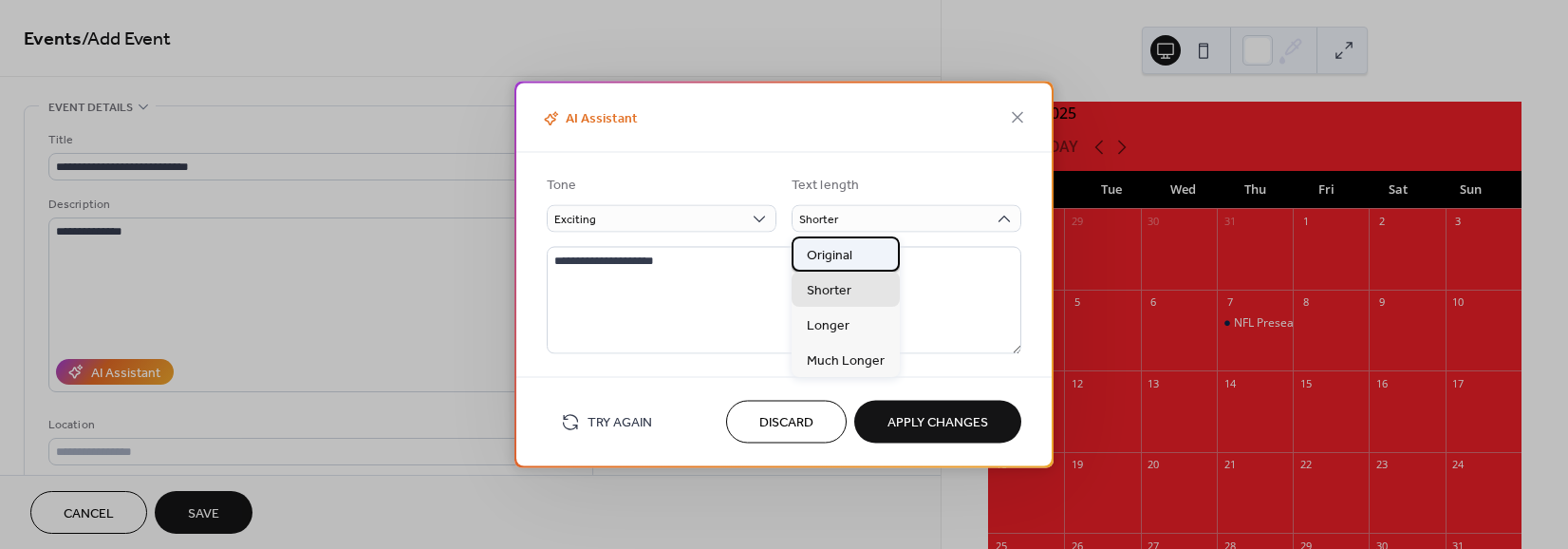 click on "Original" at bounding box center [846, 254] 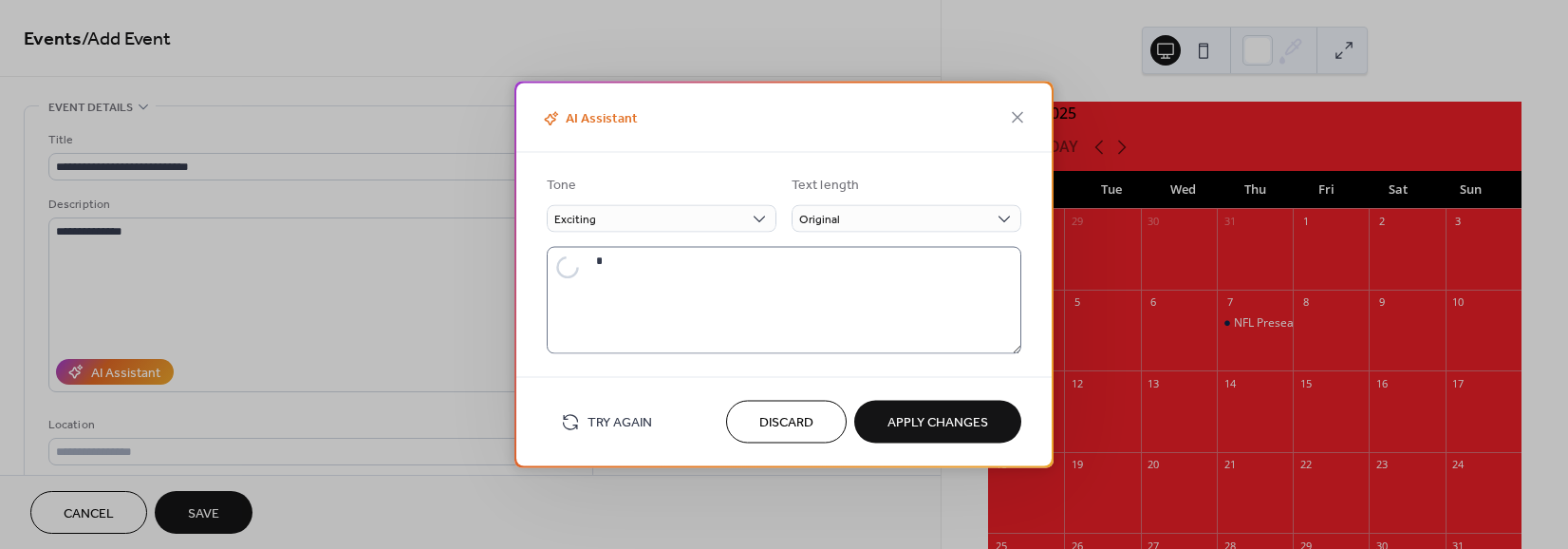 type on "**********" 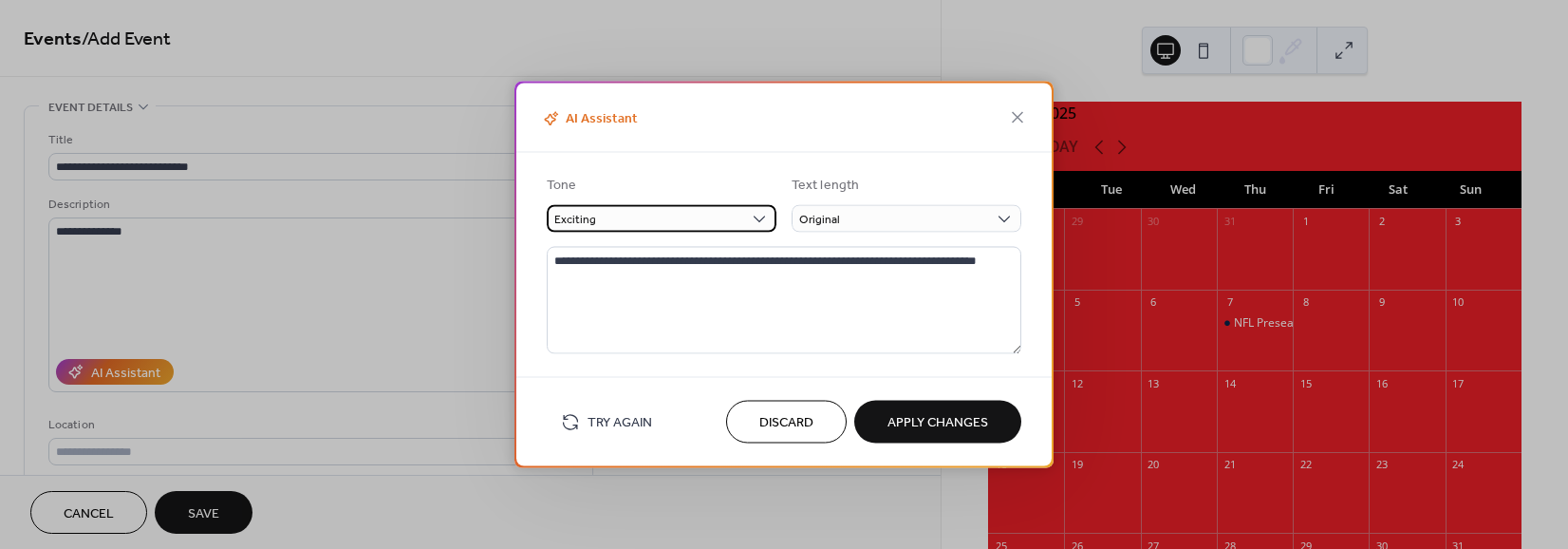 click on "Exciting" at bounding box center [662, 218] 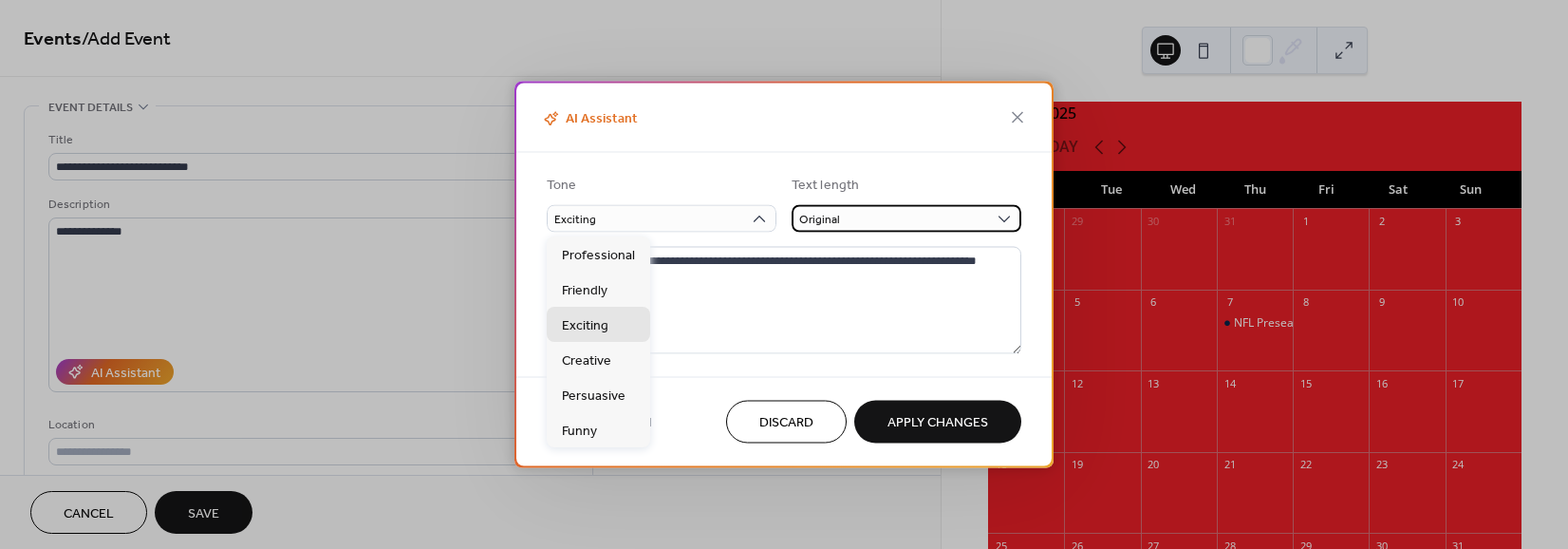 click on "Original" at bounding box center (906, 218) 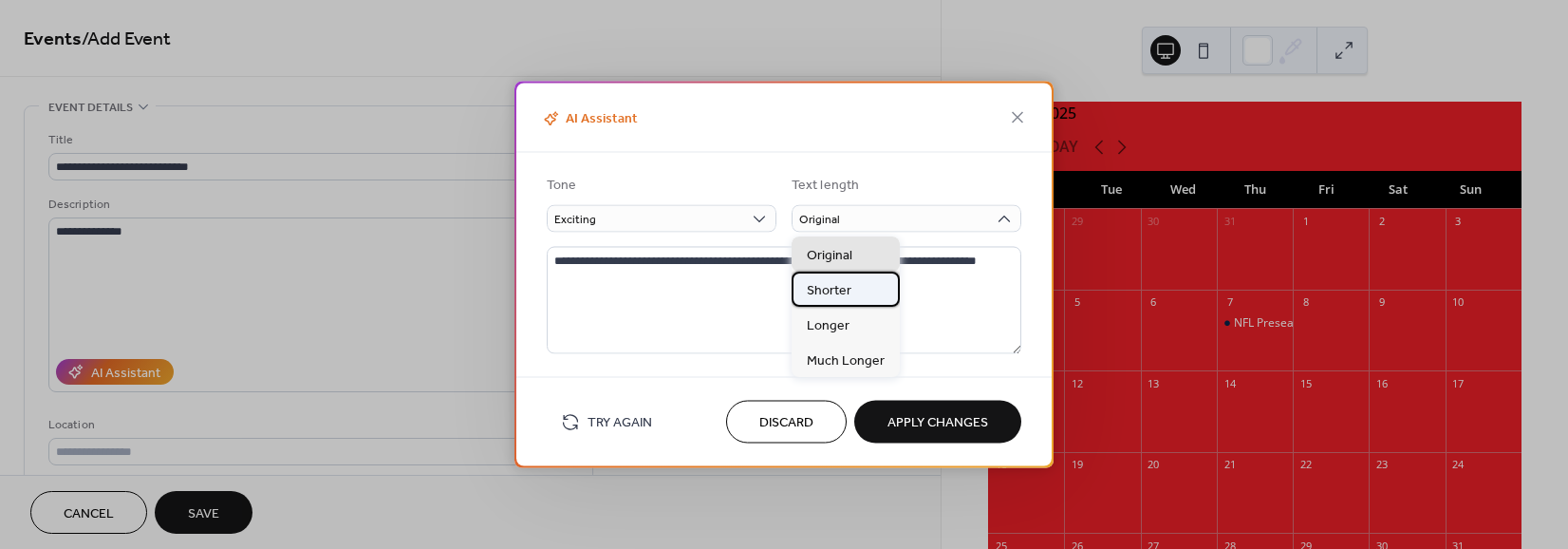 click on "Shorter" at bounding box center [846, 289] 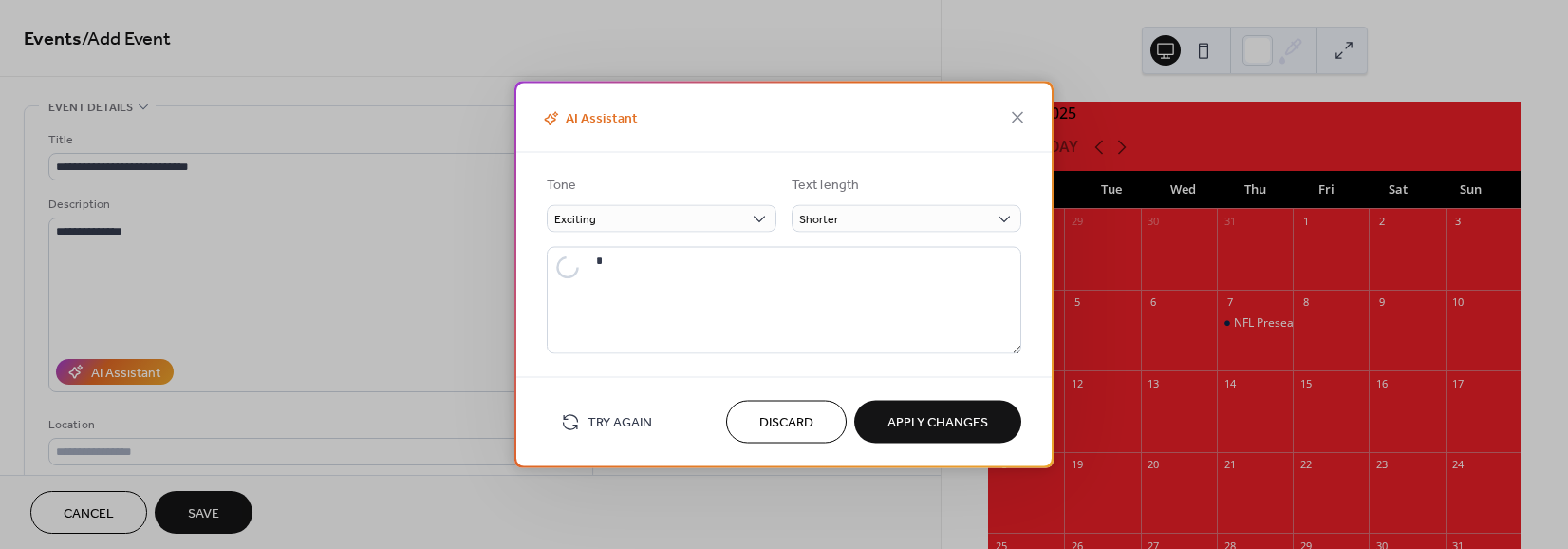 type on "**********" 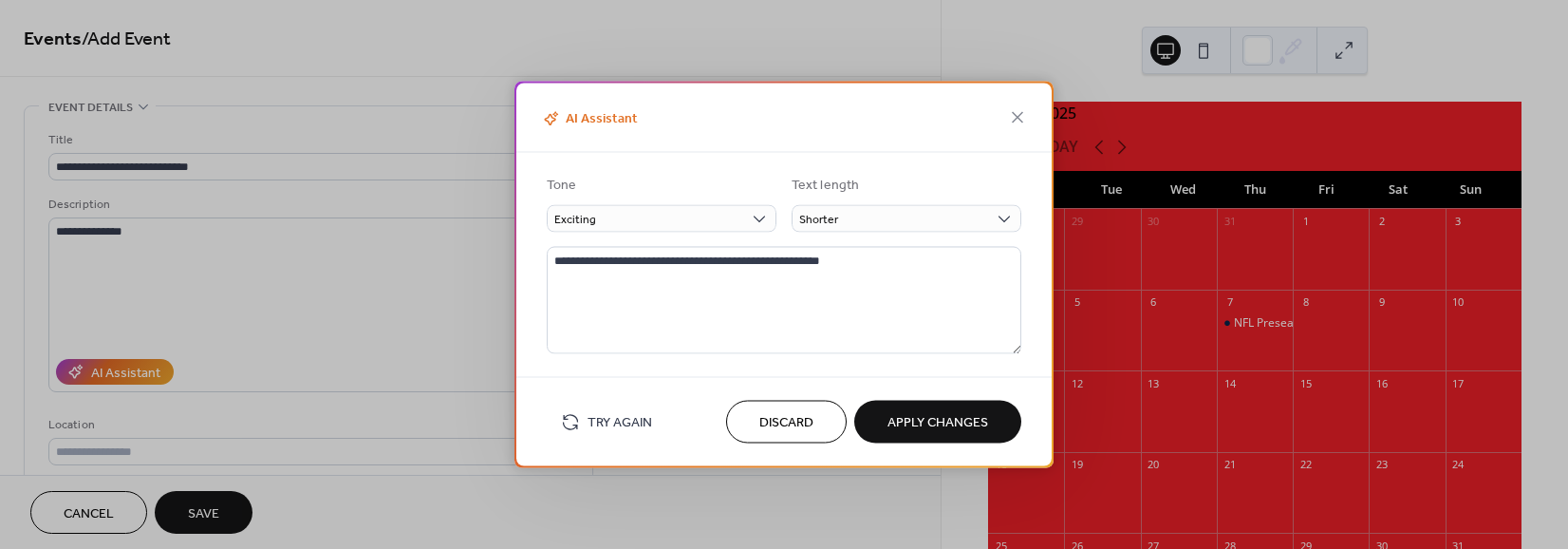 click on "Apply Changes" at bounding box center (938, 423) 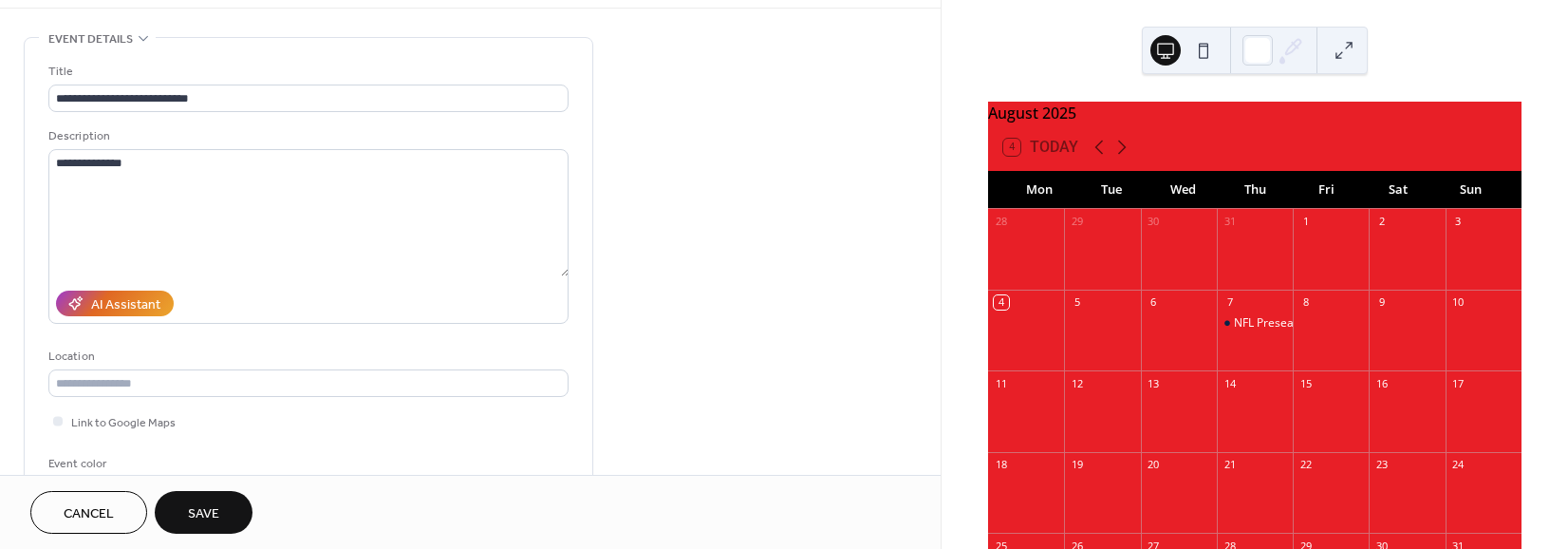 scroll, scrollTop: 76, scrollLeft: 0, axis: vertical 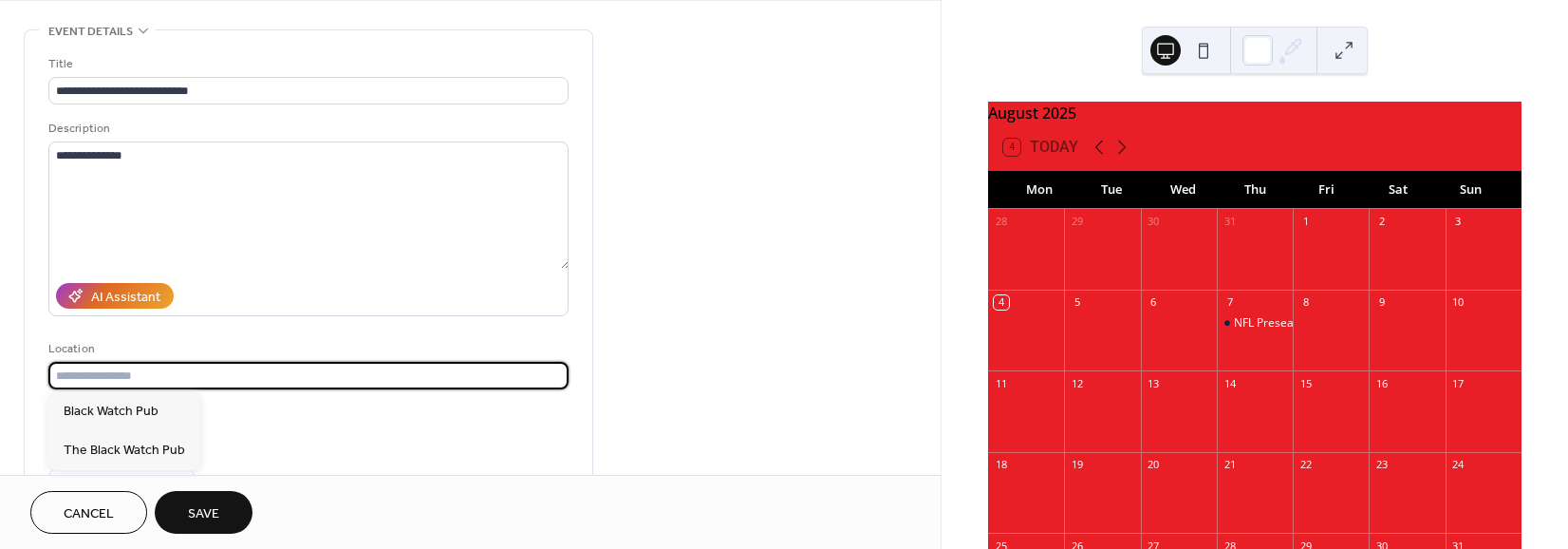 click at bounding box center [308, 375] 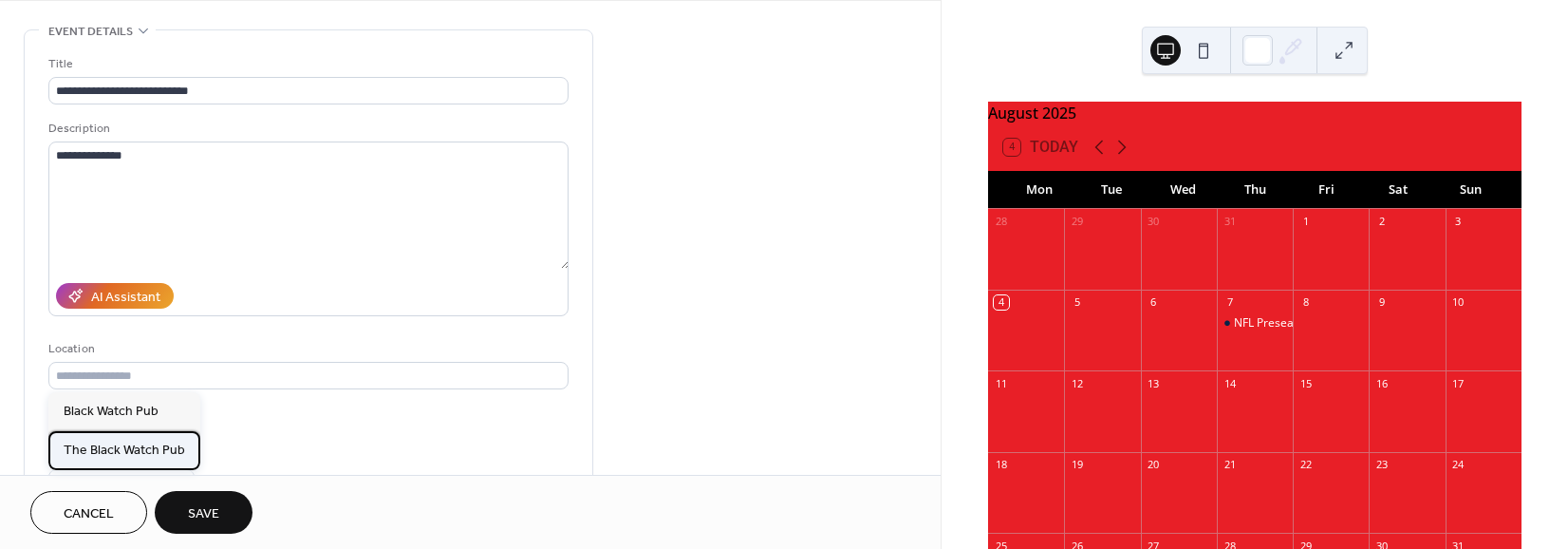 click on "The Black Watch Pub" at bounding box center [124, 450] 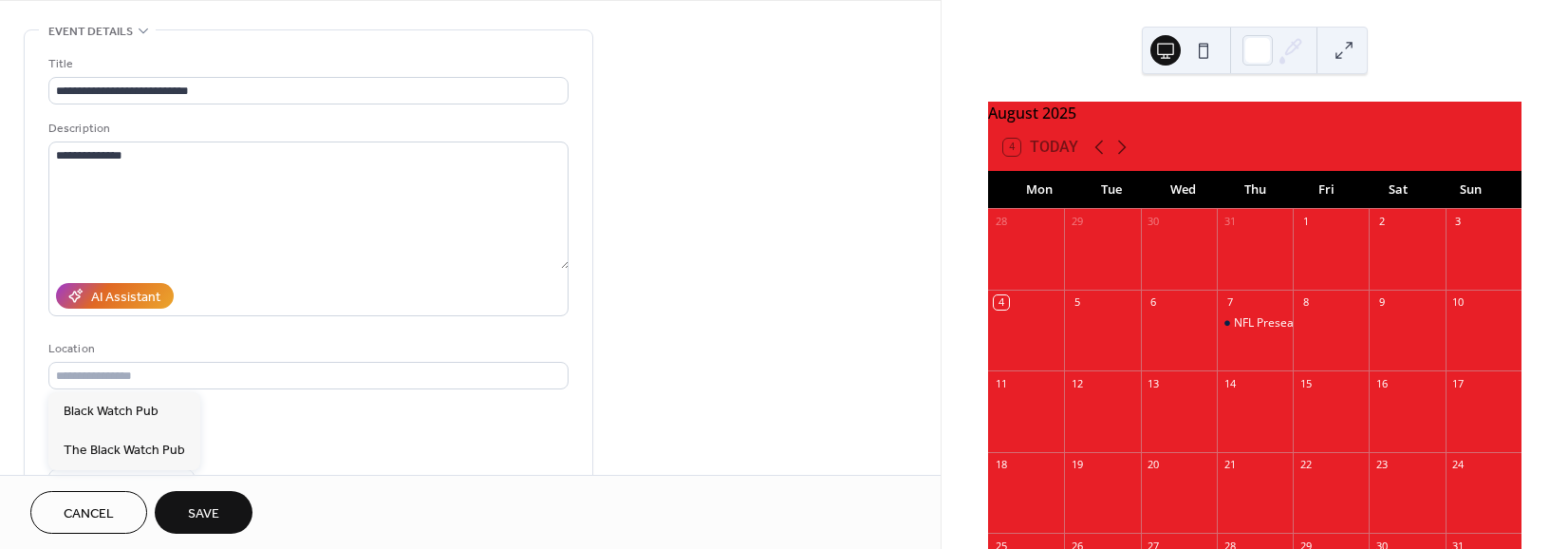 type on "**********" 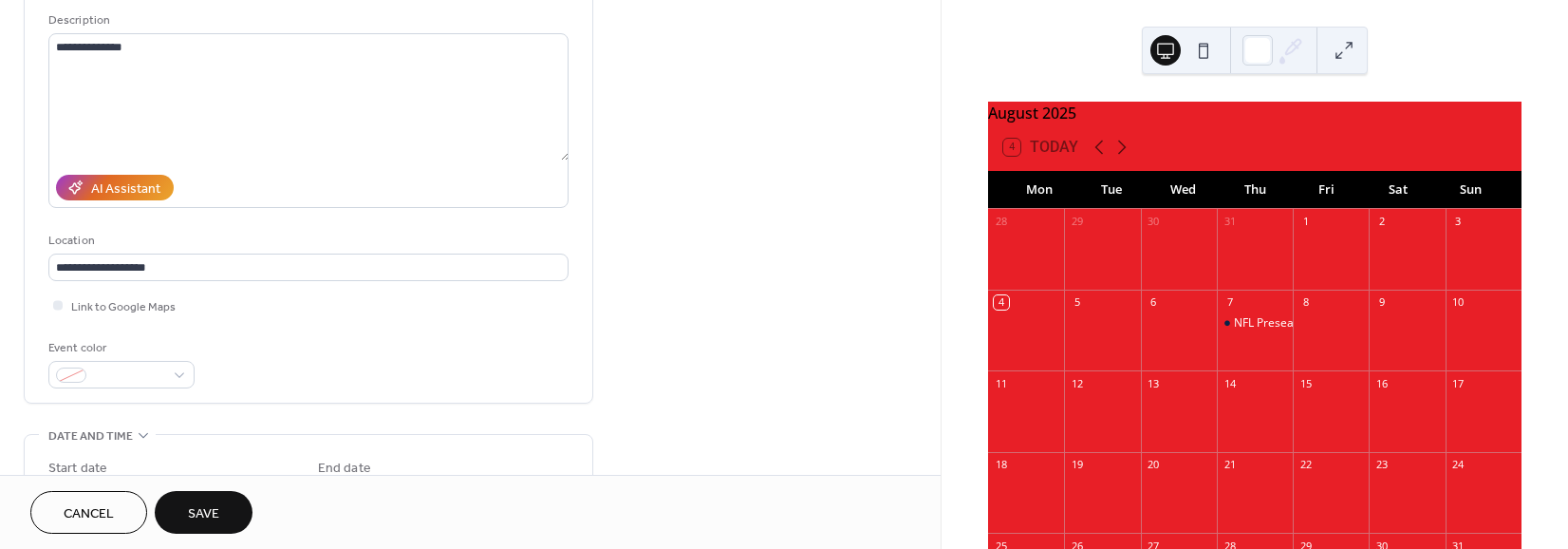 scroll, scrollTop: 228, scrollLeft: 0, axis: vertical 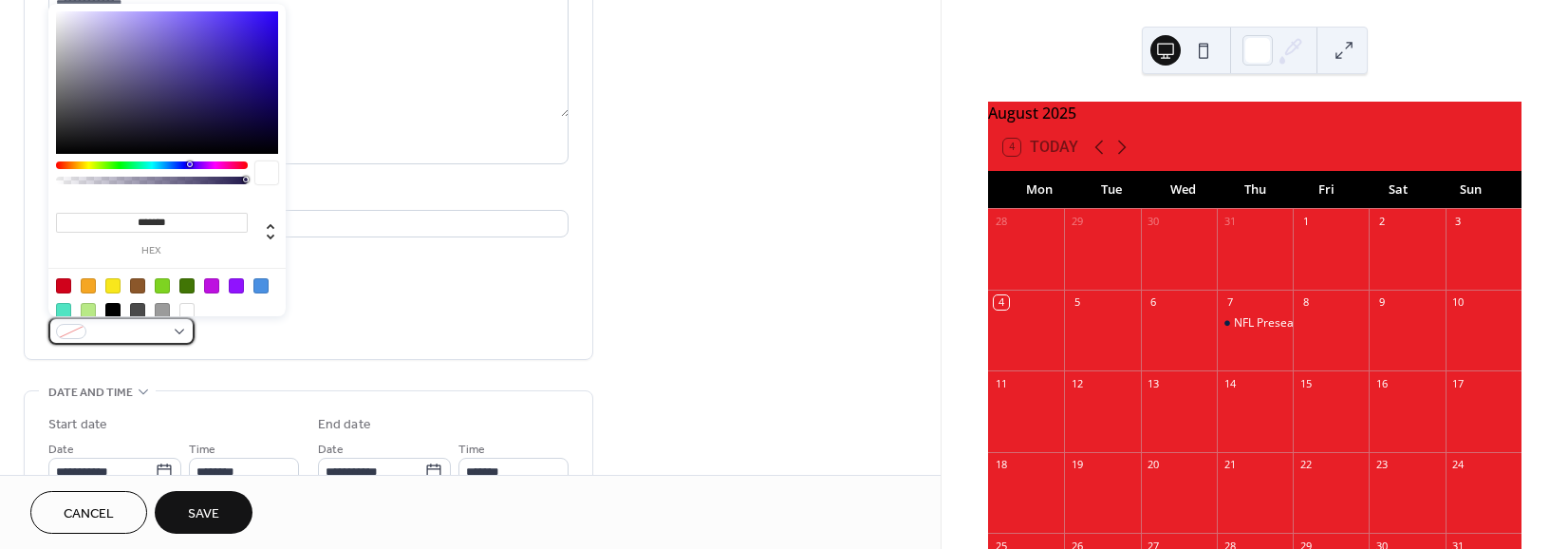 click at bounding box center (121, 331) 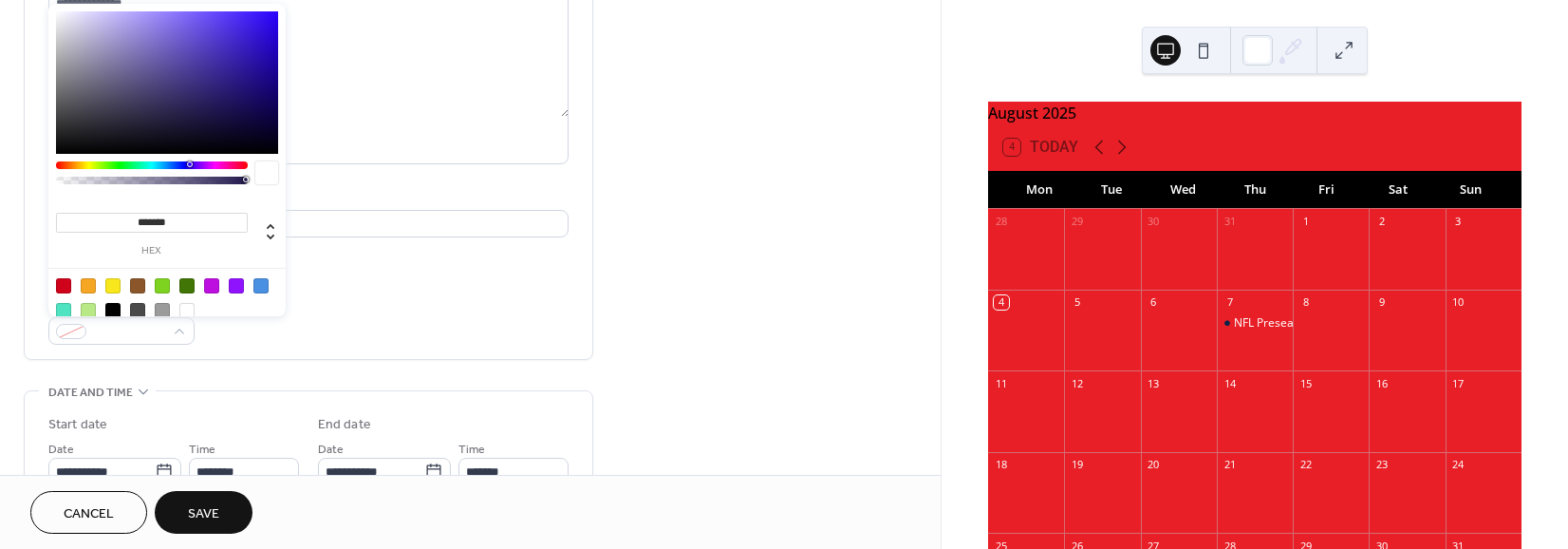 click at bounding box center [88, 286] 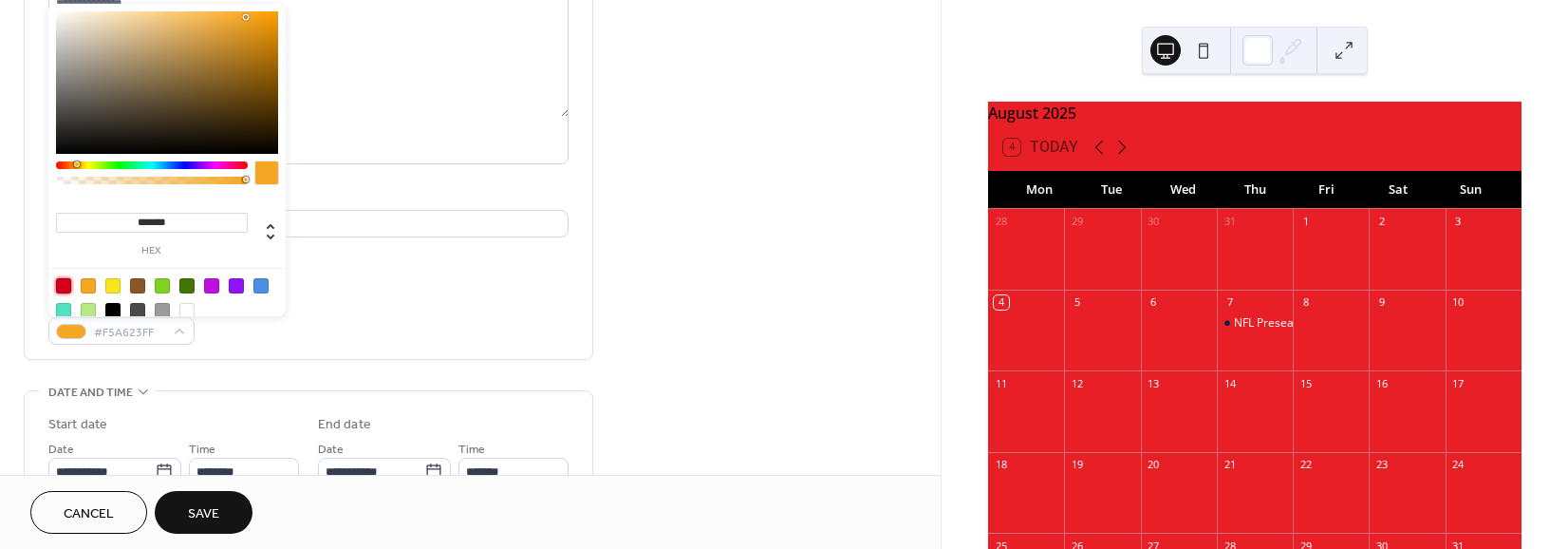 click at bounding box center (64, 286) 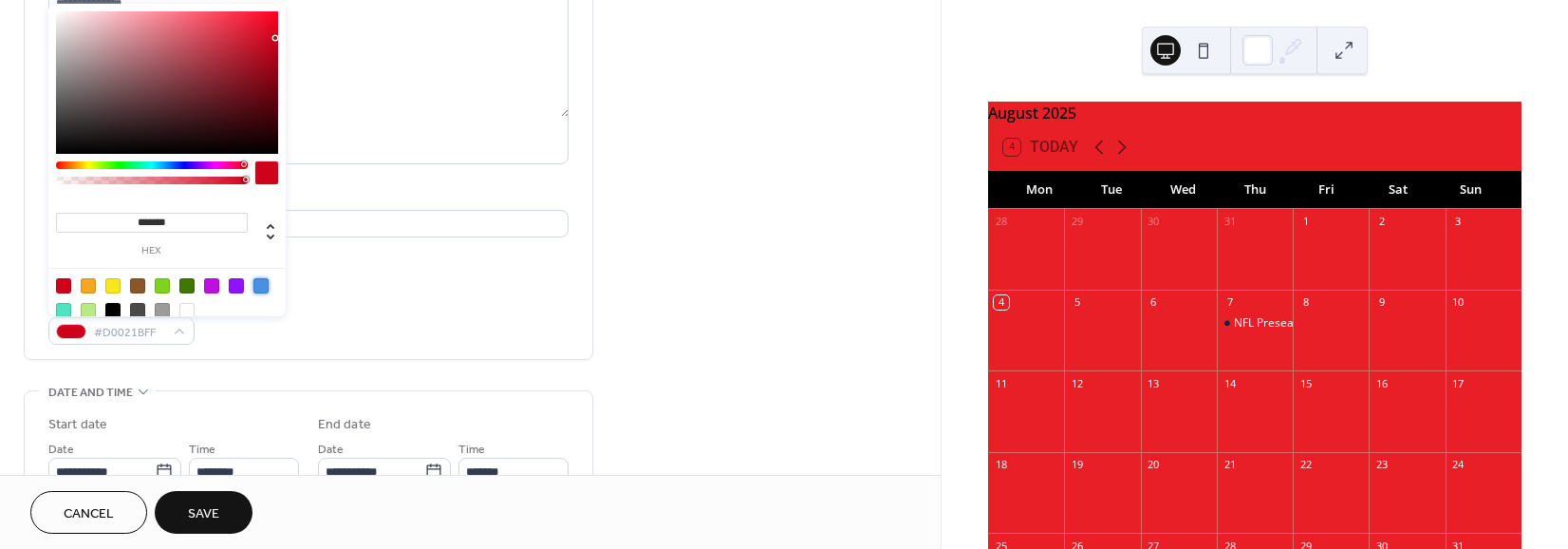click at bounding box center (261, 286) 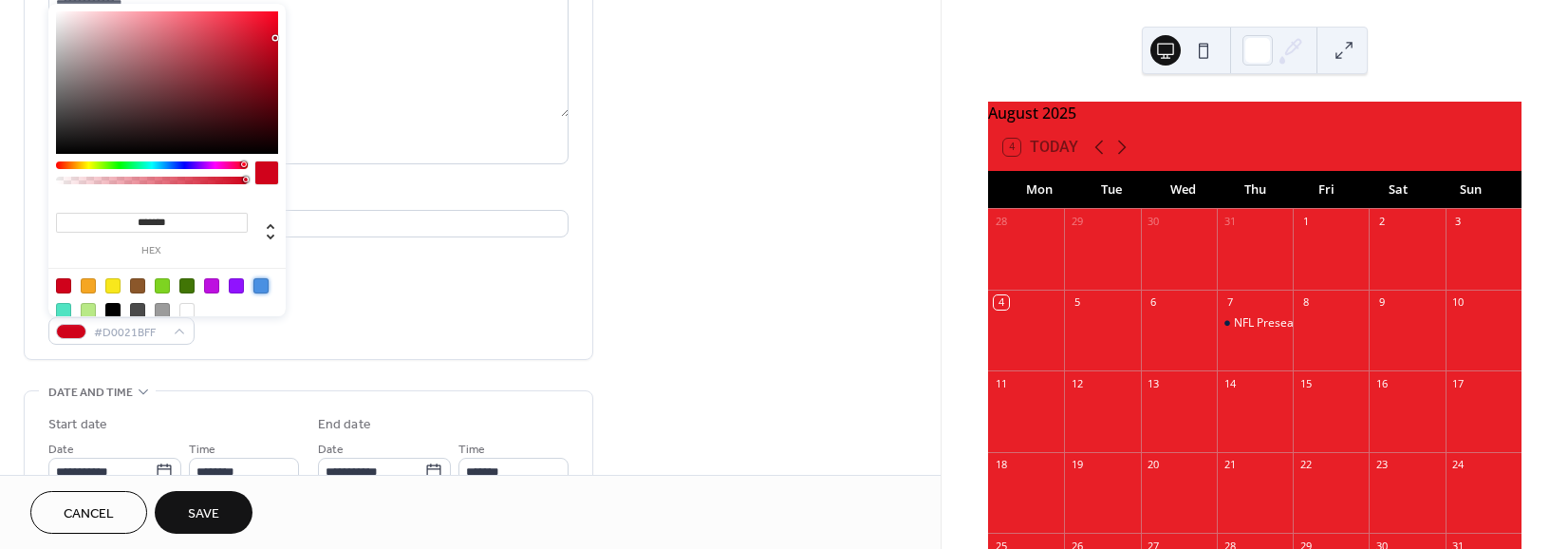 type on "*******" 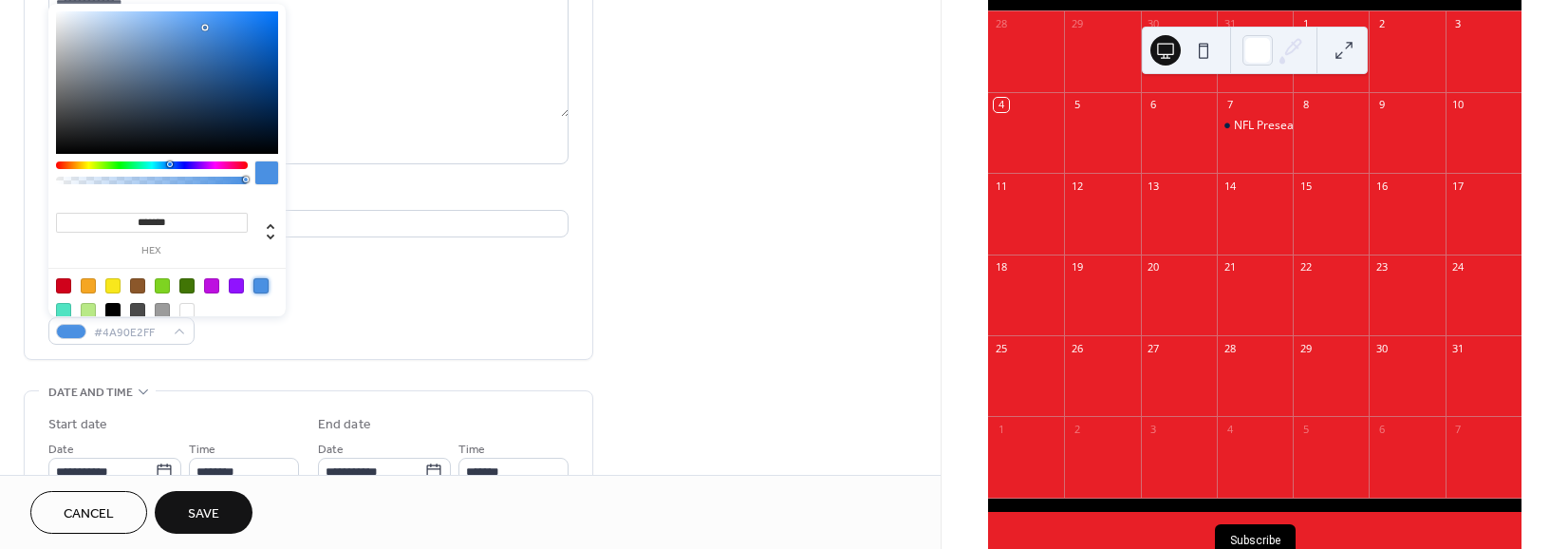 scroll, scrollTop: 152, scrollLeft: 0, axis: vertical 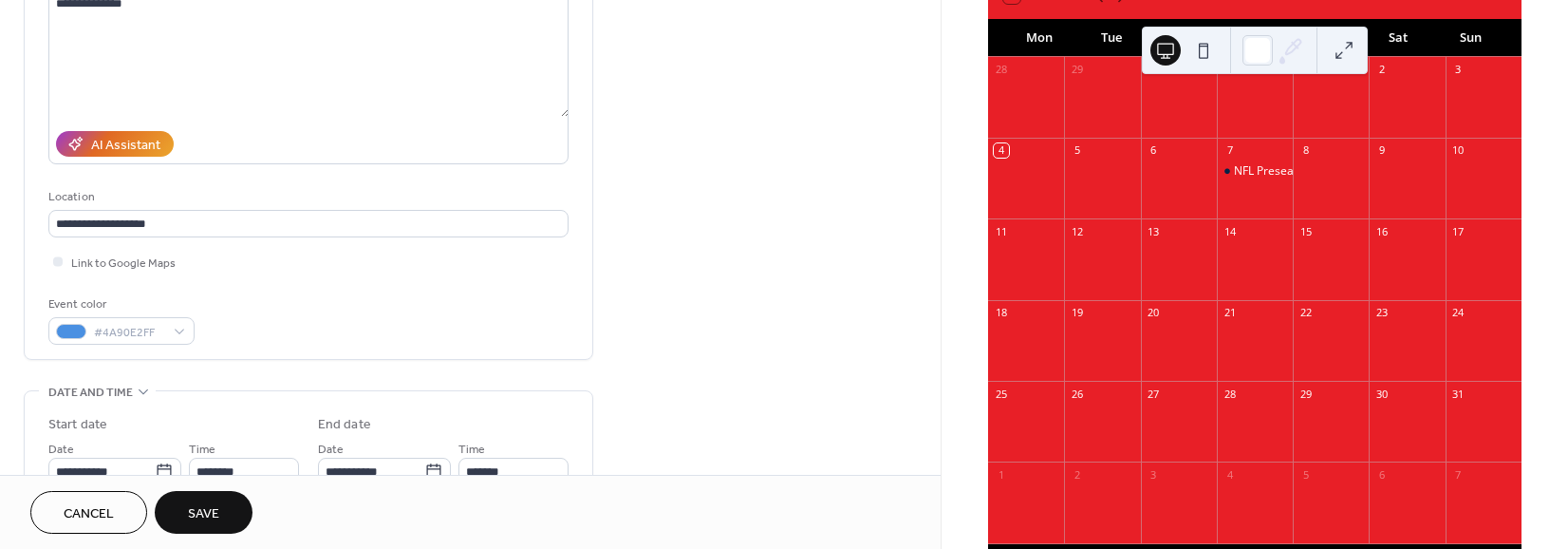 click on "Event color #4A90E2FF" at bounding box center [308, 319] 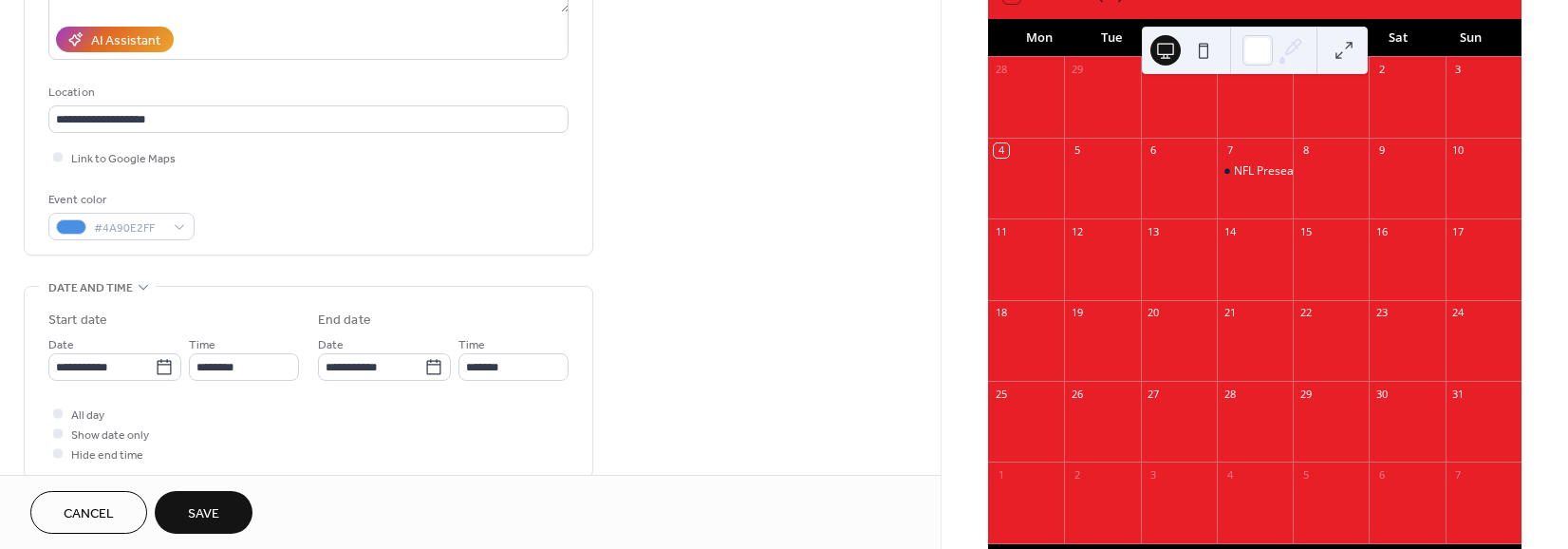 scroll, scrollTop: 380, scrollLeft: 0, axis: vertical 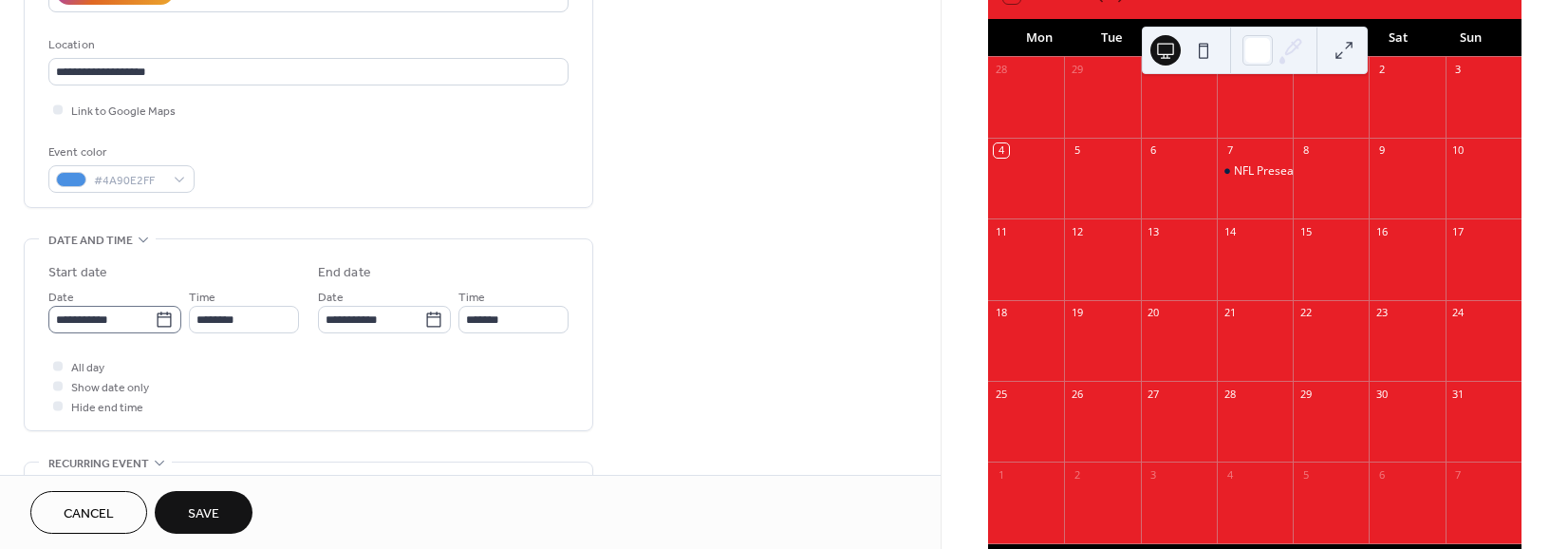 click 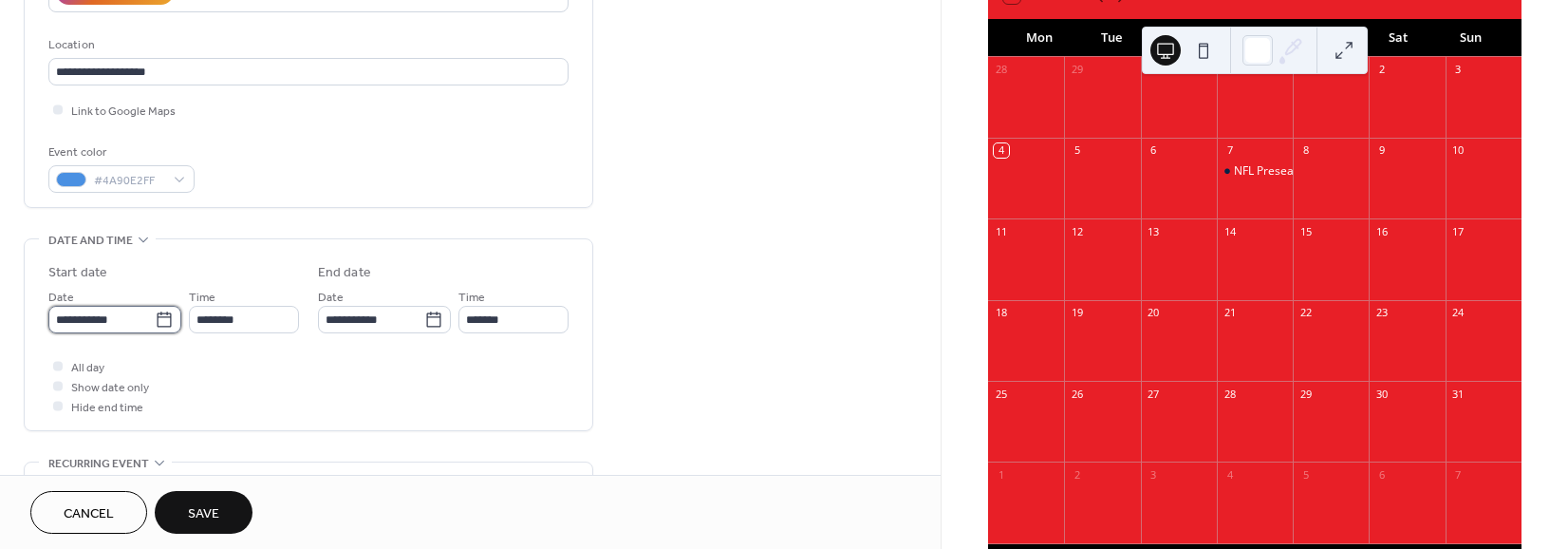 click on "**********" at bounding box center (102, 319) 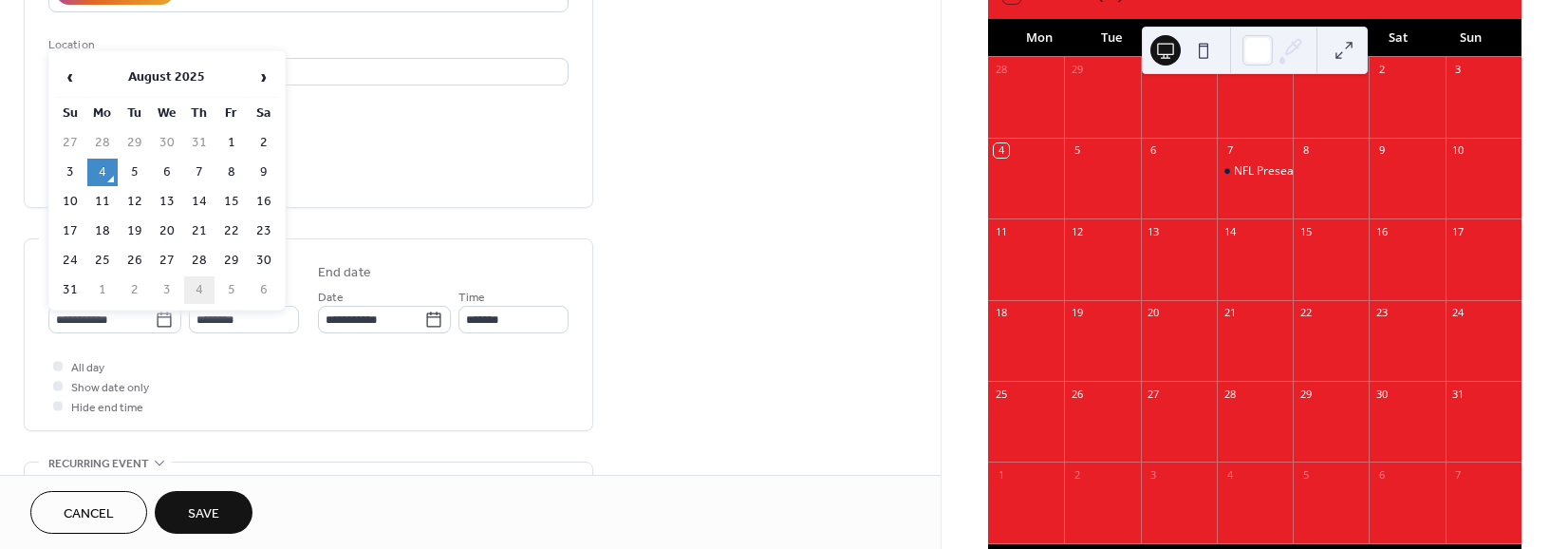 click on "4" at bounding box center [199, 290] 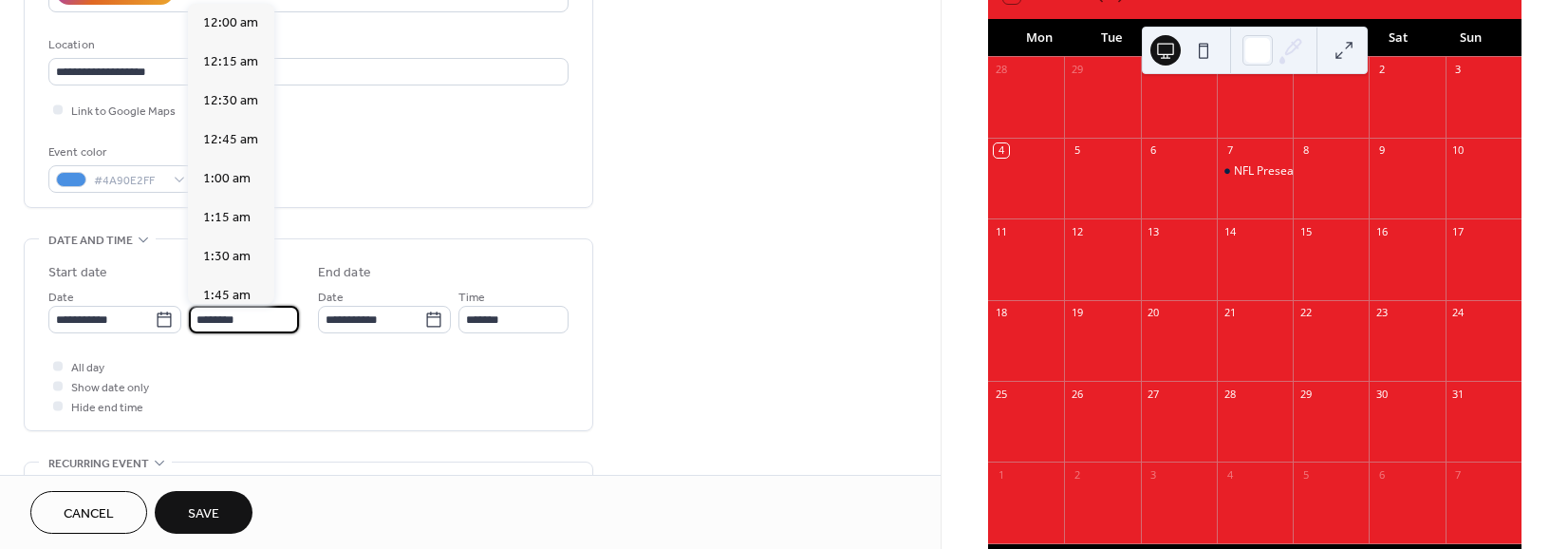 drag, startPoint x: 204, startPoint y: 313, endPoint x: 224, endPoint y: 313, distance: 20 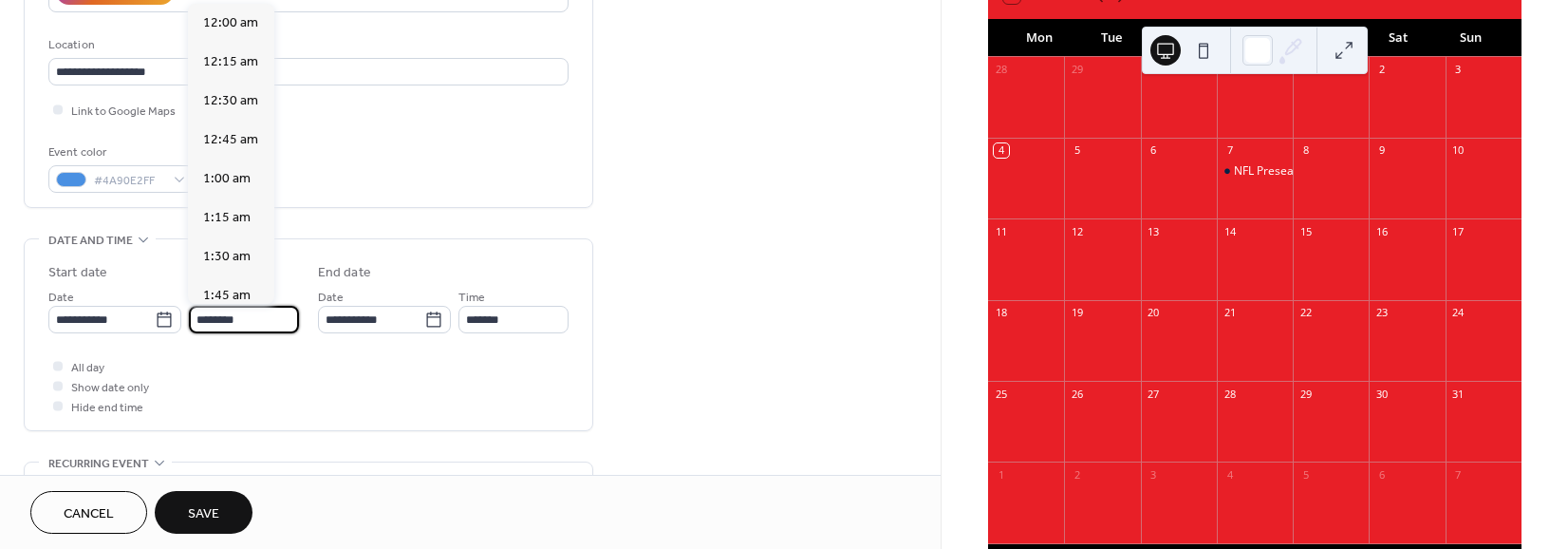 click on "********" at bounding box center [244, 319] 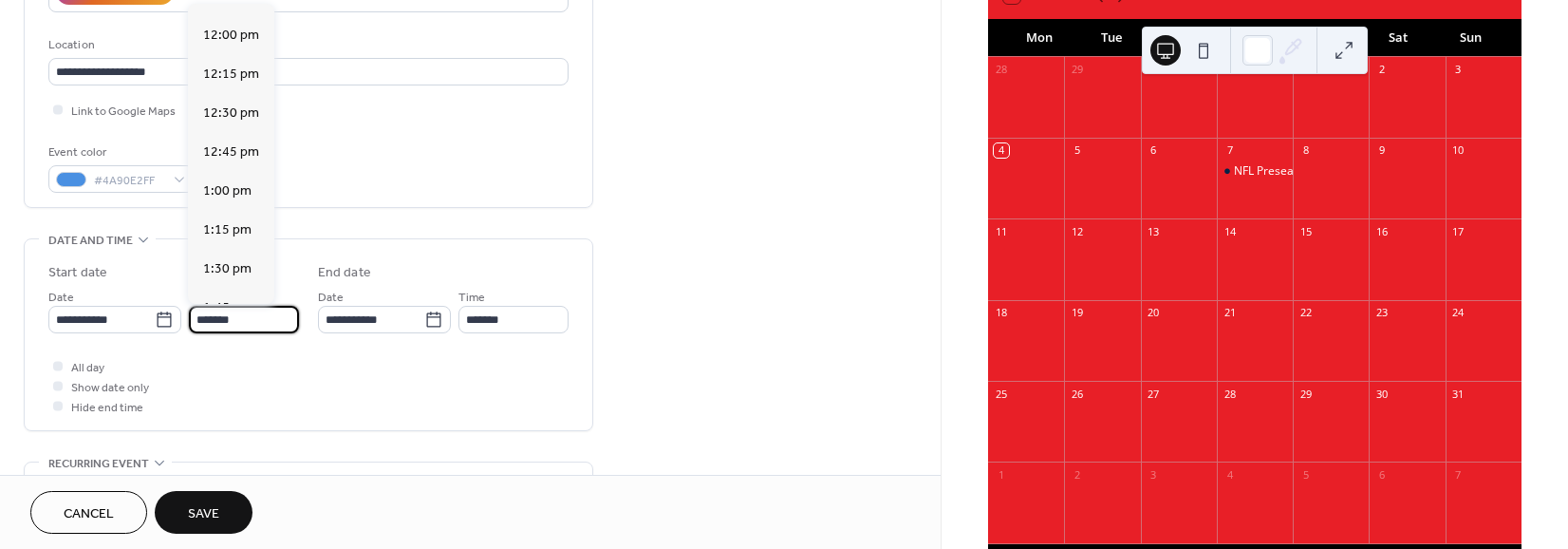 scroll, scrollTop: 2631, scrollLeft: 0, axis: vertical 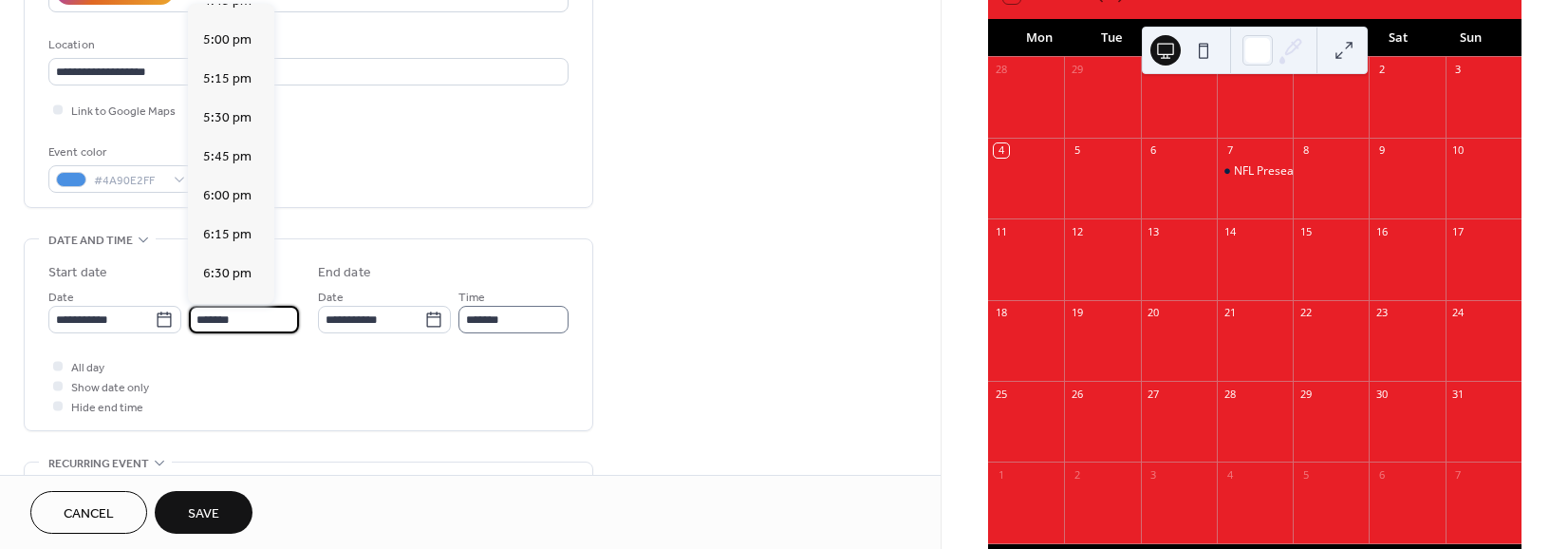 type on "*******" 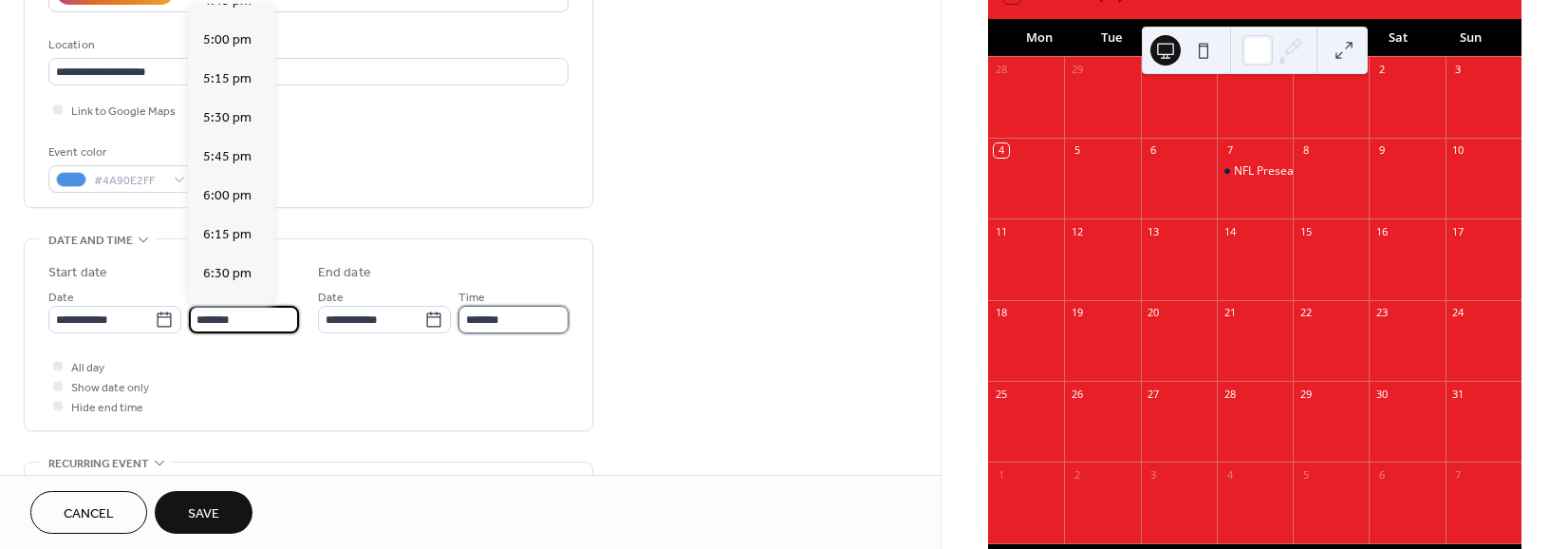click on "*******" at bounding box center (513, 319) 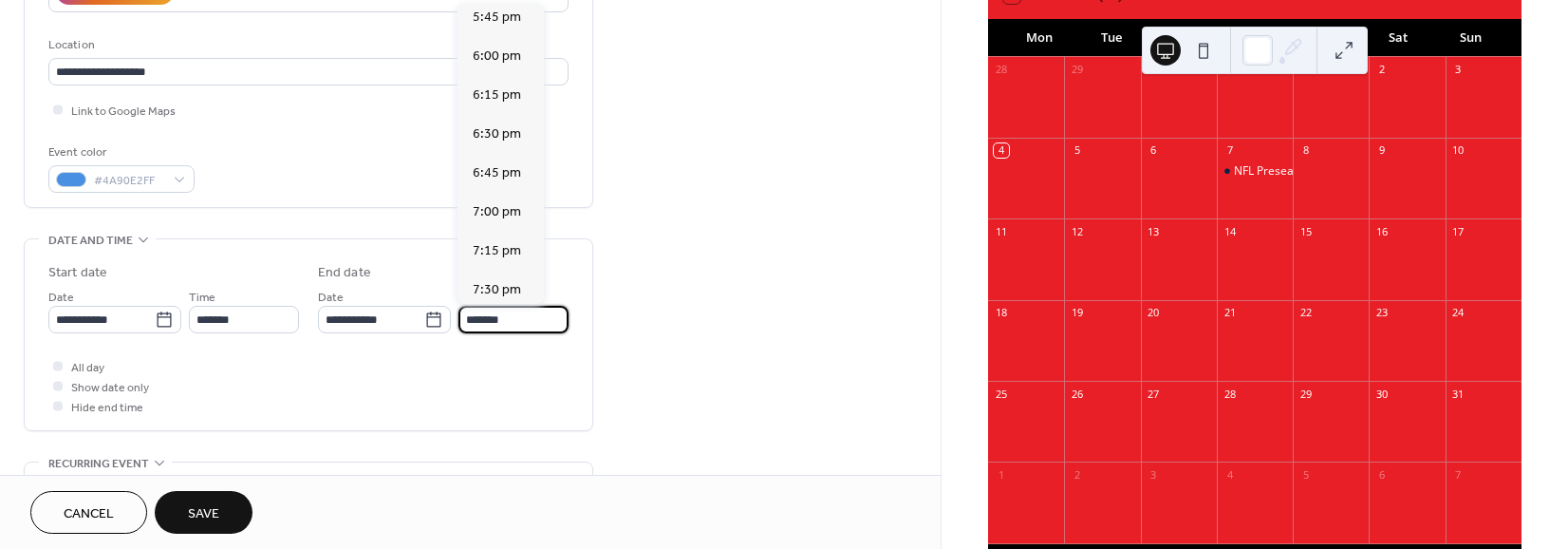 scroll, scrollTop: 76, scrollLeft: 0, axis: vertical 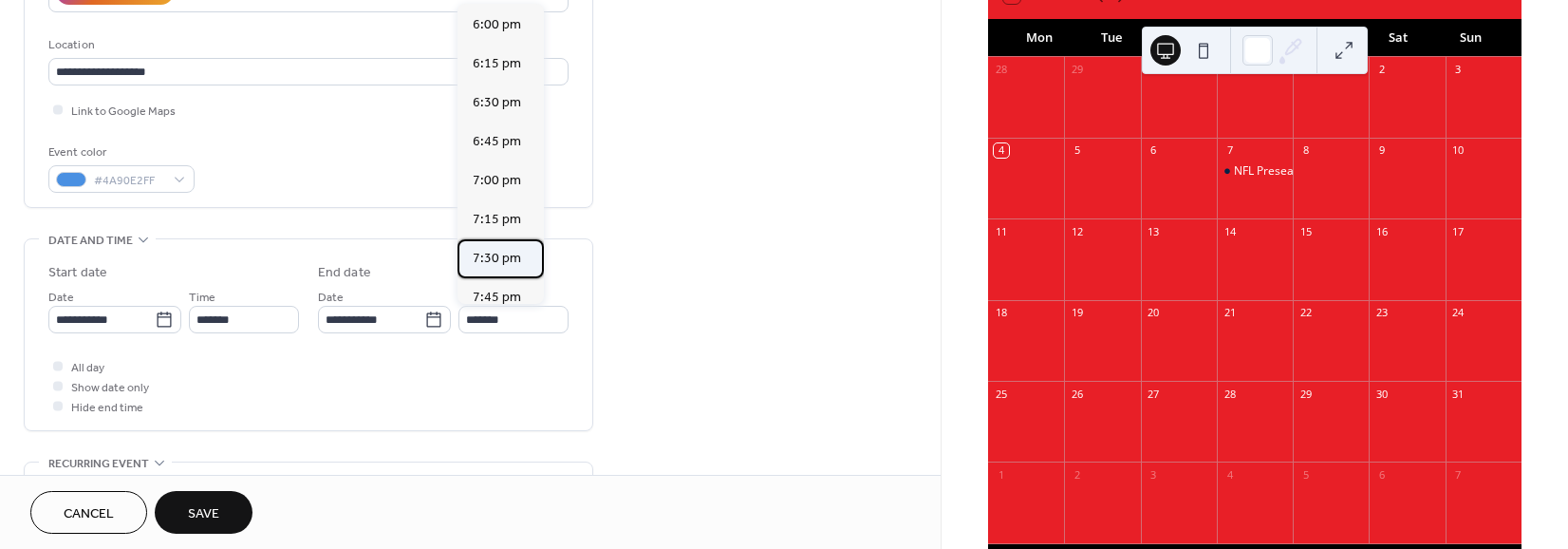 click on "7:30 pm" at bounding box center (496, 258) 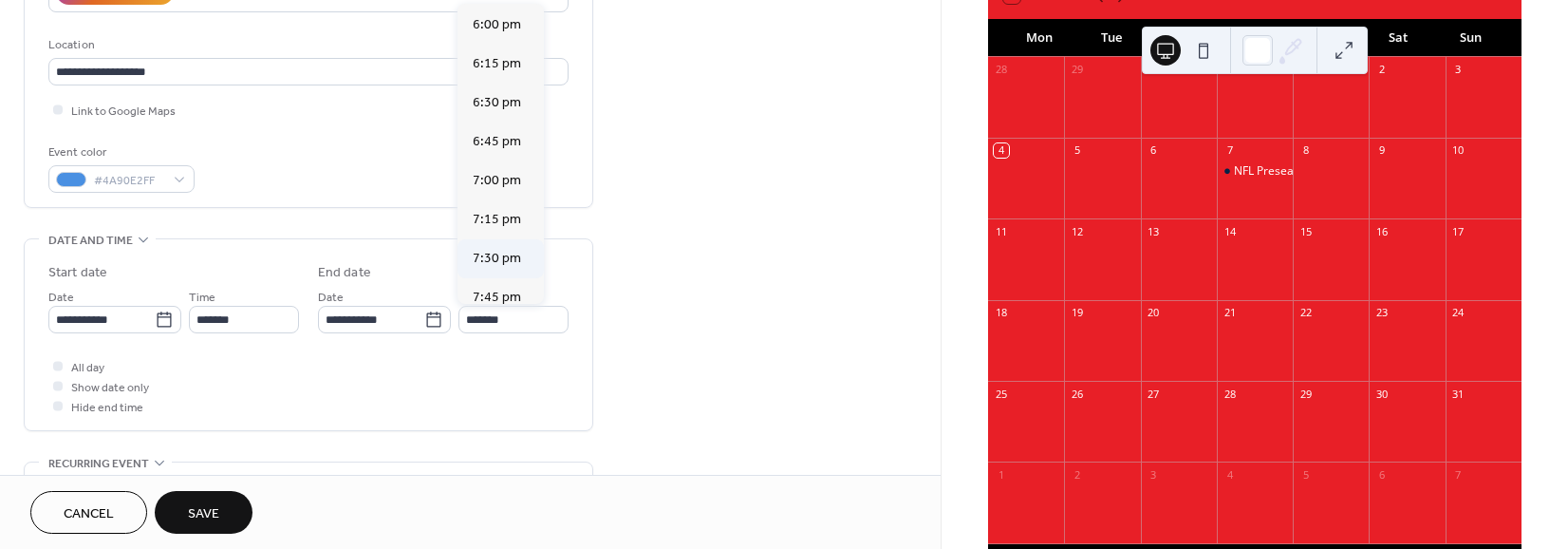 type on "*******" 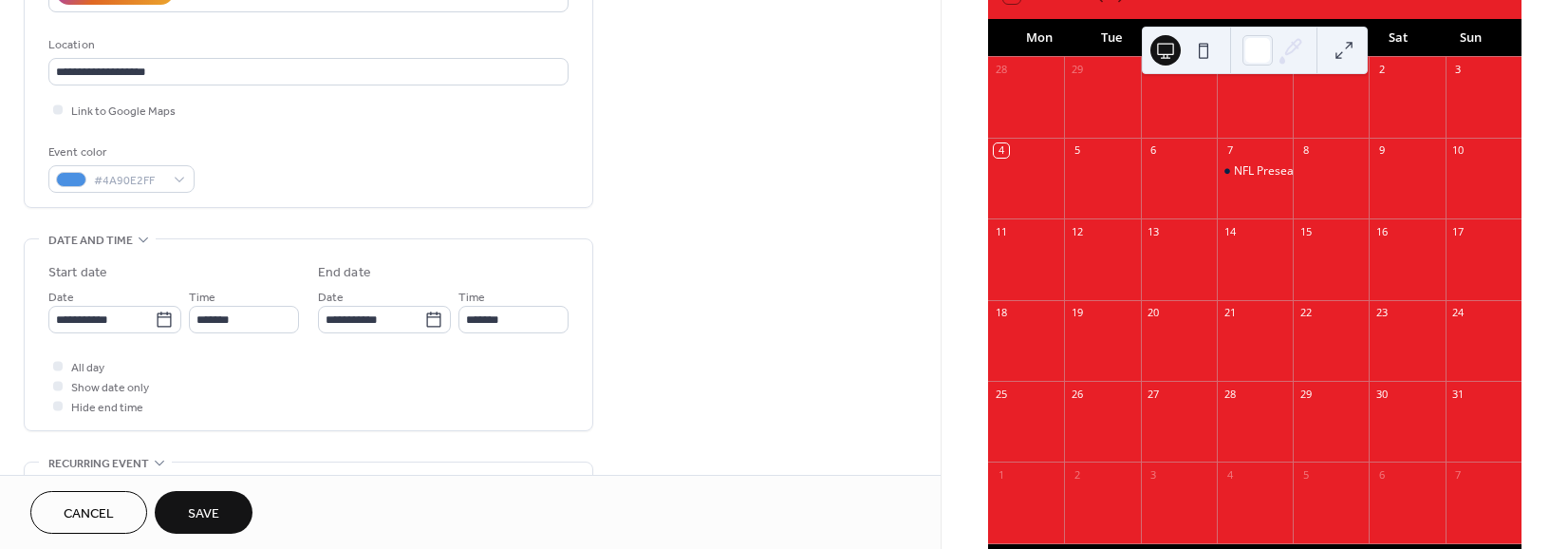 click on "**********" at bounding box center (470, 344) 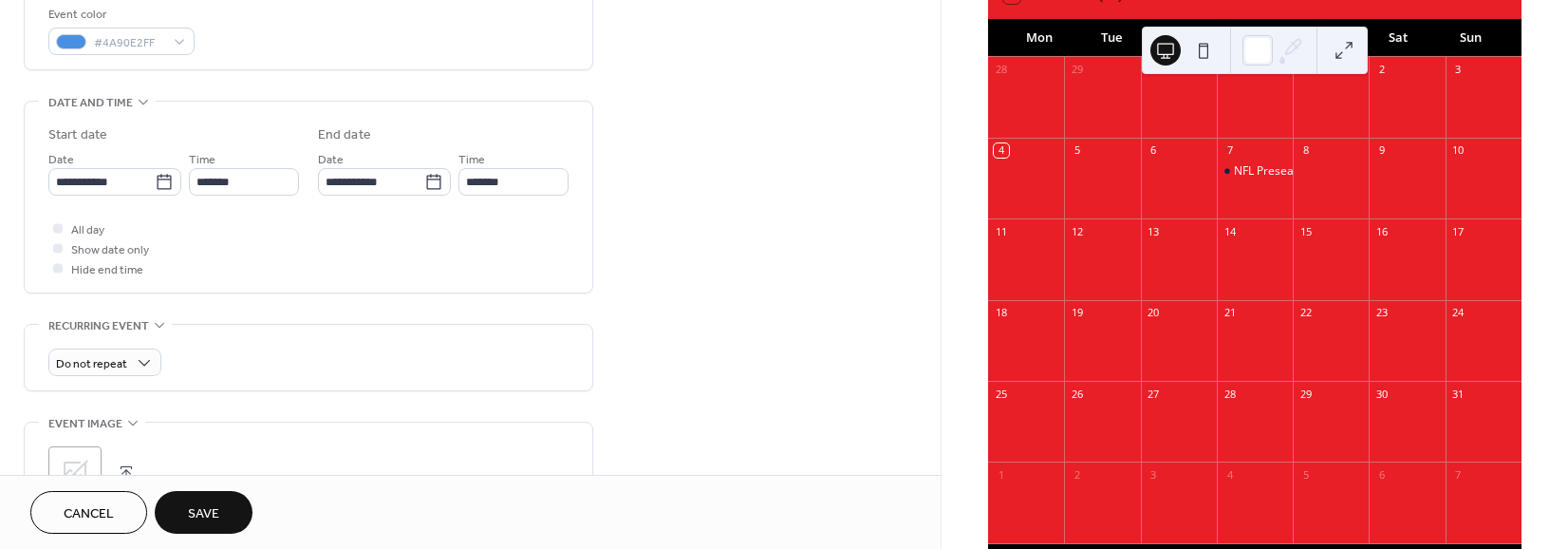scroll, scrollTop: 532, scrollLeft: 0, axis: vertical 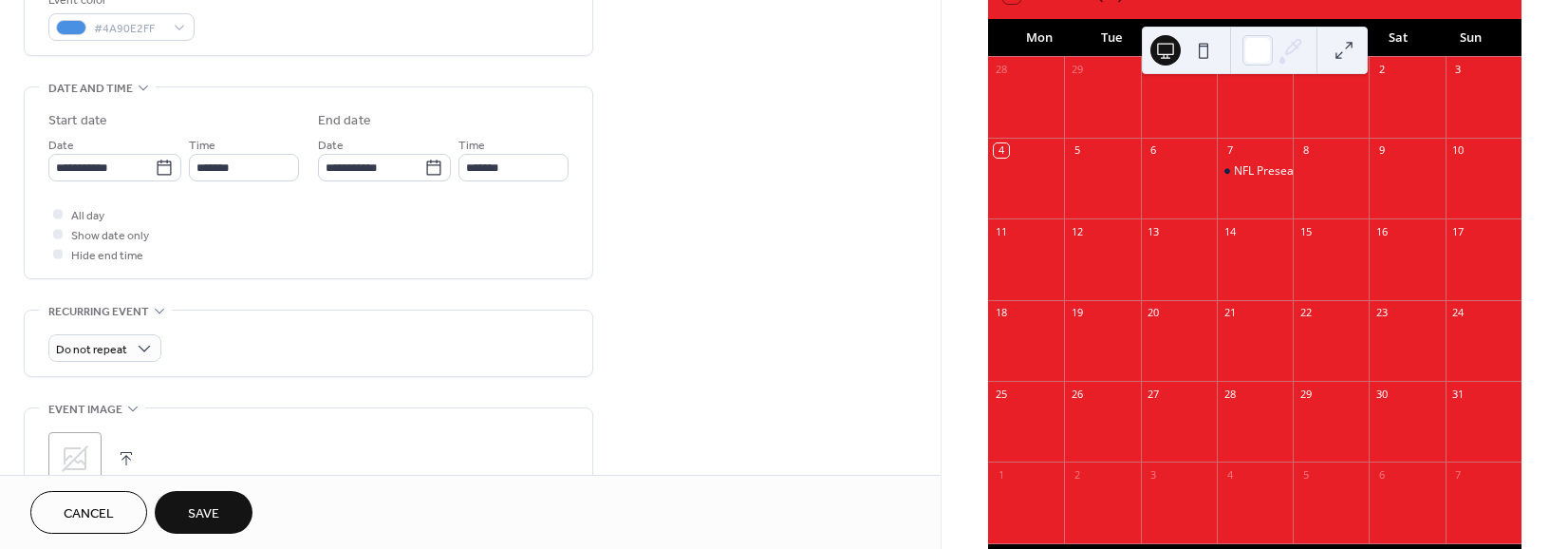 click on "Save" at bounding box center [203, 514] 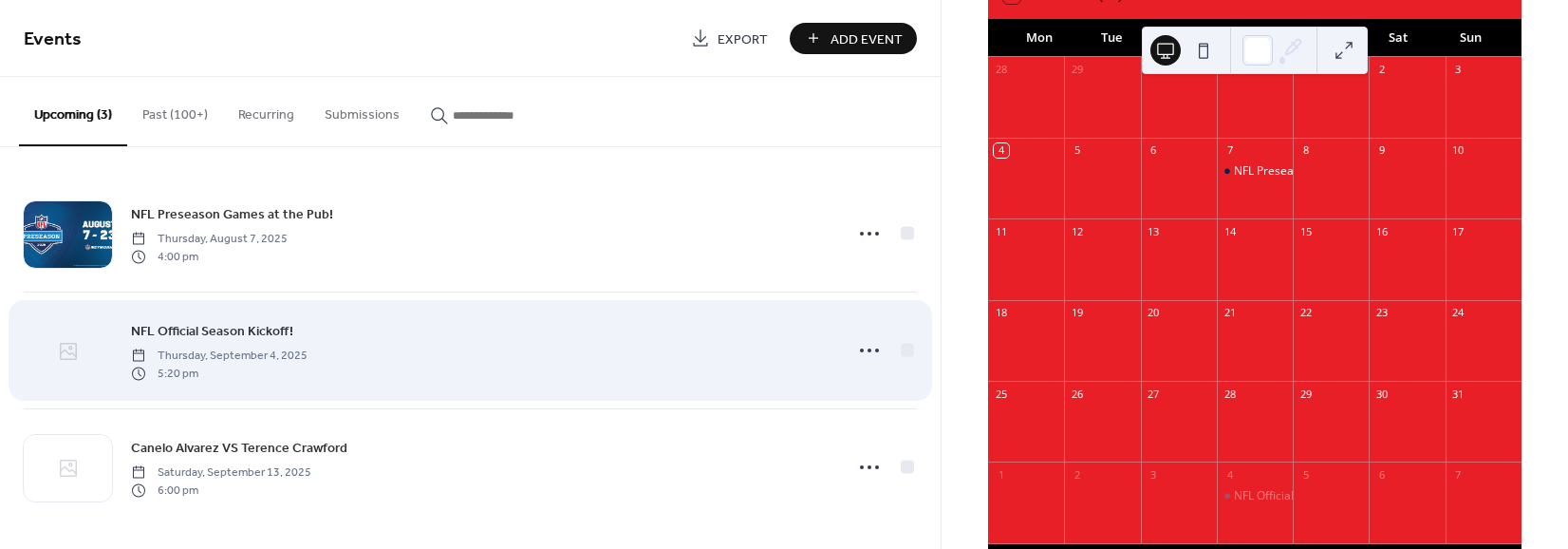 click 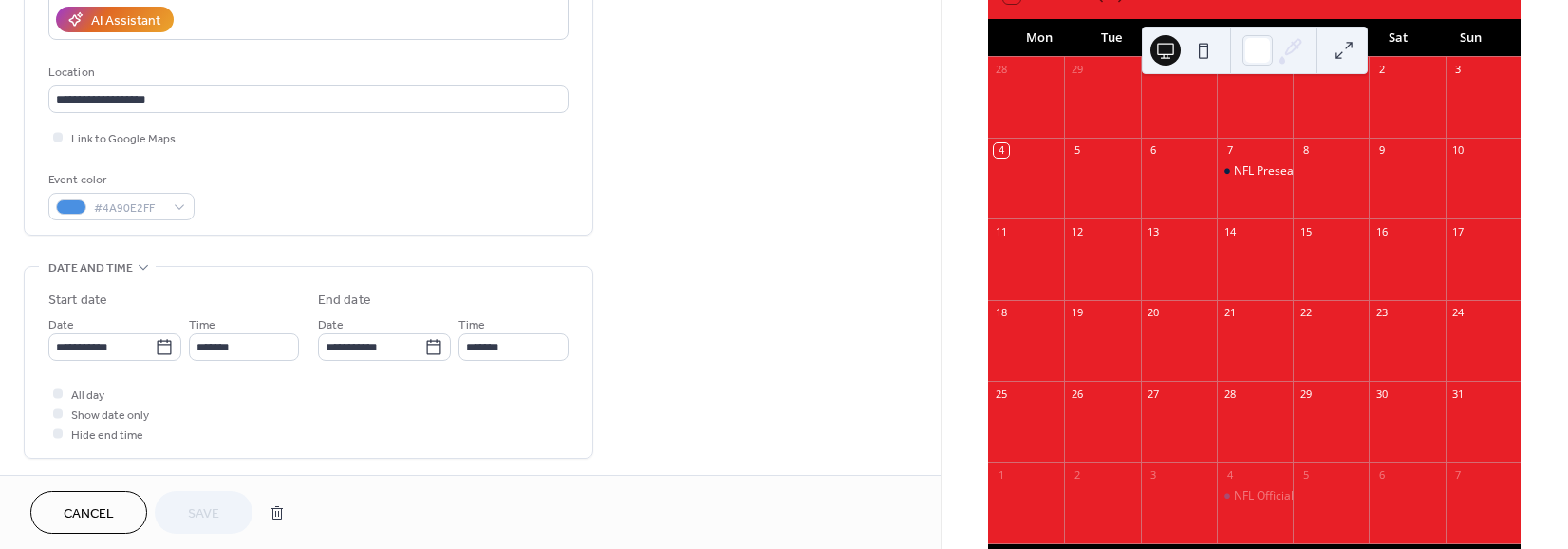 scroll, scrollTop: 380, scrollLeft: 0, axis: vertical 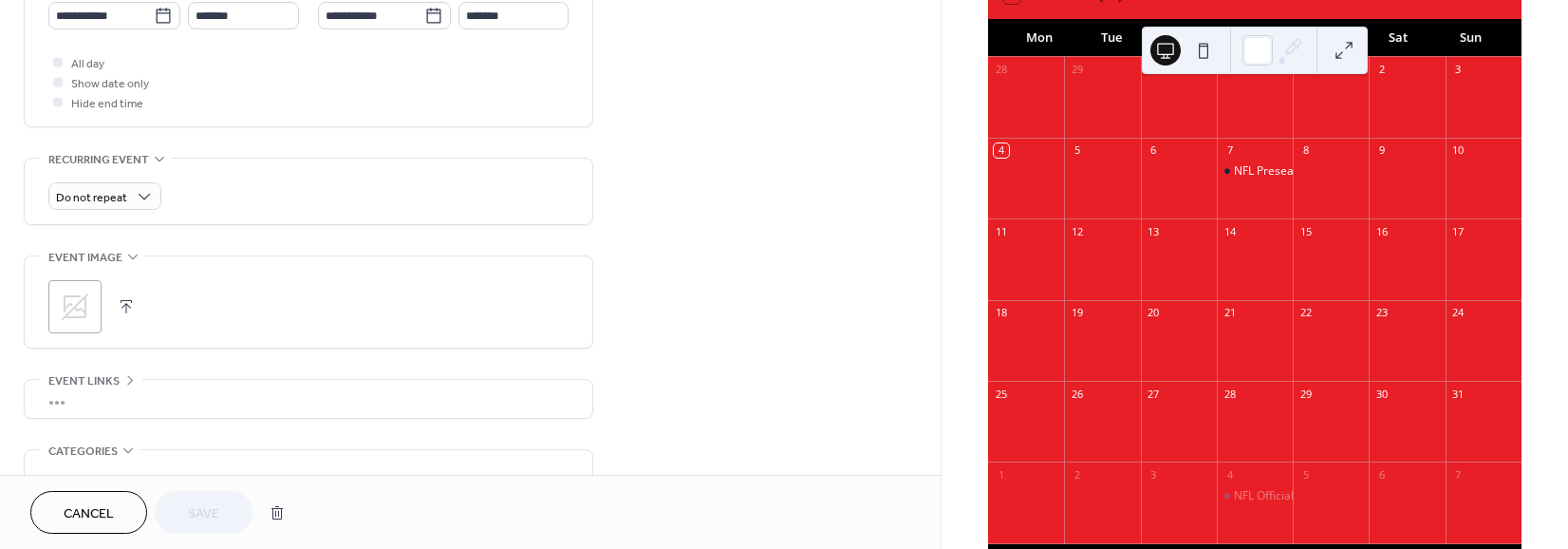 click at bounding box center [126, 307] 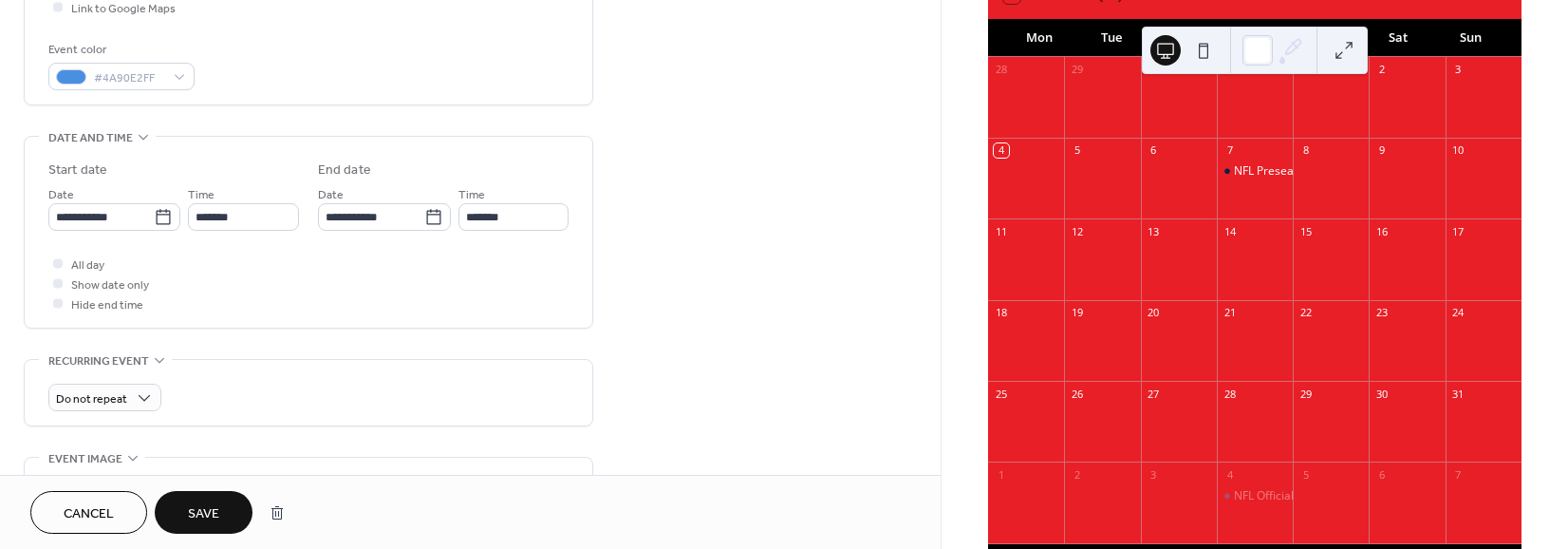 scroll, scrollTop: 481, scrollLeft: 0, axis: vertical 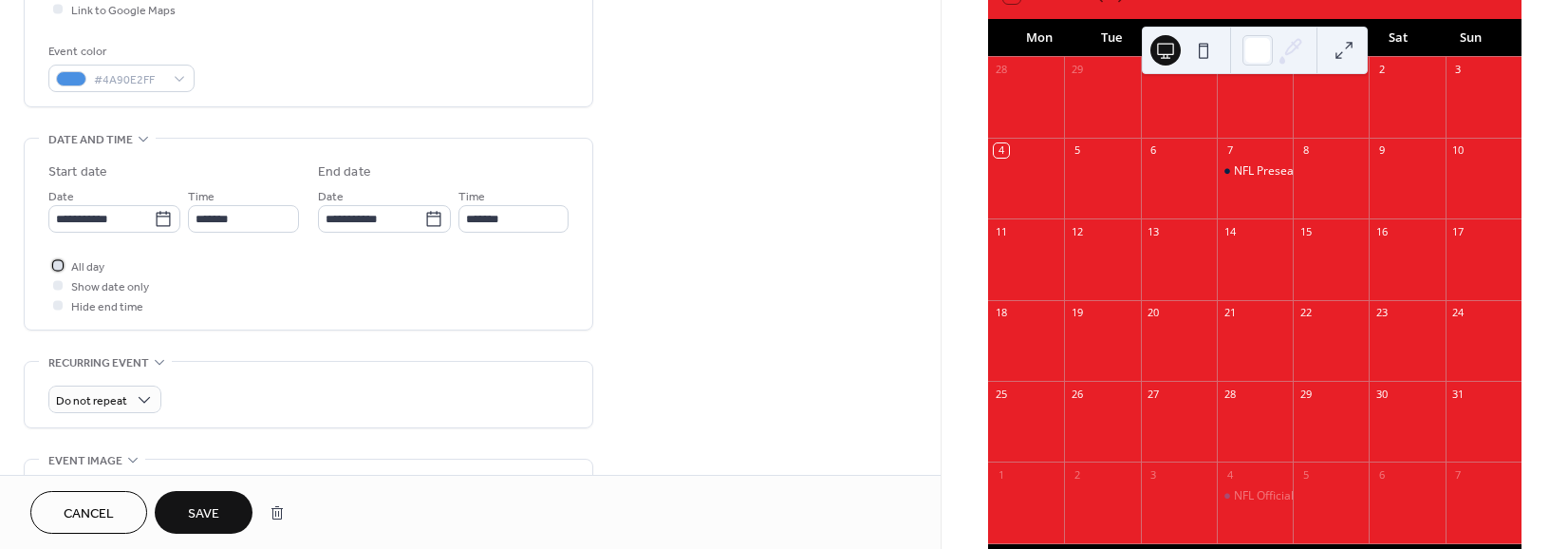 click at bounding box center (58, 265) 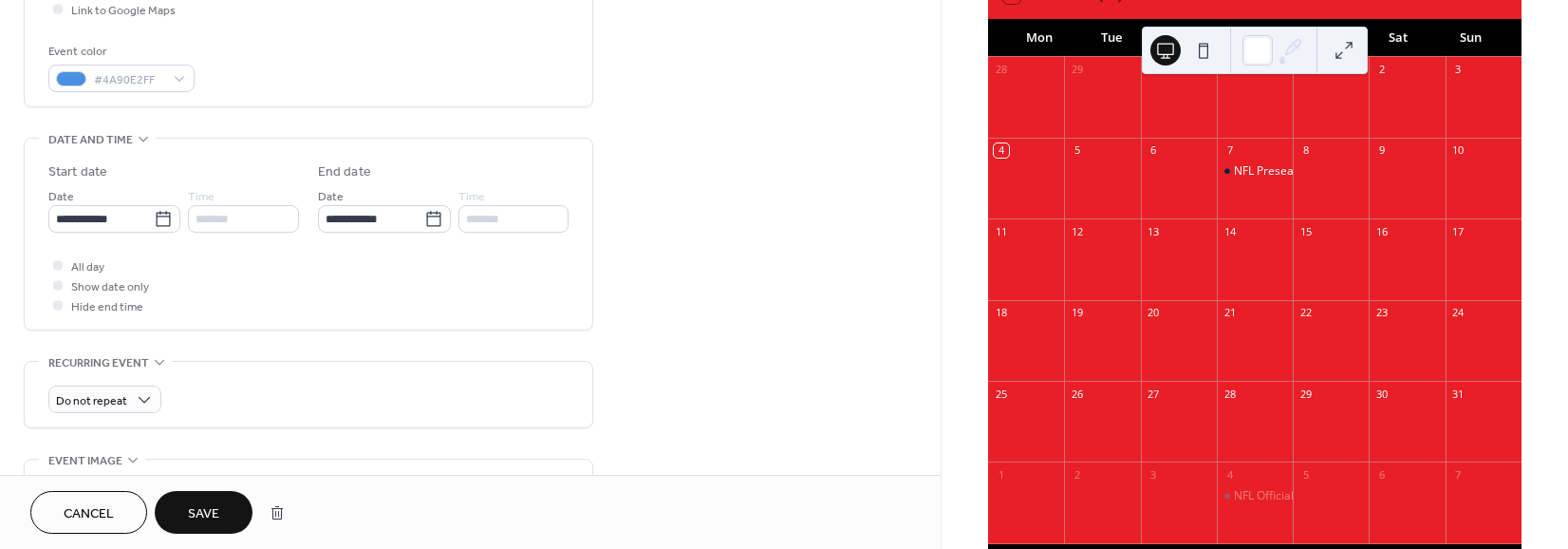 click on "Save" at bounding box center (203, 512) 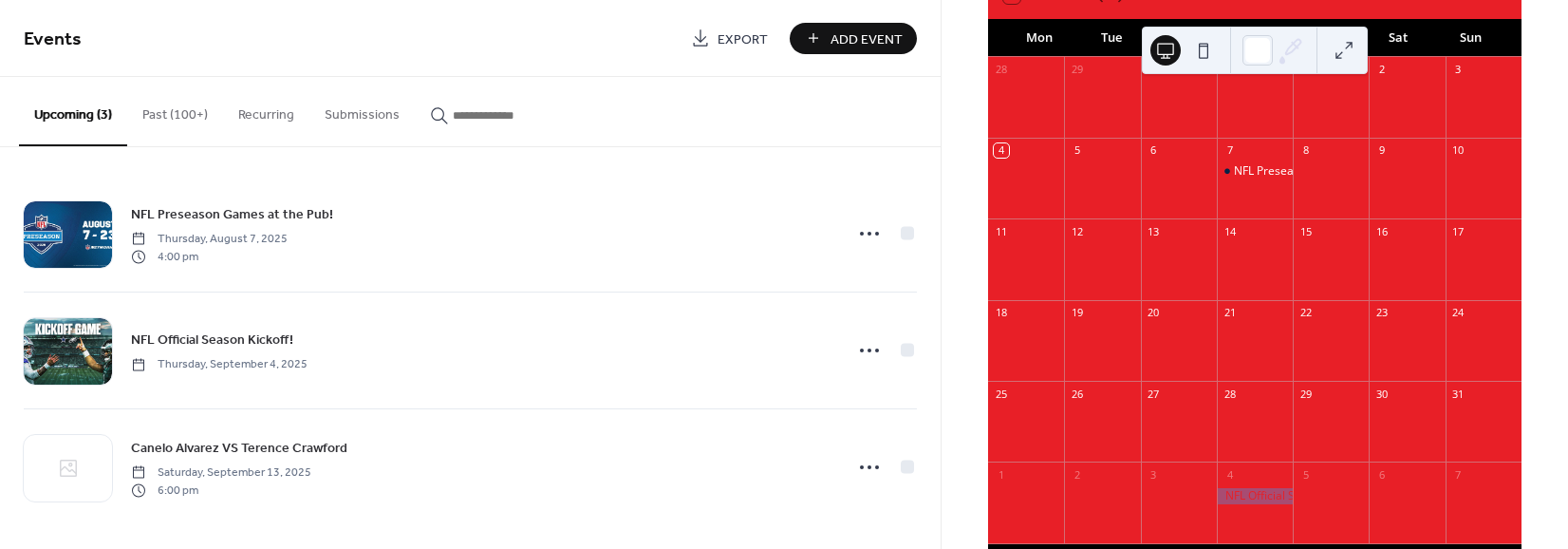 click at bounding box center (1255, 496) 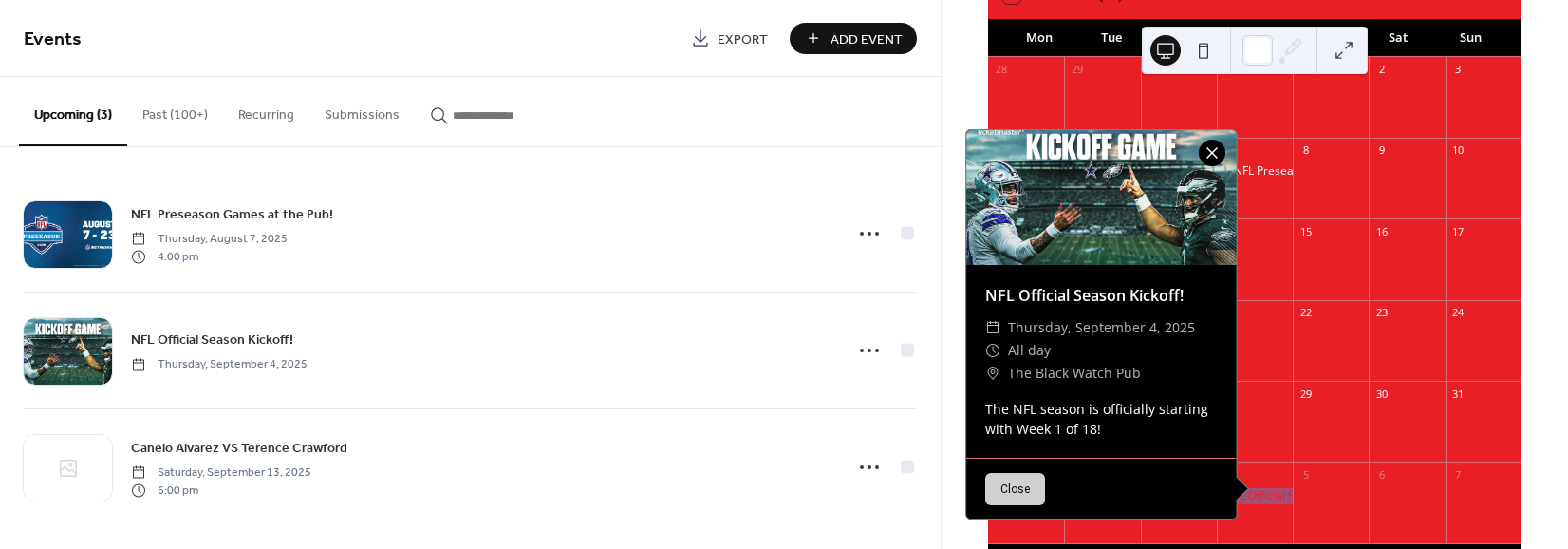 click at bounding box center [1212, 153] 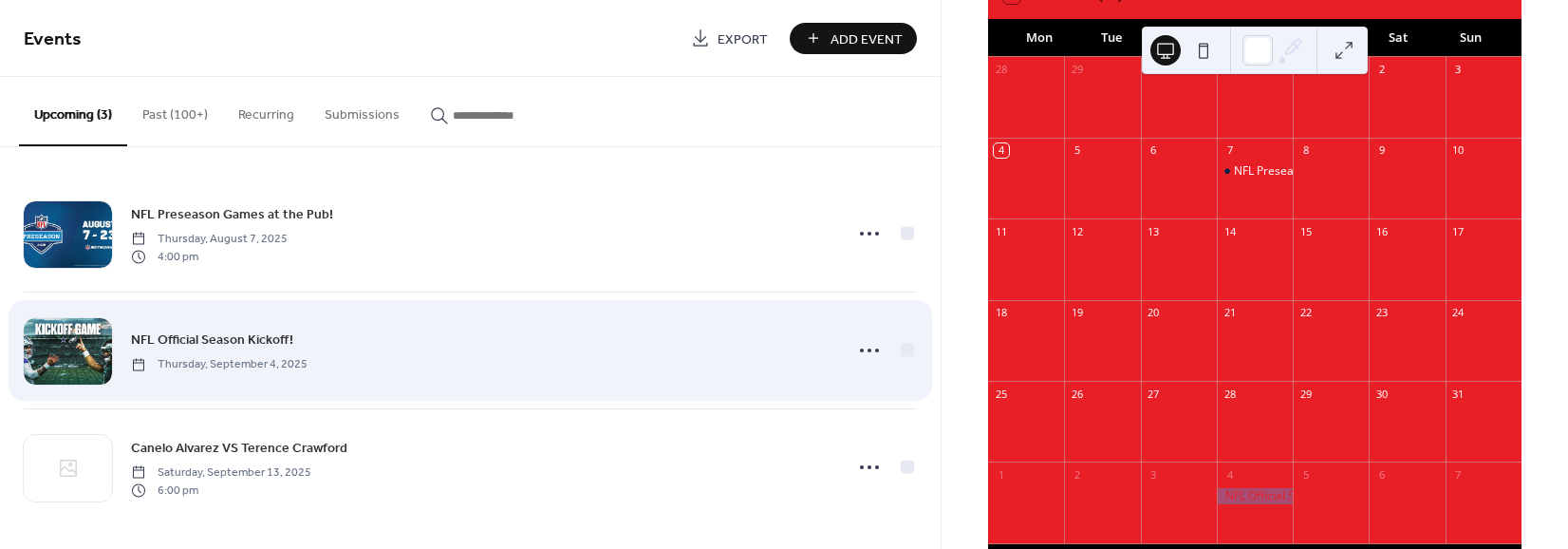 click on "NFL Official Season Kickoff! Thursday, September 4, 2025" at bounding box center (481, 350) 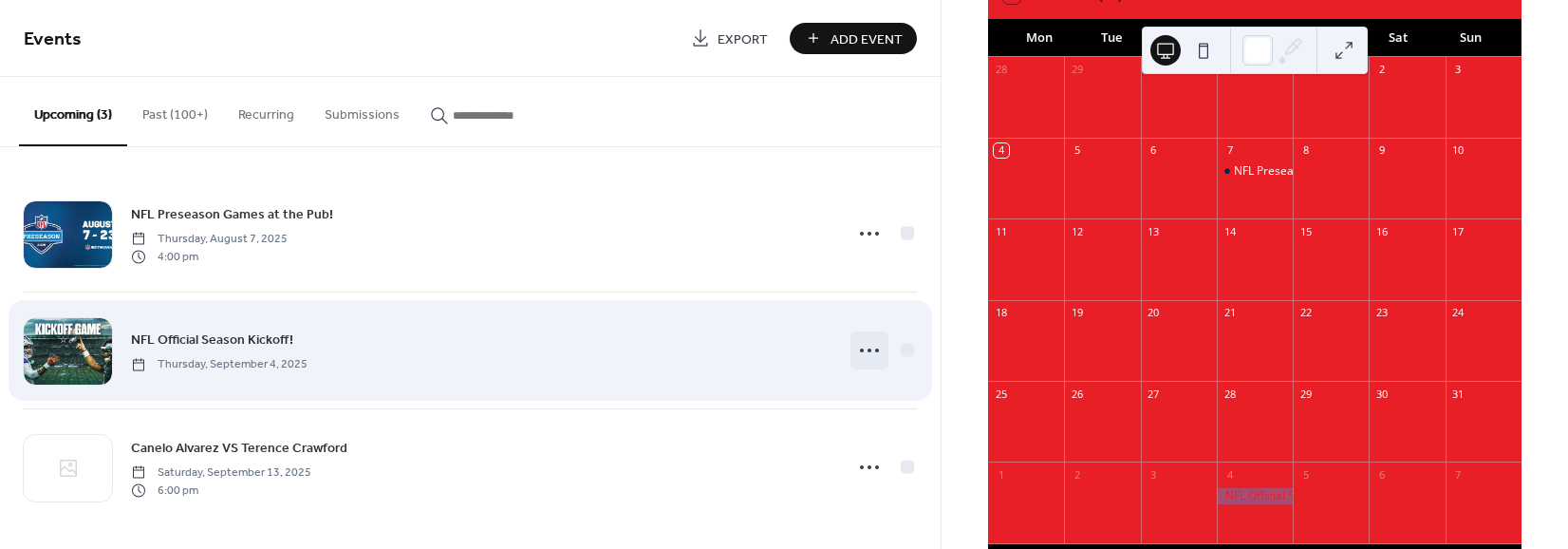 click 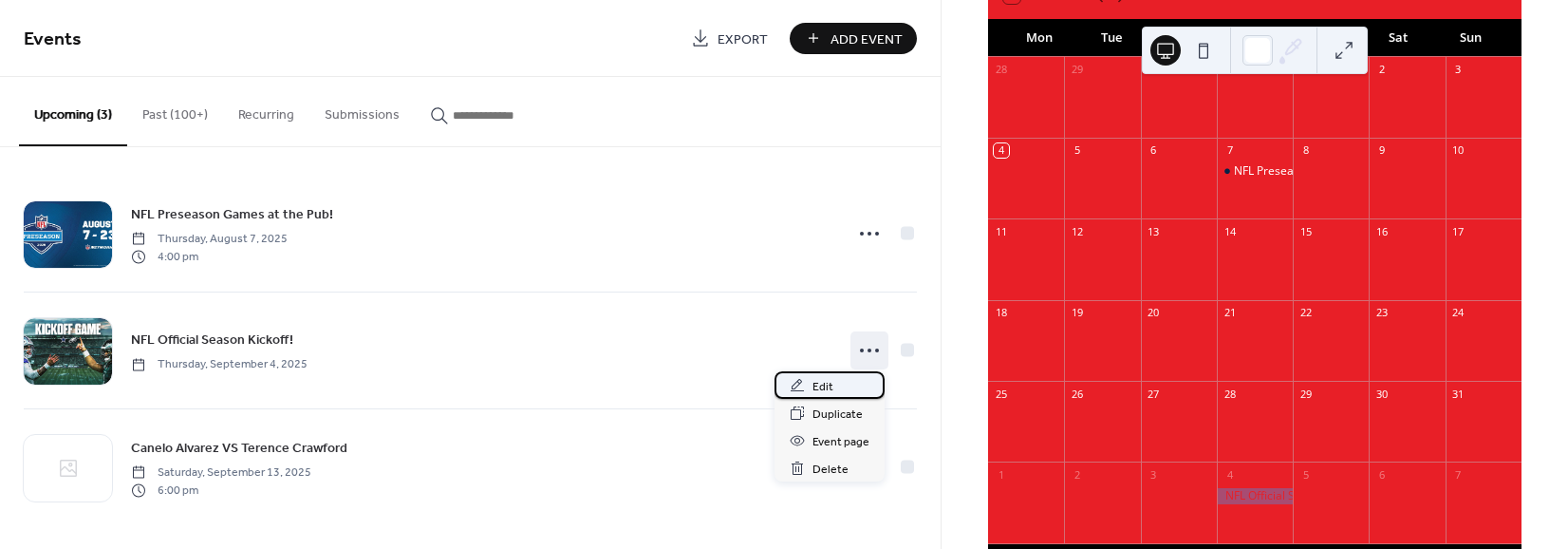 click on "Edit" at bounding box center [830, 385] 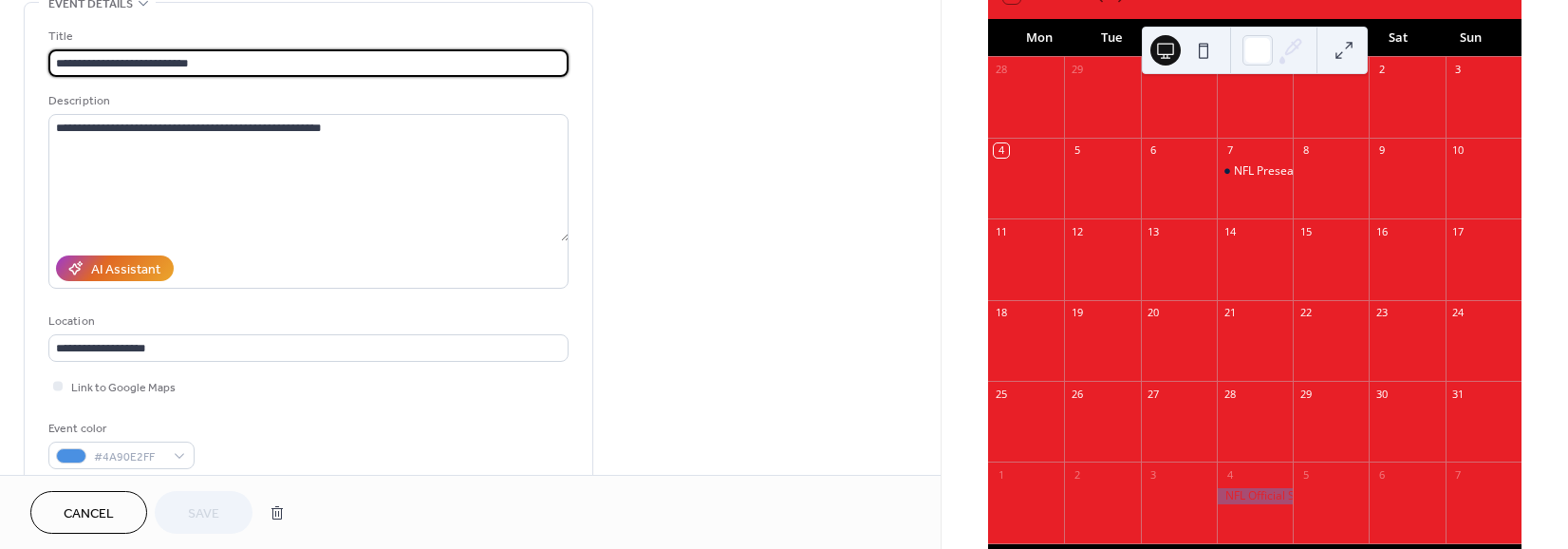scroll, scrollTop: 304, scrollLeft: 0, axis: vertical 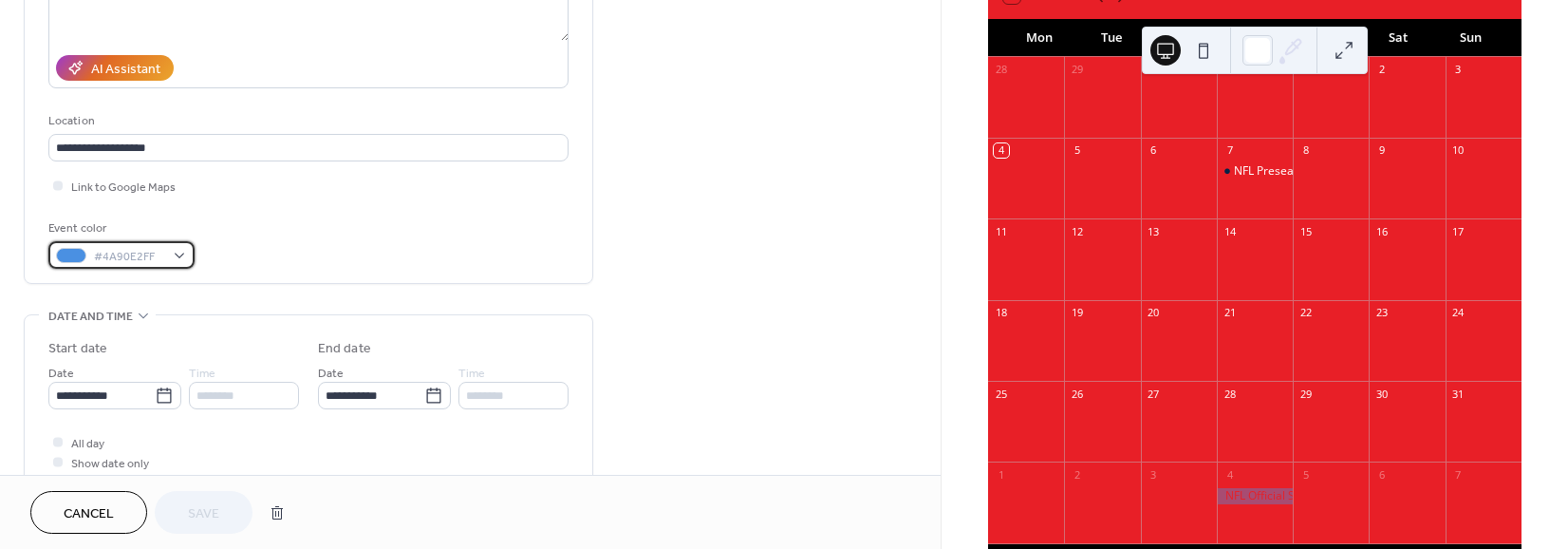 click on "#4A90E2FF" at bounding box center (129, 256) 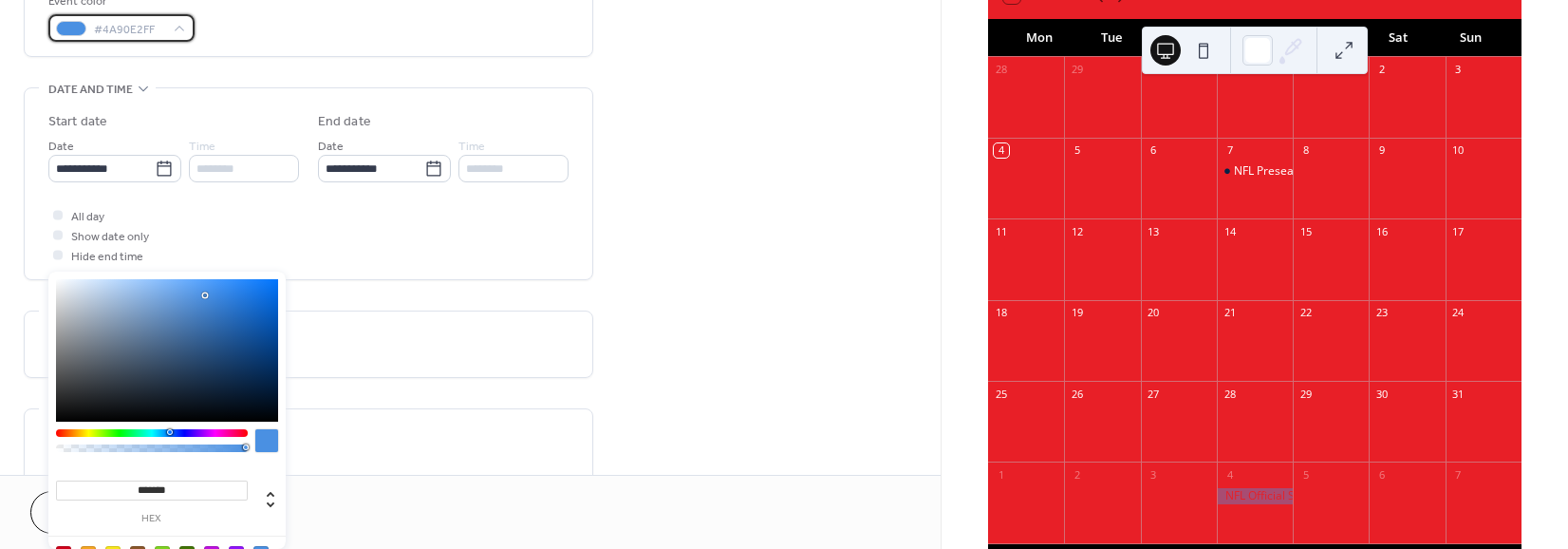 scroll, scrollTop: 532, scrollLeft: 0, axis: vertical 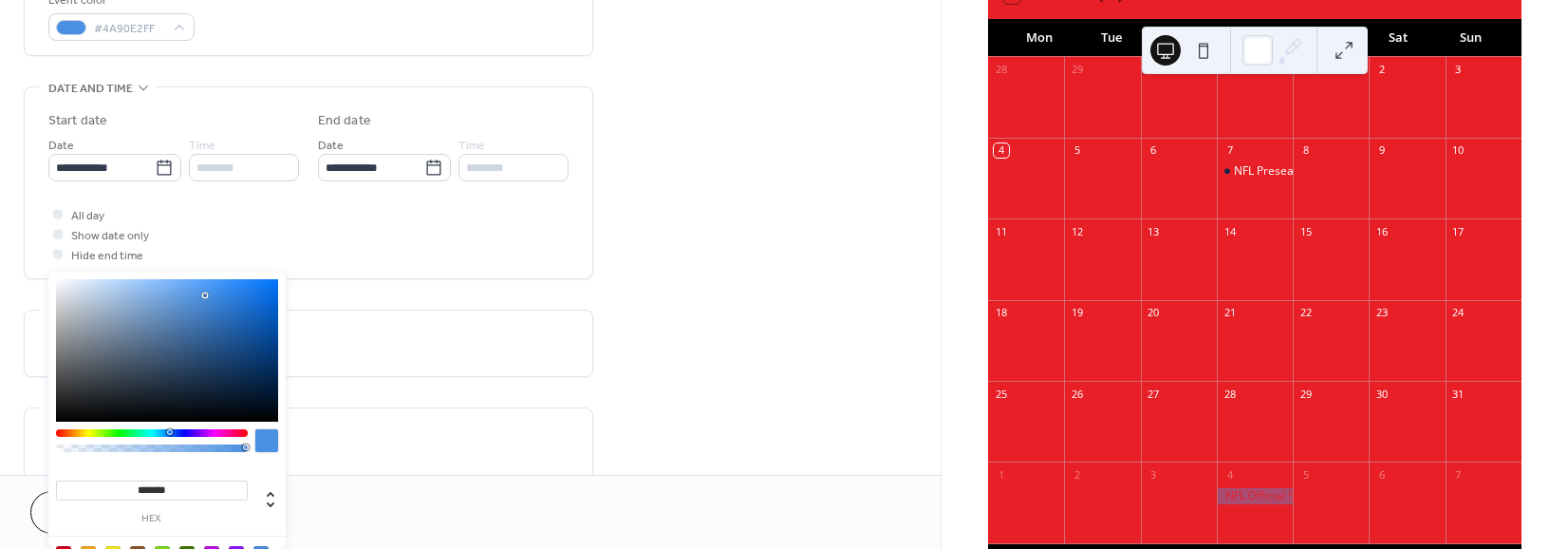 drag, startPoint x: 174, startPoint y: 517, endPoint x: 174, endPoint y: 499, distance: 18 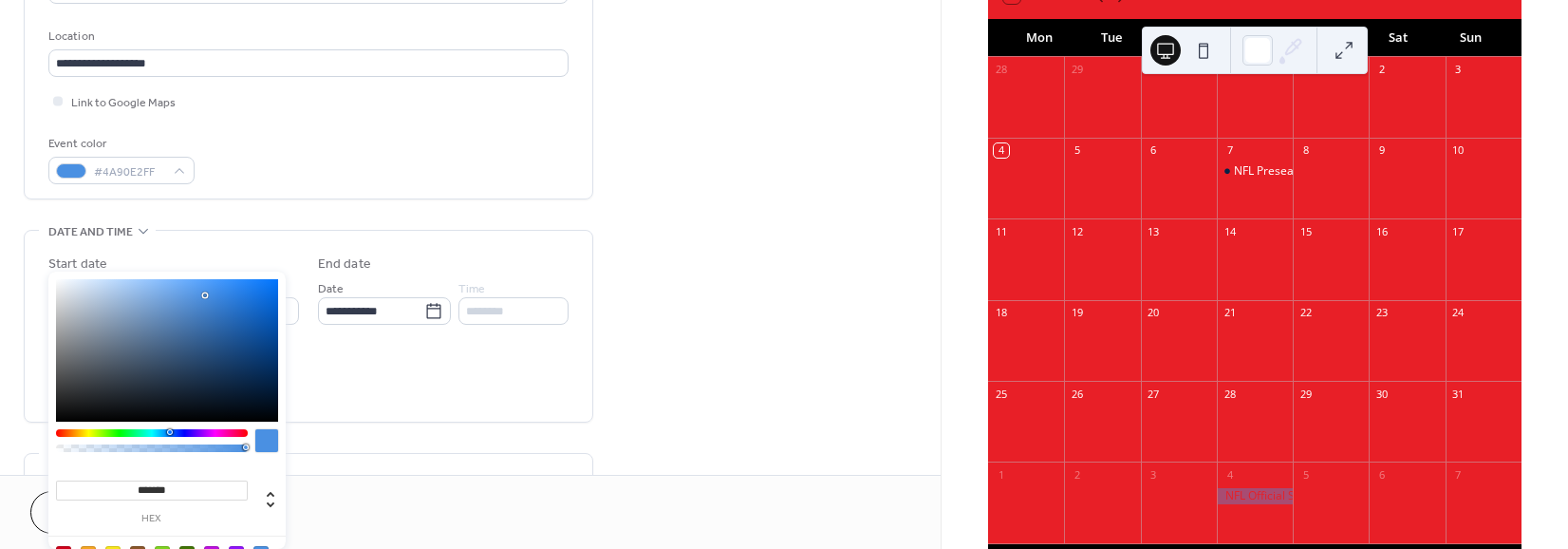 scroll, scrollTop: 380, scrollLeft: 0, axis: vertical 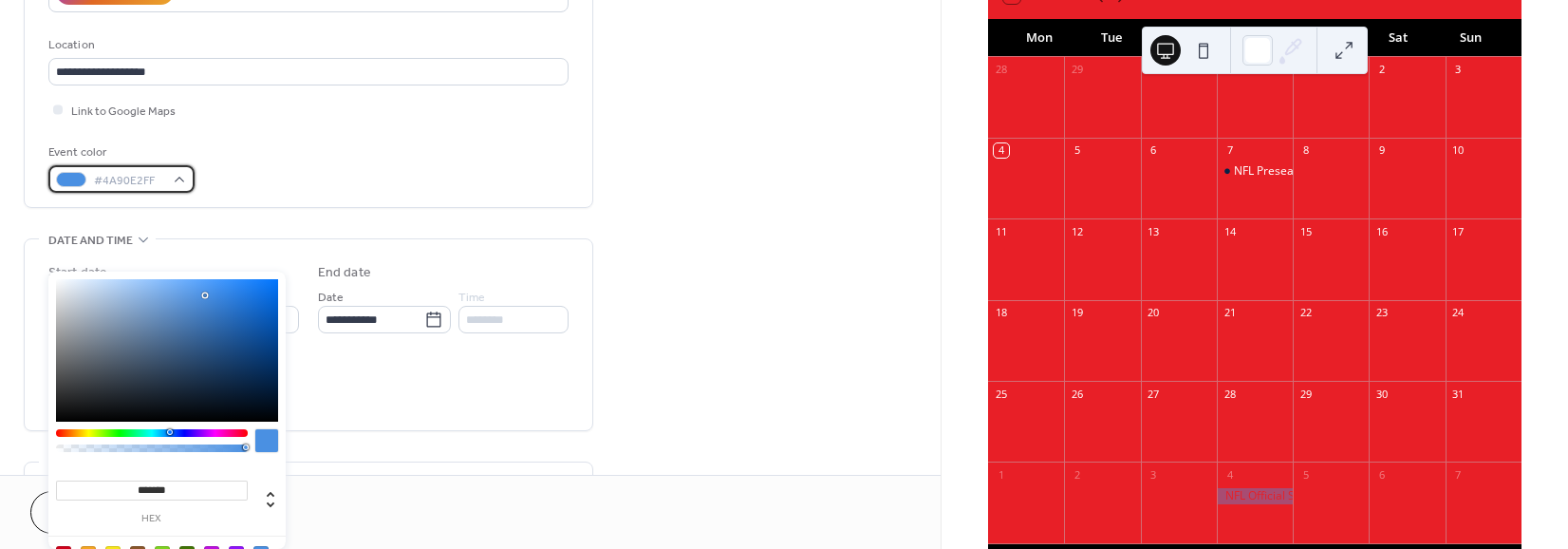 click on "#4A90E2FF" at bounding box center [129, 180] 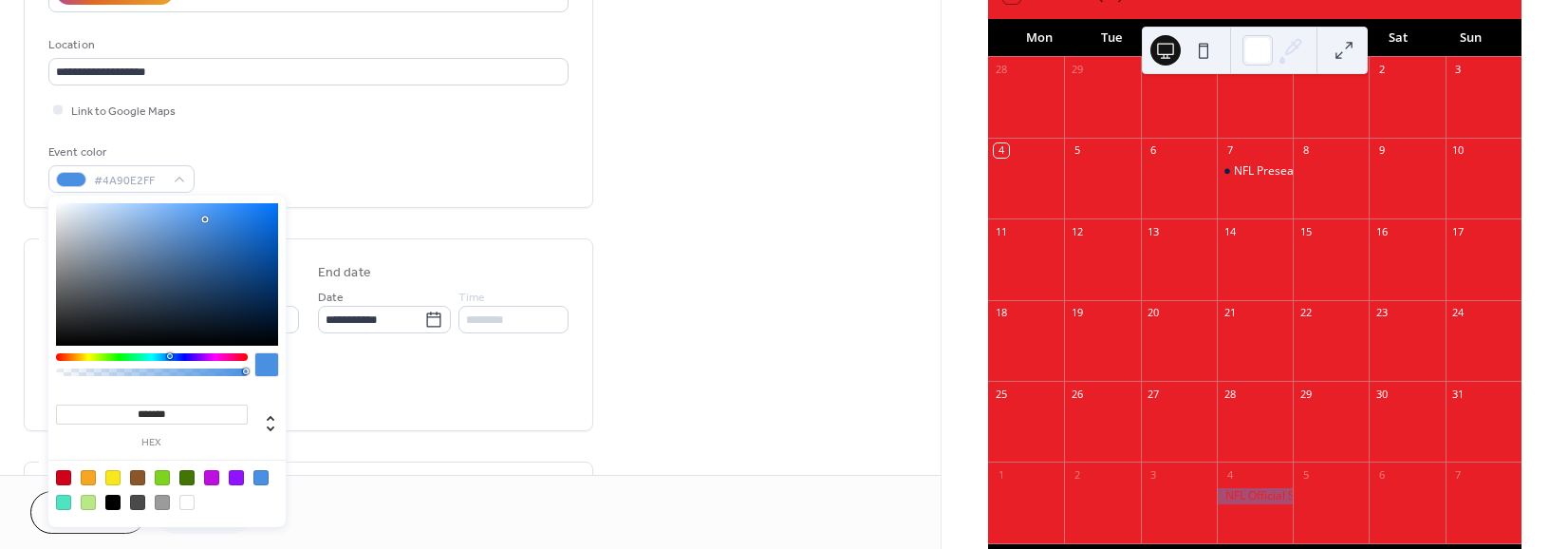 click at bounding box center (187, 502) 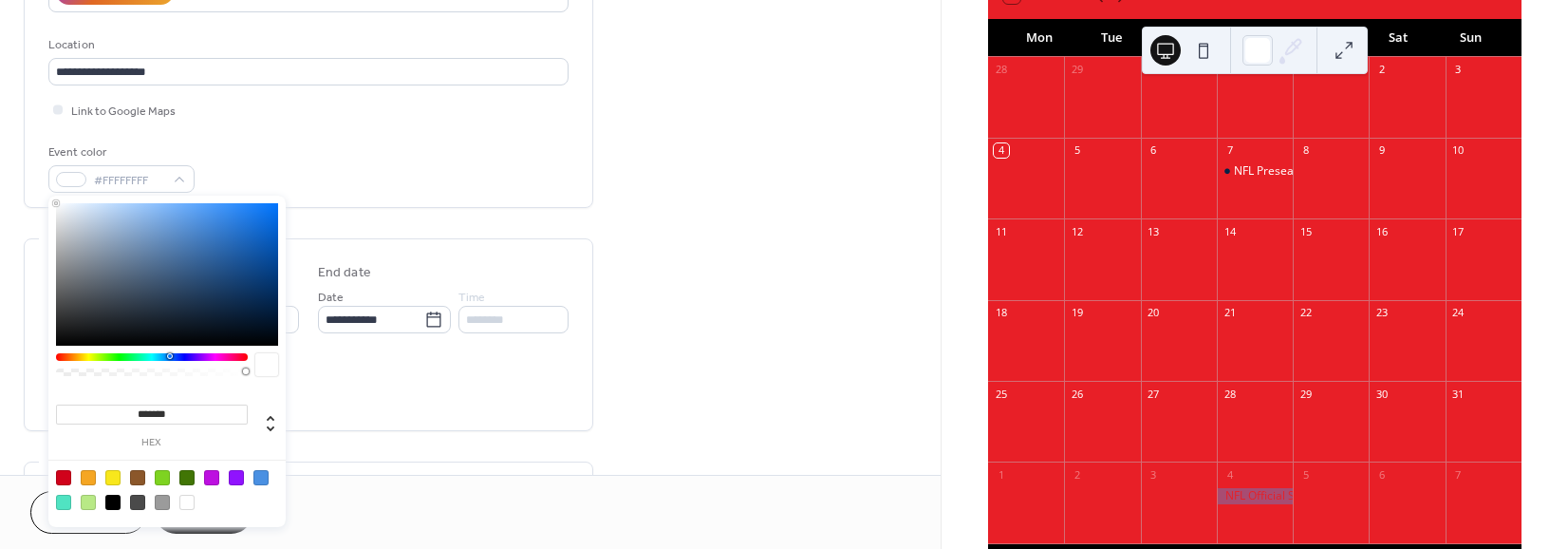 click on "**********" at bounding box center (470, 344) 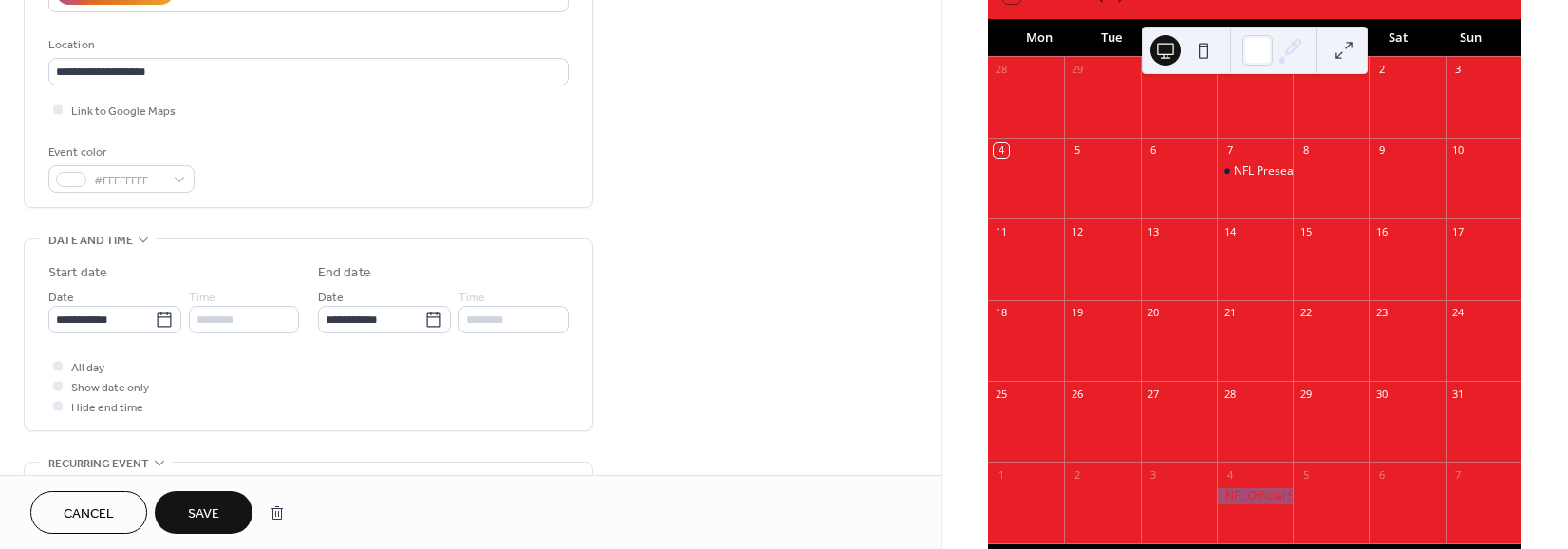 click on "Save" at bounding box center [203, 514] 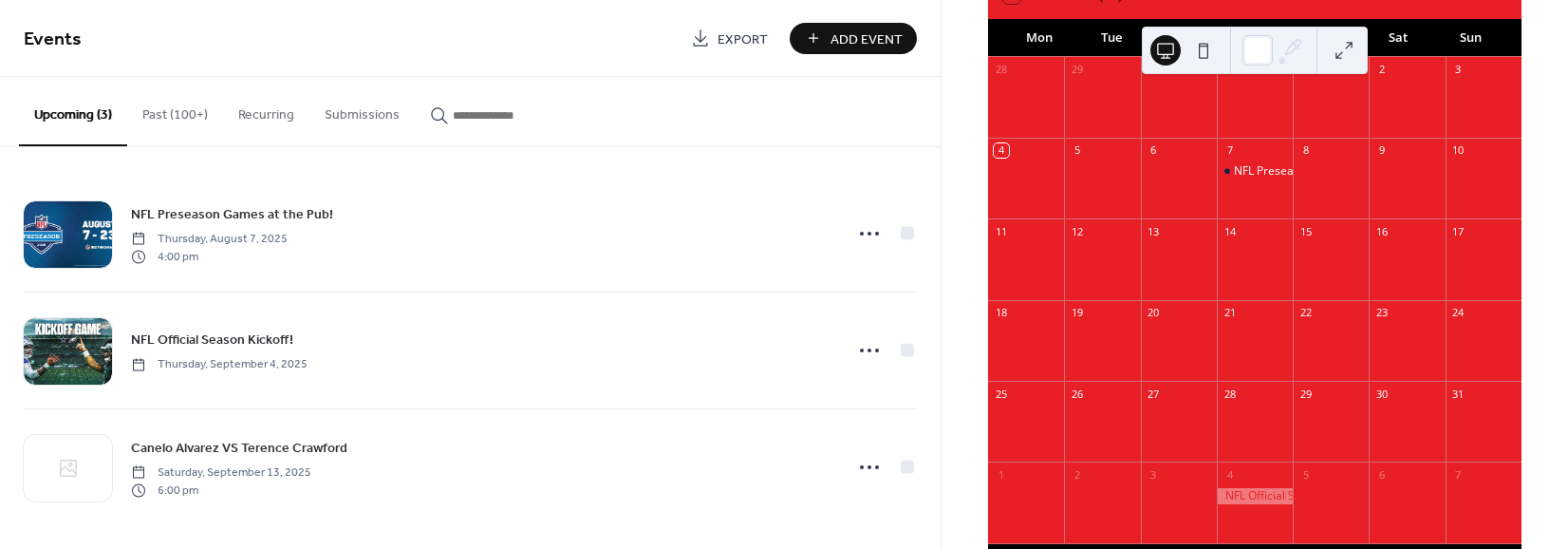 click at bounding box center (1255, 496) 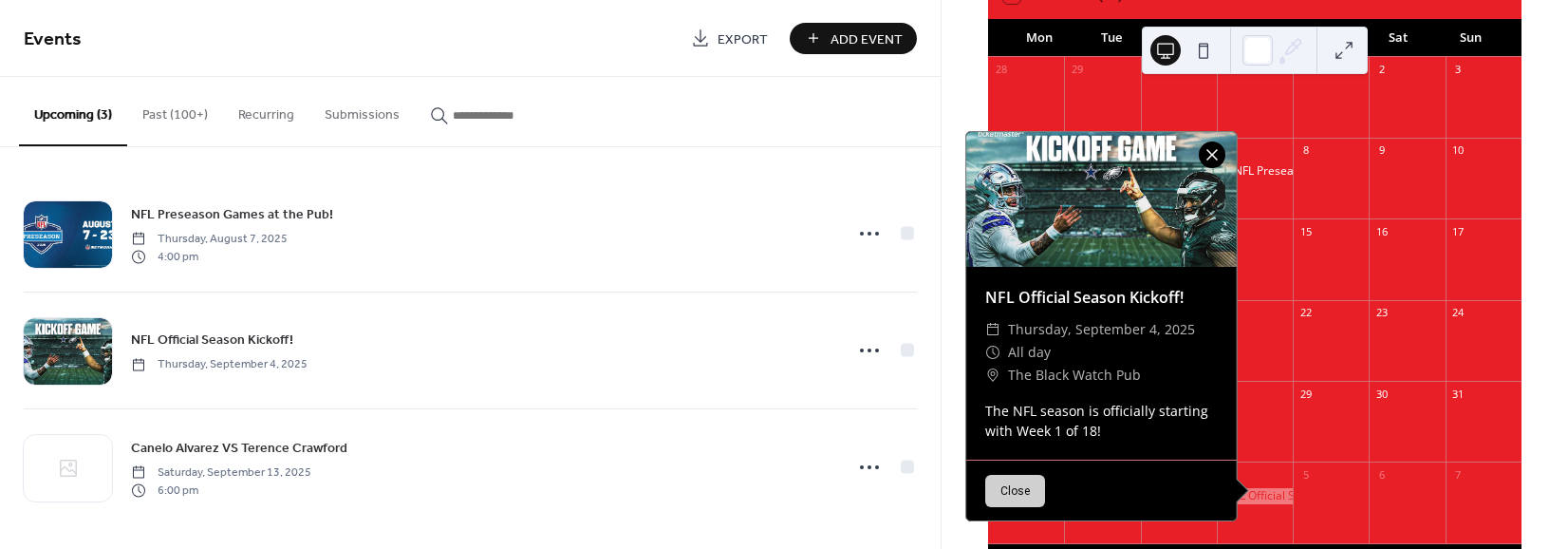 click at bounding box center (1212, 155) 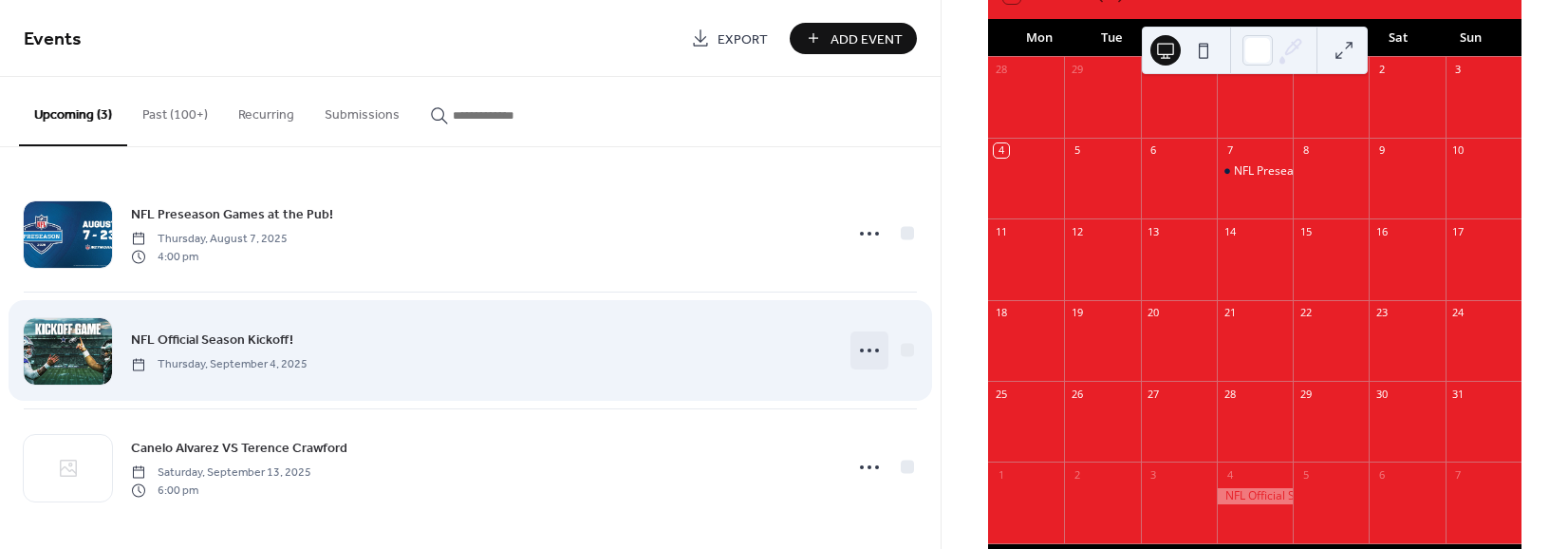 click 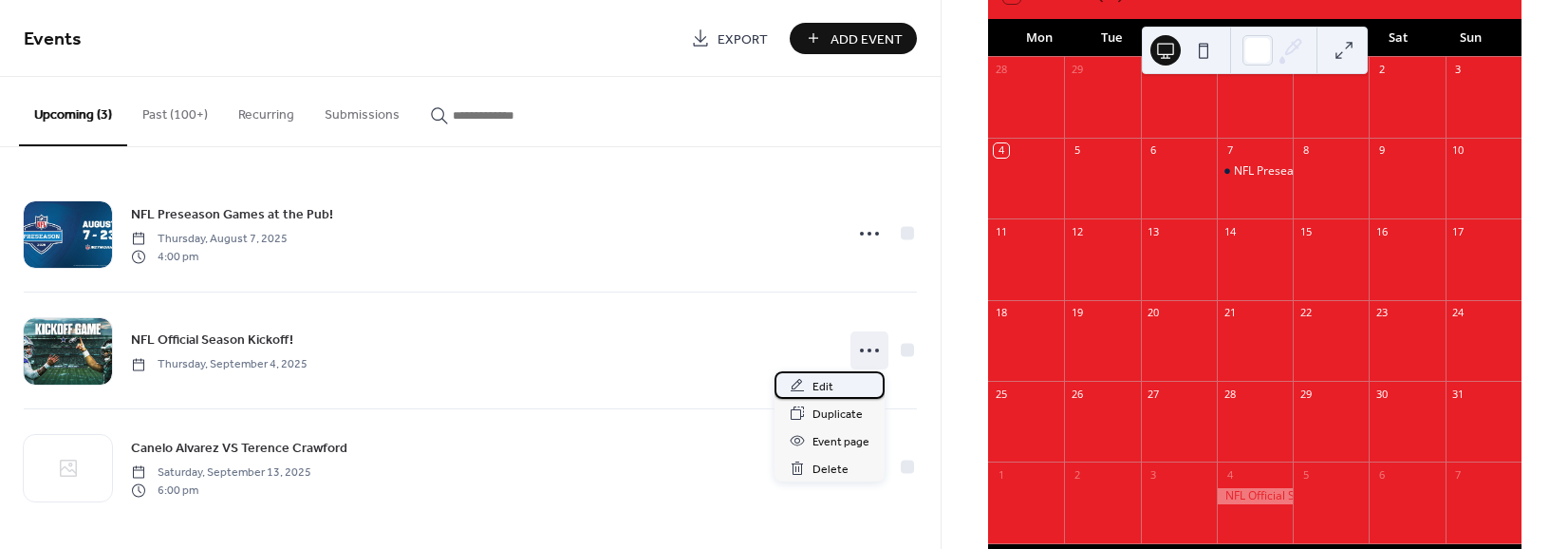 click on "Edit" at bounding box center [830, 385] 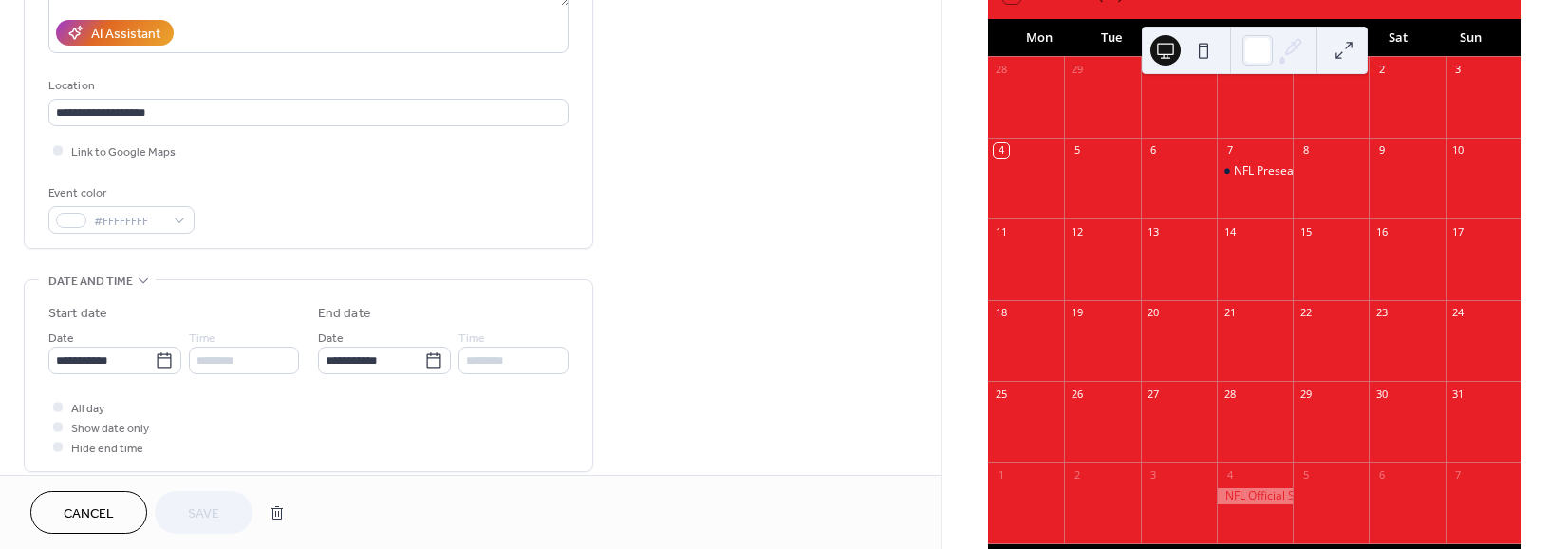 scroll, scrollTop: 329, scrollLeft: 0, axis: vertical 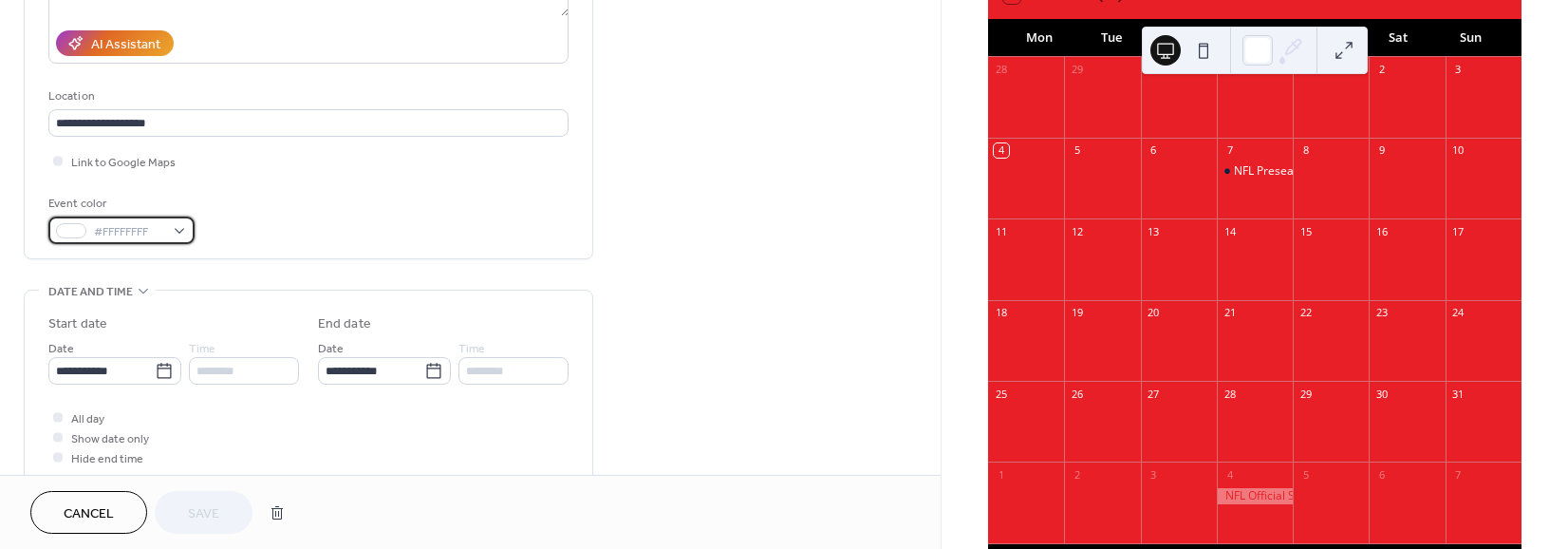 click on "#FFFFFFFF" at bounding box center (129, 232) 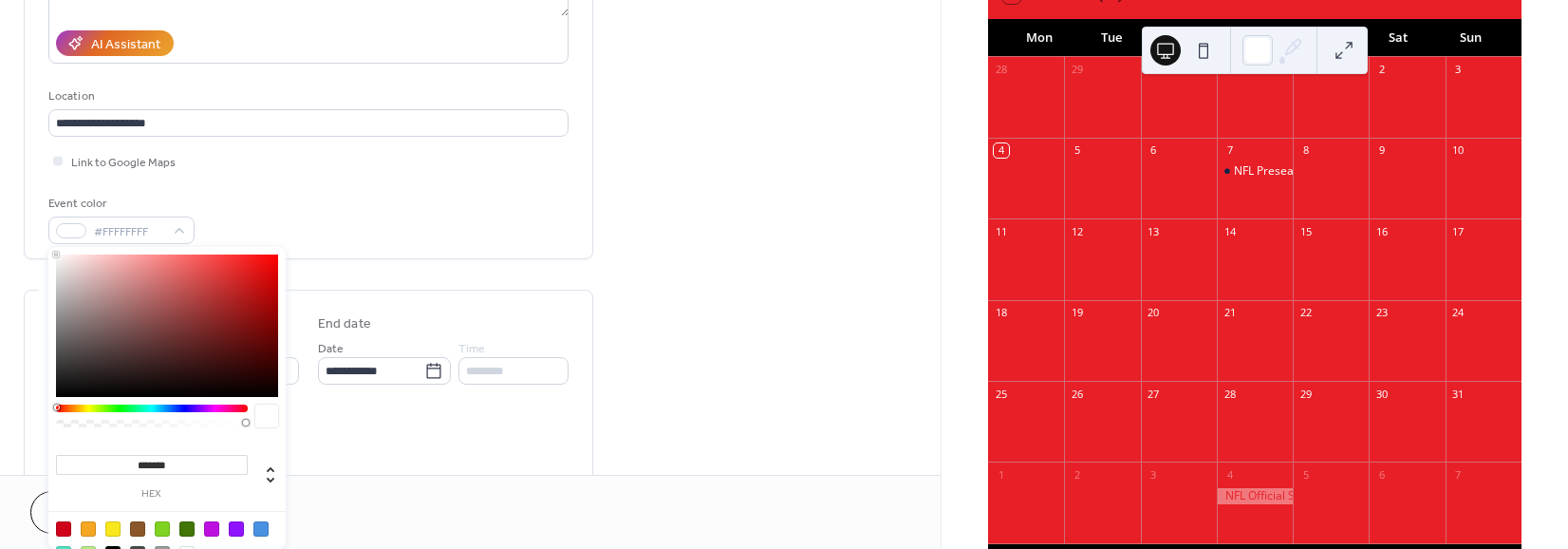 click on "*******" at bounding box center [152, 464] 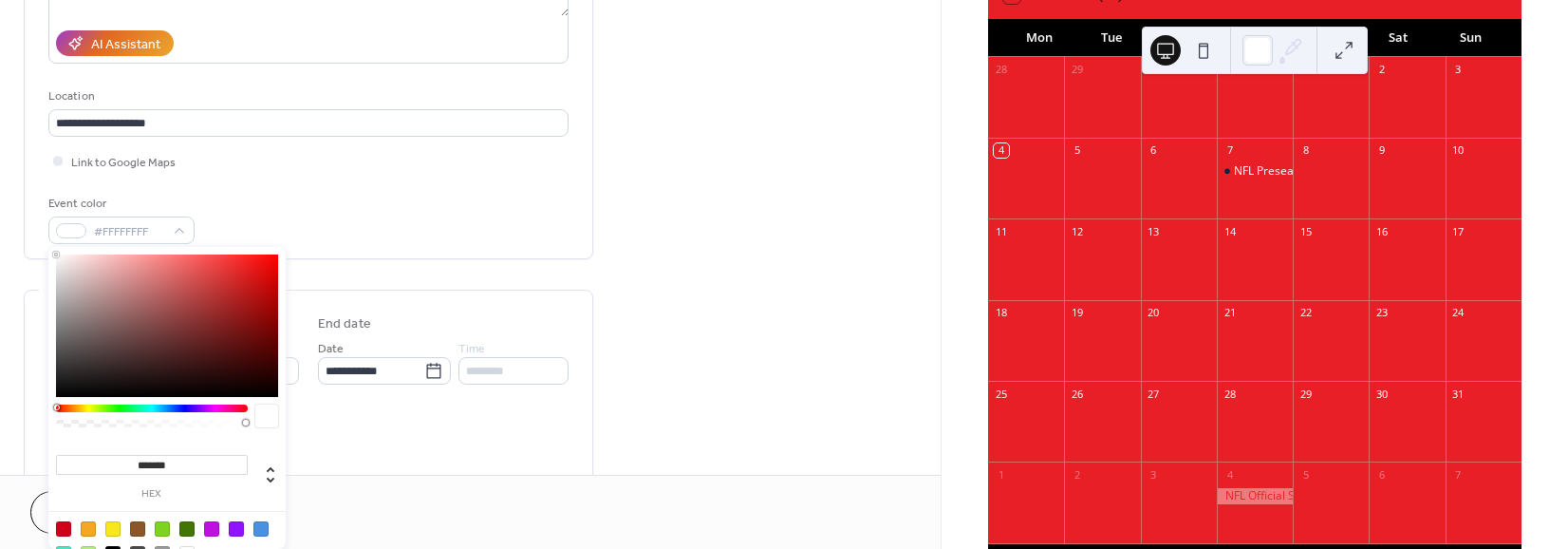 drag, startPoint x: 182, startPoint y: 465, endPoint x: 124, endPoint y: 464, distance: 58.00862 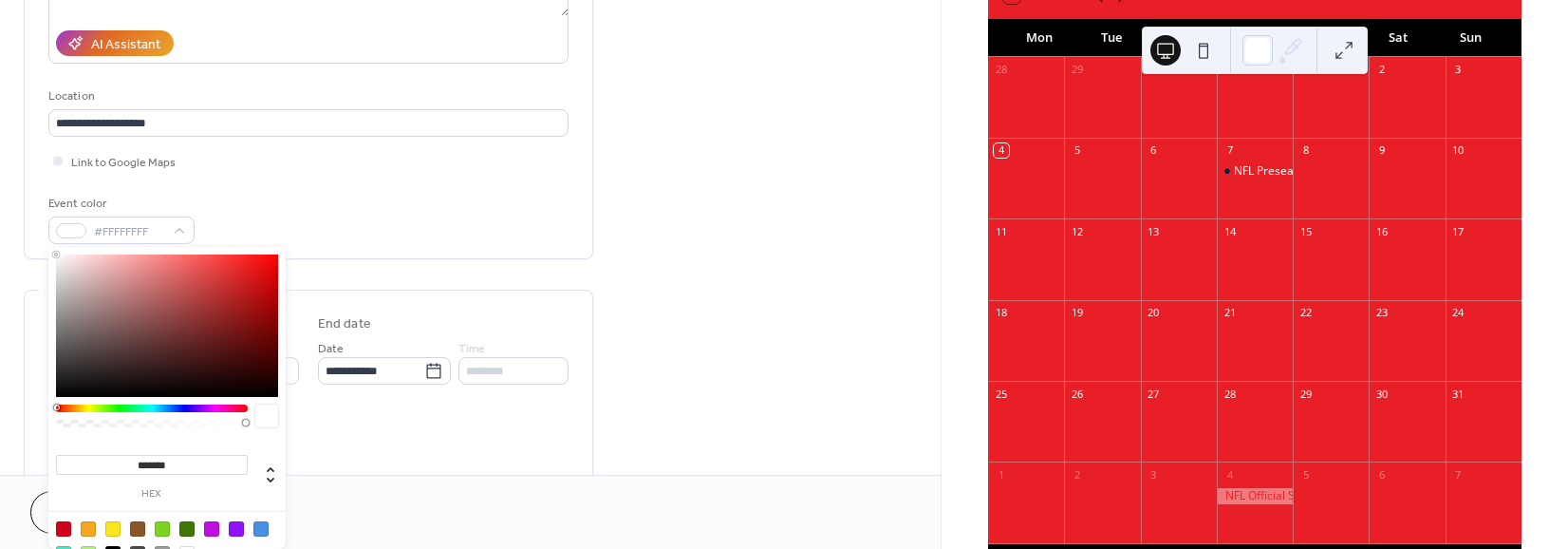 click on "*******" at bounding box center [152, 464] 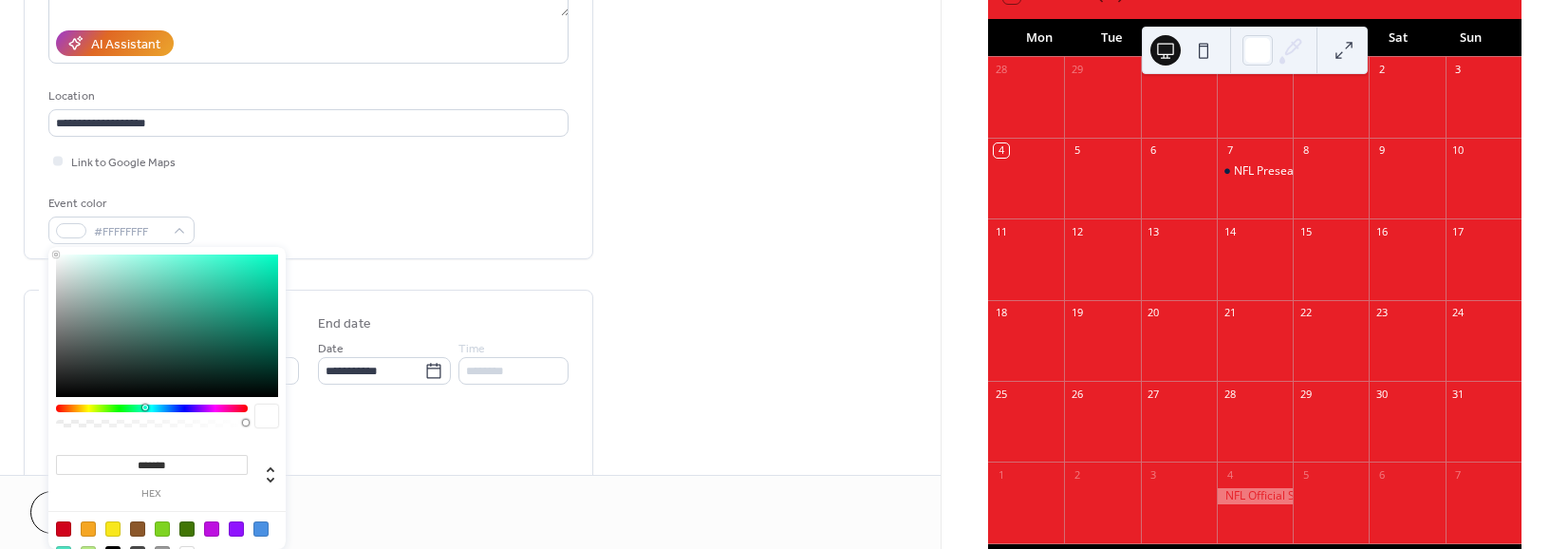 drag, startPoint x: 58, startPoint y: 407, endPoint x: 144, endPoint y: 425, distance: 87.86353 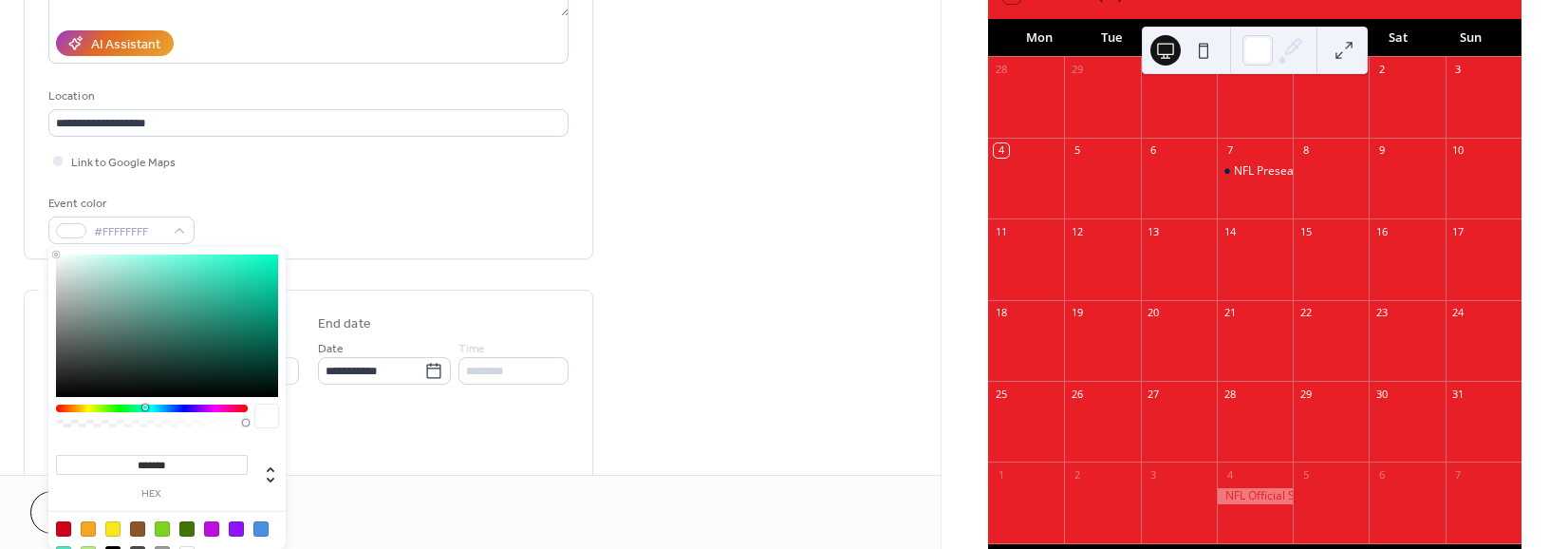 click at bounding box center (152, 421) 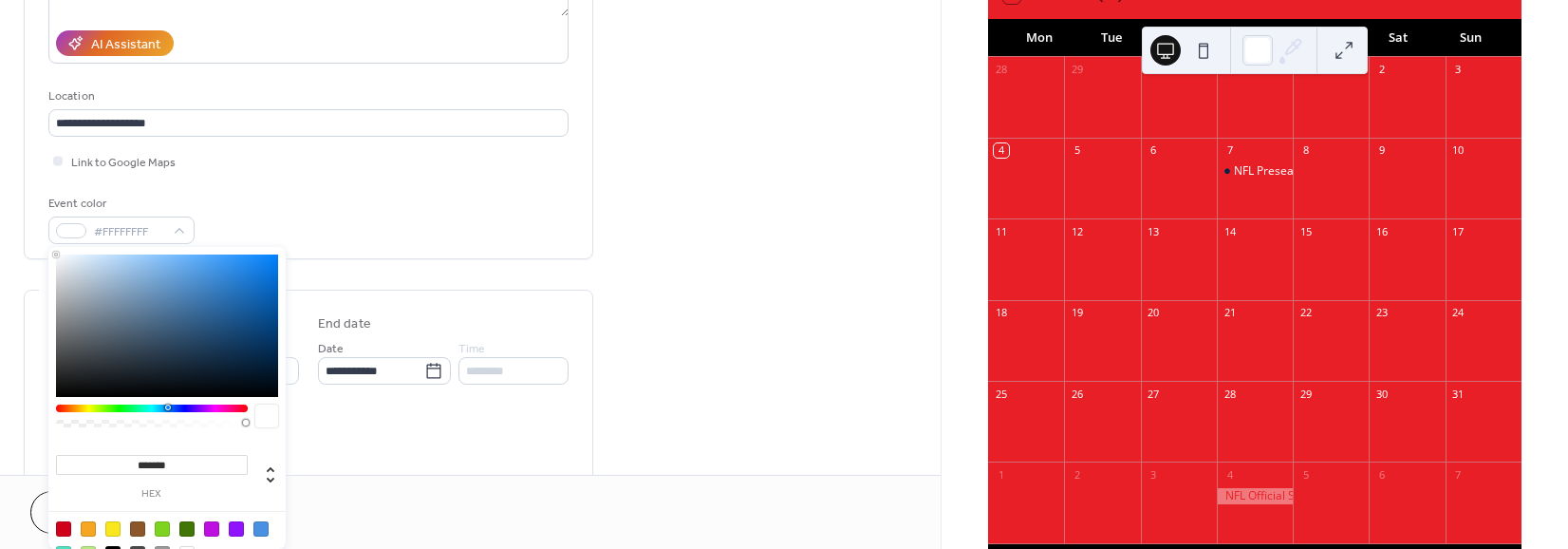 drag, startPoint x: 142, startPoint y: 407, endPoint x: 167, endPoint y: 409, distance: 25.079872 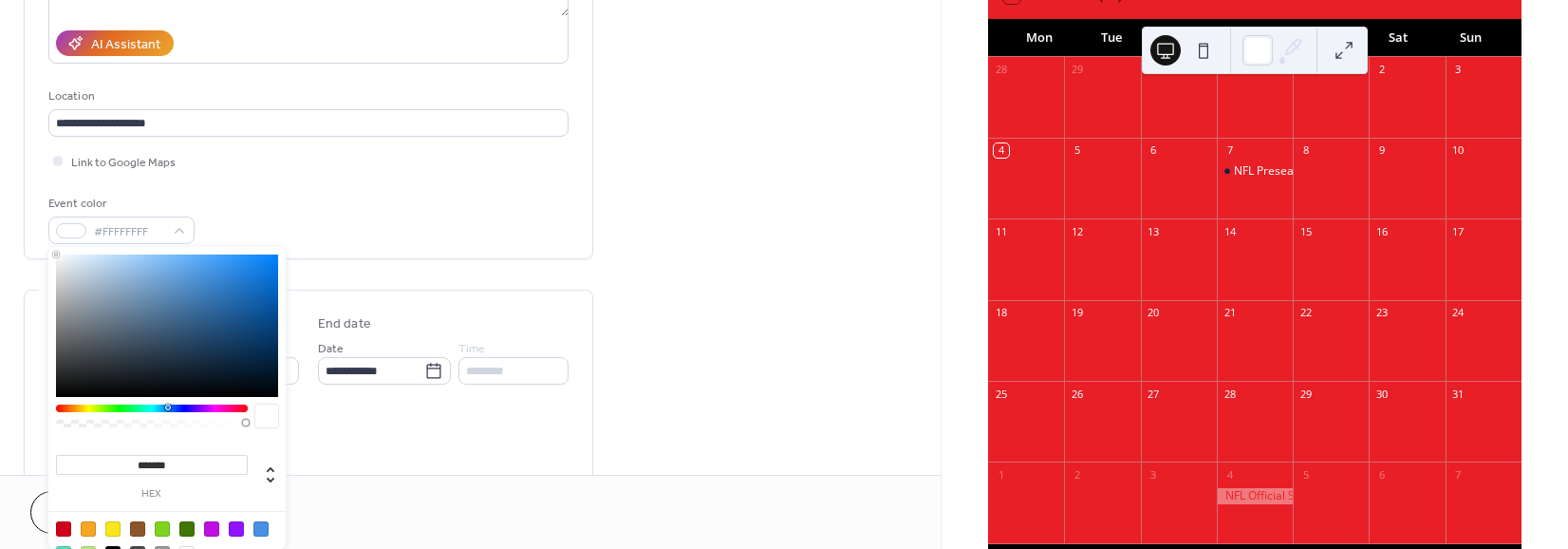 click at bounding box center (168, 407) 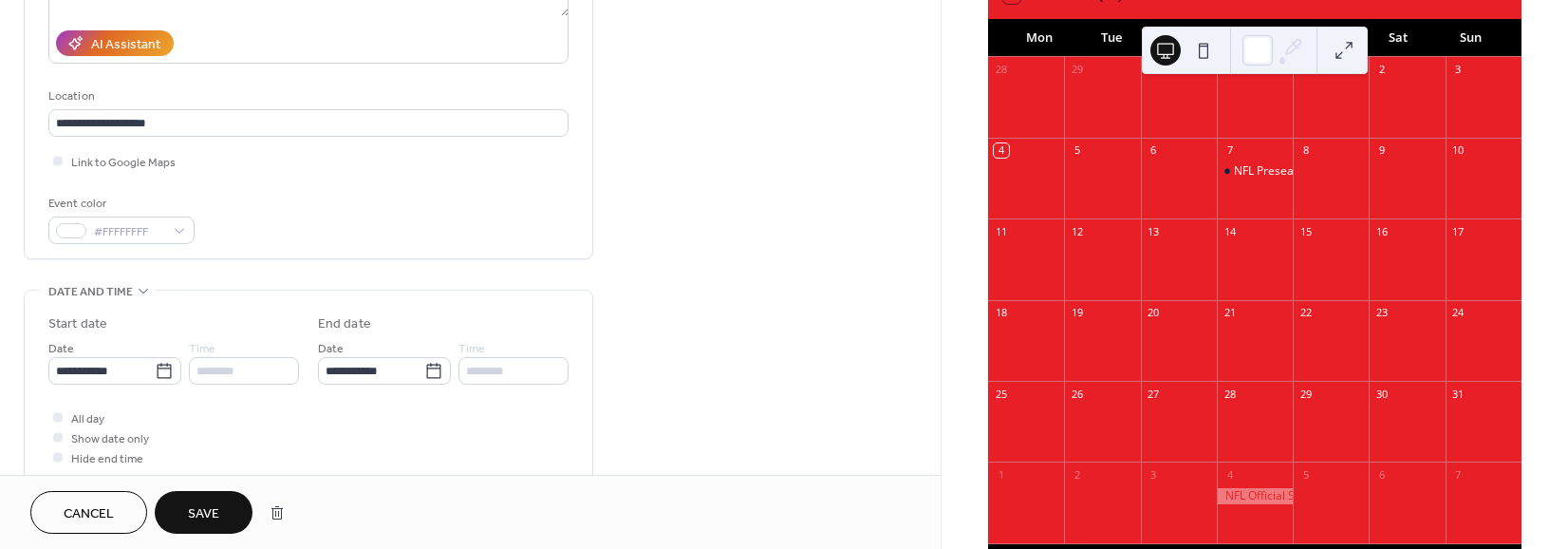 click on "Save" at bounding box center (203, 514) 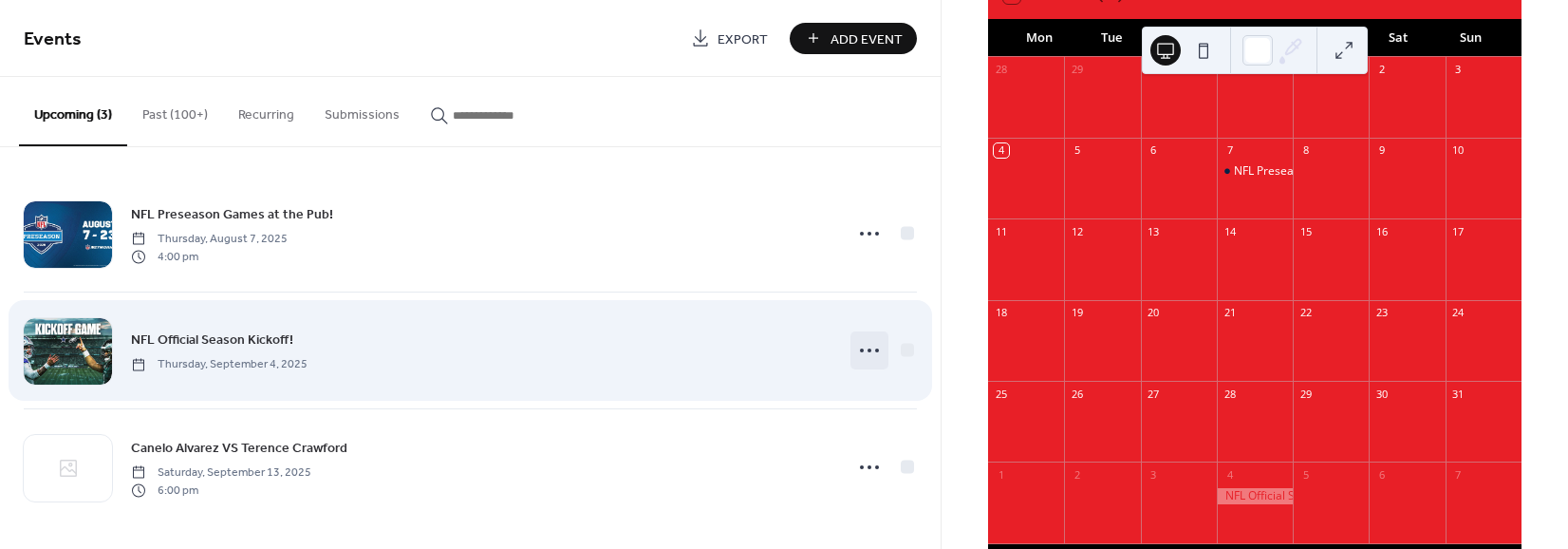 click 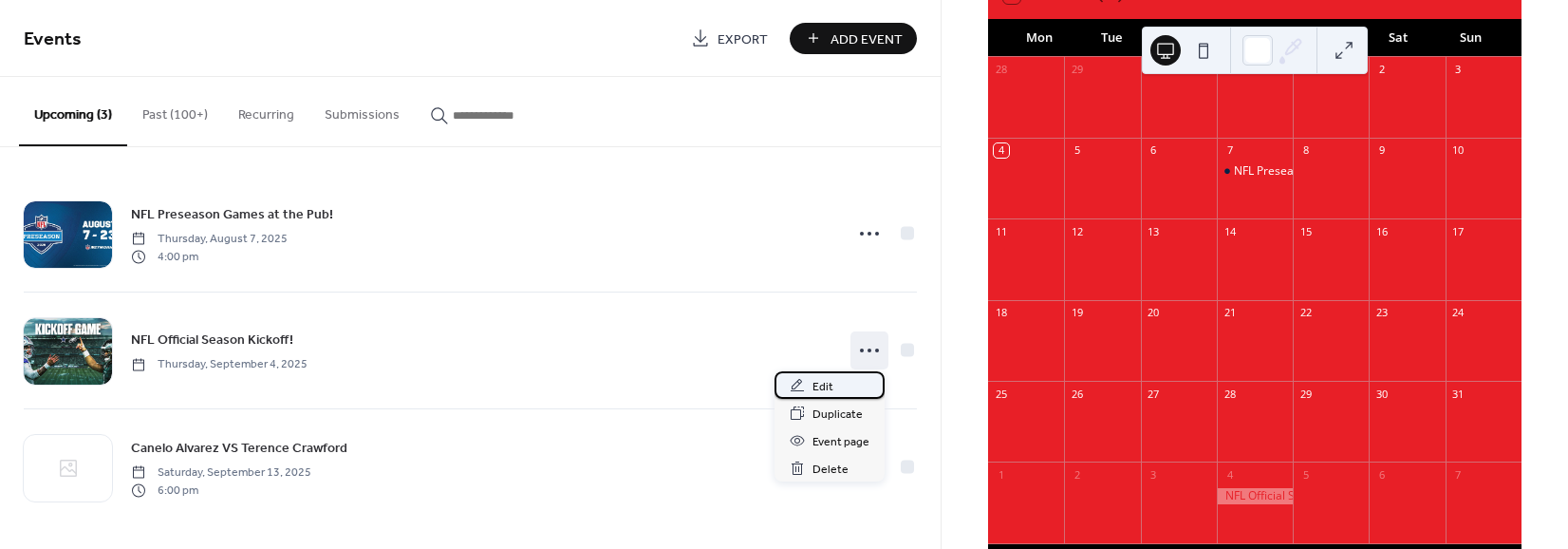 click on "Edit" at bounding box center (830, 385) 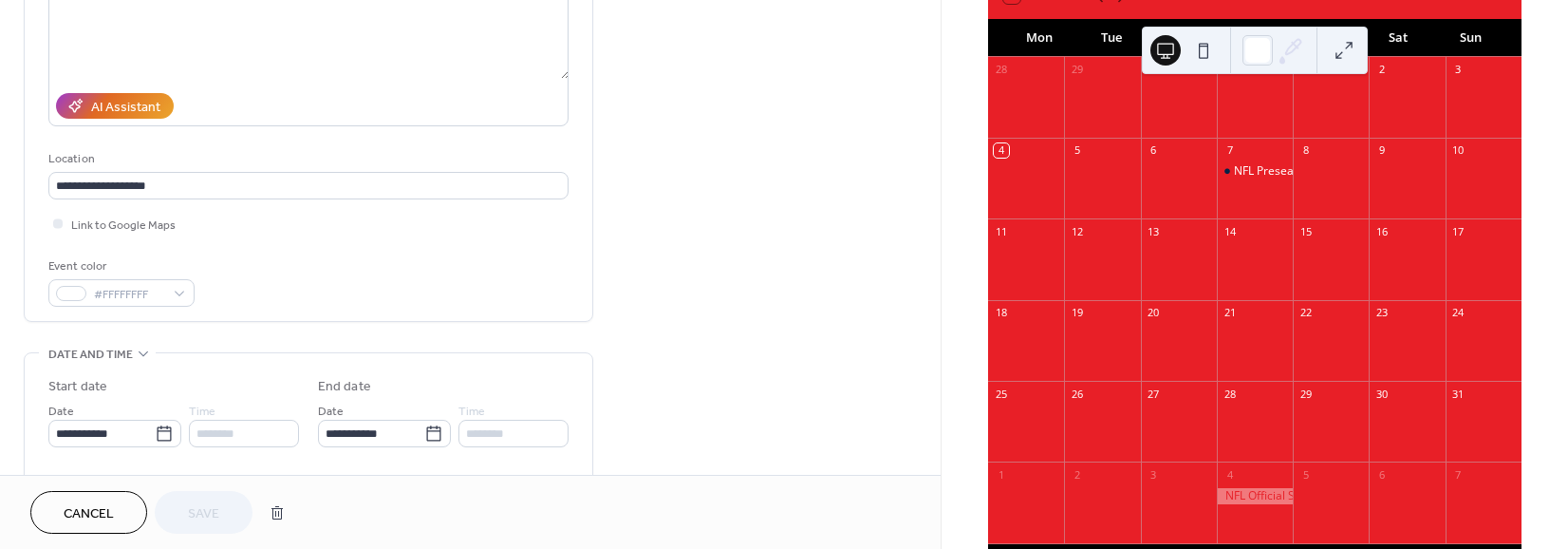 scroll, scrollTop: 304, scrollLeft: 0, axis: vertical 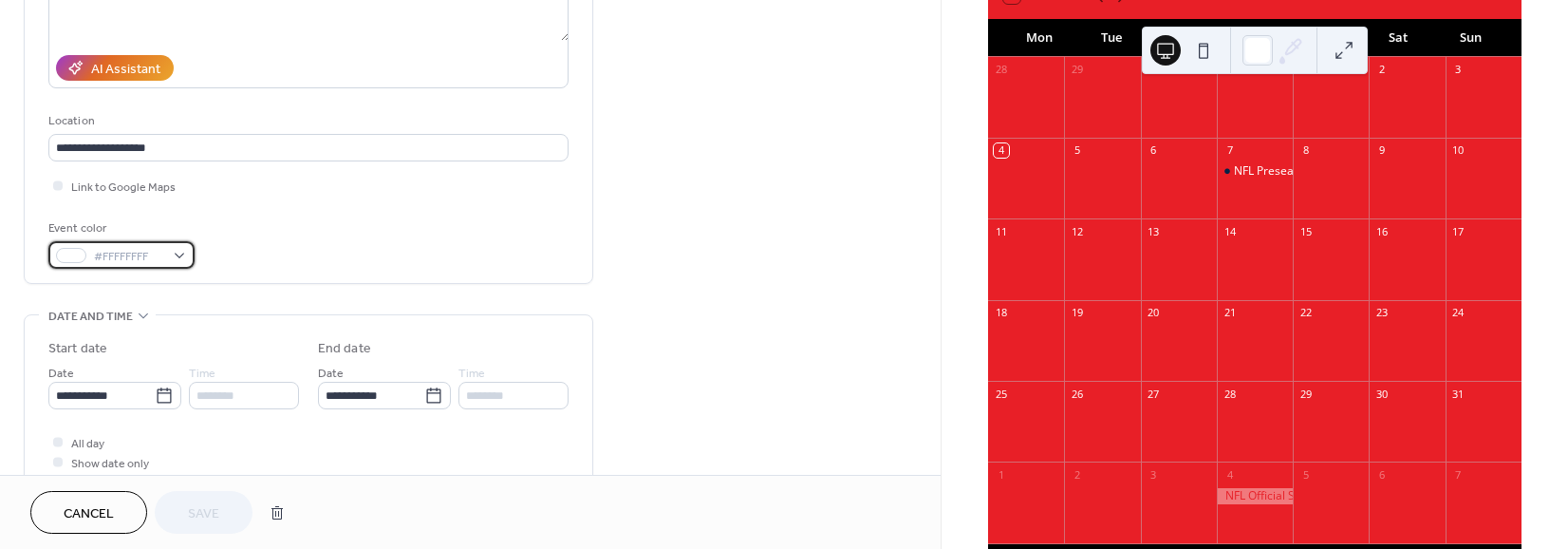 click on "#FFFFFFFF" at bounding box center [121, 255] 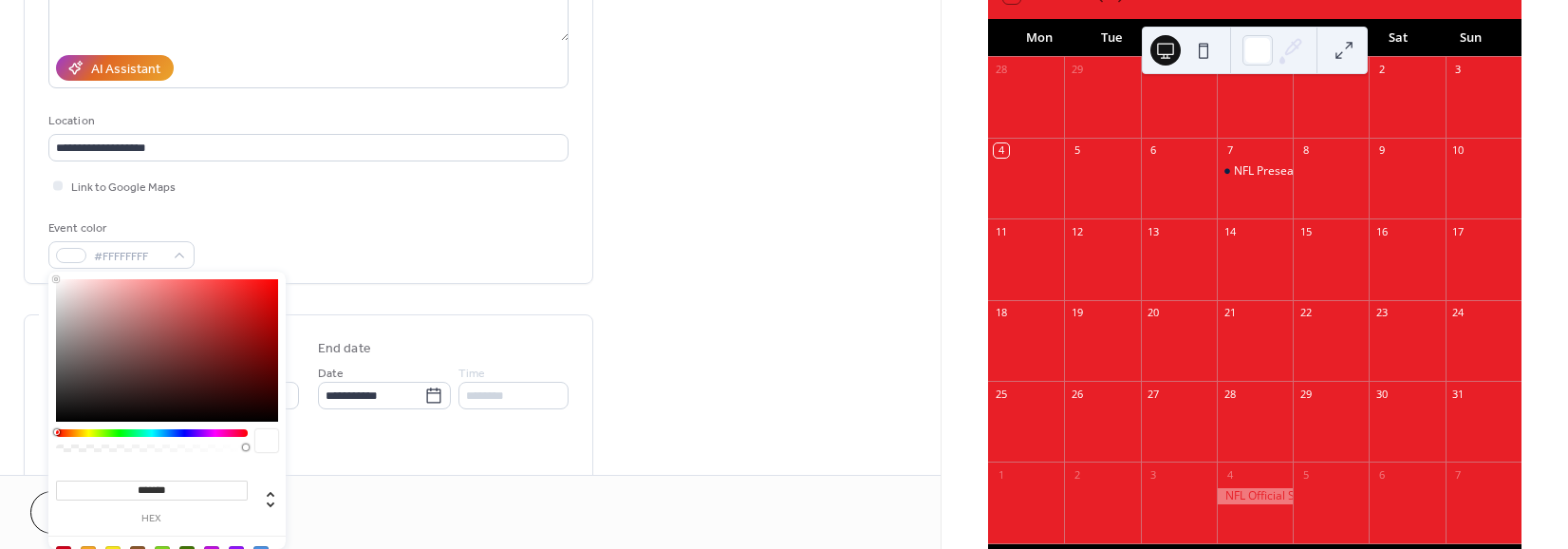 click on "*******" at bounding box center [152, 490] 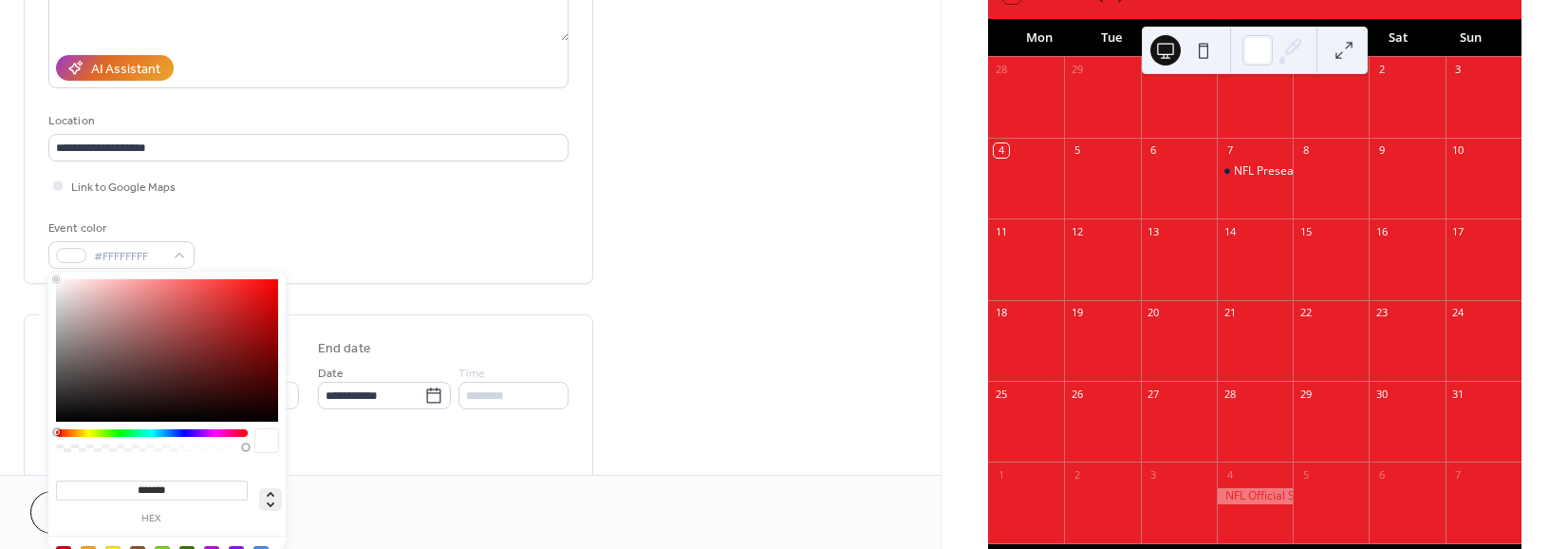 click 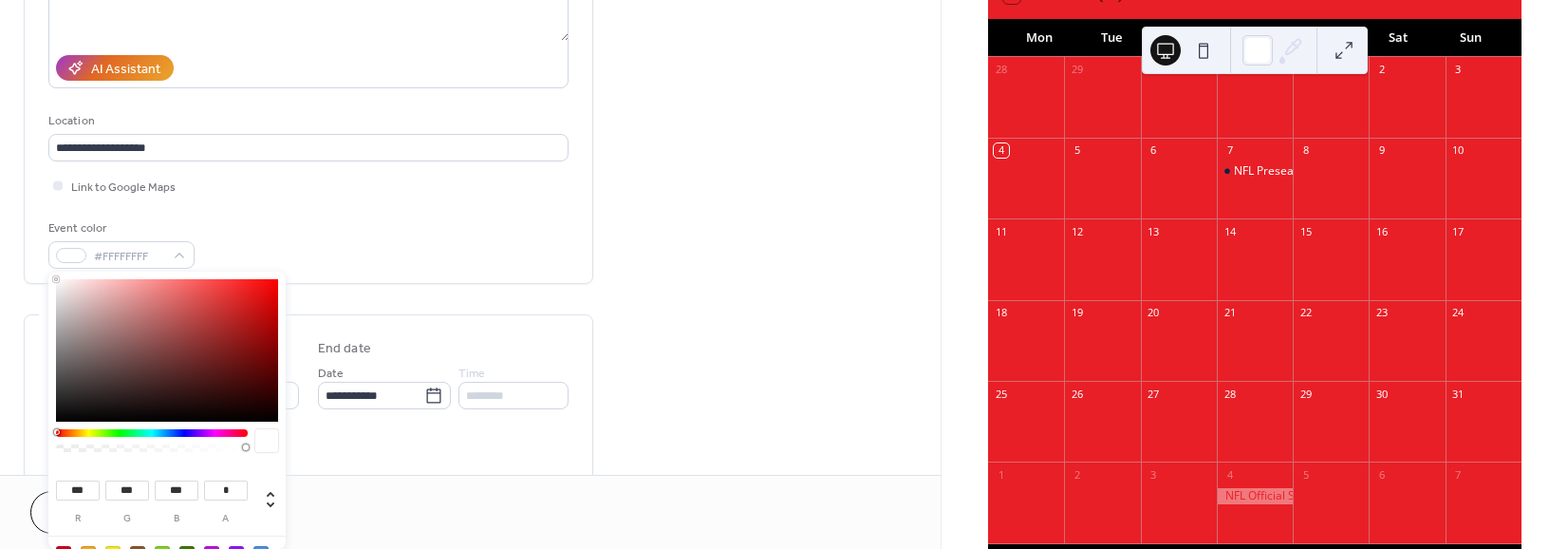 click on "a" at bounding box center (226, 519) 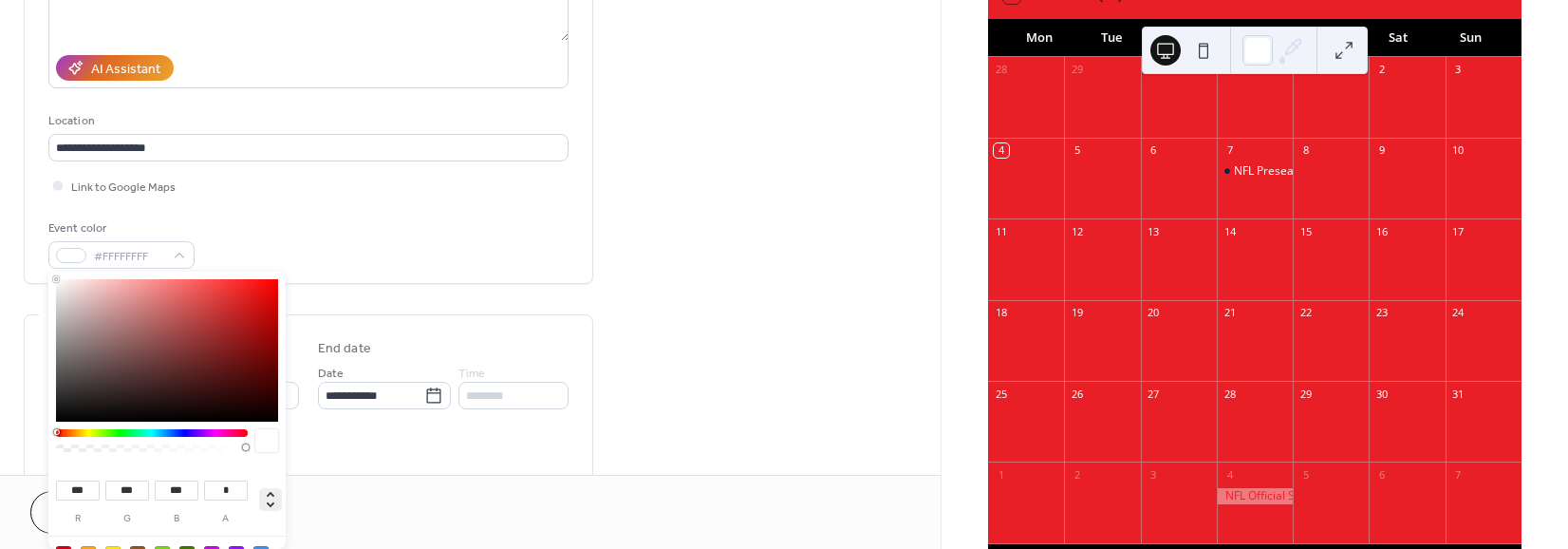 click 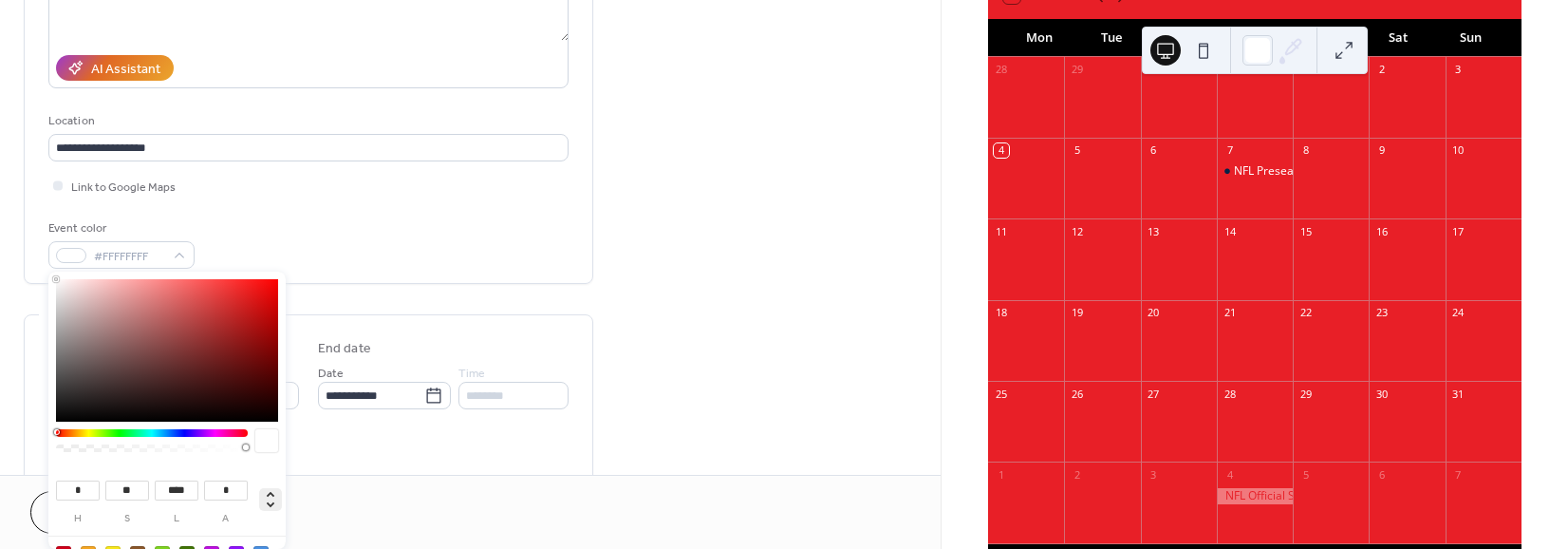 click 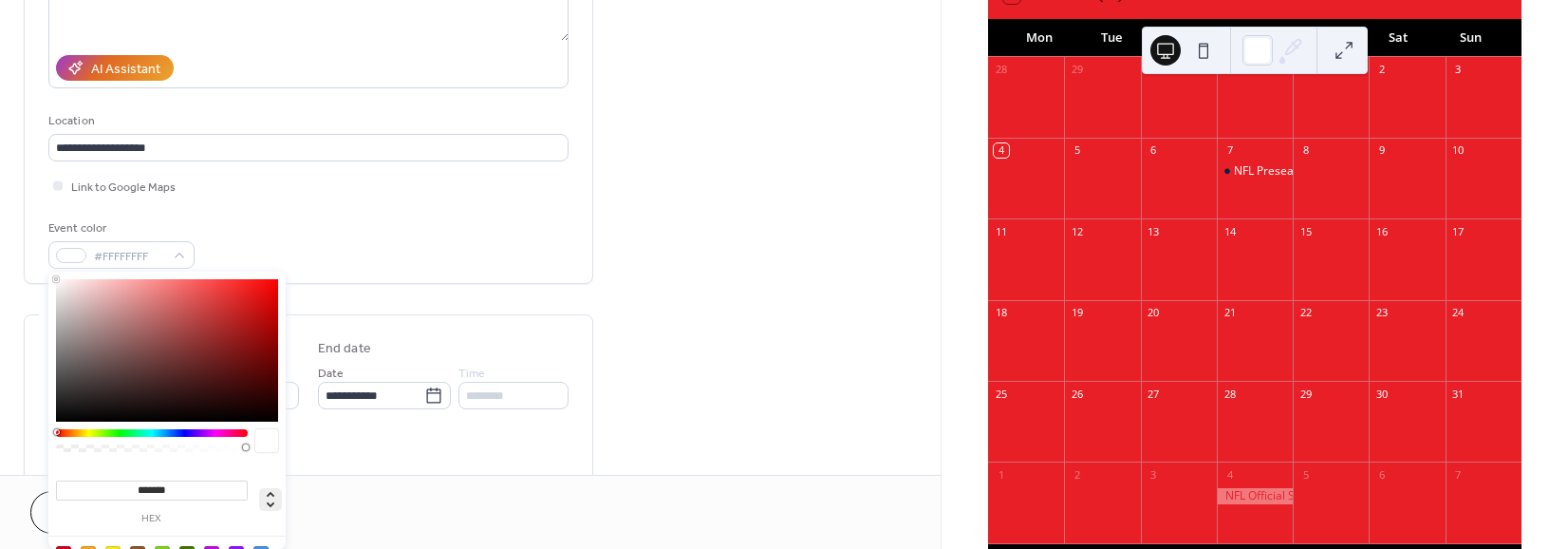 click 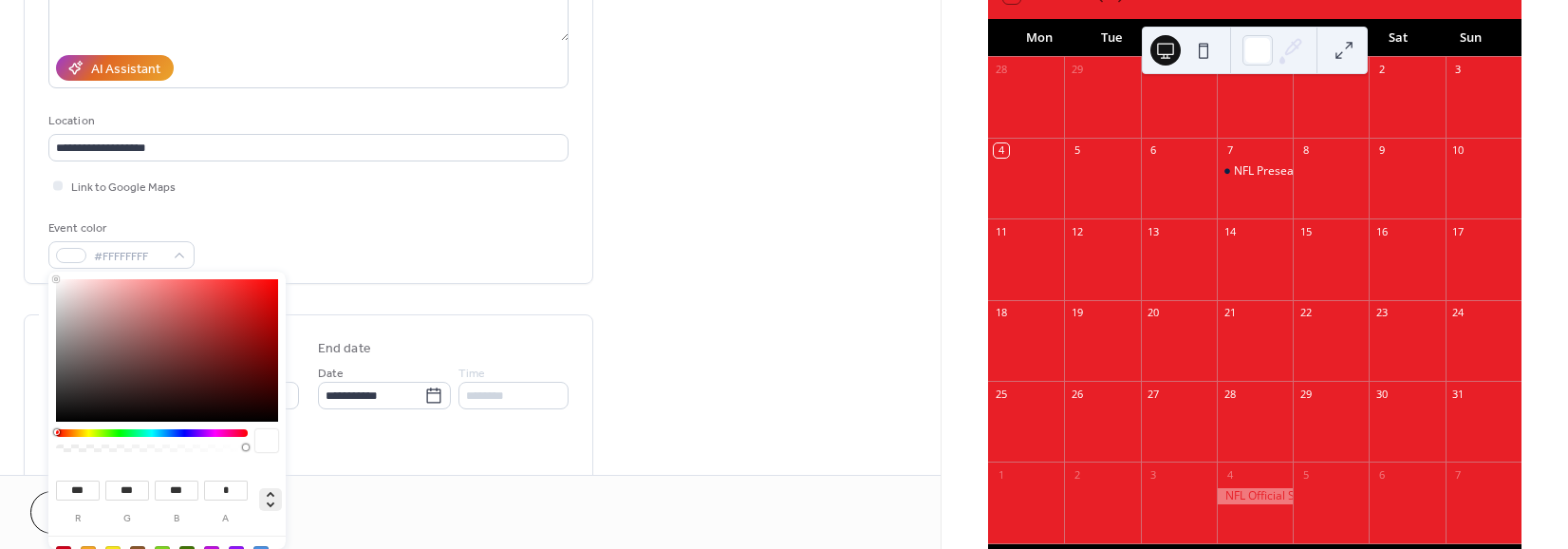 click 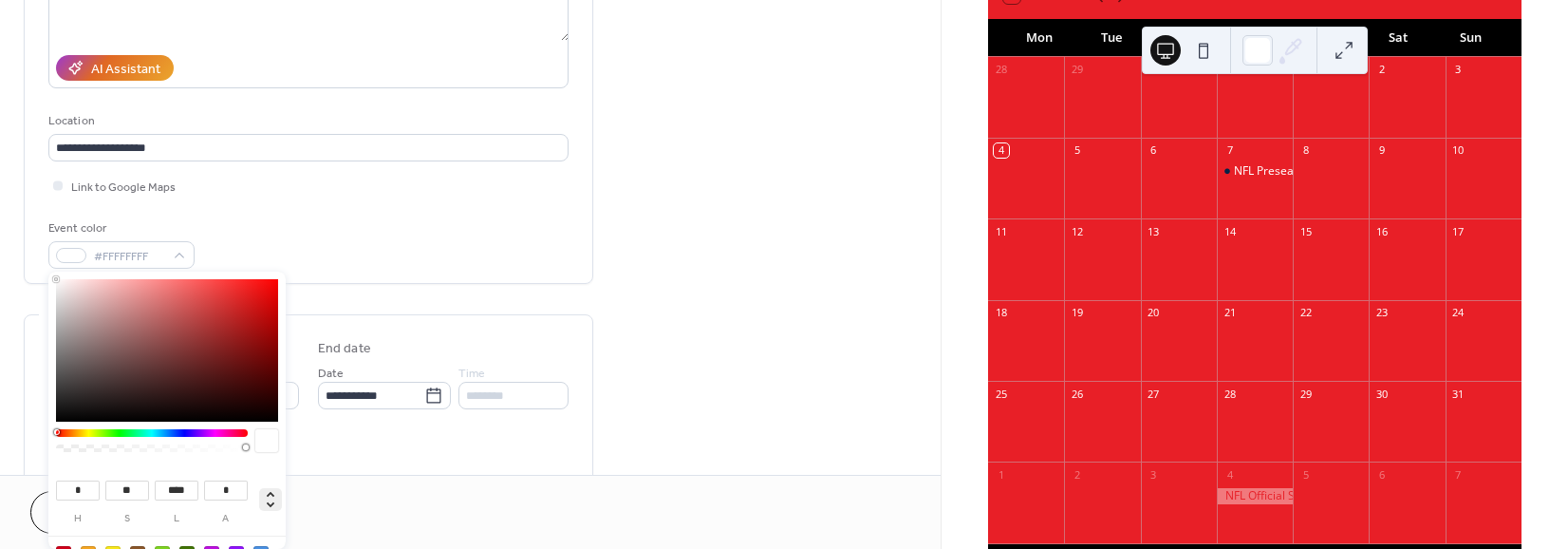 click 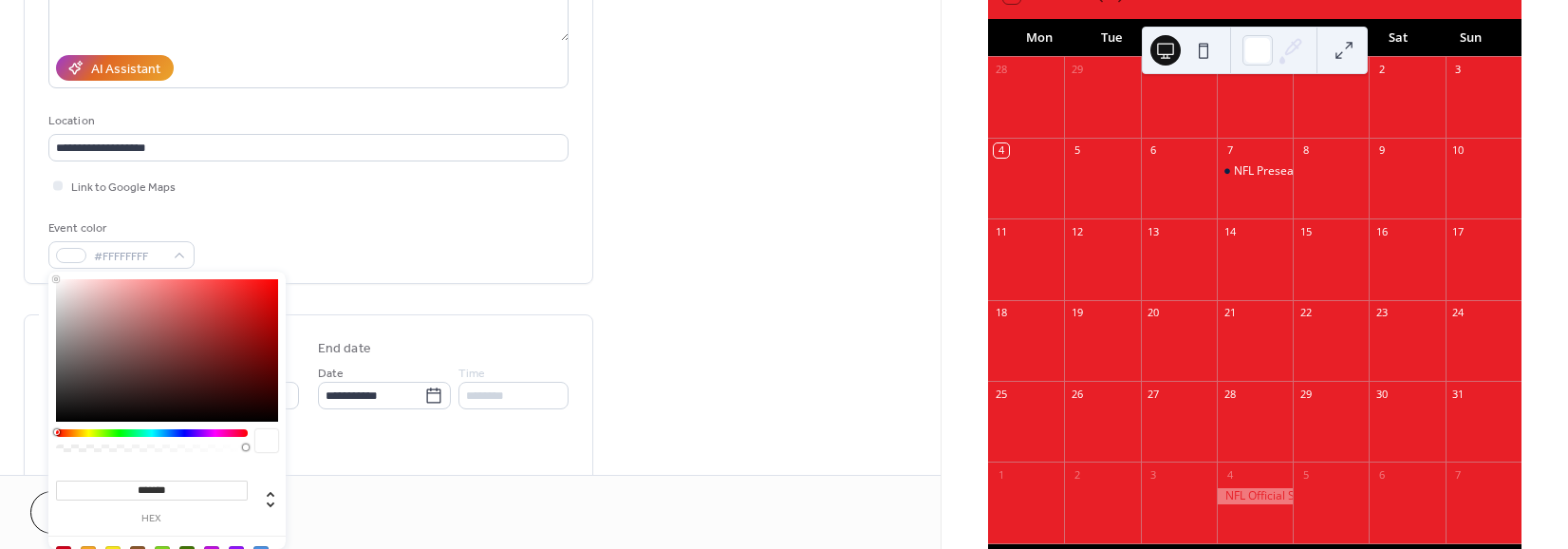click on "hex" at bounding box center [152, 519] 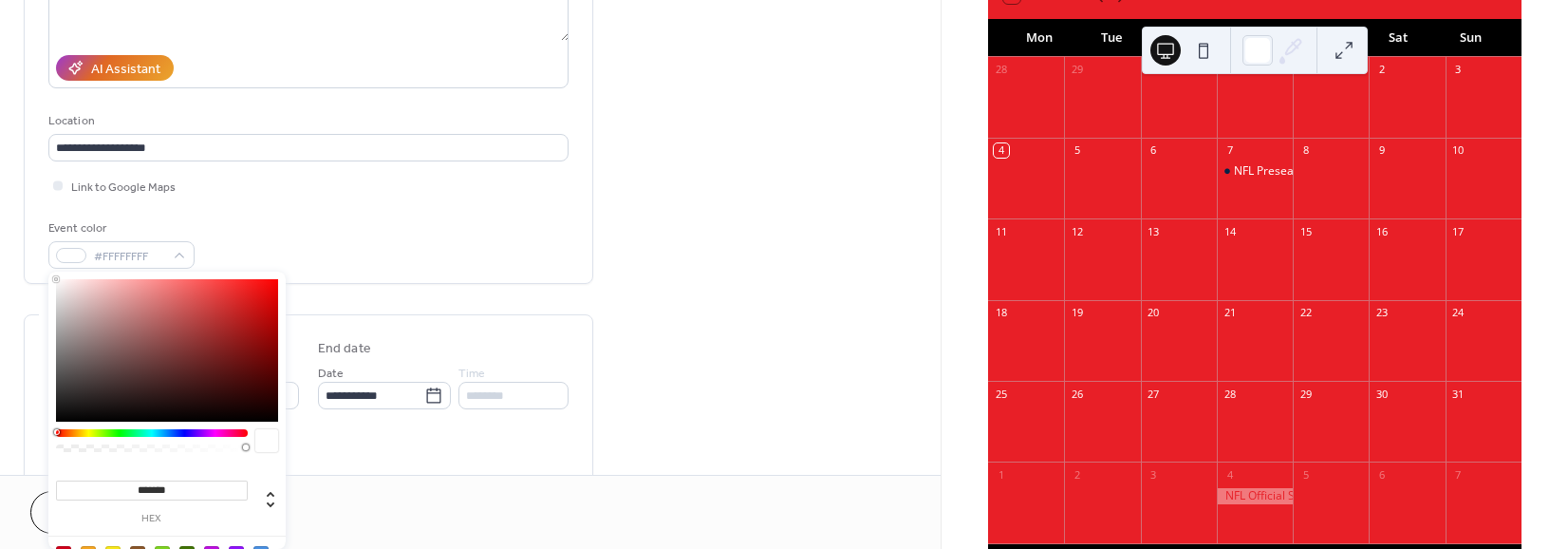 click on "*******" at bounding box center [152, 490] 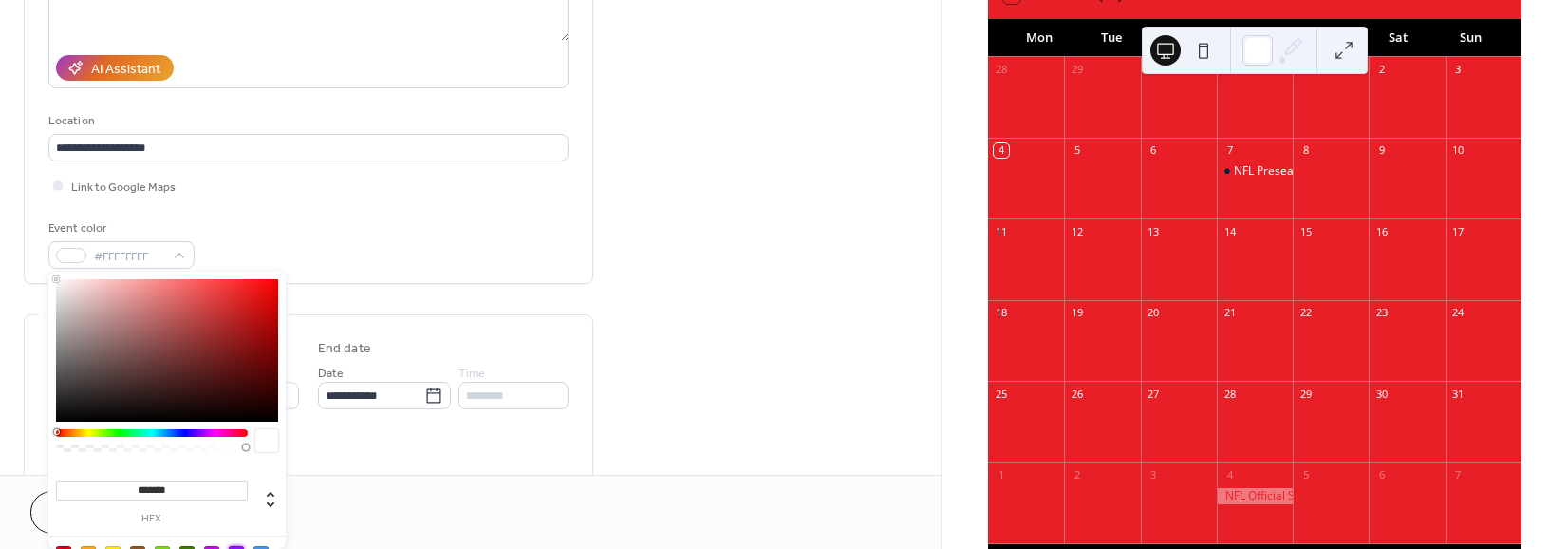 click at bounding box center [236, 554] 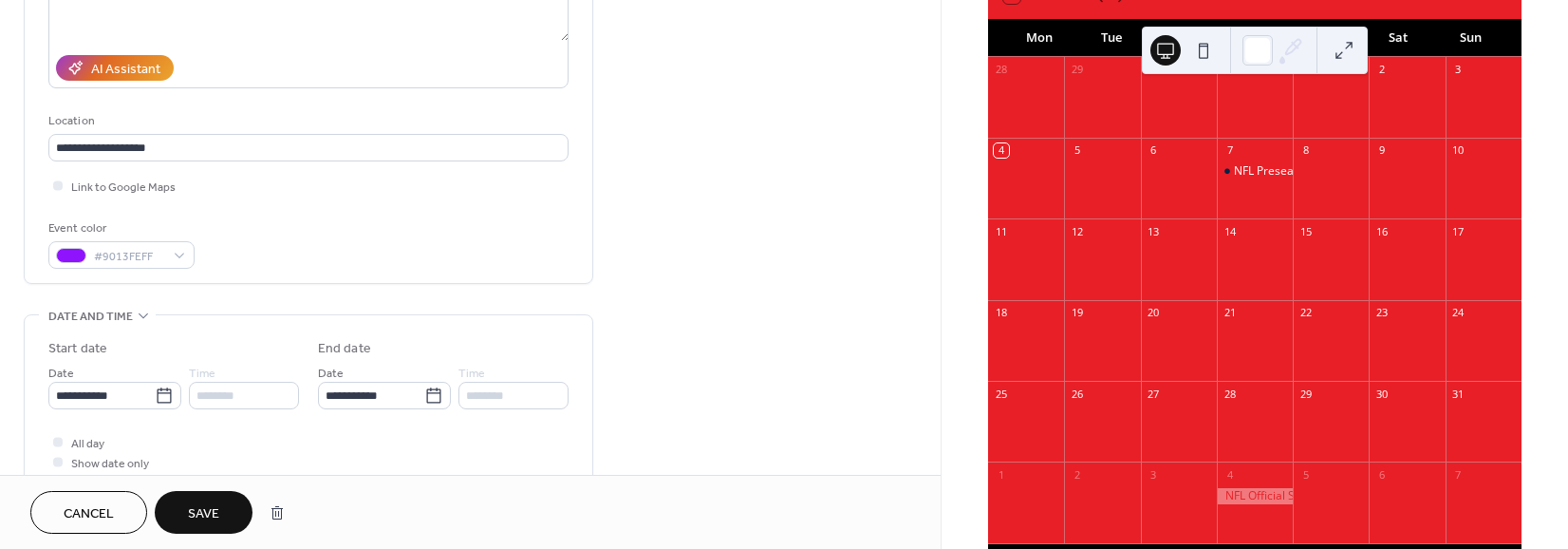 click on "Cancel Save" at bounding box center [470, 512] 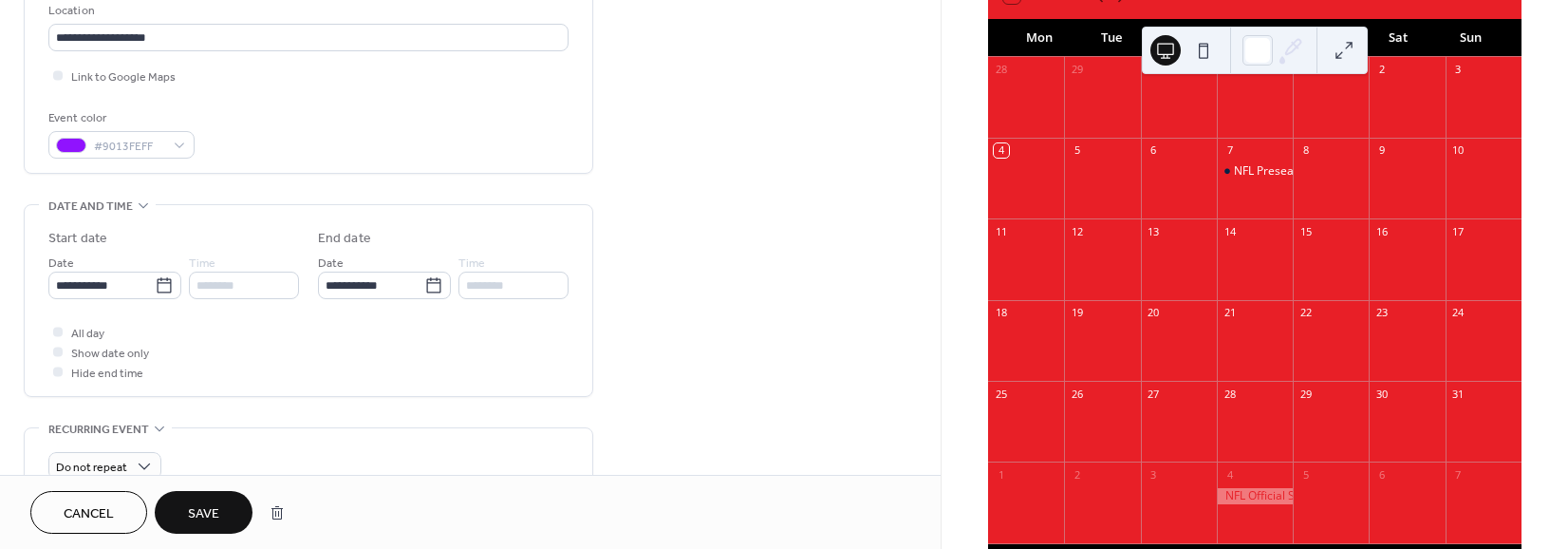 scroll, scrollTop: 304, scrollLeft: 0, axis: vertical 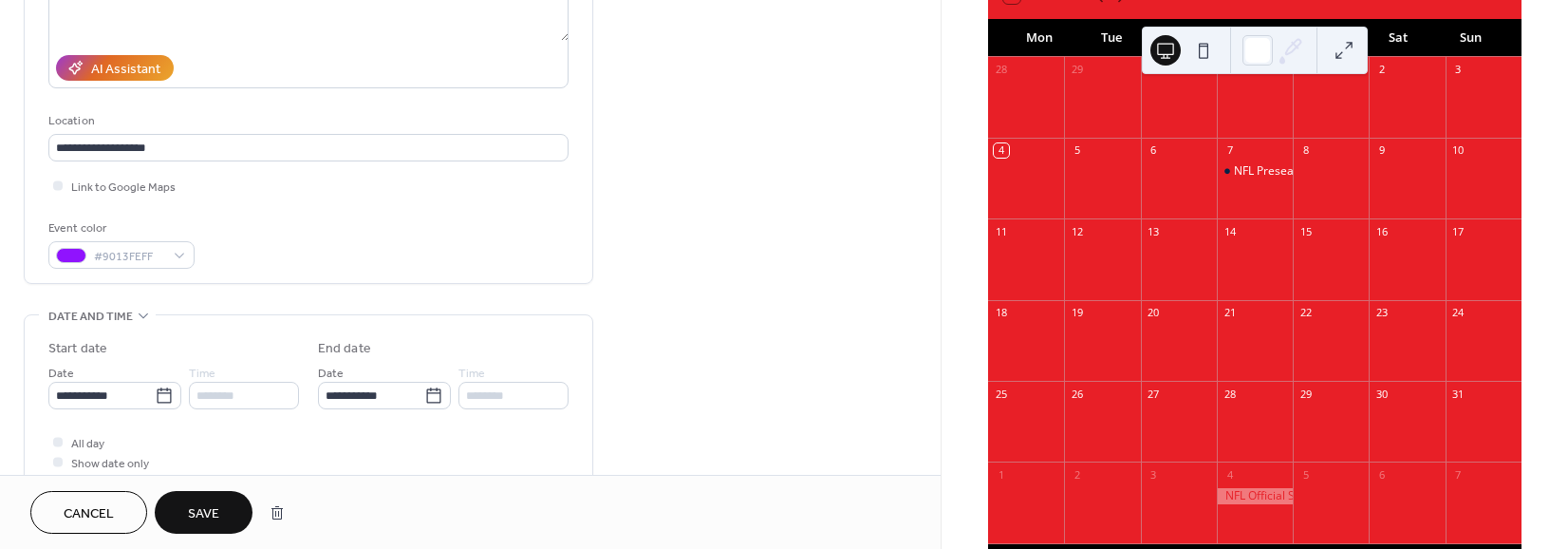 click on "Save" at bounding box center (203, 514) 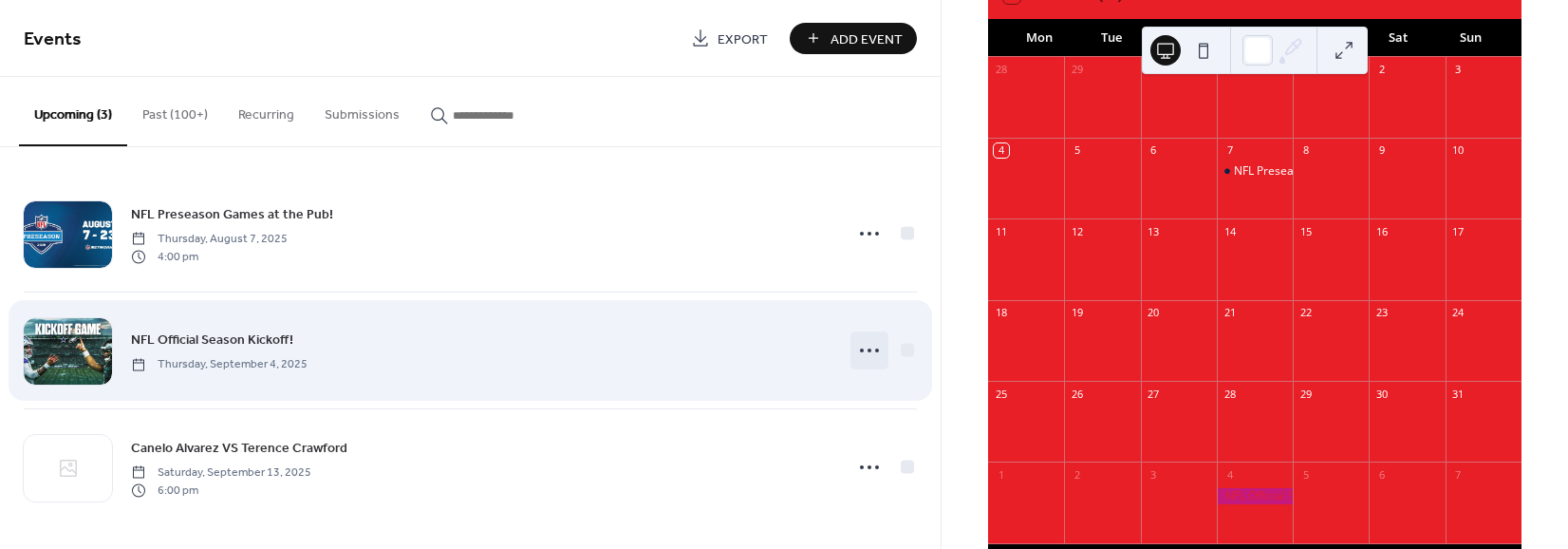 click 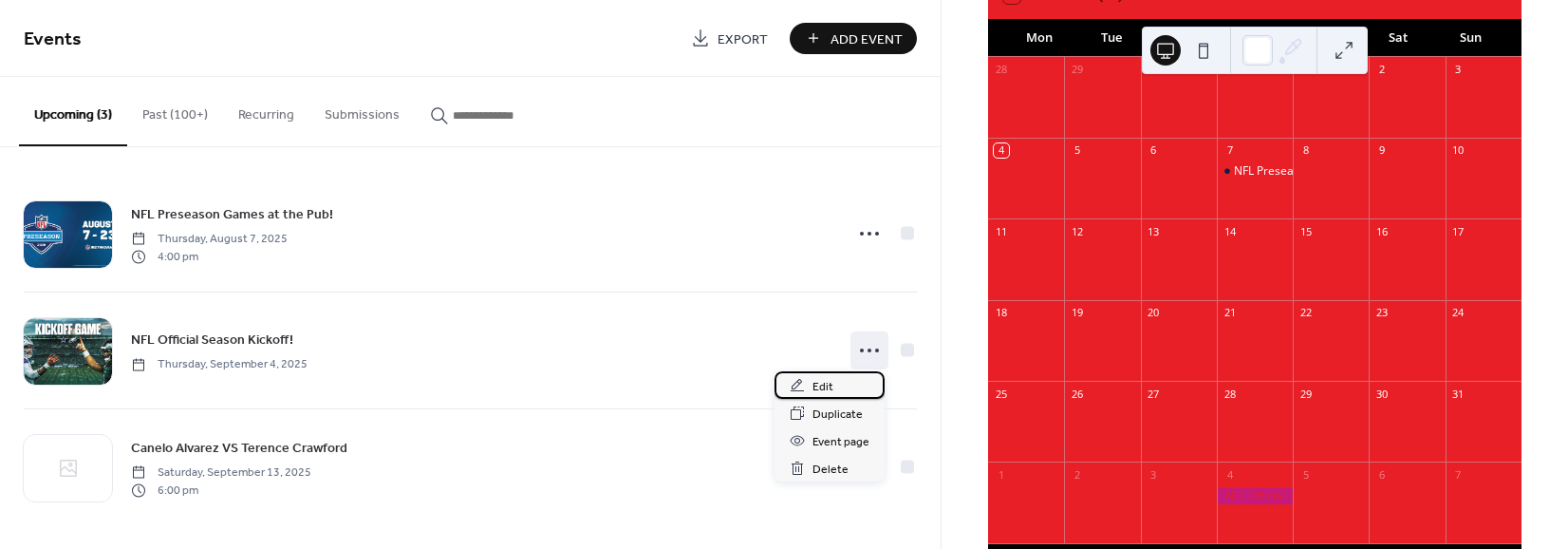 click on "Edit" at bounding box center (823, 387) 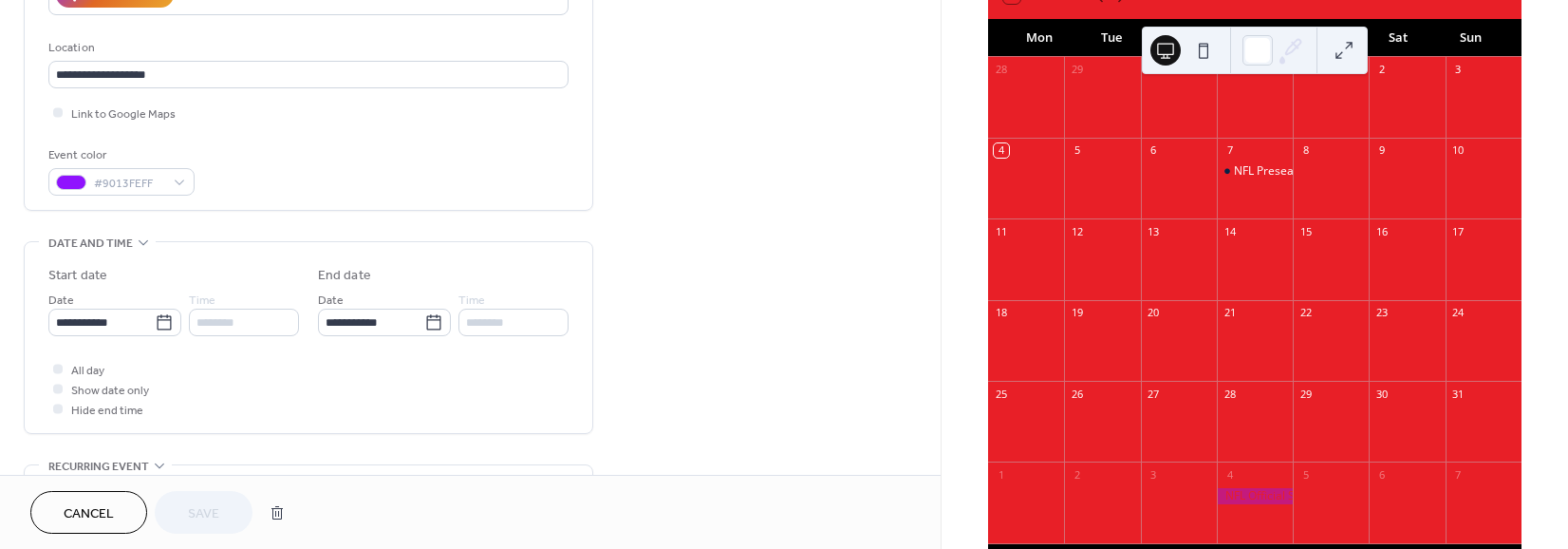 scroll, scrollTop: 380, scrollLeft: 0, axis: vertical 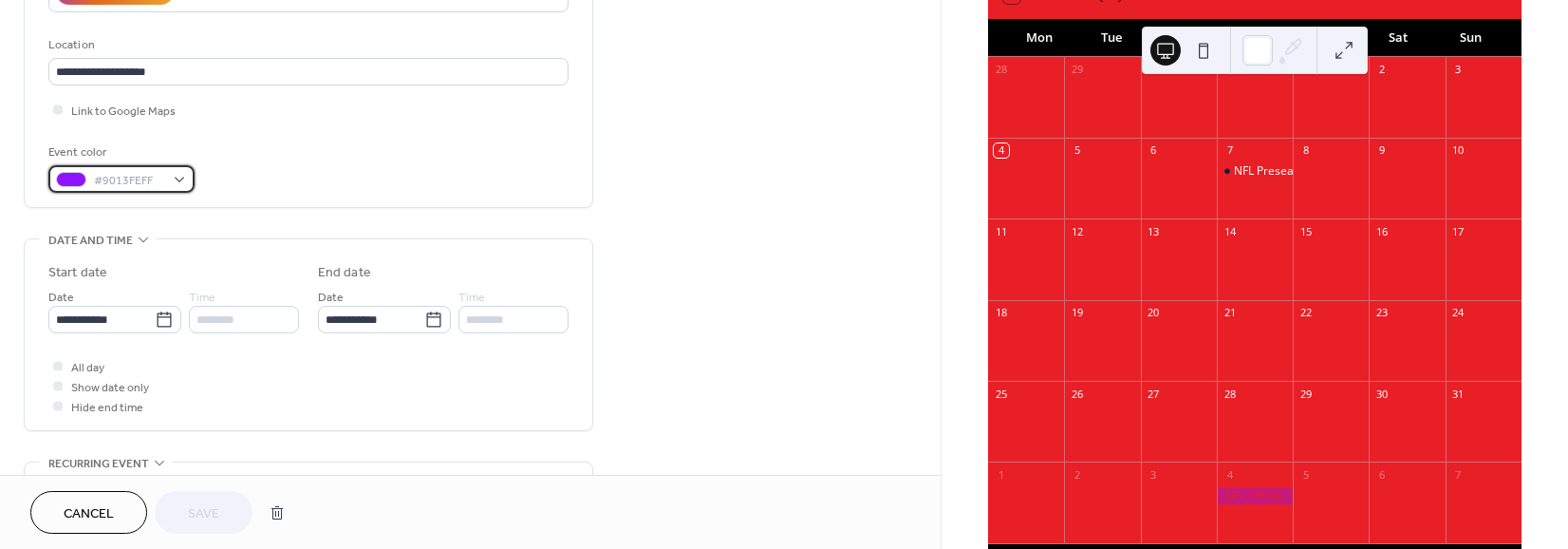 click on "#9013FEFF" at bounding box center (129, 180) 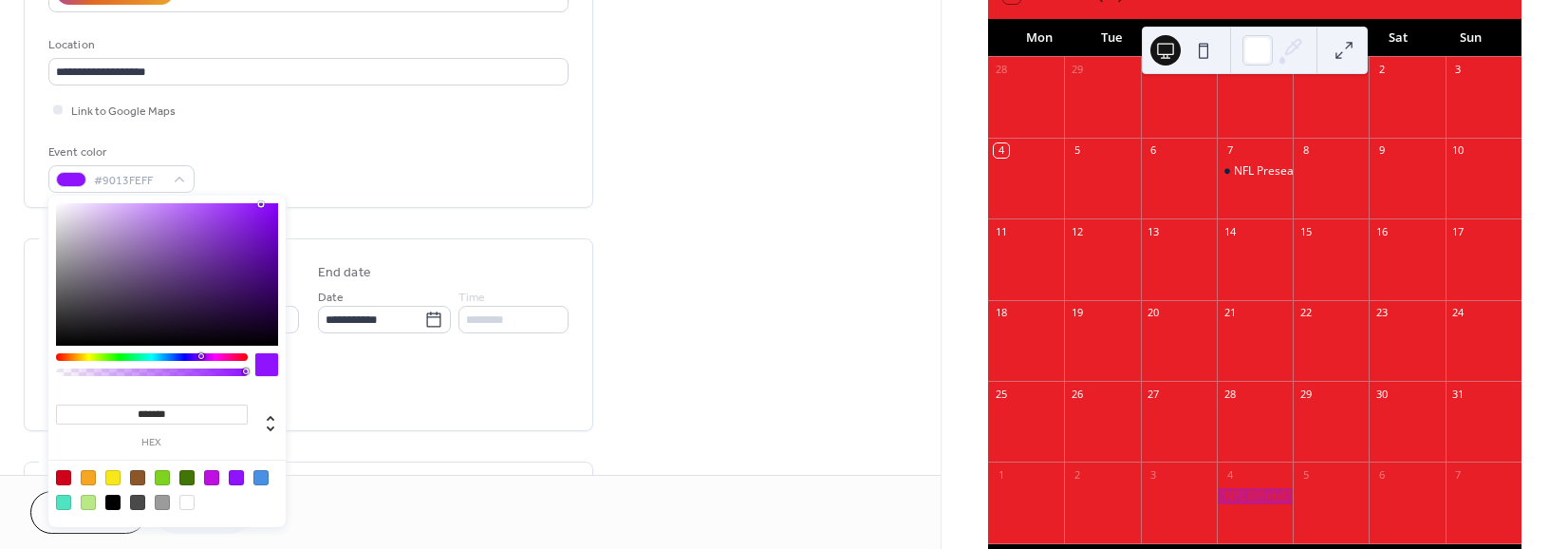 click at bounding box center [167, 489] 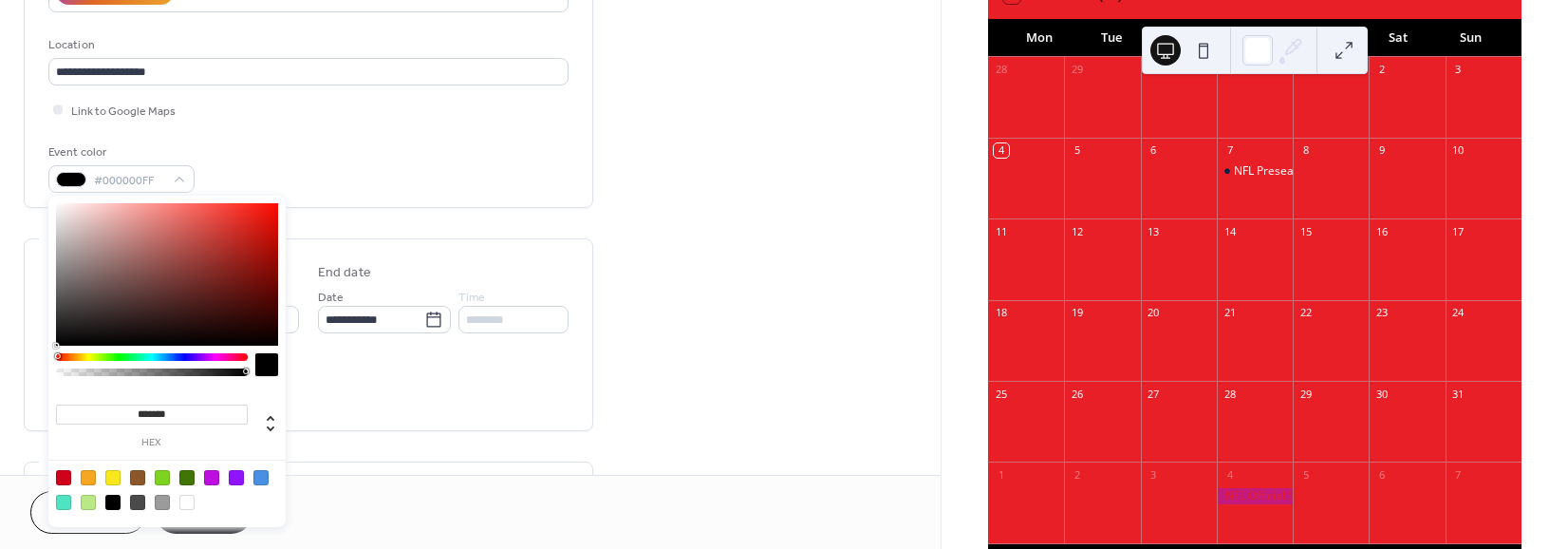 drag, startPoint x: 201, startPoint y: 354, endPoint x: 57, endPoint y: 360, distance: 144.12495 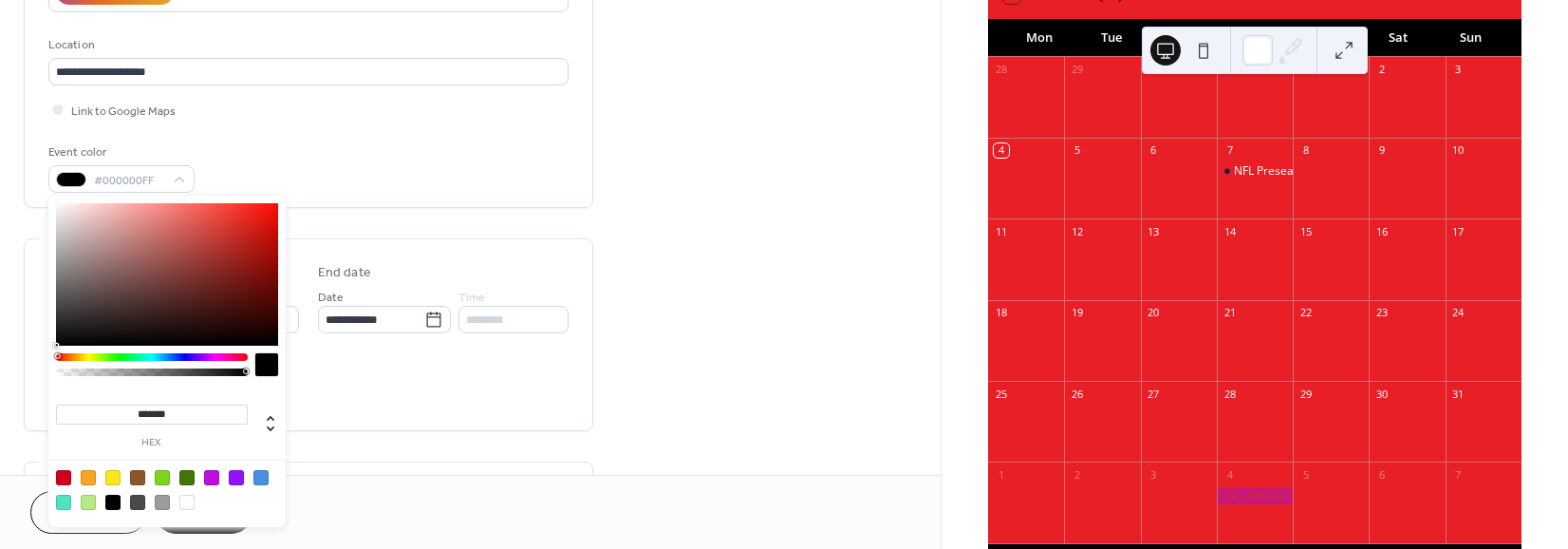 click at bounding box center [152, 357] 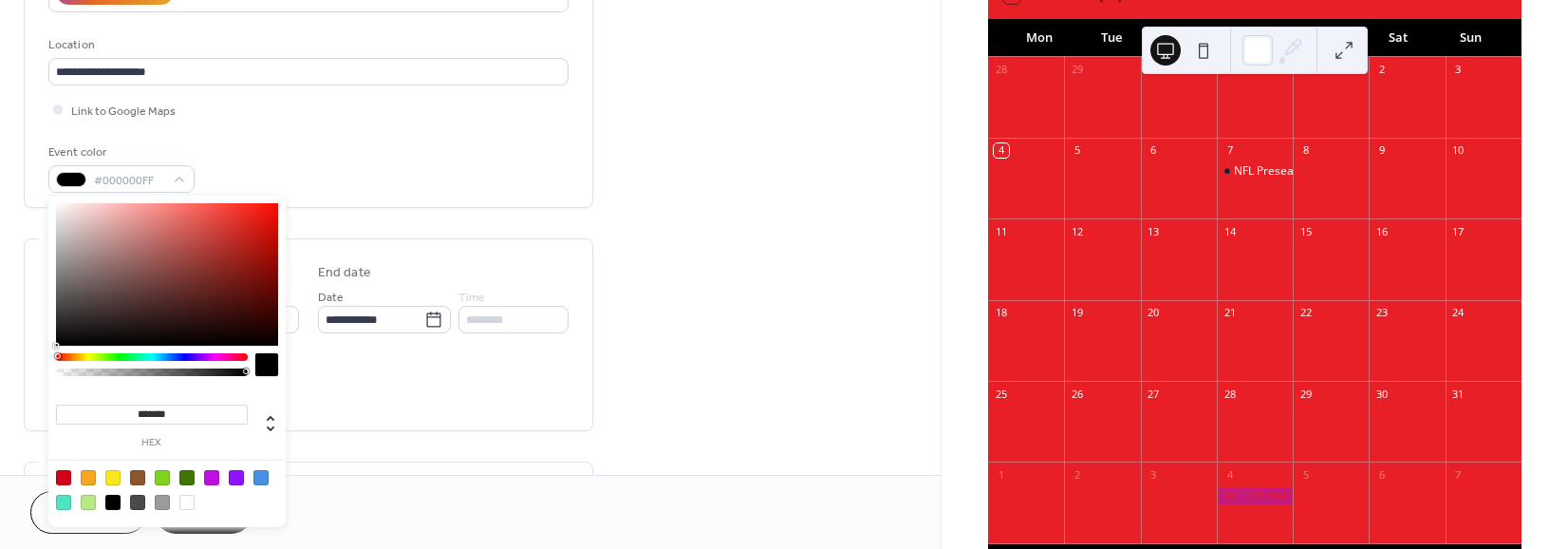type on "*" 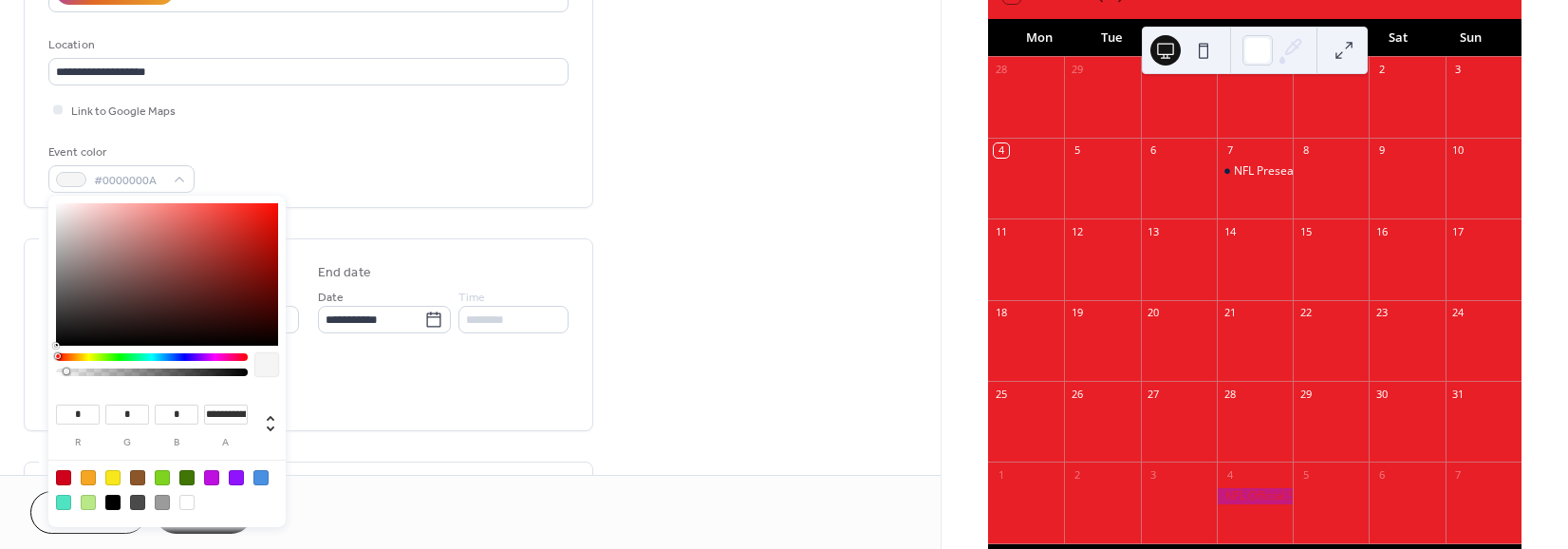 type on "**********" 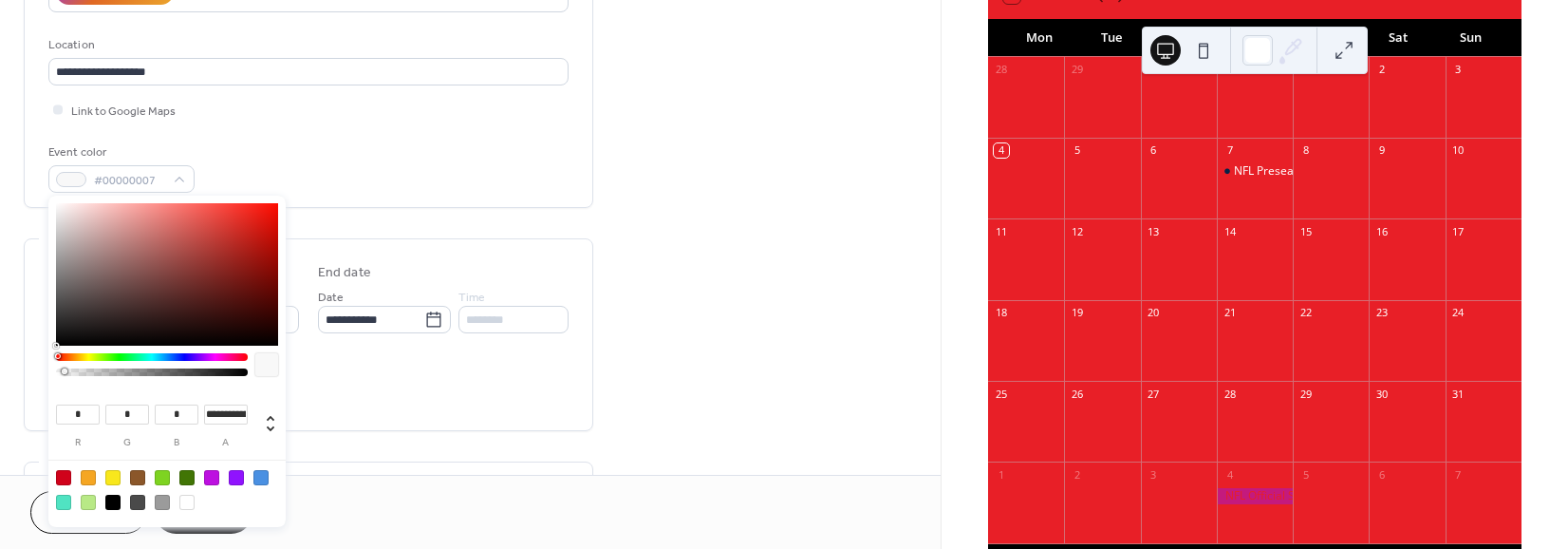 drag, startPoint x: 242, startPoint y: 372, endPoint x: 65, endPoint y: 372, distance: 177 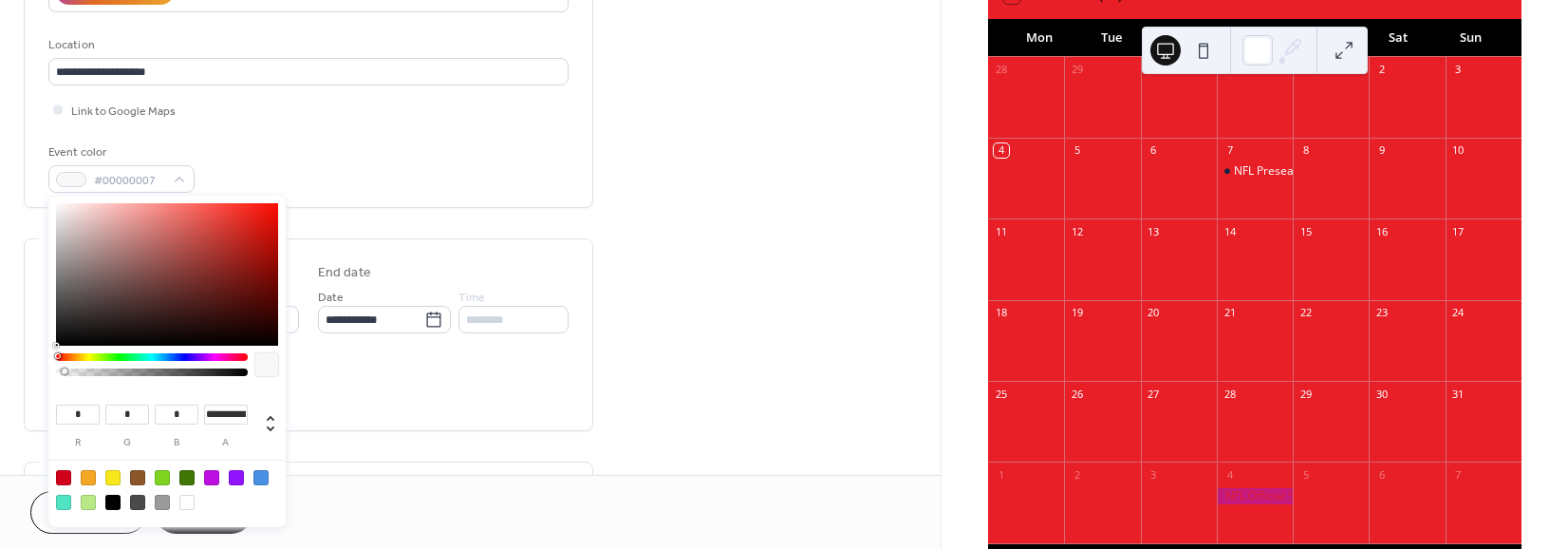 click at bounding box center (65, 371) 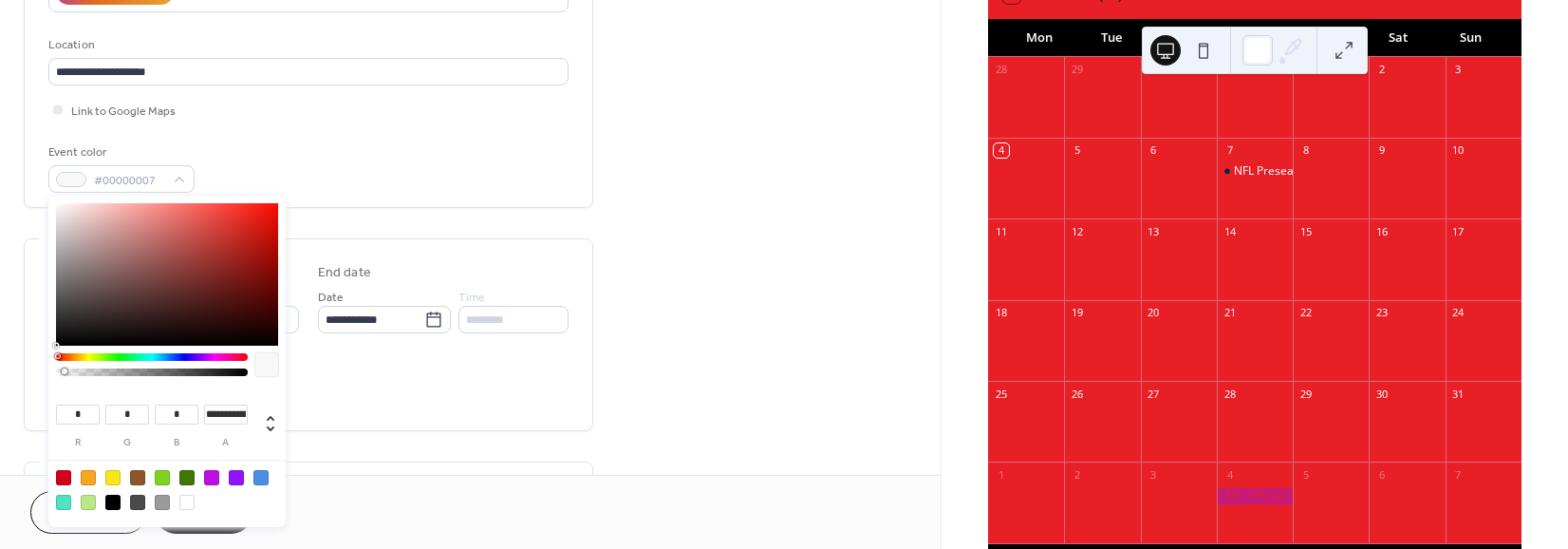 click on "**********" at bounding box center (308, 334) 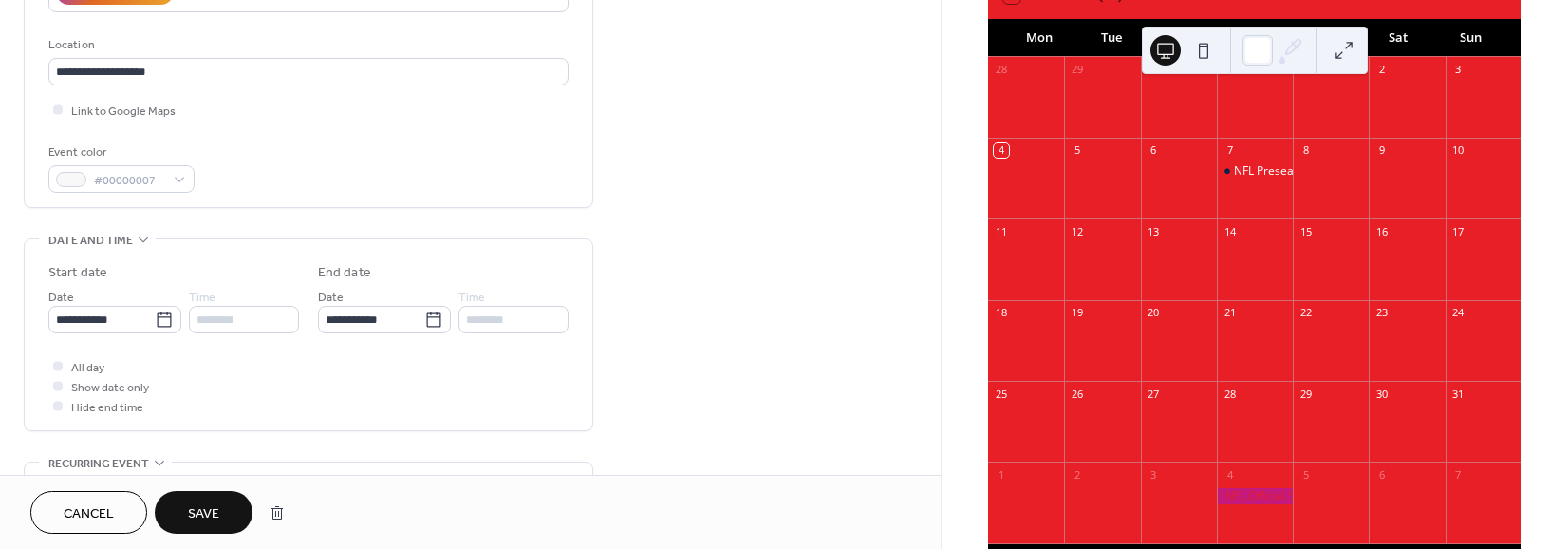 click on "Save" at bounding box center [203, 514] 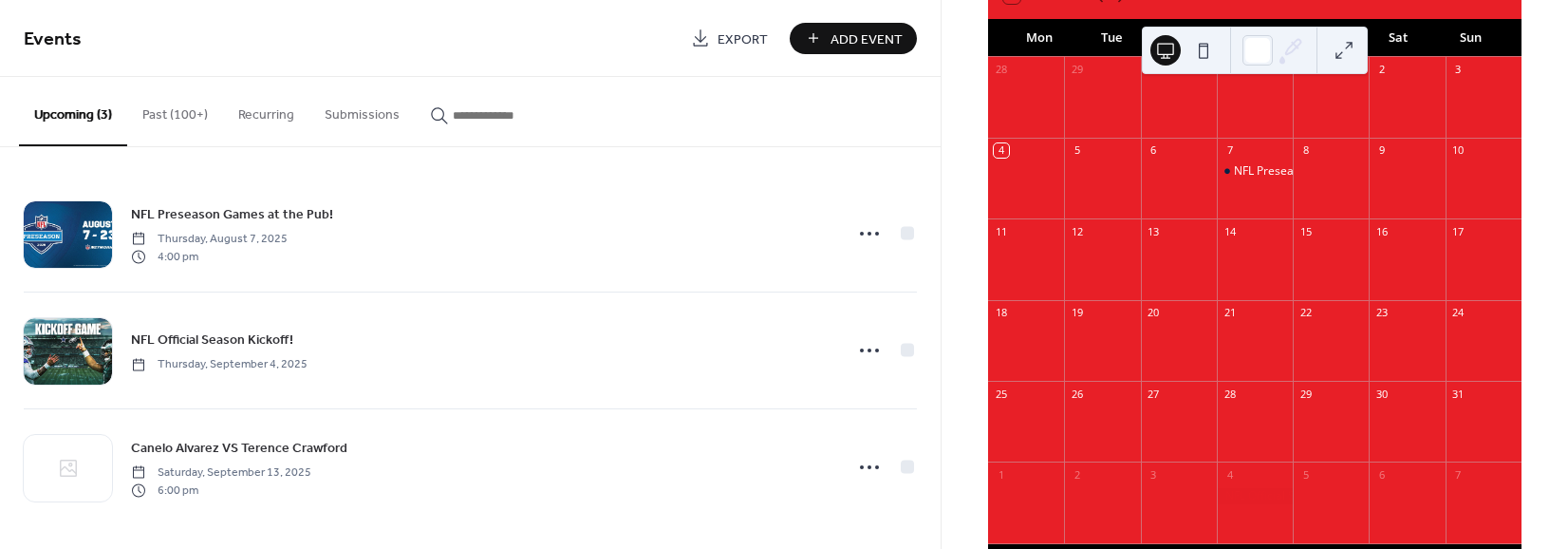 click at bounding box center [1255, 496] 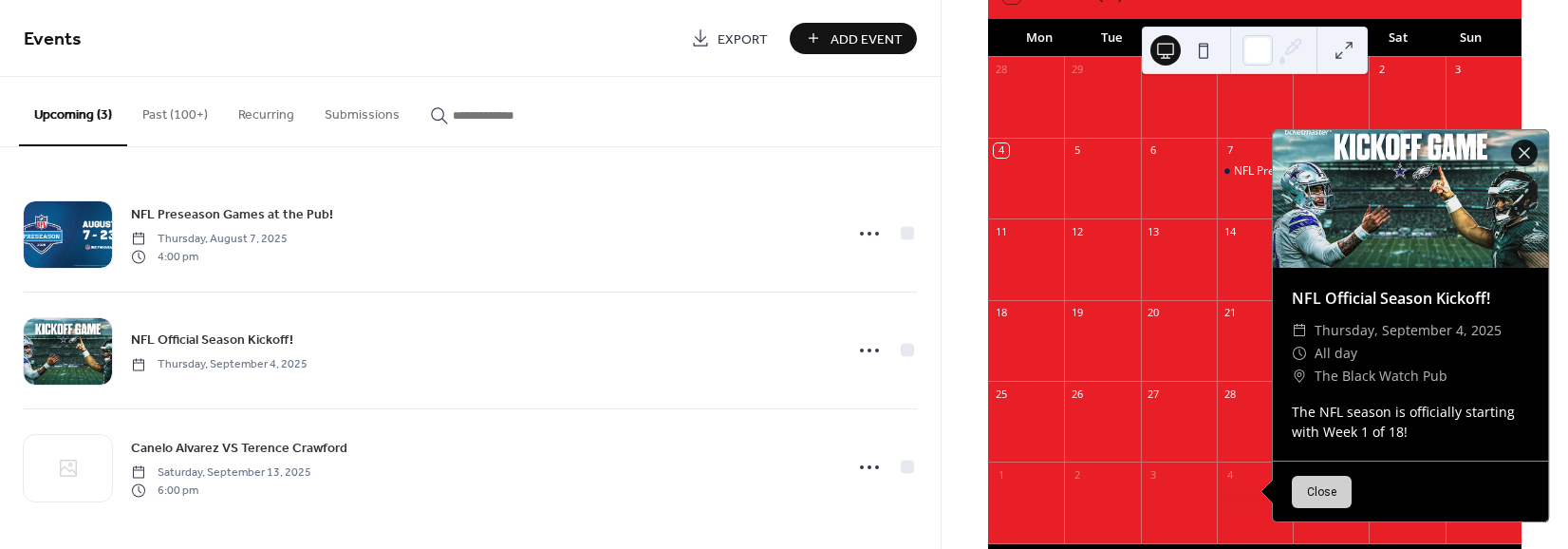 click at bounding box center (1255, 496) 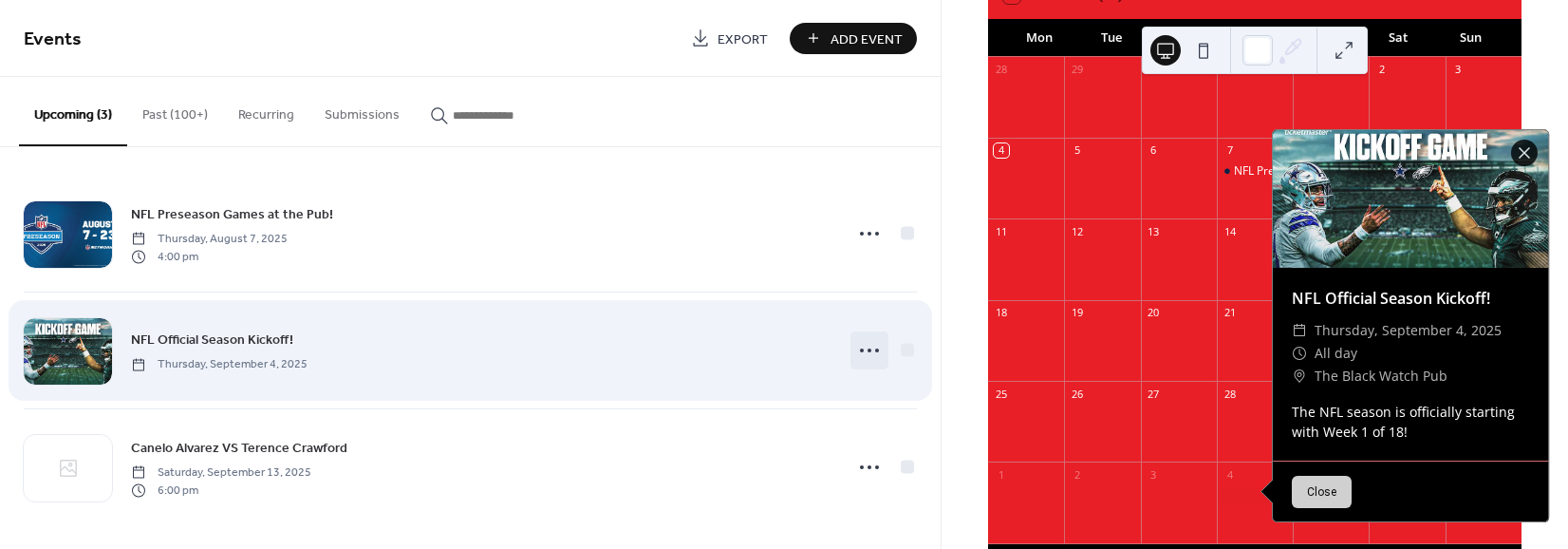 click 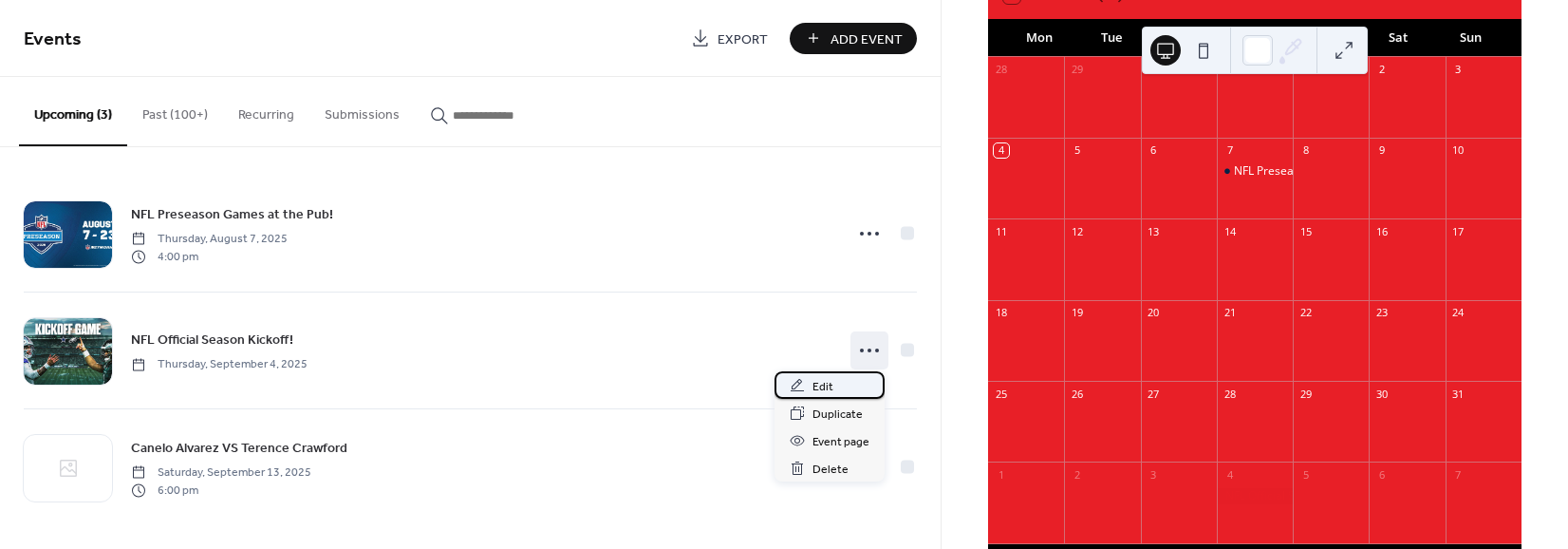click on "Edit" at bounding box center [830, 385] 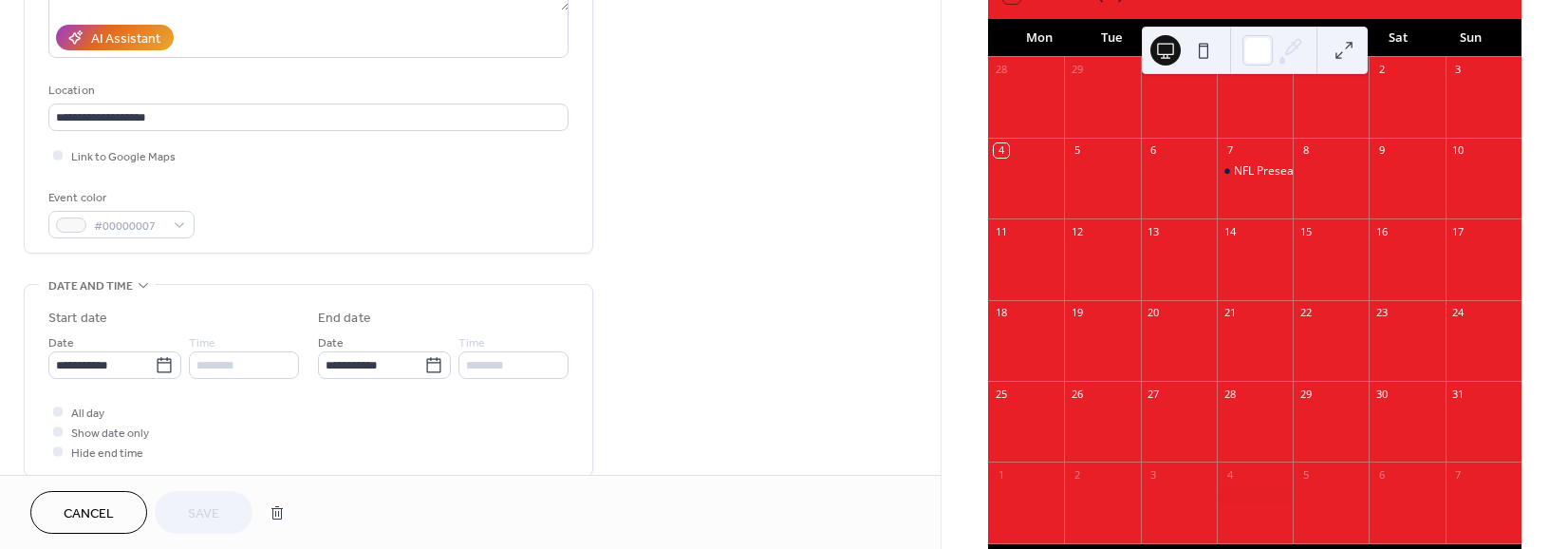 scroll, scrollTop: 380, scrollLeft: 0, axis: vertical 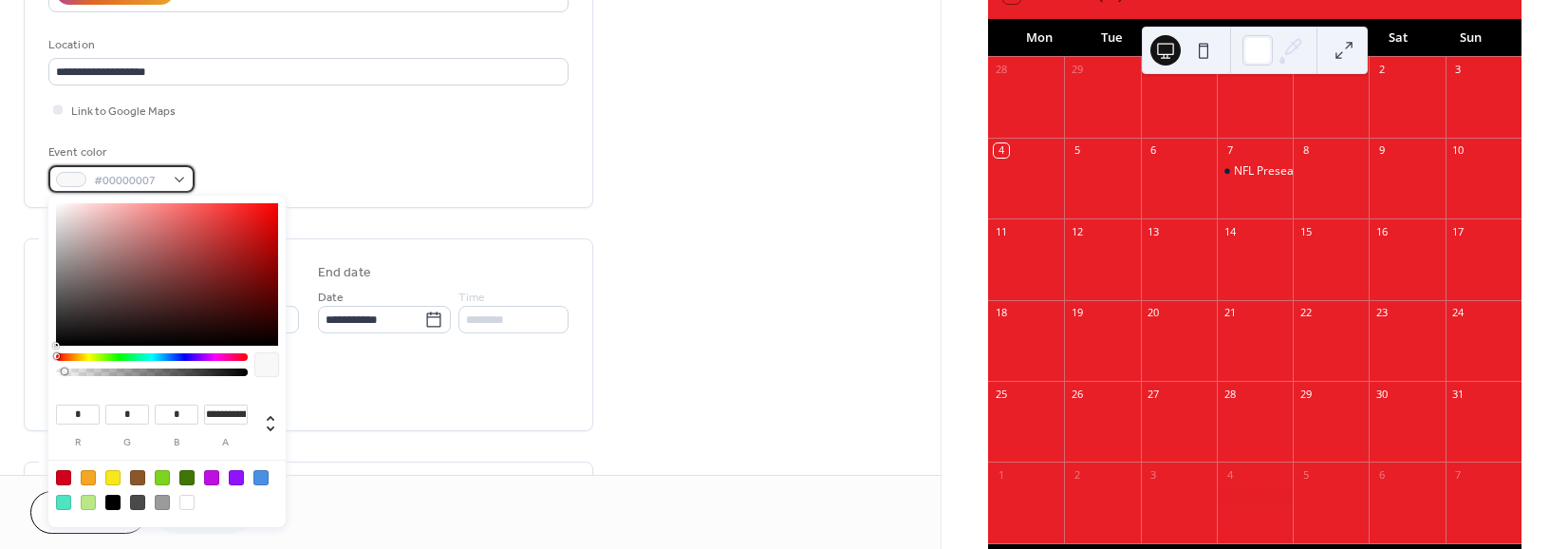 click on "#00000007" at bounding box center (129, 180) 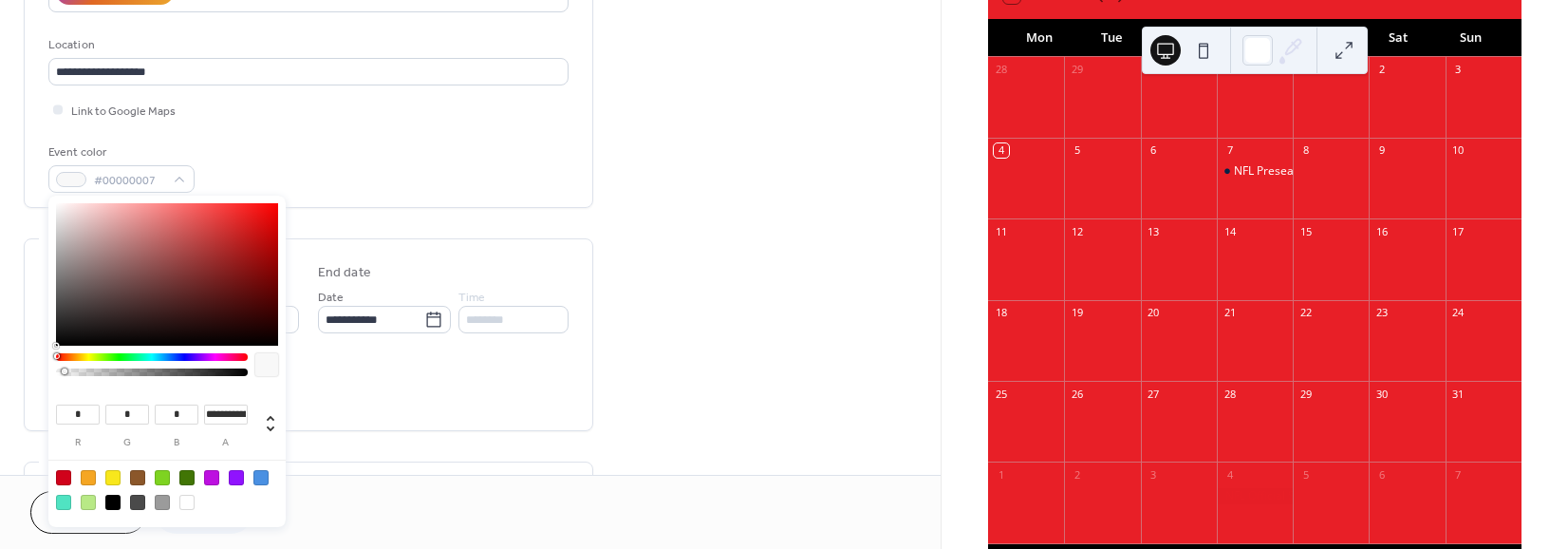 click at bounding box center (57, 356) 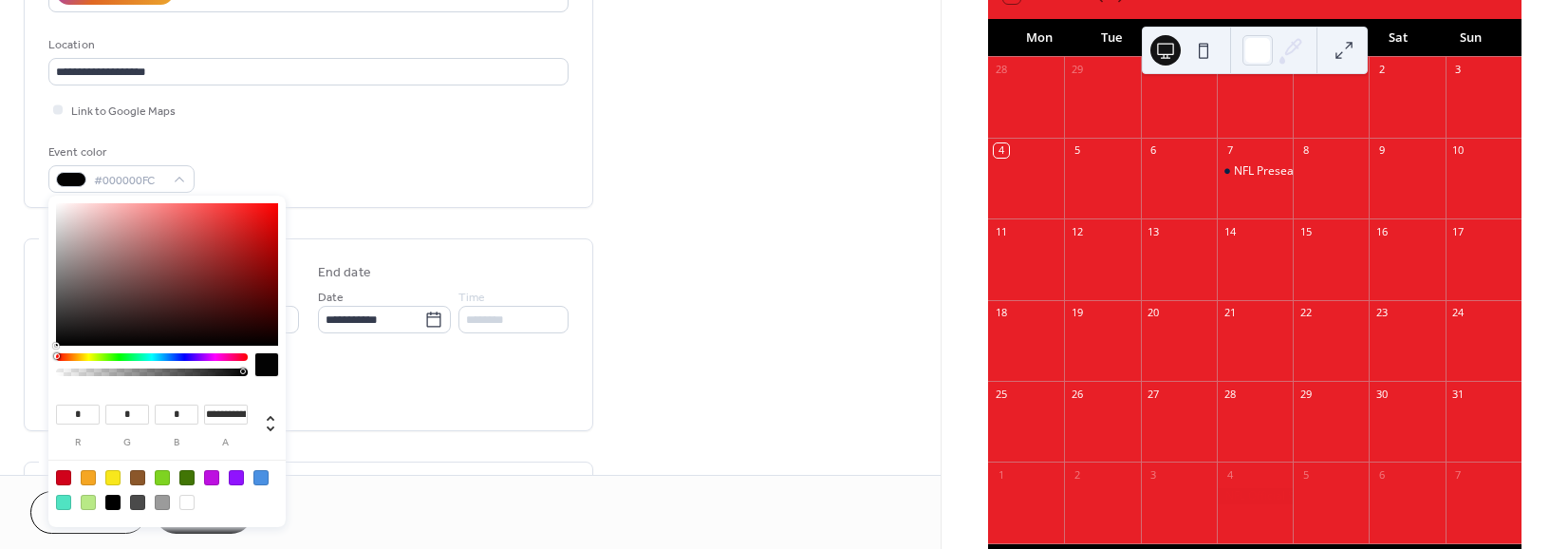 type on "*" 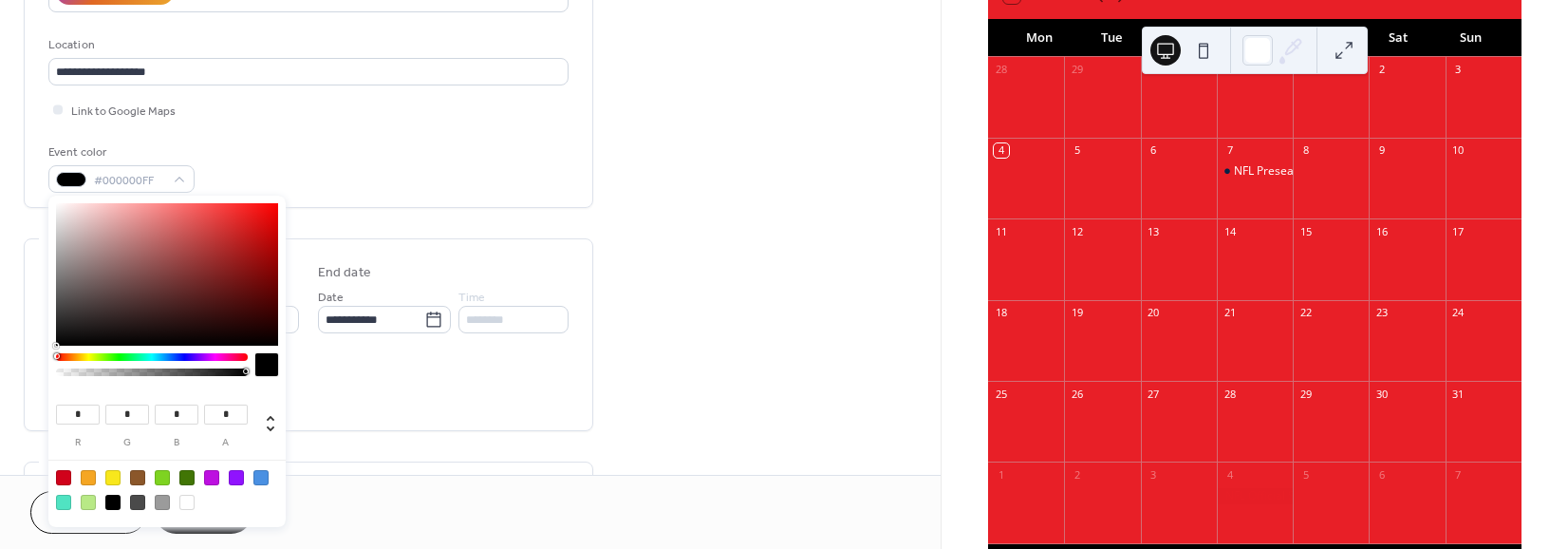 drag, startPoint x: 63, startPoint y: 369, endPoint x: 244, endPoint y: 385, distance: 181.70581 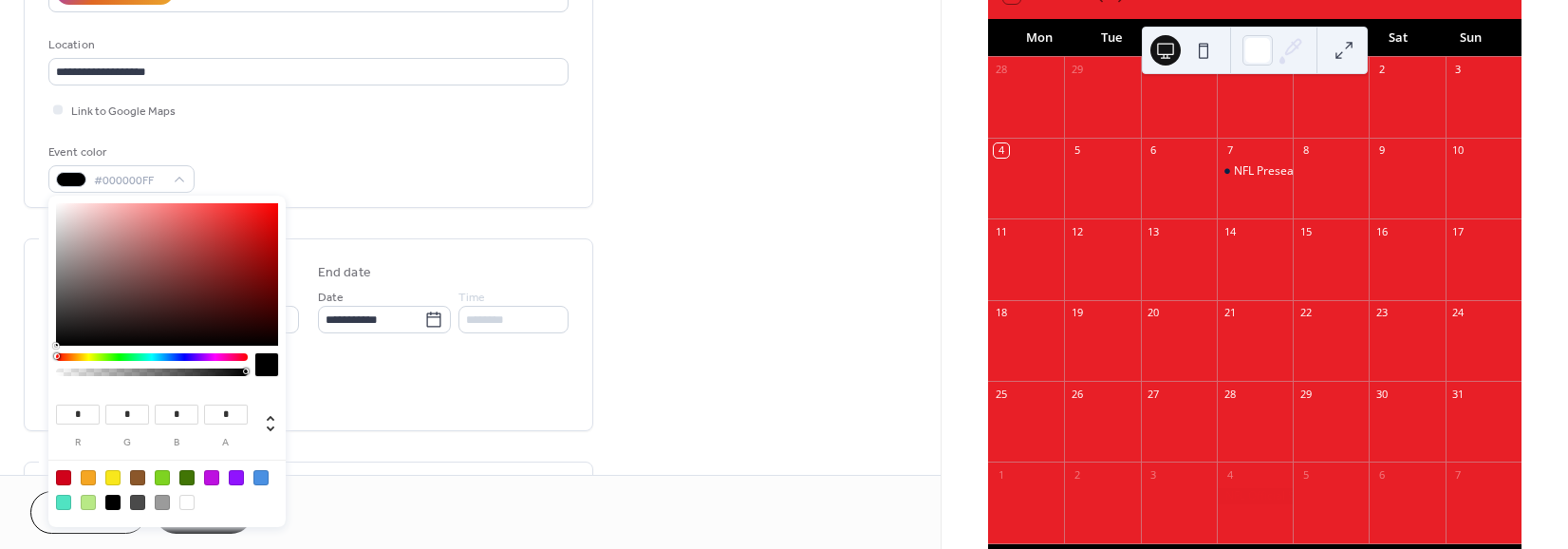 click at bounding box center (152, 369) 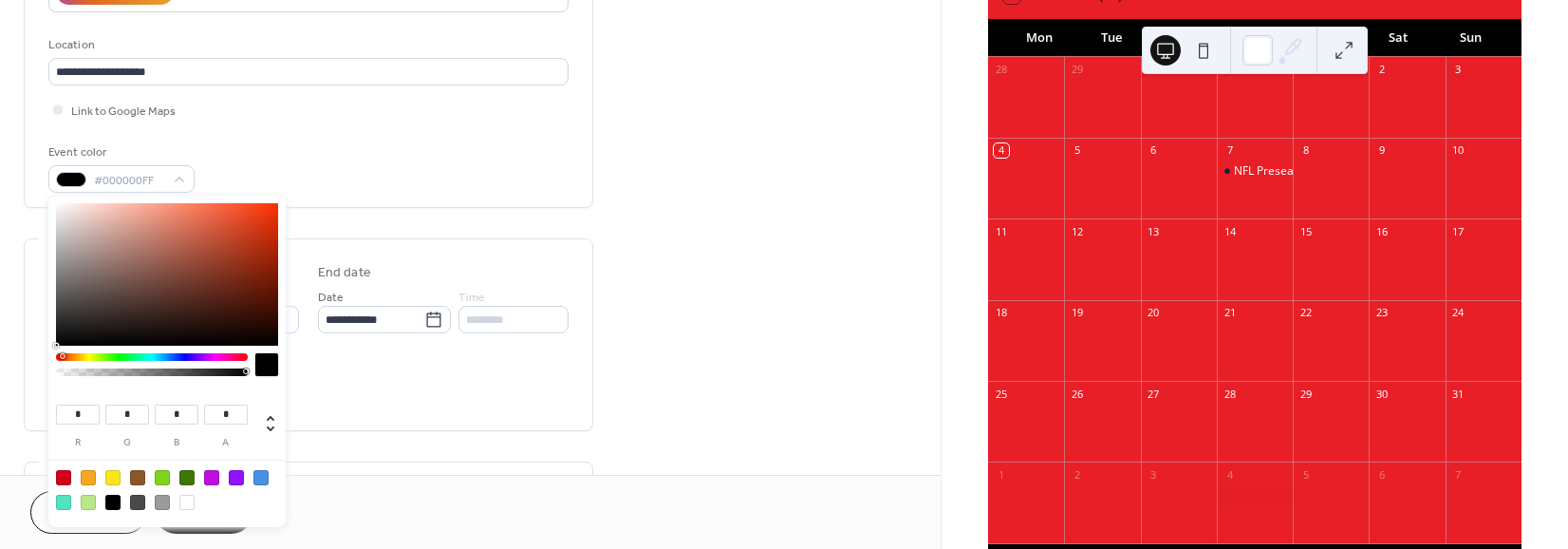 click at bounding box center [152, 357] 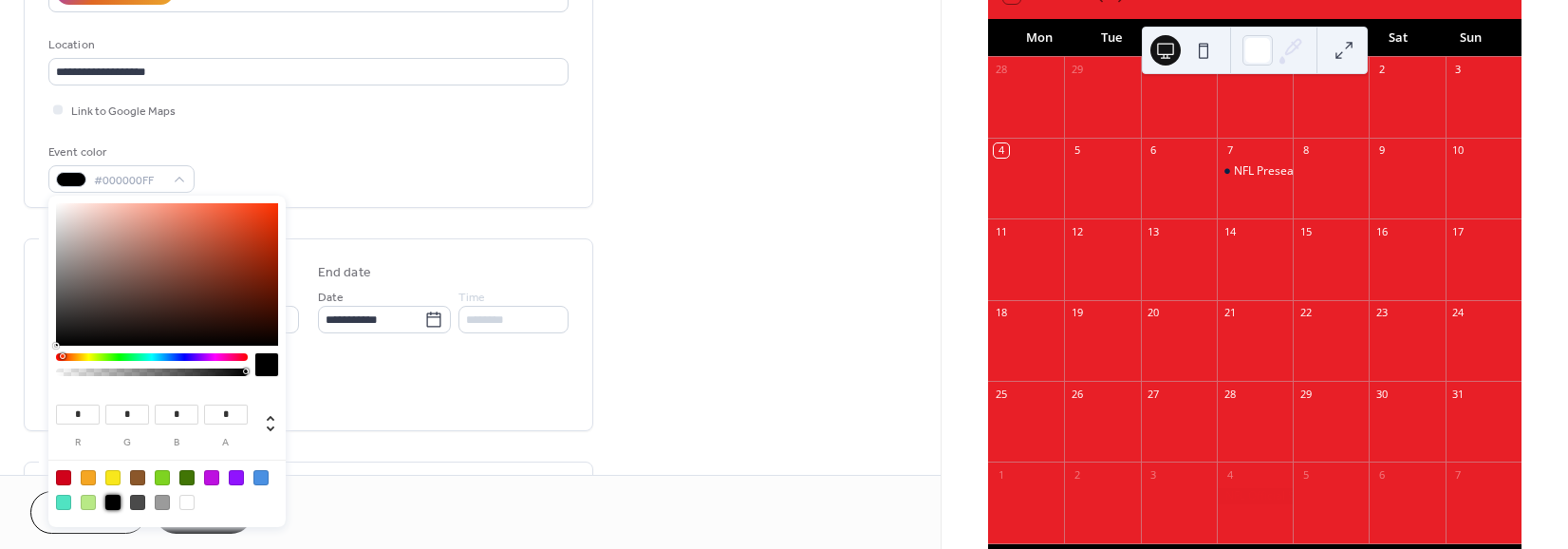 click at bounding box center (113, 502) 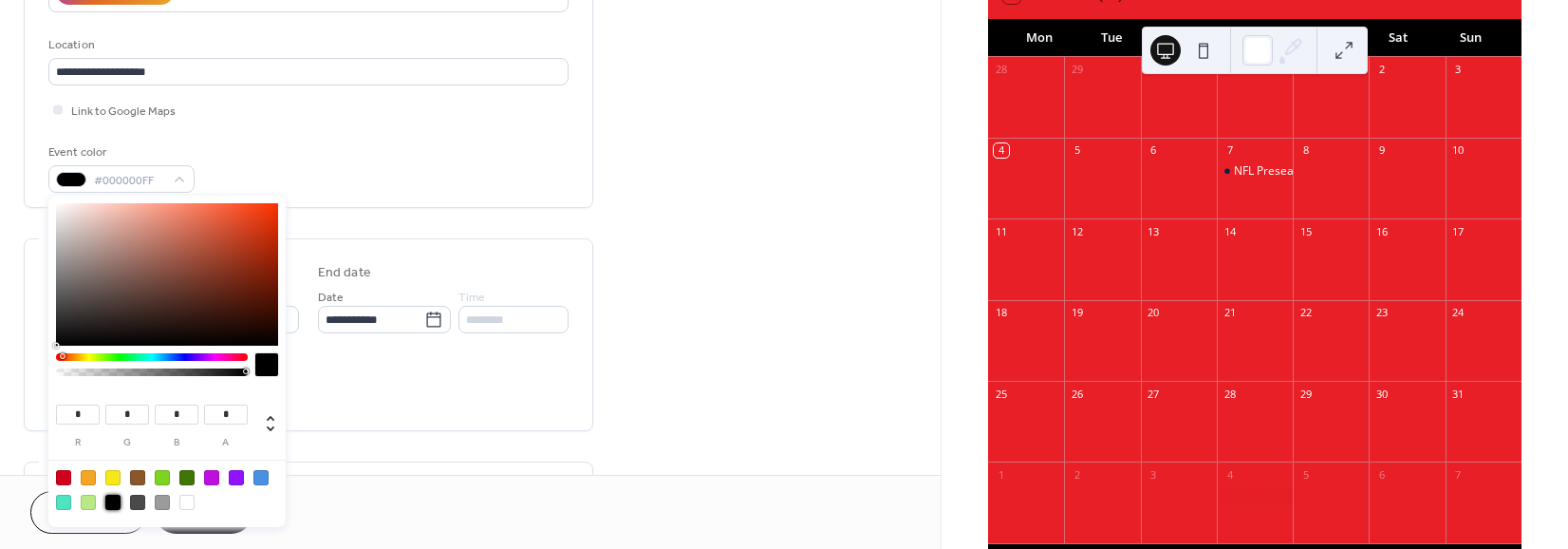 click on "All day Show date only Hide end time" at bounding box center [308, 386] 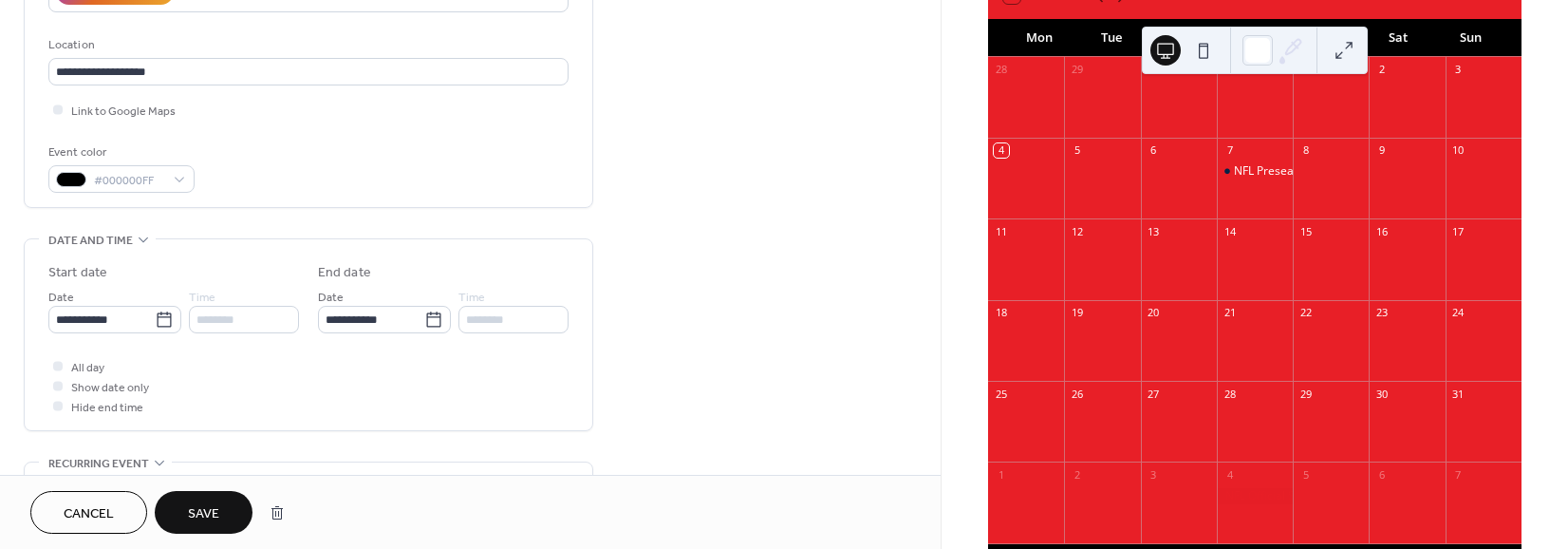 drag, startPoint x: 168, startPoint y: 498, endPoint x: 167, endPoint y: 487, distance: 11.045361 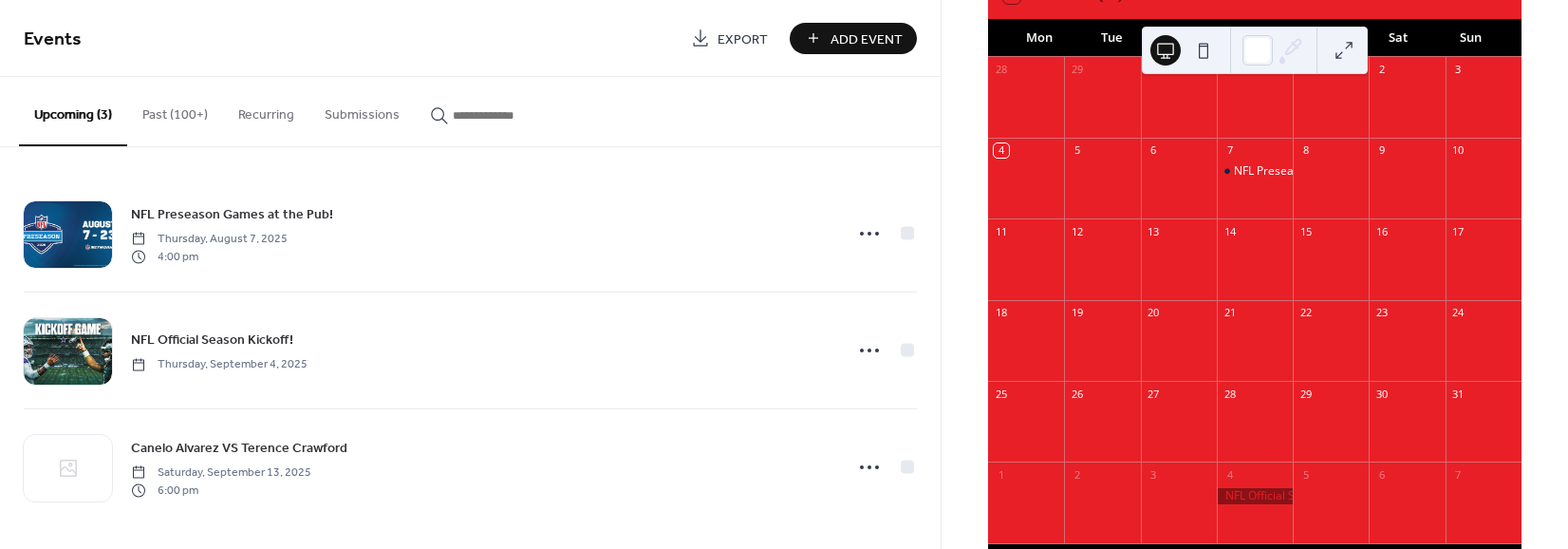 drag, startPoint x: 1254, startPoint y: 503, endPoint x: 717, endPoint y: 105, distance: 668.4108 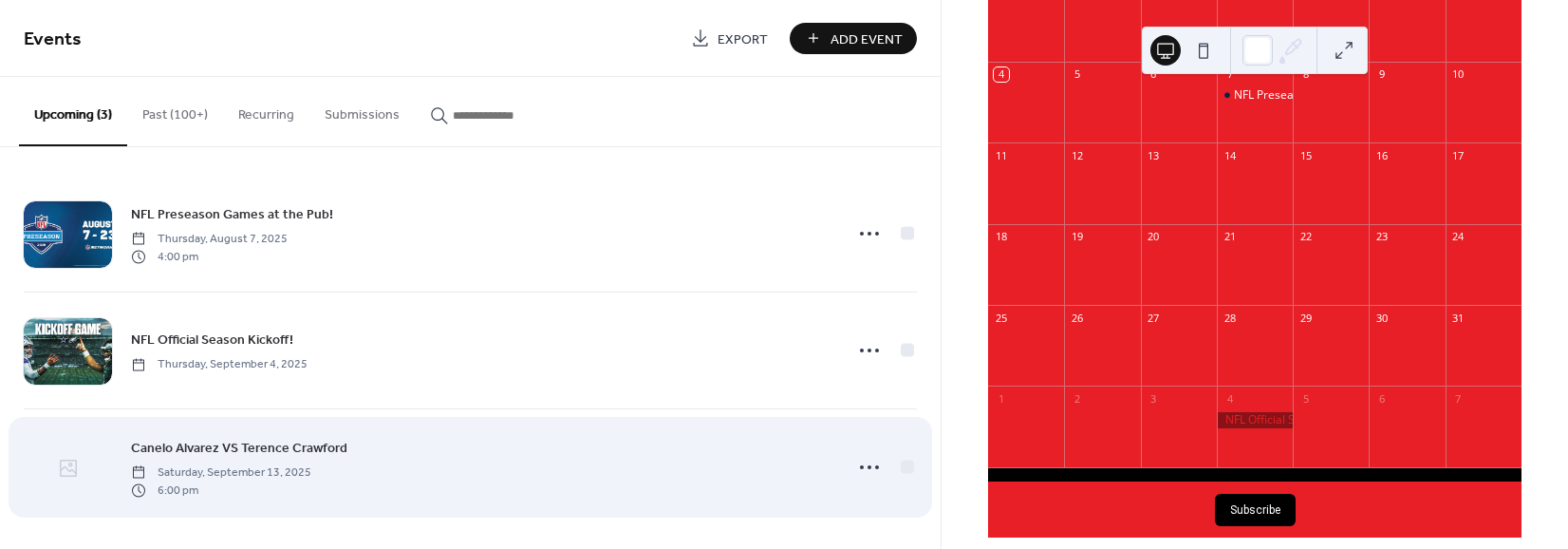 click at bounding box center (67, 468) 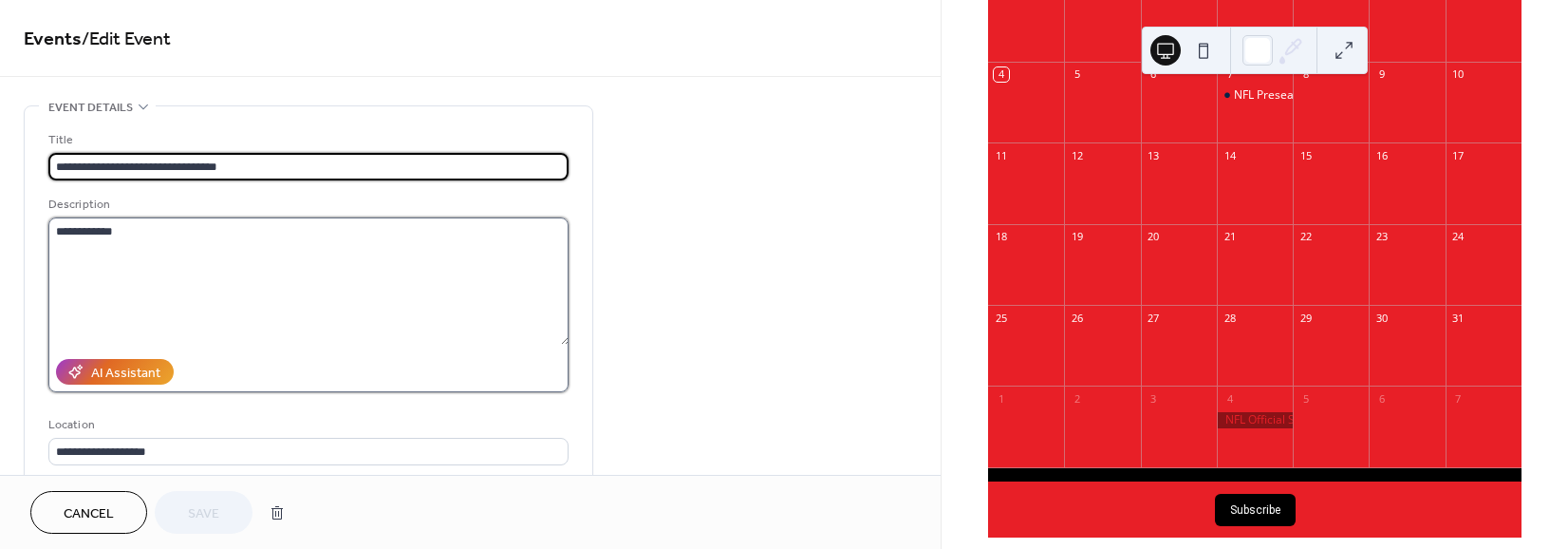 click on "**********" at bounding box center [308, 281] 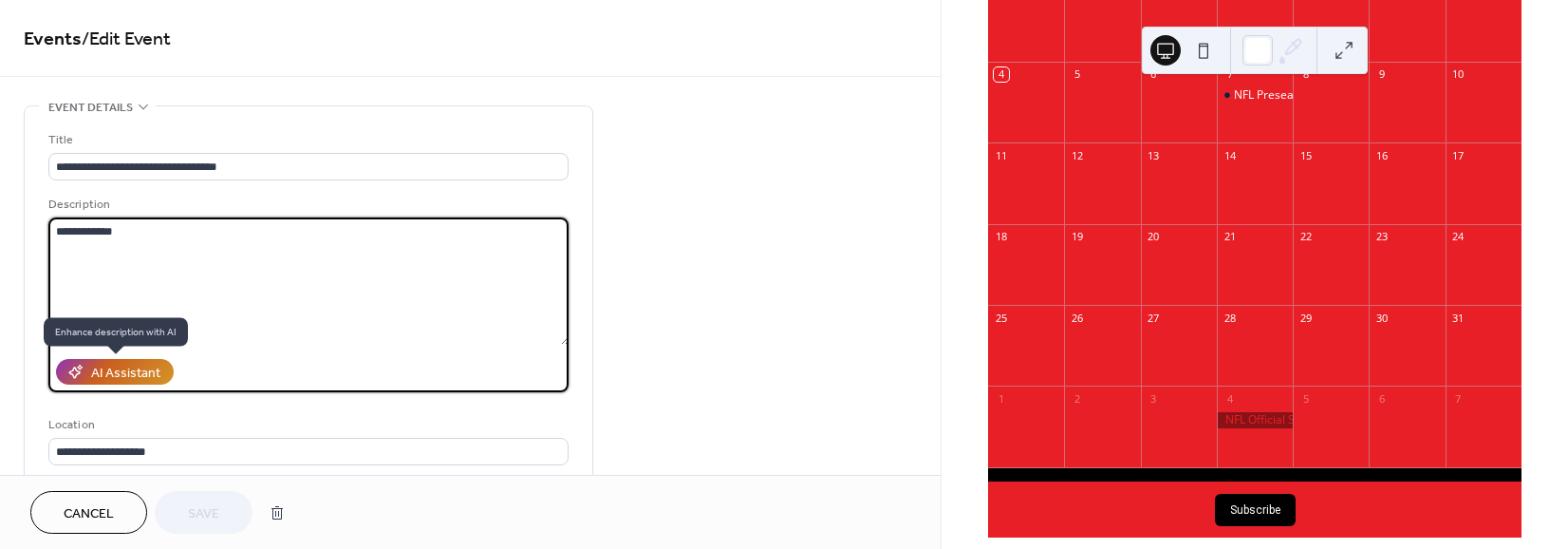 click on "AI Assistant" at bounding box center [125, 373] 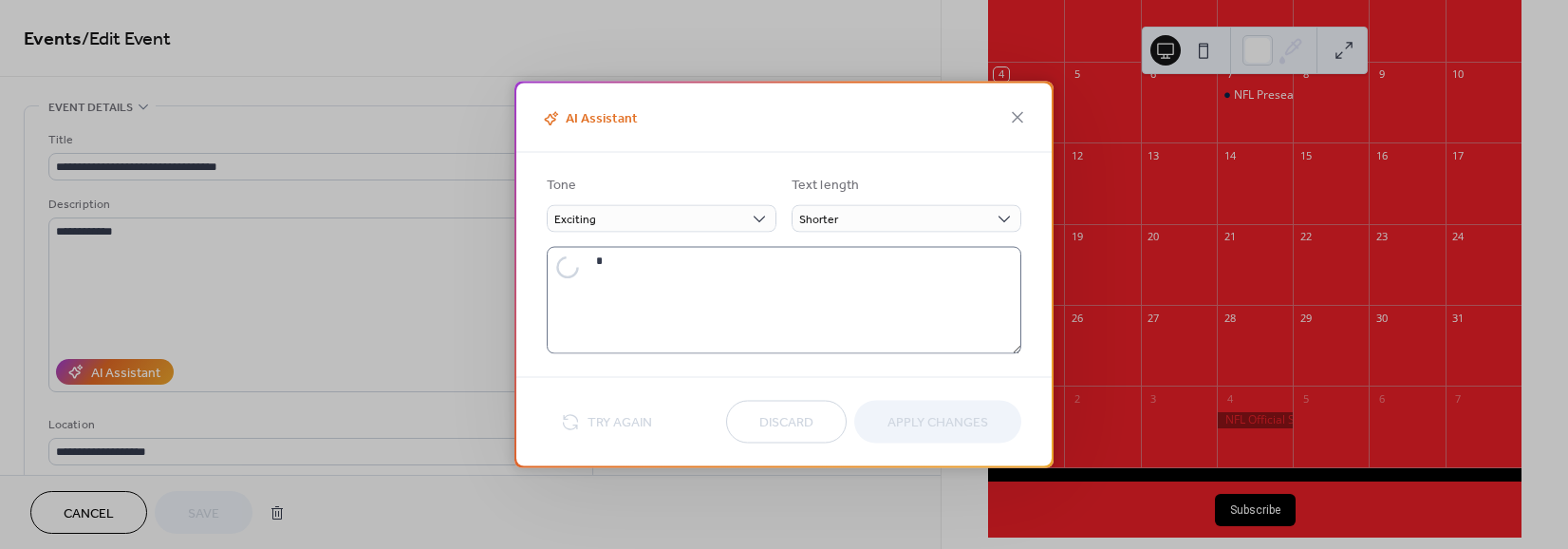 type on "**********" 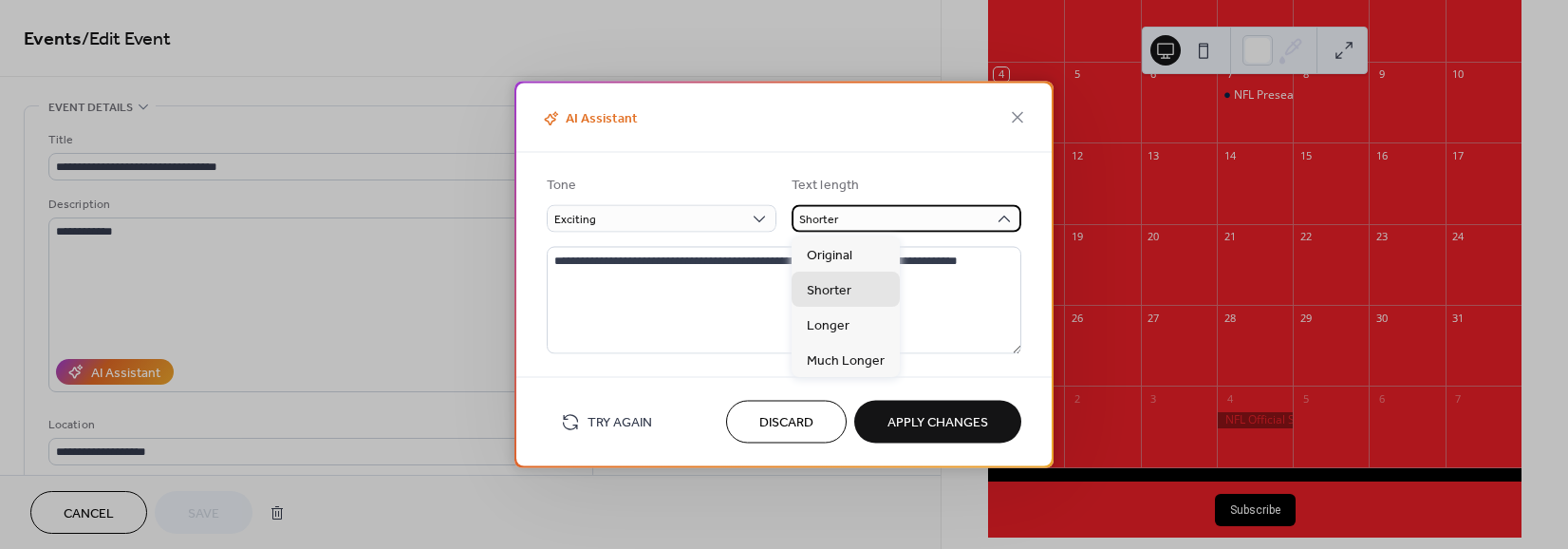 click on "Shorter" at bounding box center [906, 218] 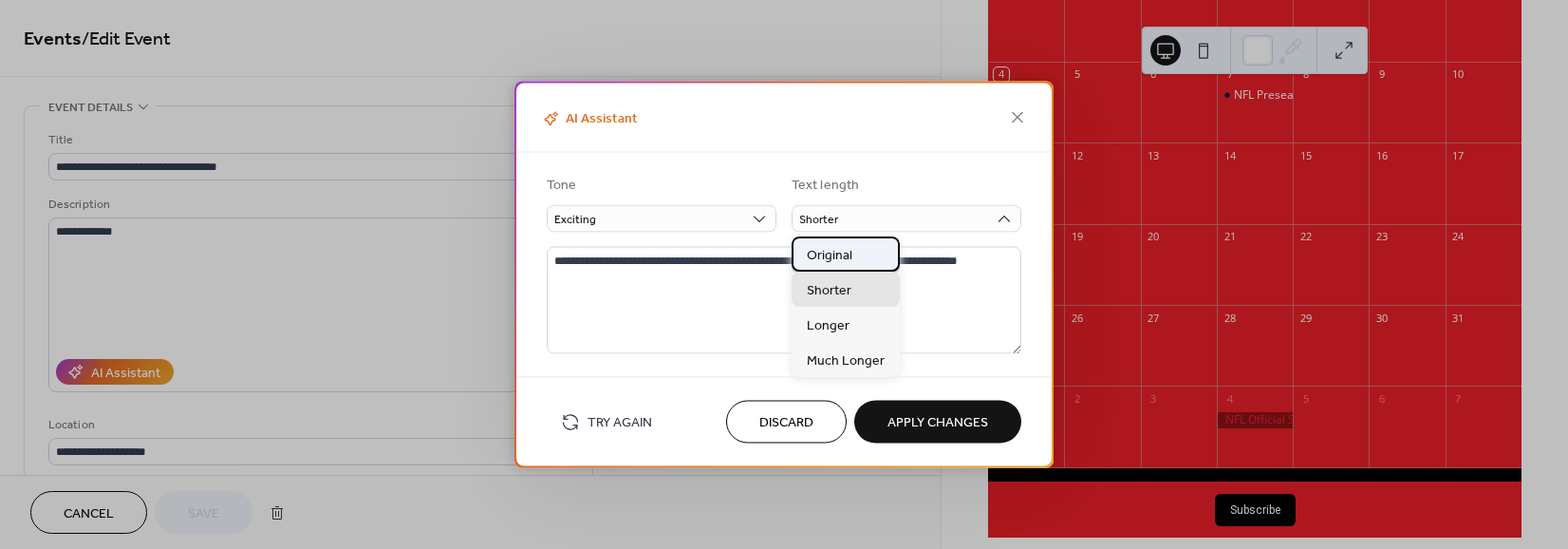 click on "Original" at bounding box center (830, 255) 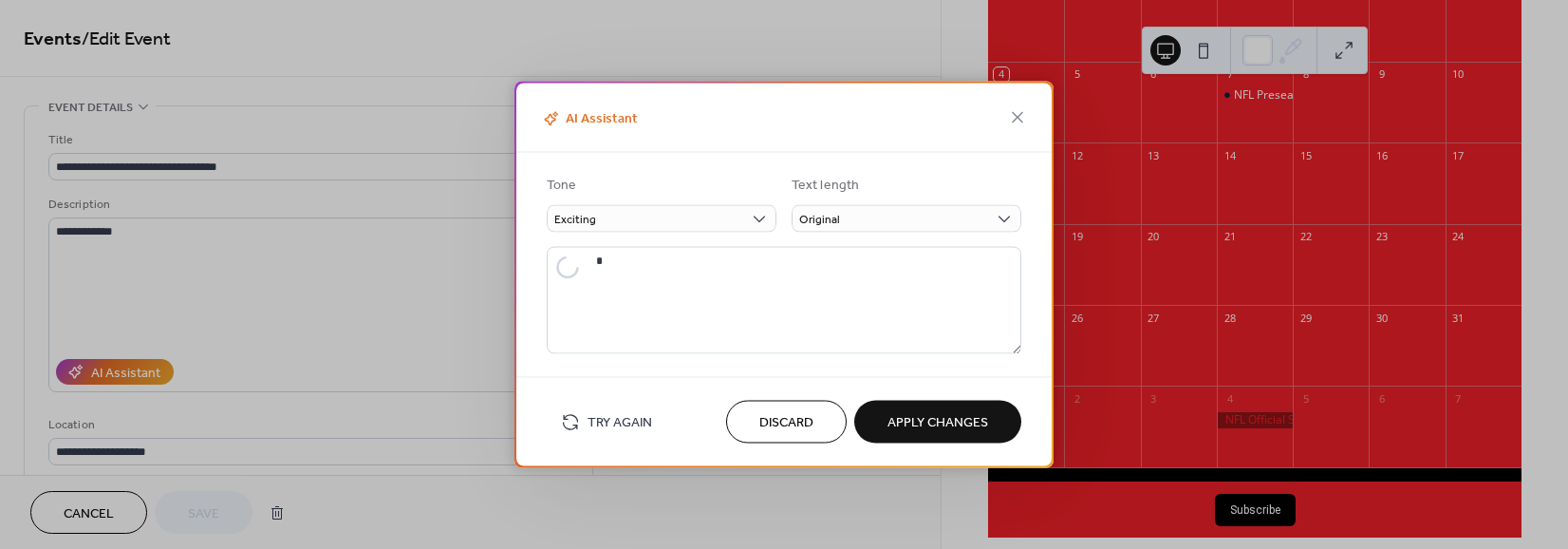 type on "**********" 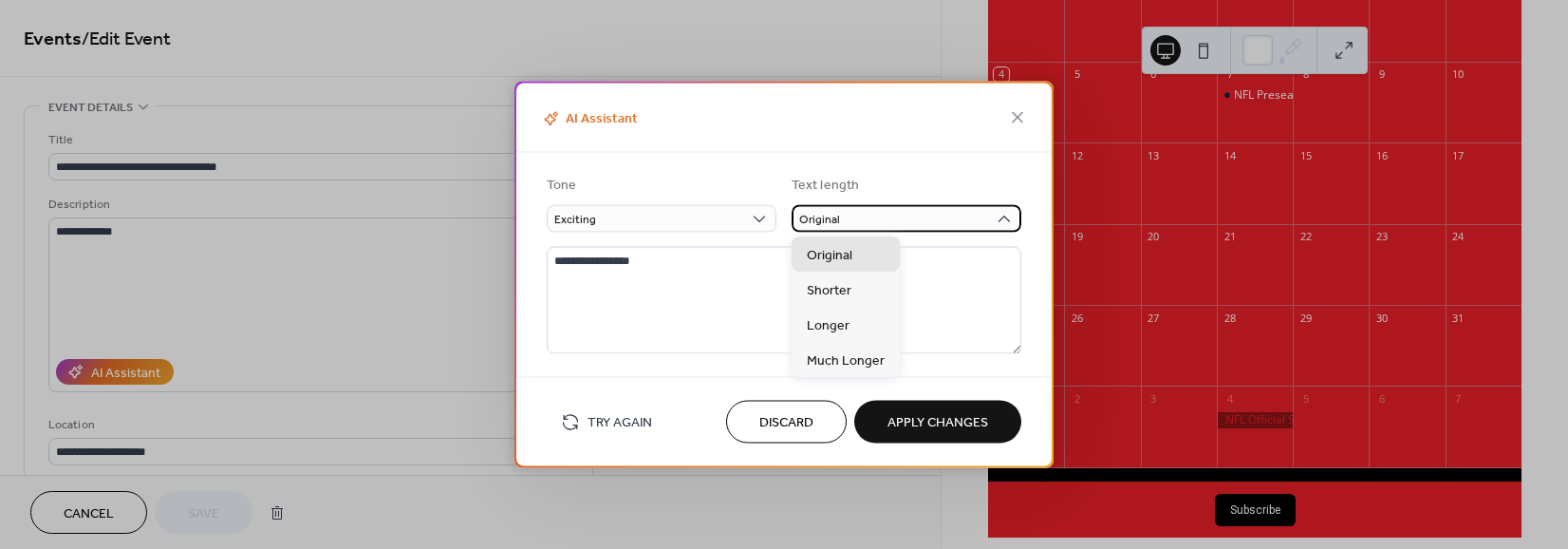 click on "Original" at bounding box center (906, 218) 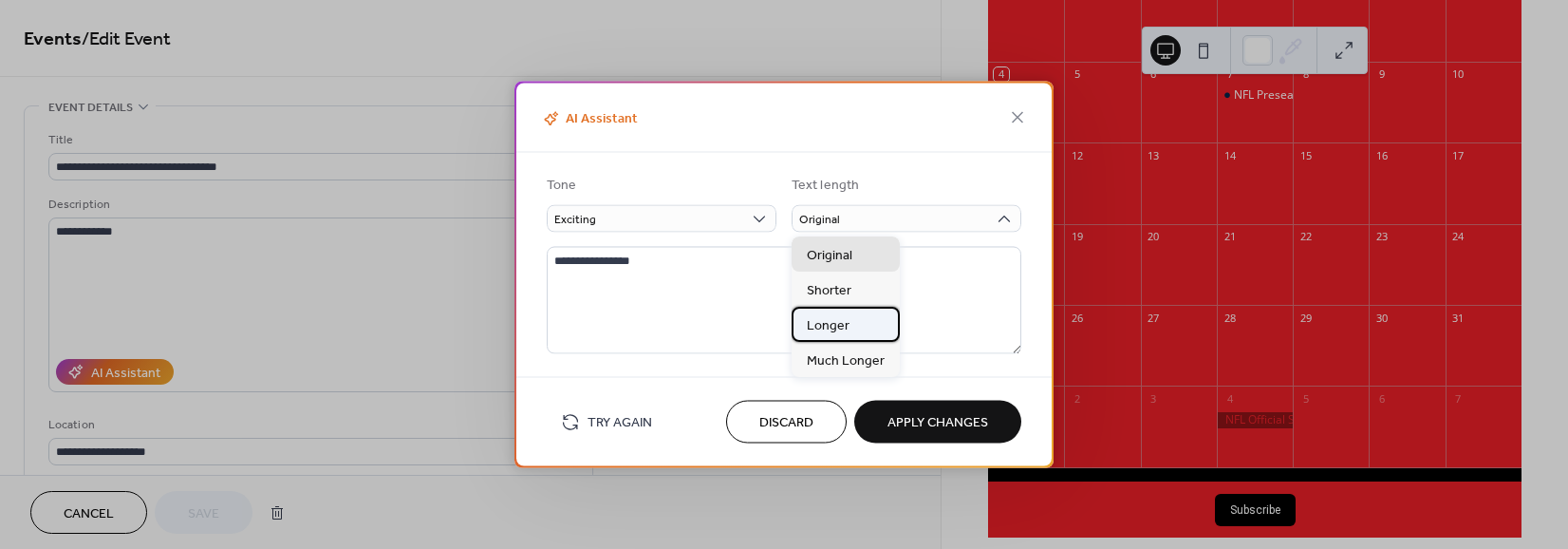 click on "Longer" at bounding box center (846, 324) 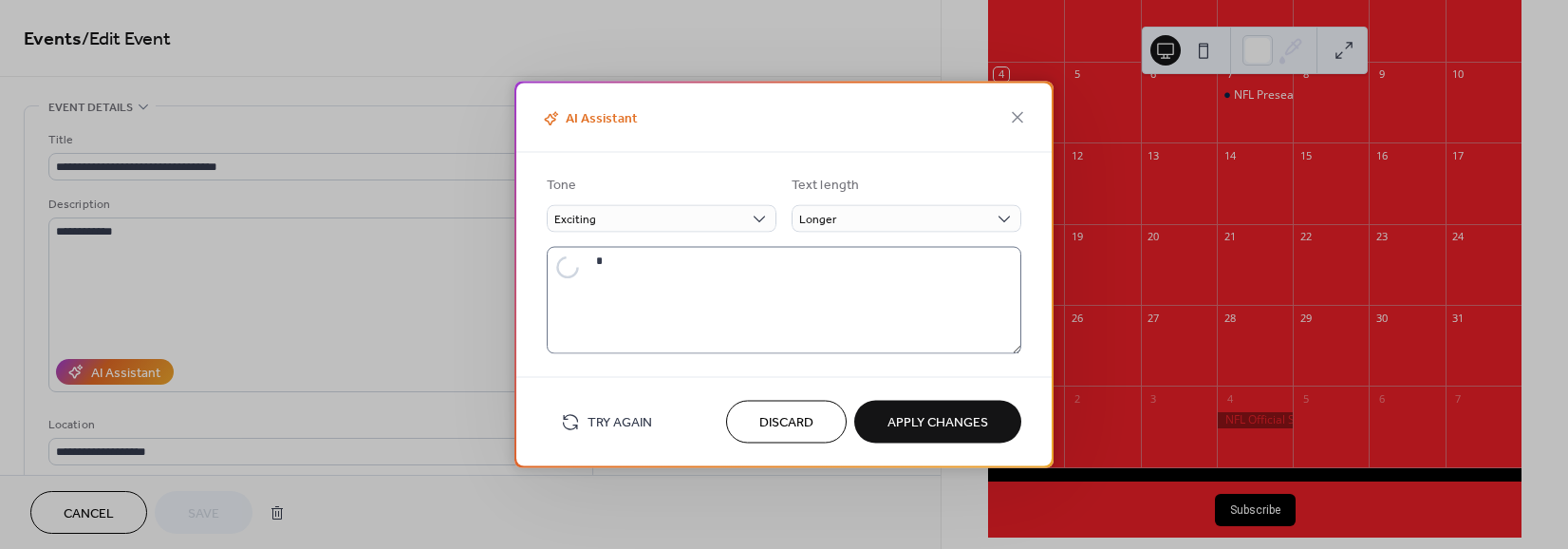 type on "**********" 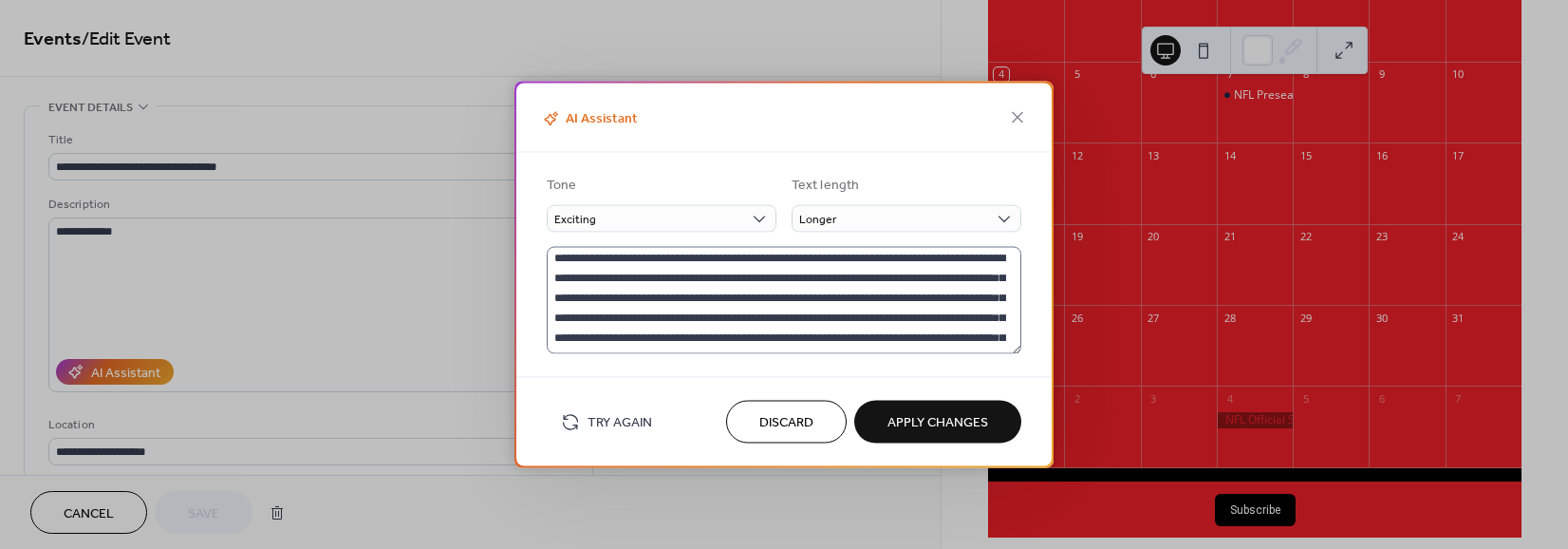 scroll, scrollTop: 0, scrollLeft: 0, axis: both 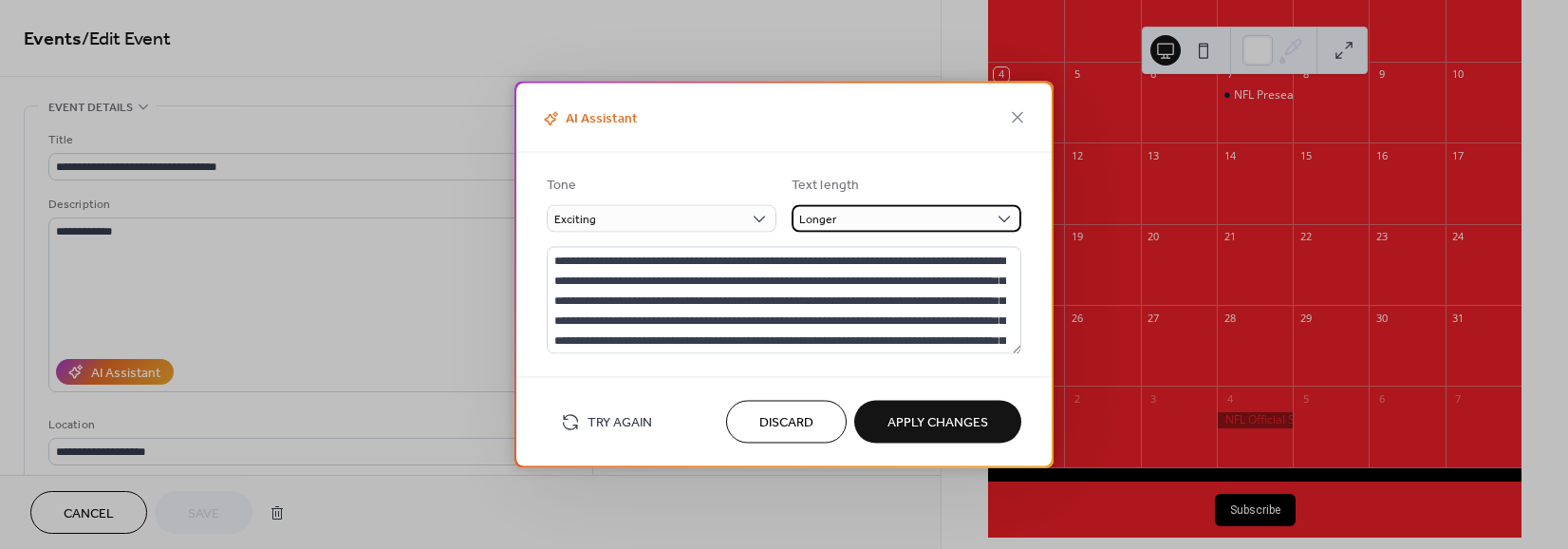 click on "Longer" at bounding box center (906, 218) 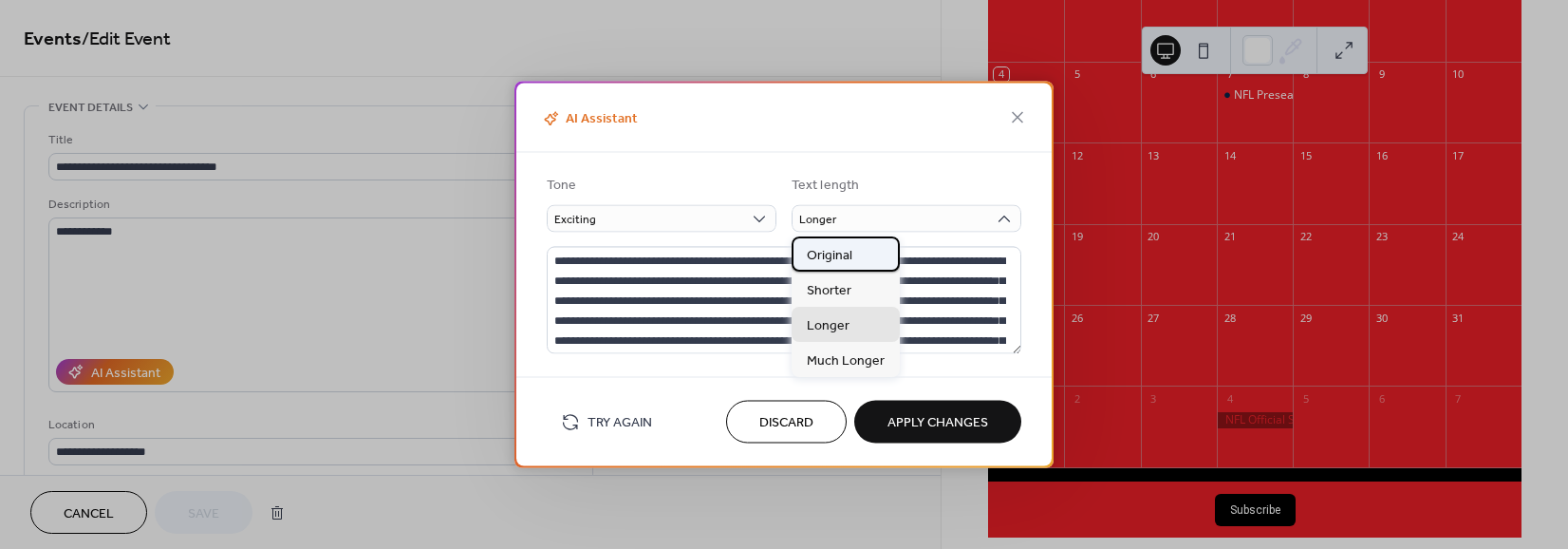 click on "Original" at bounding box center [830, 255] 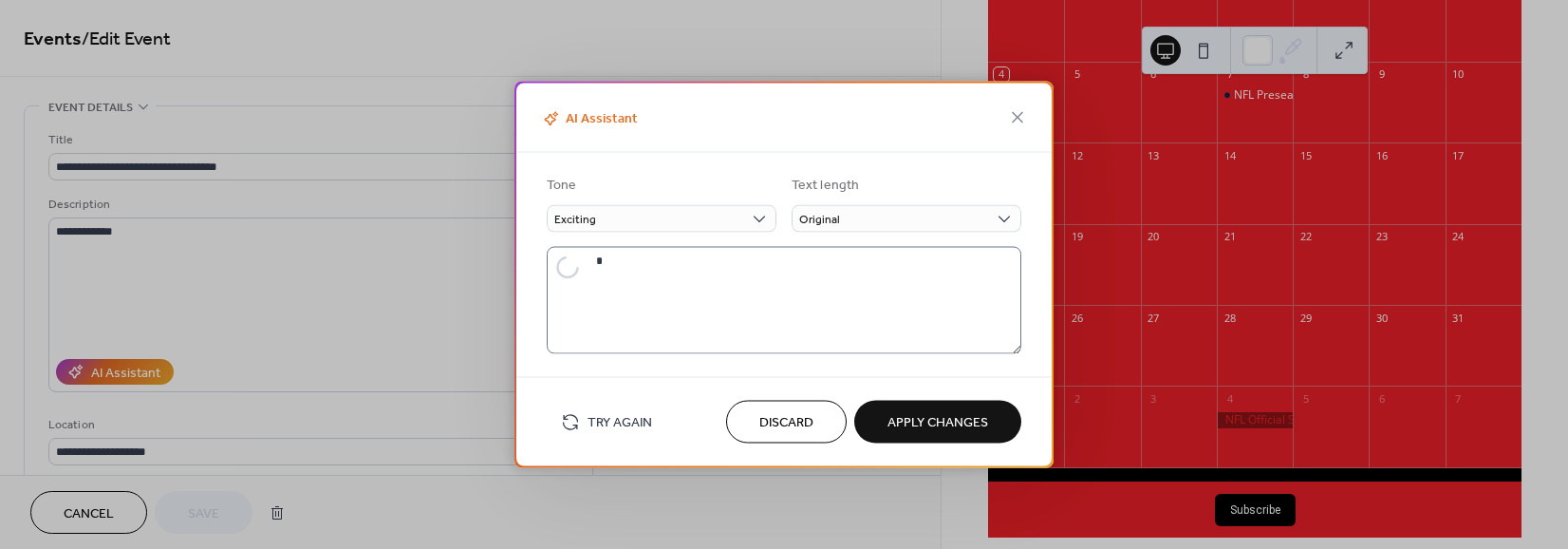 type on "**********" 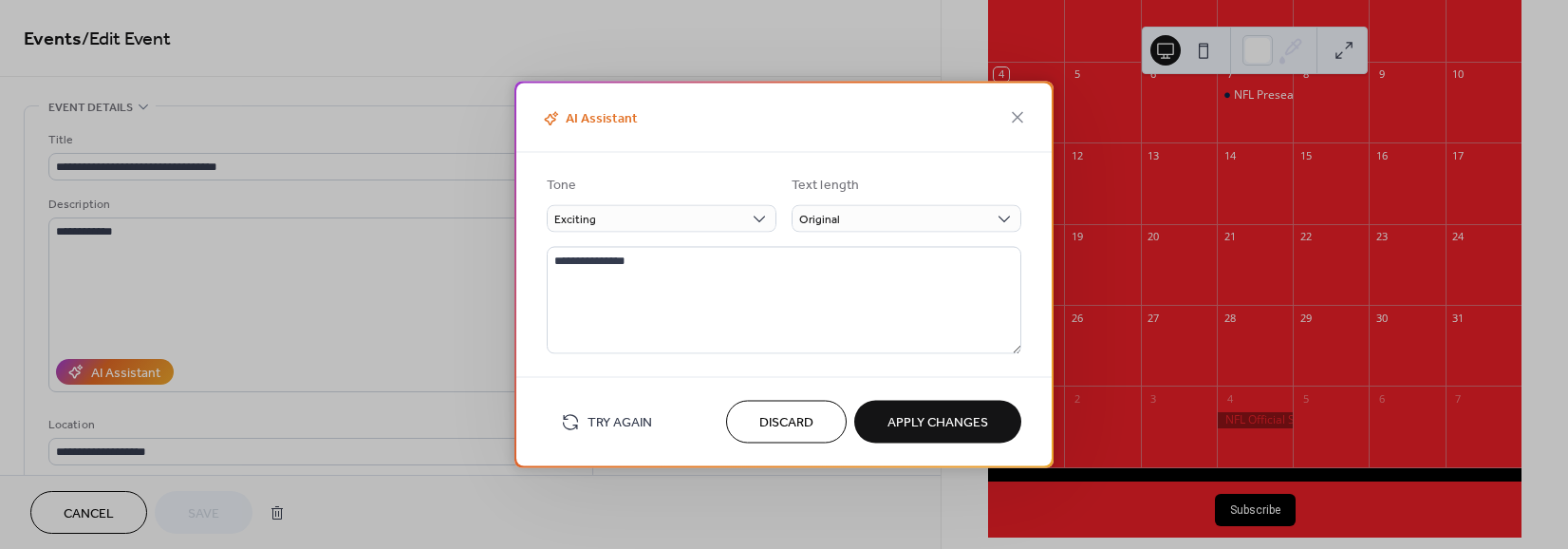 click on "Discard" at bounding box center (786, 422) 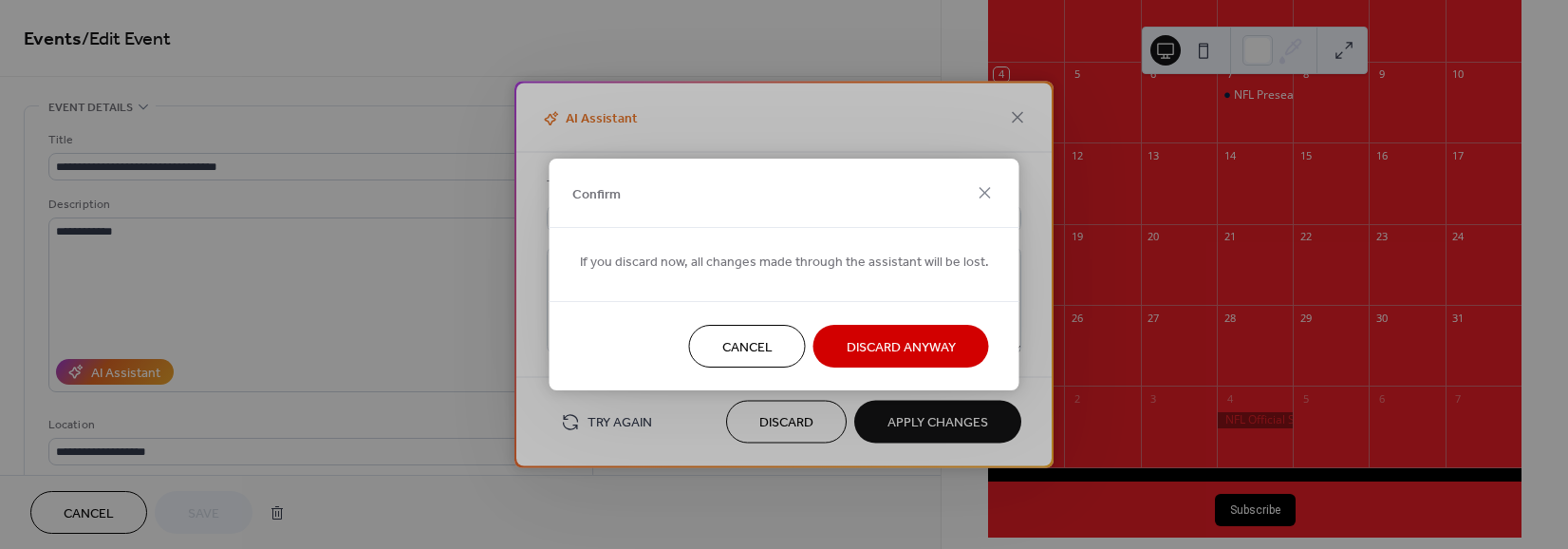 drag, startPoint x: 943, startPoint y: 352, endPoint x: 892, endPoint y: 328, distance: 56.364883 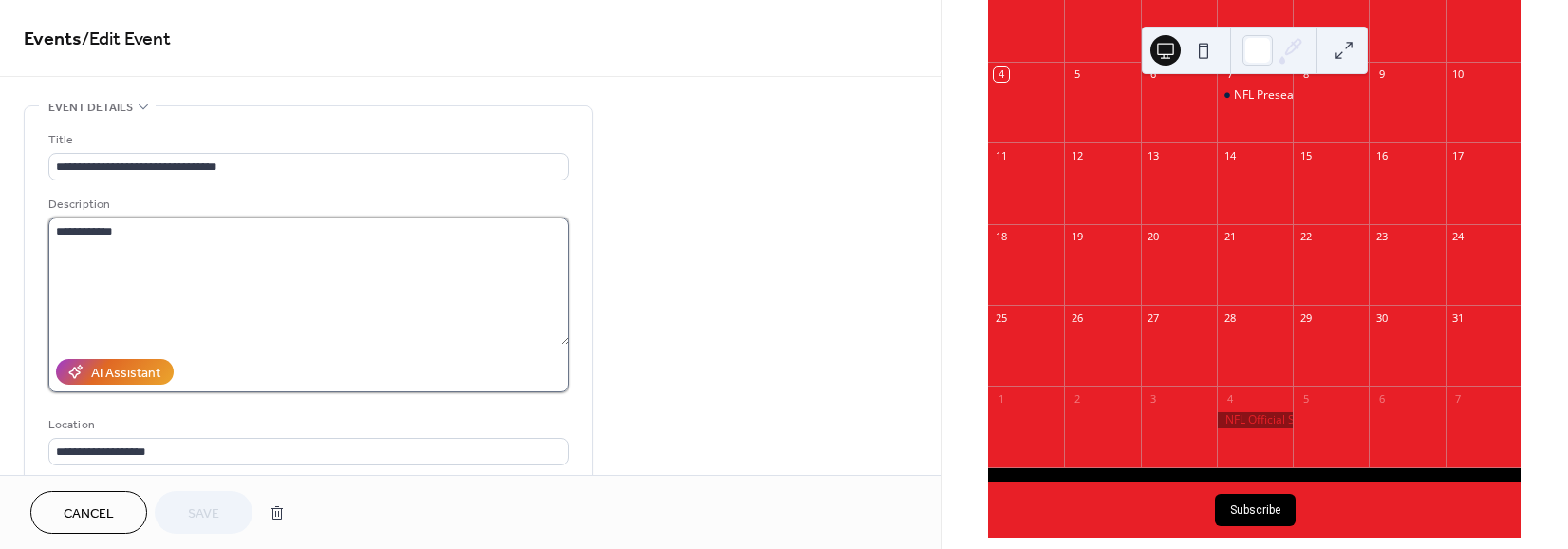 click on "**********" at bounding box center [308, 281] 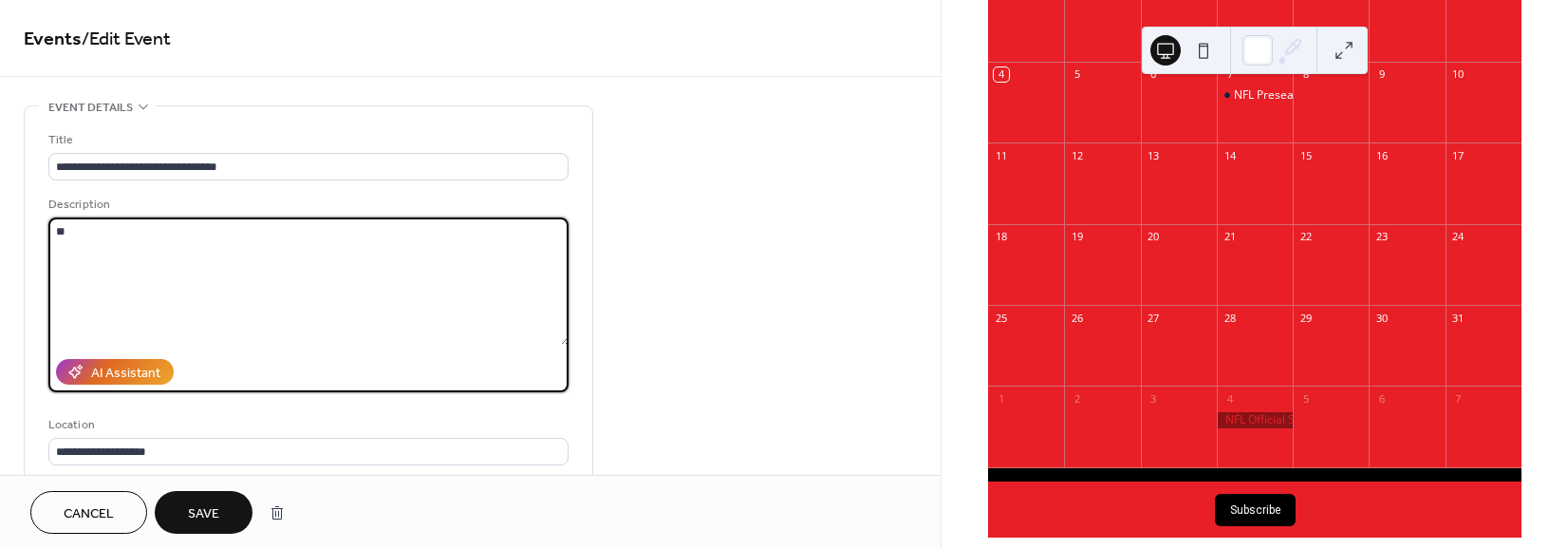 type on "*" 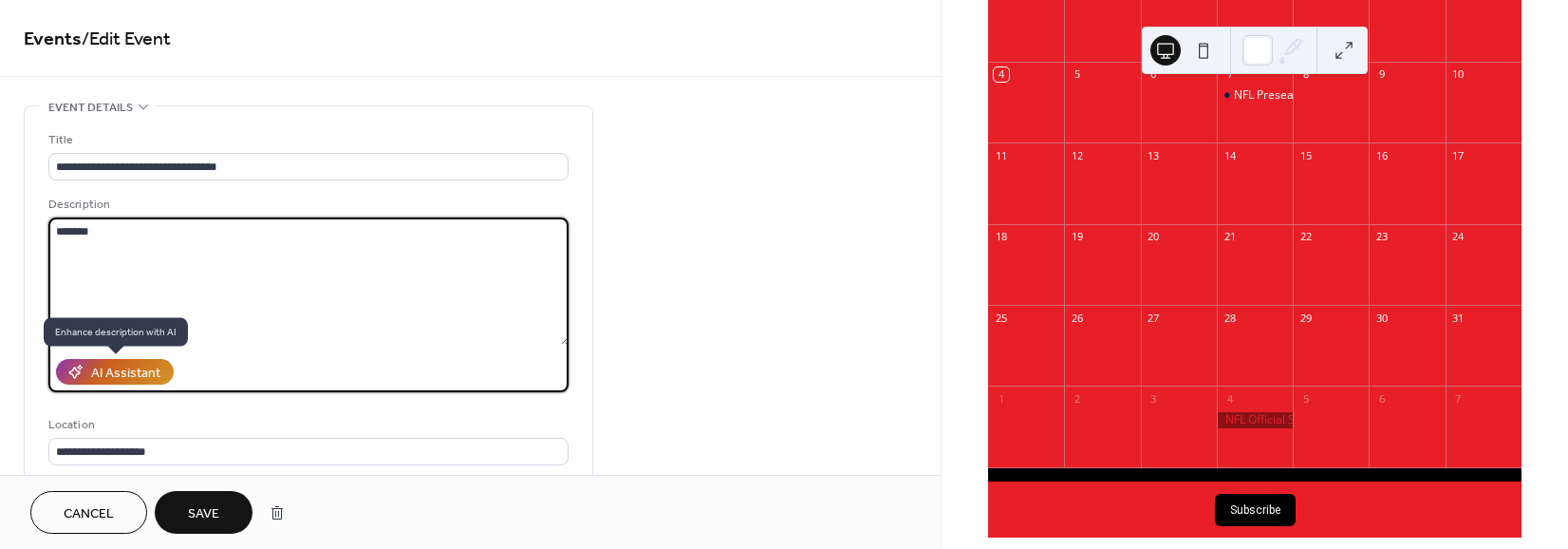 type on "******" 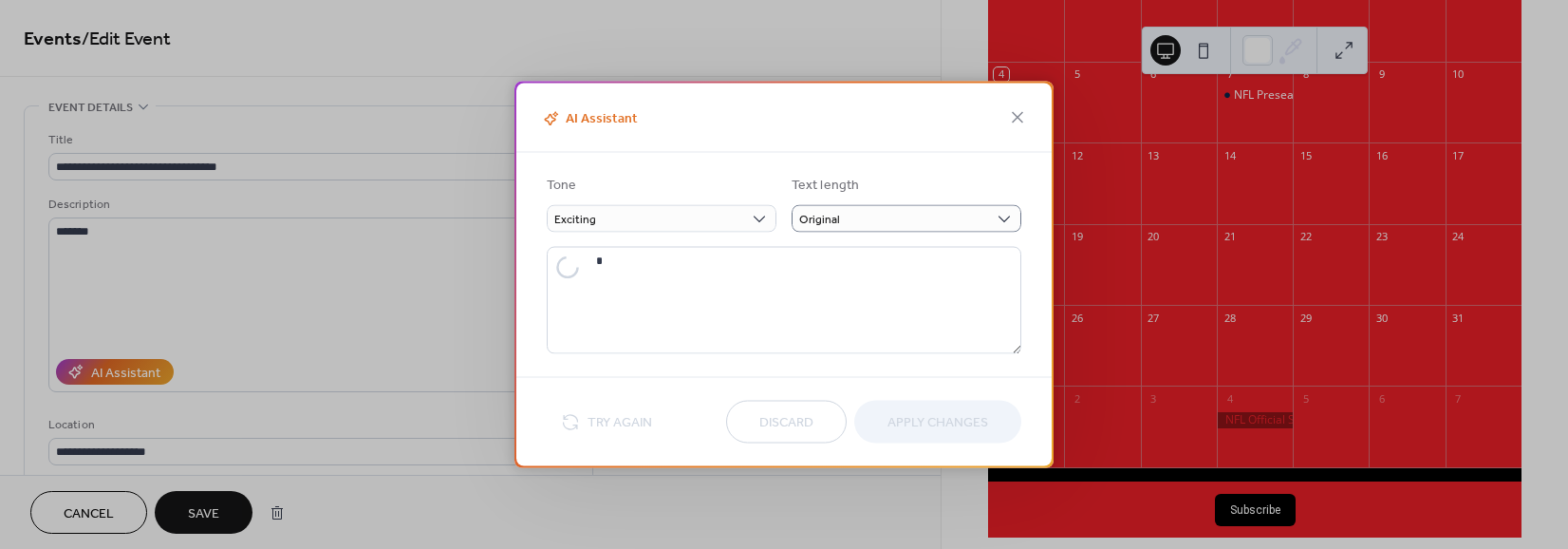 type on "**********" 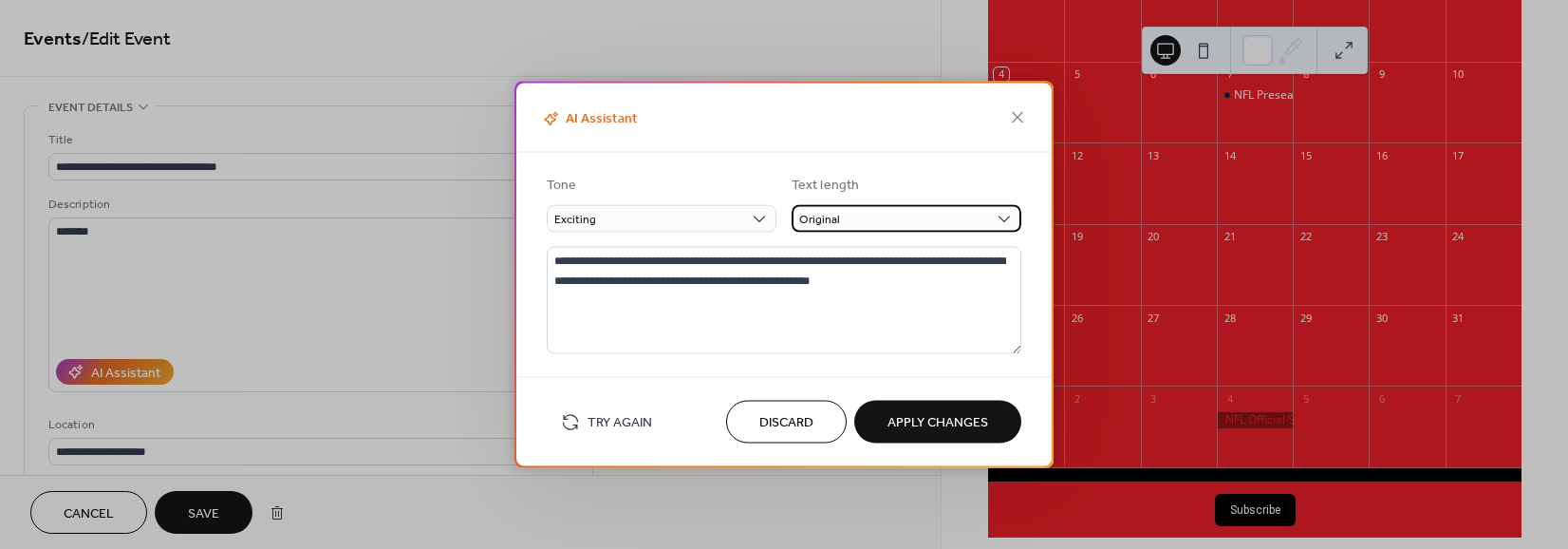 click on "Original" at bounding box center (906, 218) 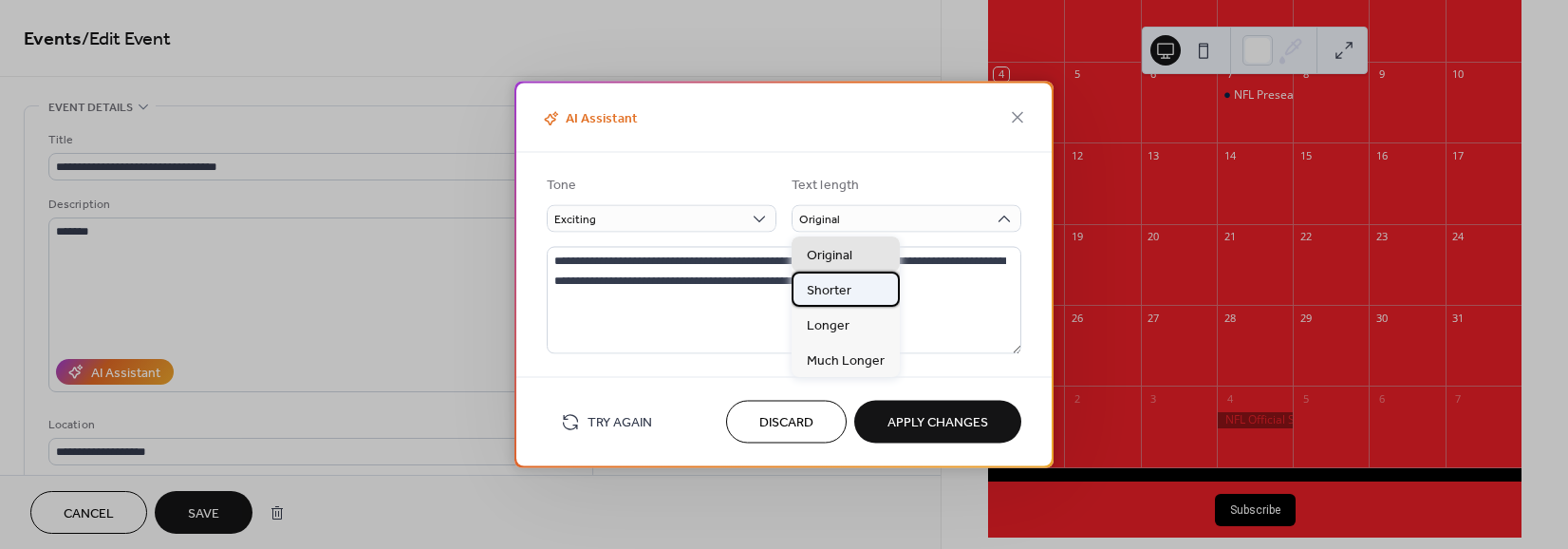 click on "Shorter" at bounding box center [846, 289] 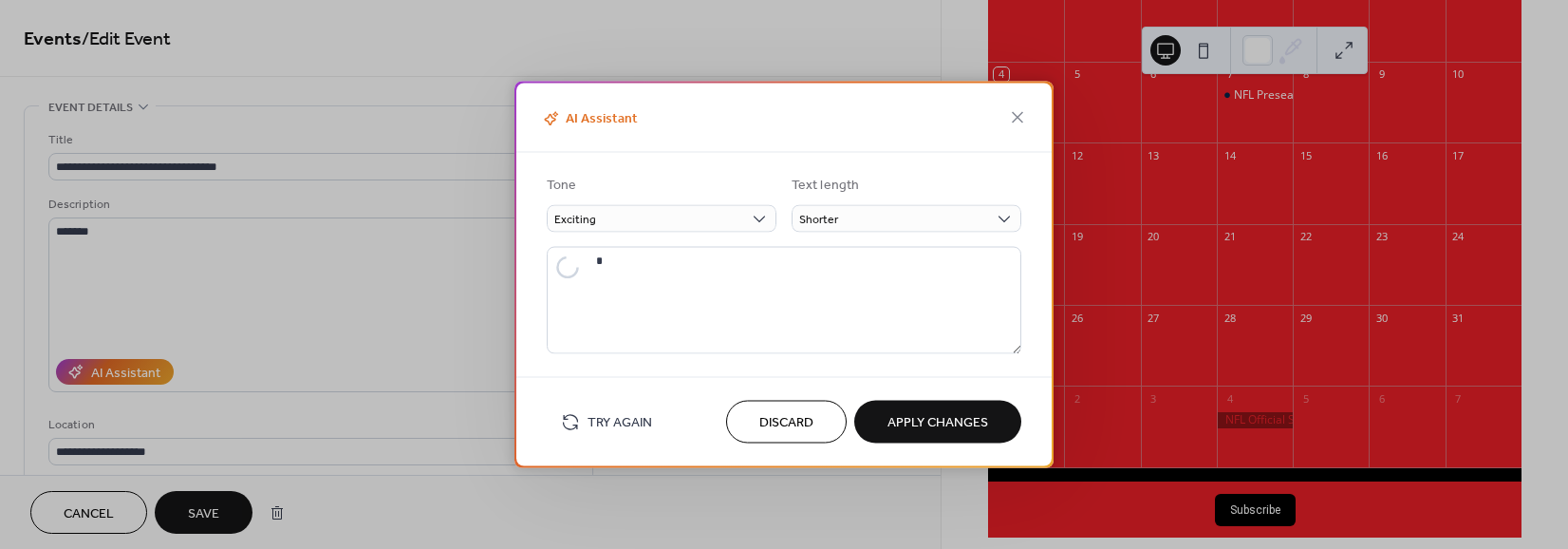 type on "**********" 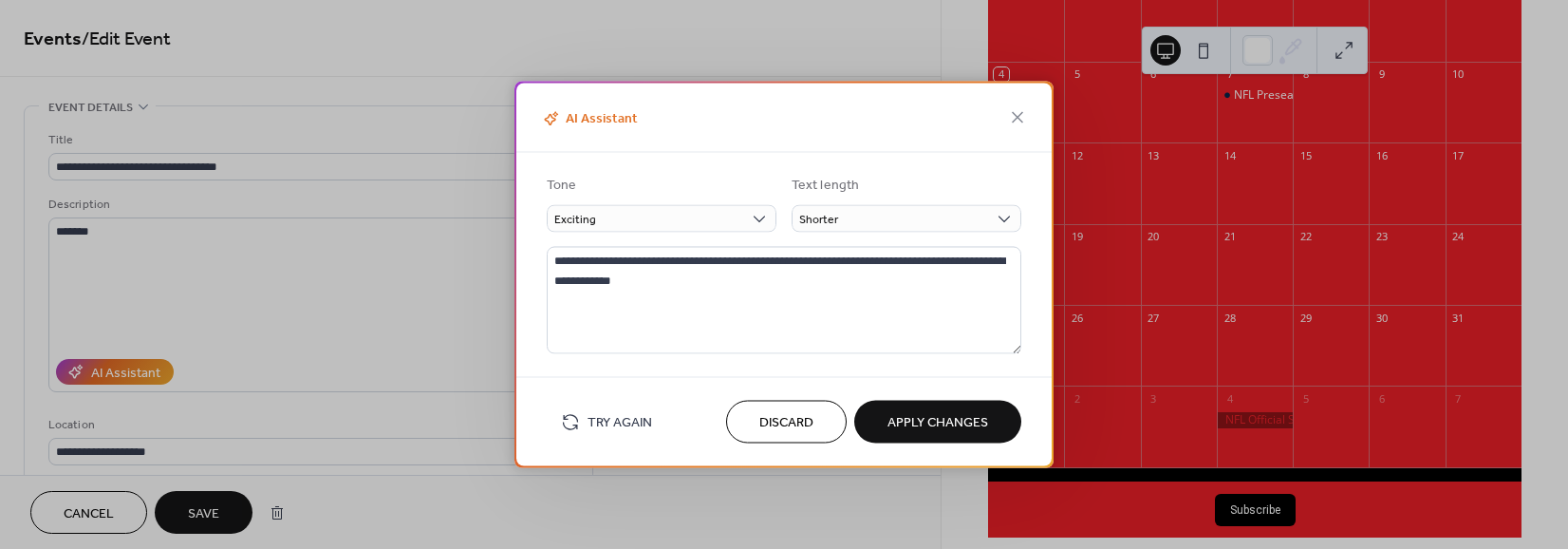 click on "Apply Changes" at bounding box center [938, 423] 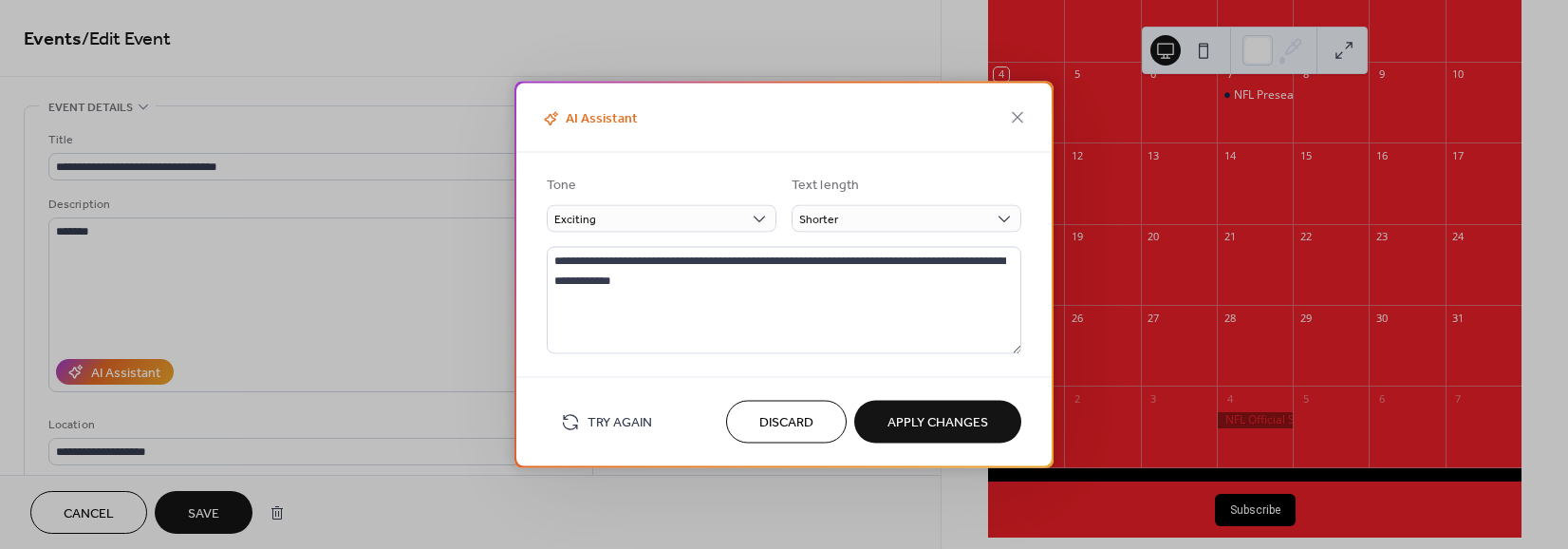 type on "**********" 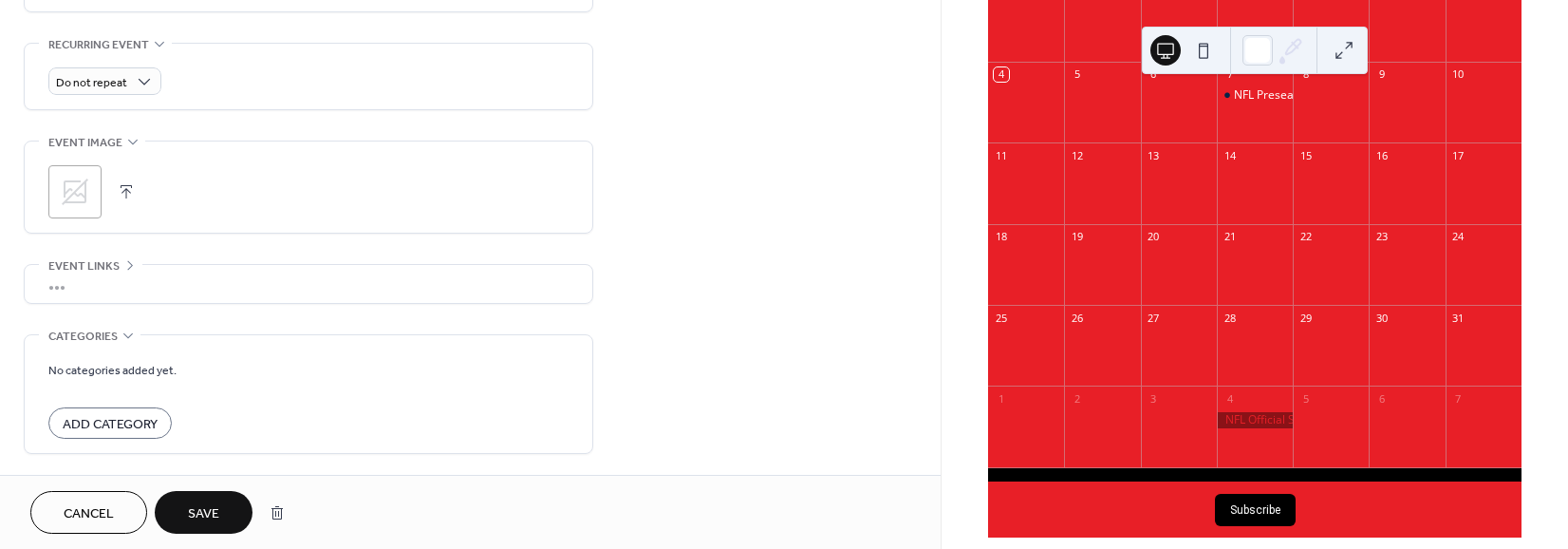 scroll, scrollTop: 836, scrollLeft: 0, axis: vertical 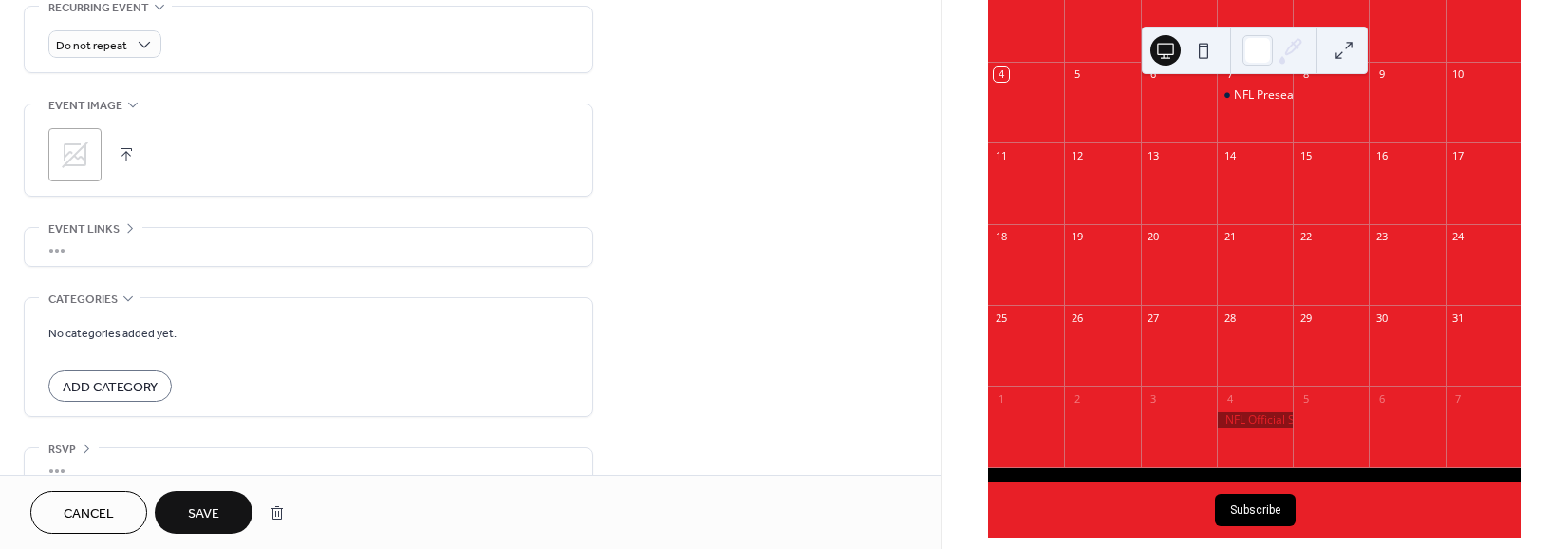click 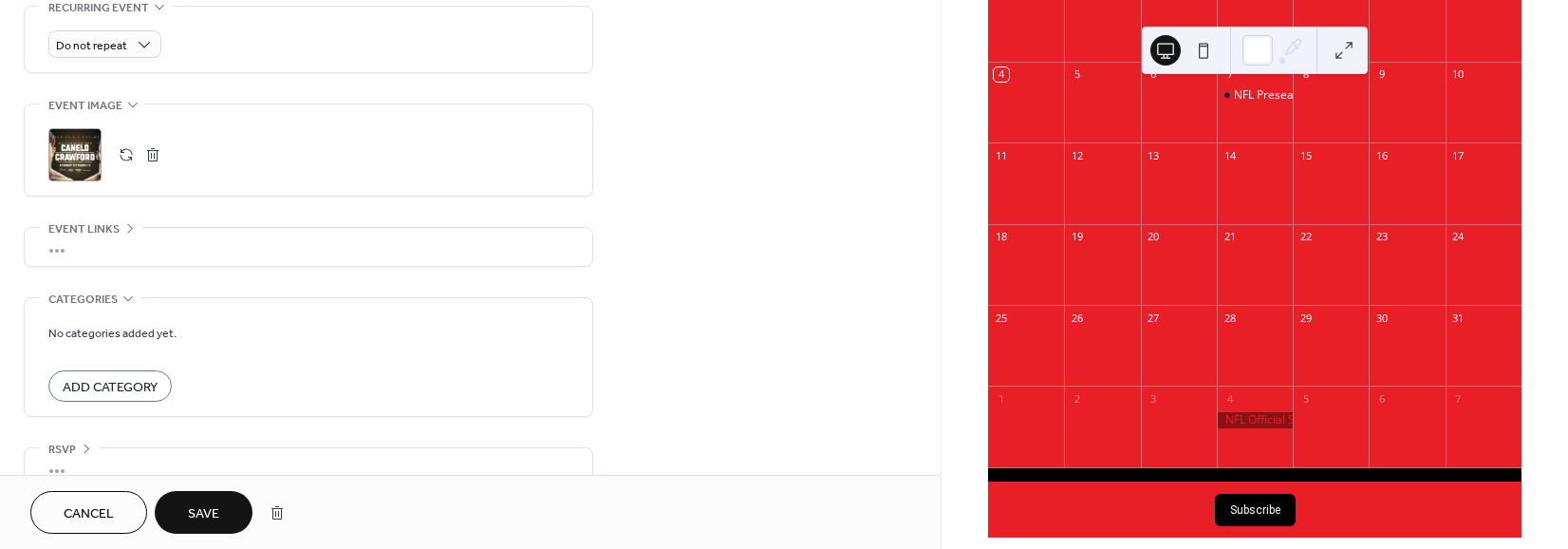 click on "Save" at bounding box center (203, 514) 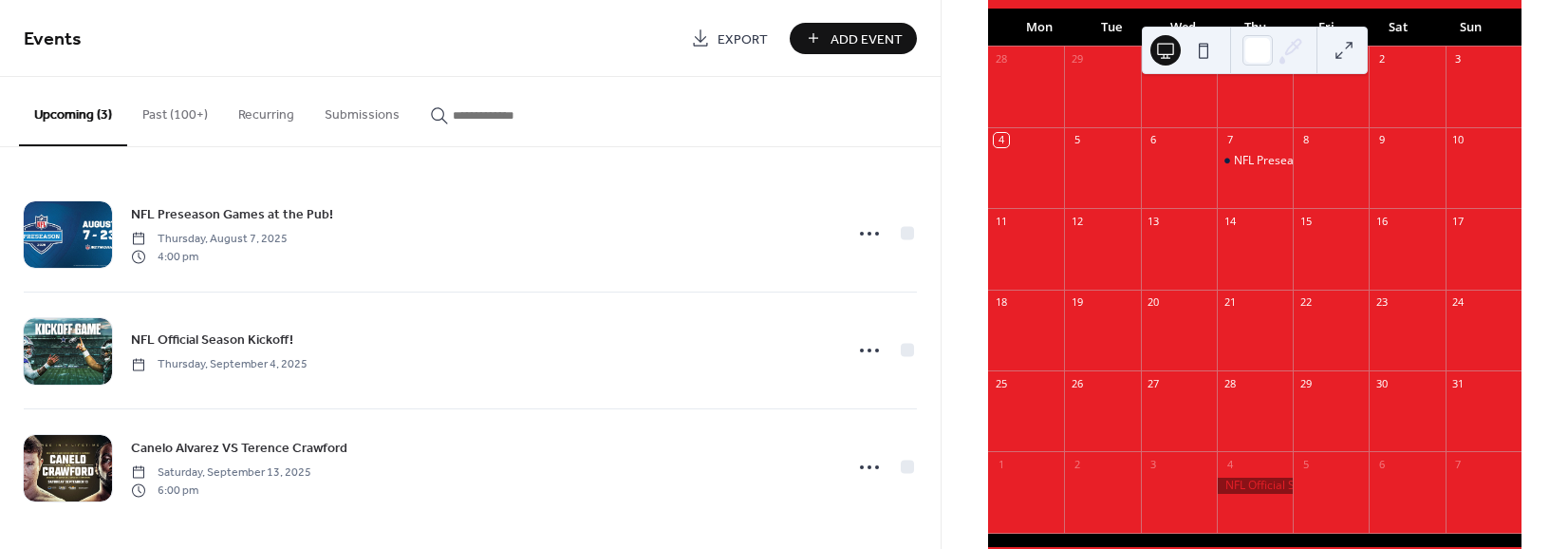 scroll, scrollTop: 104, scrollLeft: 0, axis: vertical 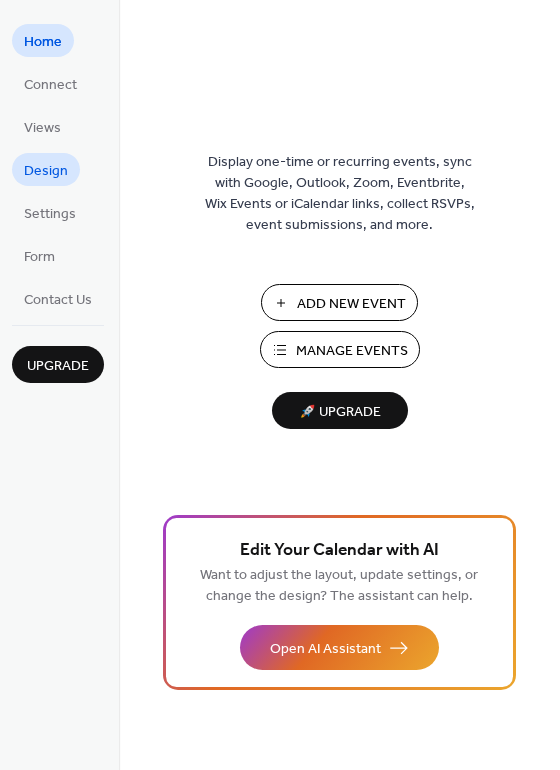 click on "Design" at bounding box center (46, 171) 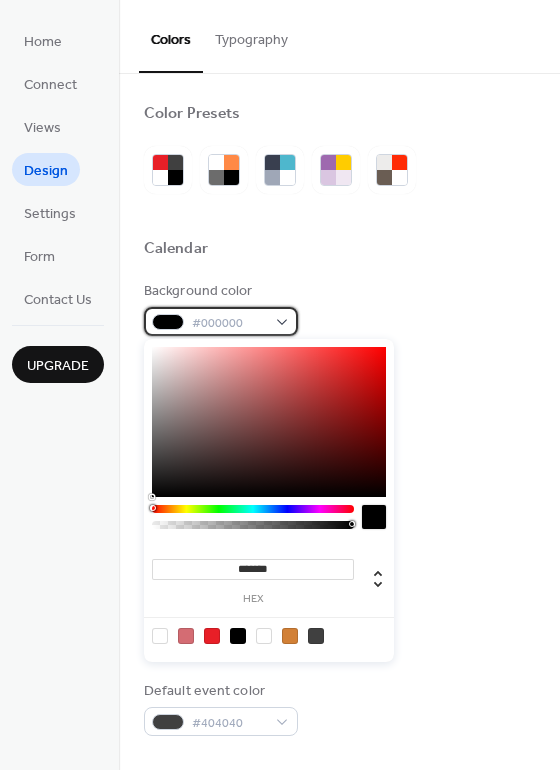 click on "#000000" at bounding box center (229, 323) 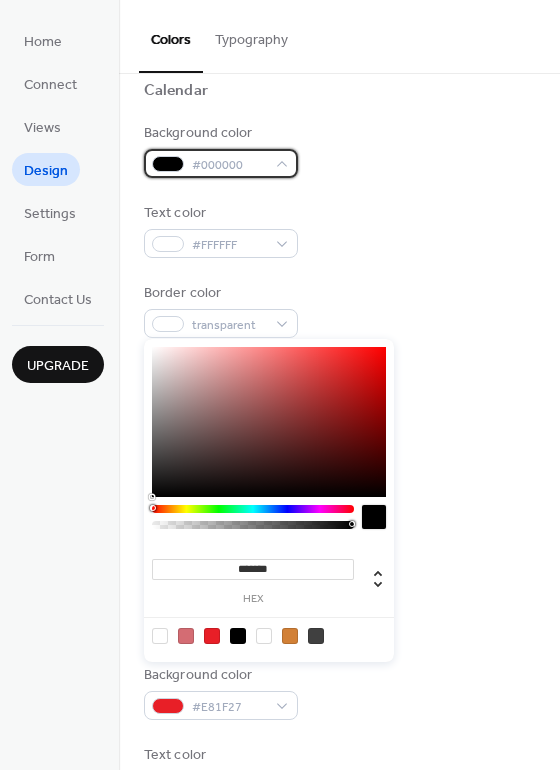 scroll, scrollTop: 160, scrollLeft: 0, axis: vertical 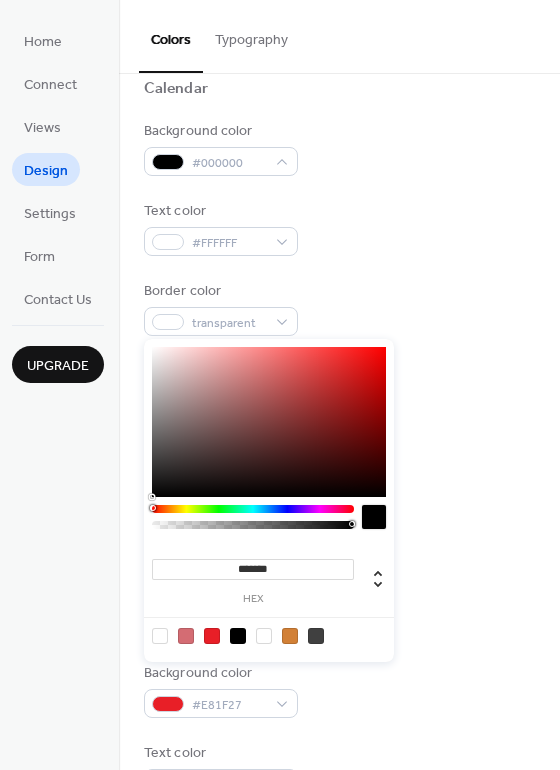 type on "*******" 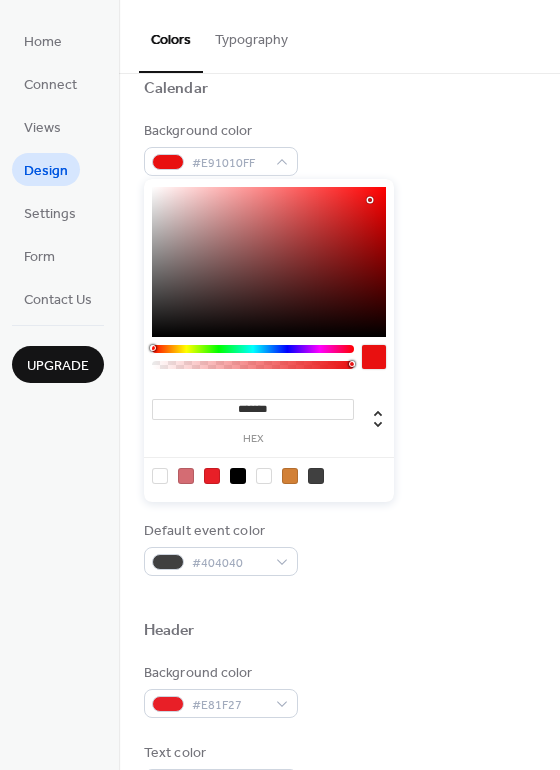 click on "******* hex" at bounding box center [269, 340] 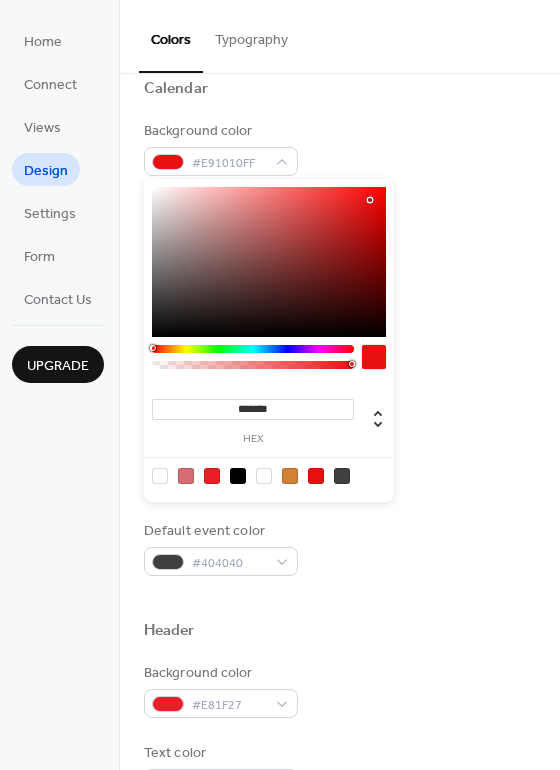 click on "Border color transparent" at bounding box center [339, 308] 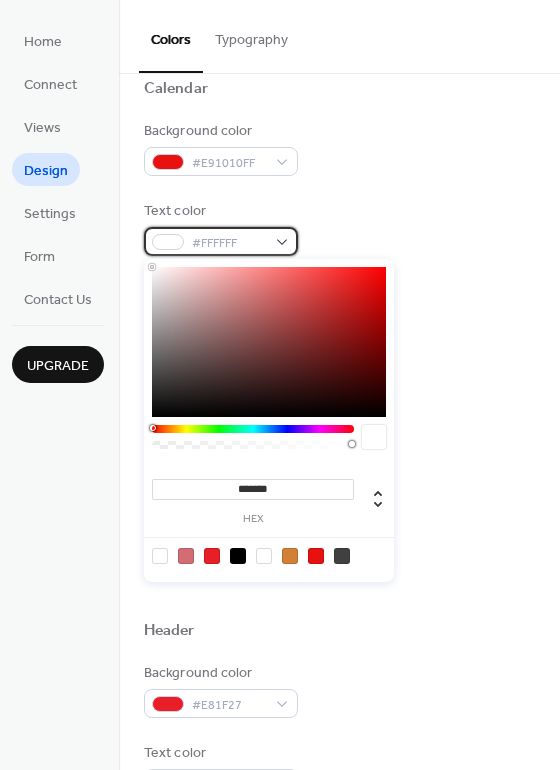 click on "#FFFFFF" at bounding box center [221, 241] 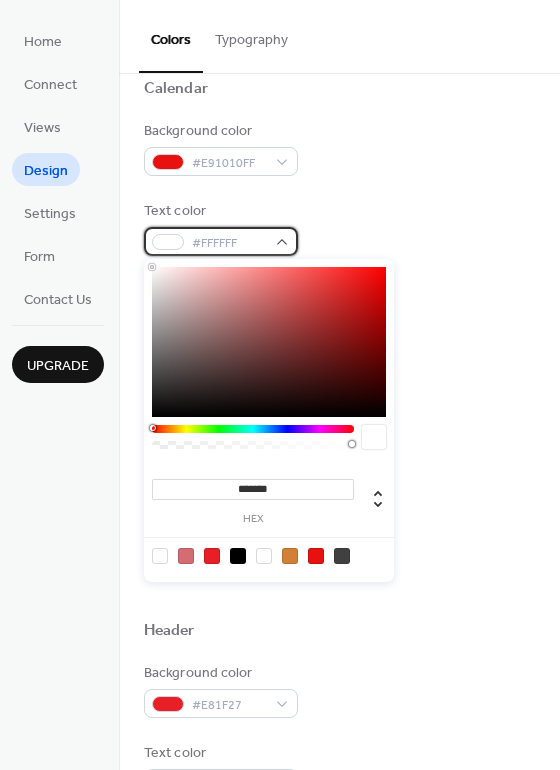 click at bounding box center (168, 242) 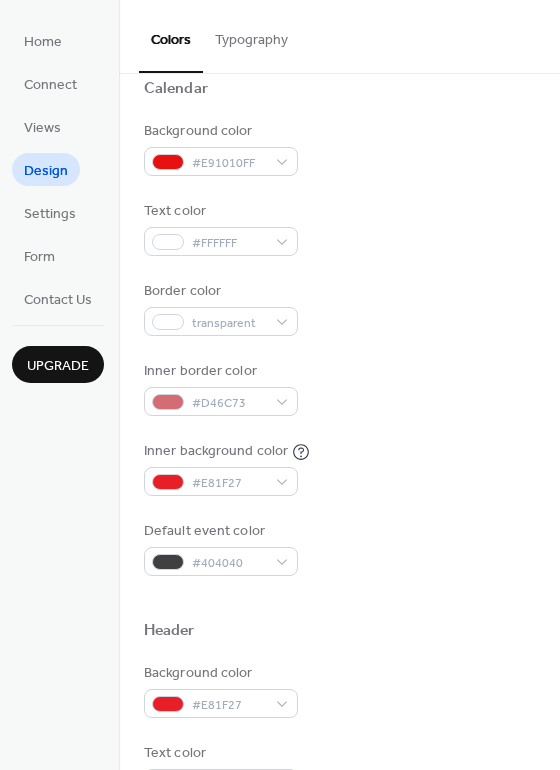 click on "Border color transparent" at bounding box center (339, 308) 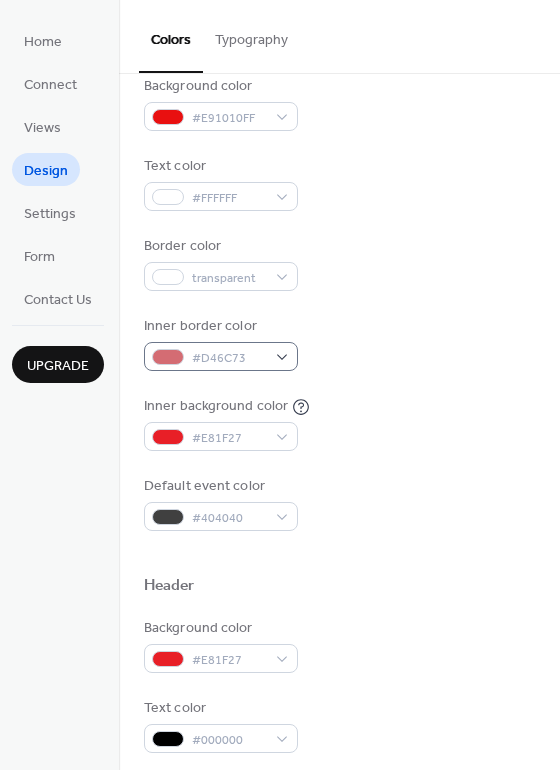 scroll, scrollTop: 240, scrollLeft: 0, axis: vertical 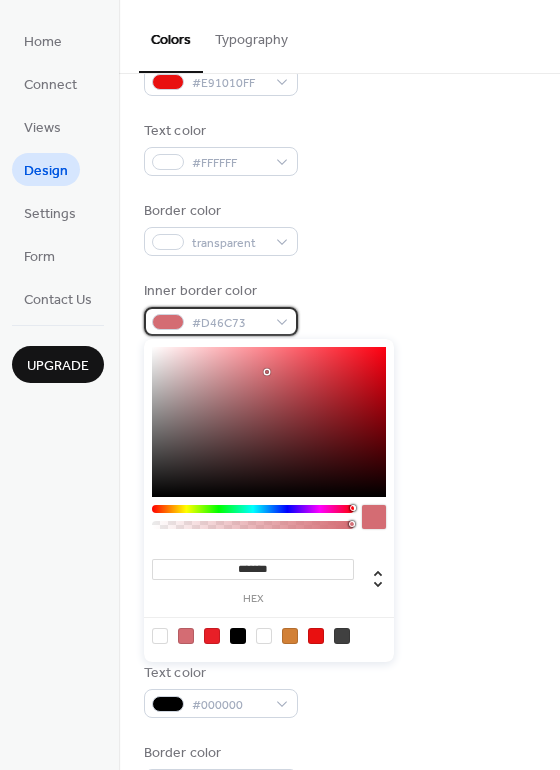 click on "#D46C73" at bounding box center [221, 321] 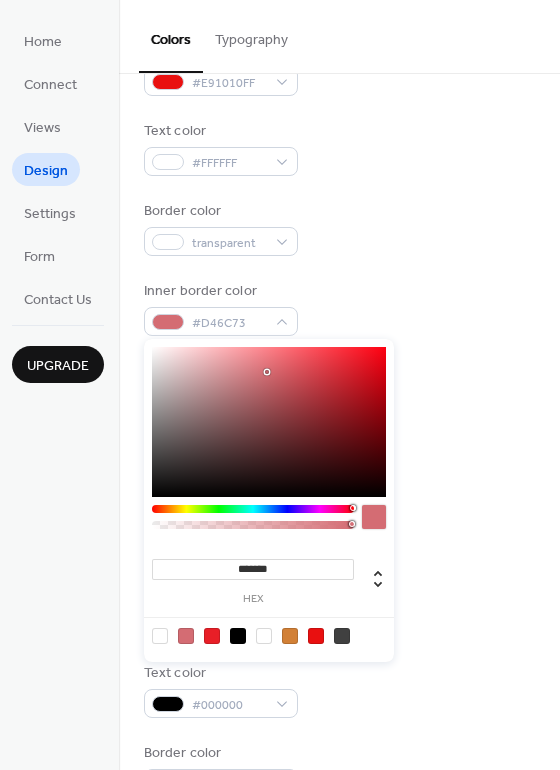 type on "*******" 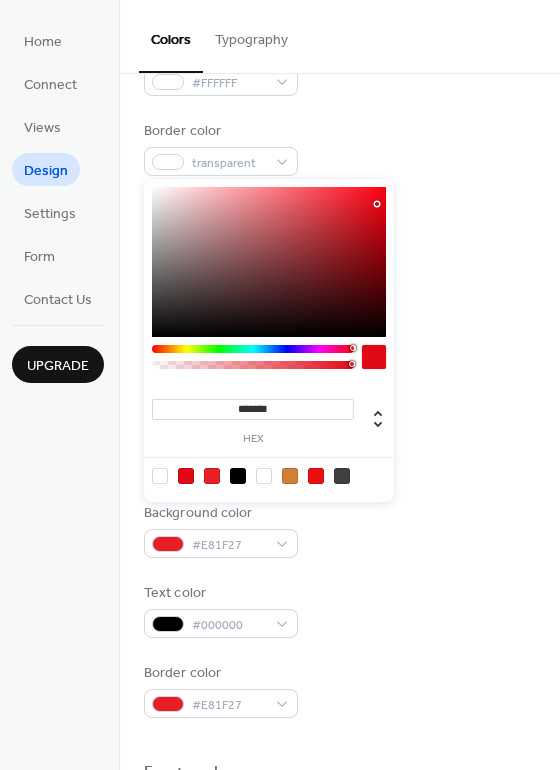 scroll, scrollTop: 240, scrollLeft: 0, axis: vertical 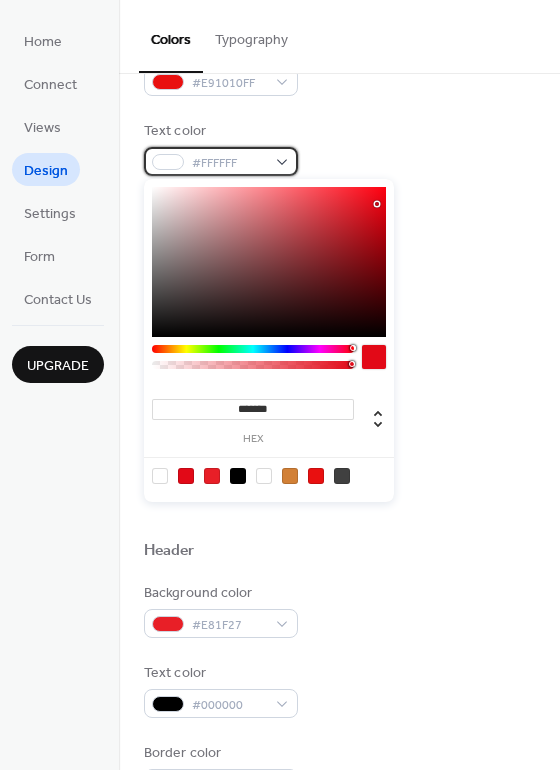 click on "#FFFFFF" at bounding box center [229, 163] 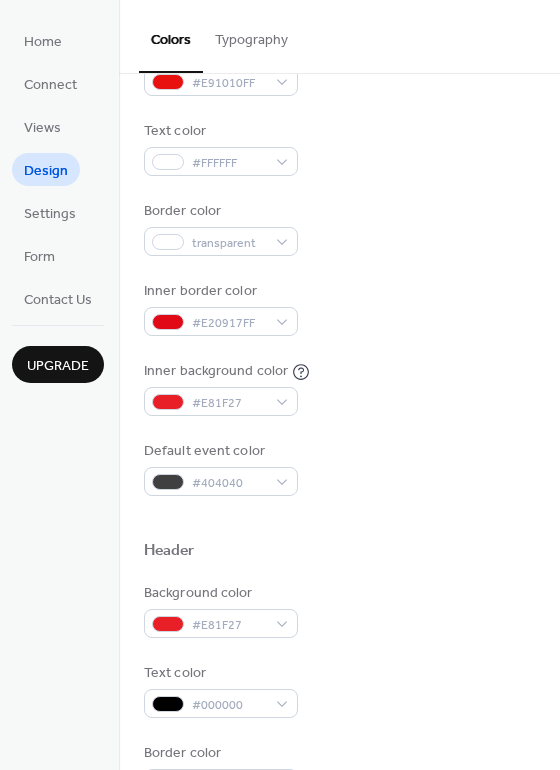 click on "Text color #FFFFFF" at bounding box center [339, 148] 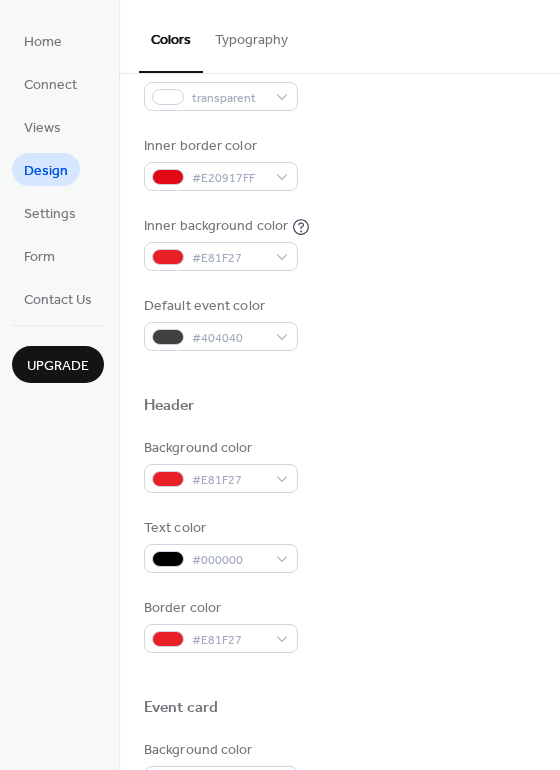 scroll, scrollTop: 400, scrollLeft: 0, axis: vertical 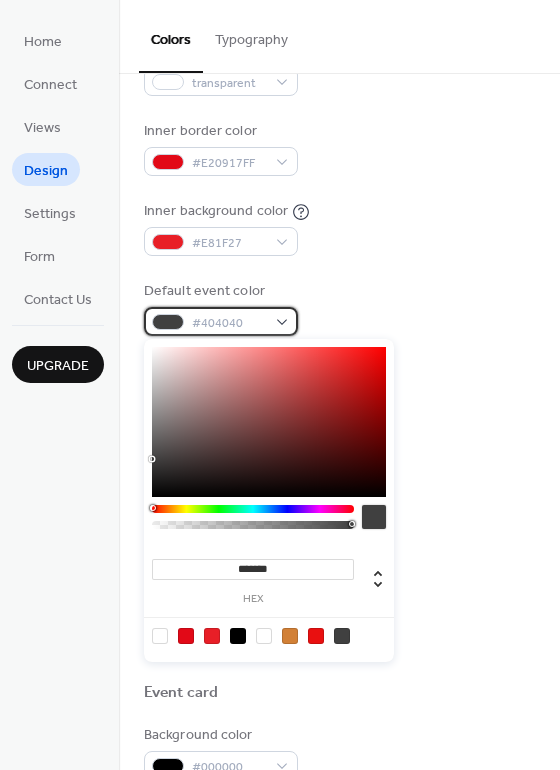 click on "#404040" at bounding box center [221, 321] 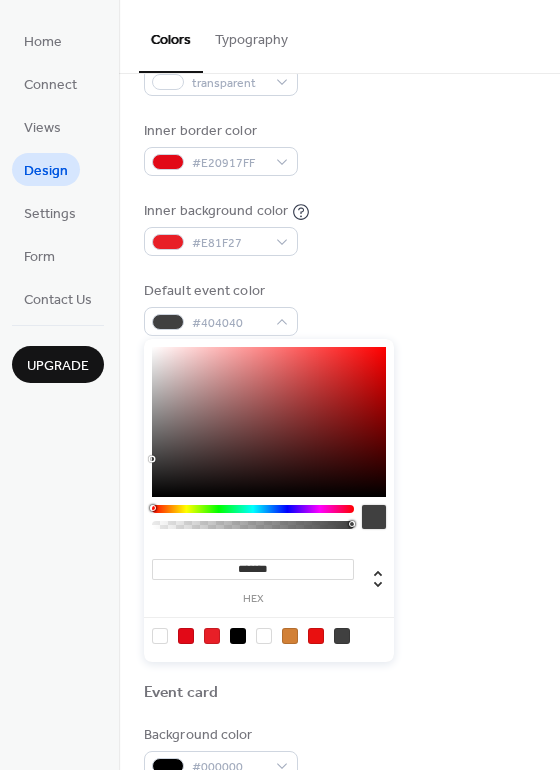 type on "*******" 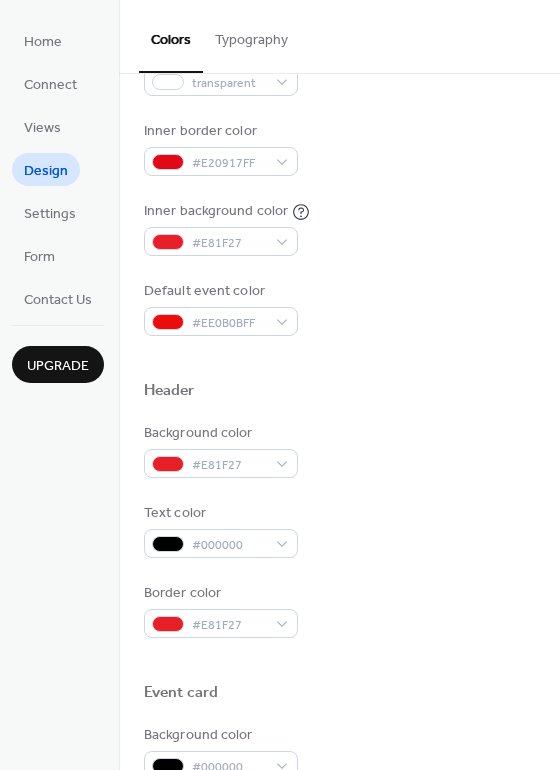 click on "Inner background color #E81F27" at bounding box center (339, 228) 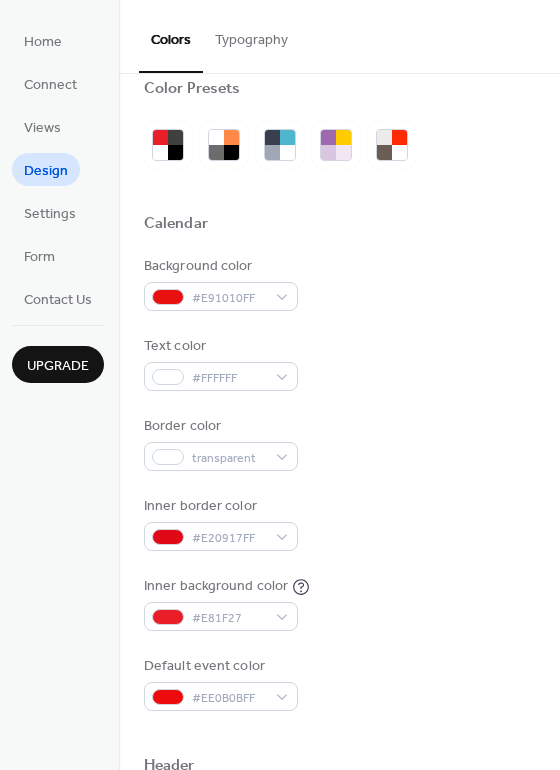 scroll, scrollTop: 0, scrollLeft: 0, axis: both 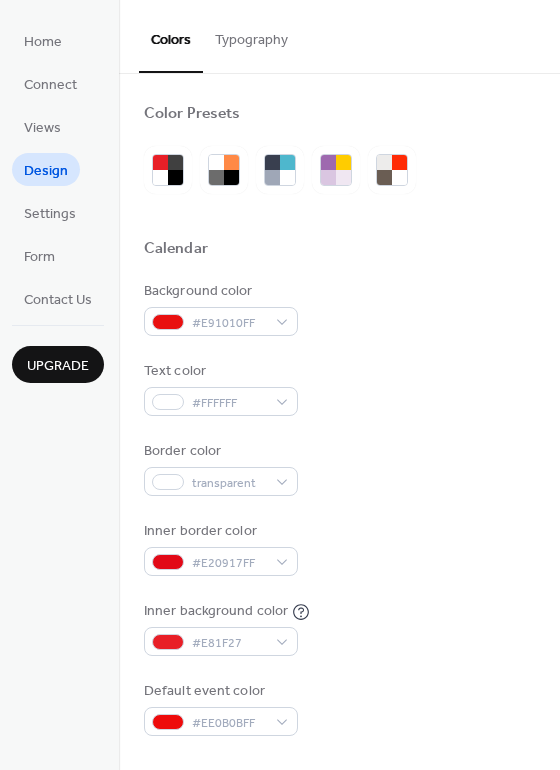 click on "Upgrade" at bounding box center [58, 366] 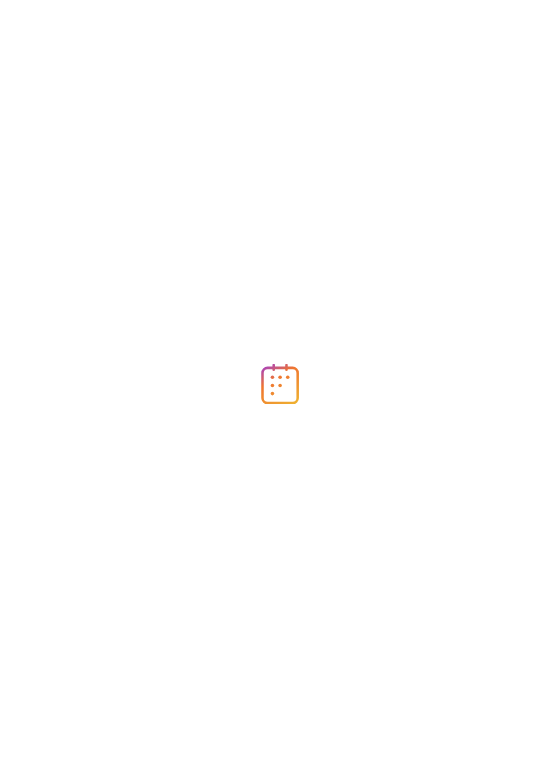 scroll, scrollTop: 0, scrollLeft: 0, axis: both 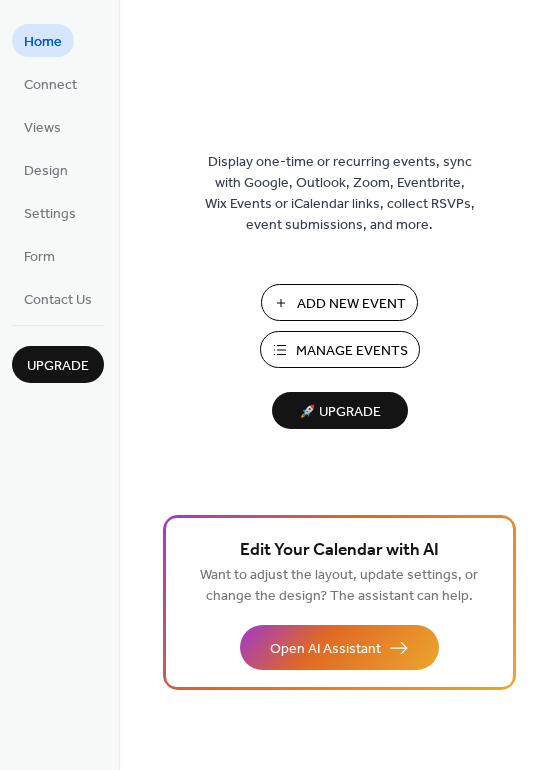 click on "Manage Events" at bounding box center [352, 351] 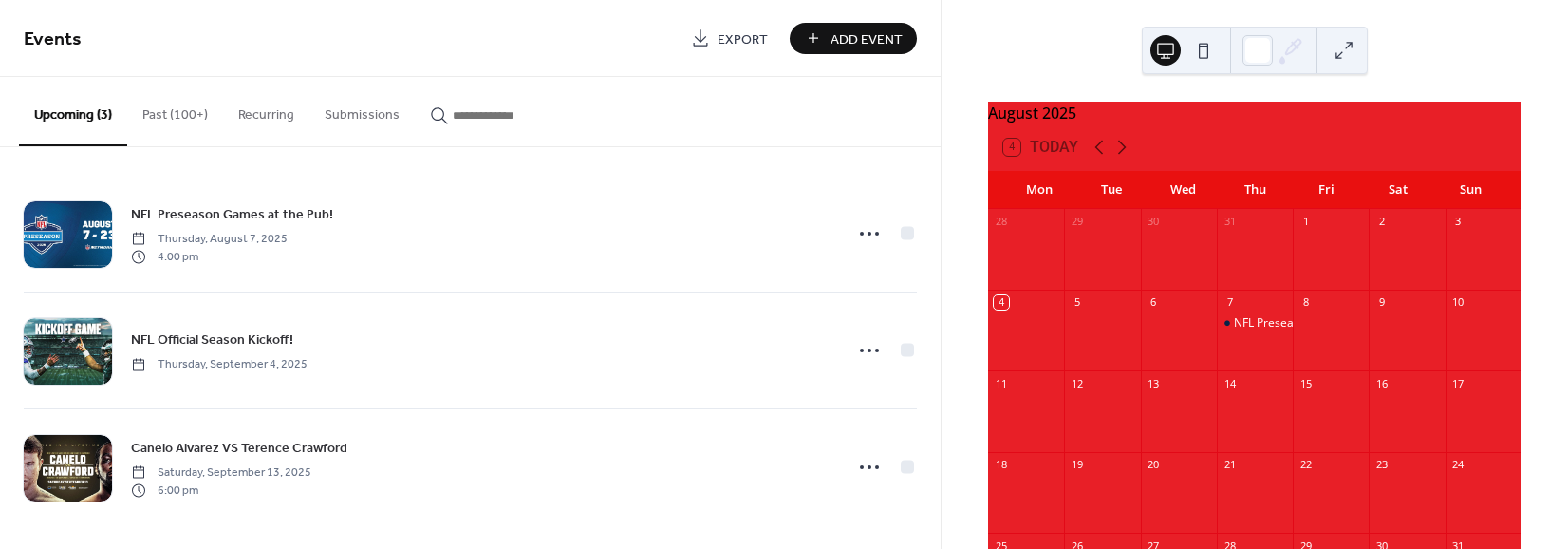 scroll, scrollTop: 0, scrollLeft: 0, axis: both 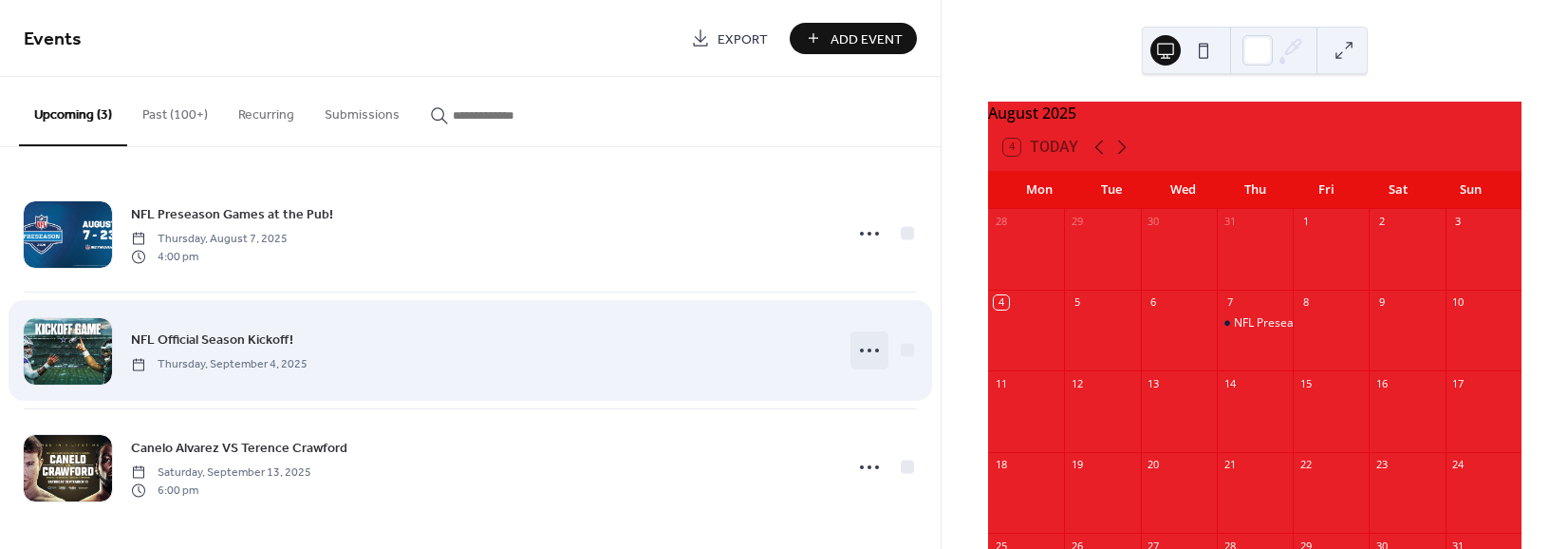 click 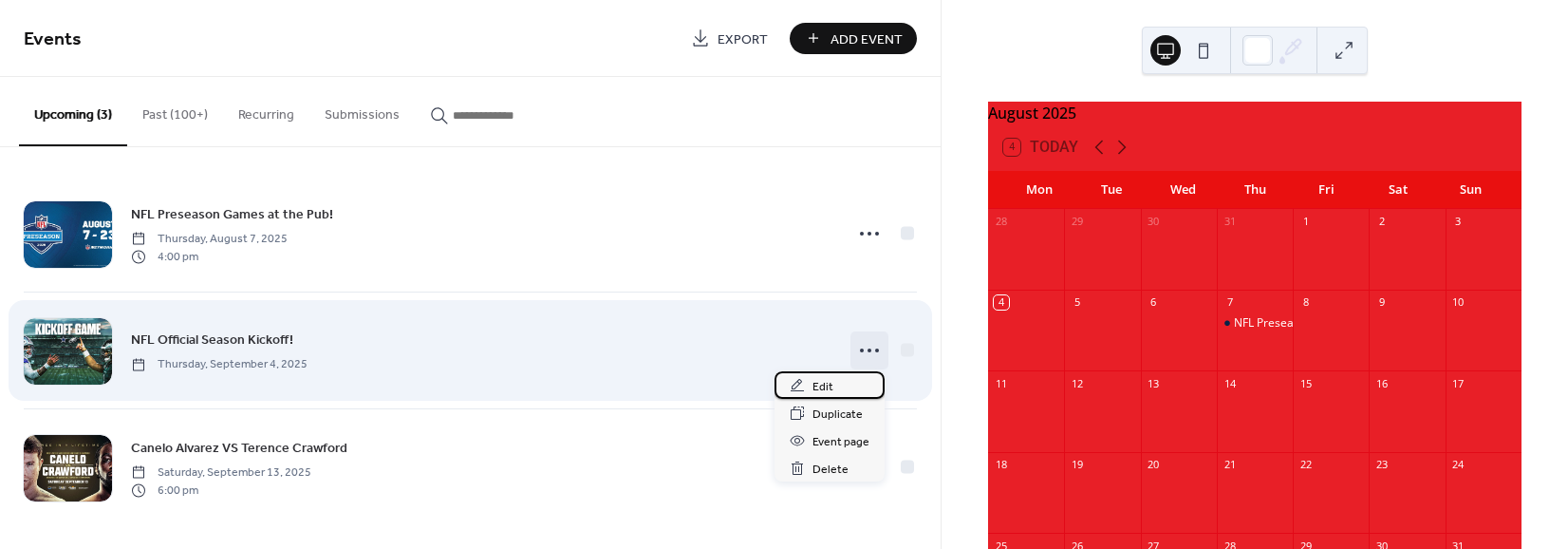 click on "Edit" at bounding box center (823, 387) 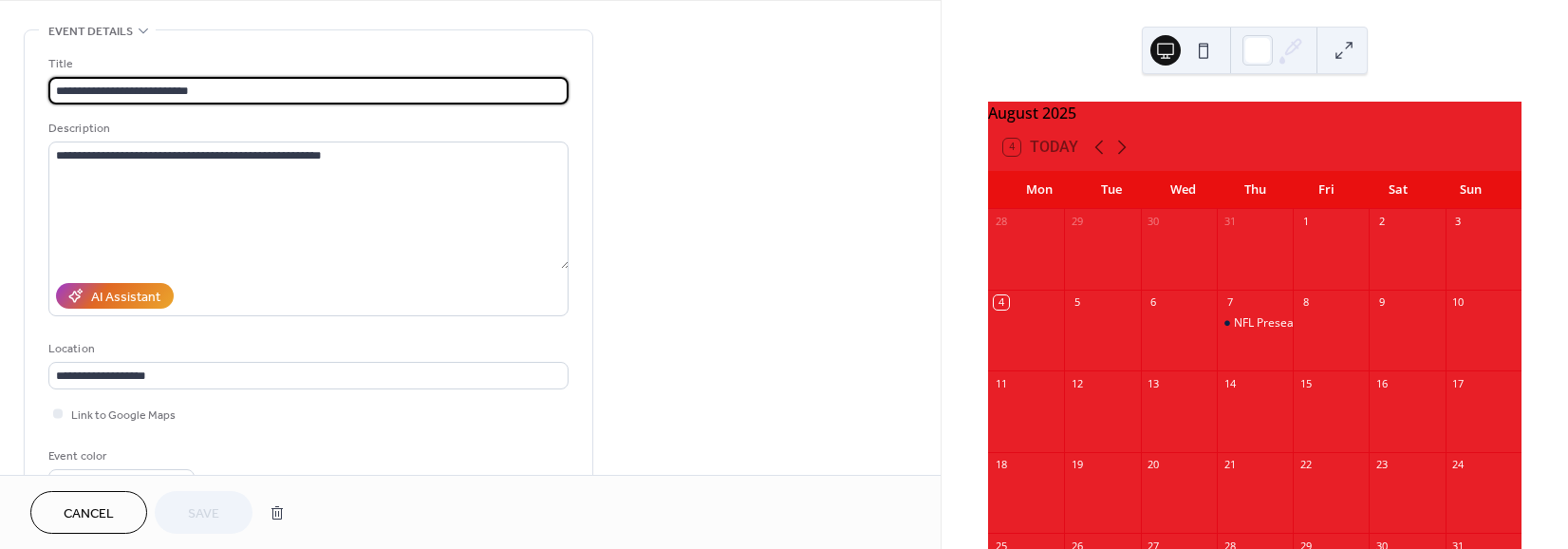 scroll, scrollTop: 456, scrollLeft: 0, axis: vertical 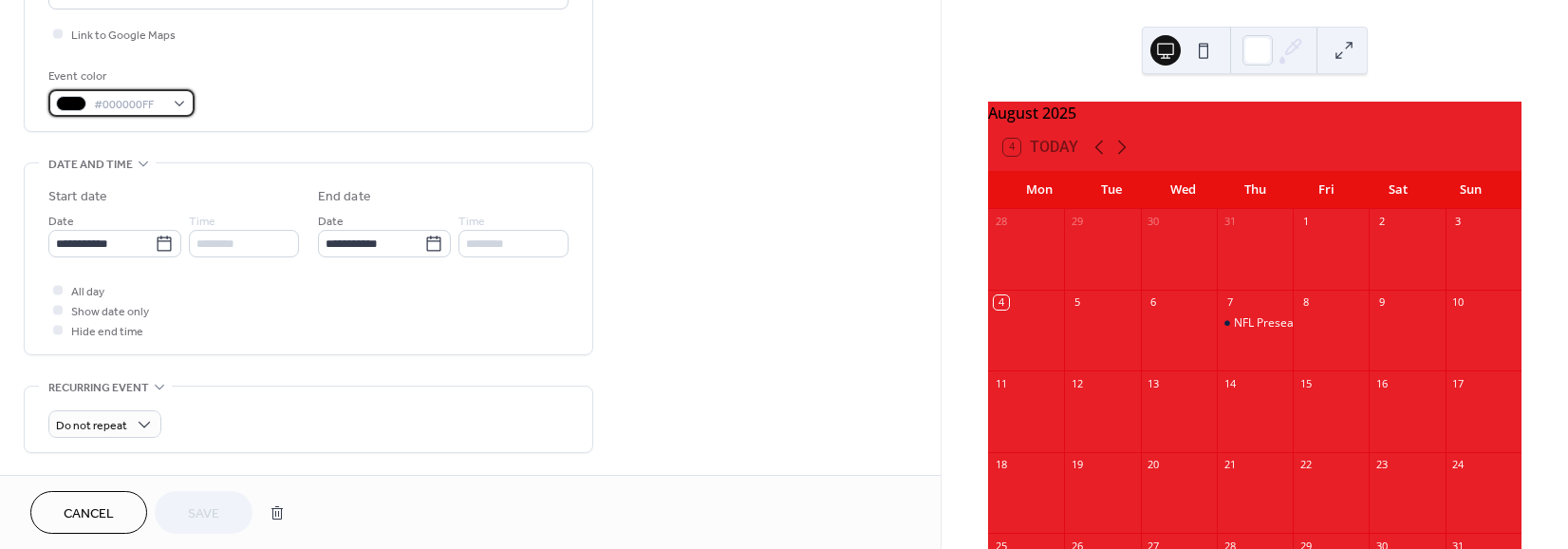 click on "#000000FF" at bounding box center [129, 104] 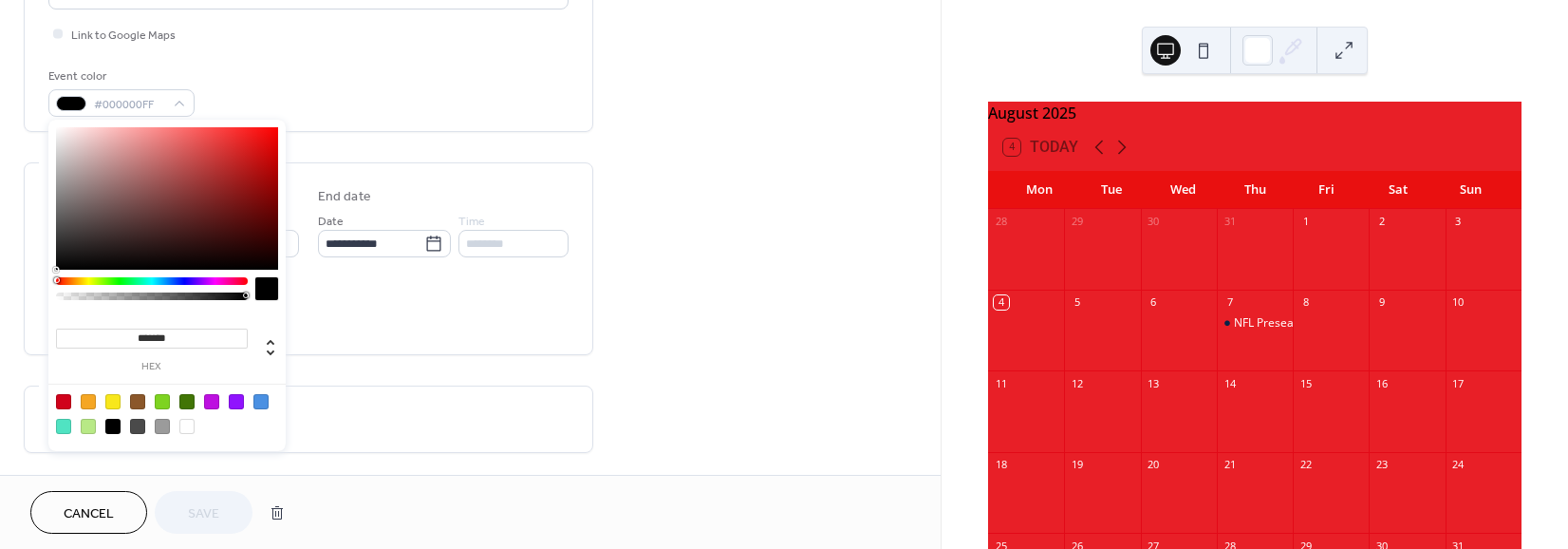 click at bounding box center (187, 426) 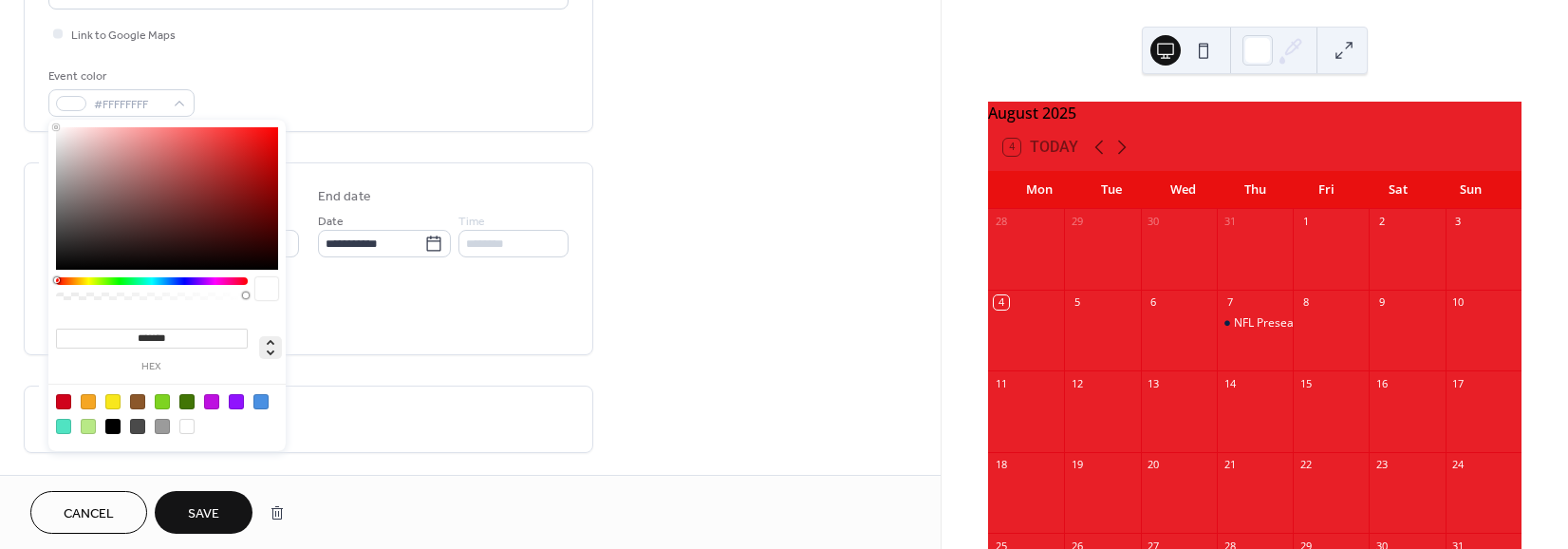 click 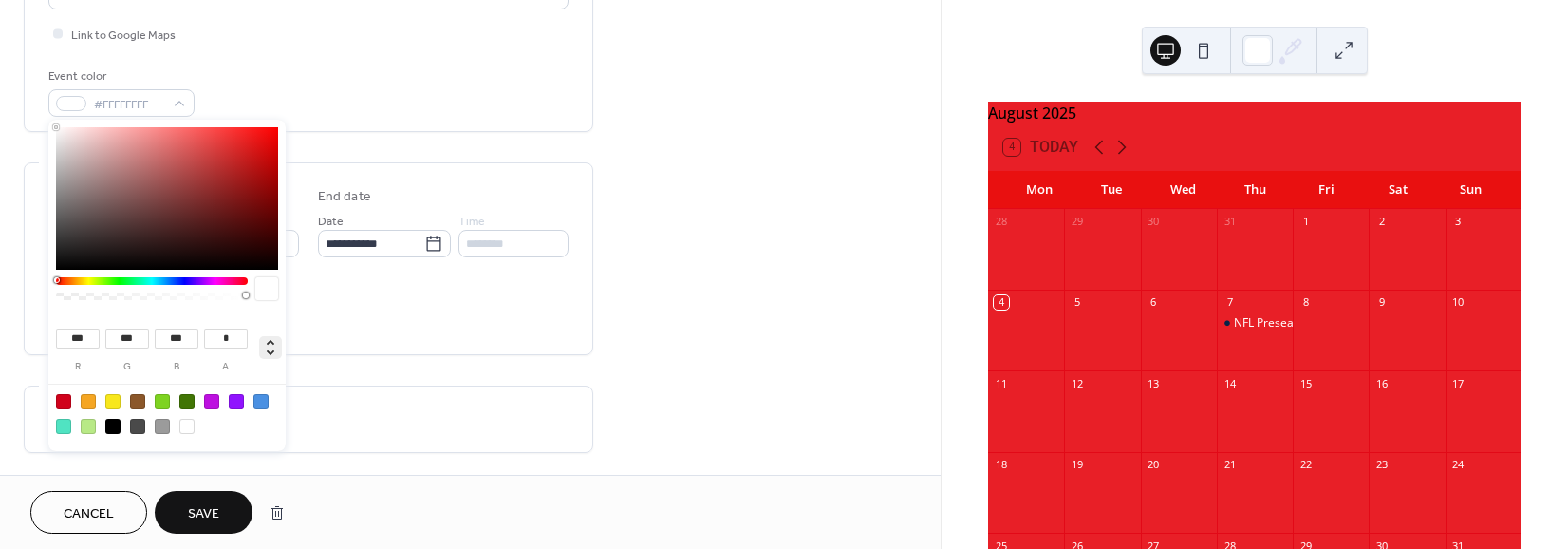 click 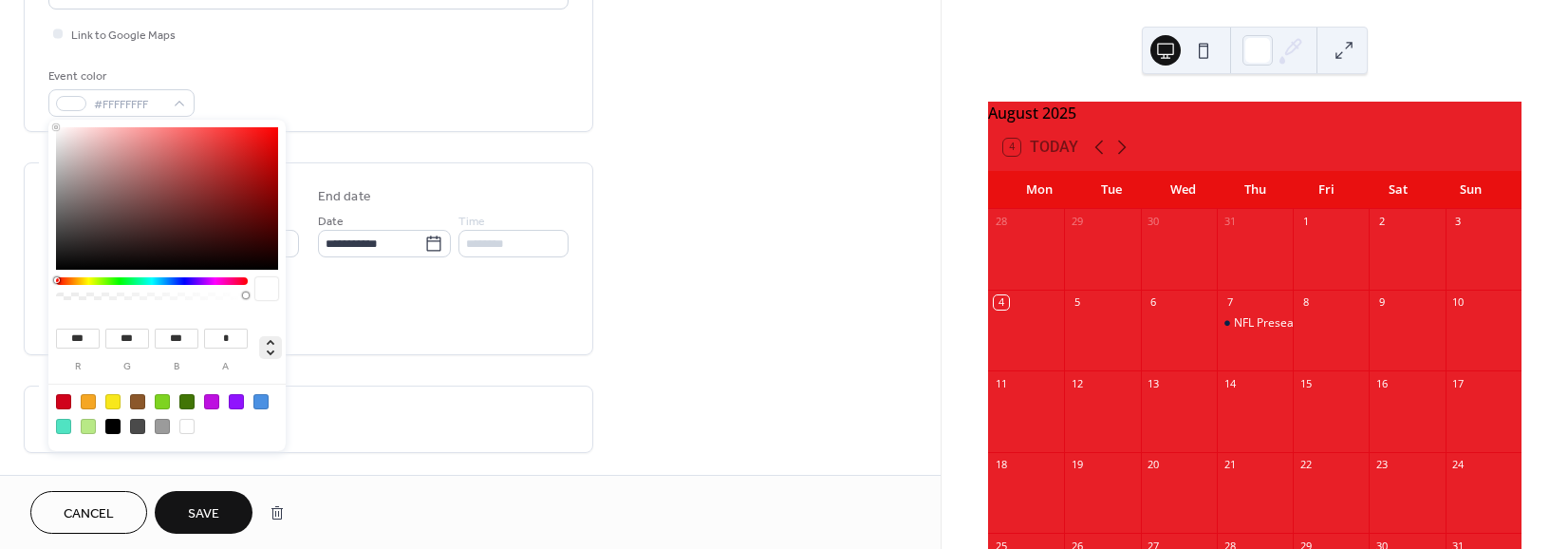 type on "****" 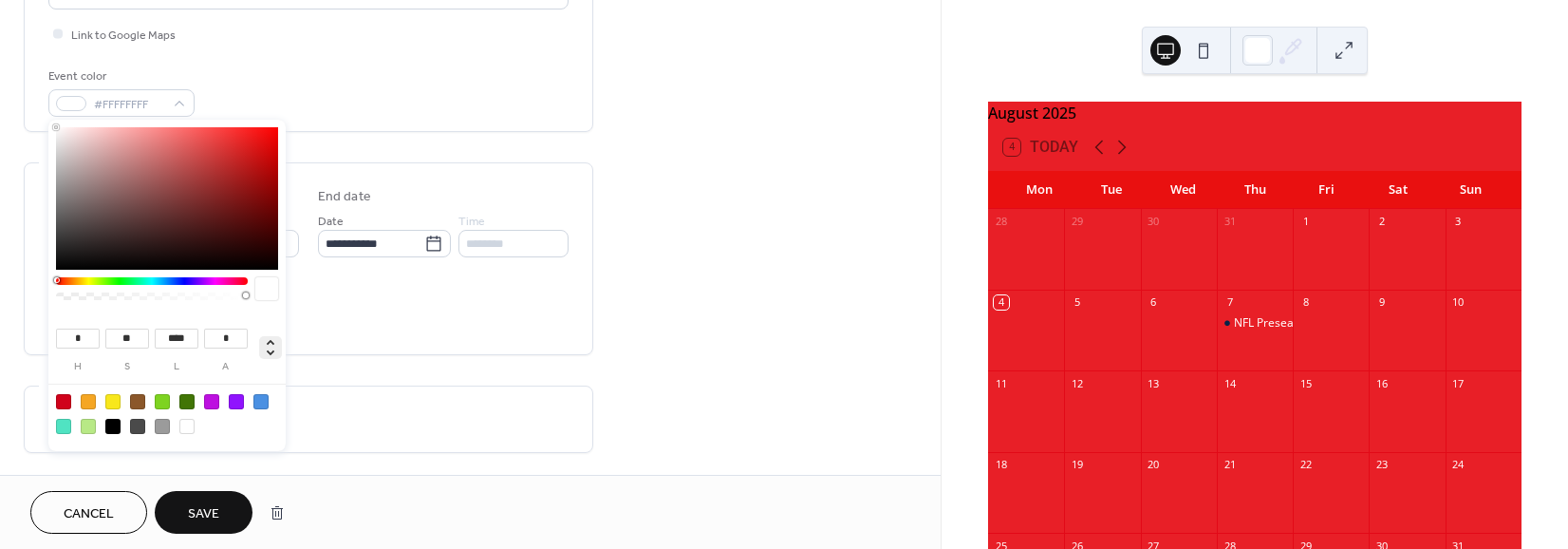 click 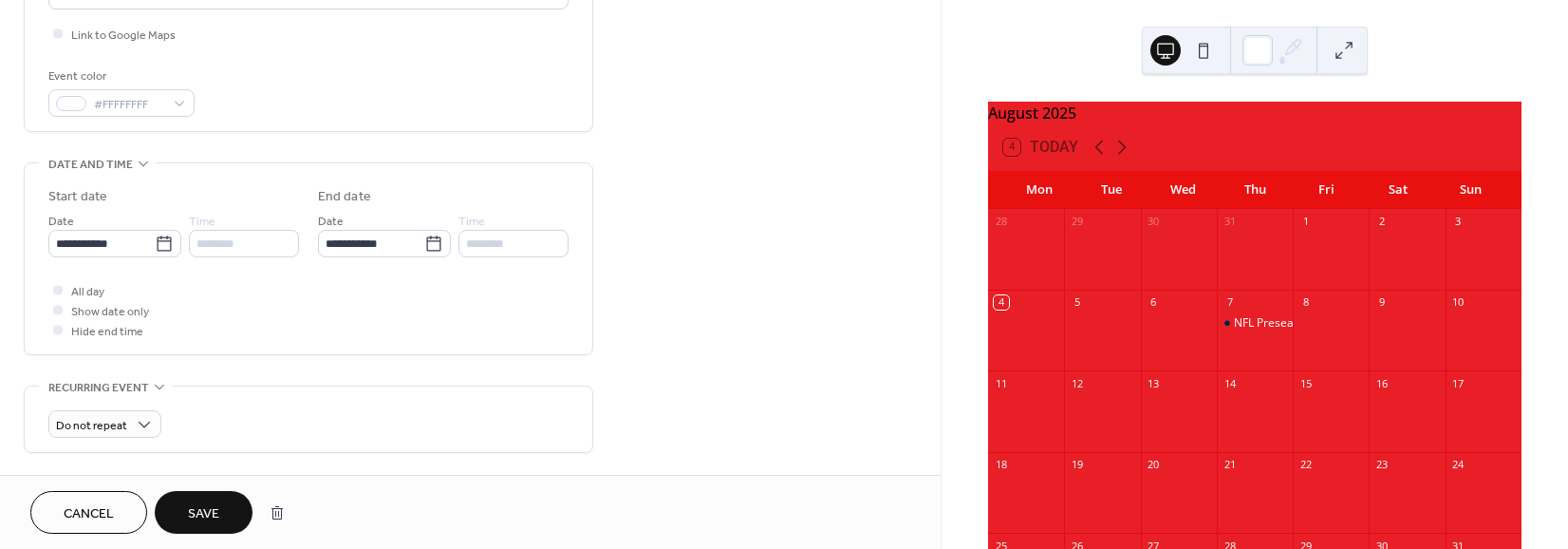click on "Save" at bounding box center (203, 514) 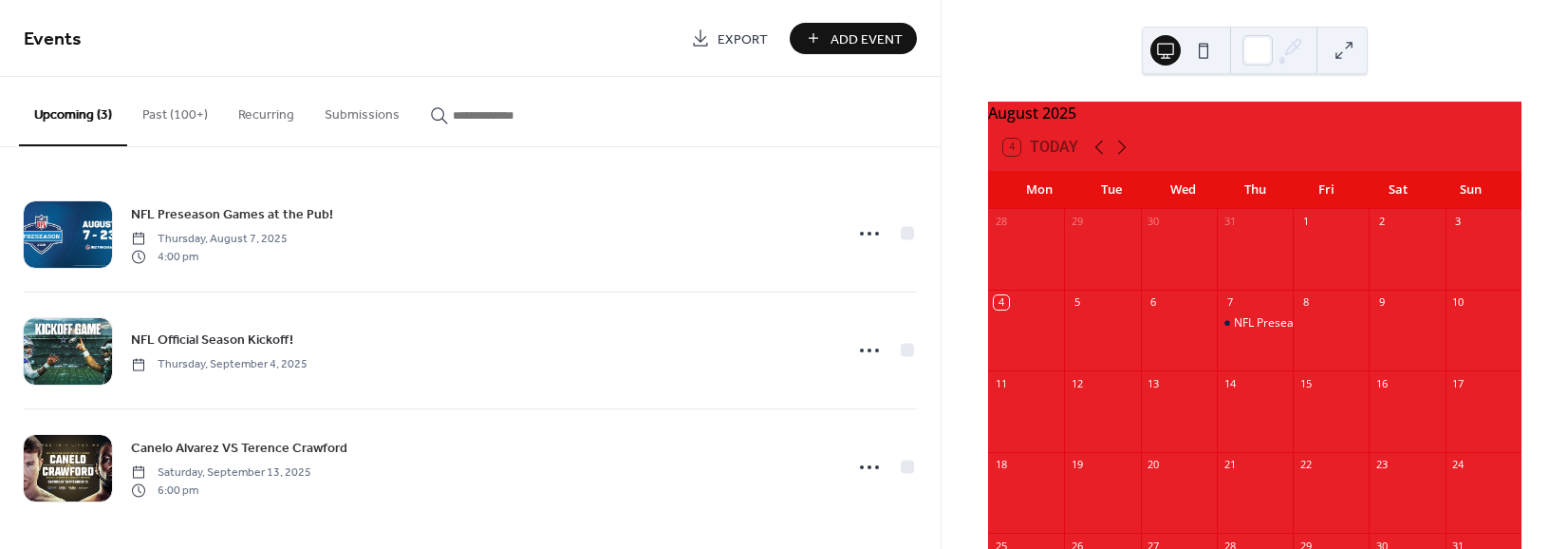 scroll, scrollTop: 152, scrollLeft: 0, axis: vertical 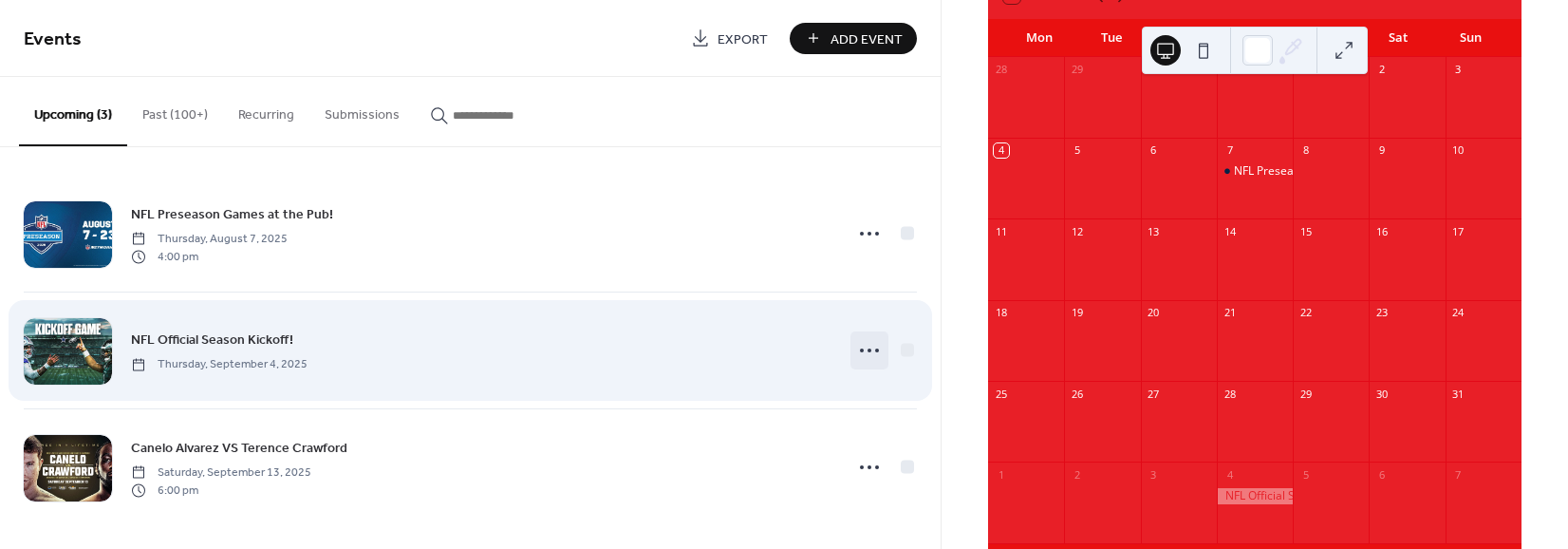 click 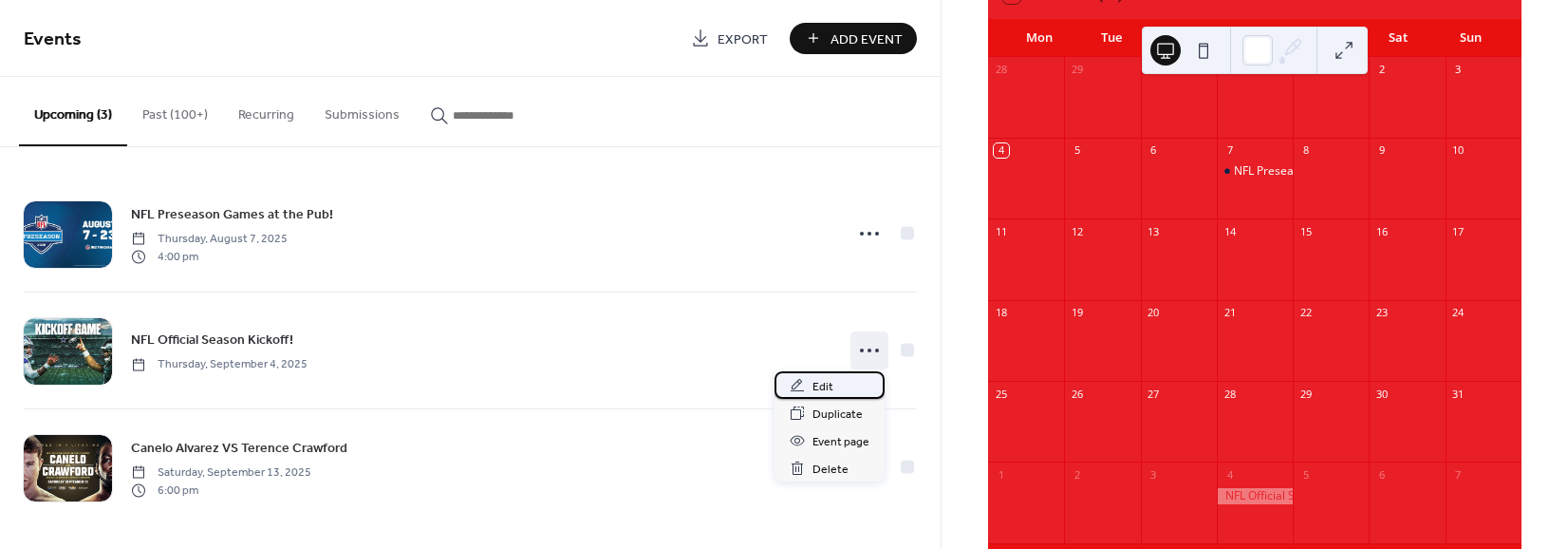 click on "Edit" at bounding box center [823, 387] 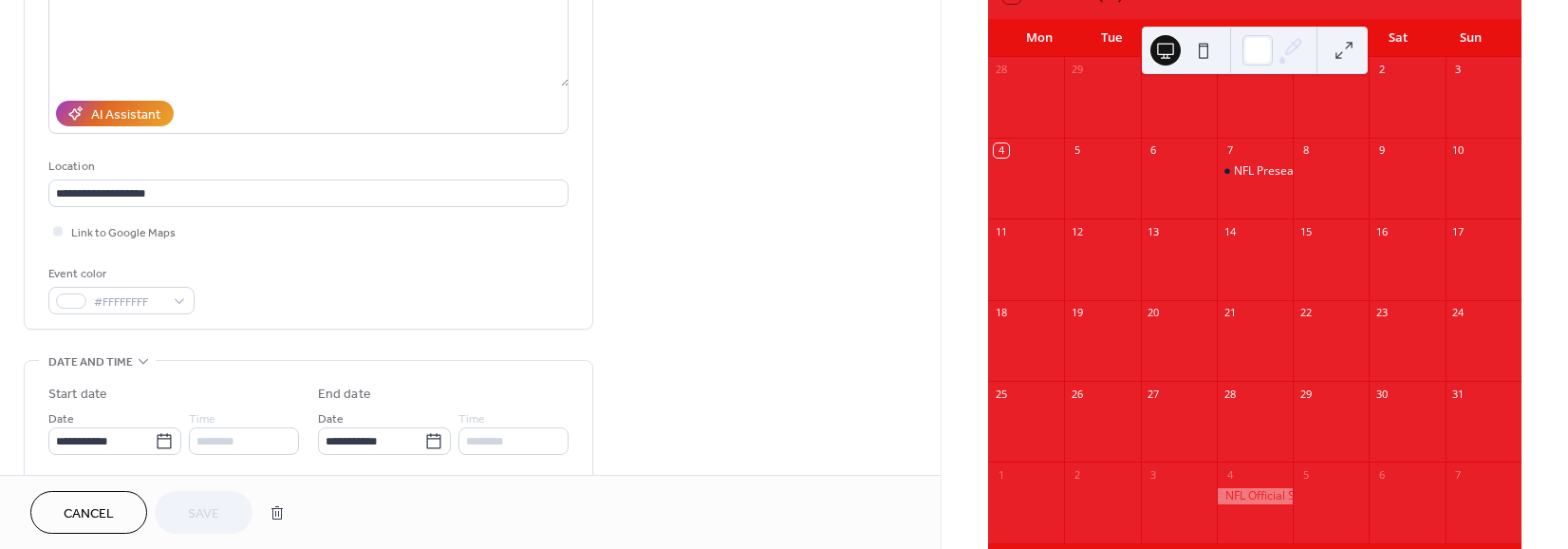 scroll, scrollTop: 304, scrollLeft: 0, axis: vertical 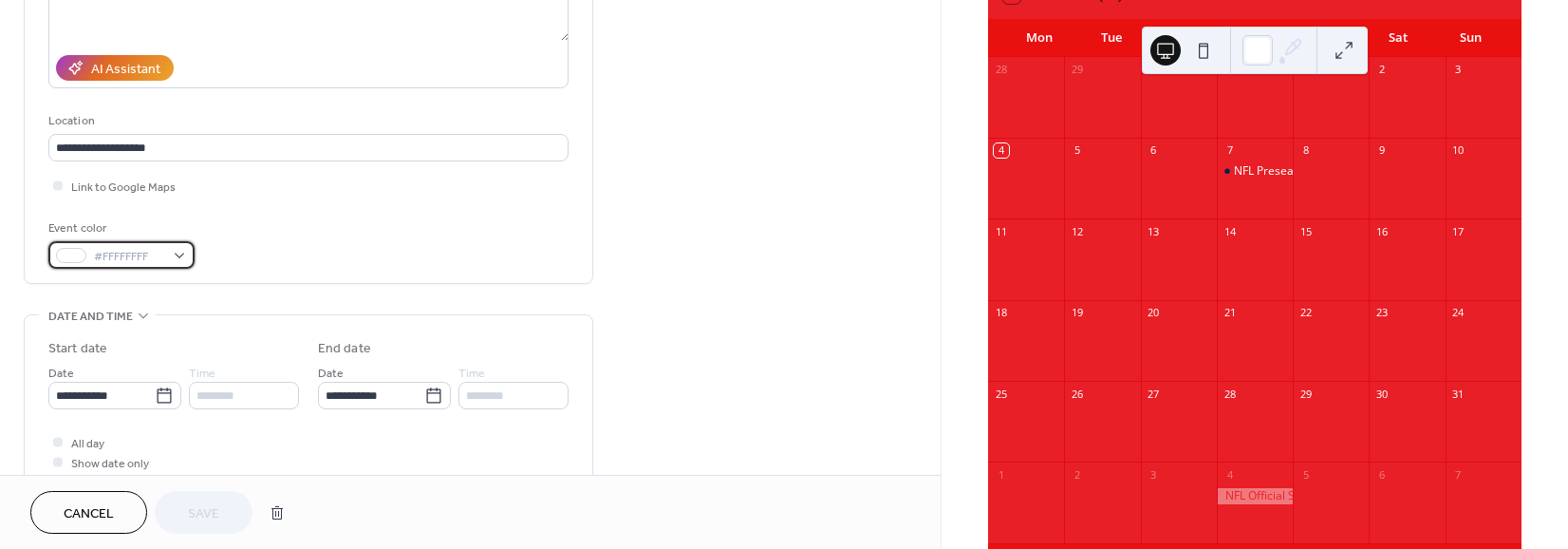 click on "#FFFFFFFF" at bounding box center [121, 255] 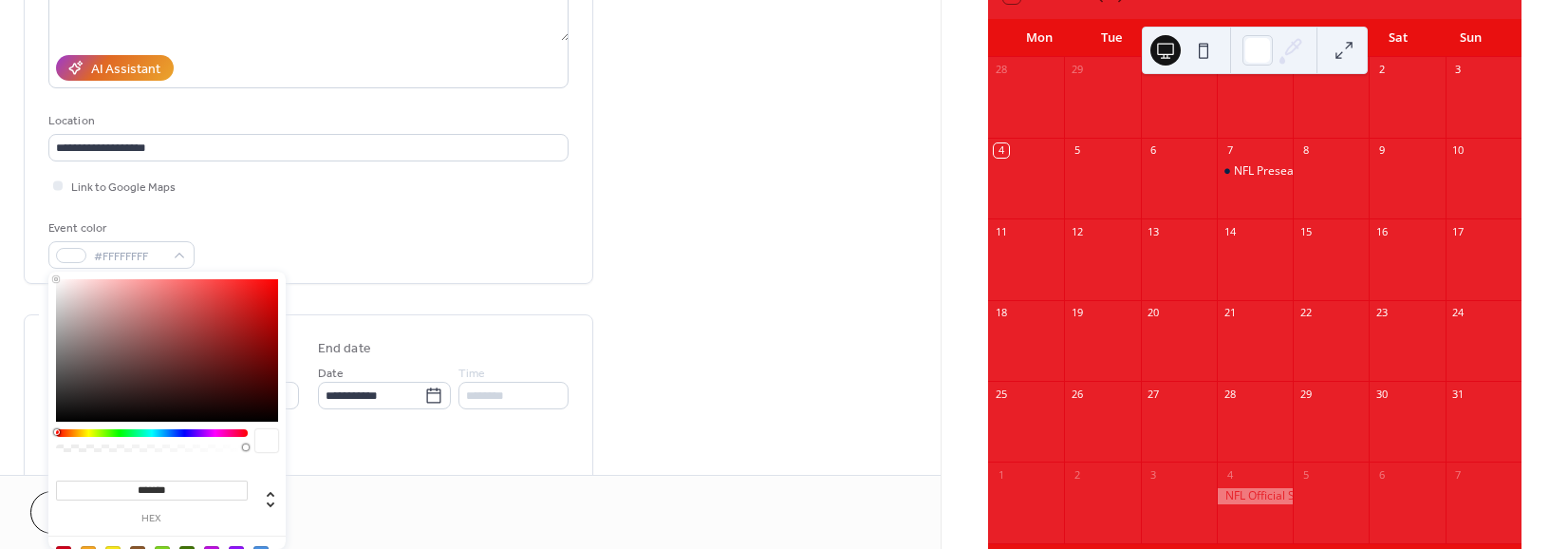 type on "*******" 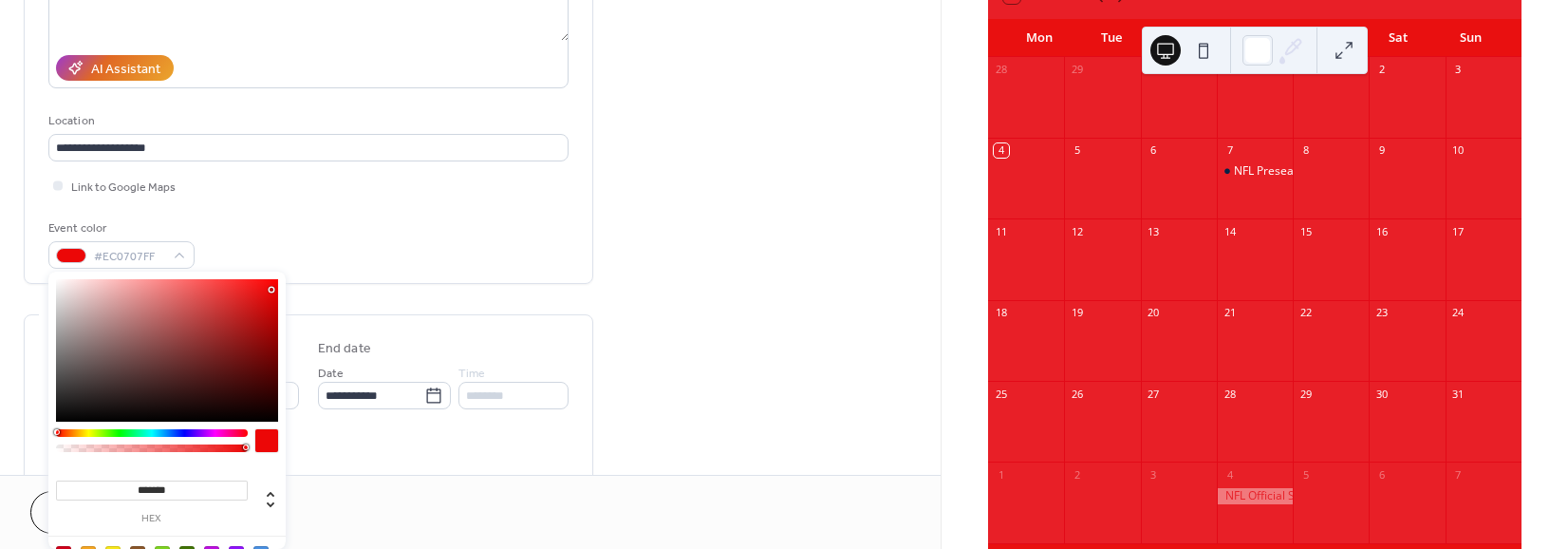 click at bounding box center [167, 350] 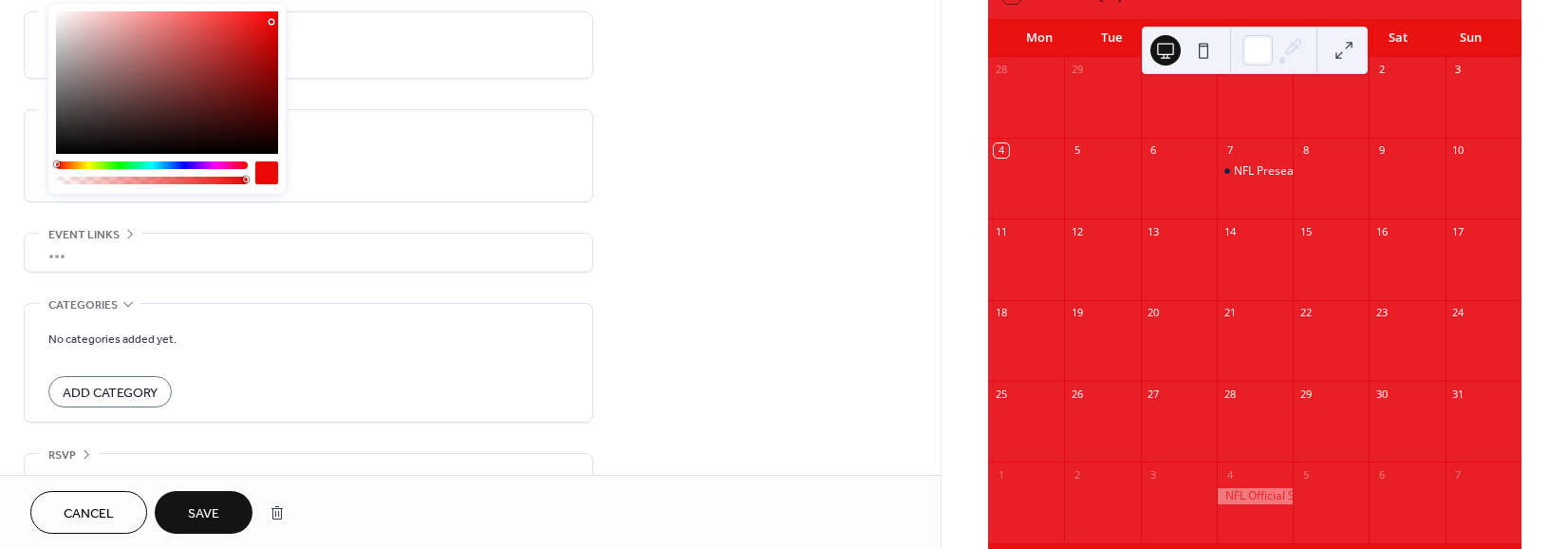 scroll, scrollTop: 785, scrollLeft: 0, axis: vertical 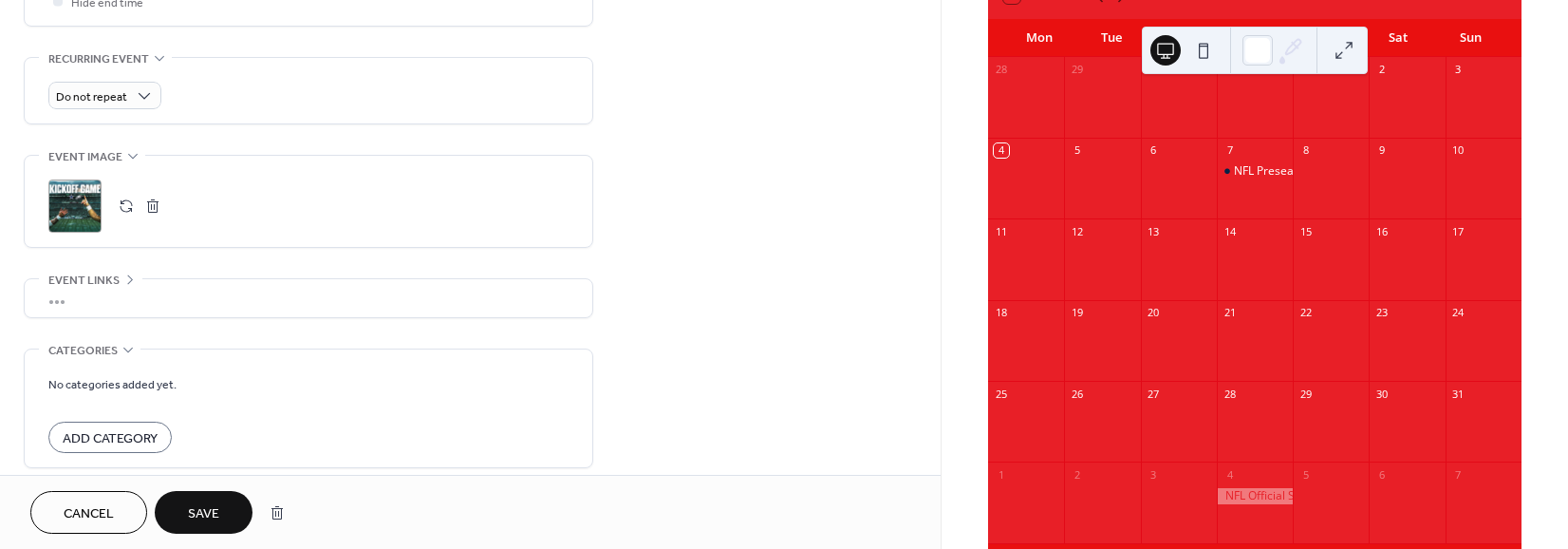 click on "•••" at bounding box center [308, 298] 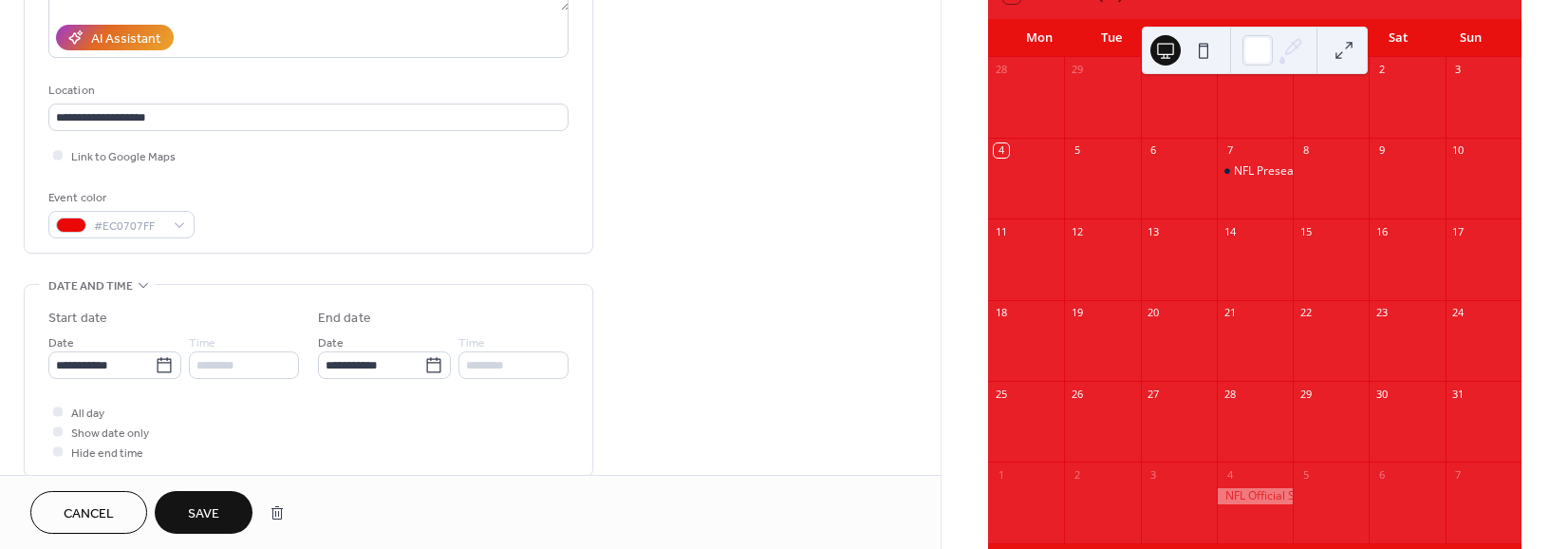 scroll, scrollTop: 329, scrollLeft: 0, axis: vertical 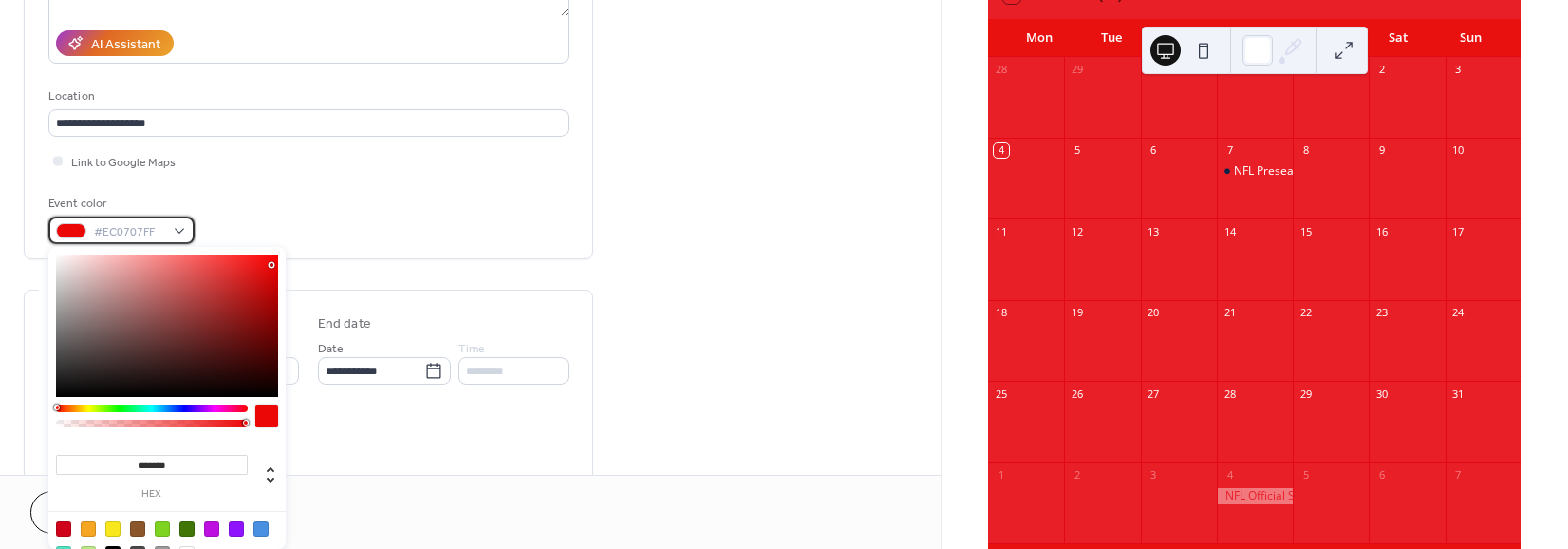 click on "#EC0707FF" at bounding box center (121, 230) 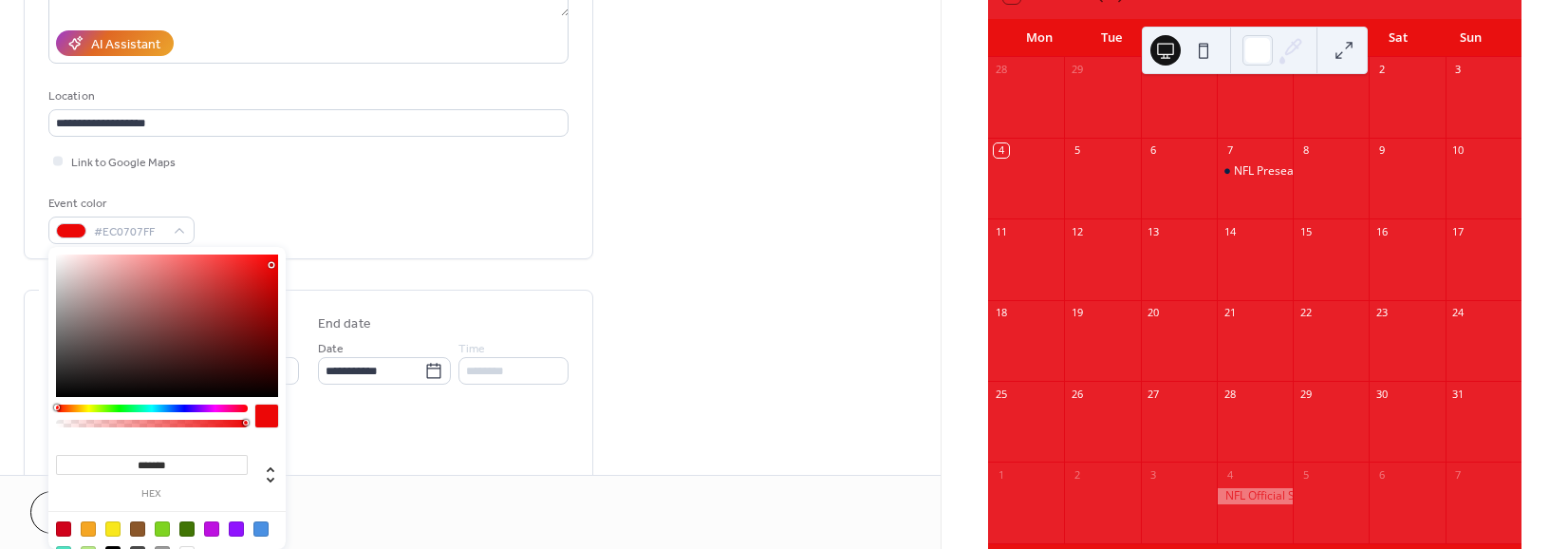 click on "hex" at bounding box center (152, 494) 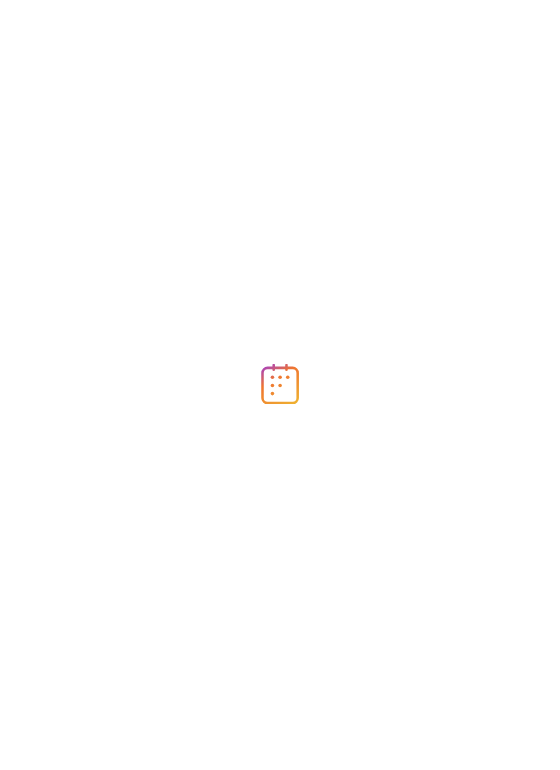 scroll, scrollTop: 0, scrollLeft: 0, axis: both 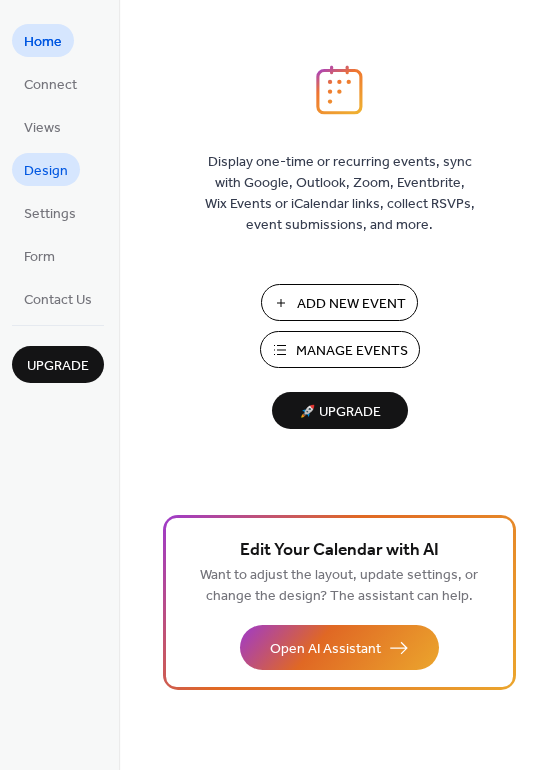 click on "Design" at bounding box center (46, 171) 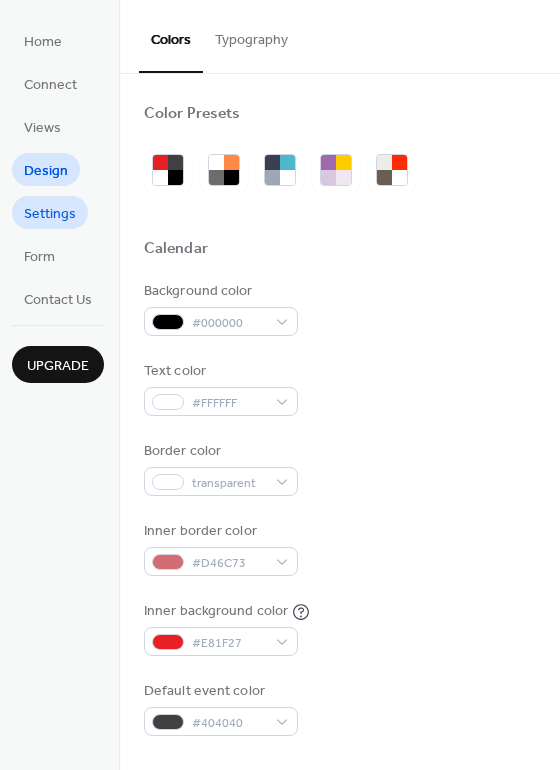 click on "Settings" at bounding box center (50, 214) 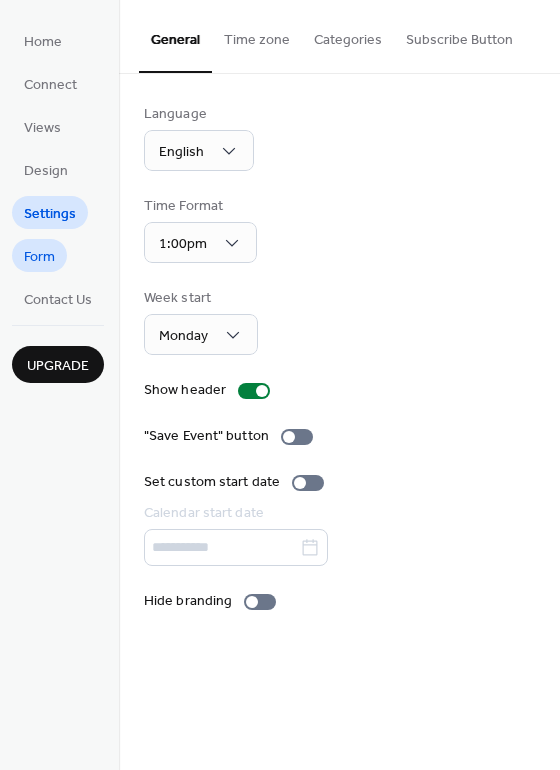 click on "Form" at bounding box center (39, 255) 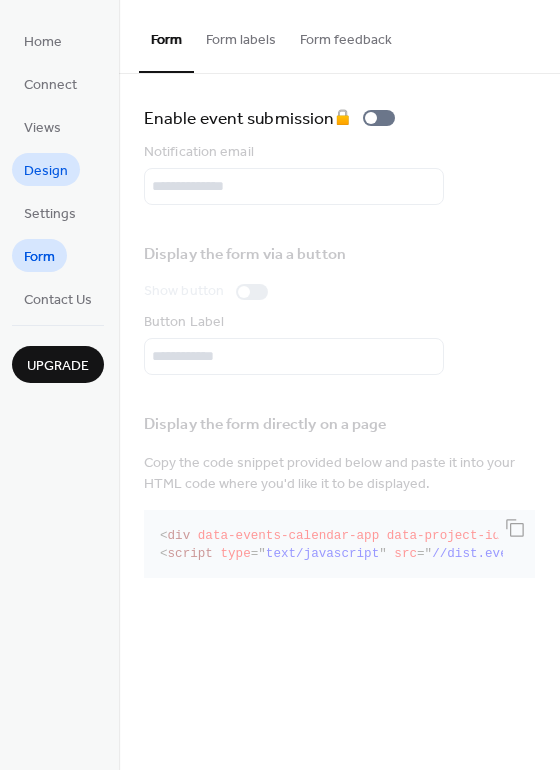 click on "Design" at bounding box center [46, 171] 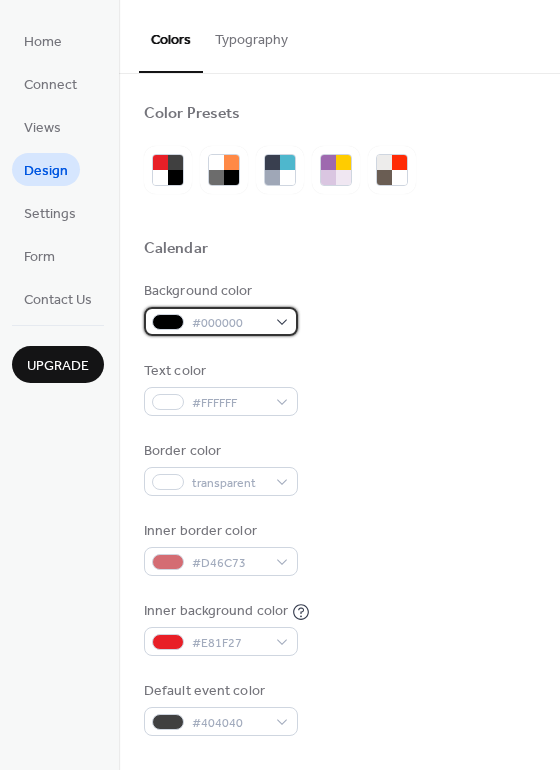 click on "#000000" at bounding box center (221, 321) 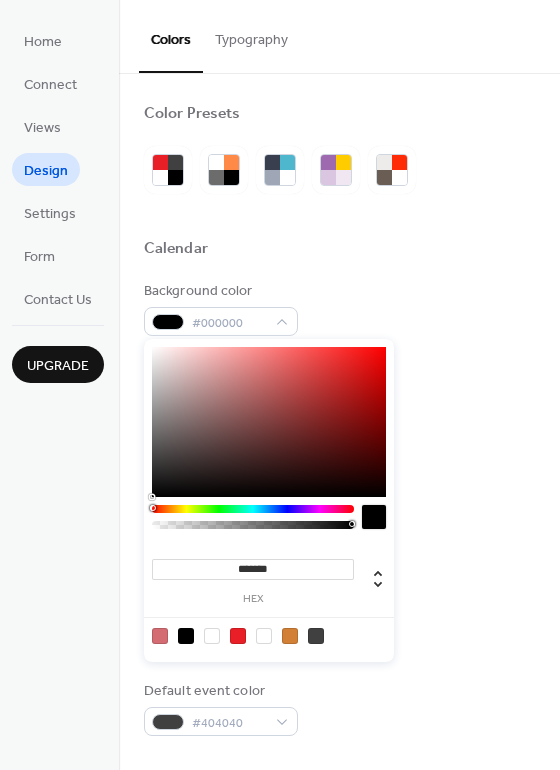 type on "*******" 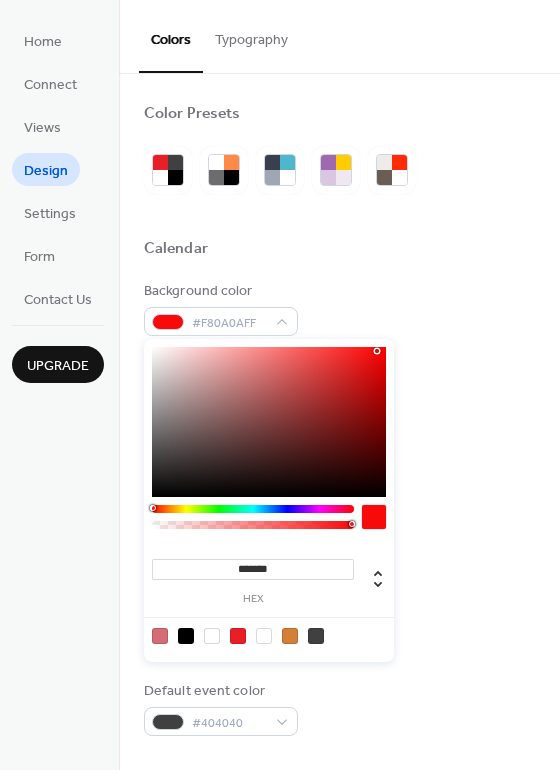 click at bounding box center [269, 422] 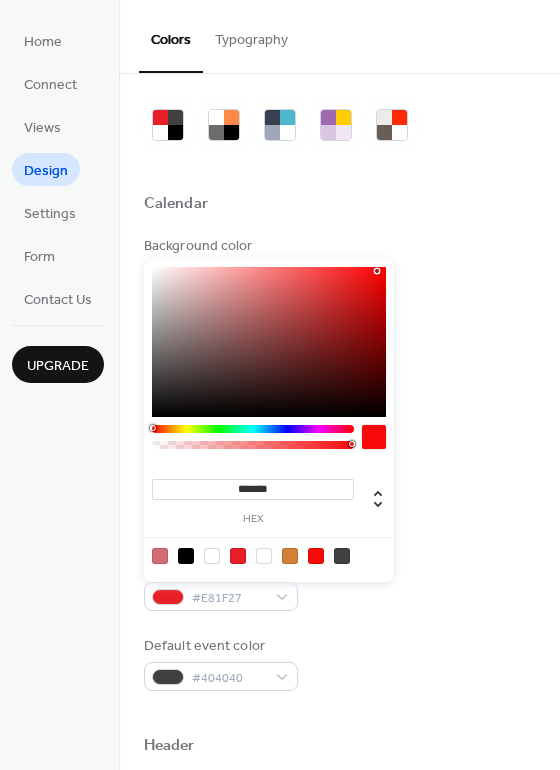 scroll, scrollTop: 80, scrollLeft: 0, axis: vertical 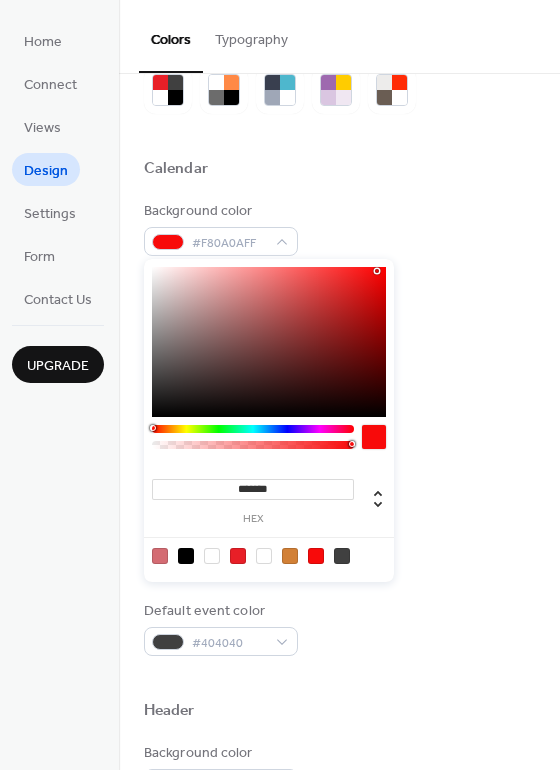 click on "Background color #F80A0AFF Text color #FFFFFF Border color transparent Inner border color #D46C73 Inner background color #E81F27 Default event color #404040" at bounding box center (339, 428) 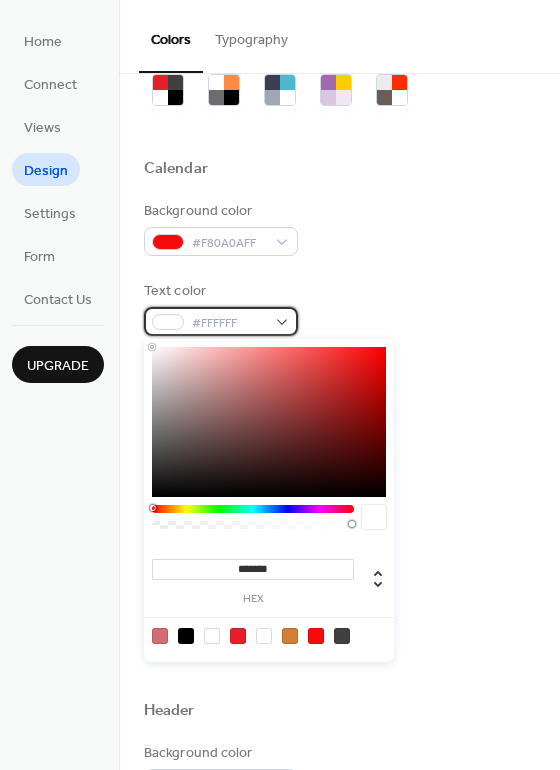 click on "#FFFFFF" at bounding box center [221, 321] 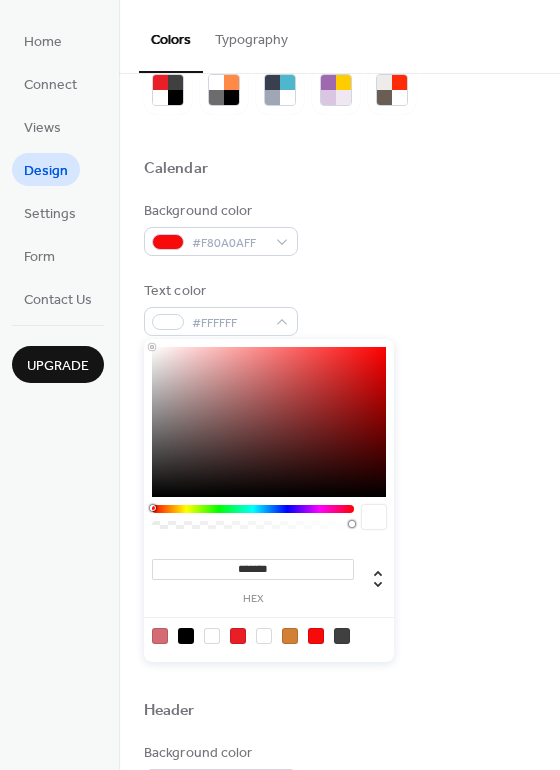 type on "***" 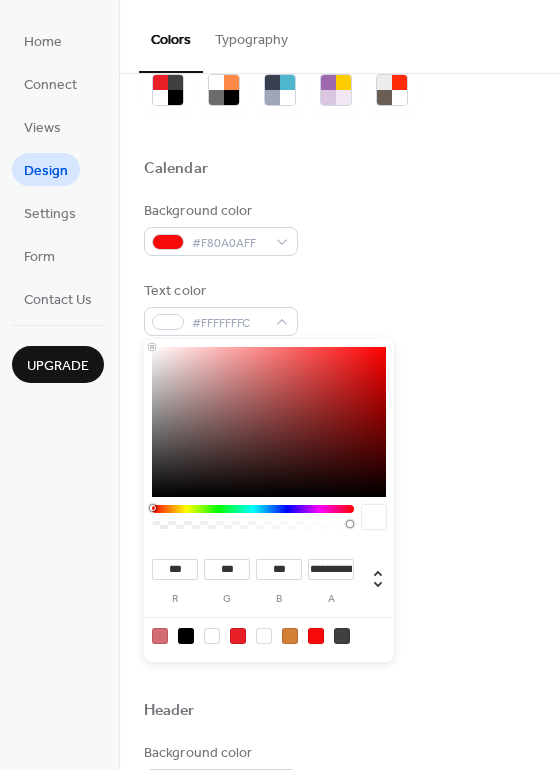 click at bounding box center [350, 524] 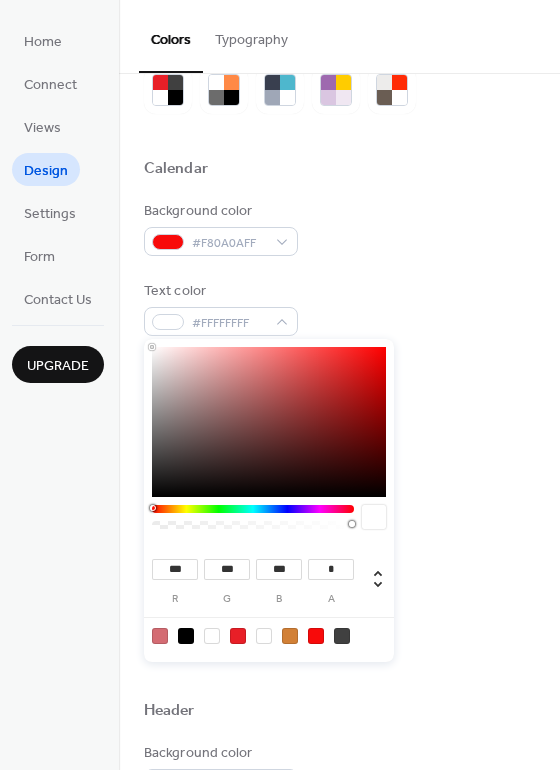 click at bounding box center [354, 524] 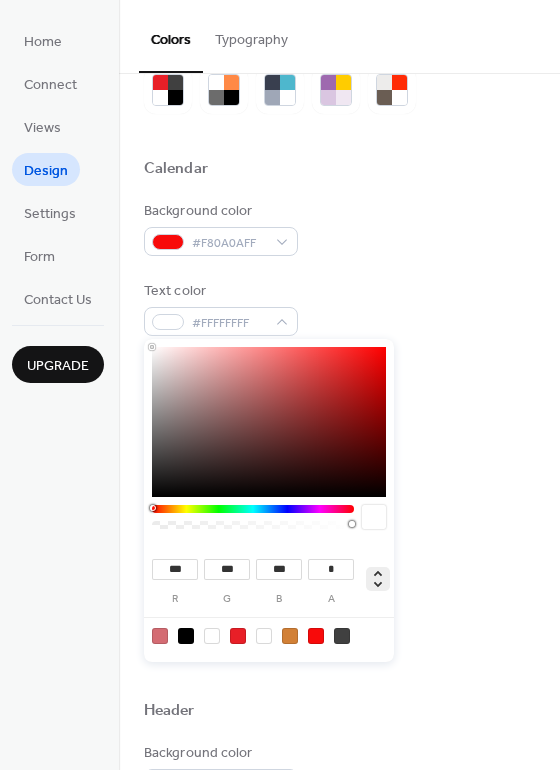 click 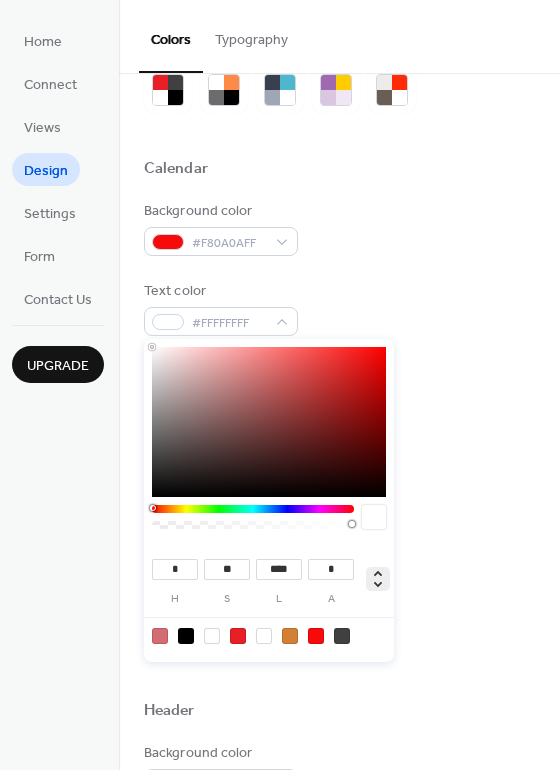 click 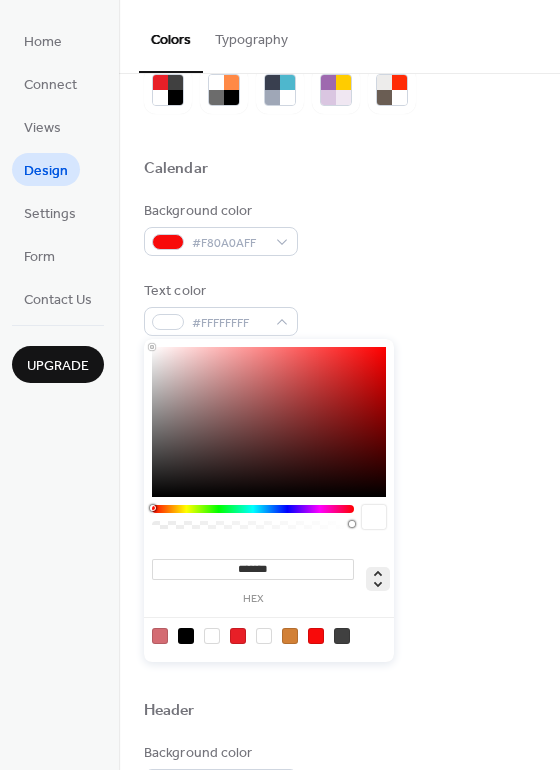 click 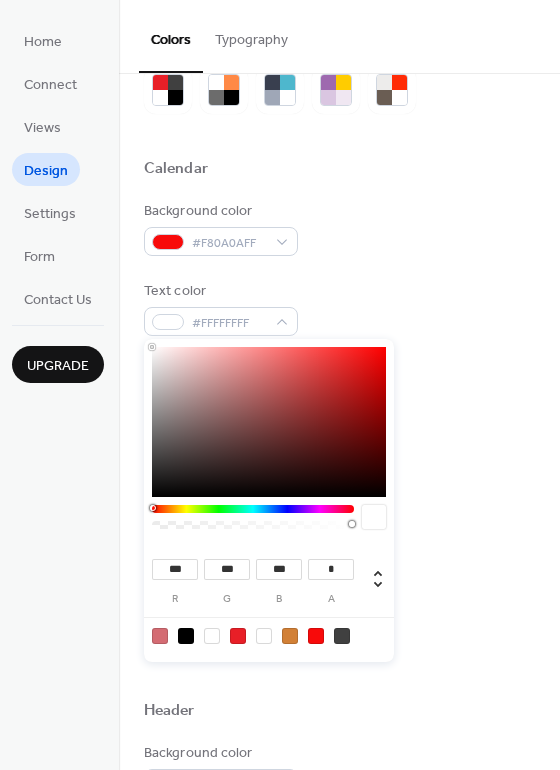 click at bounding box center (372, 584) 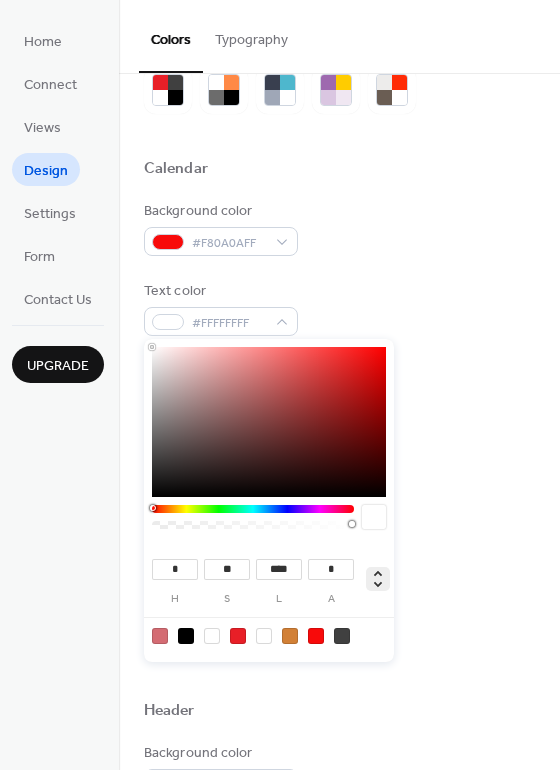 click 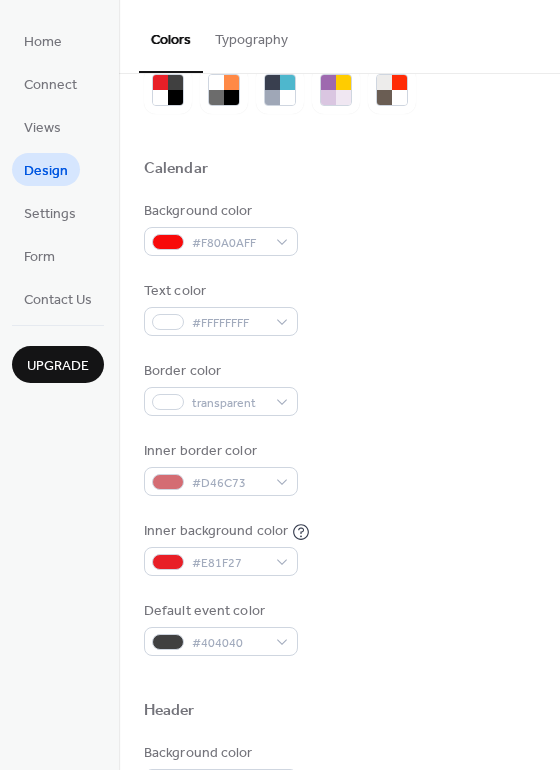 click on "Inner background color #E81F27" at bounding box center [339, 548] 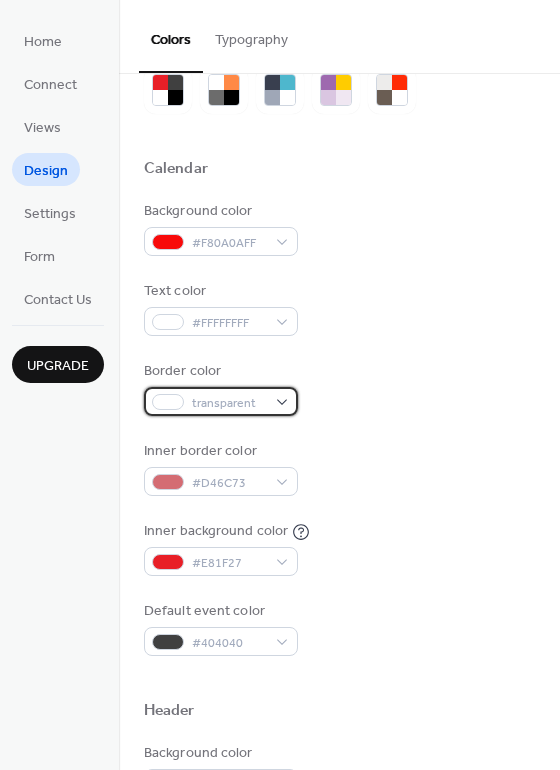 click on "transparent" at bounding box center (221, 401) 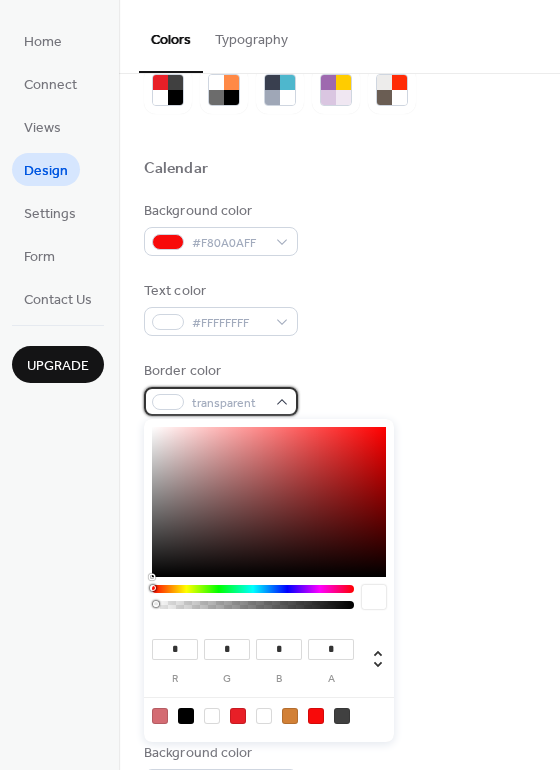 click on "transparent" at bounding box center [229, 403] 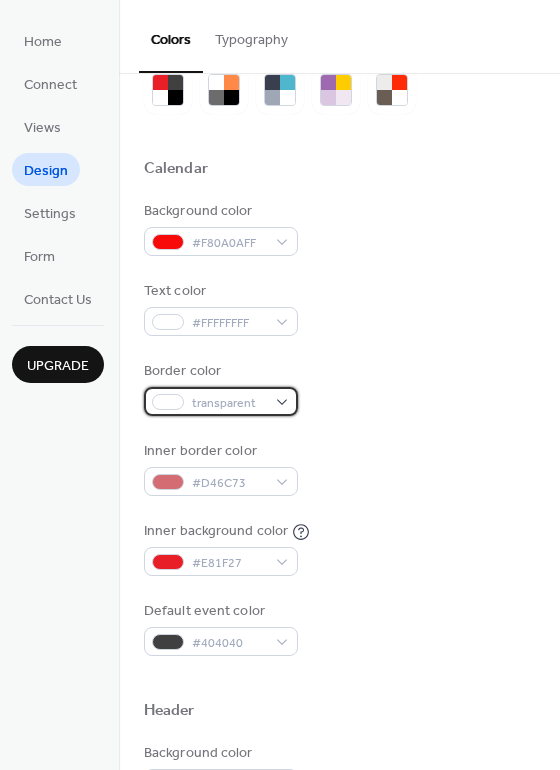 click on "transparent" at bounding box center [229, 403] 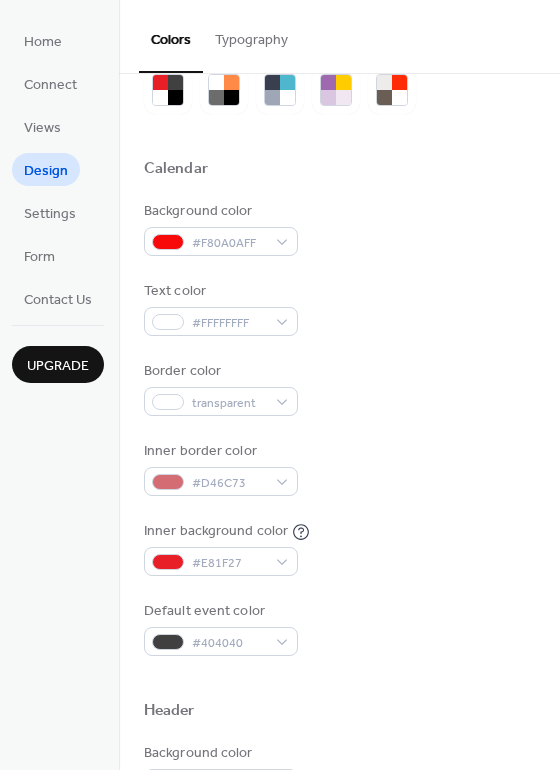 click on "Border color transparent" at bounding box center [339, 388] 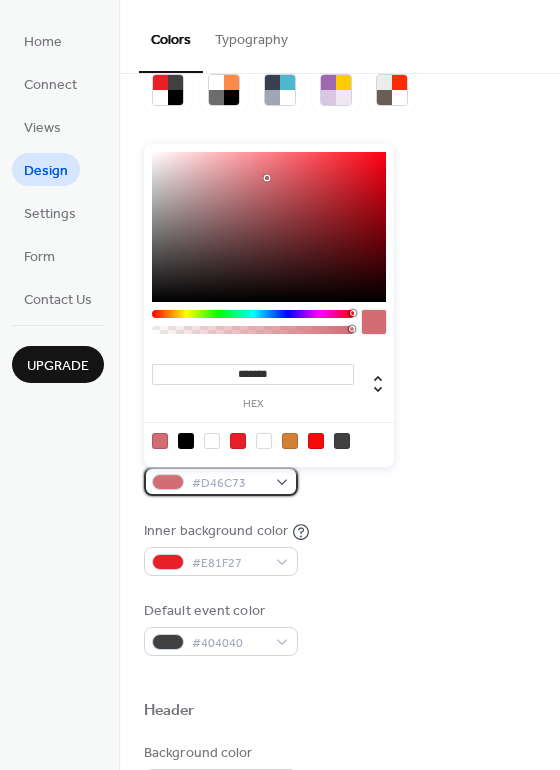 click on "#D46C73" at bounding box center [221, 481] 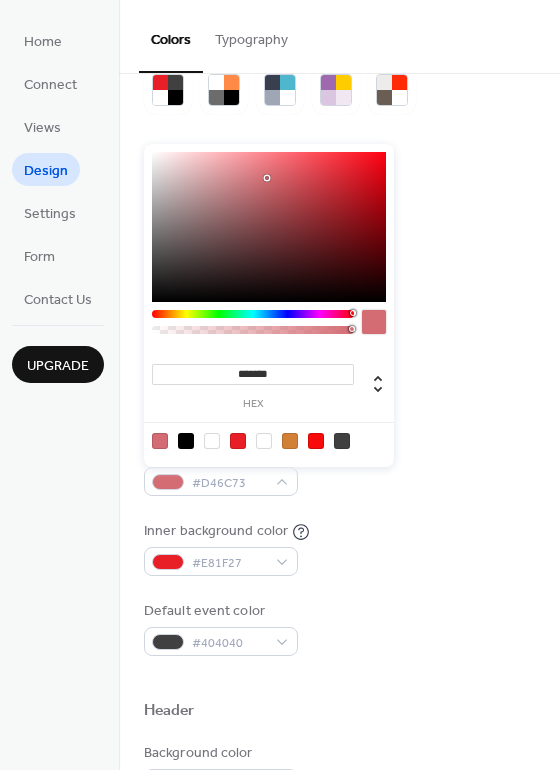 click at bounding box center (212, 441) 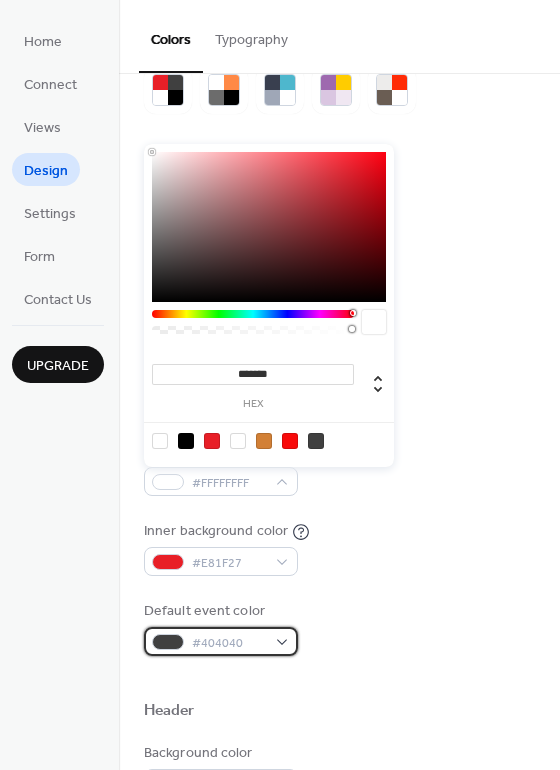 click on "#404040" at bounding box center (221, 641) 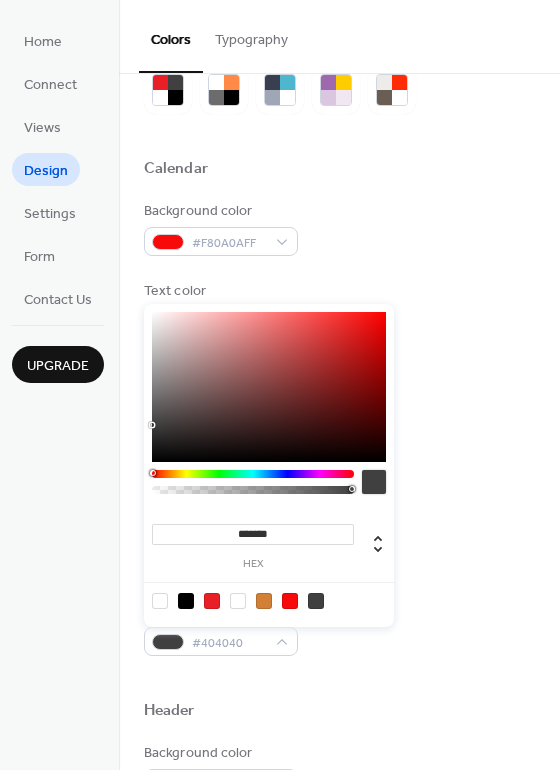 click at bounding box center [238, 601] 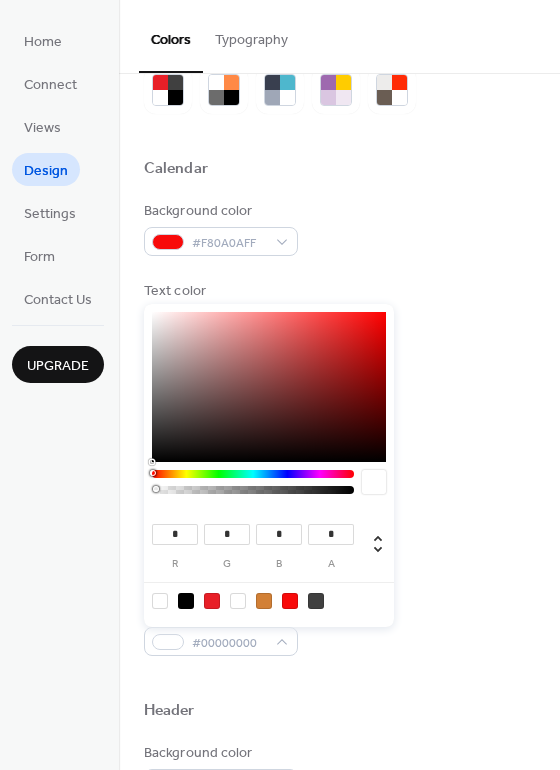 click on "* r * g * b * a" at bounding box center (269, 465) 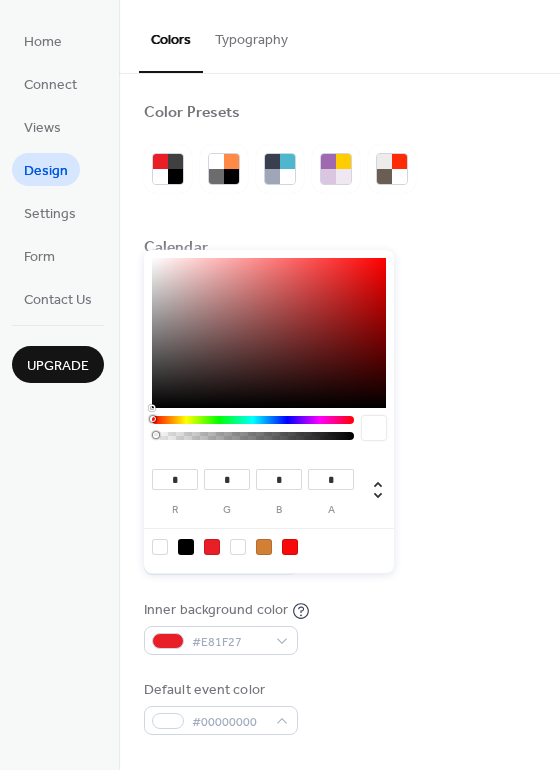 scroll, scrollTop: 0, scrollLeft: 0, axis: both 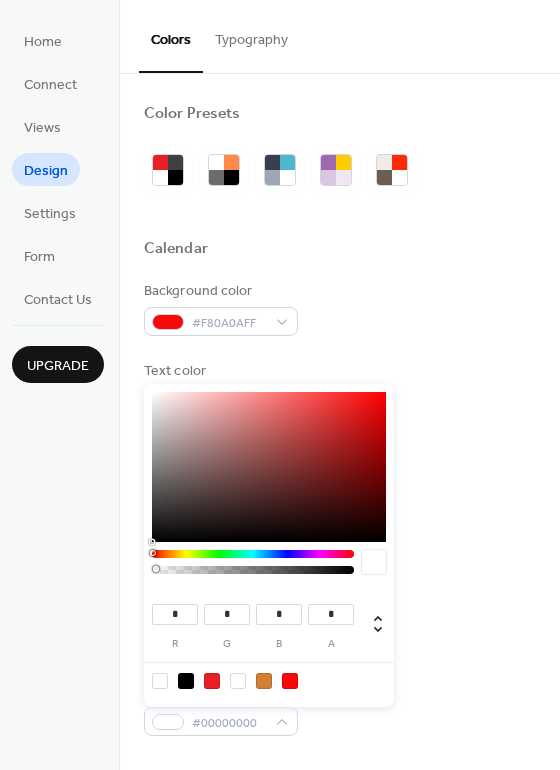 click on "Color Presets" at bounding box center (339, 117) 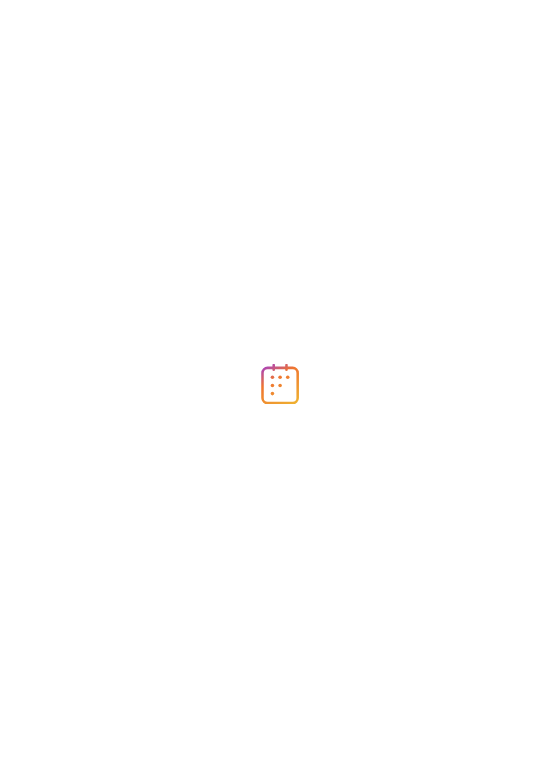 scroll, scrollTop: 0, scrollLeft: 0, axis: both 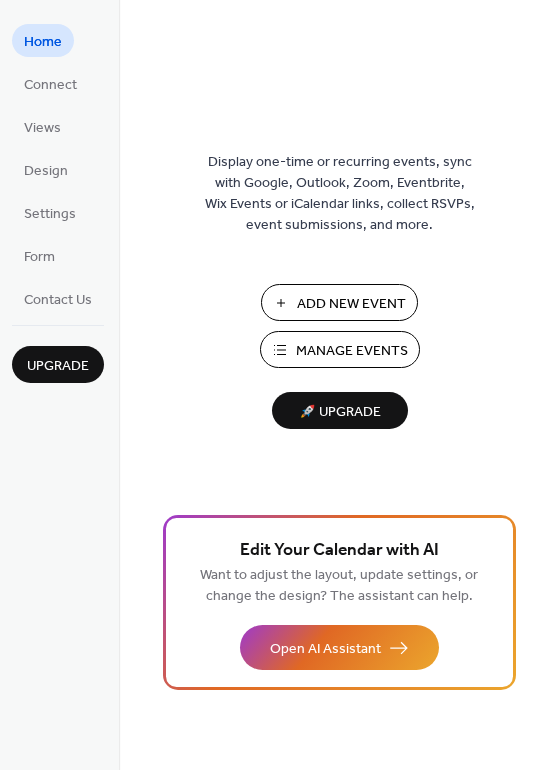 click on "Manage Events" at bounding box center (352, 351) 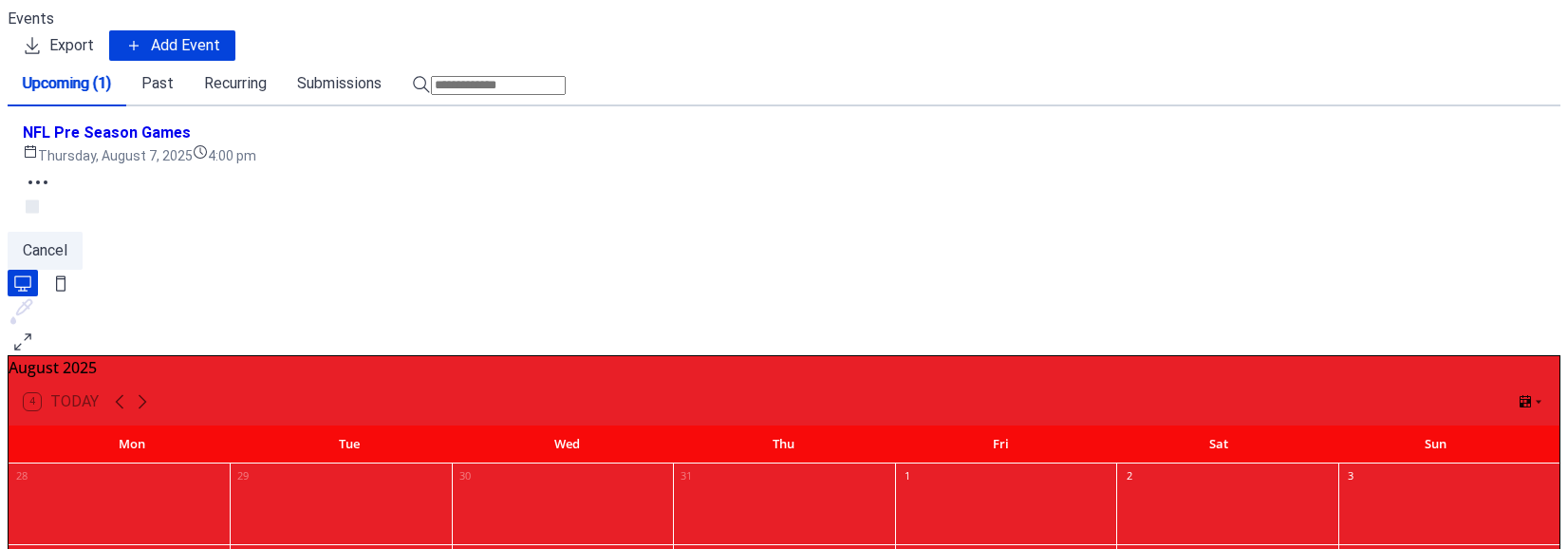 scroll, scrollTop: 0, scrollLeft: 0, axis: both 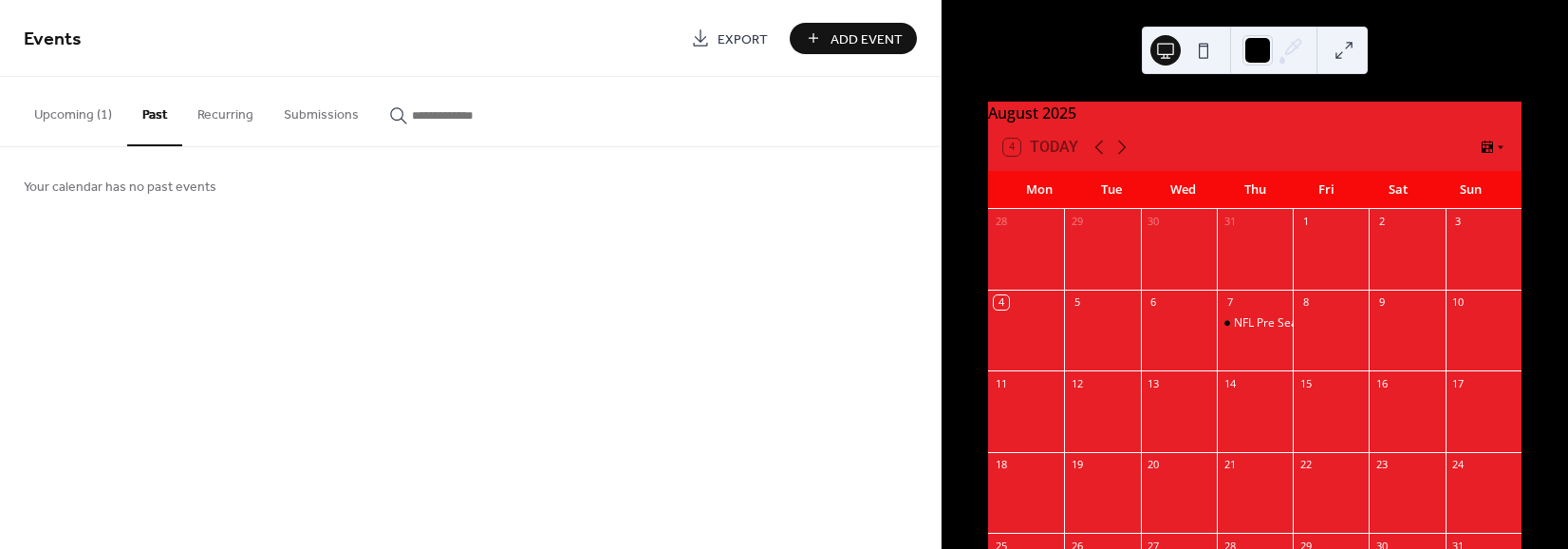 click on "Upcoming (1)" at bounding box center [73, 110] 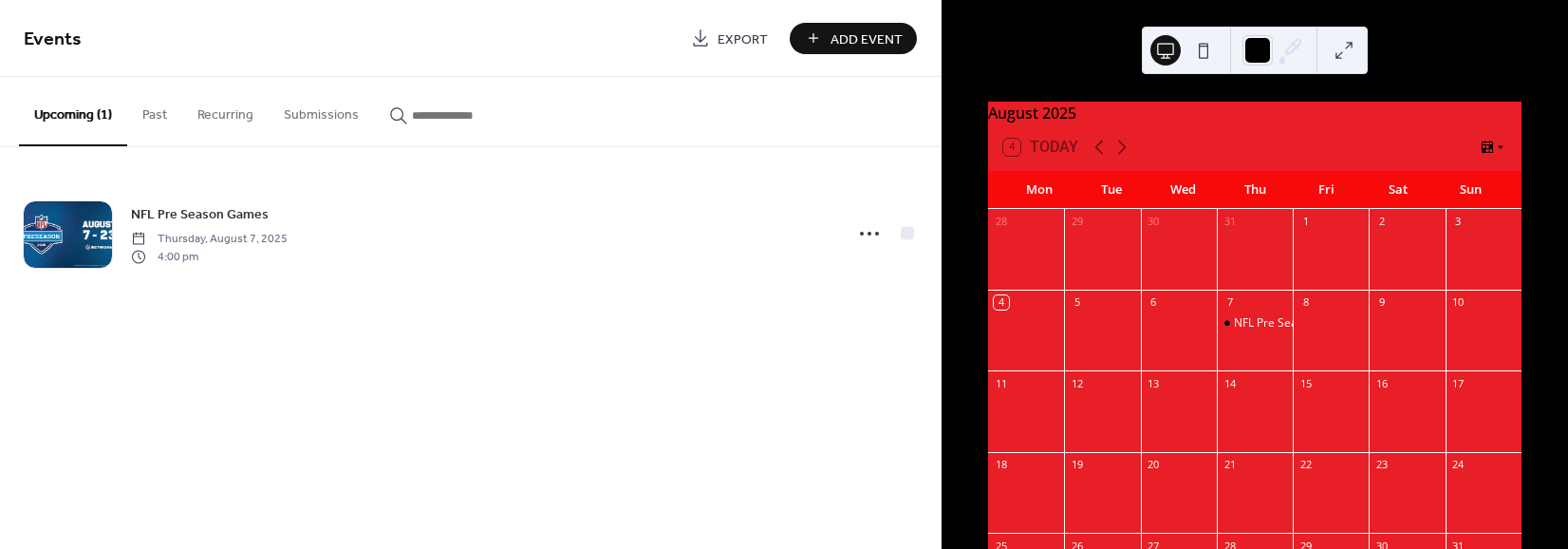 click on "NFL Pre Season Games  Thursday, August 7, 2025 4:00 pm" at bounding box center (470, 234) 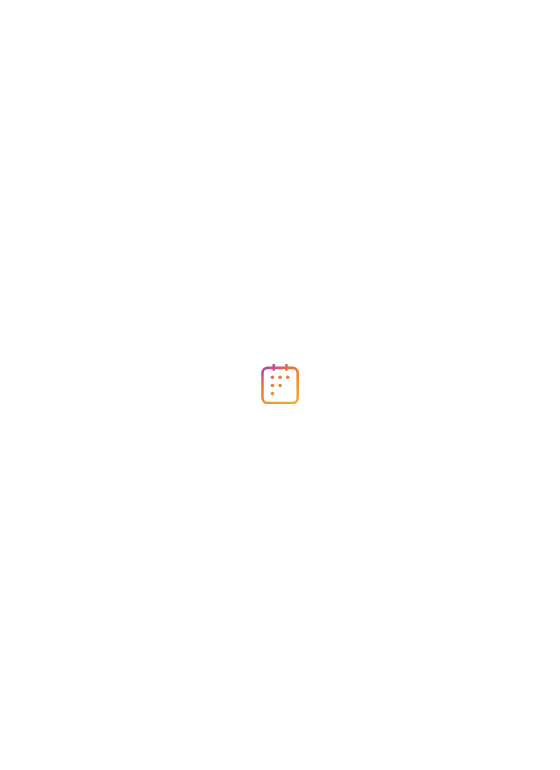 scroll, scrollTop: 0, scrollLeft: 0, axis: both 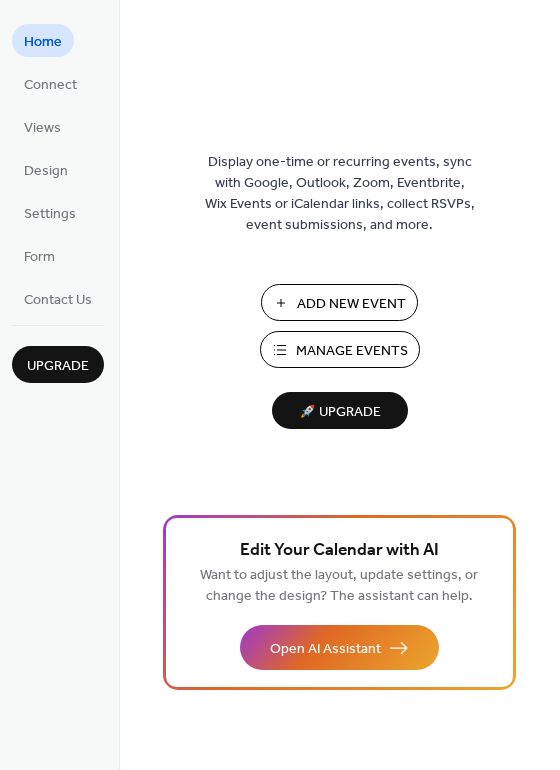 click on "Manage Events" at bounding box center (352, 351) 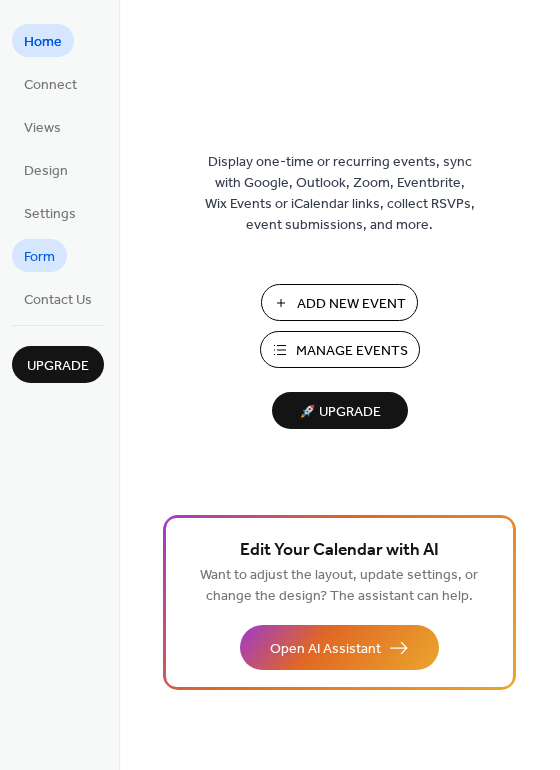 click on "Form" at bounding box center [39, 255] 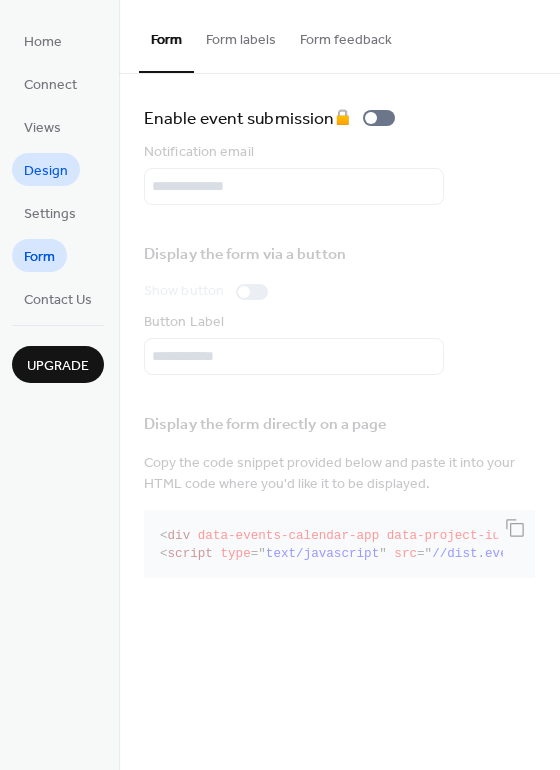 click on "Design" at bounding box center [46, 171] 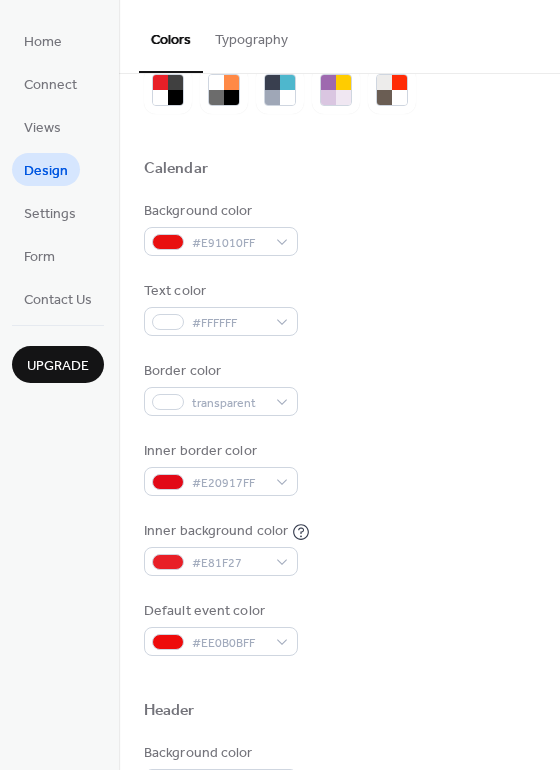 scroll, scrollTop: 160, scrollLeft: 0, axis: vertical 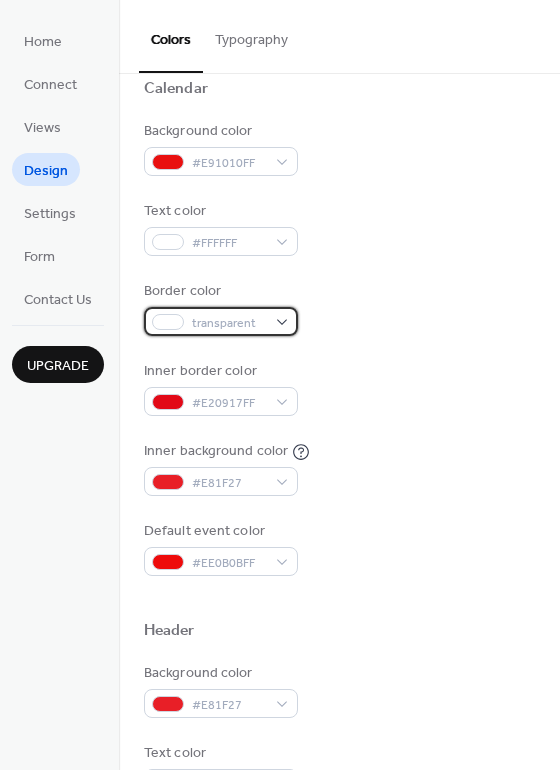 click on "transparent" at bounding box center (229, 323) 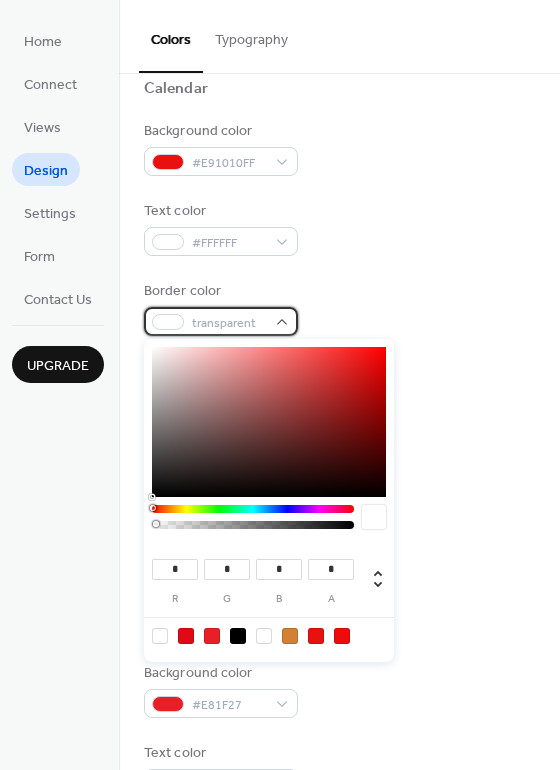click on "transparent" at bounding box center (221, 321) 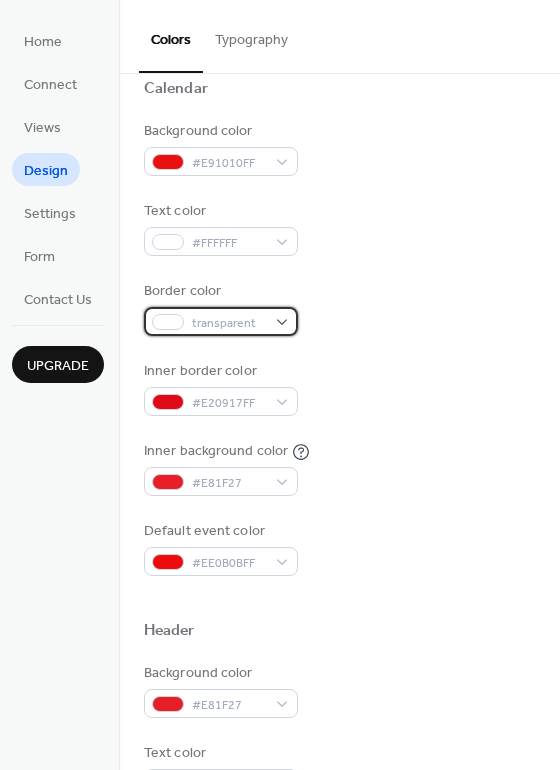 click on "transparent" at bounding box center [221, 321] 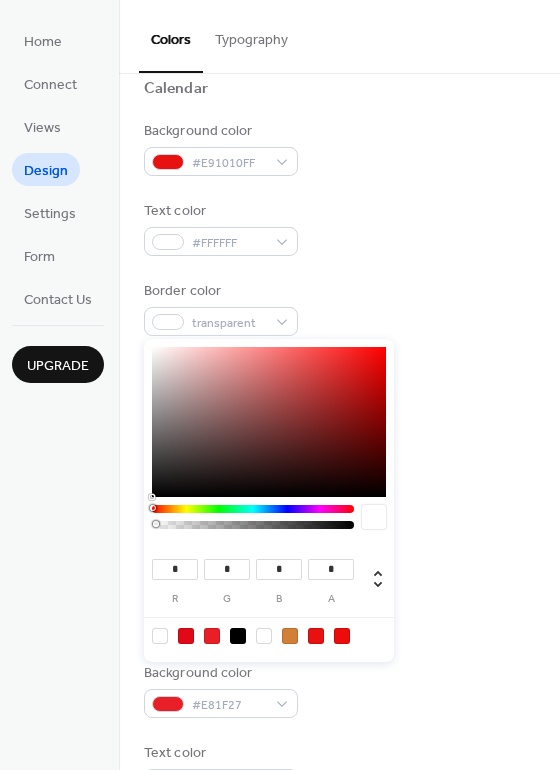 type on "***" 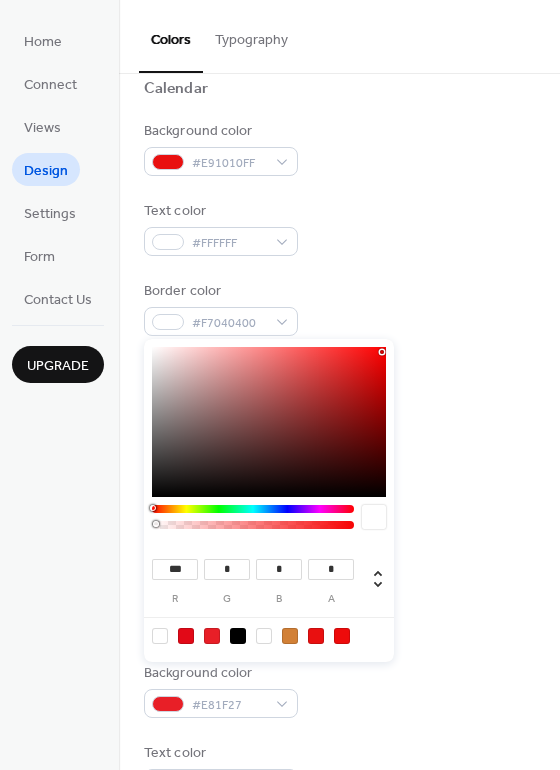 click at bounding box center [269, 422] 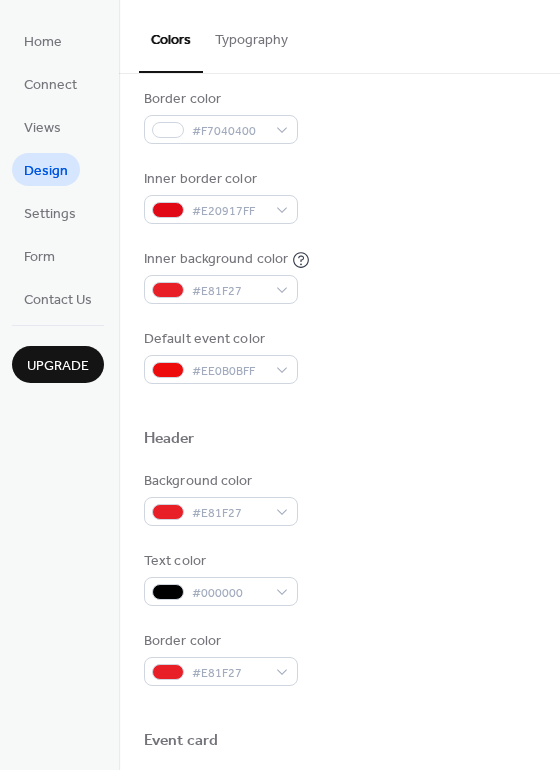 scroll, scrollTop: 400, scrollLeft: 0, axis: vertical 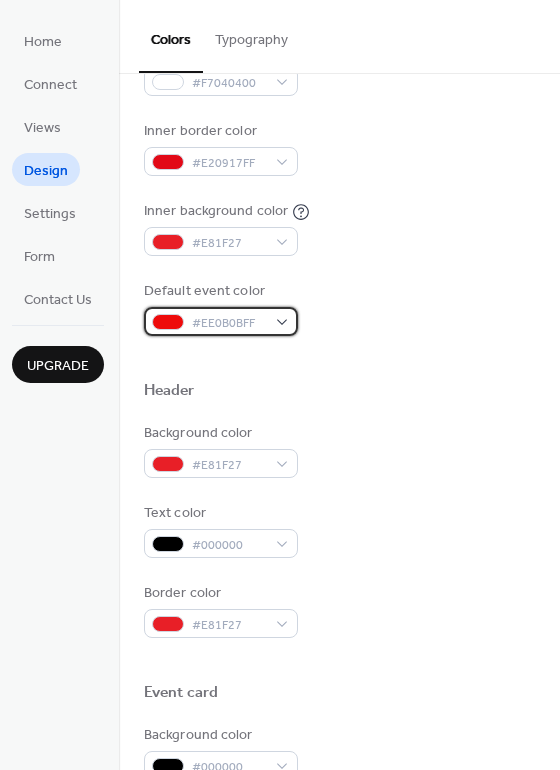 click on "#EE0B0BFF" at bounding box center [221, 321] 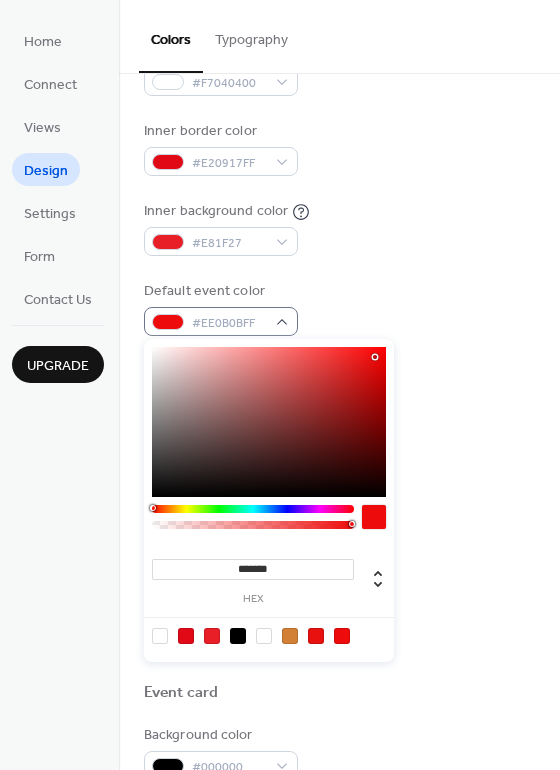 click on "Default event color #EE0B0BFF" at bounding box center [339, 308] 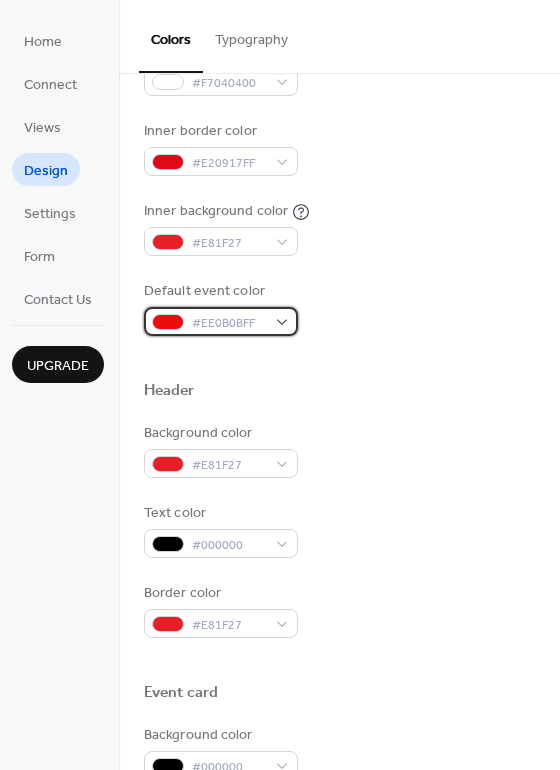 click on "#EE0B0BFF" at bounding box center (221, 321) 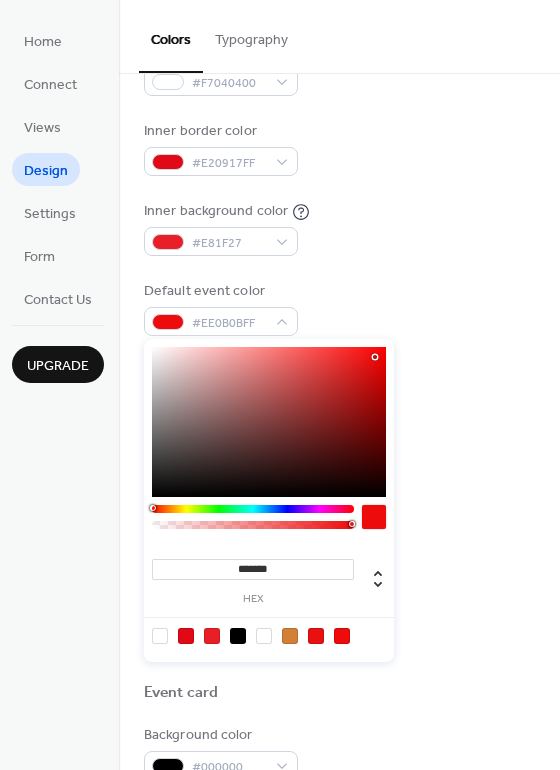 click on "Default event color #EE0B0BFF" at bounding box center [339, 308] 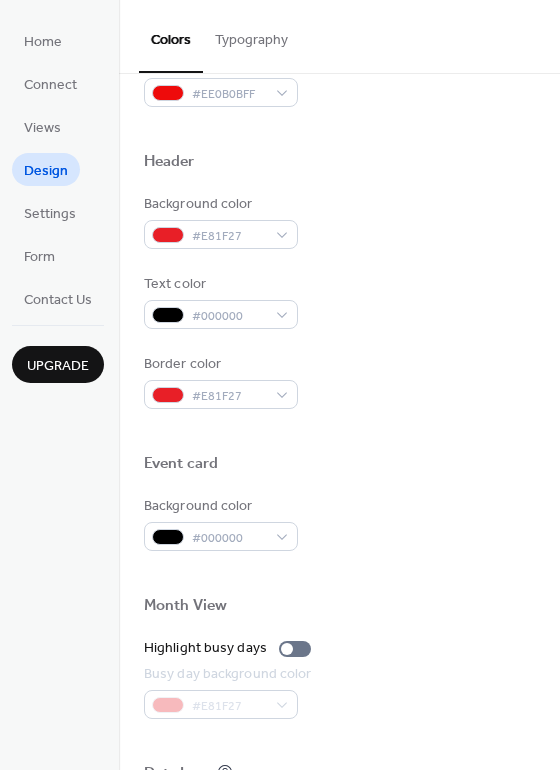 scroll, scrollTop: 640, scrollLeft: 0, axis: vertical 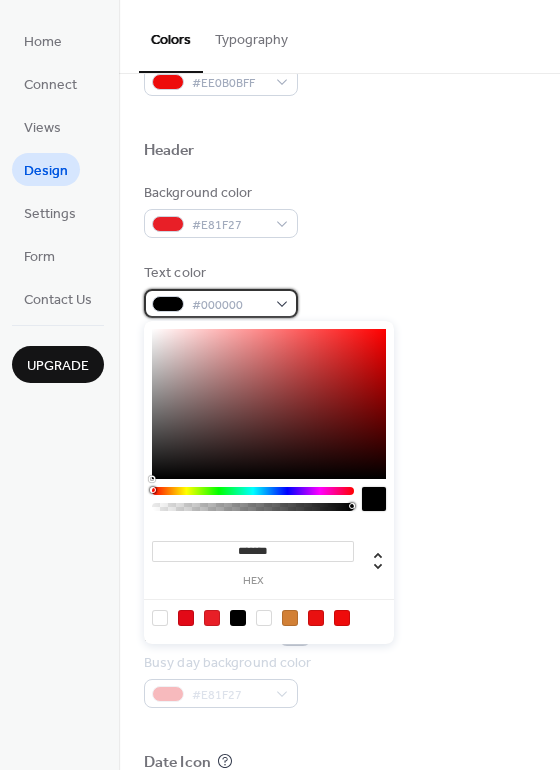 click on "#000000" at bounding box center (221, 303) 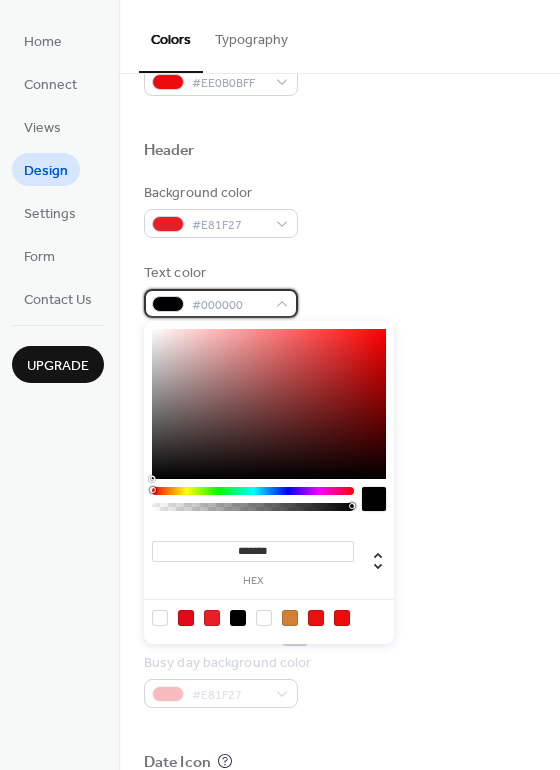 scroll, scrollTop: 800, scrollLeft: 0, axis: vertical 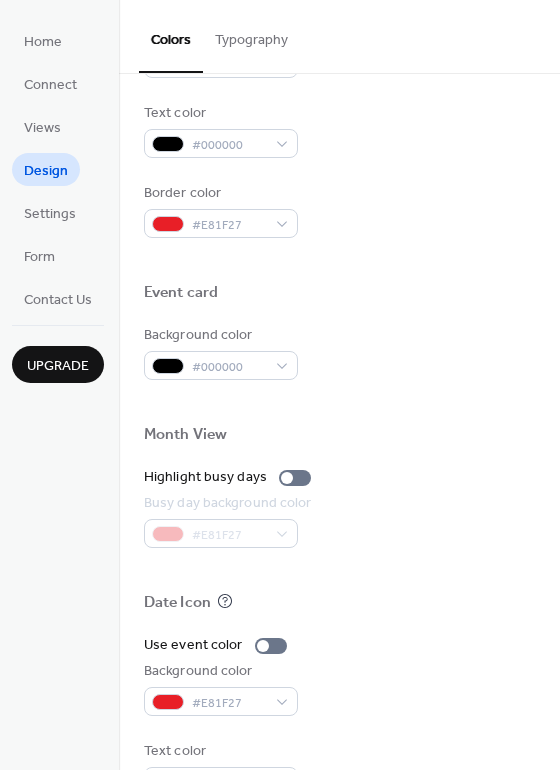 click on "Border color #E81F27" at bounding box center [339, 210] 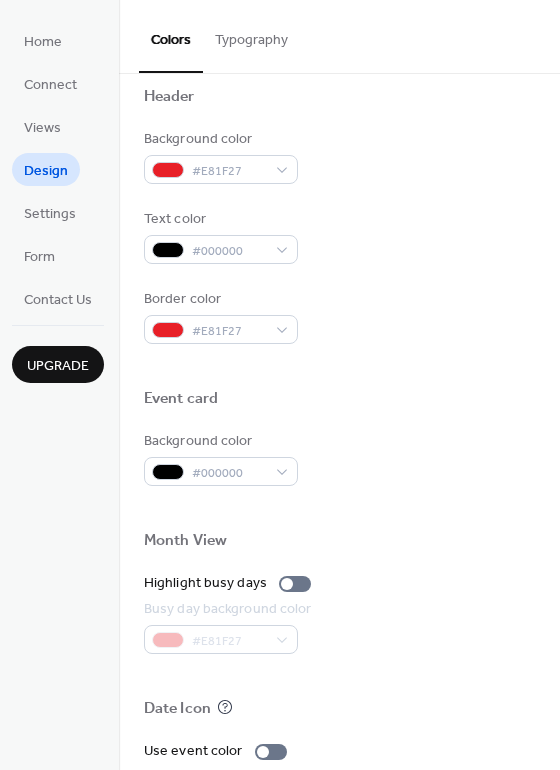 scroll, scrollTop: 774, scrollLeft: 0, axis: vertical 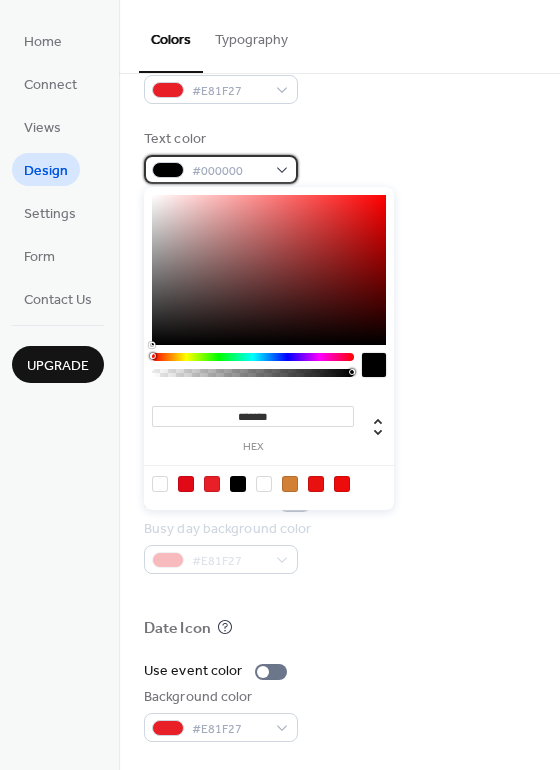 click on "#000000" at bounding box center [221, 169] 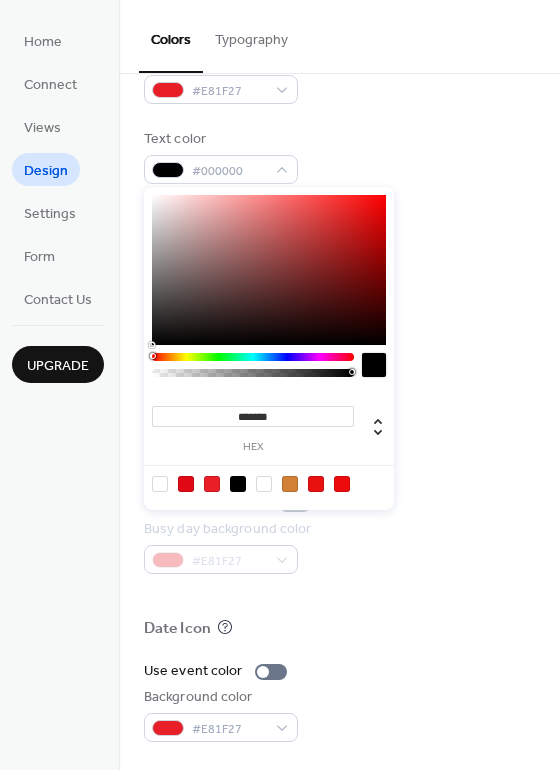 type on "*" 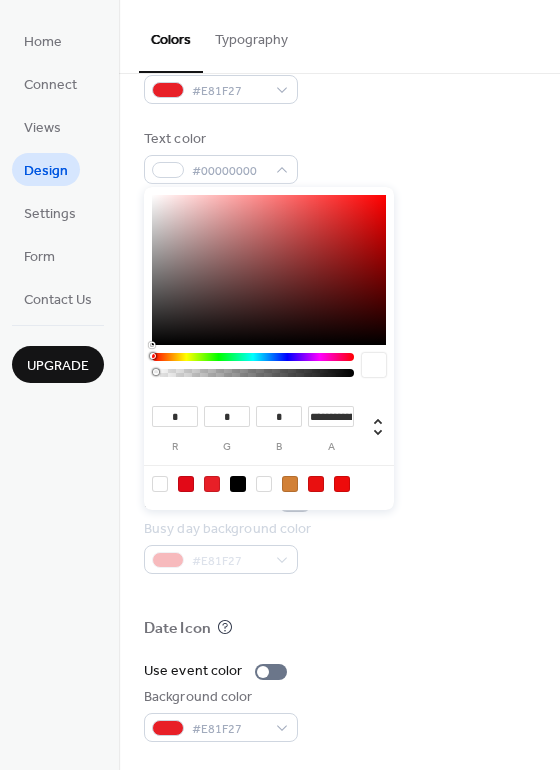 type on "*" 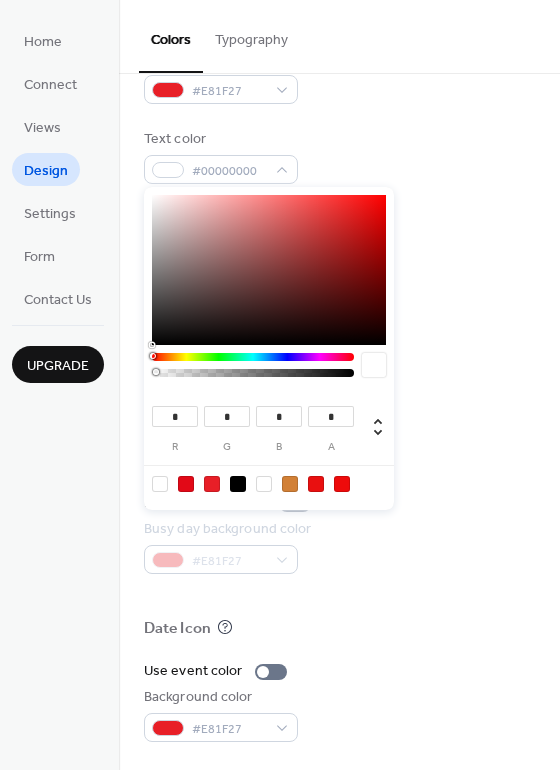 drag, startPoint x: 352, startPoint y: 371, endPoint x: 142, endPoint y: 375, distance: 210.03809 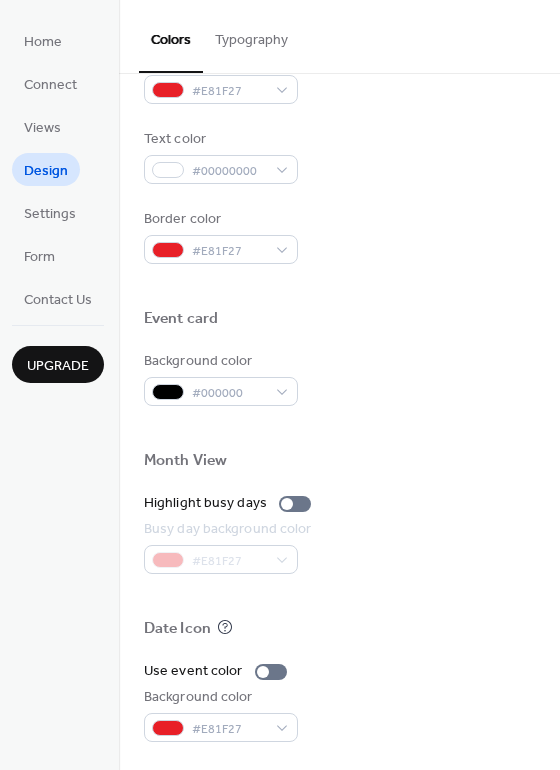 click on "Background color #000000" at bounding box center [339, 378] 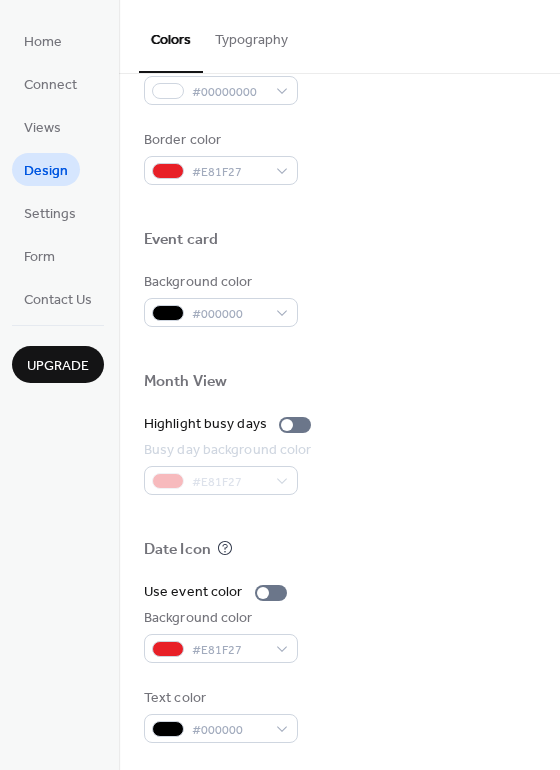 scroll, scrollTop: 854, scrollLeft: 0, axis: vertical 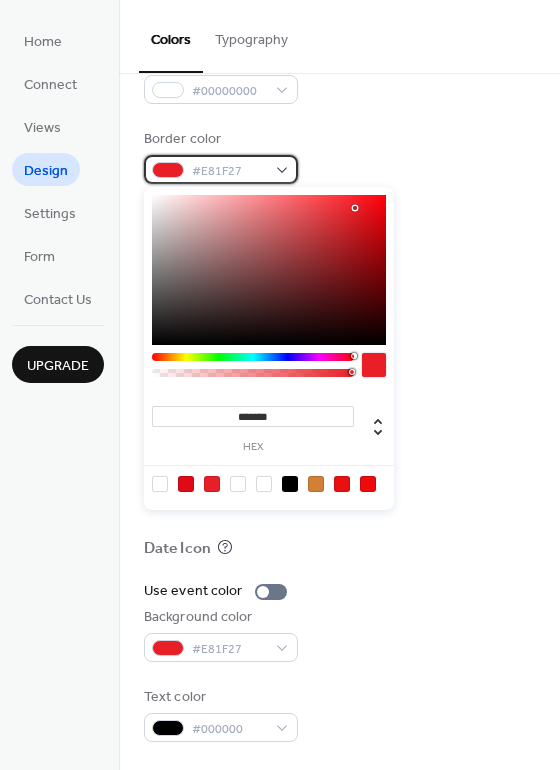 click on "#E81F27" at bounding box center [221, 169] 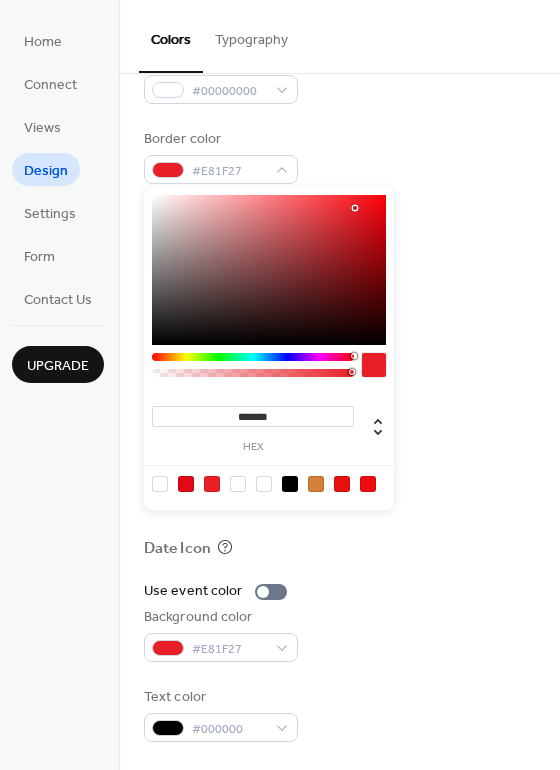 type on "*******" 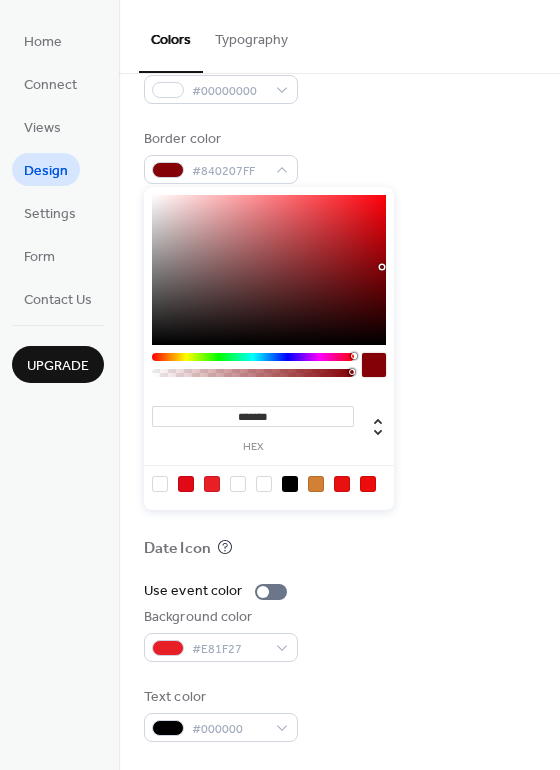 click at bounding box center (269, 270) 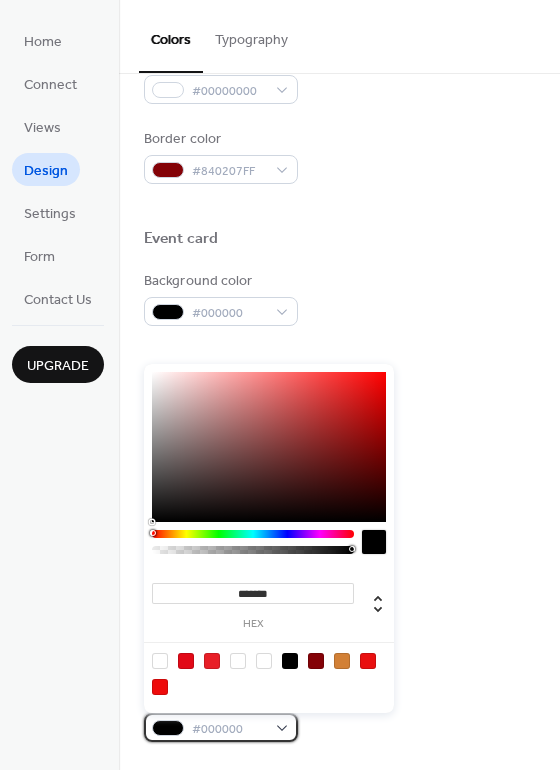 click on "#000000" at bounding box center (221, 727) 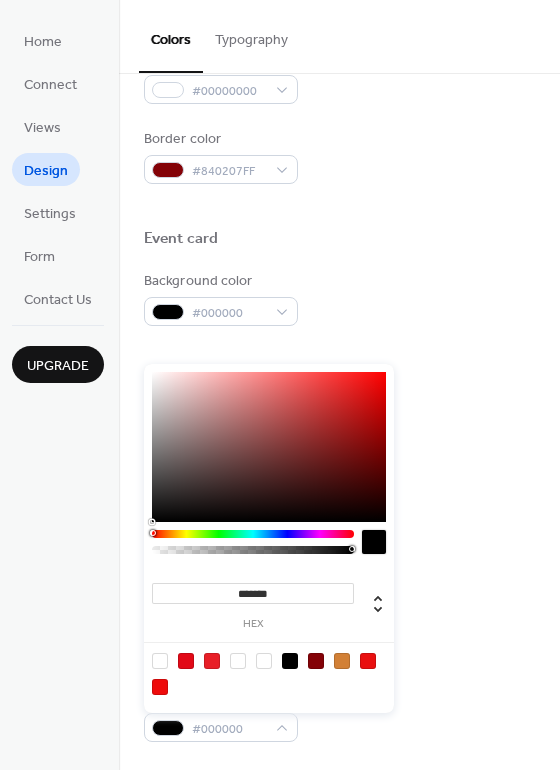 click at bounding box center (160, 661) 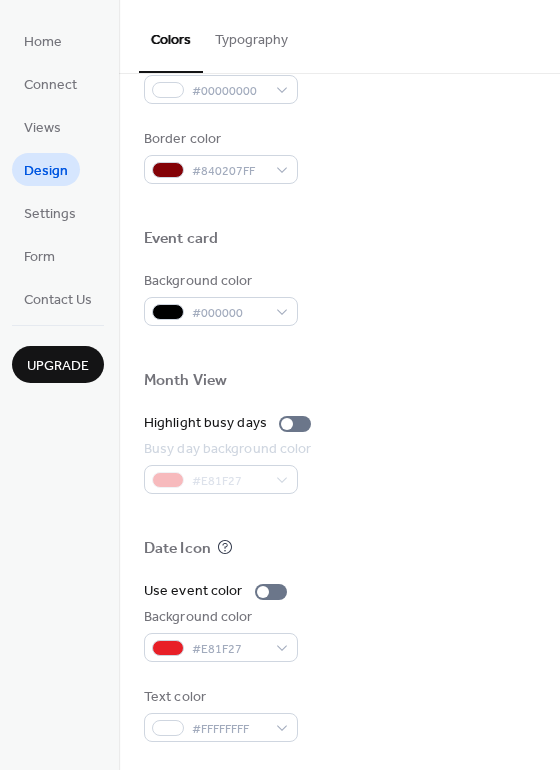 click on "Text color #FFFFFFFF" at bounding box center (339, 714) 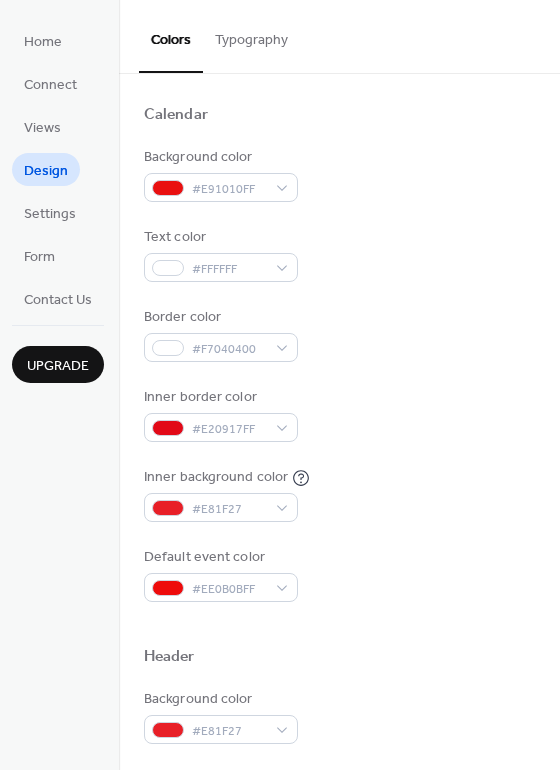 scroll, scrollTop: 0, scrollLeft: 0, axis: both 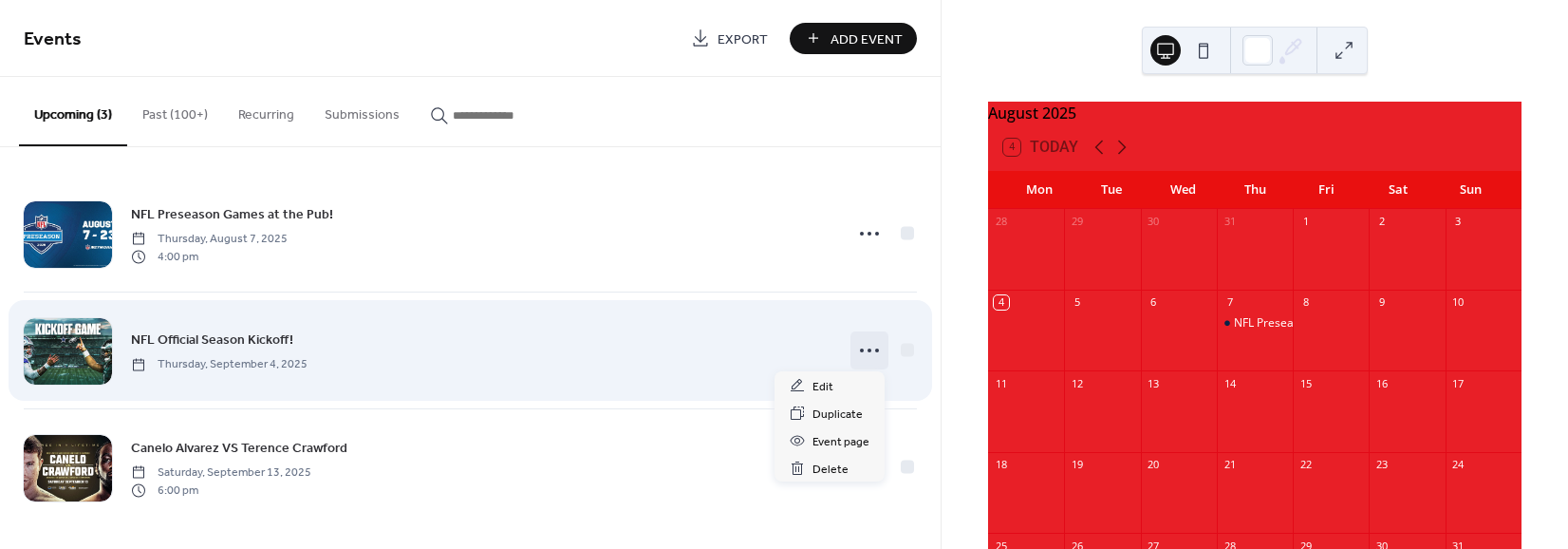 click 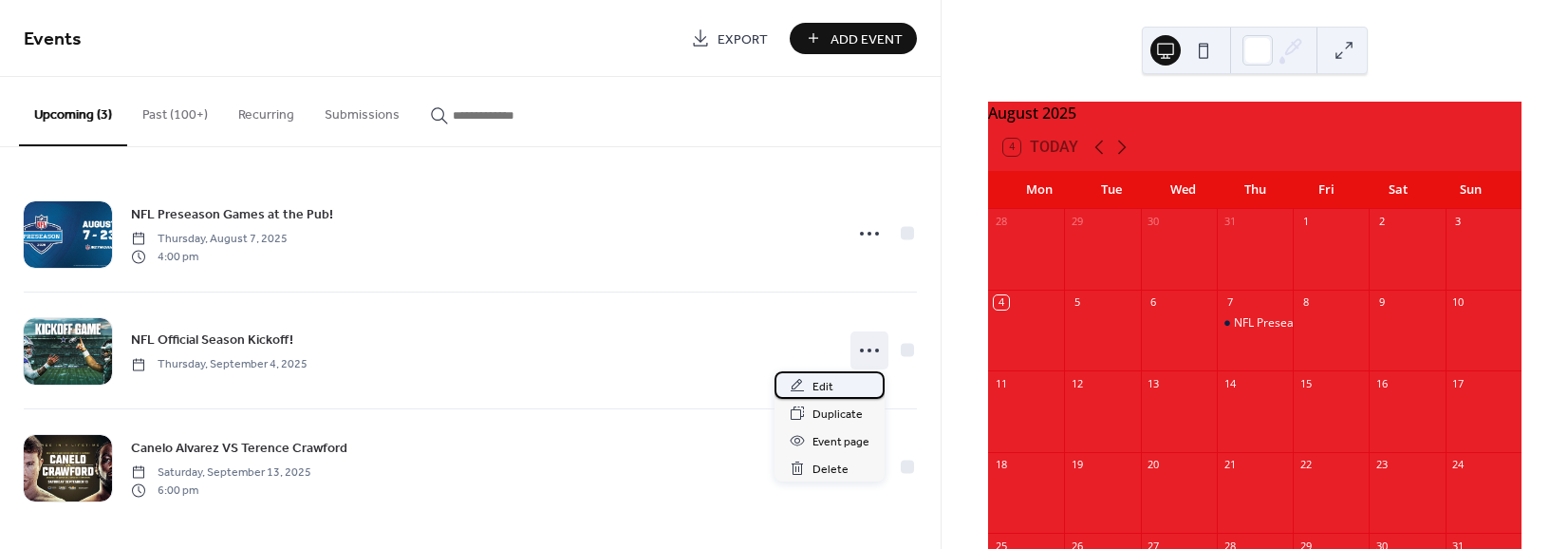 click on "Edit" at bounding box center (823, 387) 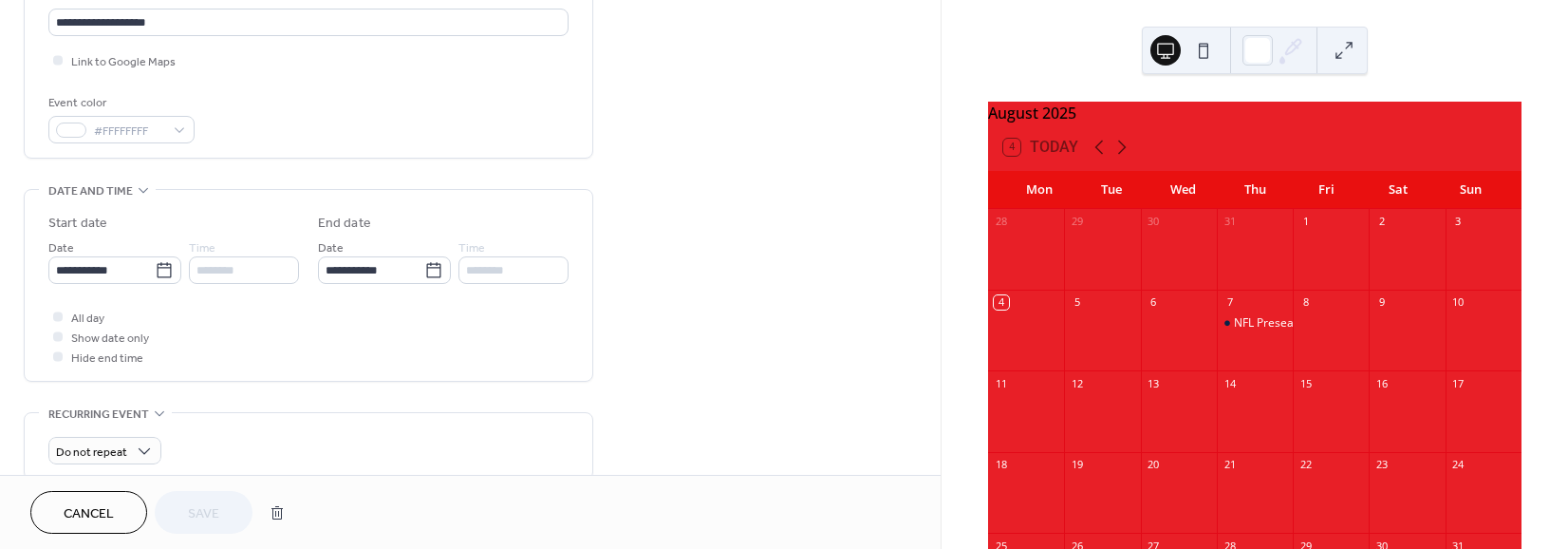 scroll, scrollTop: 456, scrollLeft: 0, axis: vertical 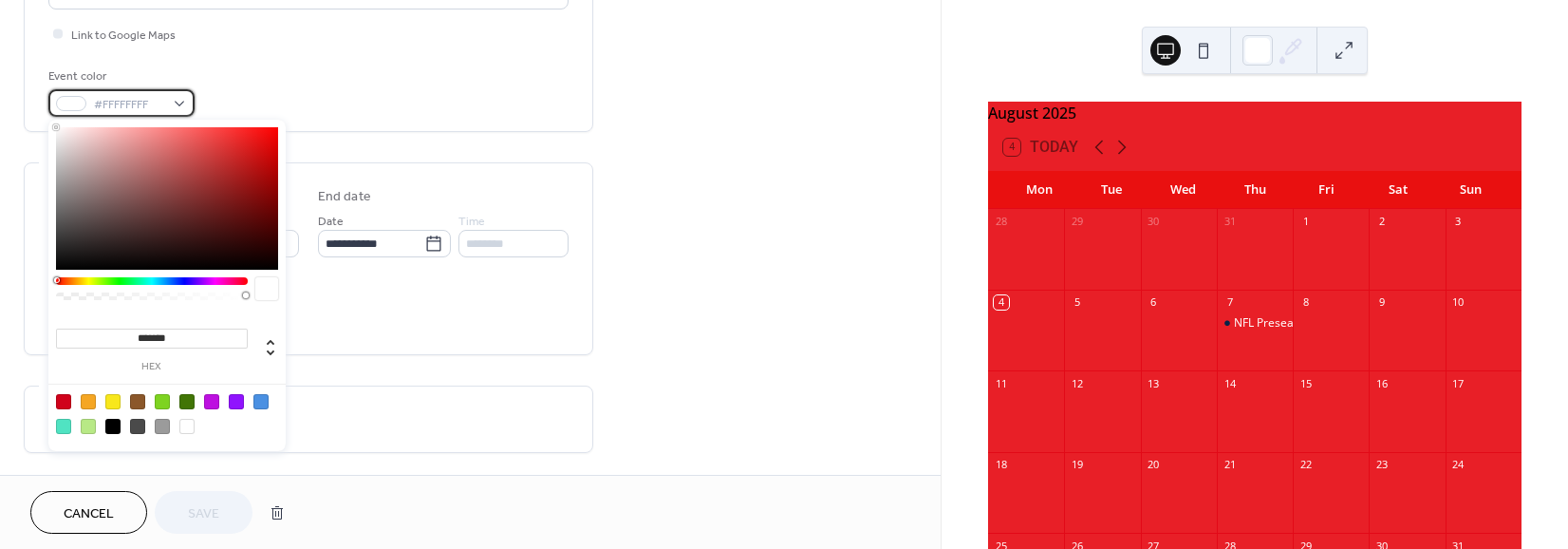 click on "#FFFFFFFF" at bounding box center (129, 104) 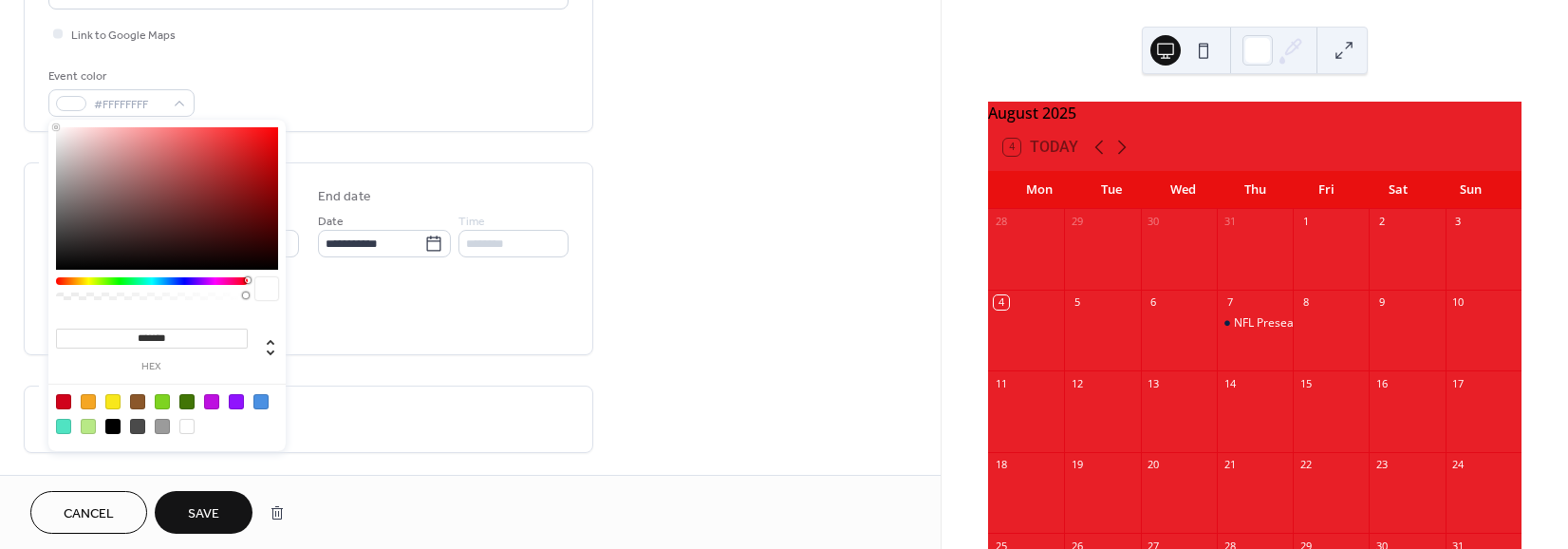 drag, startPoint x: 56, startPoint y: 279, endPoint x: 271, endPoint y: 286, distance: 215.11392 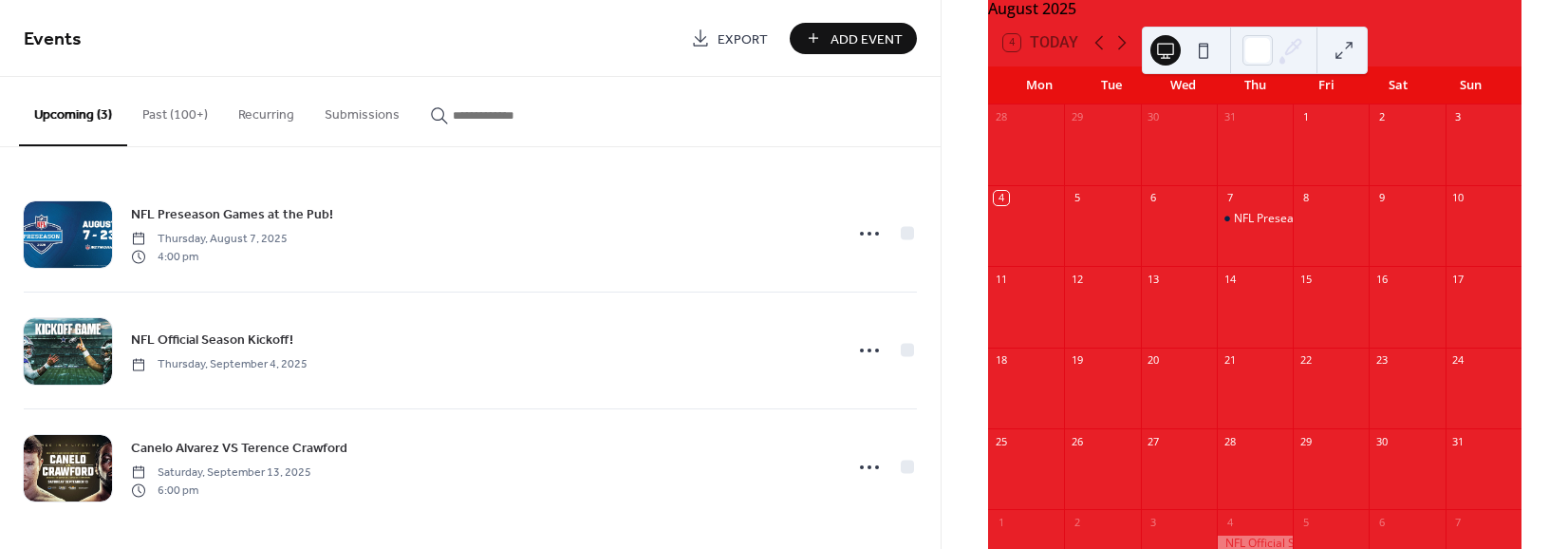 scroll, scrollTop: 228, scrollLeft: 0, axis: vertical 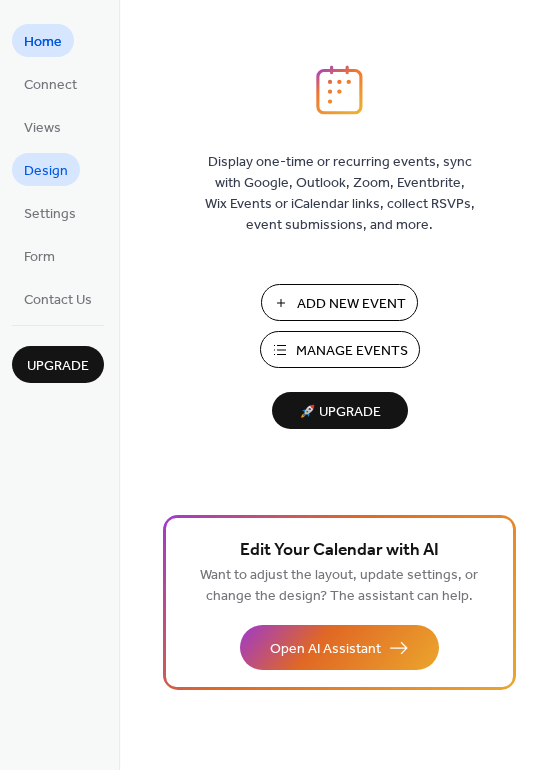 click on "Design" at bounding box center [46, 171] 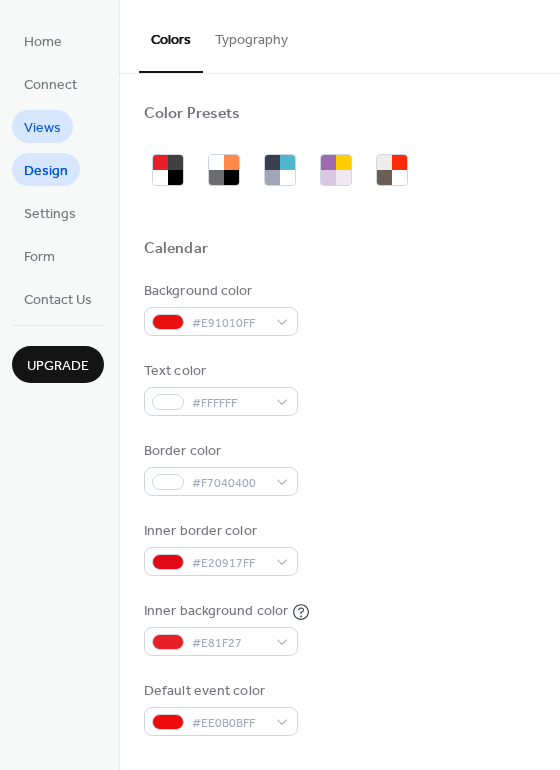 click on "Views" at bounding box center [42, 128] 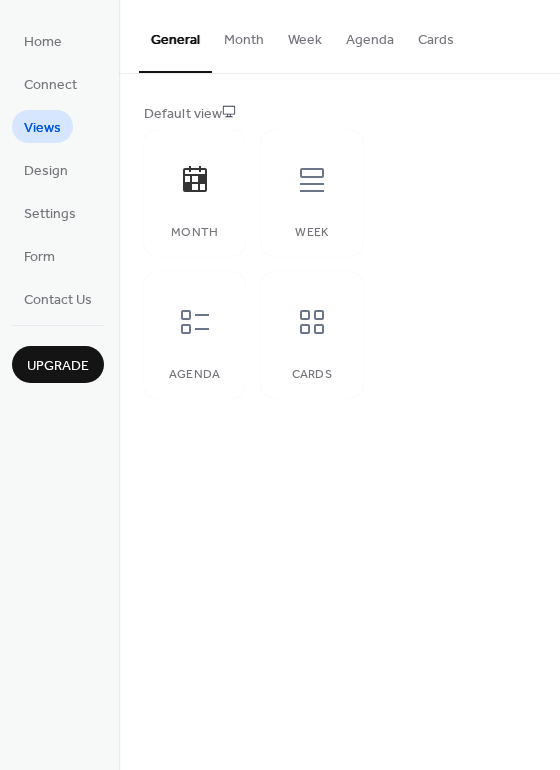 click on "Month" at bounding box center (244, 35) 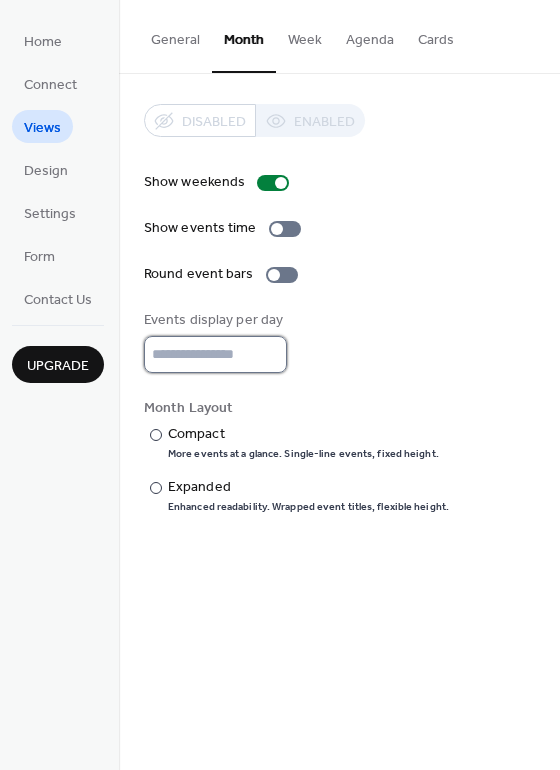 click on "*" at bounding box center (215, 354) 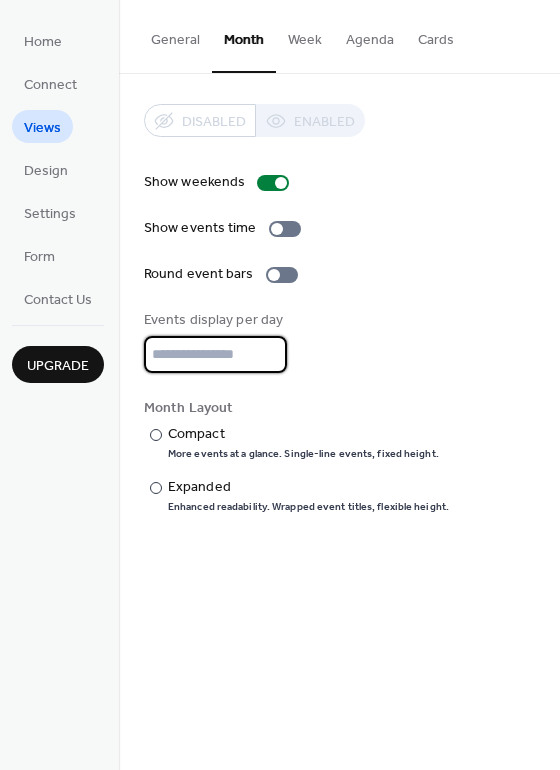 type on "*" 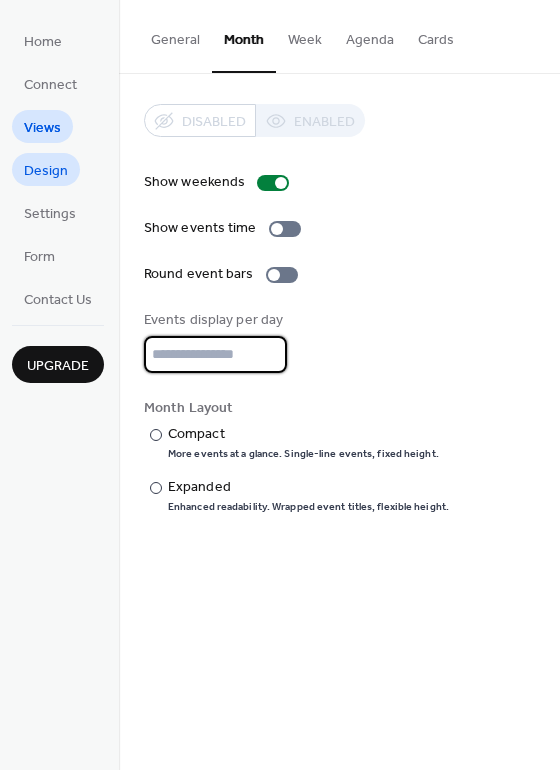click on "Design" at bounding box center [46, 171] 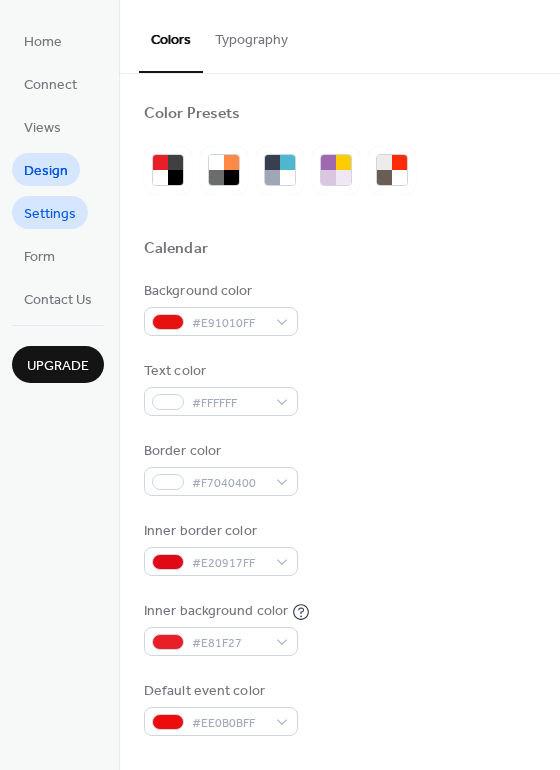 click on "Settings" at bounding box center [50, 214] 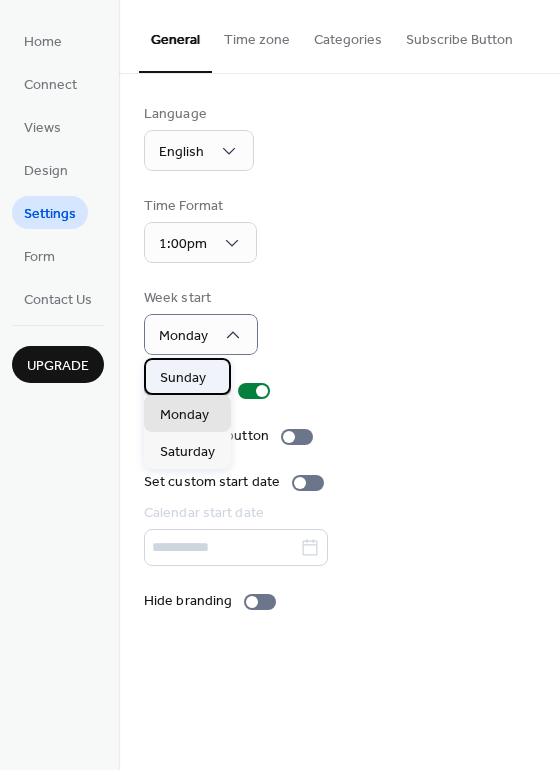 click on "Sunday" at bounding box center [187, 376] 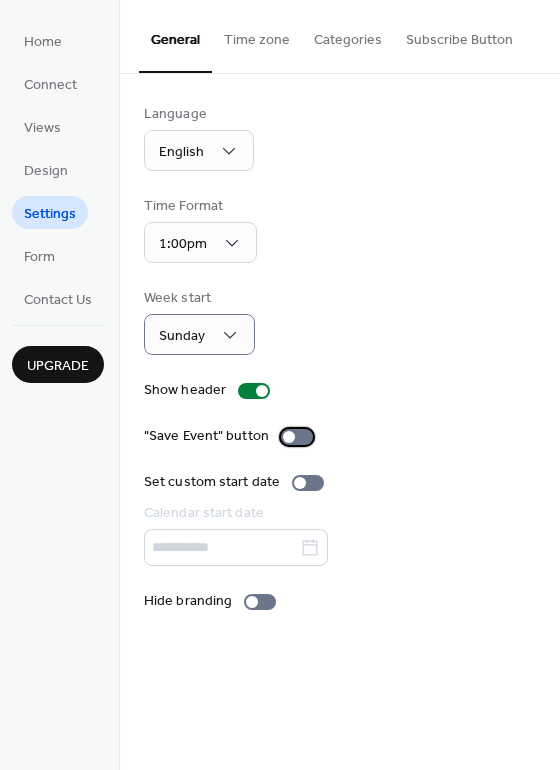 click at bounding box center [297, 437] 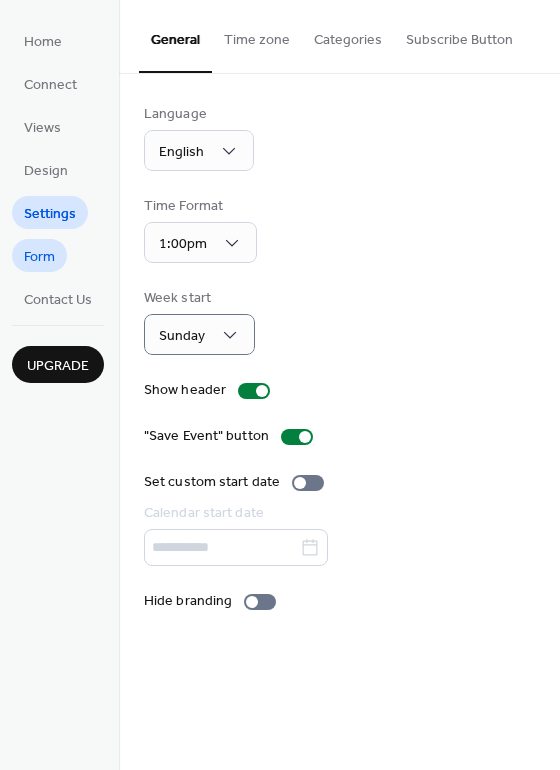 click on "Form" at bounding box center (39, 255) 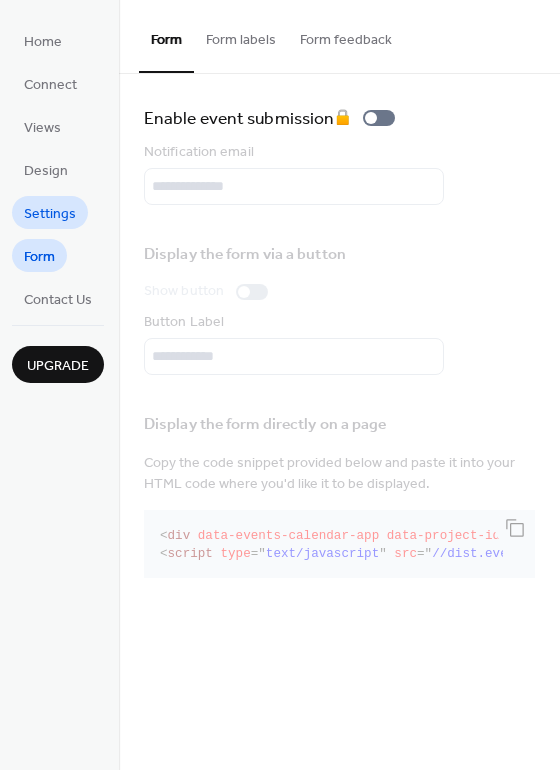 click on "Settings" at bounding box center [50, 214] 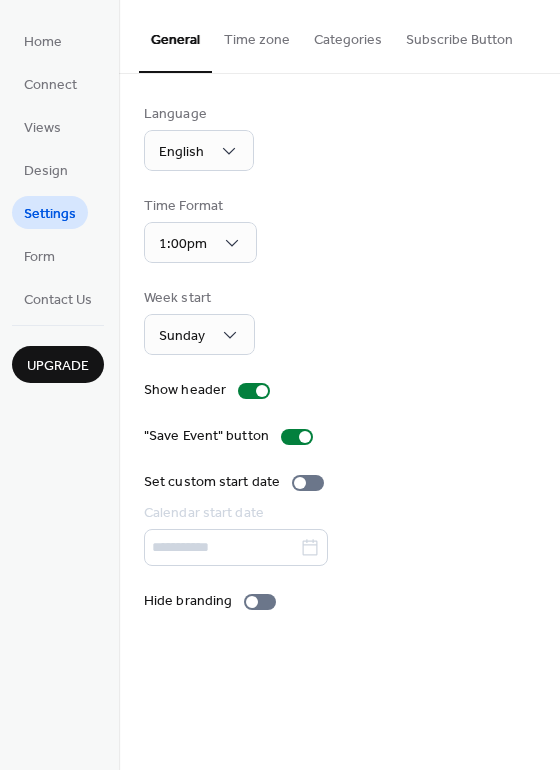 click on "Categories" at bounding box center [348, 35] 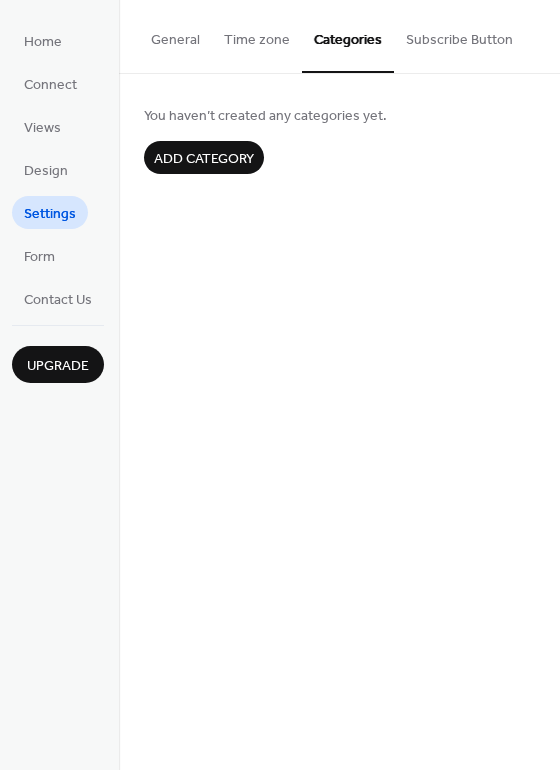 click on "Subscribe Button" at bounding box center (459, 35) 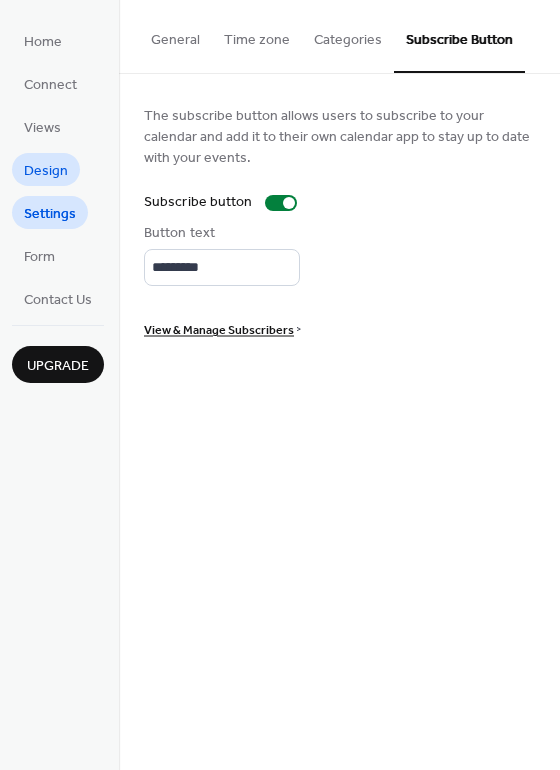 click on "Design" at bounding box center [46, 171] 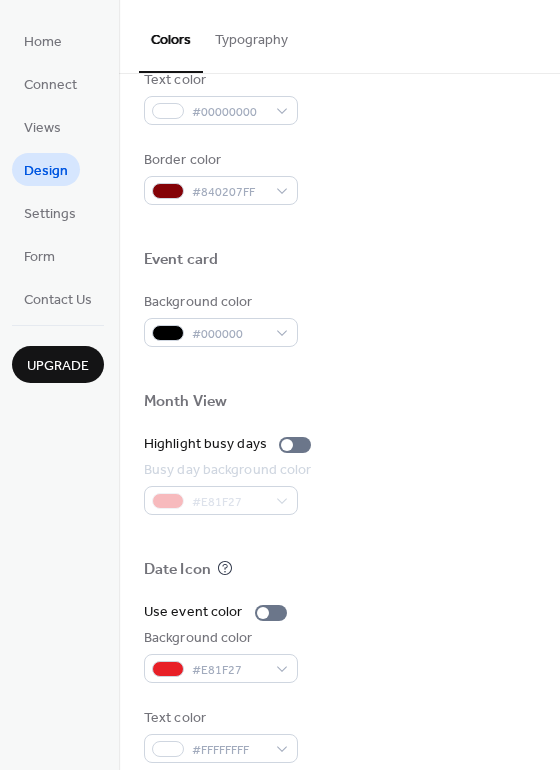 scroll, scrollTop: 854, scrollLeft: 0, axis: vertical 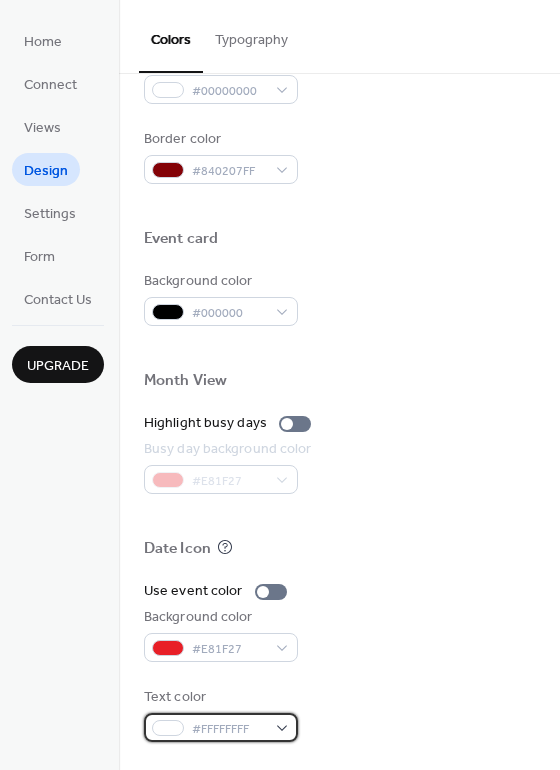 click on "#FFFFFFFF" at bounding box center [221, 727] 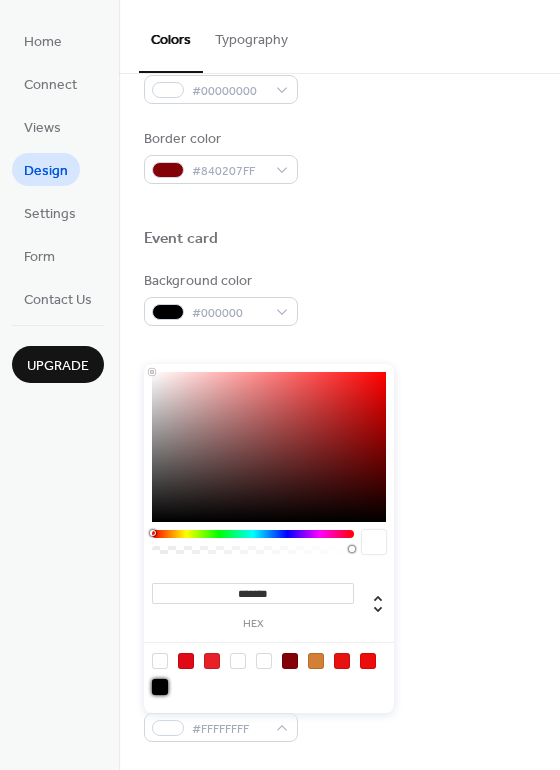 click at bounding box center [160, 687] 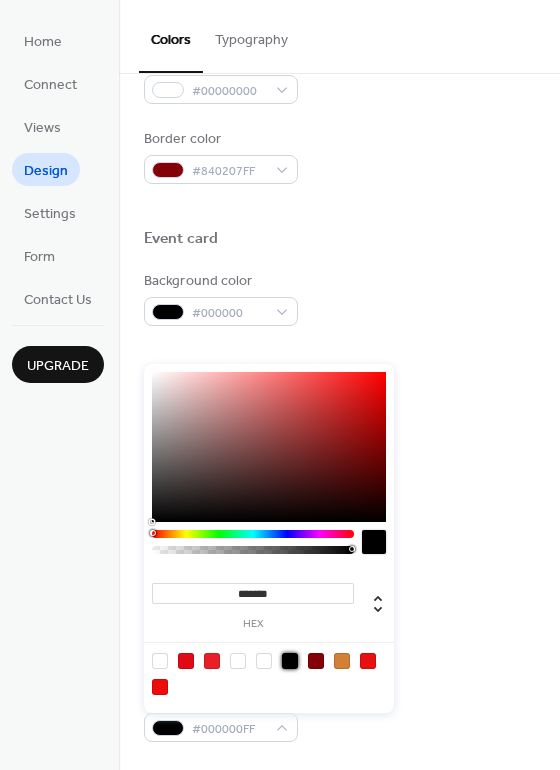 click at bounding box center (238, 661) 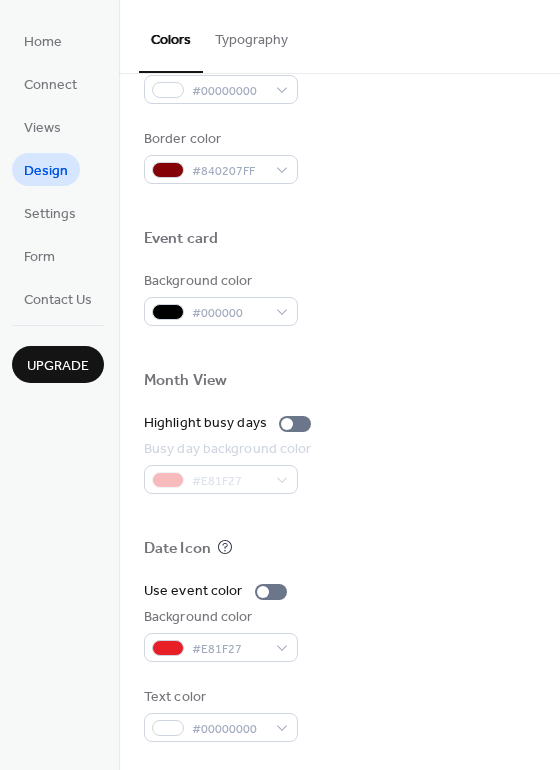 click on "Use event color Background color #E81F27 Text color #00000000" at bounding box center [339, 661] 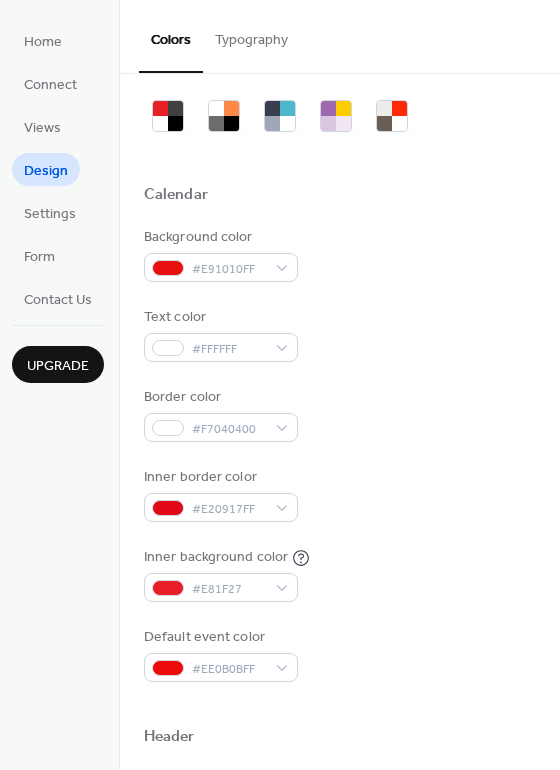 scroll, scrollTop: 0, scrollLeft: 0, axis: both 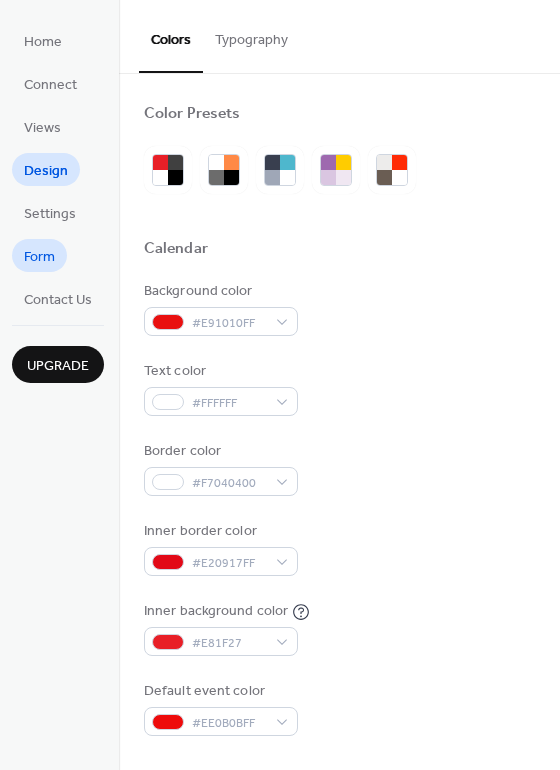 click on "Form" at bounding box center (39, 257) 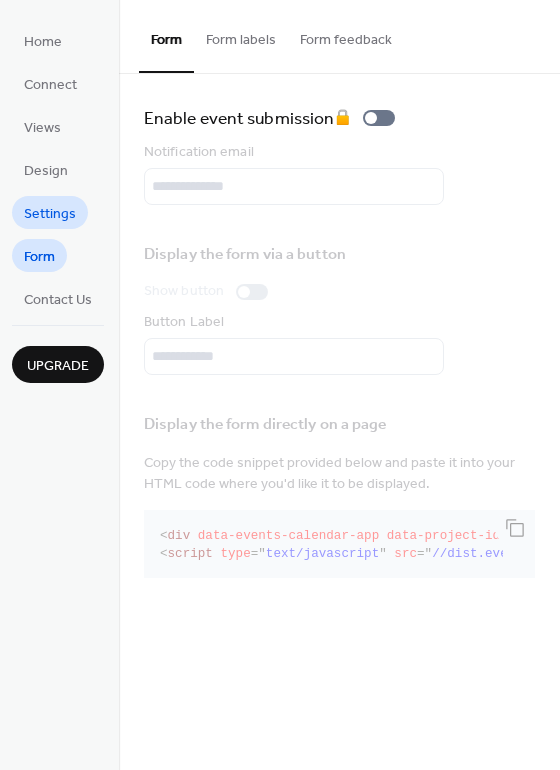 click on "Settings" at bounding box center (50, 214) 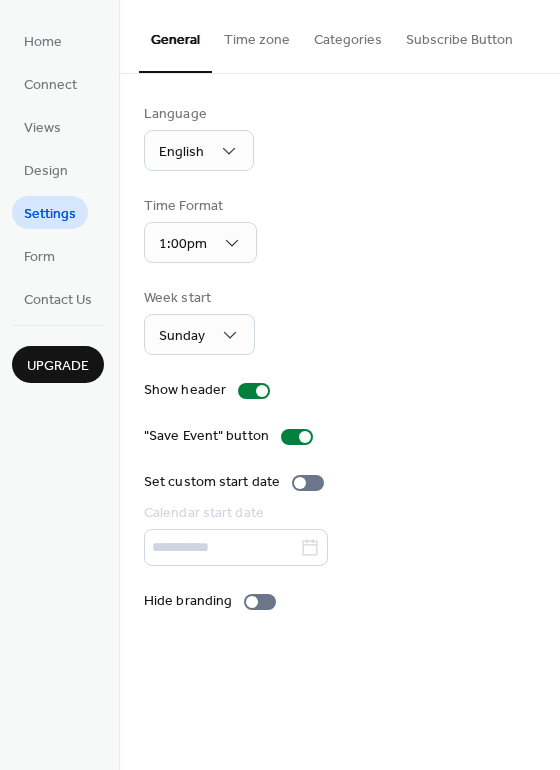 click on "Categories" at bounding box center [348, 35] 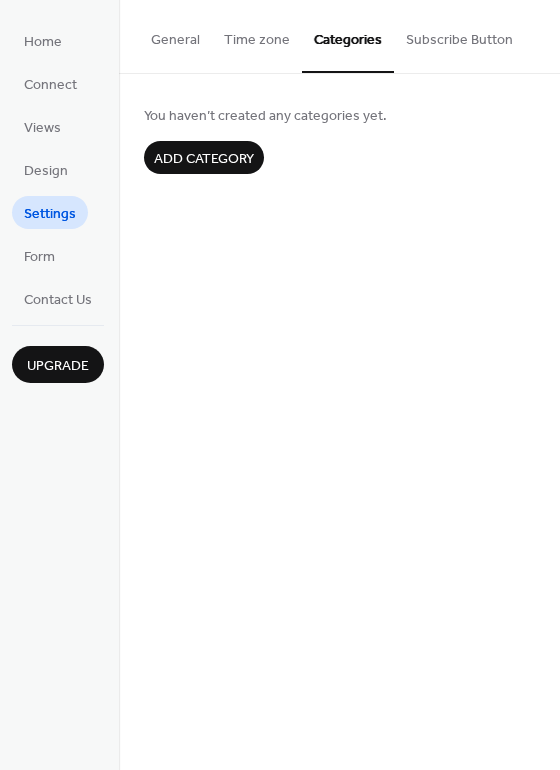 click on "Subscribe Button" at bounding box center [459, 35] 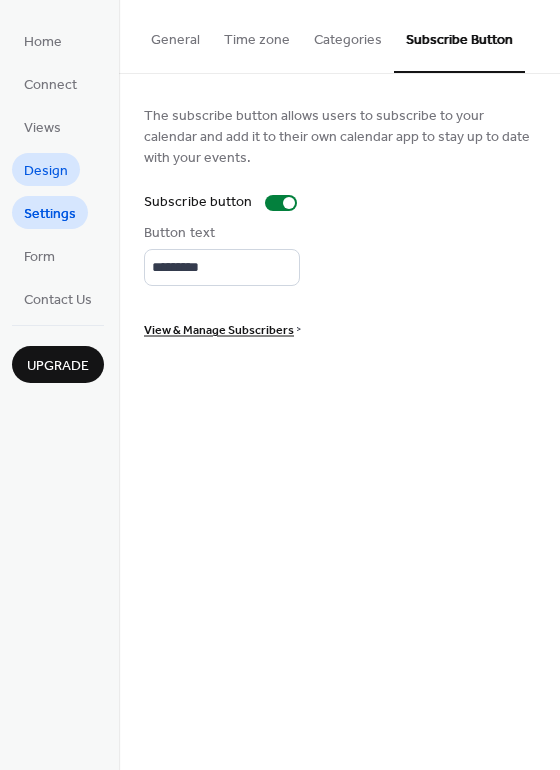 click on "Design" at bounding box center [46, 171] 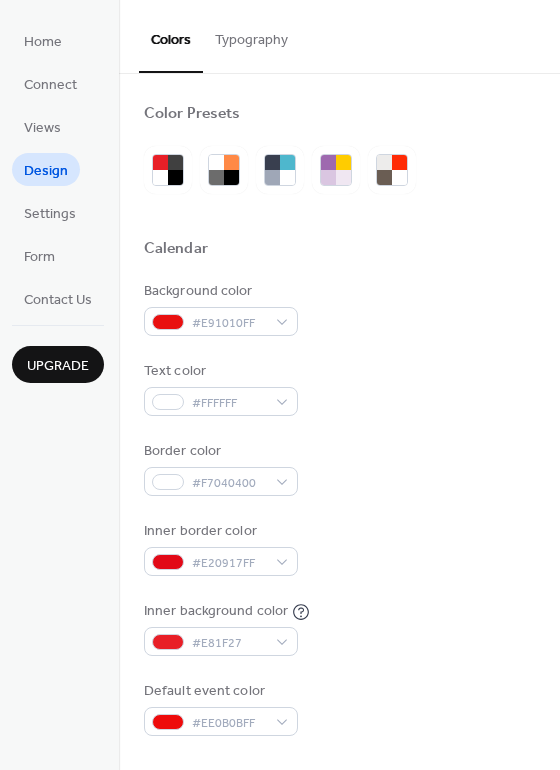 click on "Typography" at bounding box center [251, 35] 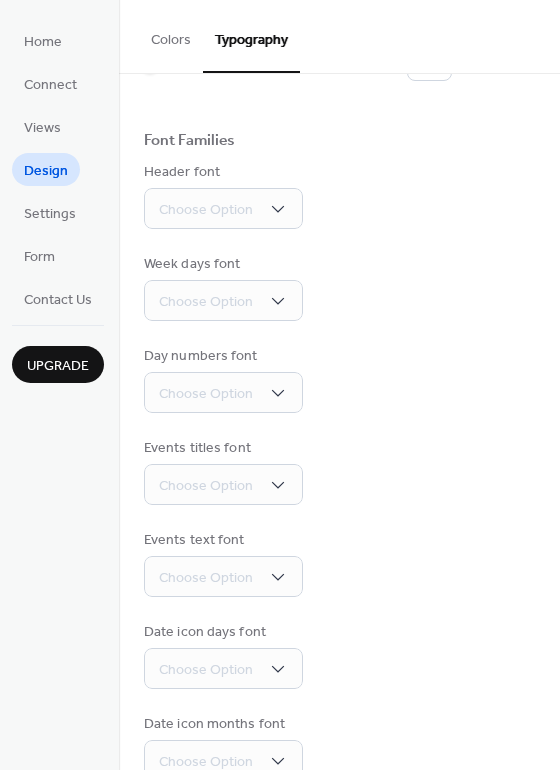 scroll, scrollTop: 0, scrollLeft: 0, axis: both 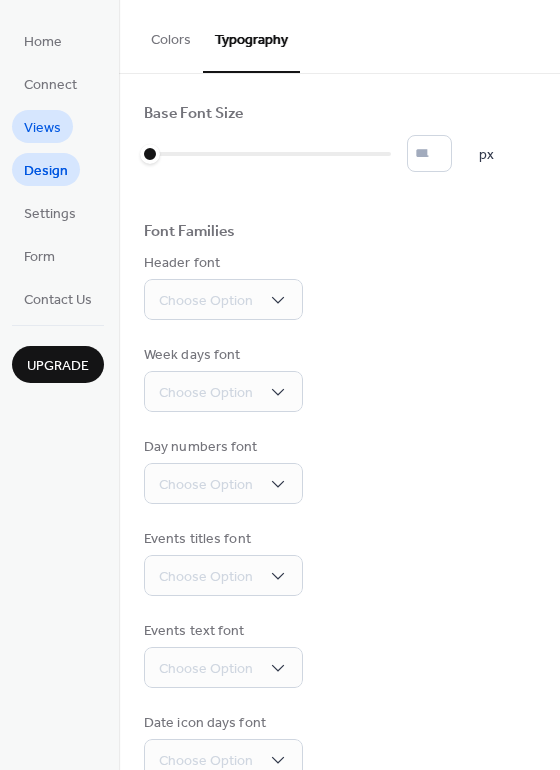 click on "Views" at bounding box center (42, 128) 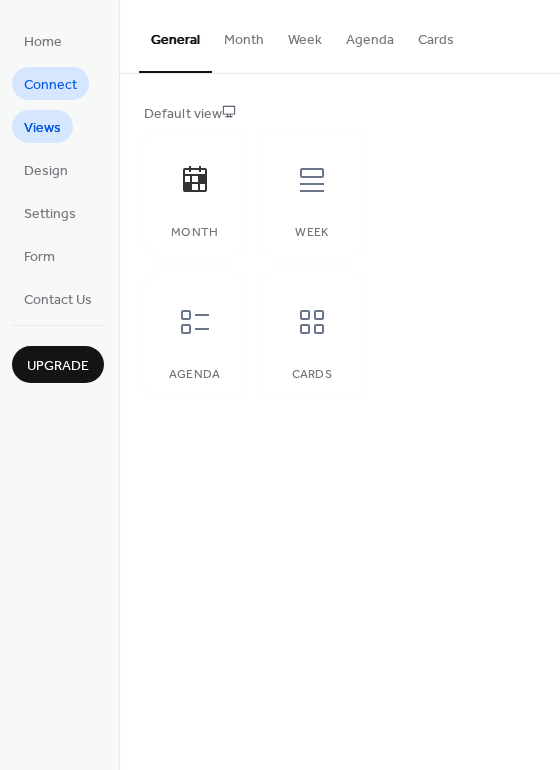 click on "Connect" at bounding box center (50, 85) 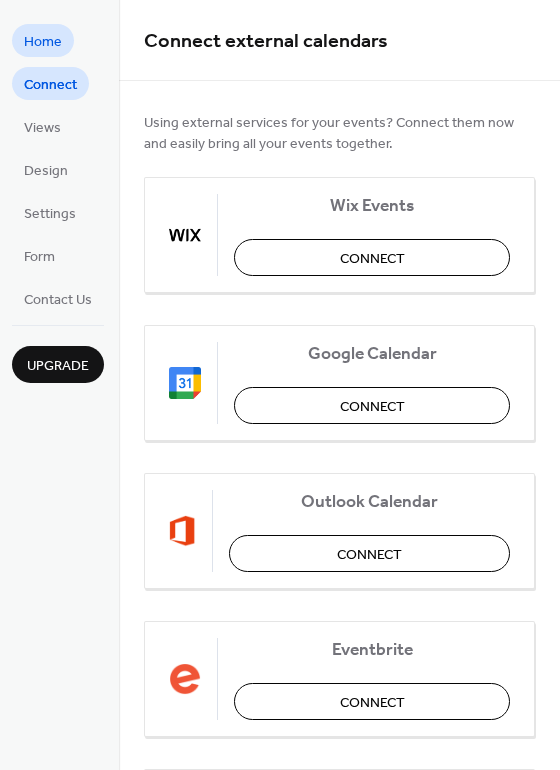 click on "Home" at bounding box center (43, 42) 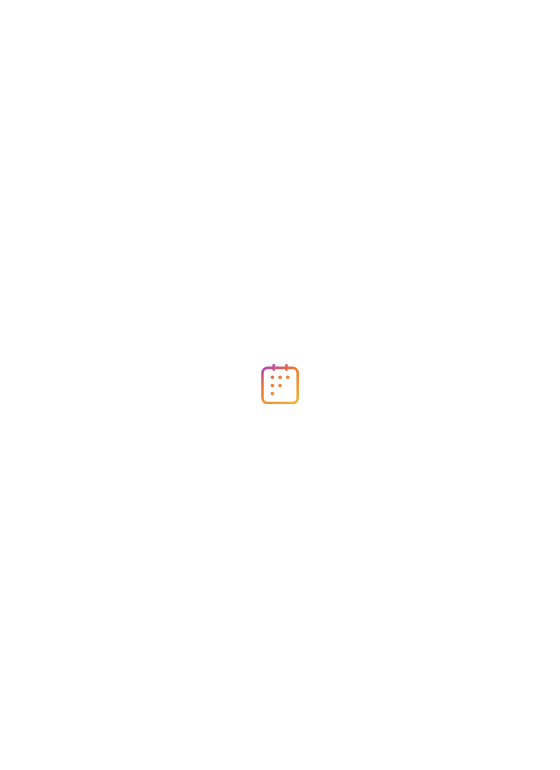 scroll, scrollTop: 0, scrollLeft: 0, axis: both 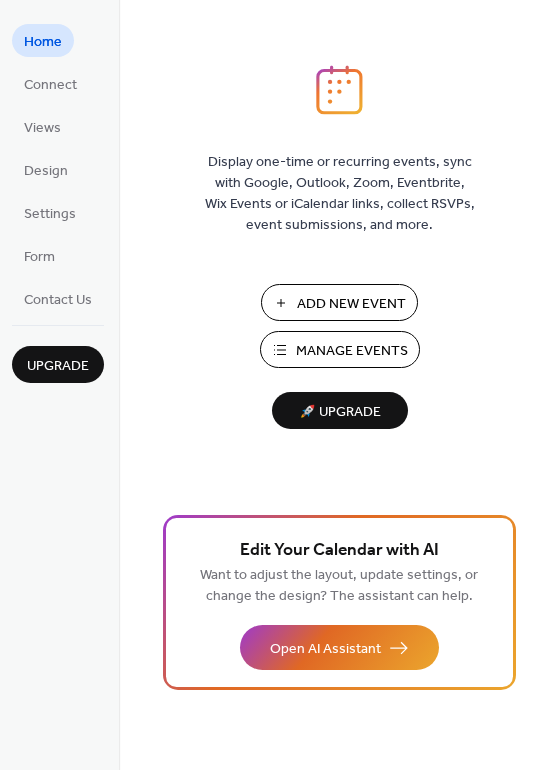 click on "Manage Events" at bounding box center [352, 351] 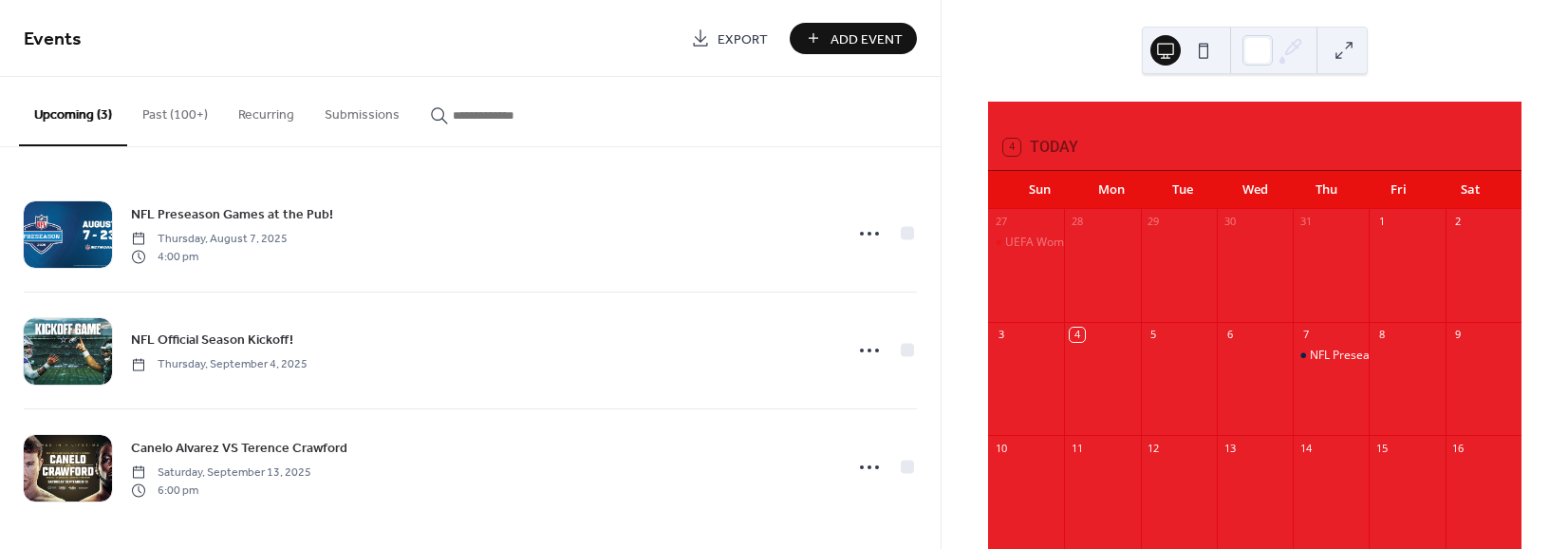 scroll, scrollTop: 0, scrollLeft: 0, axis: both 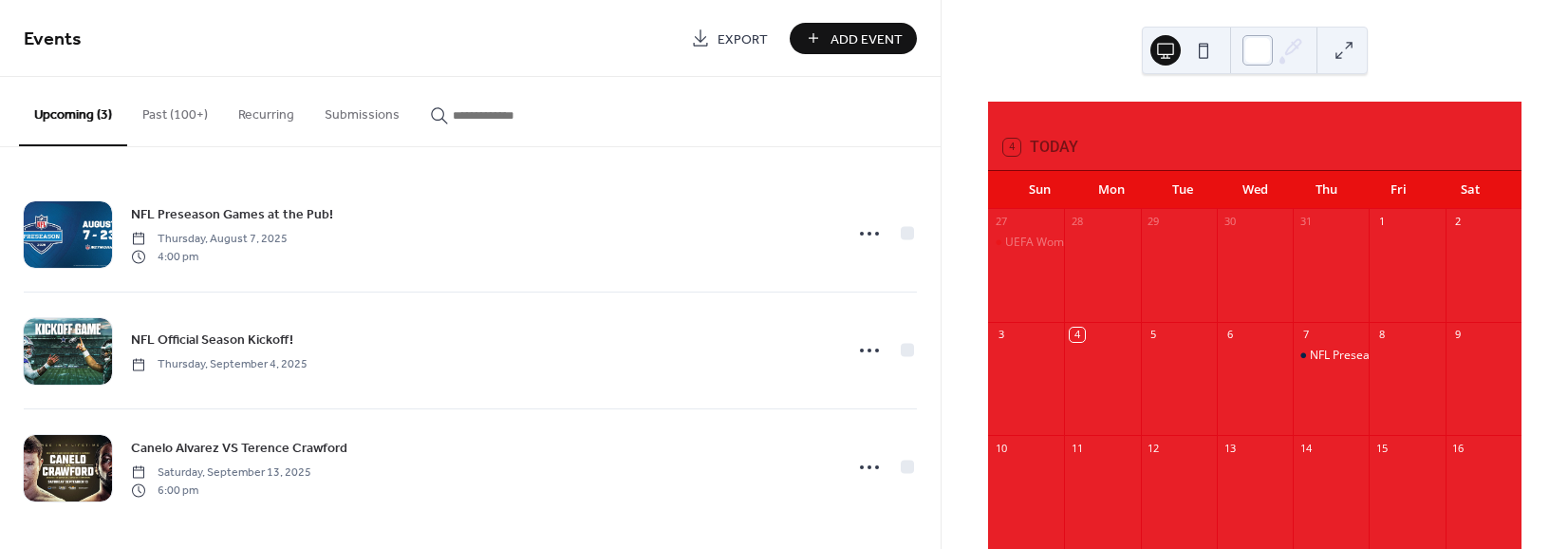 click at bounding box center (1258, 50) 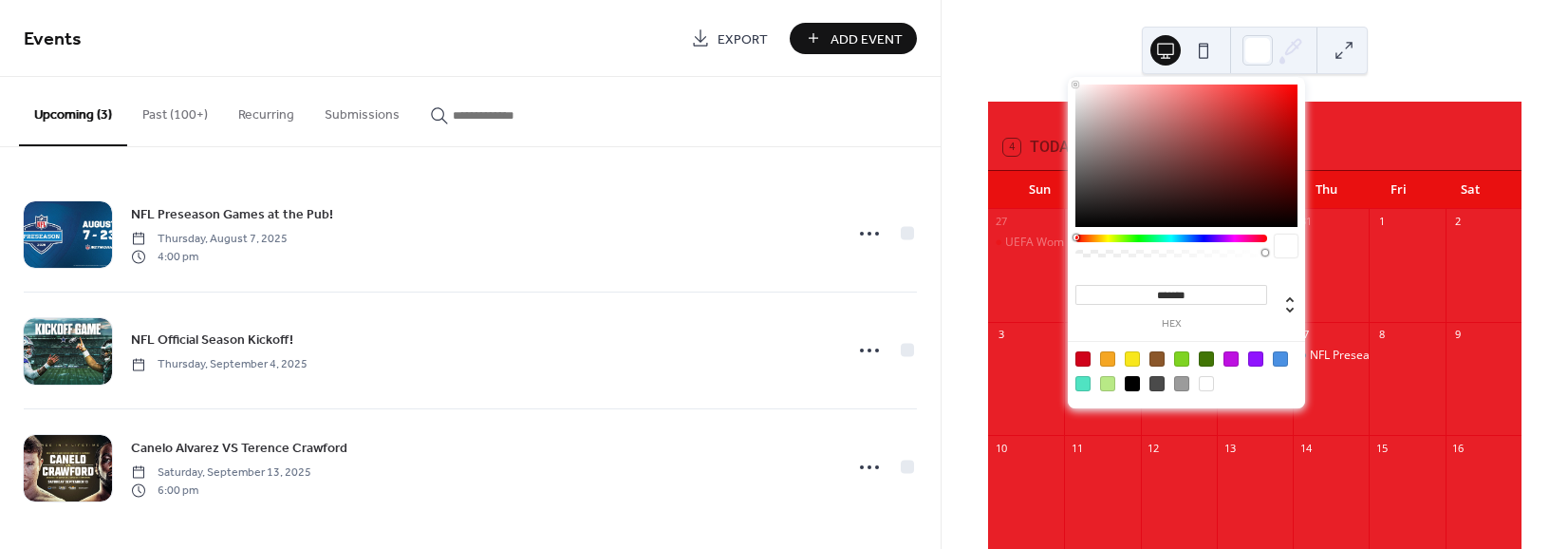 click at bounding box center [1206, 384] 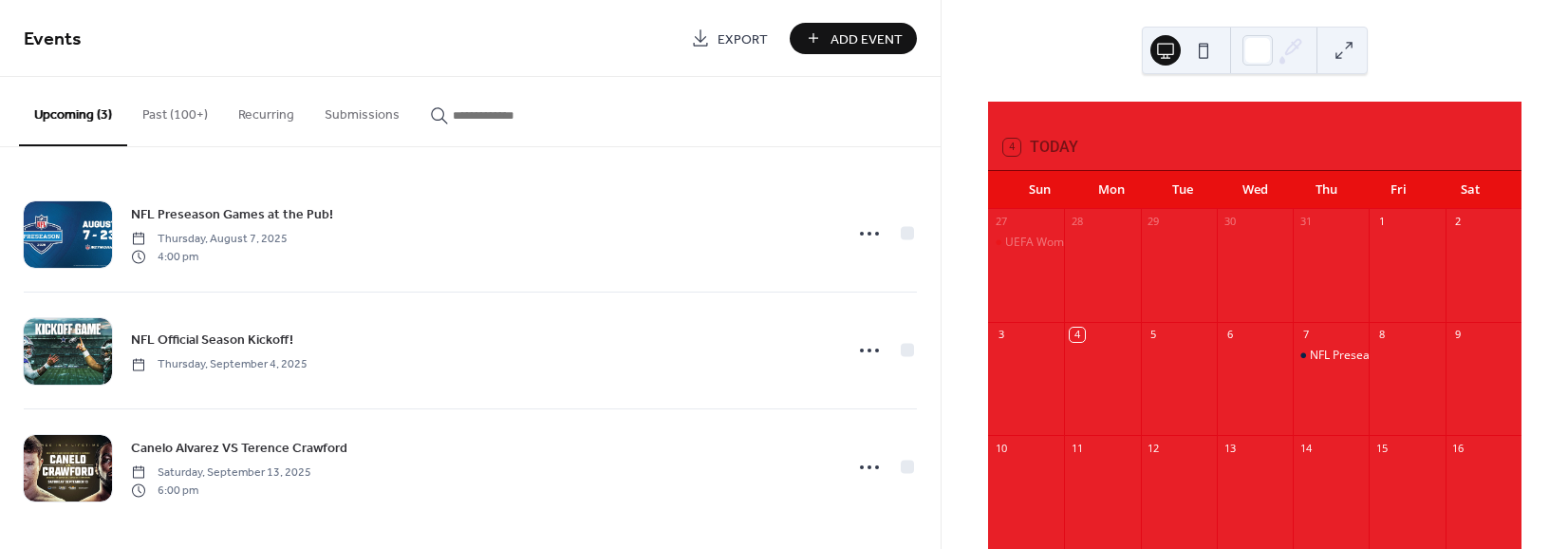 click on "August 2025 4 Today Sun Mon Tue Wed Thu Fri Sat 27 UEFA Women's Euro 2025 Final 28 29 30 31 1 2 3 4 5 6 7 NFL Preseason Games at the Pub! 8 9 10 11 12 13 14 15 16 17 18 19 20 21 22 23 24 25 26 27 28 29 30 31 1 2 3 4 5 6 Subscribe" at bounding box center (1255, 274) 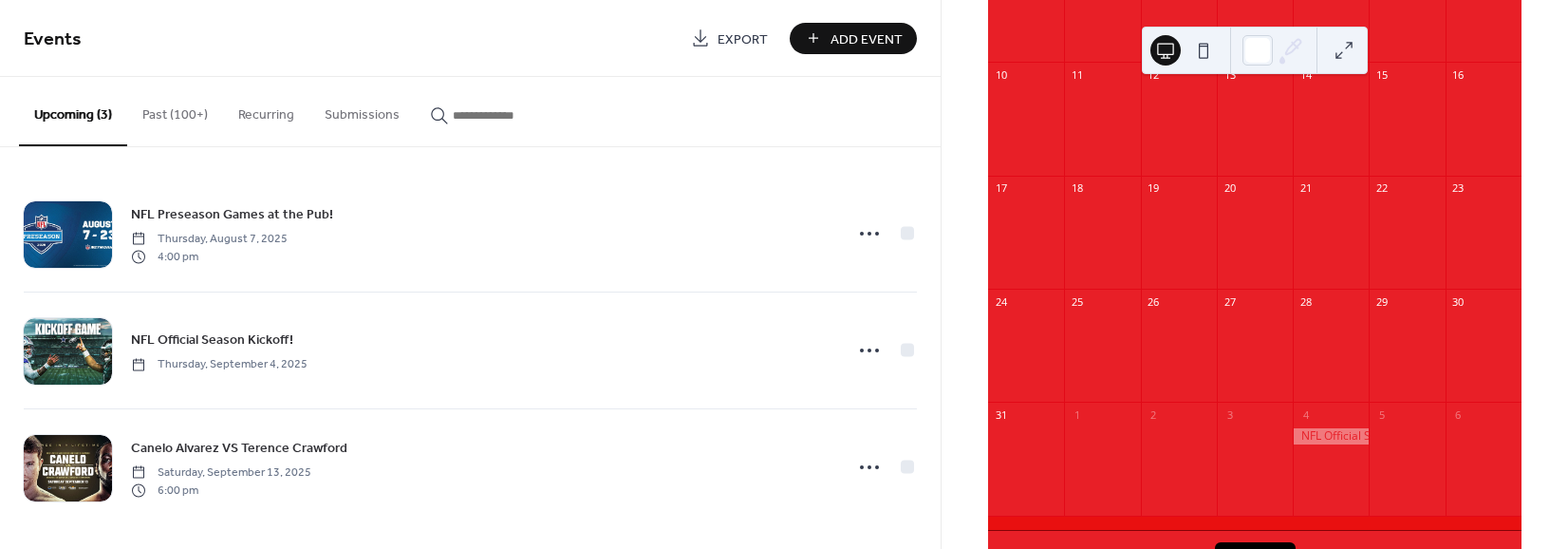 scroll, scrollTop: 380, scrollLeft: 0, axis: vertical 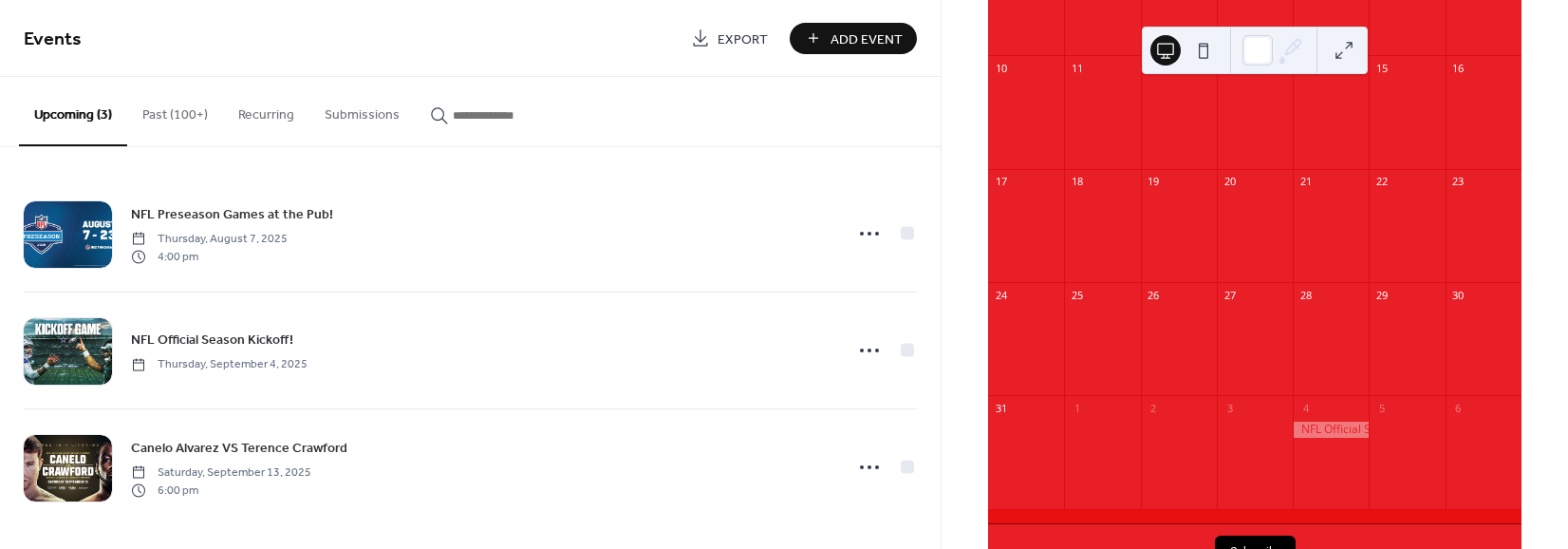 click at bounding box center (1331, 429) 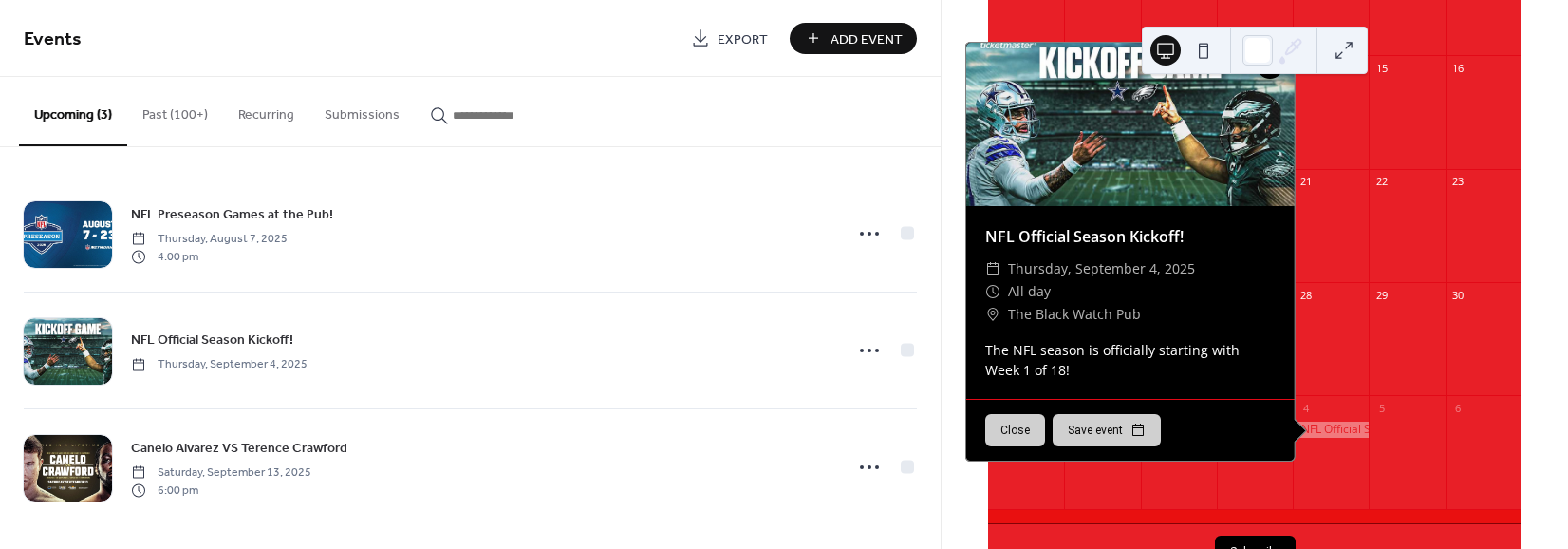 click at bounding box center [1270, 66] 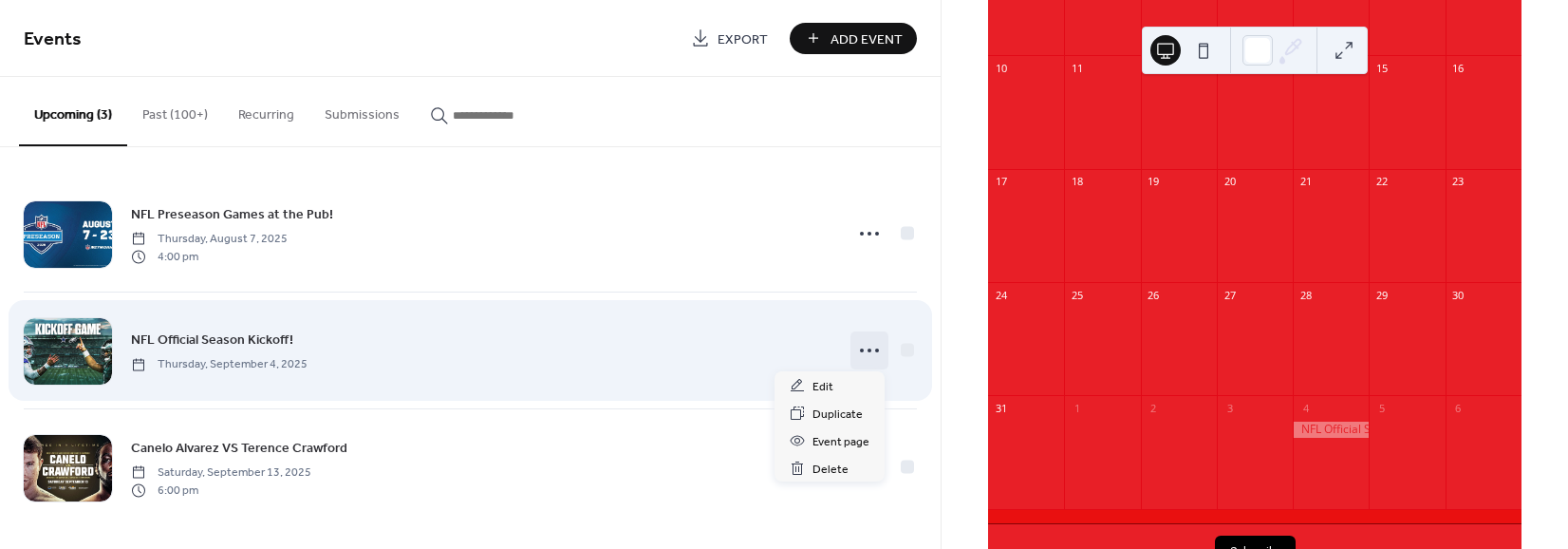 click 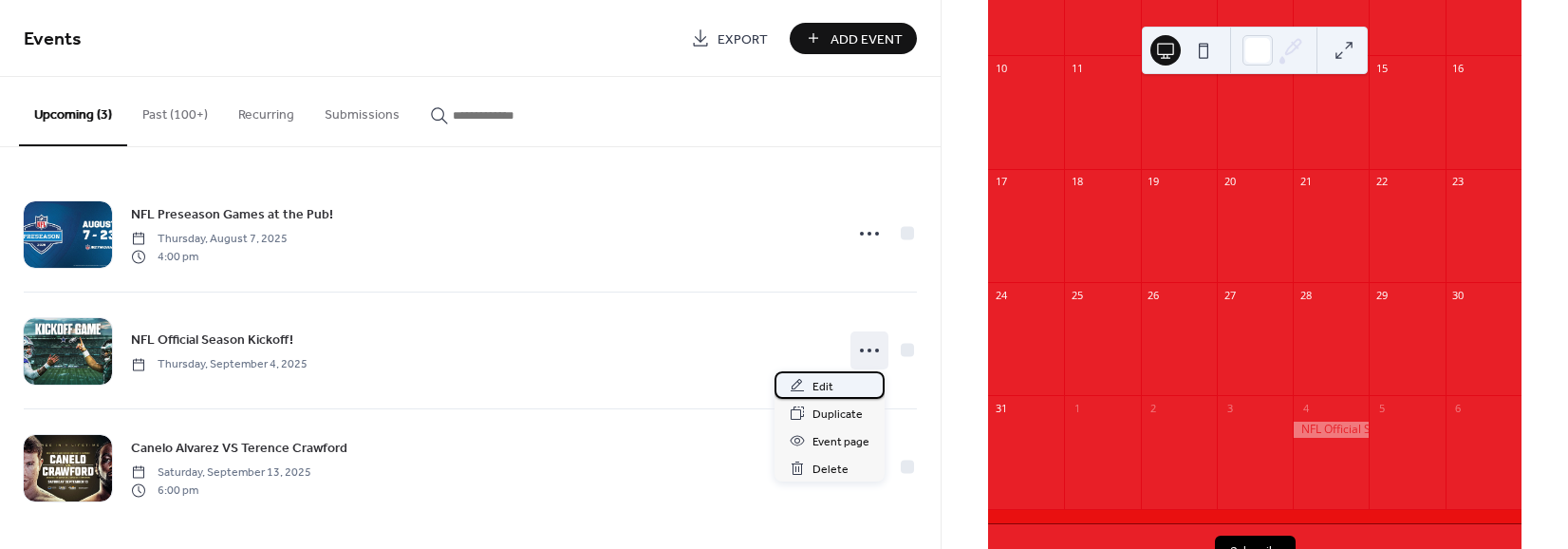 click on "Edit" at bounding box center [823, 387] 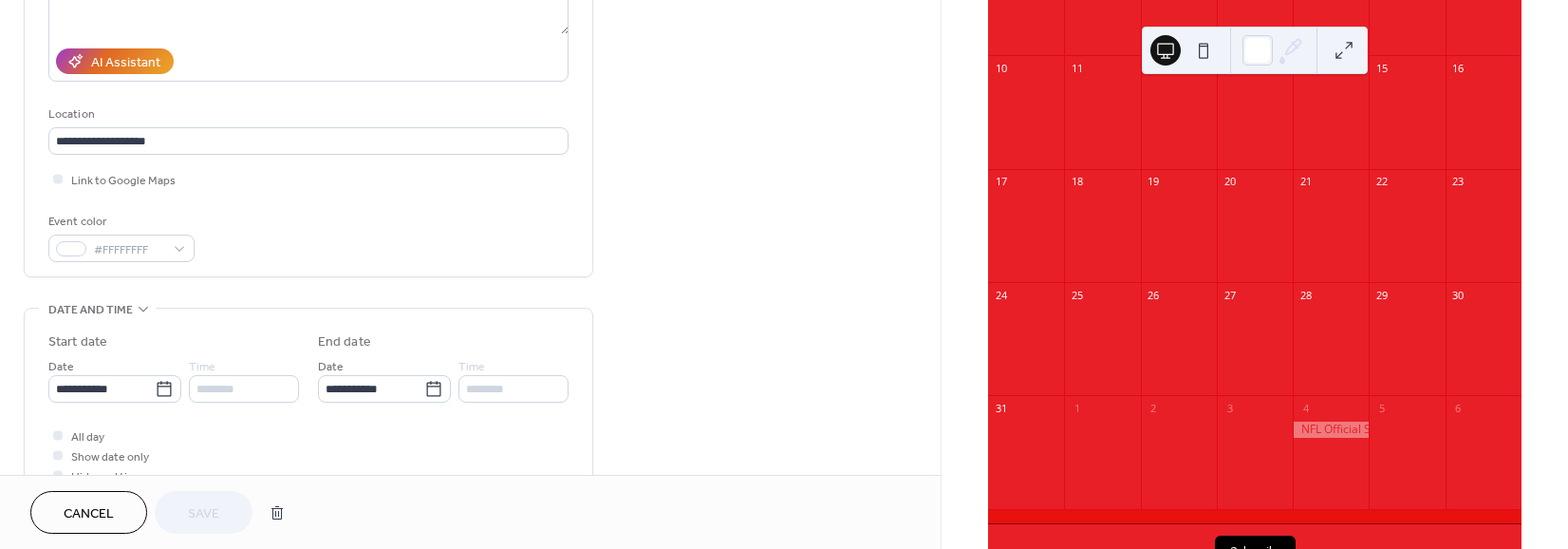 scroll, scrollTop: 304, scrollLeft: 0, axis: vertical 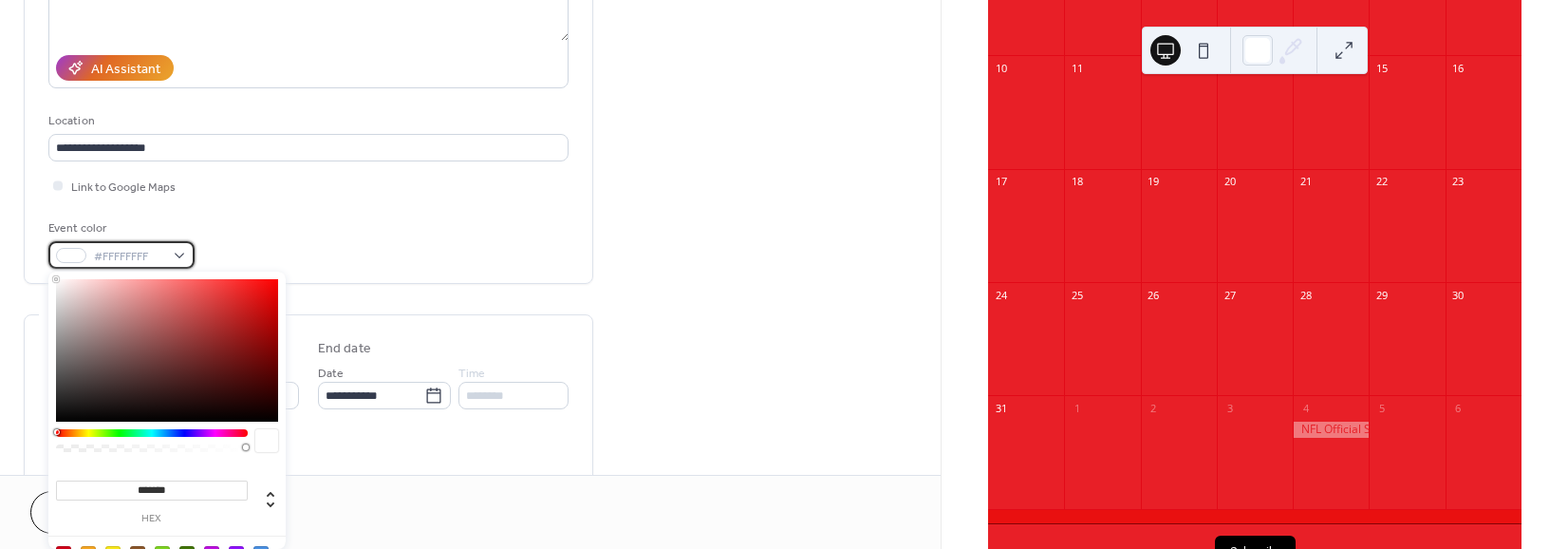 click on "#FFFFFFFF" at bounding box center (121, 255) 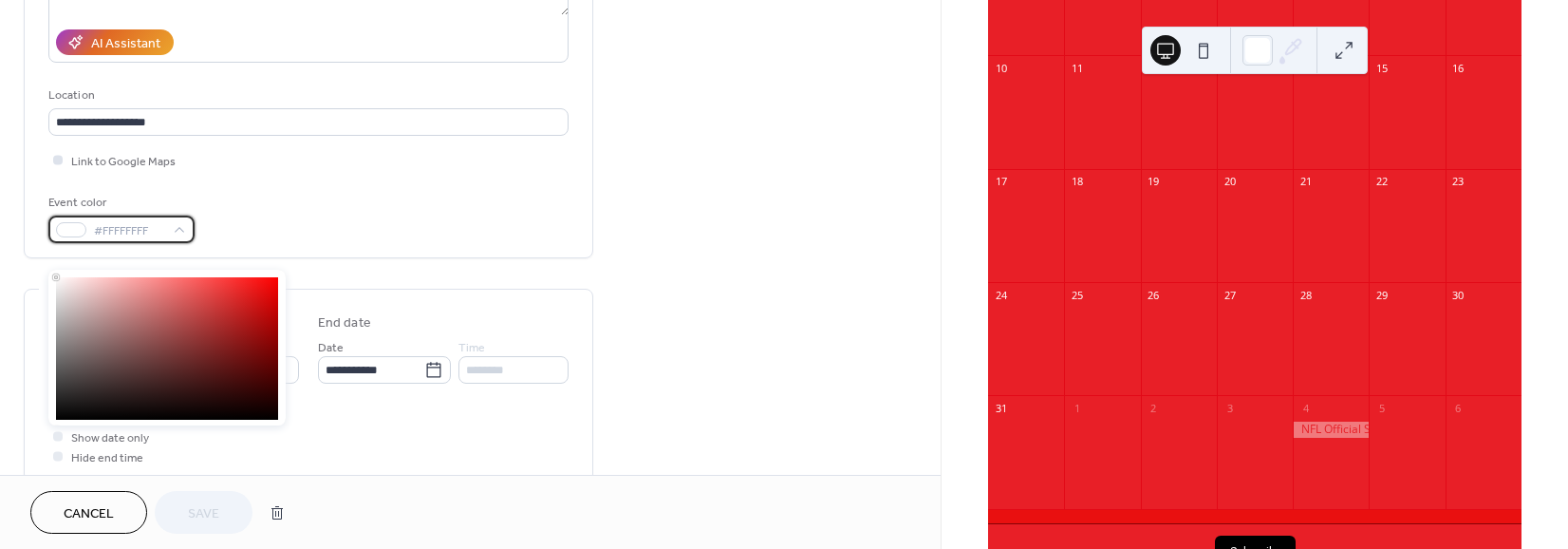scroll, scrollTop: 304, scrollLeft: 0, axis: vertical 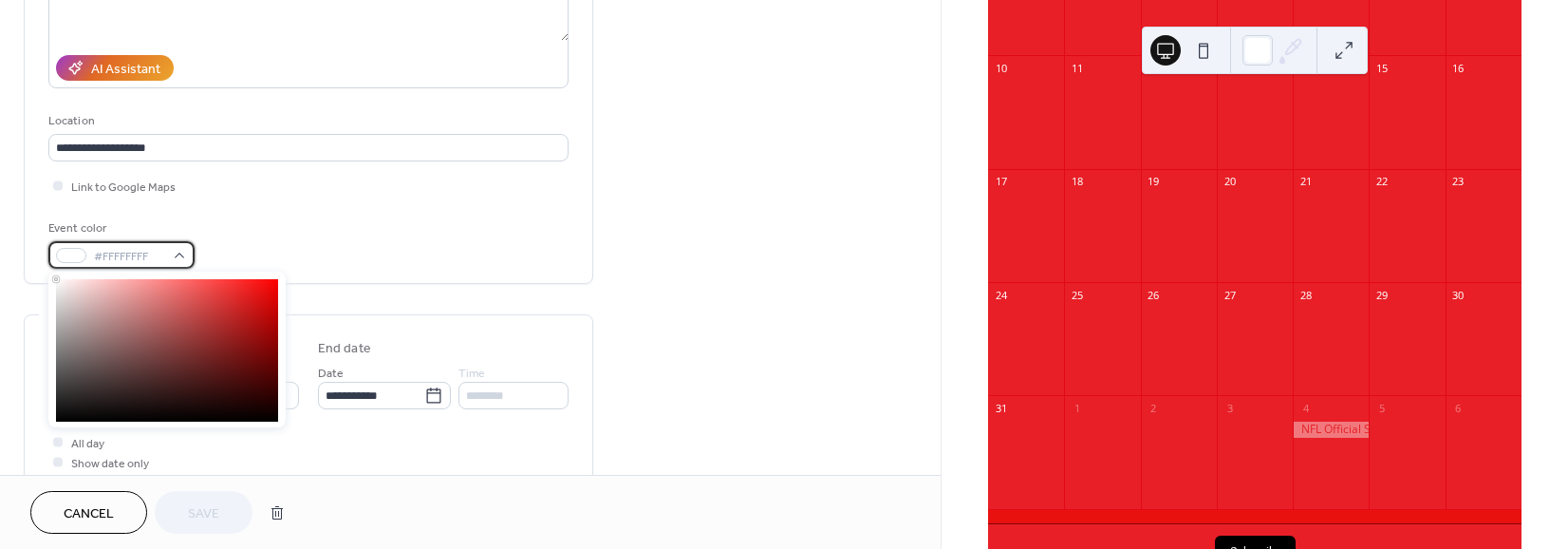 click at bounding box center (71, 256) 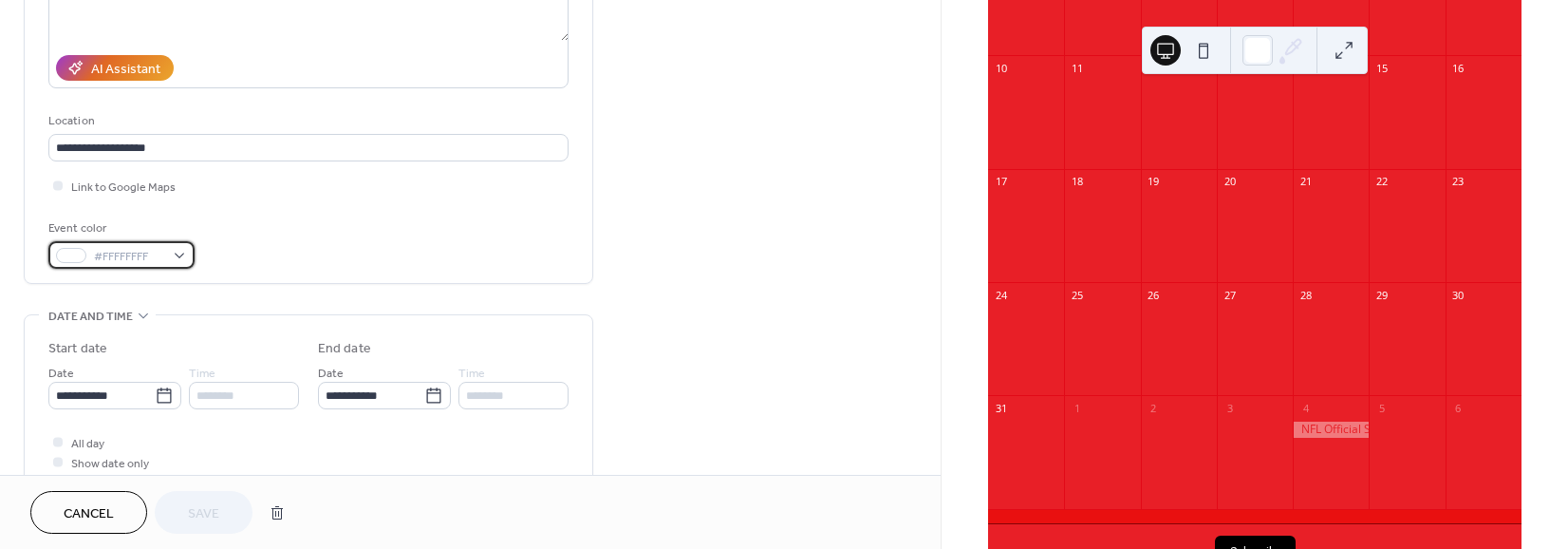 click at bounding box center (71, 256) 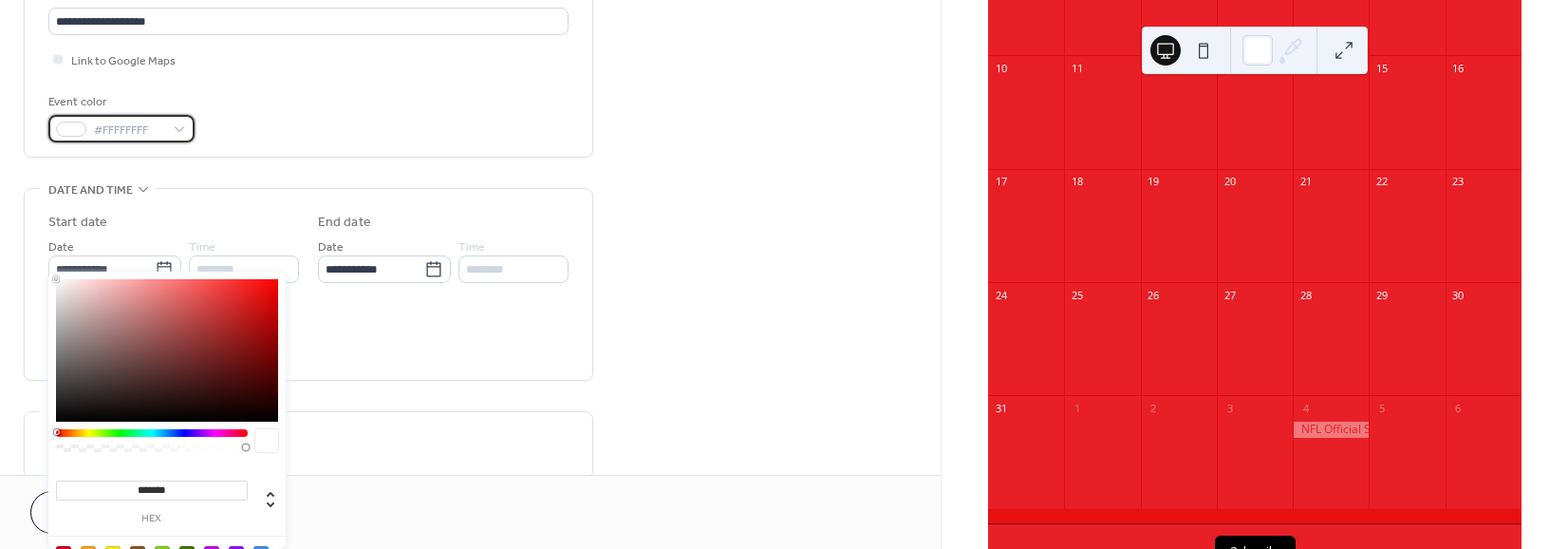 scroll, scrollTop: 456, scrollLeft: 0, axis: vertical 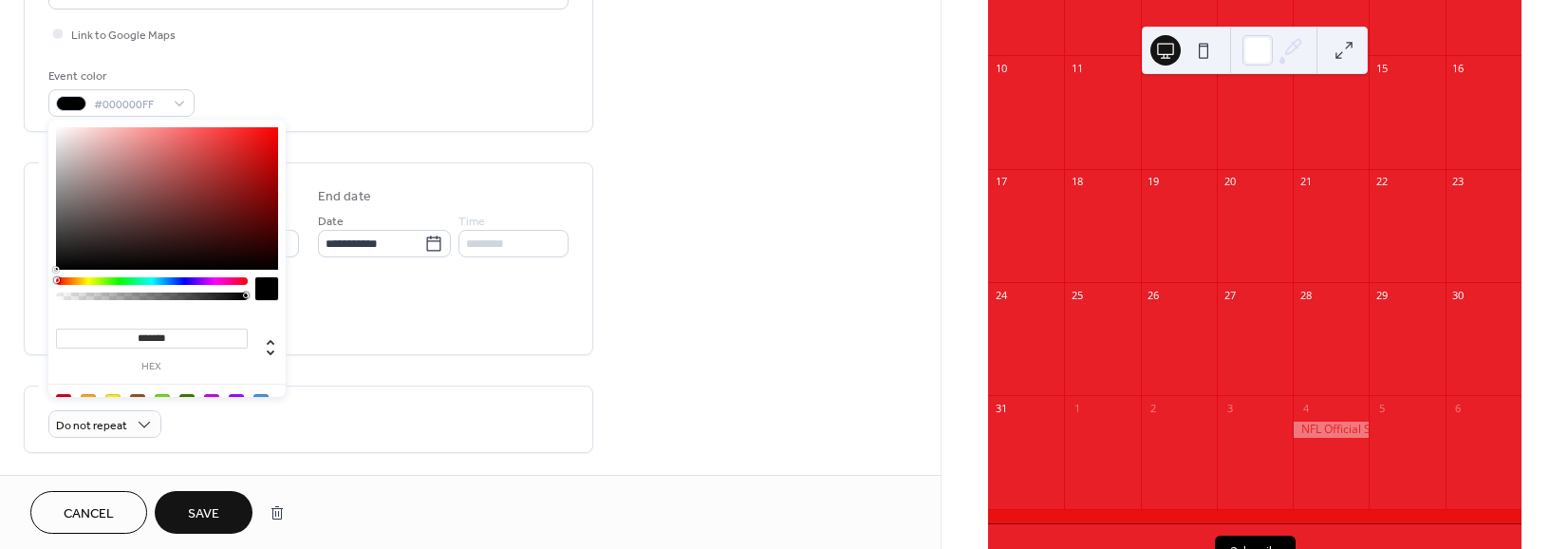 type on "*******" 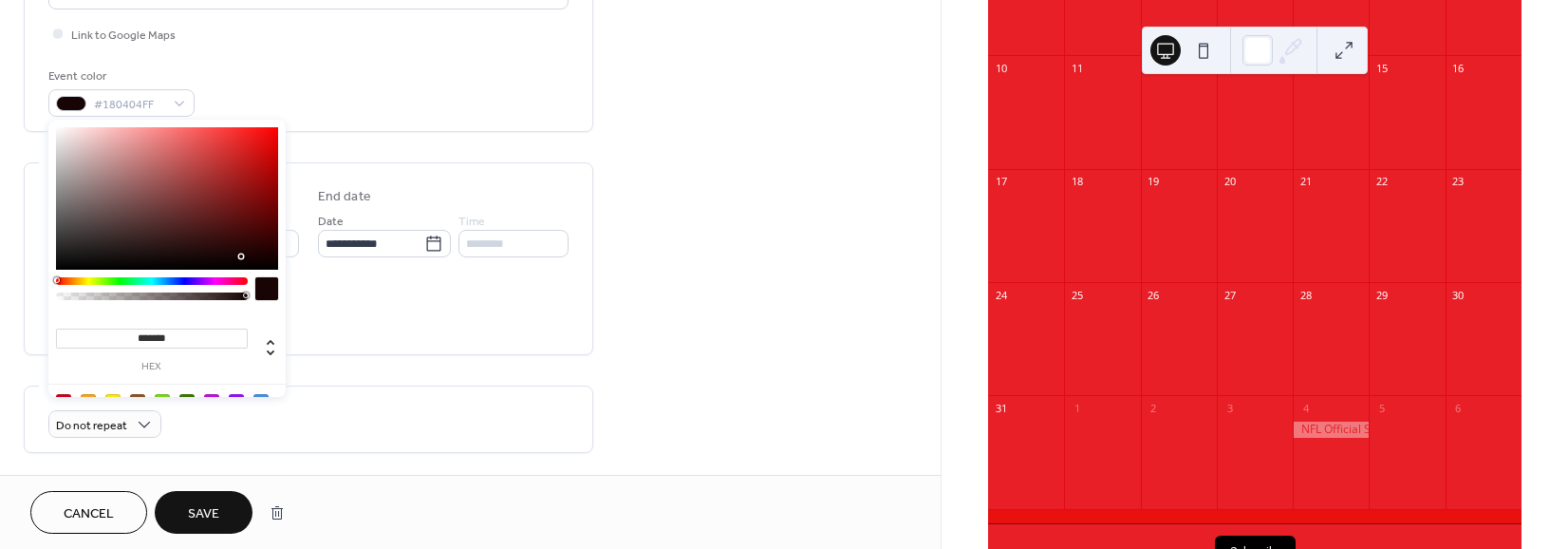 drag, startPoint x: 205, startPoint y: 339, endPoint x: 236, endPoint y: 256, distance: 88.60023 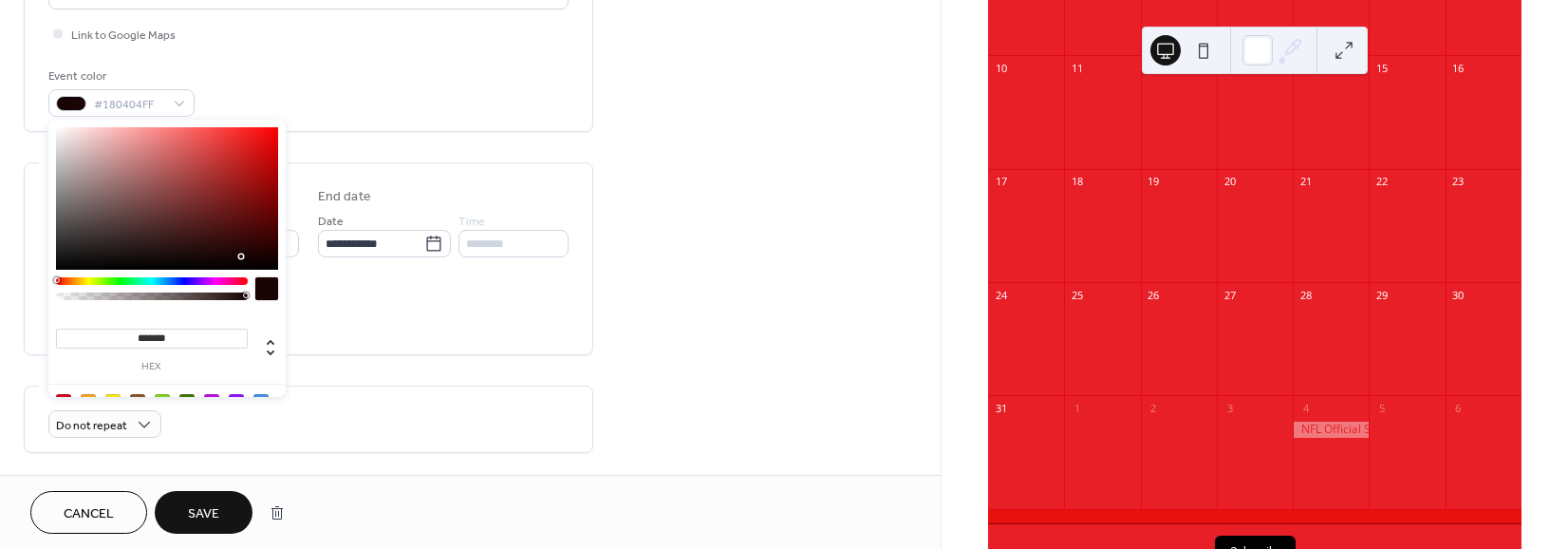 click at bounding box center (167, 199) 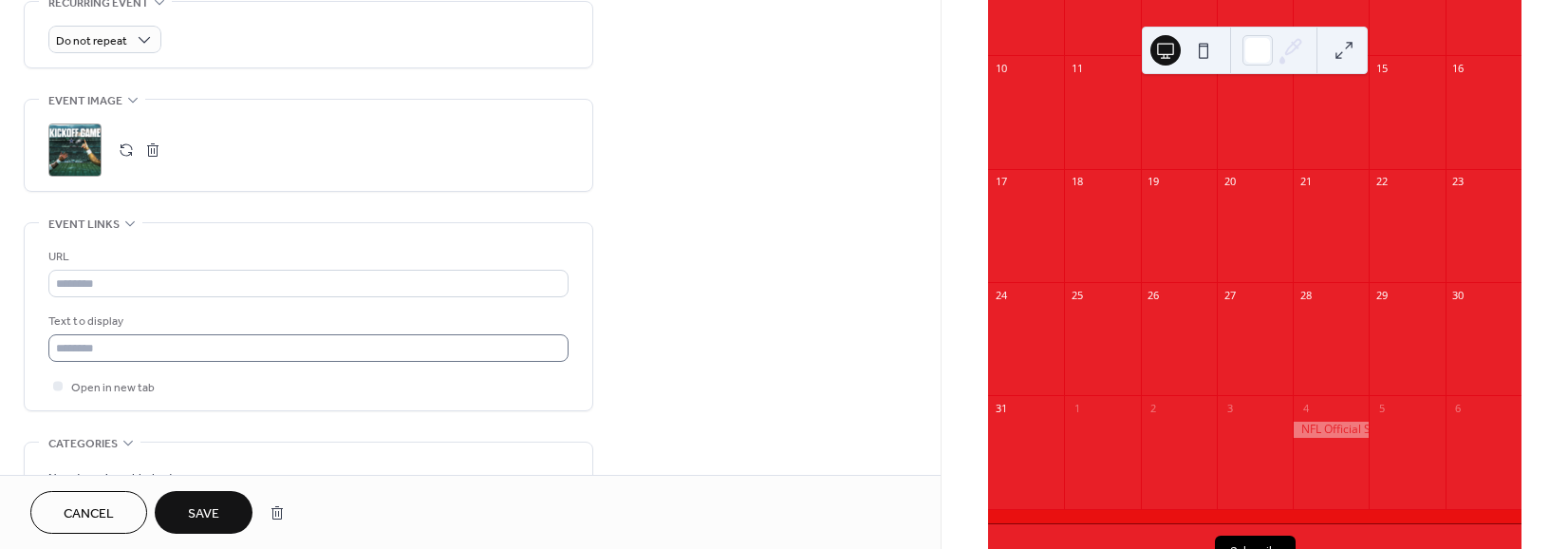 scroll, scrollTop: 1009, scrollLeft: 0, axis: vertical 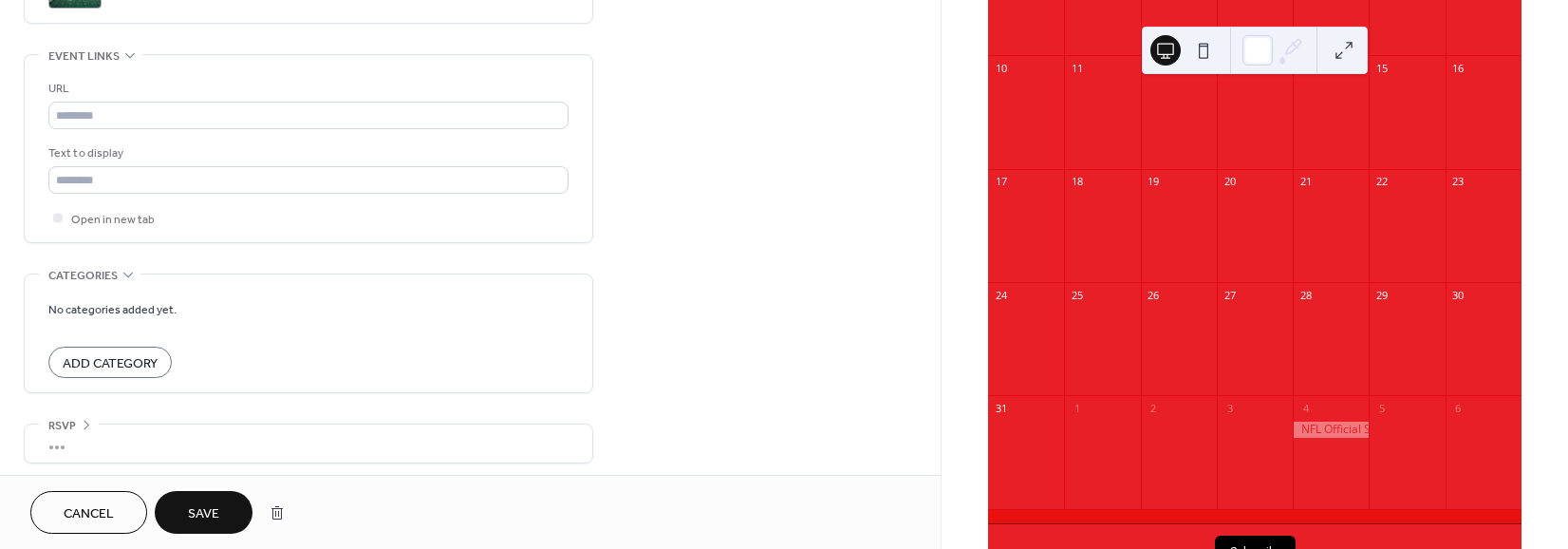 click on "Save" at bounding box center [203, 514] 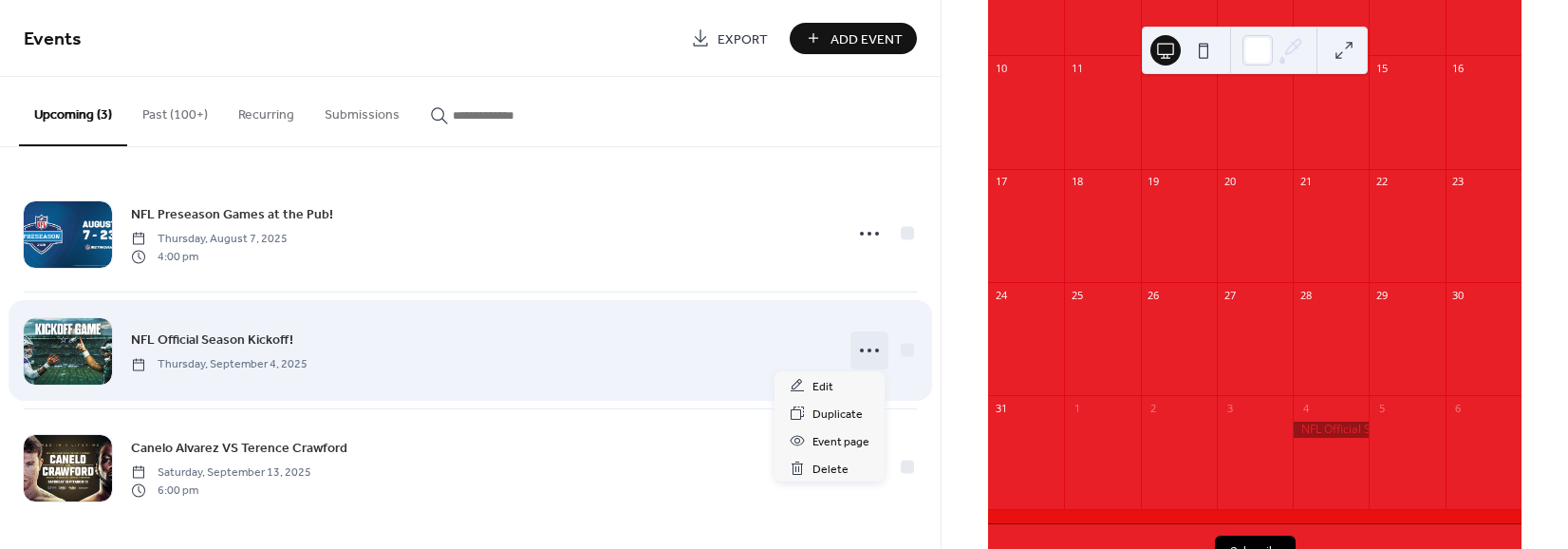 click 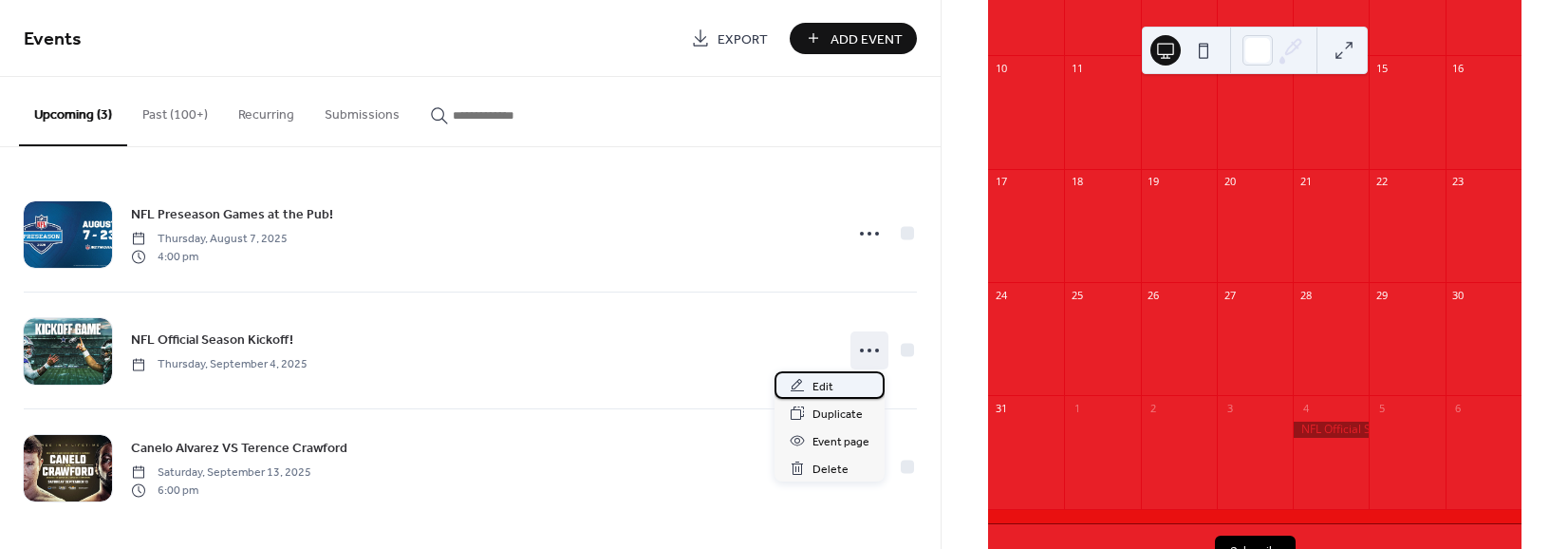 click on "Edit" at bounding box center [823, 387] 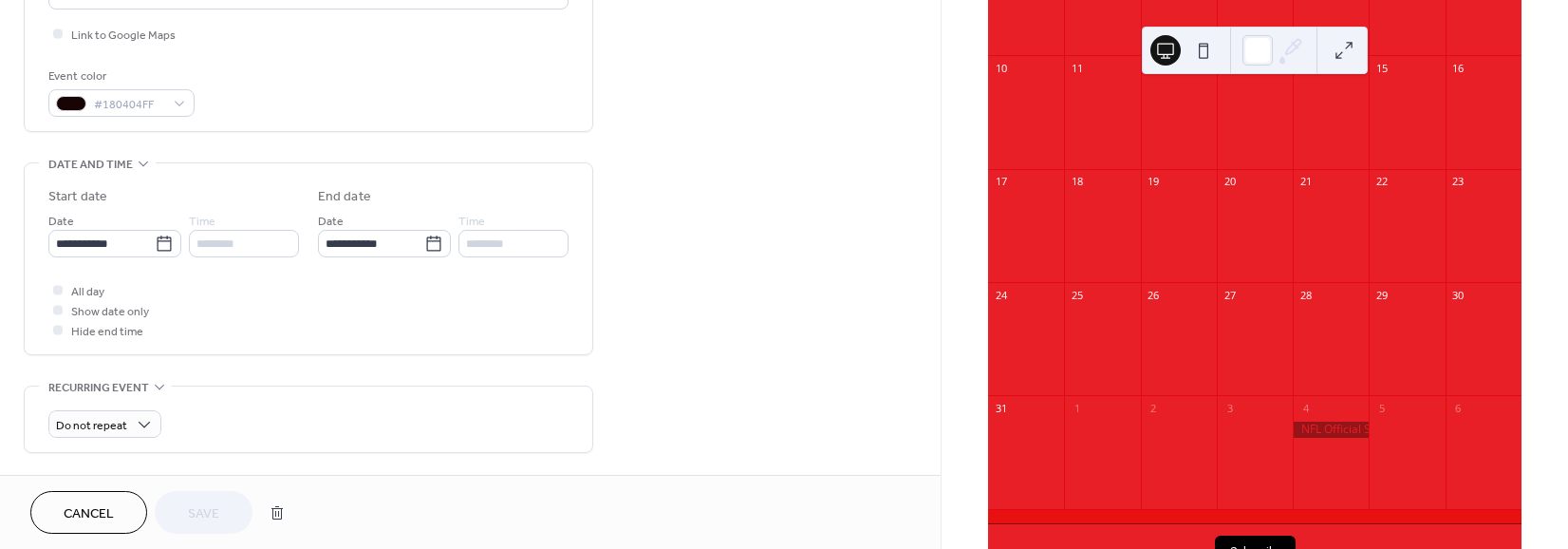 scroll, scrollTop: 325, scrollLeft: 0, axis: vertical 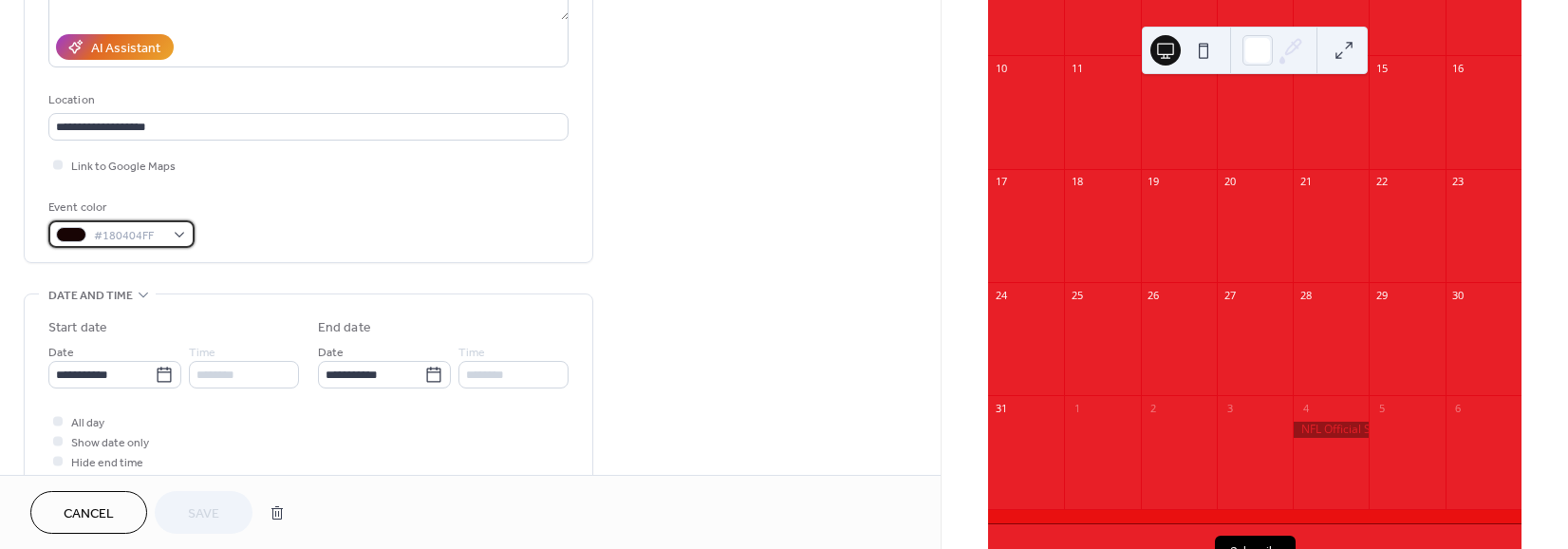 click on "#180404FF" at bounding box center (121, 234) 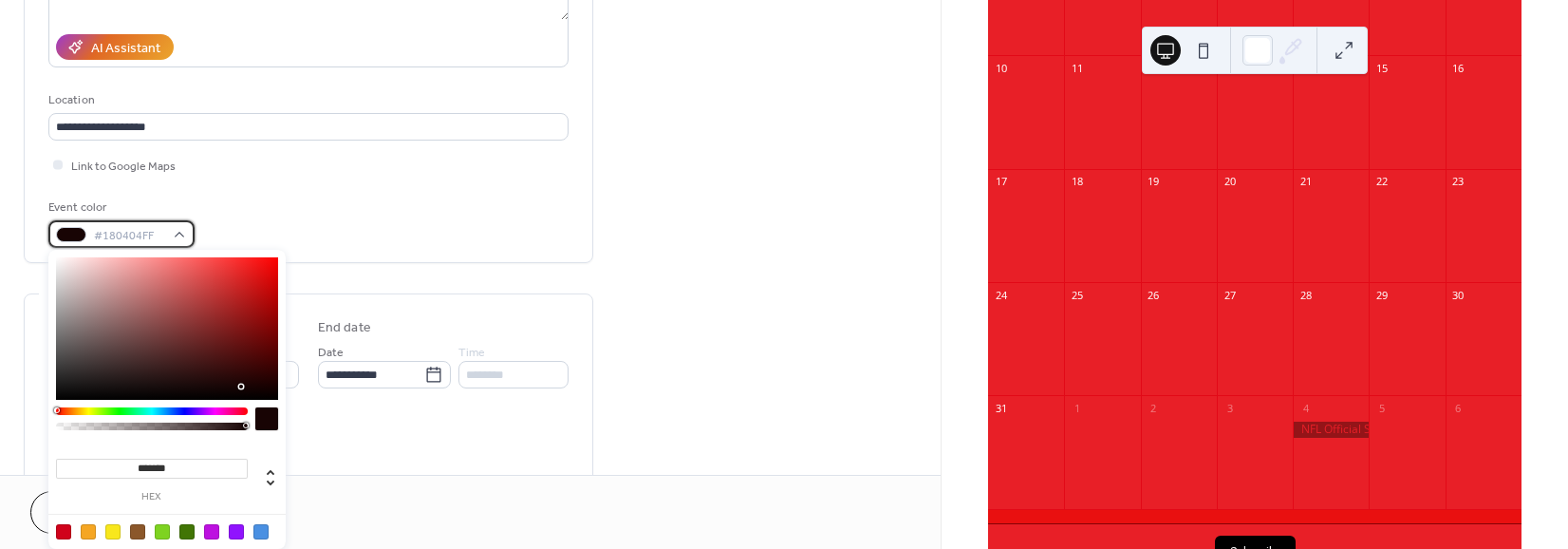 click on "#180404FF" at bounding box center (121, 234) 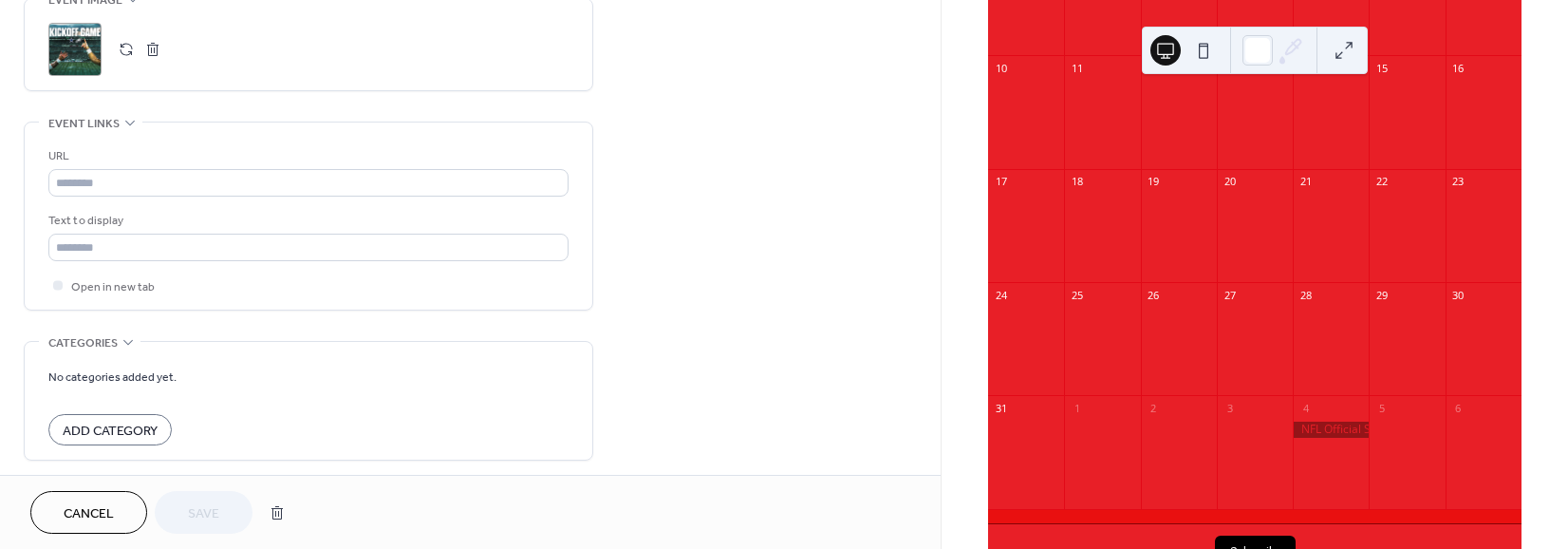 scroll, scrollTop: 1009, scrollLeft: 0, axis: vertical 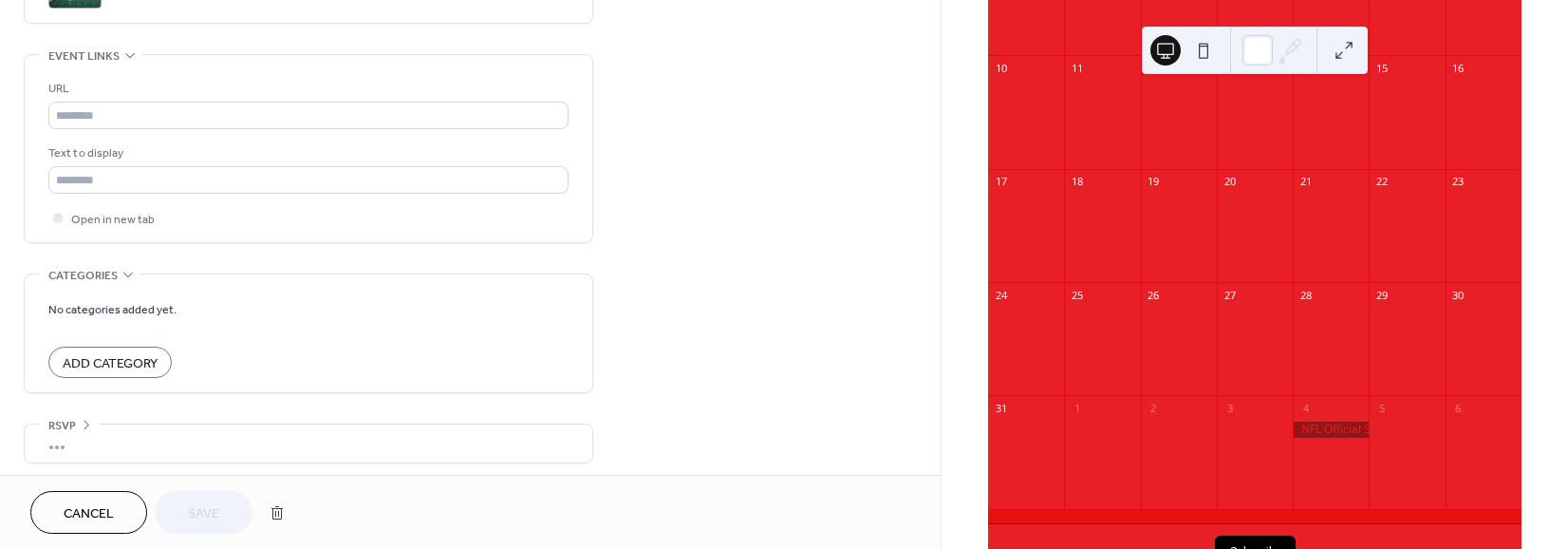 click on "Cancel" at bounding box center [88, 514] 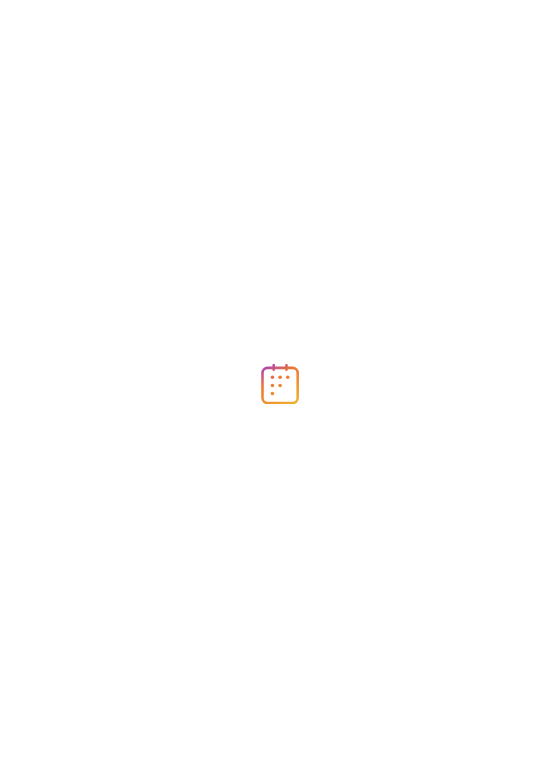 scroll, scrollTop: 0, scrollLeft: 0, axis: both 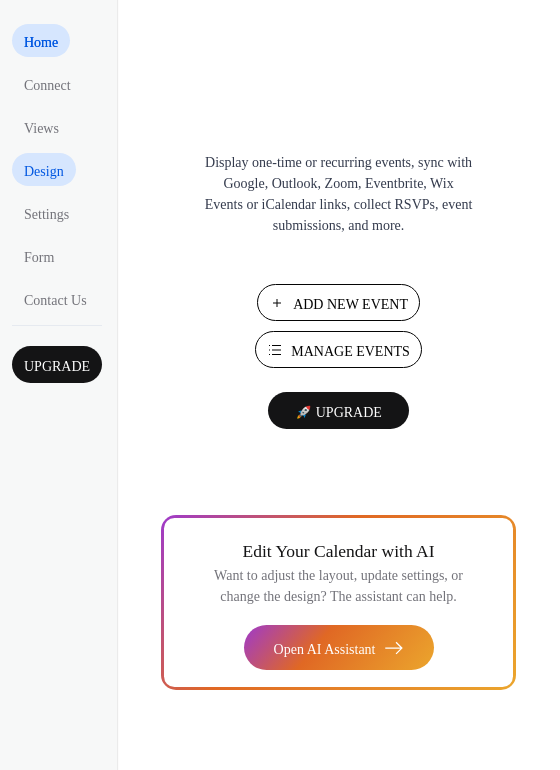 click on "Design" at bounding box center [44, 171] 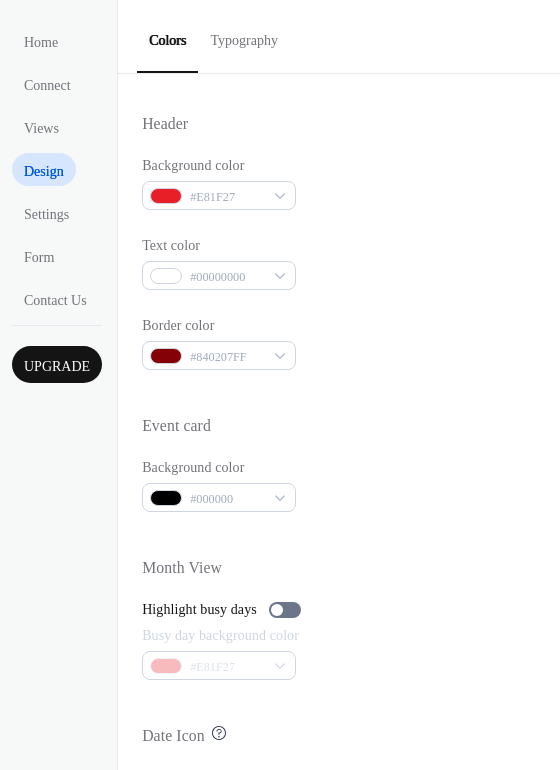 scroll, scrollTop: 614, scrollLeft: 0, axis: vertical 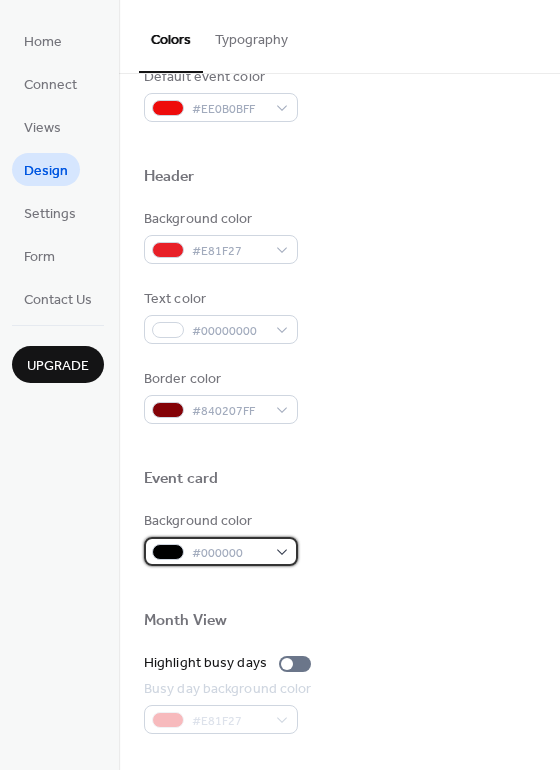 click on "#000000" at bounding box center [221, 551] 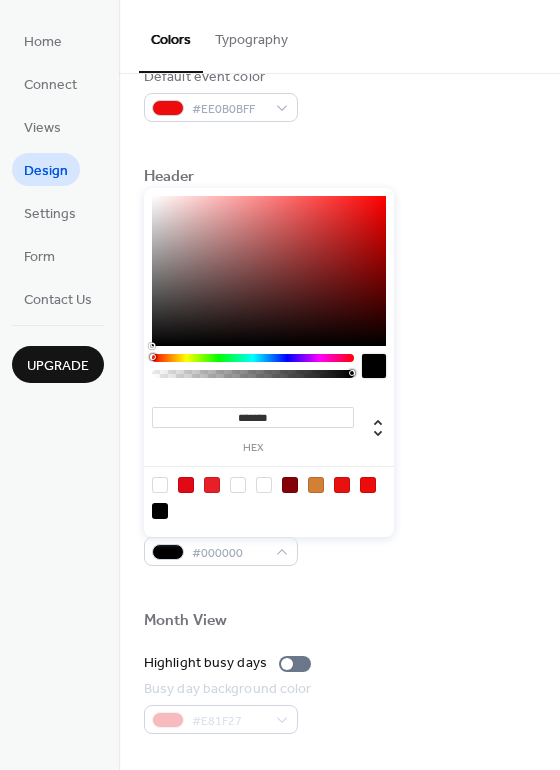 click at bounding box center [160, 485] 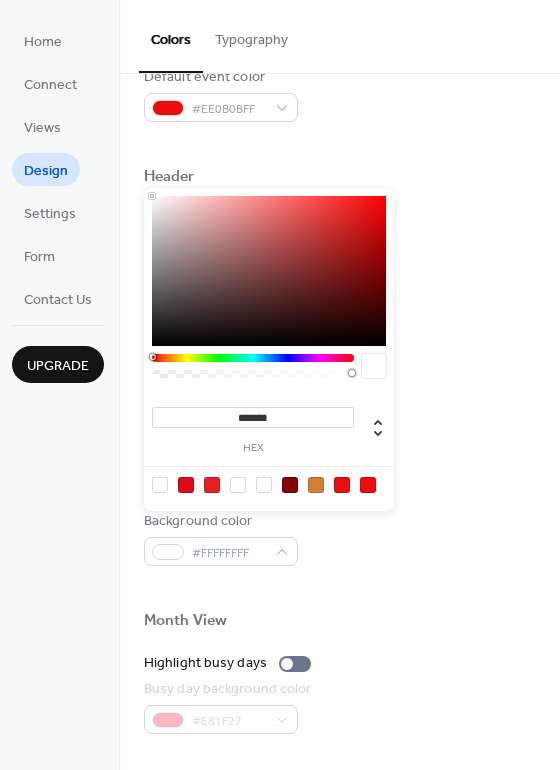 click on "Border color #840207FF" at bounding box center (339, 396) 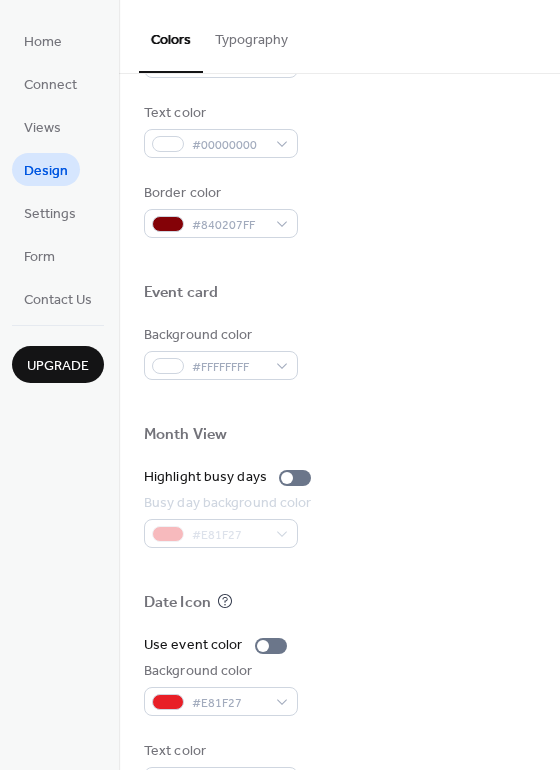 scroll, scrollTop: 854, scrollLeft: 0, axis: vertical 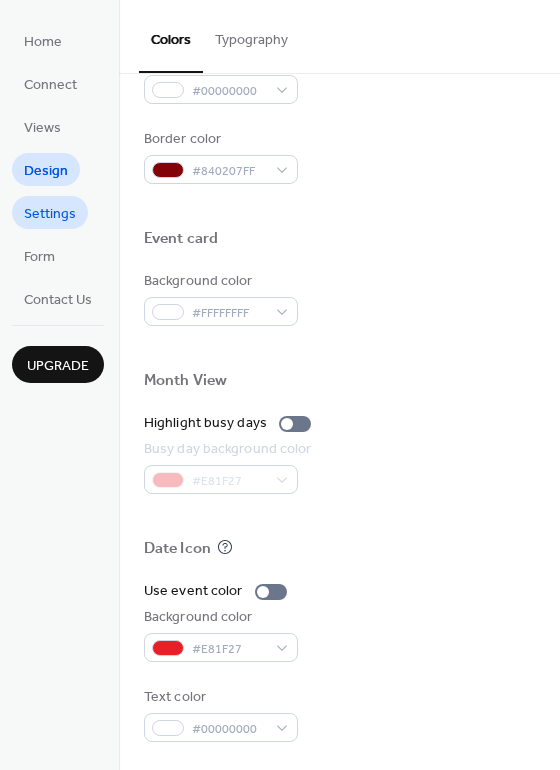 click on "Settings" at bounding box center [50, 214] 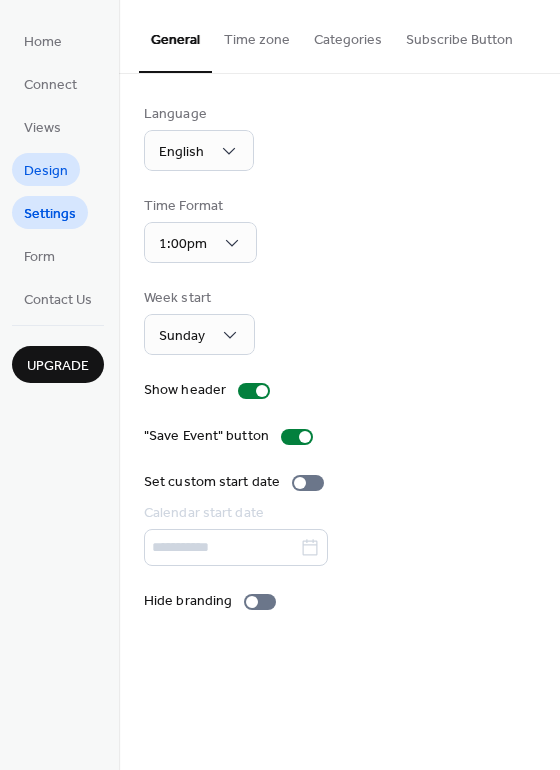 click on "Design" at bounding box center (46, 171) 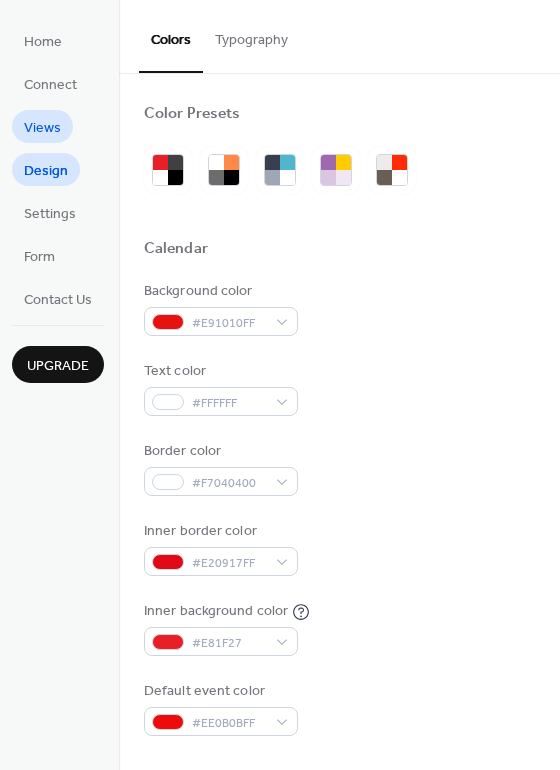 click on "Views" at bounding box center (42, 128) 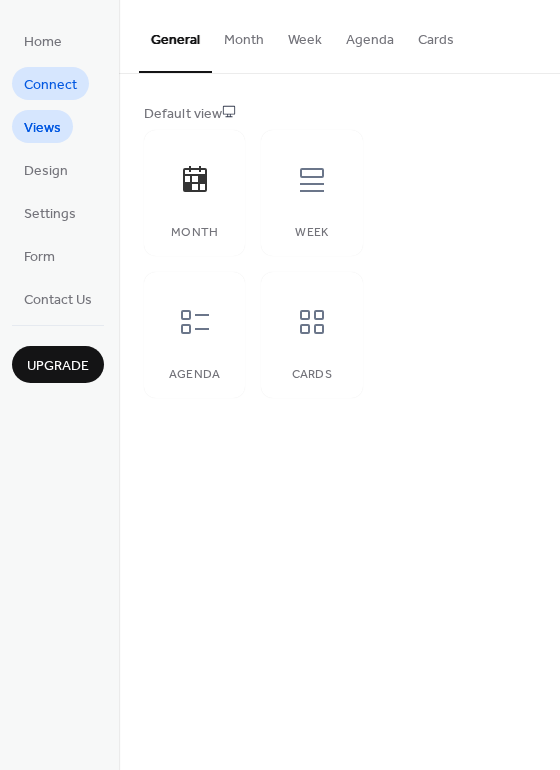 click on "Connect" at bounding box center (50, 85) 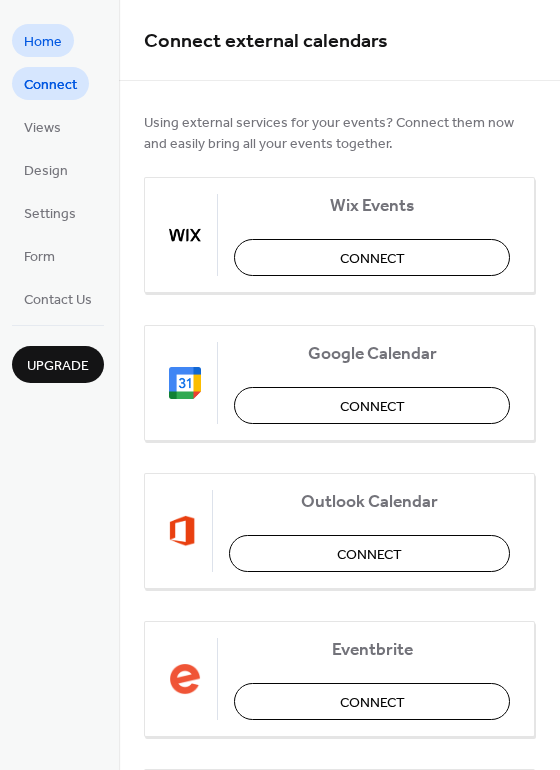 click on "Home" at bounding box center (43, 42) 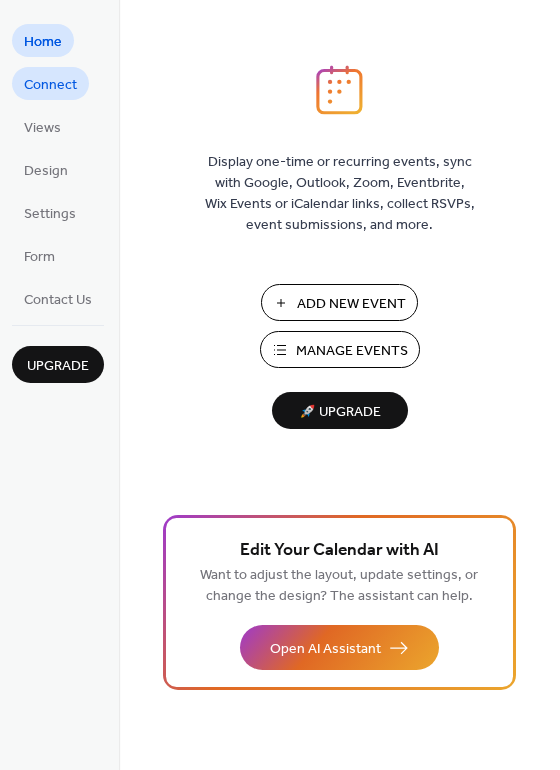 click on "Connect" at bounding box center (50, 85) 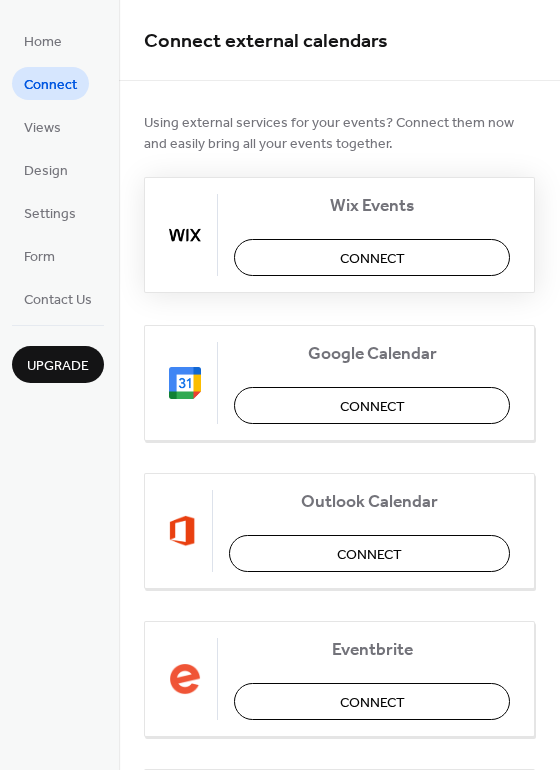 click on "Connect" at bounding box center [372, 259] 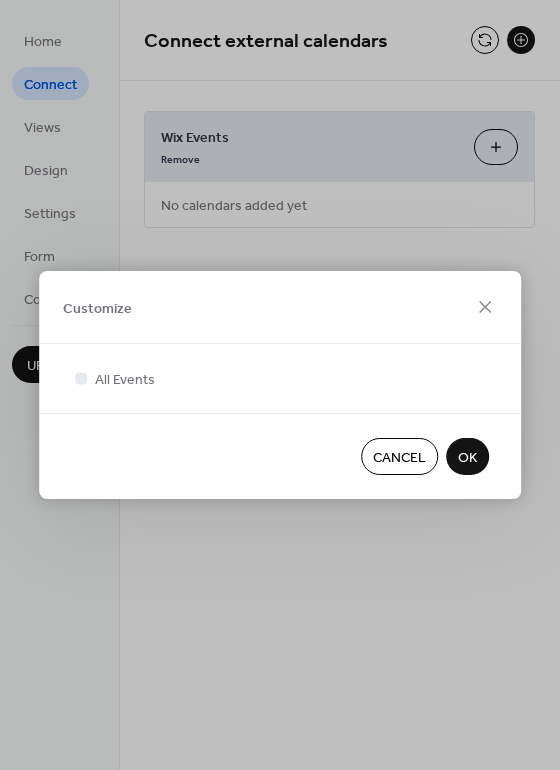 click on "OK" at bounding box center [467, 458] 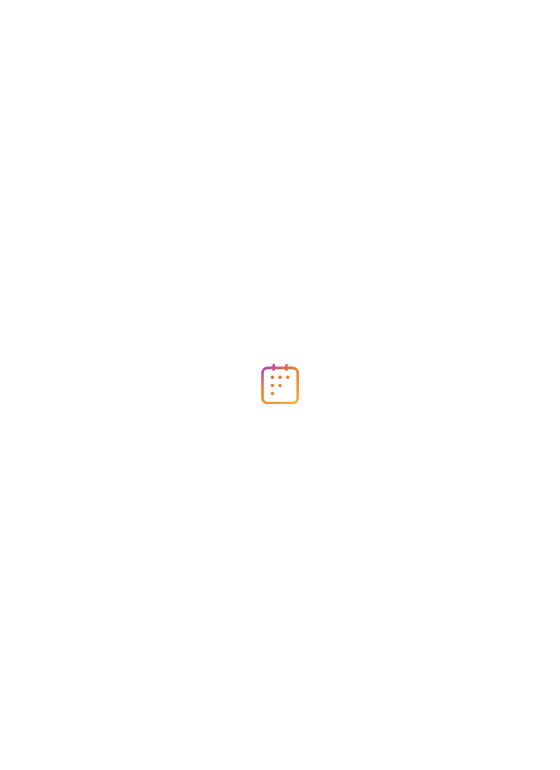 scroll, scrollTop: 0, scrollLeft: 0, axis: both 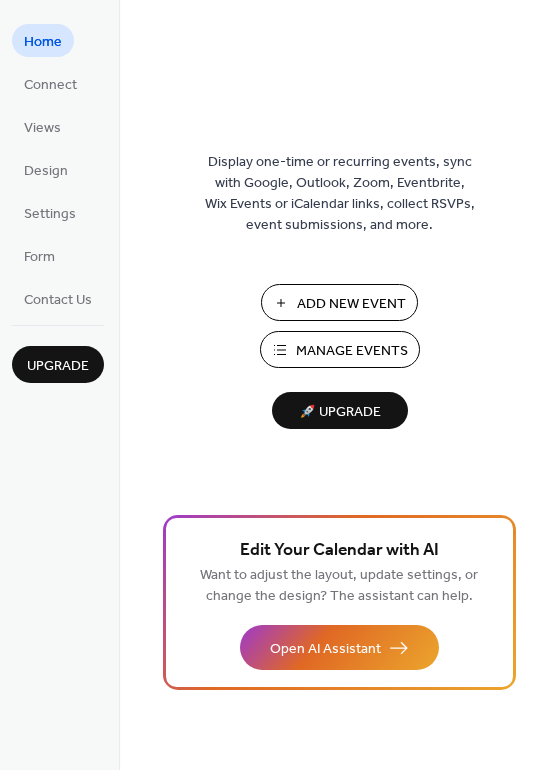 click on "Manage Events" at bounding box center (352, 351) 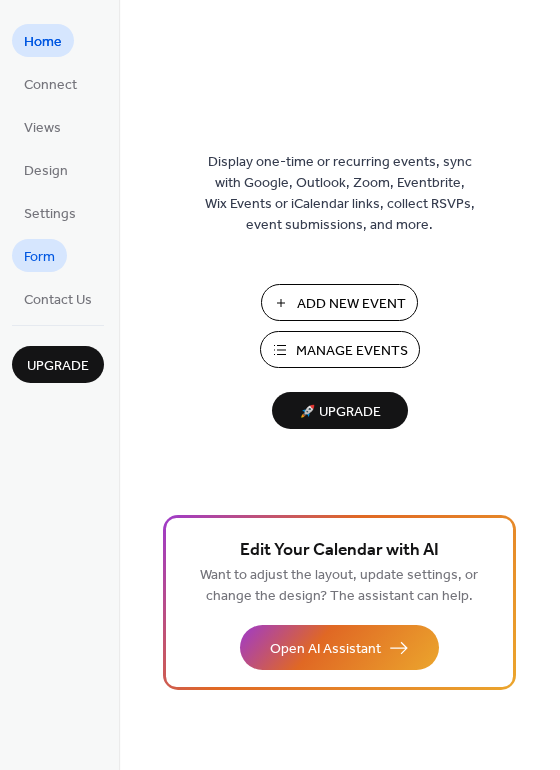 click on "Form" at bounding box center [39, 257] 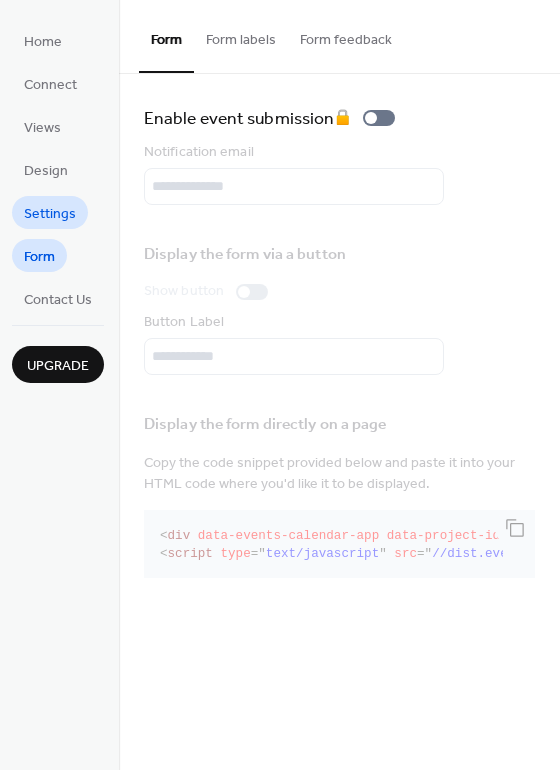 click on "Settings" at bounding box center [50, 214] 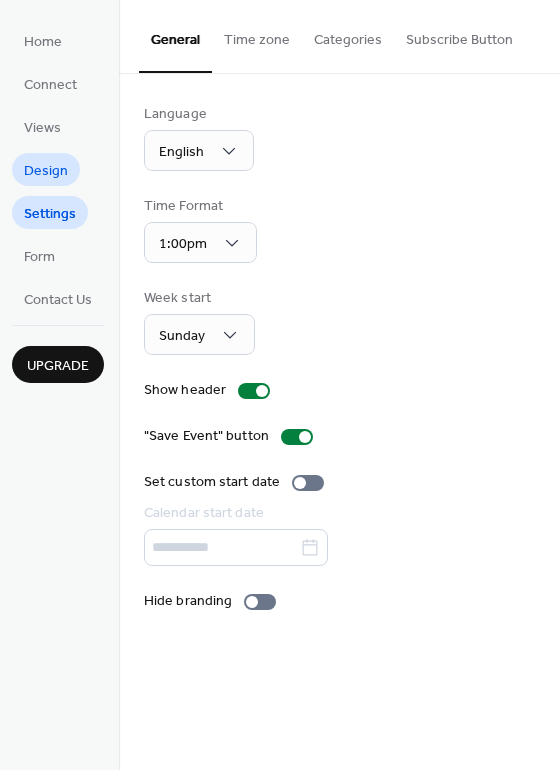 click on "Design" at bounding box center (46, 171) 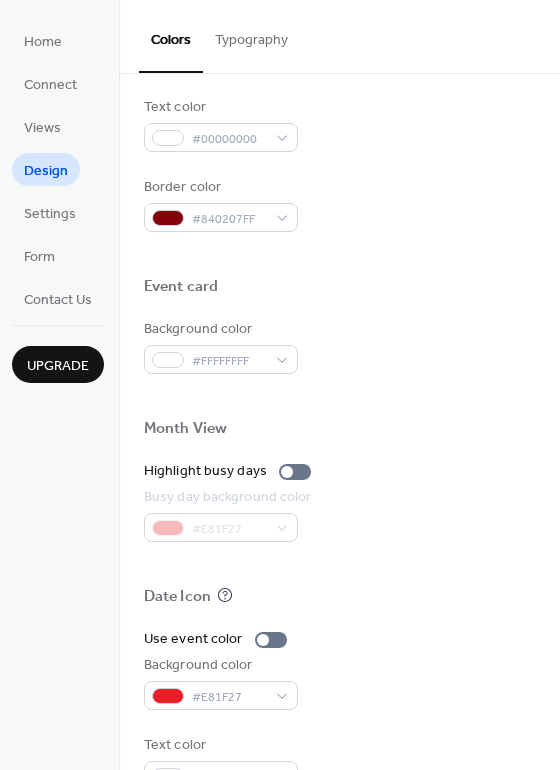 scroll, scrollTop: 854, scrollLeft: 0, axis: vertical 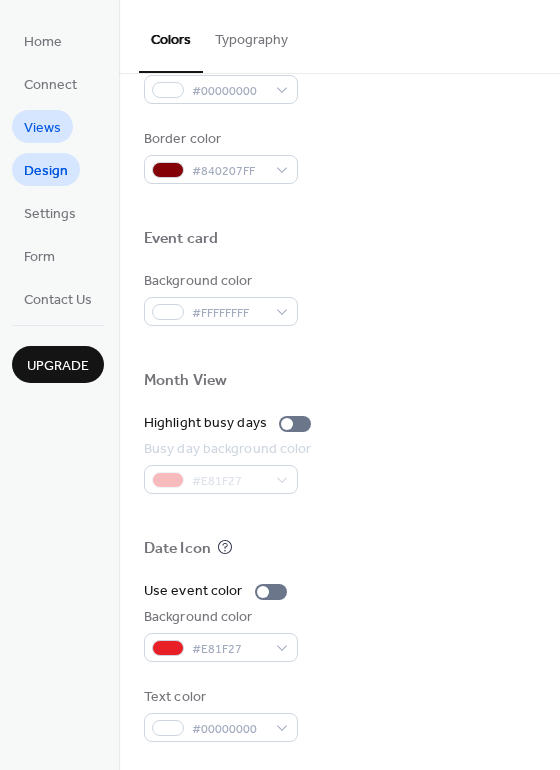 click on "Views" at bounding box center [42, 128] 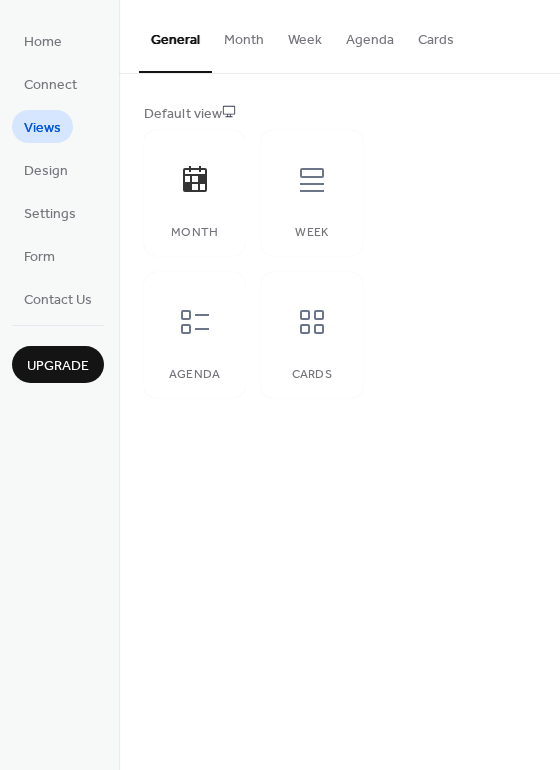 click on "Month" at bounding box center [244, 35] 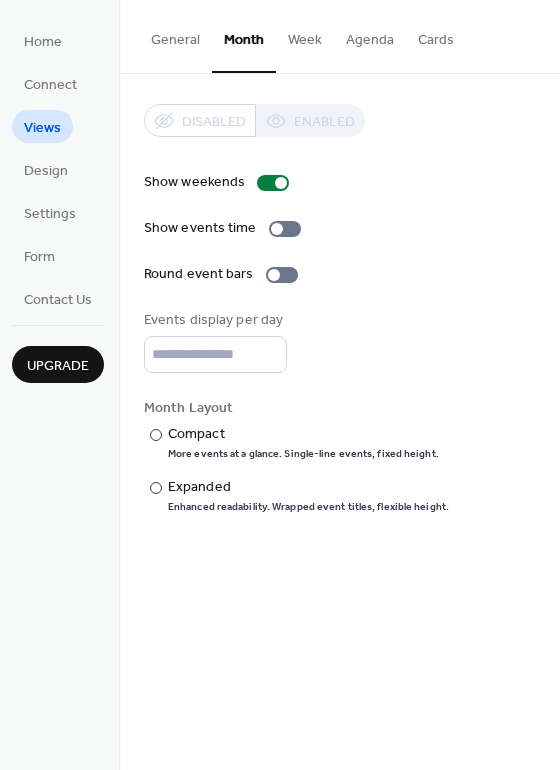 click on "Week" at bounding box center [305, 35] 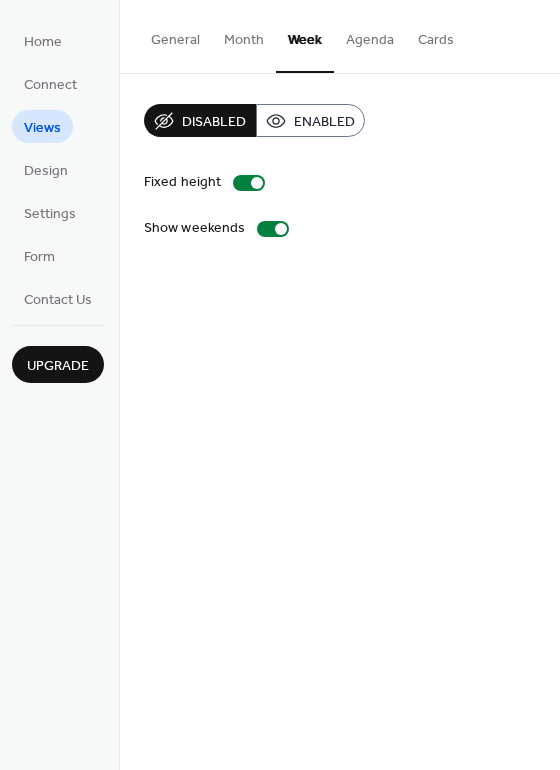 click on "Agenda" at bounding box center (370, 35) 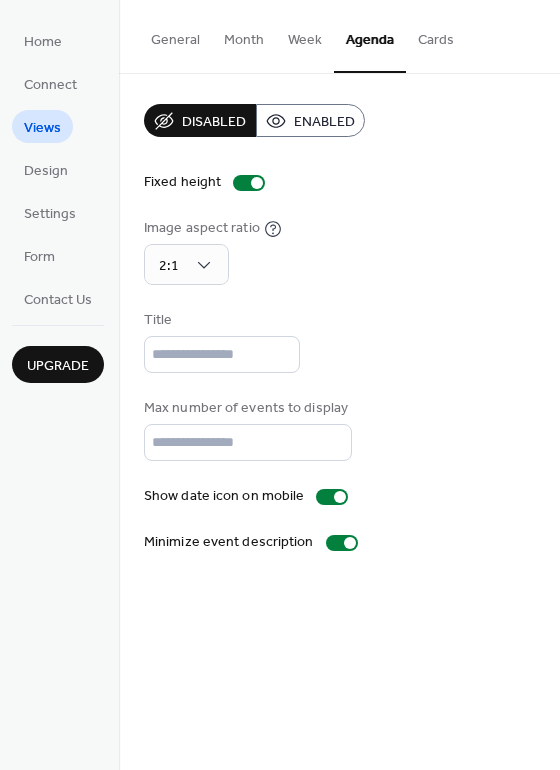 click on "Month" at bounding box center [244, 35] 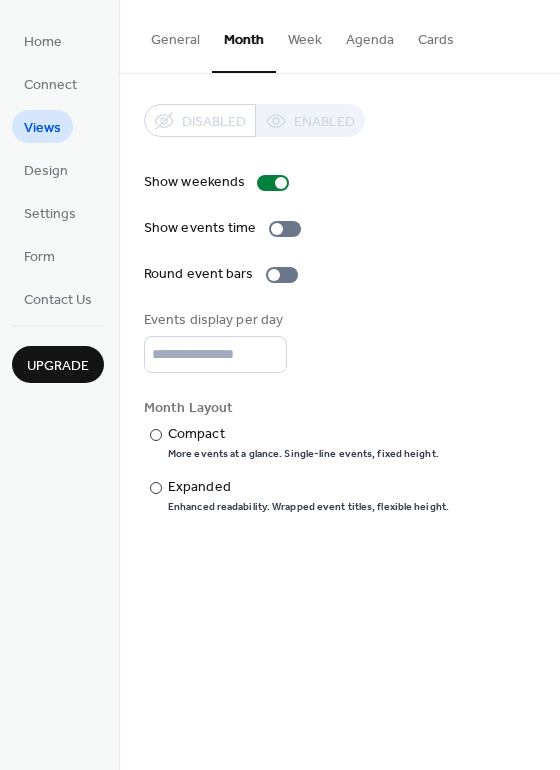 click on "Cards" at bounding box center [436, 35] 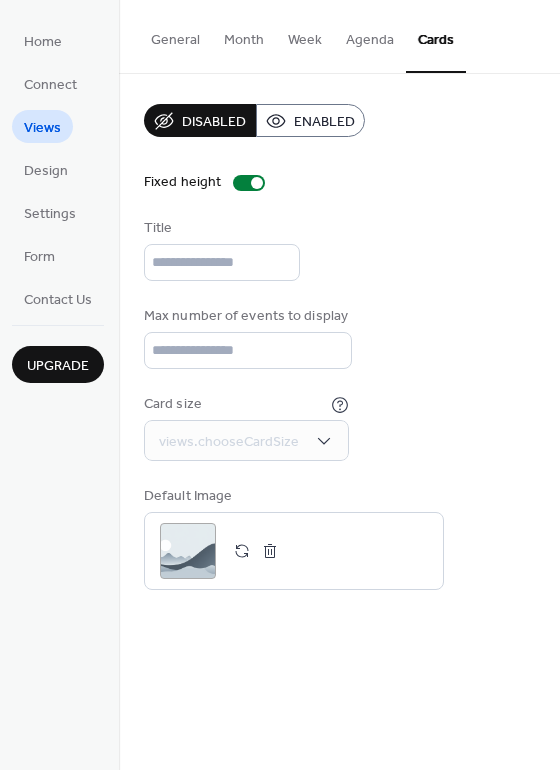 click on "General" at bounding box center [175, 35] 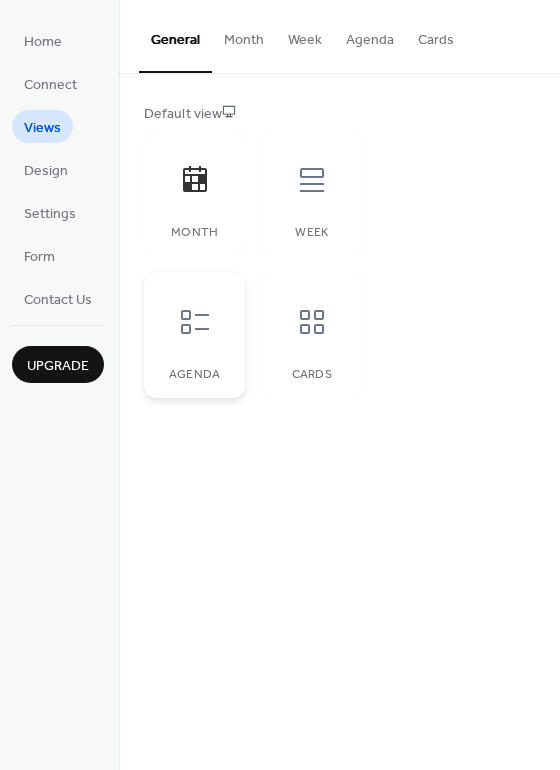click 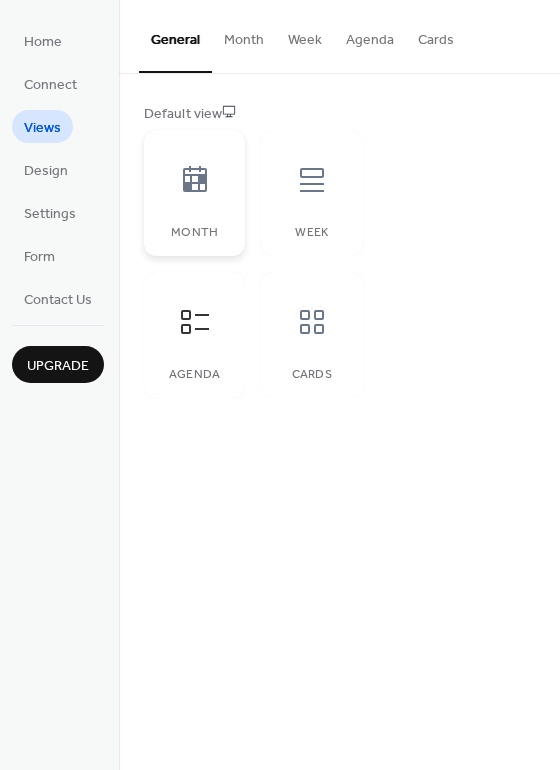 click at bounding box center [195, 180] 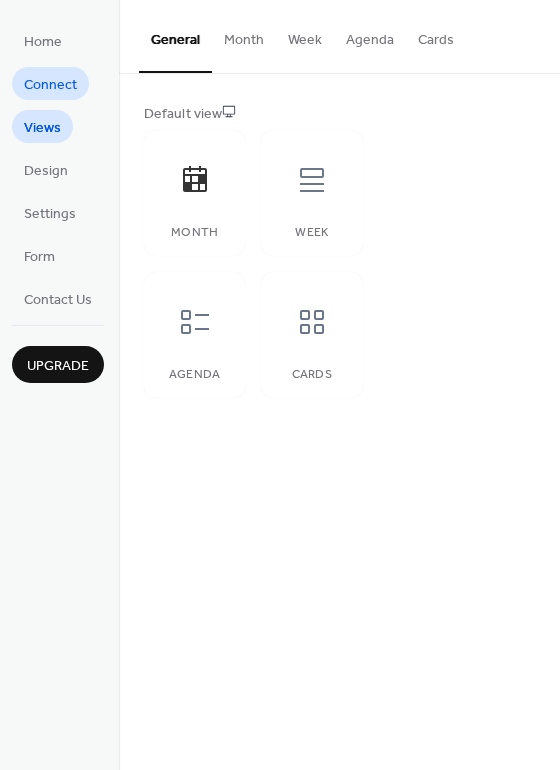 click on "Connect" at bounding box center [50, 85] 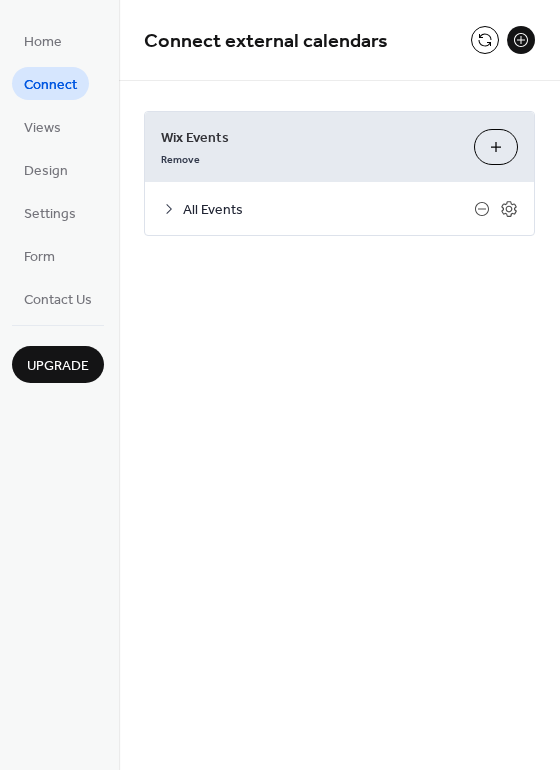 click 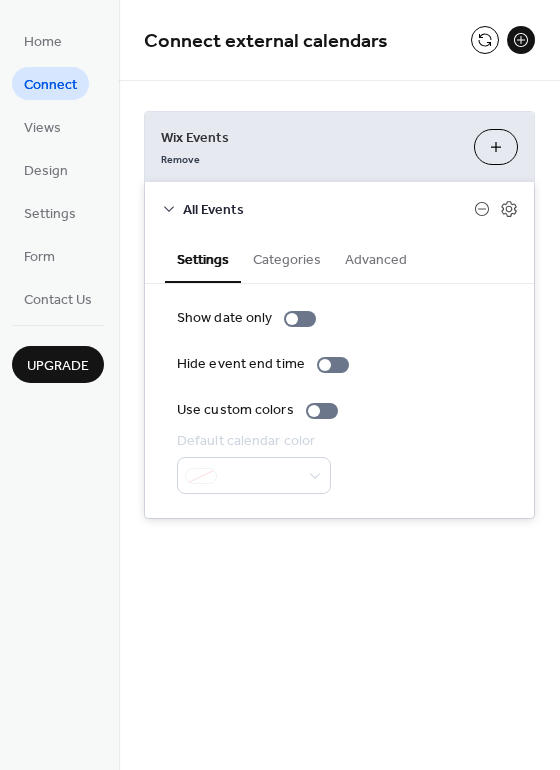 click on "Categories" at bounding box center (287, 258) 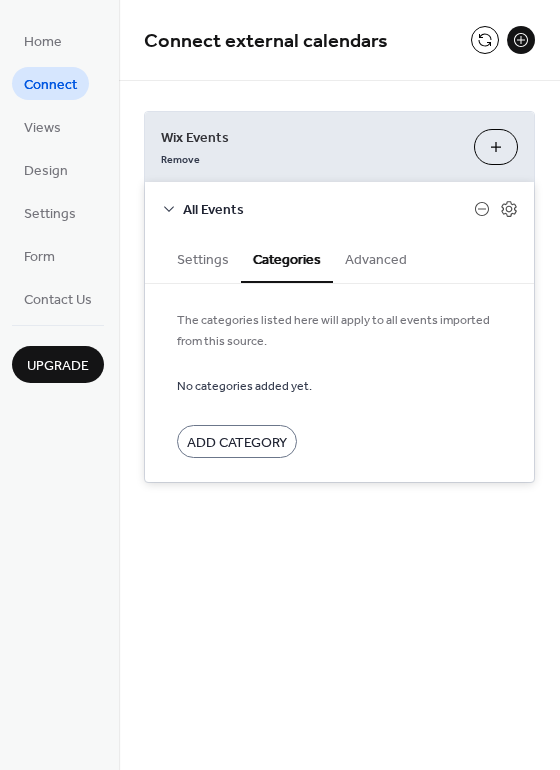 click on "Settings" at bounding box center [203, 258] 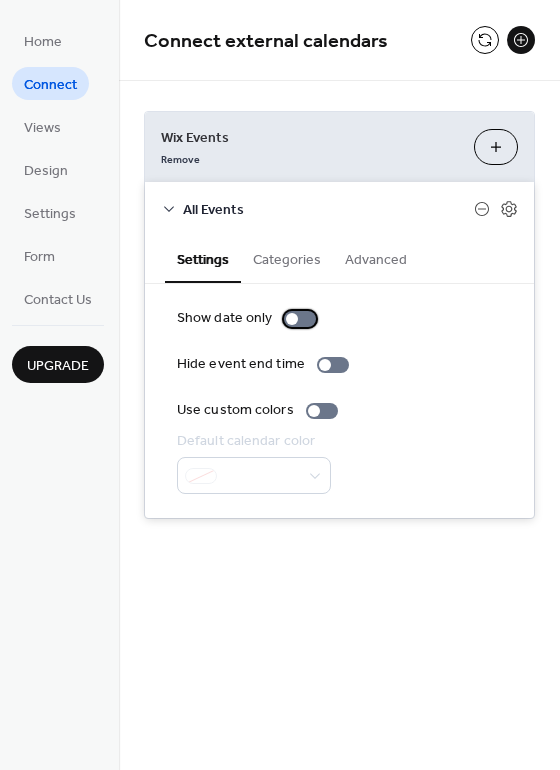 click at bounding box center [300, 319] 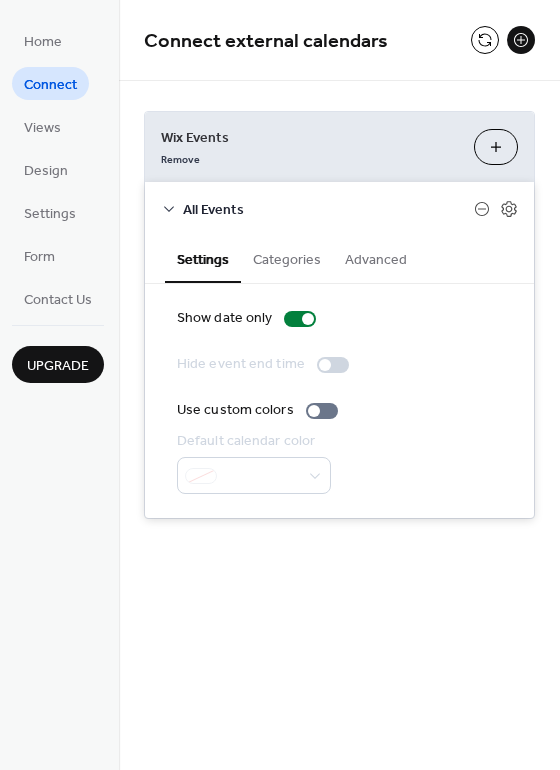 click at bounding box center (333, 365) 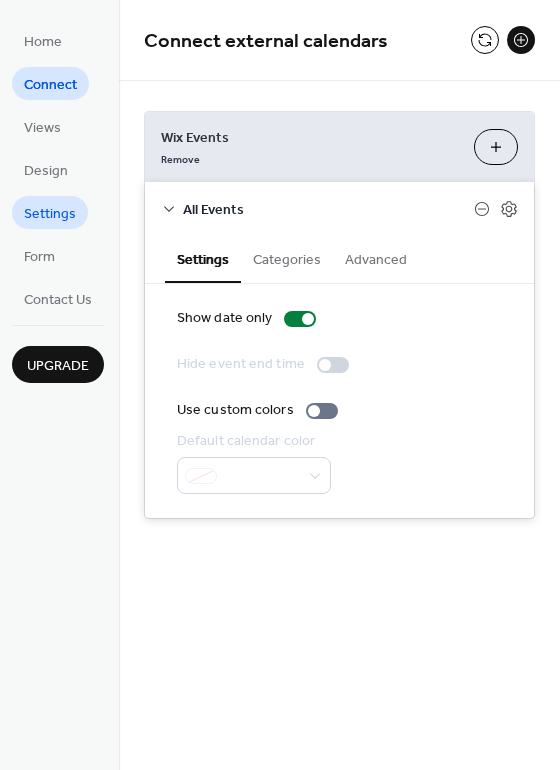 click on "Settings" at bounding box center (50, 214) 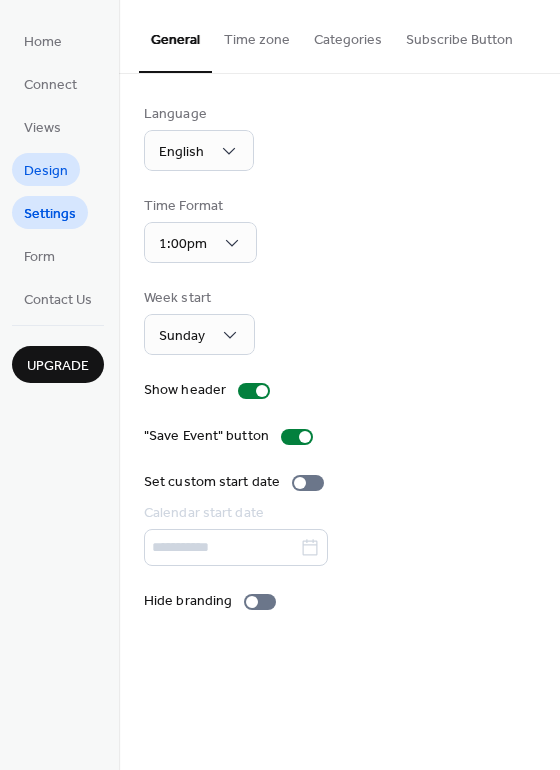 click on "Design" at bounding box center (46, 171) 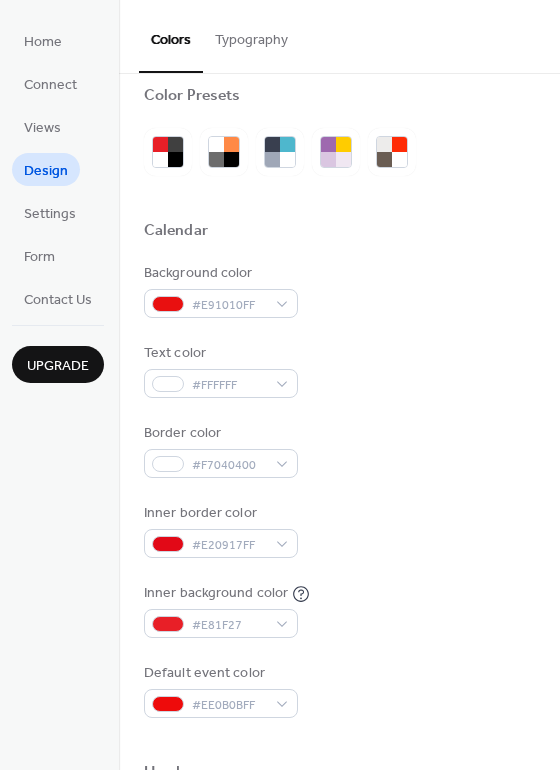 scroll, scrollTop: 0, scrollLeft: 0, axis: both 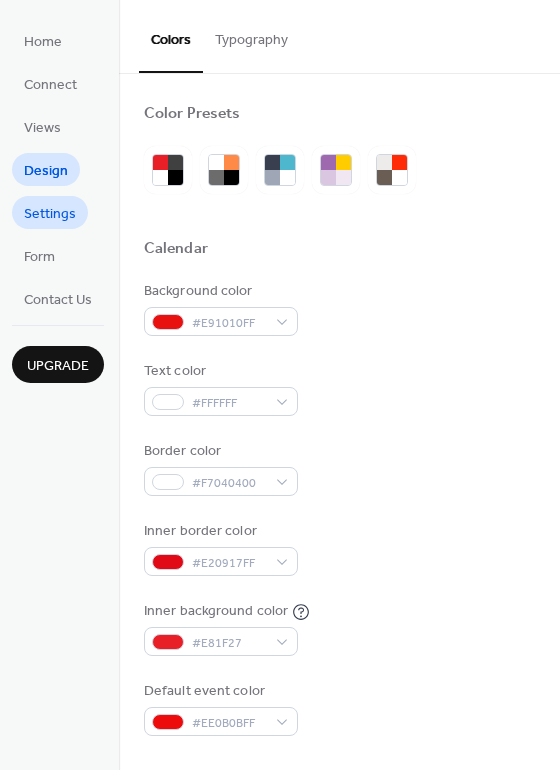 click on "Settings" at bounding box center (50, 214) 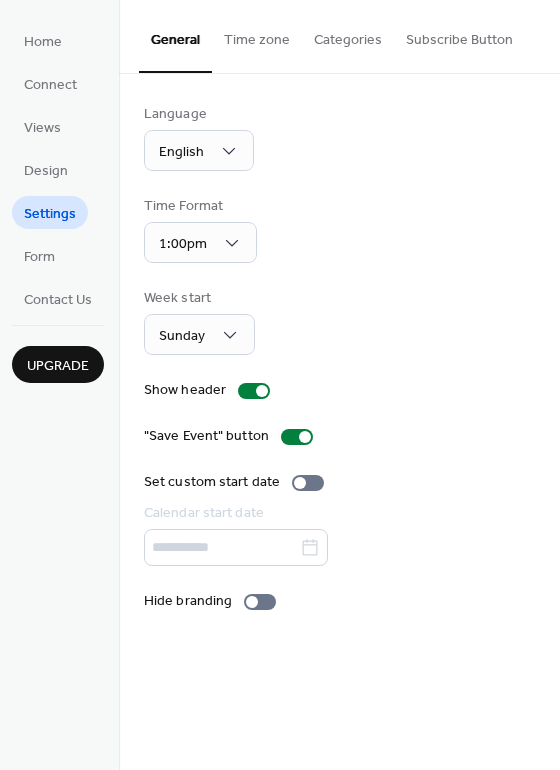 click at bounding box center (339, 547) 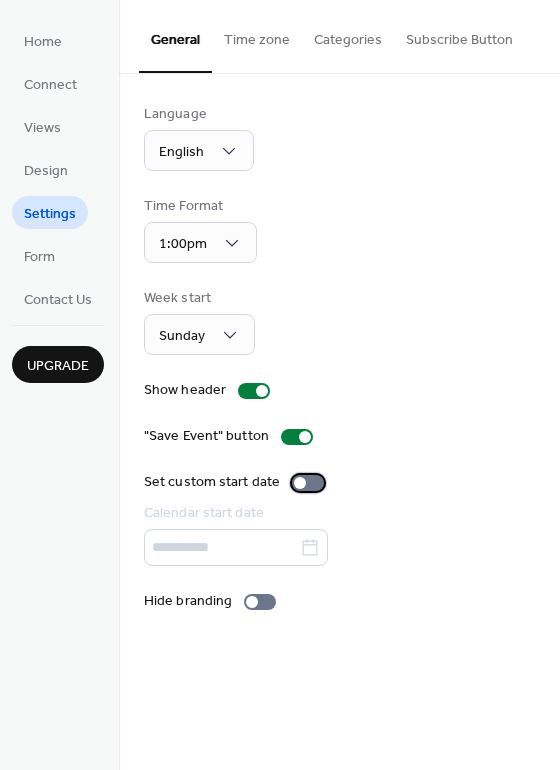click at bounding box center (308, 483) 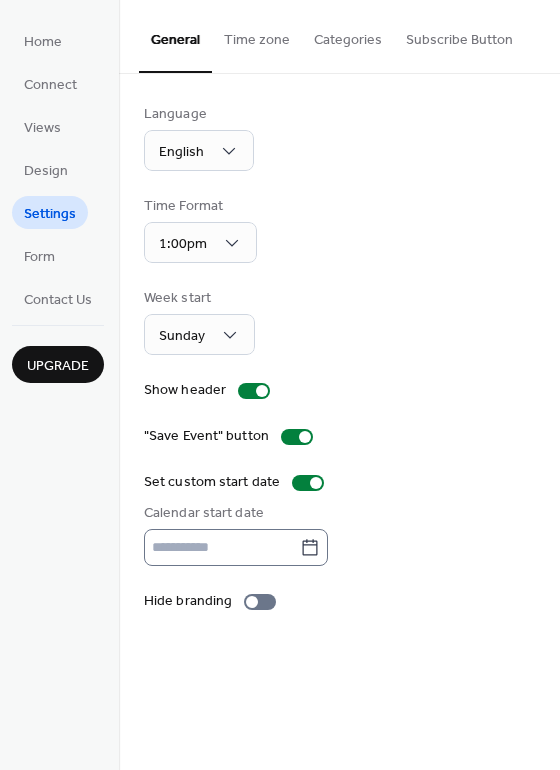click on "Home Connect Views Design Settings Form Contact Us Upgrade Settings Upgrade General Time zone Categories Subscribe Button Language English Time Format 1:00pm Week start Sunday Show header "Save Event" button Set custom start date Calendar start date Hide branding Calendar time zone (GMT-08:00) America/Los_Angeles Event timezone display options ​ Display all events in the same timezone Events will follow the time zone set for the calendar. Adjust to visitor's time zone automatically  Allow manual timezone selection ​ Display events in their local time zones Each event will be displayed in the time zone where it's taking place. You haven’t created any categories yet. Add category The subscribe button allows users to subscribe to your calendar and add it to their own calendar app to stay up to date with your events. Subscribe button Button text ********* View & Manage Subscribers    > Subscribe Events Calendar - Settings" at bounding box center [280, 385] 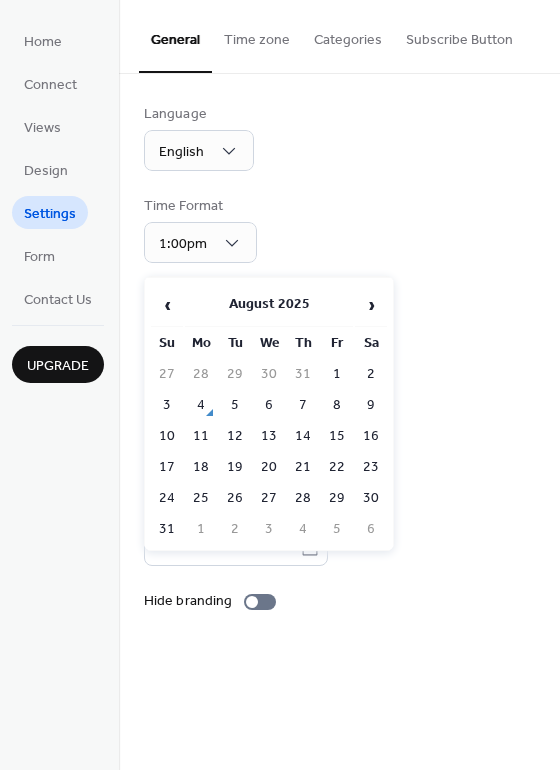 click on "Set custom start date" at bounding box center [339, 482] 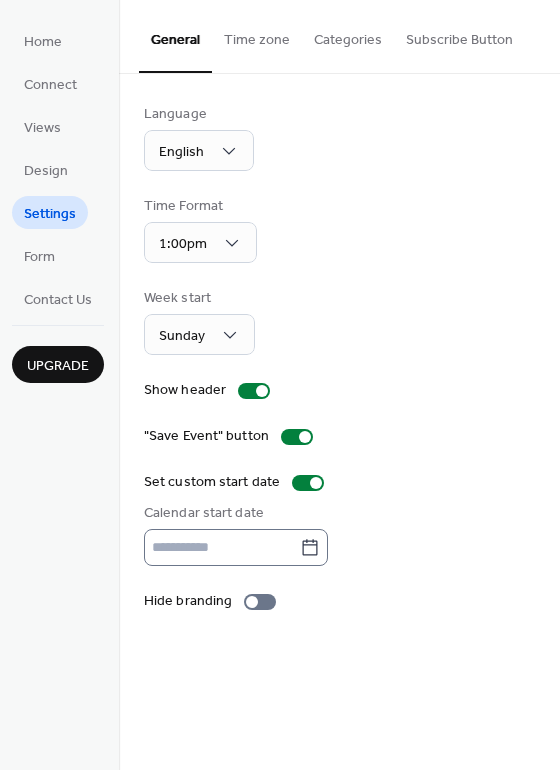 click 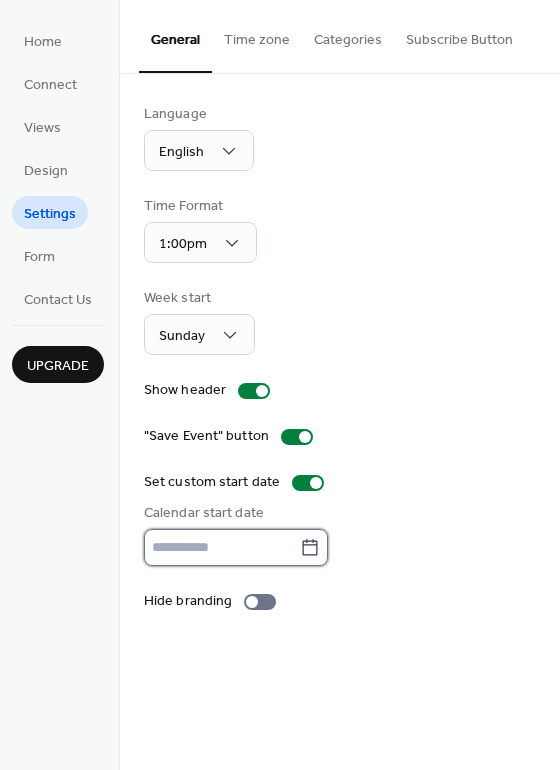 click at bounding box center [222, 547] 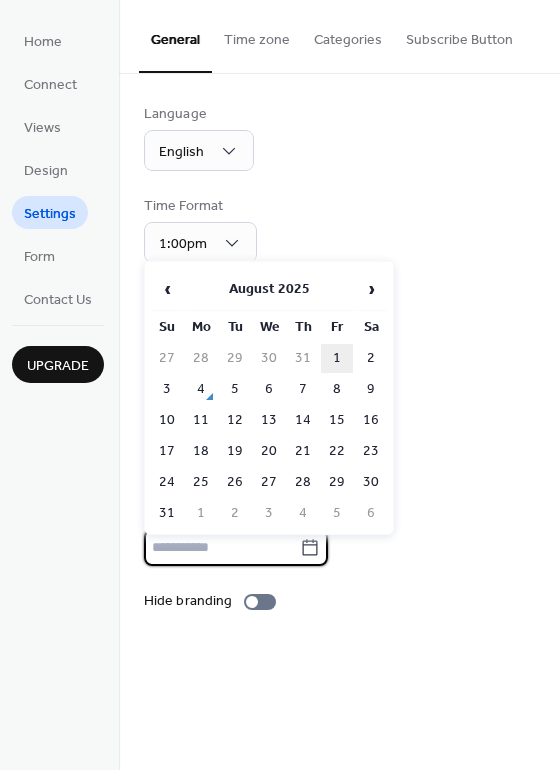 click on "1" at bounding box center (337, 358) 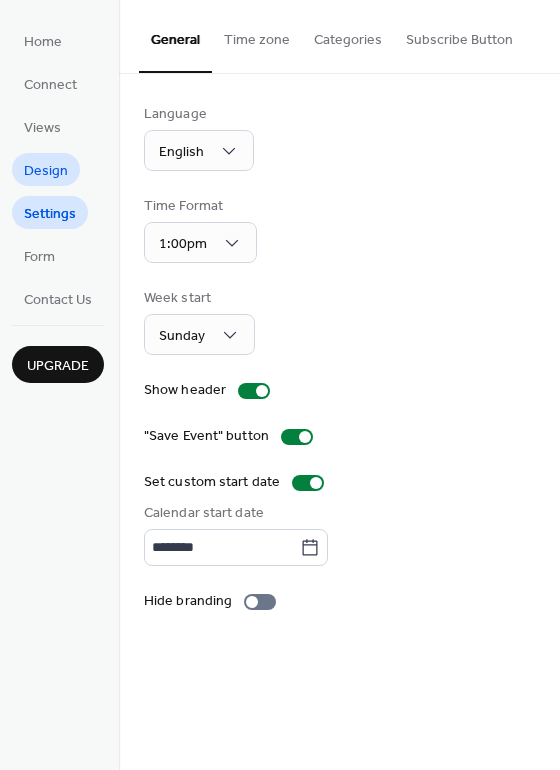 click on "Design" at bounding box center [46, 171] 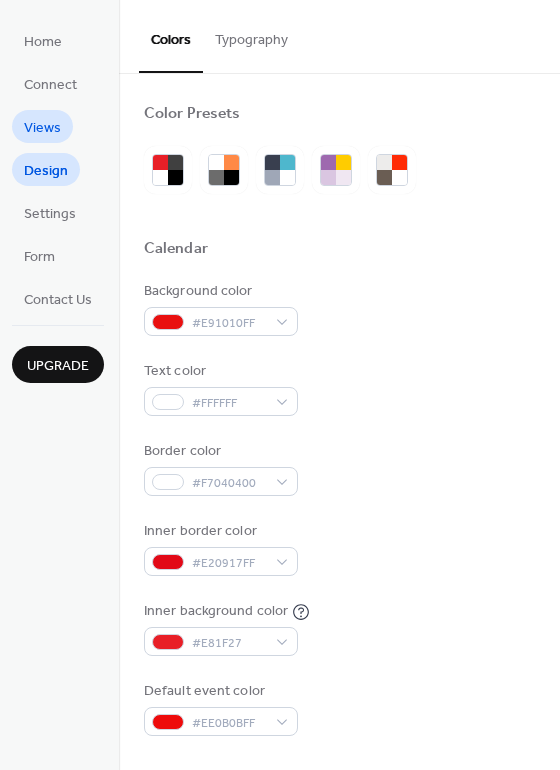 click on "Views" at bounding box center (42, 128) 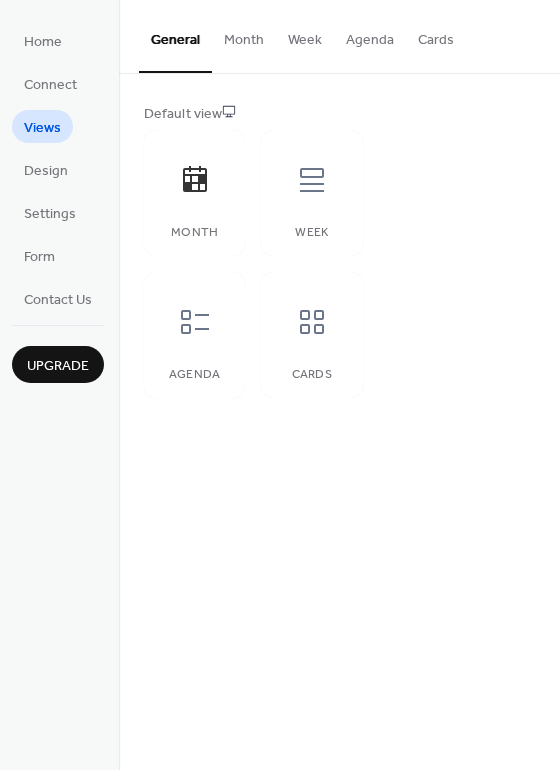 click on "Month" at bounding box center [244, 35] 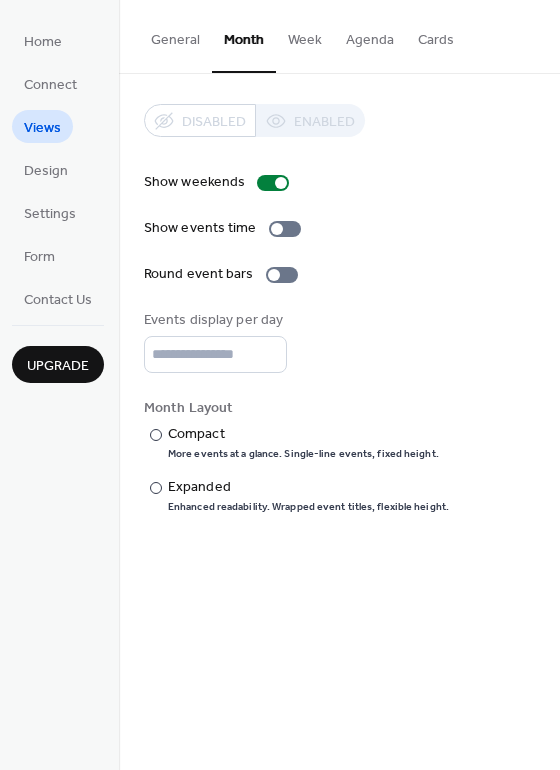 click on "Week" at bounding box center [305, 35] 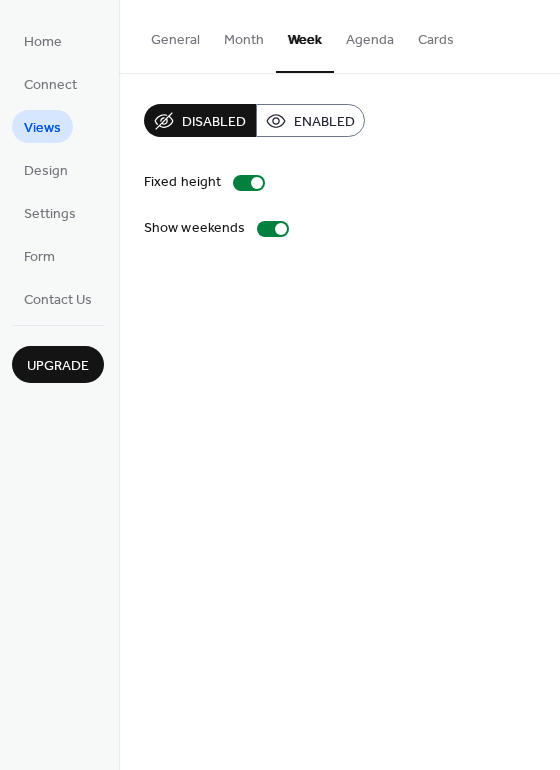 click on "Month" at bounding box center (244, 35) 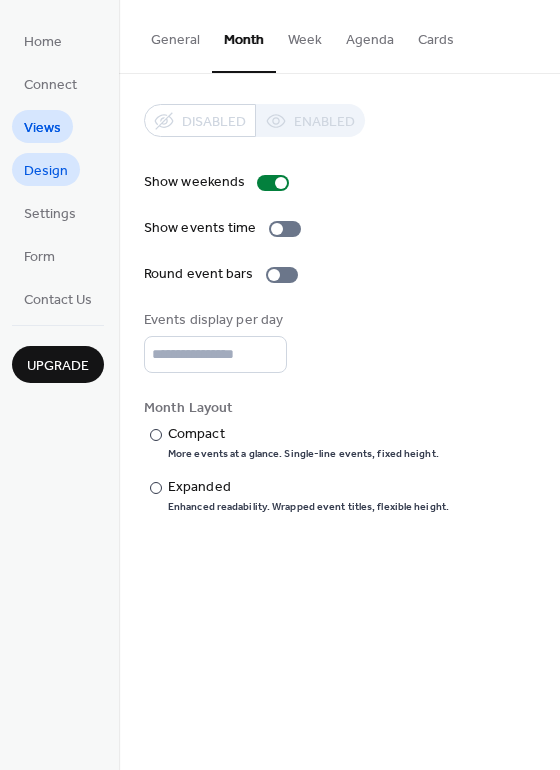 click on "Design" at bounding box center (46, 171) 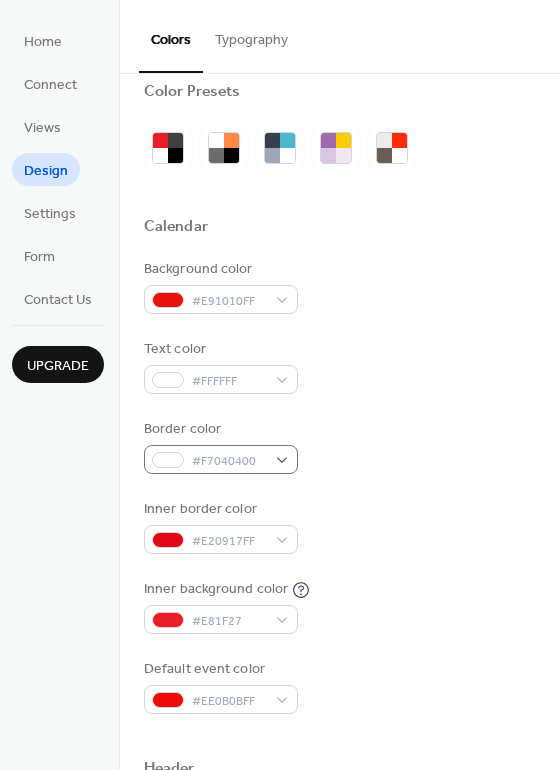 scroll, scrollTop: 0, scrollLeft: 0, axis: both 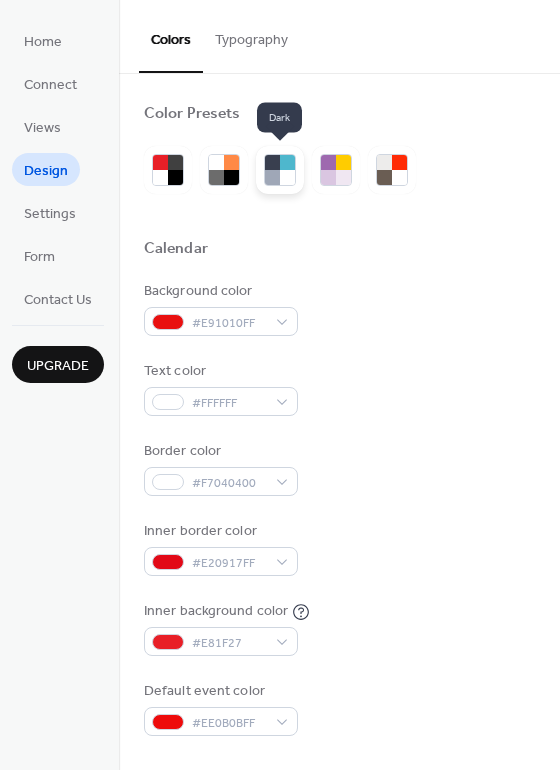 click at bounding box center (272, 162) 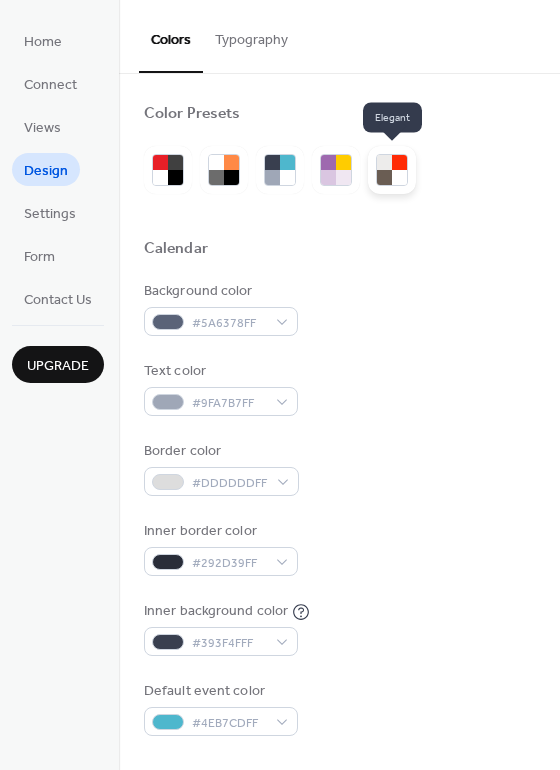 click at bounding box center (384, 162) 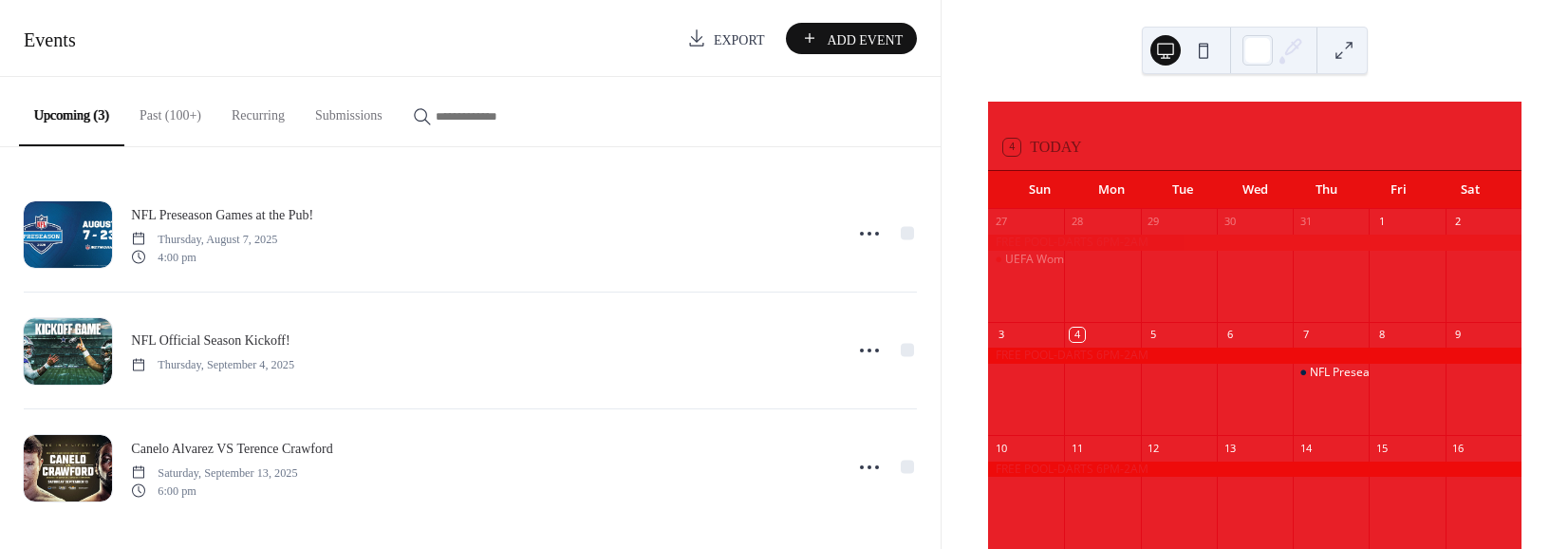 scroll, scrollTop: 0, scrollLeft: 0, axis: both 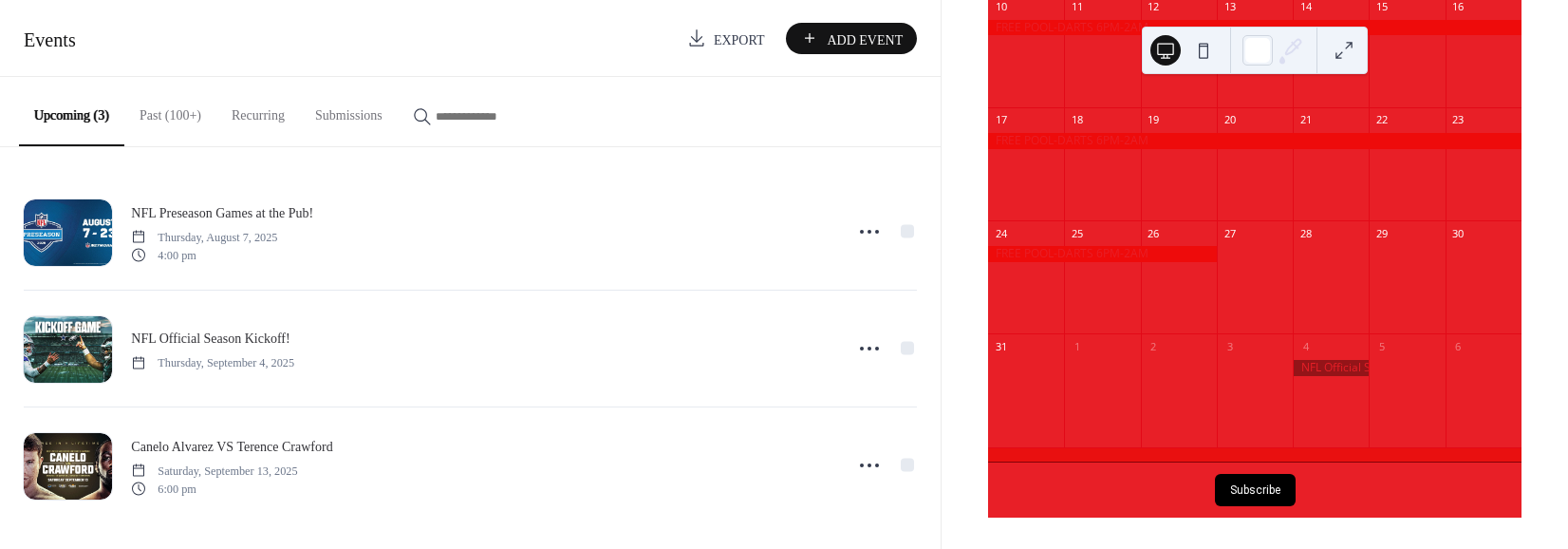 click at bounding box center [1331, 368] 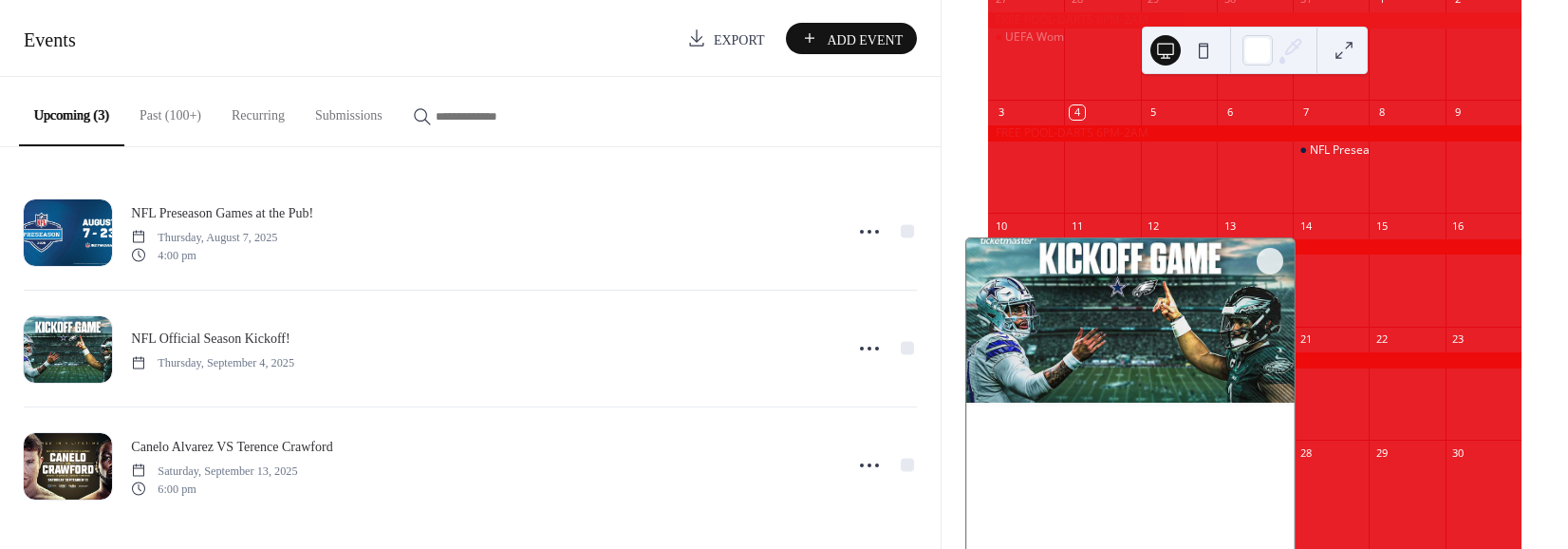 scroll, scrollTop: 0, scrollLeft: 0, axis: both 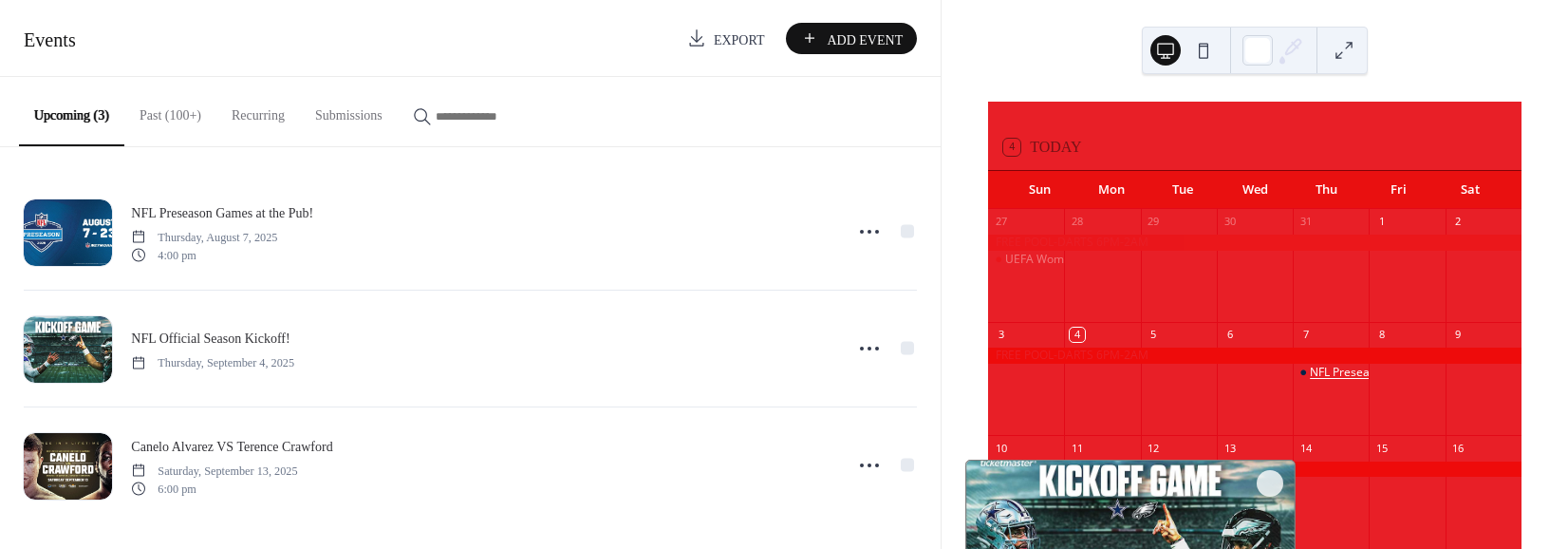 click on "NFL Preseason Games at the Pub!" at bounding box center (1399, 372) 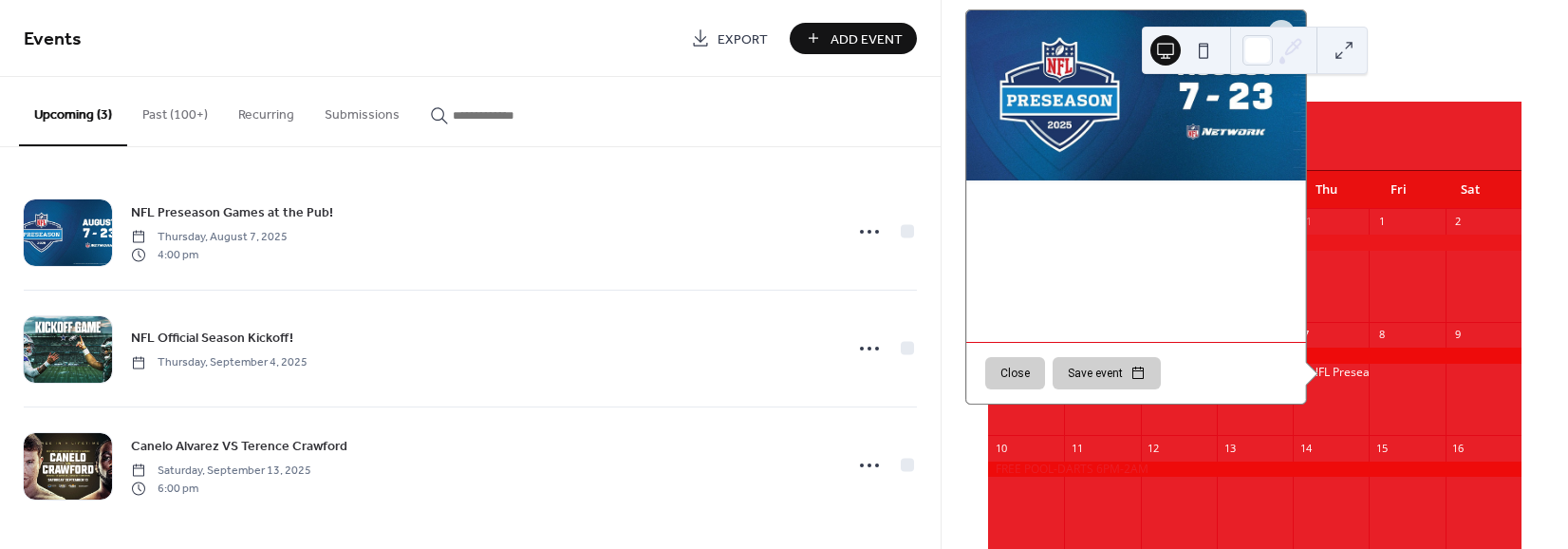 click on "Close" at bounding box center (1015, 373) 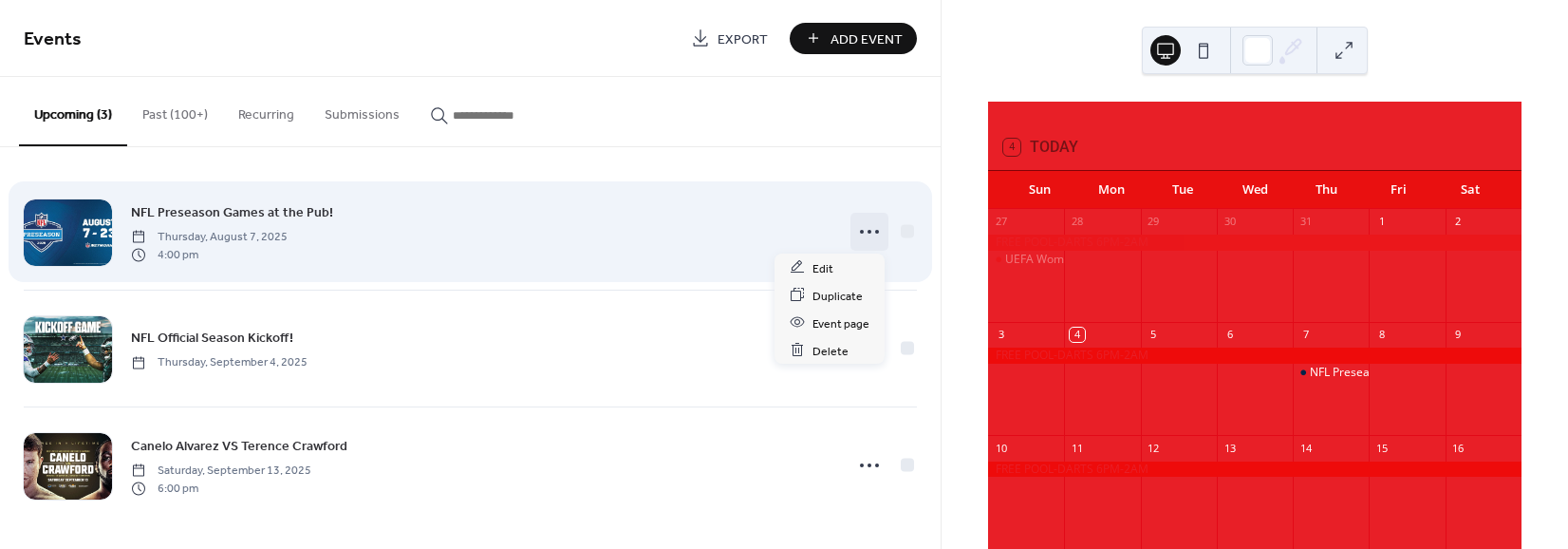 click 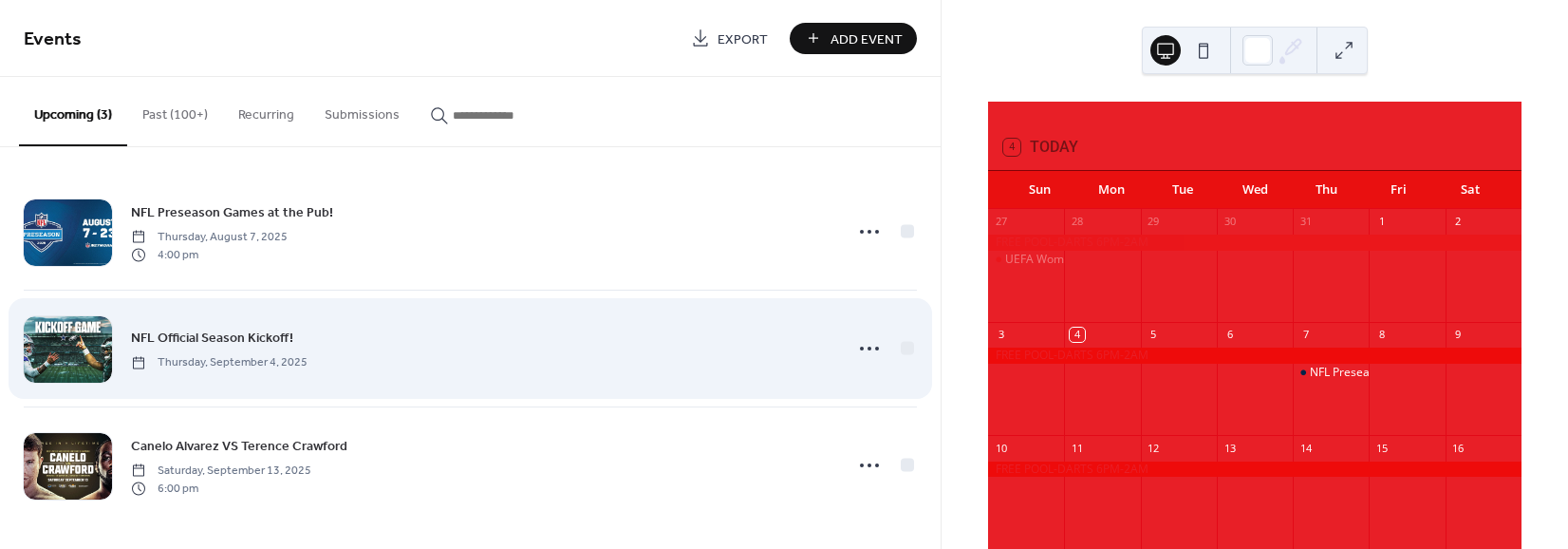 click on "NFL Official Season Kickoff! Thursday, September 4, 2025" at bounding box center (470, 349) 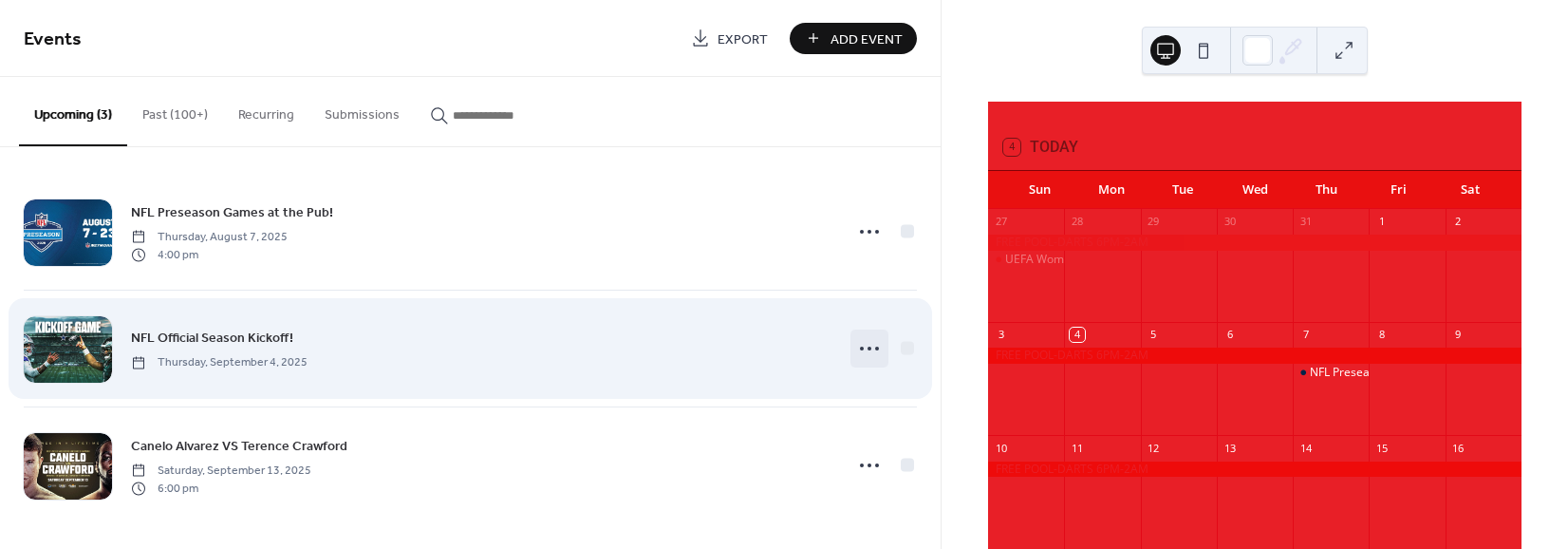 click 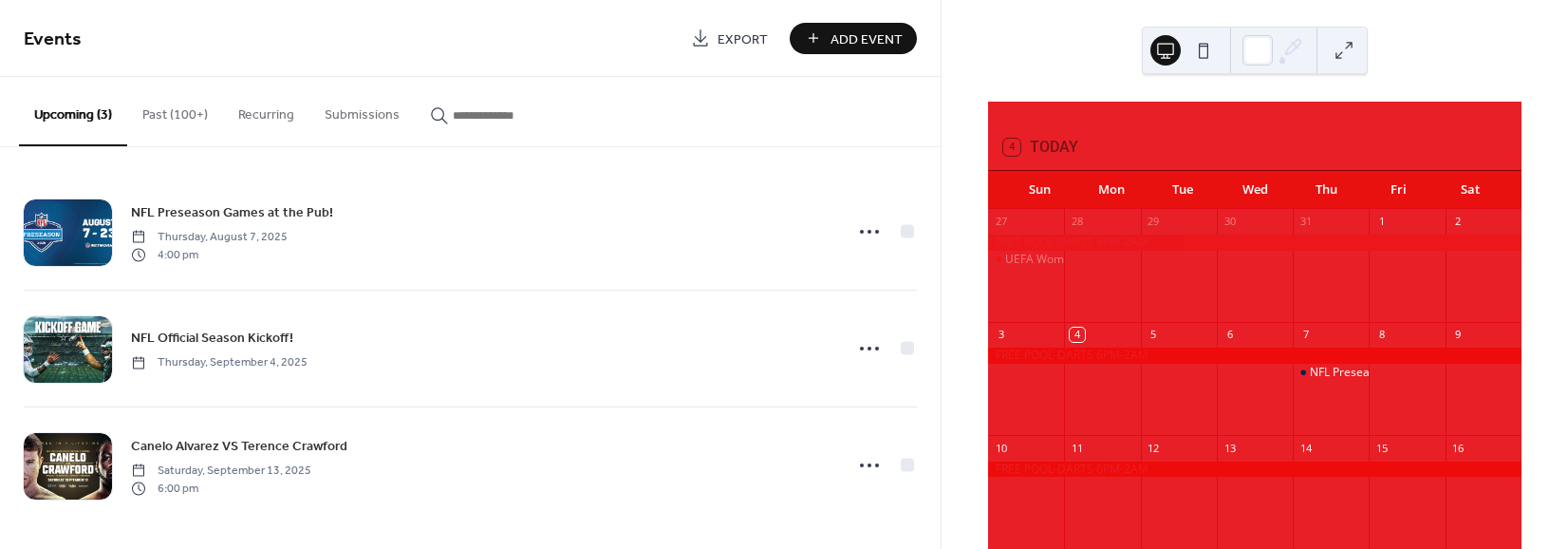 click on "August 2025 4 Today Sun Mon Tue Wed Thu Fri Sat 27 UEFA Women's Euro 2025 Final 28 29 30 31 1 2 3 4 5 6 7 NFL Preseason Games at the Pub! 8 9 10 11 12 13 14 15 16 17 18 19 20 21 22 23 24 25 26 27 28 29 30 31 1 2 3 4 5 6 Subscribe" at bounding box center (1255, 530) 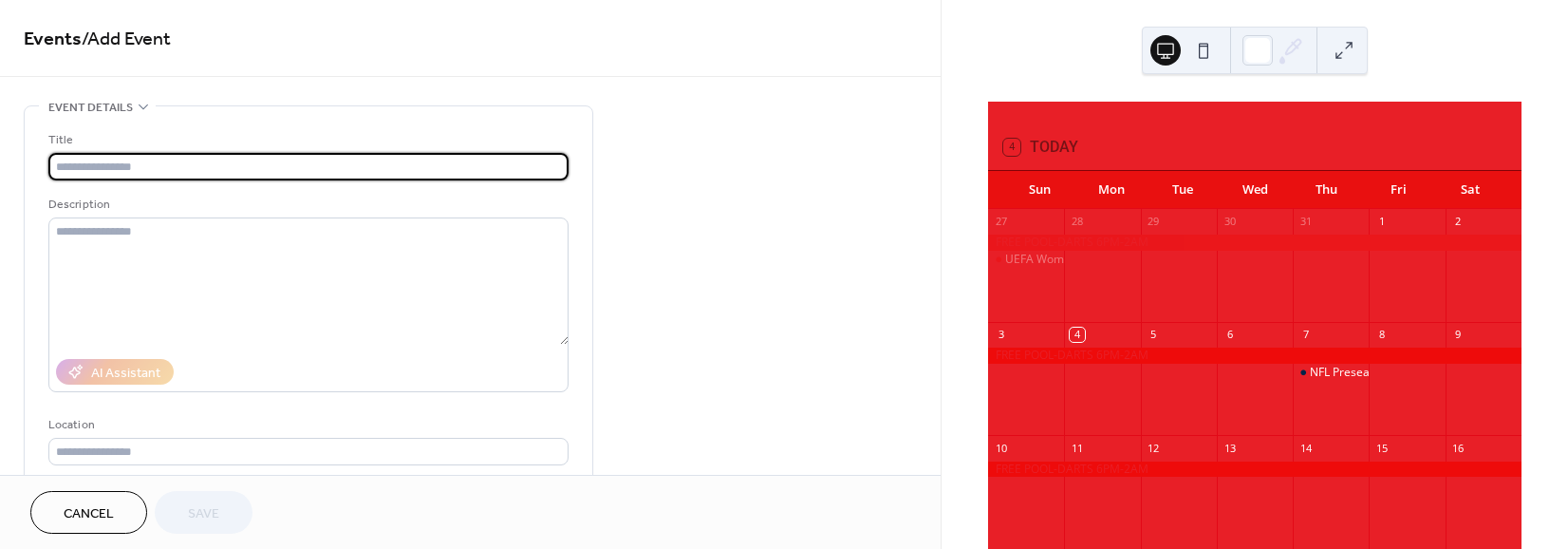 scroll, scrollTop: 0, scrollLeft: 0, axis: both 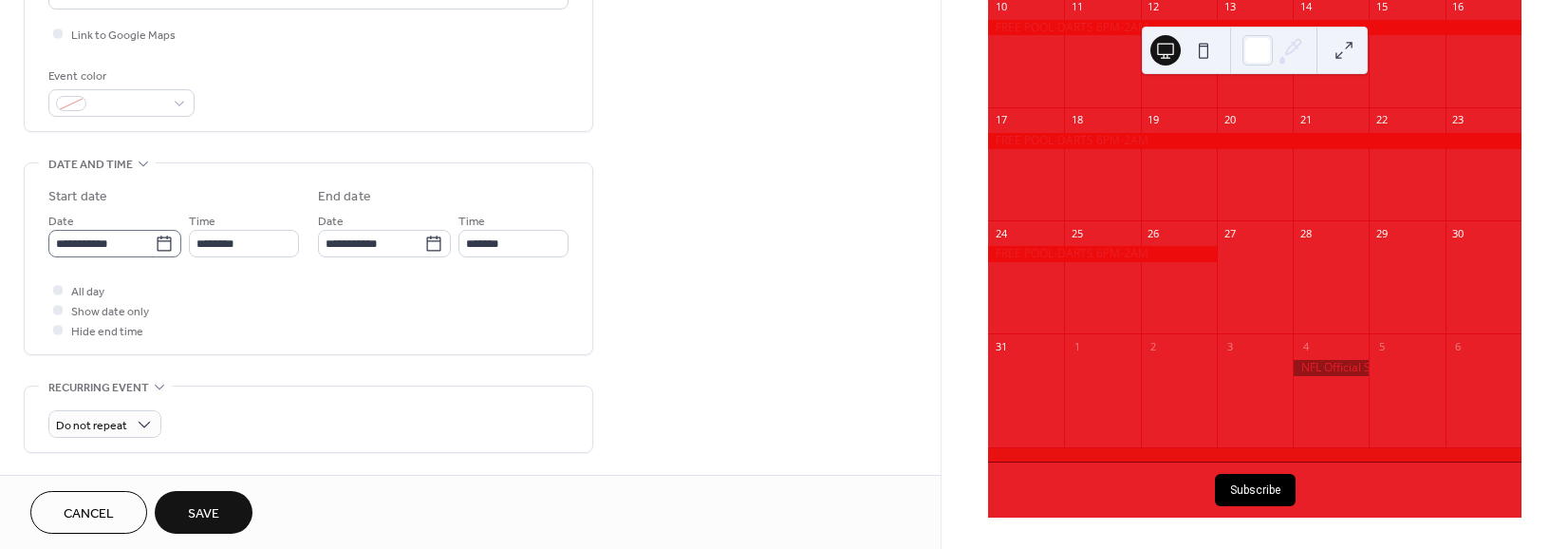 type on "**********" 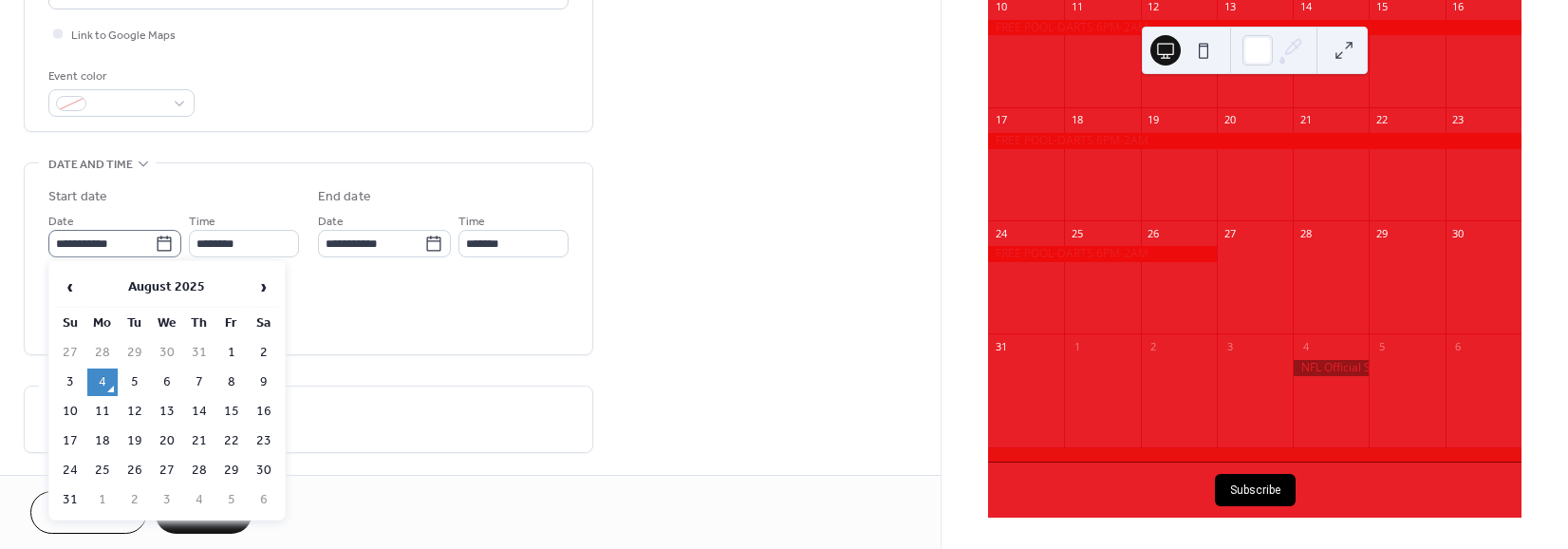 click 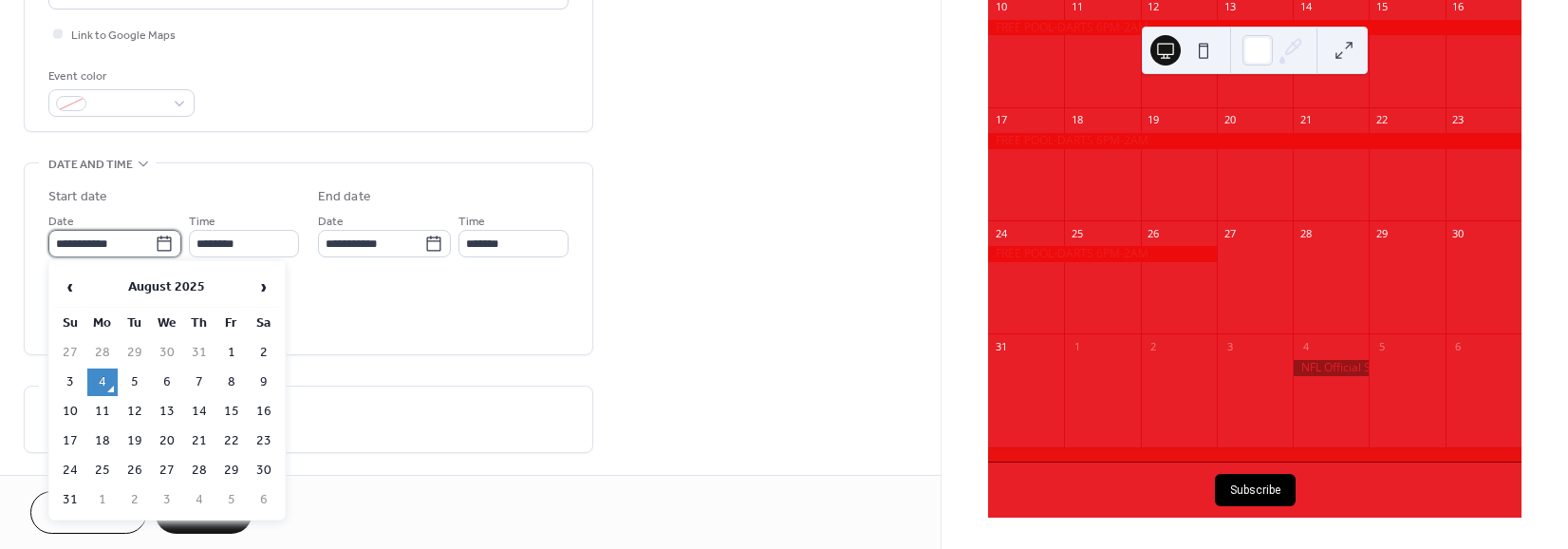 click on "**********" at bounding box center [102, 243] 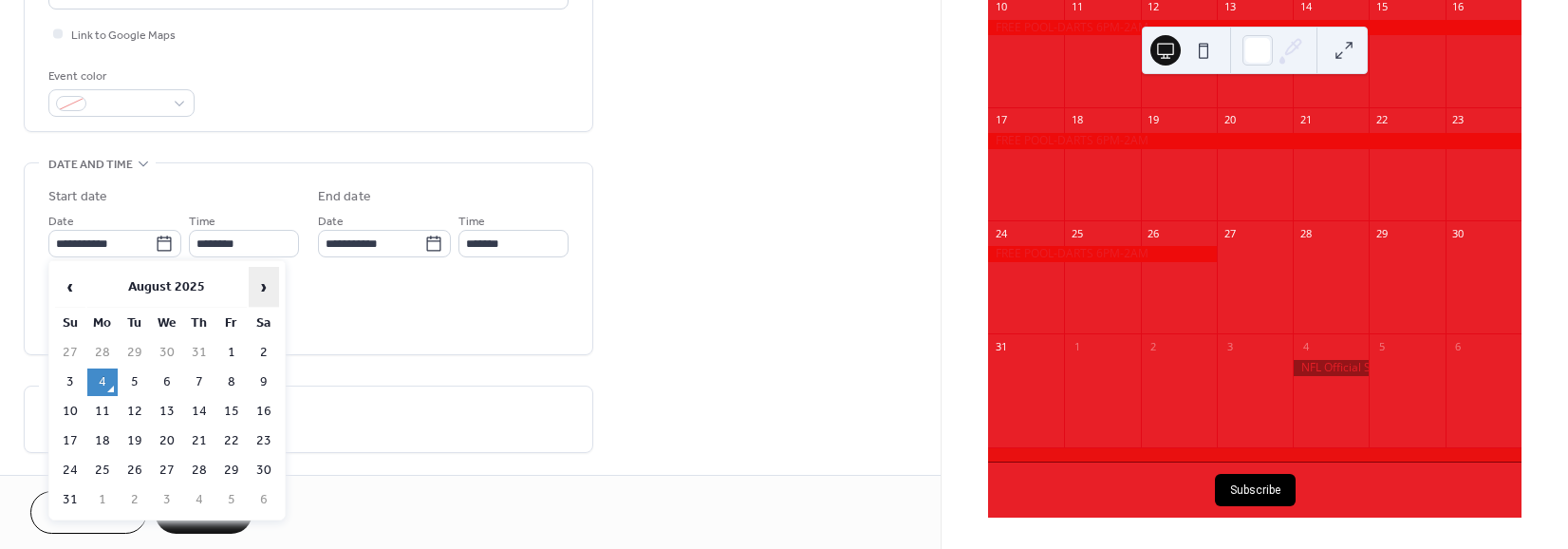 click on "›" at bounding box center (264, 287) 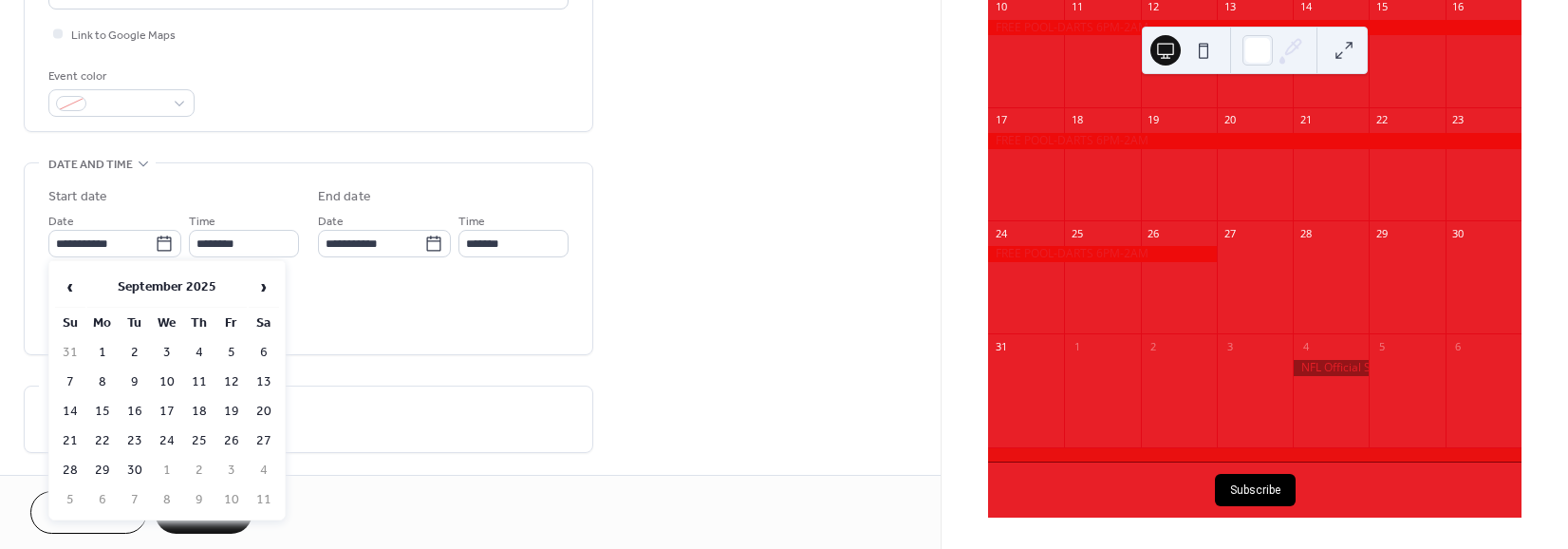 click on "7" at bounding box center (70, 382) 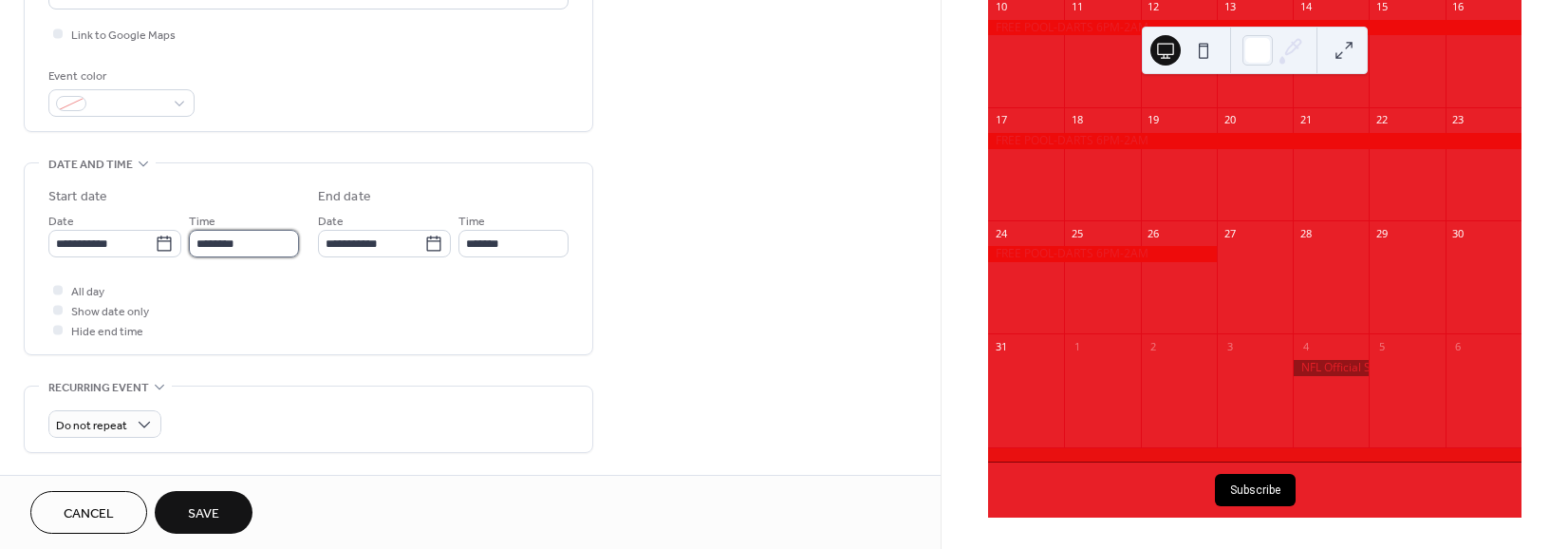 click on "********" at bounding box center (244, 243) 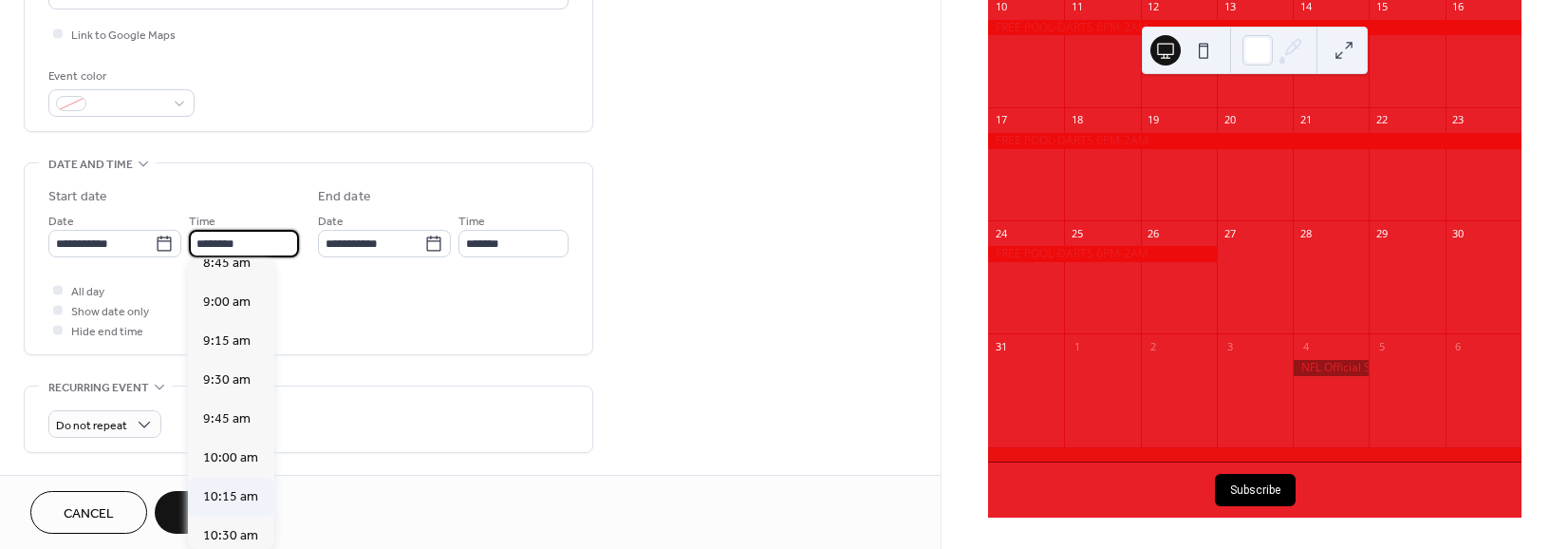 scroll, scrollTop: 1325, scrollLeft: 0, axis: vertical 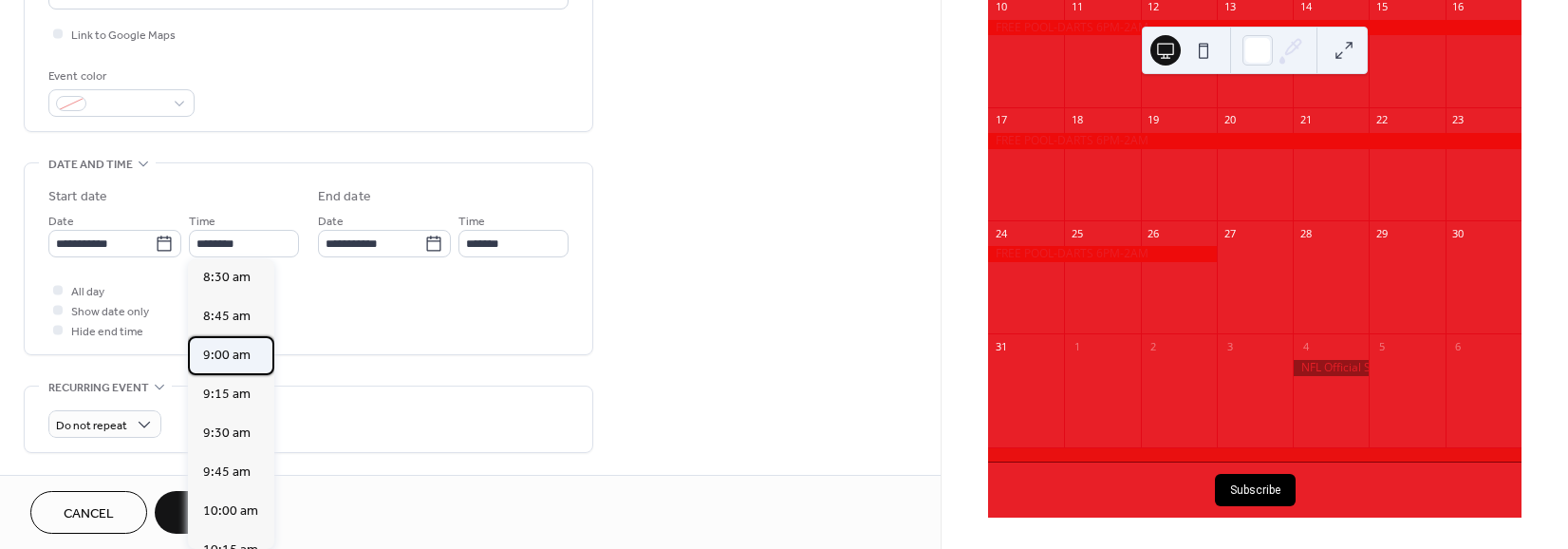 click on "9:00 am" at bounding box center (227, 355) 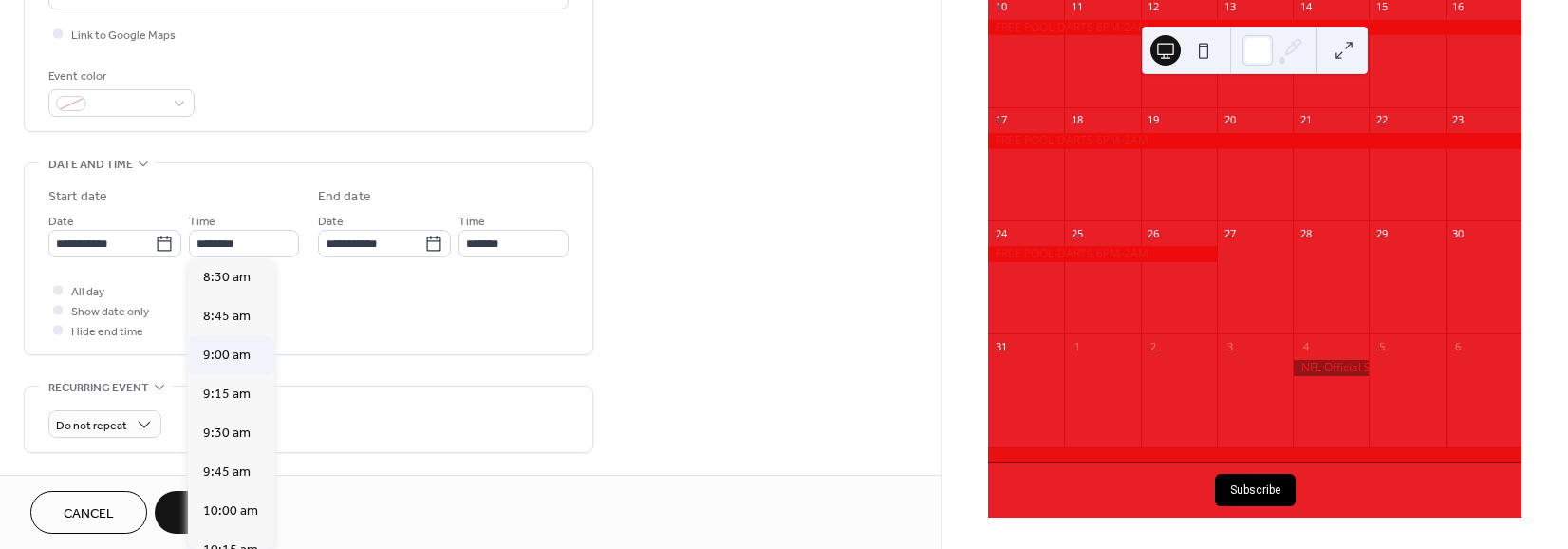 type on "*******" 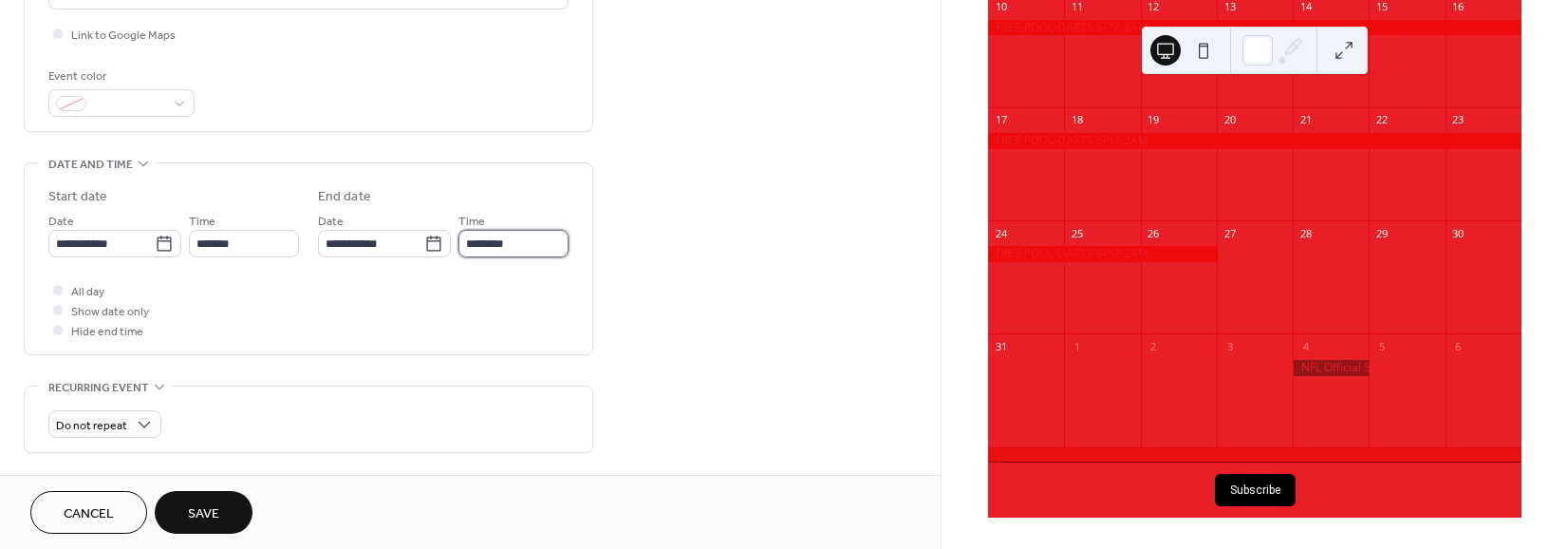 click on "********" at bounding box center [513, 243] 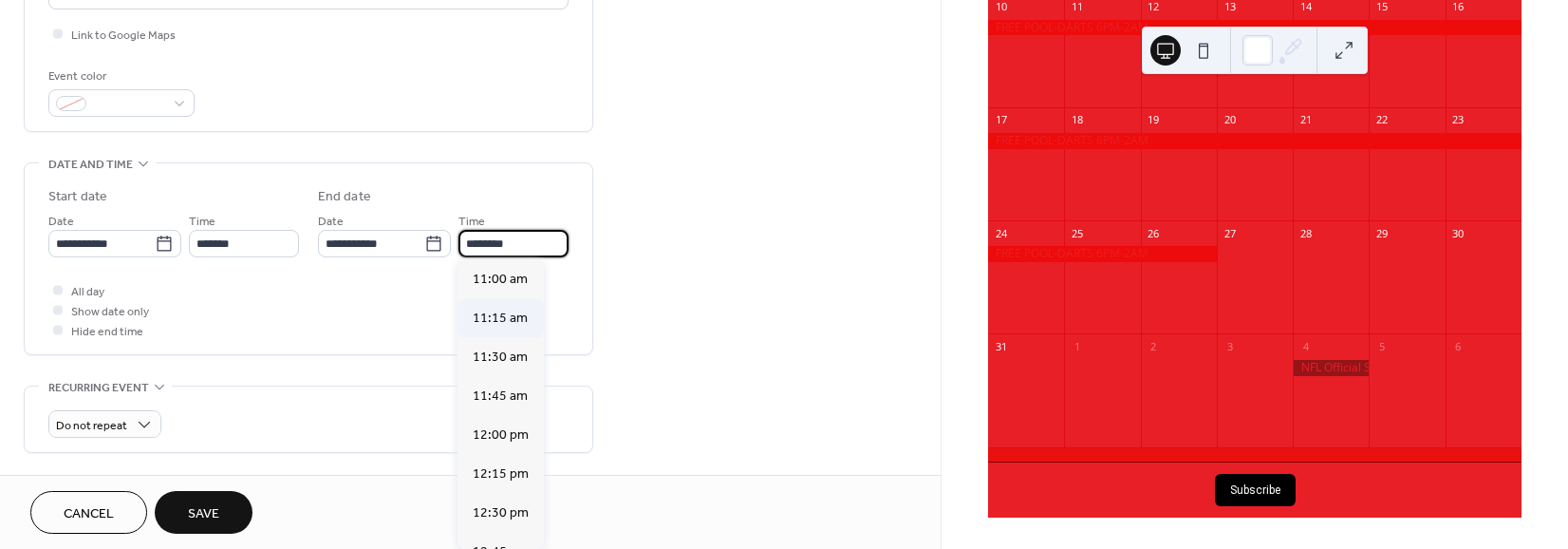scroll, scrollTop: 304, scrollLeft: 0, axis: vertical 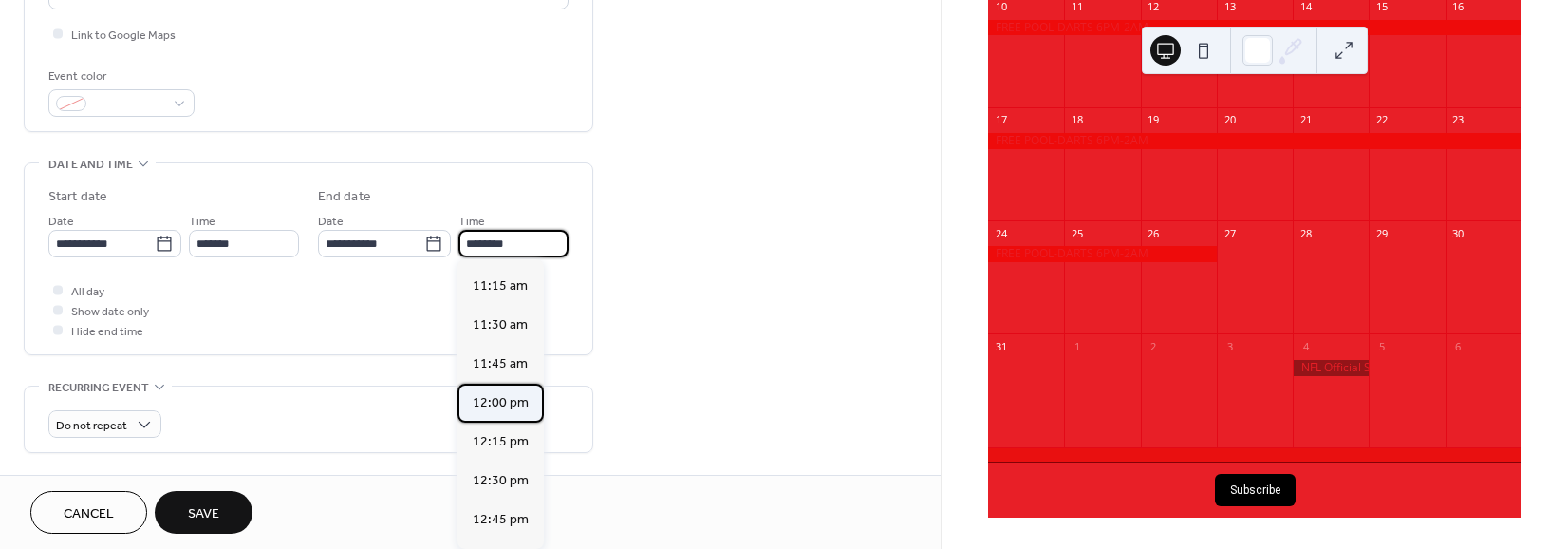 click on "12:00 pm" at bounding box center (500, 403) 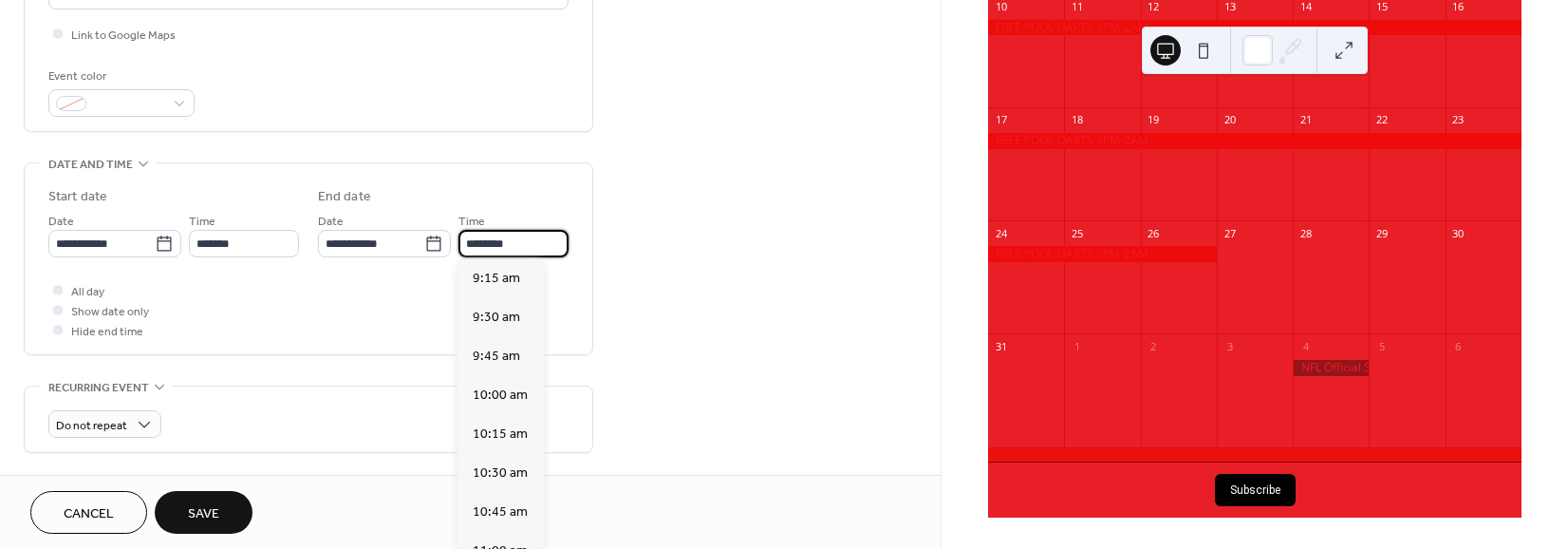 click on "********" at bounding box center [513, 243] 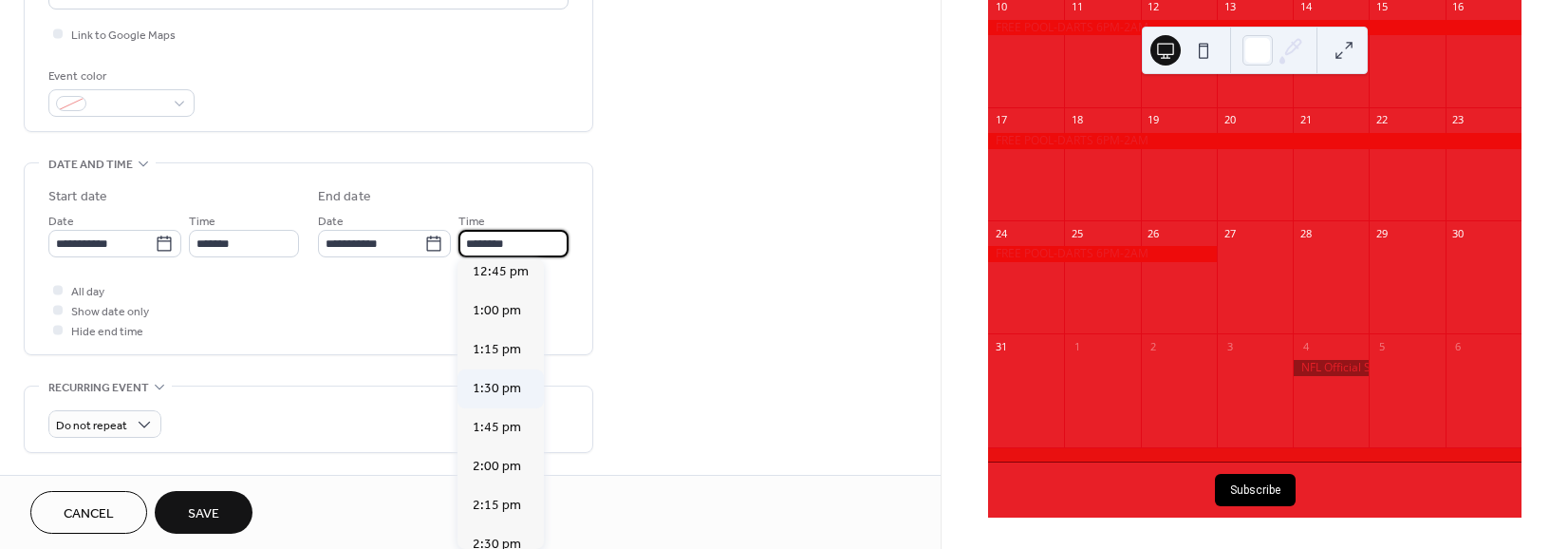 scroll, scrollTop: 577, scrollLeft: 0, axis: vertical 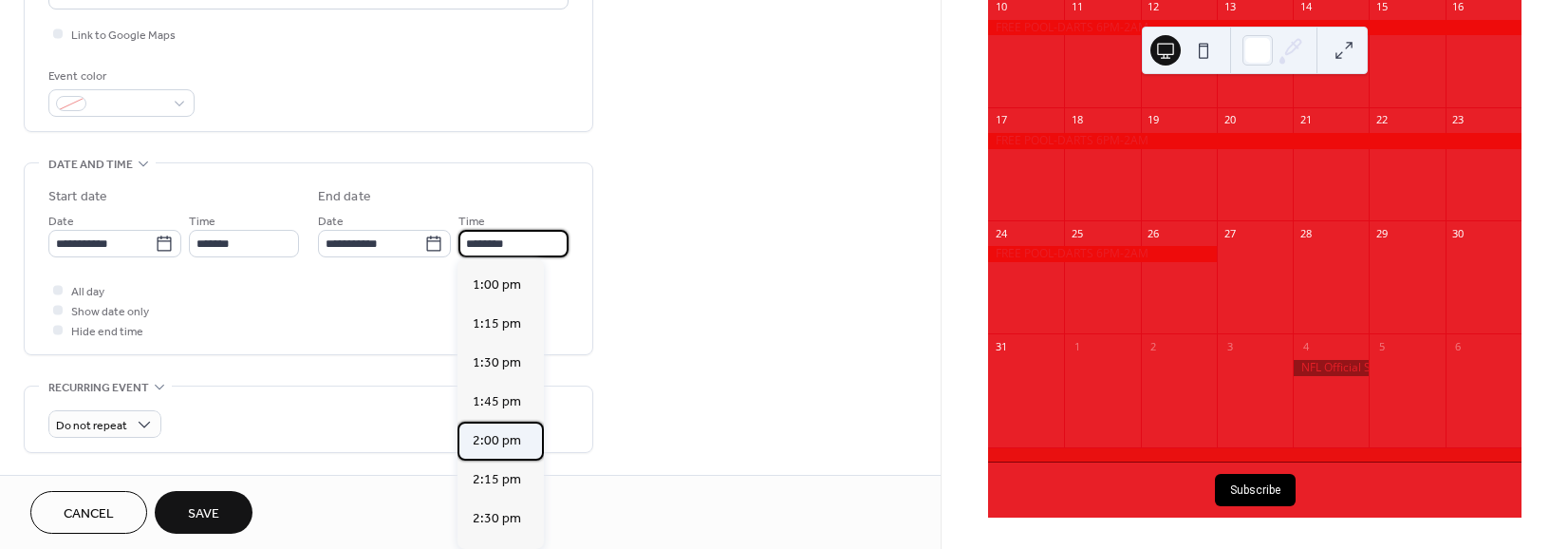 click on "2:00 pm" at bounding box center (496, 441) 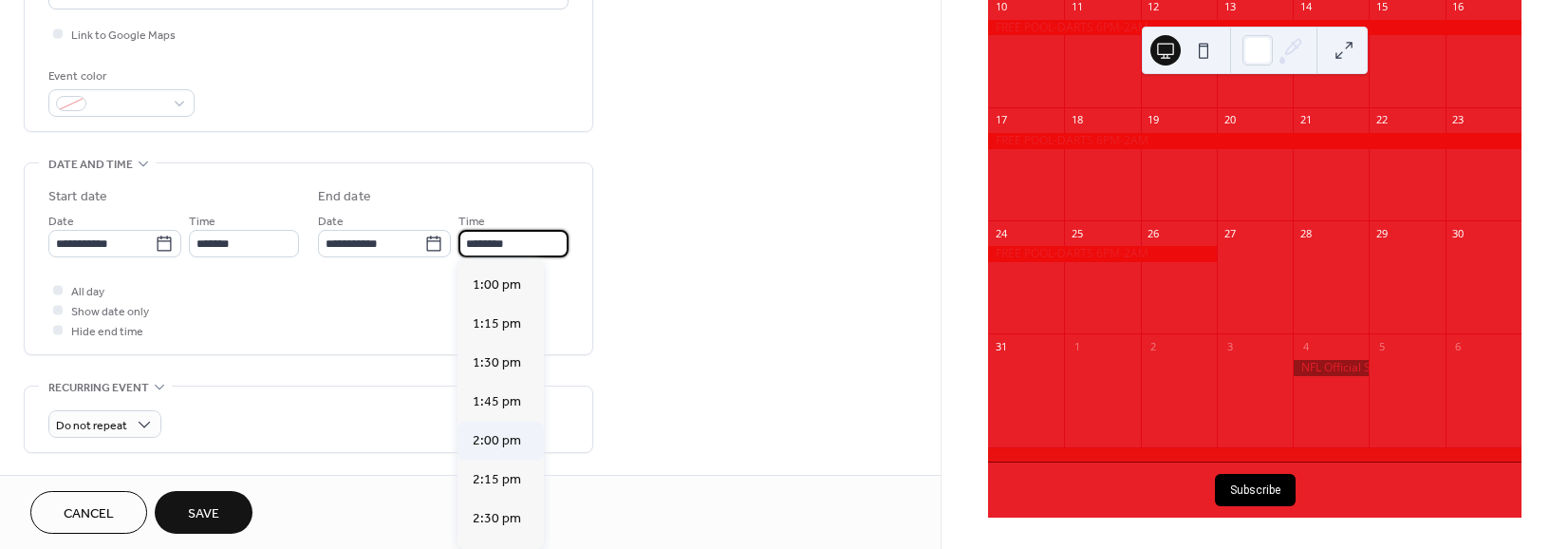 type on "*******" 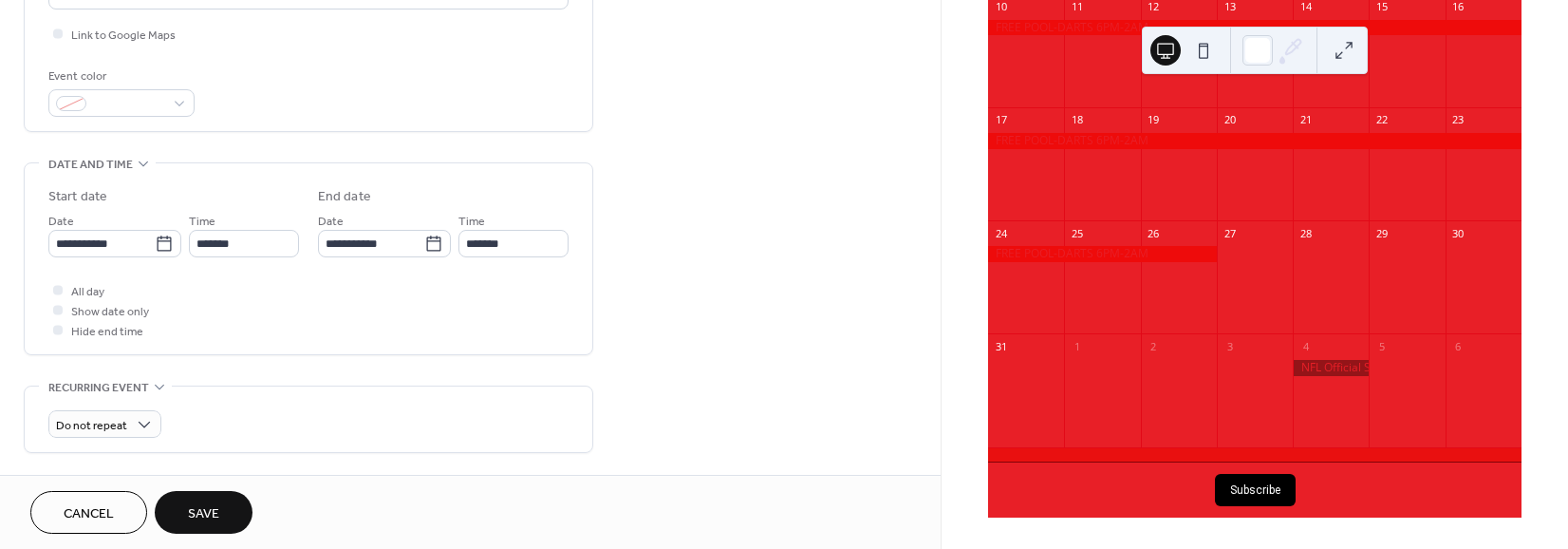 click on "**********" at bounding box center (470, 342) 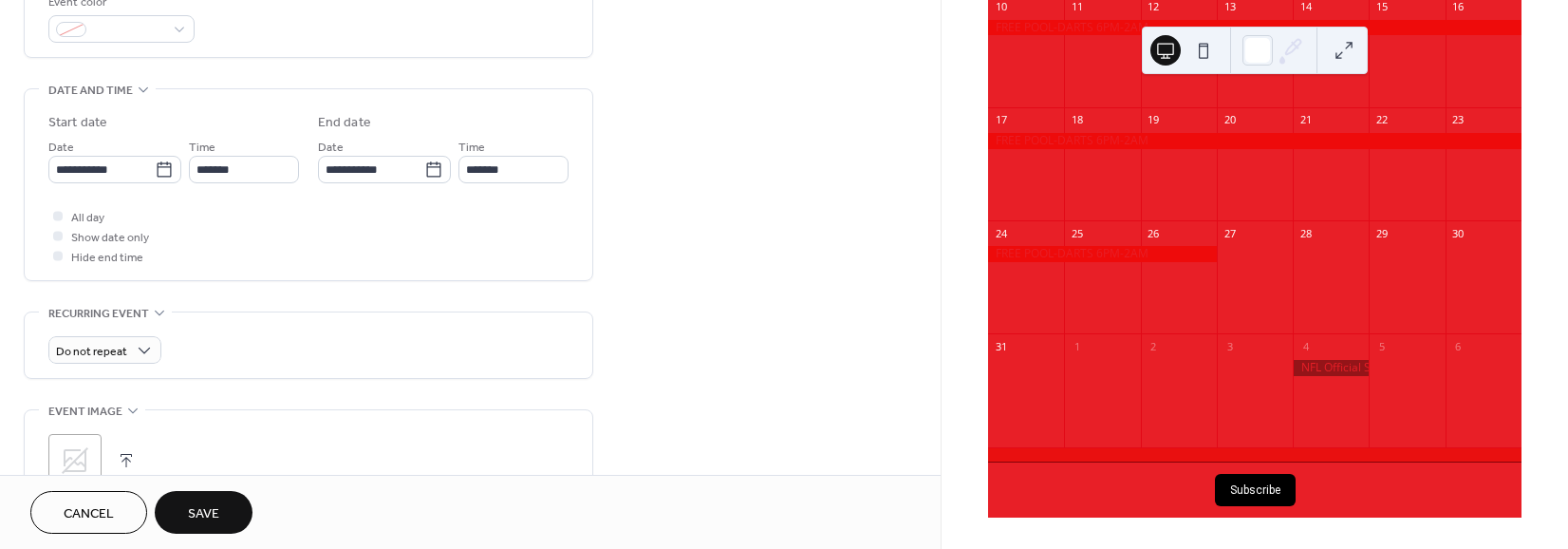 scroll, scrollTop: 532, scrollLeft: 0, axis: vertical 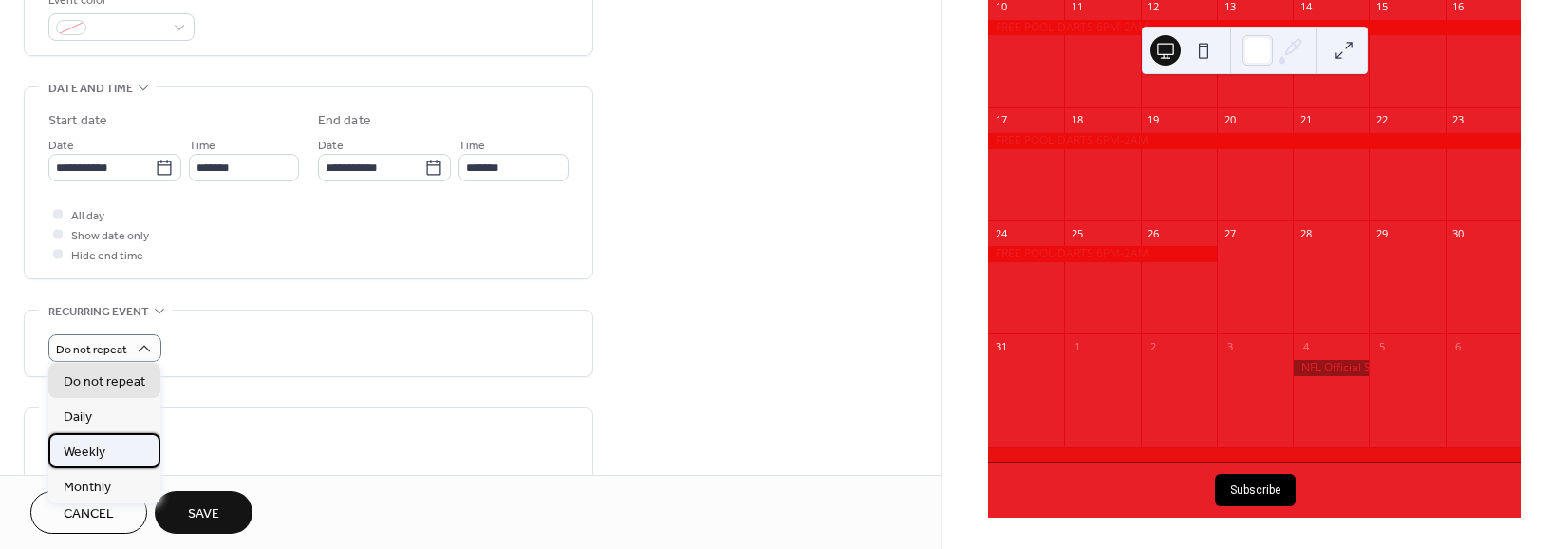 click on "Weekly" at bounding box center (104, 450) 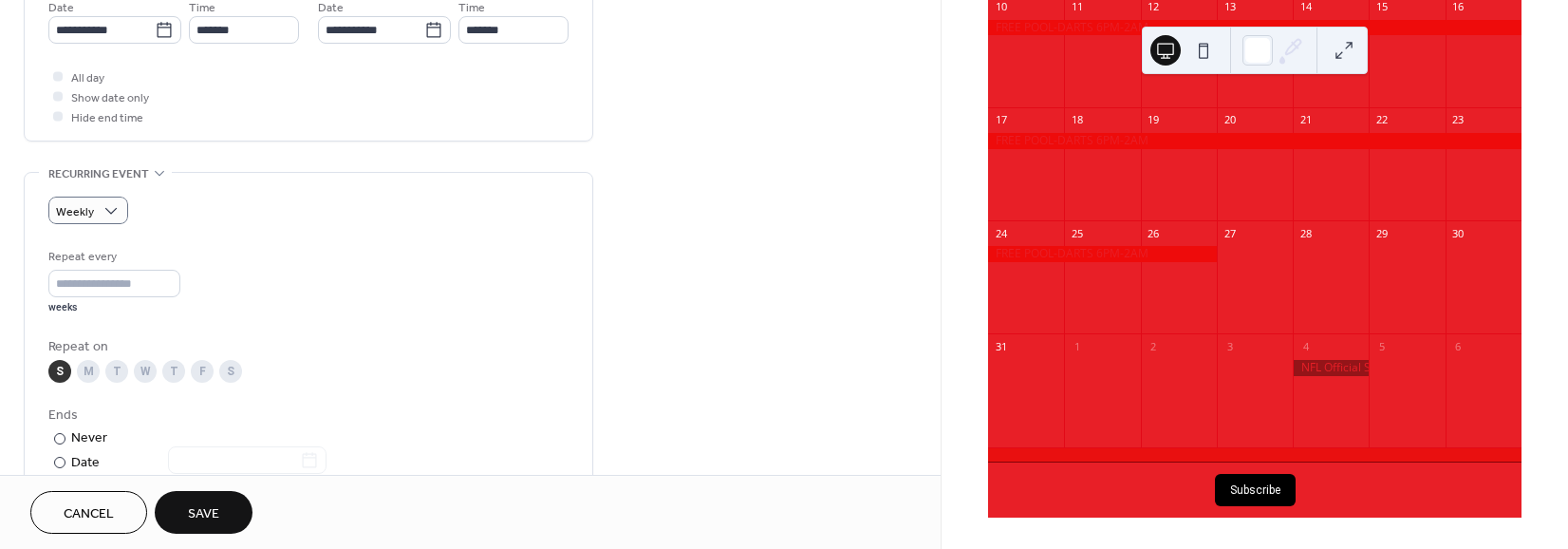 scroll, scrollTop: 684, scrollLeft: 0, axis: vertical 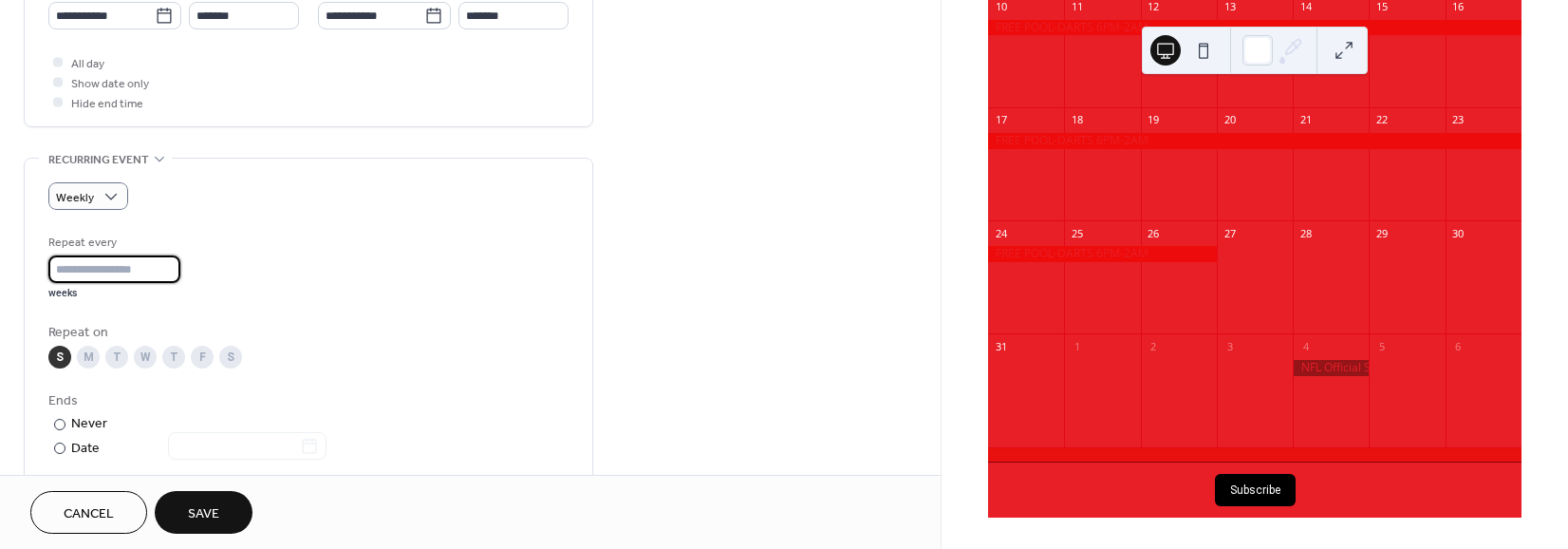 click on "*" at bounding box center [114, 269] 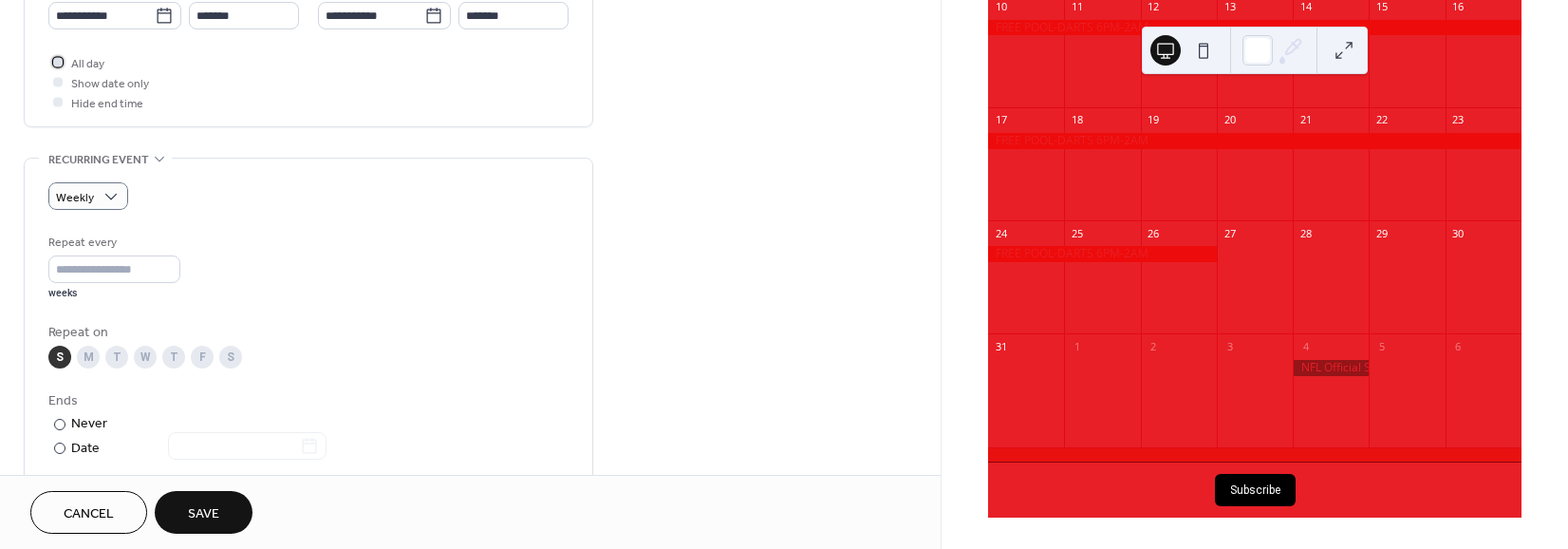 click at bounding box center [58, 62] 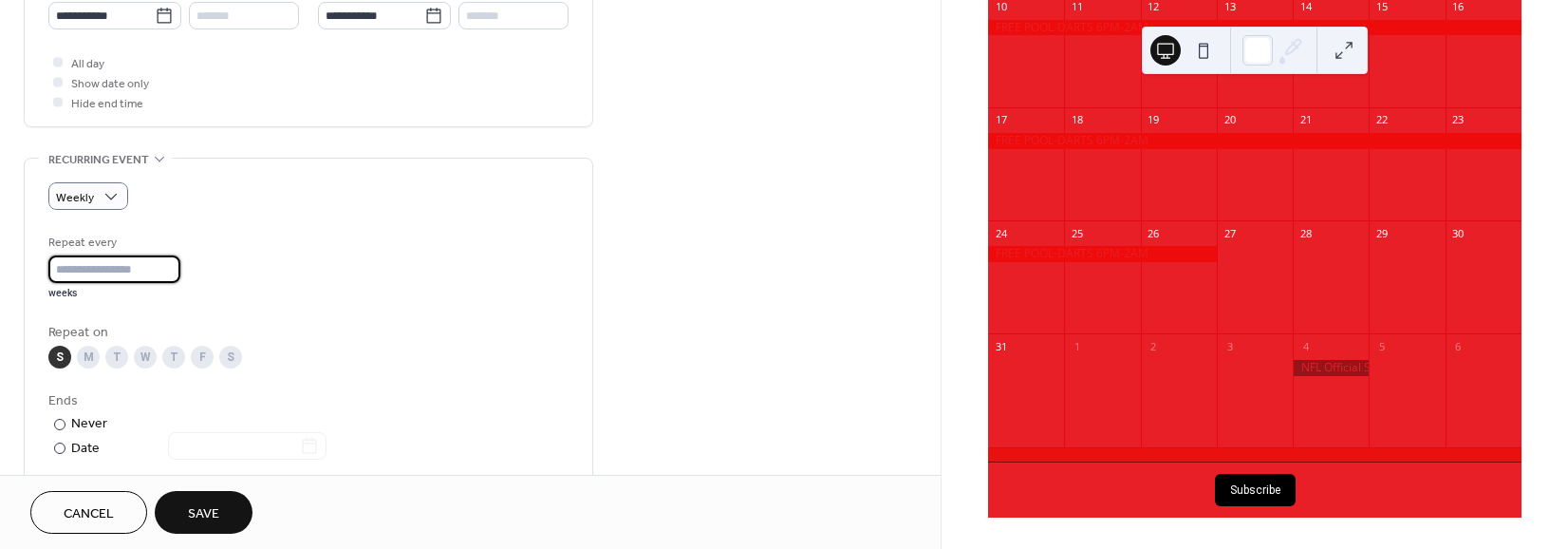 click on "*" at bounding box center [114, 269] 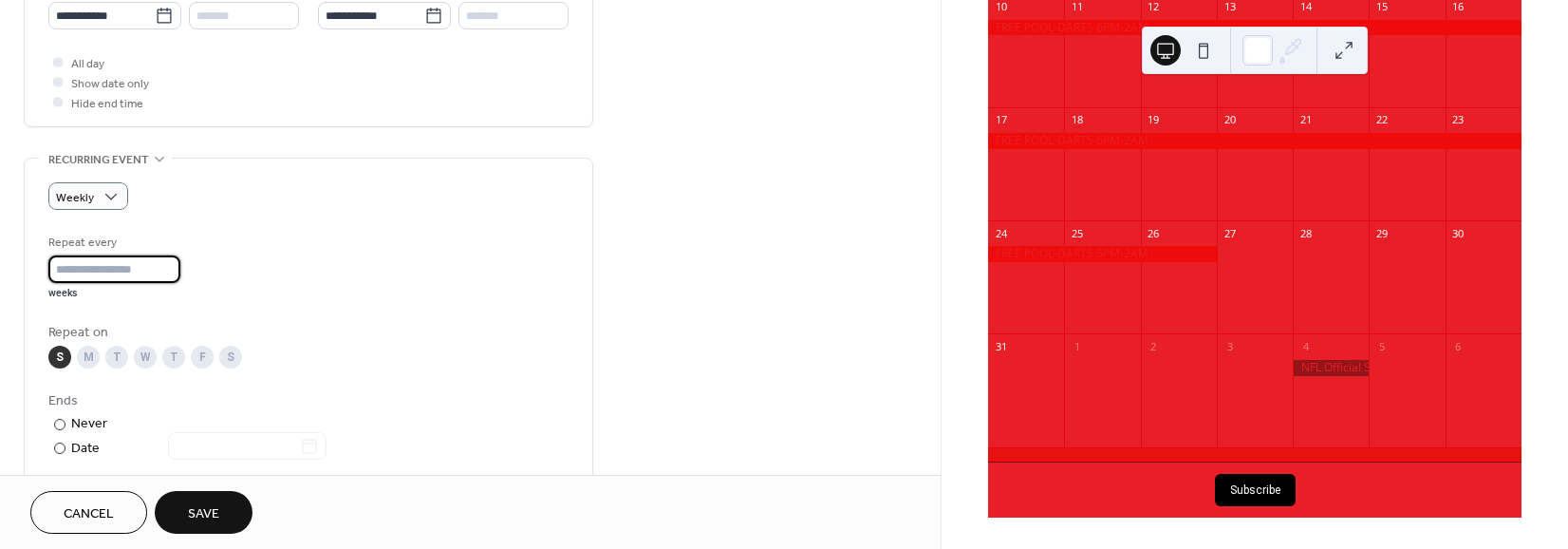 type on "**" 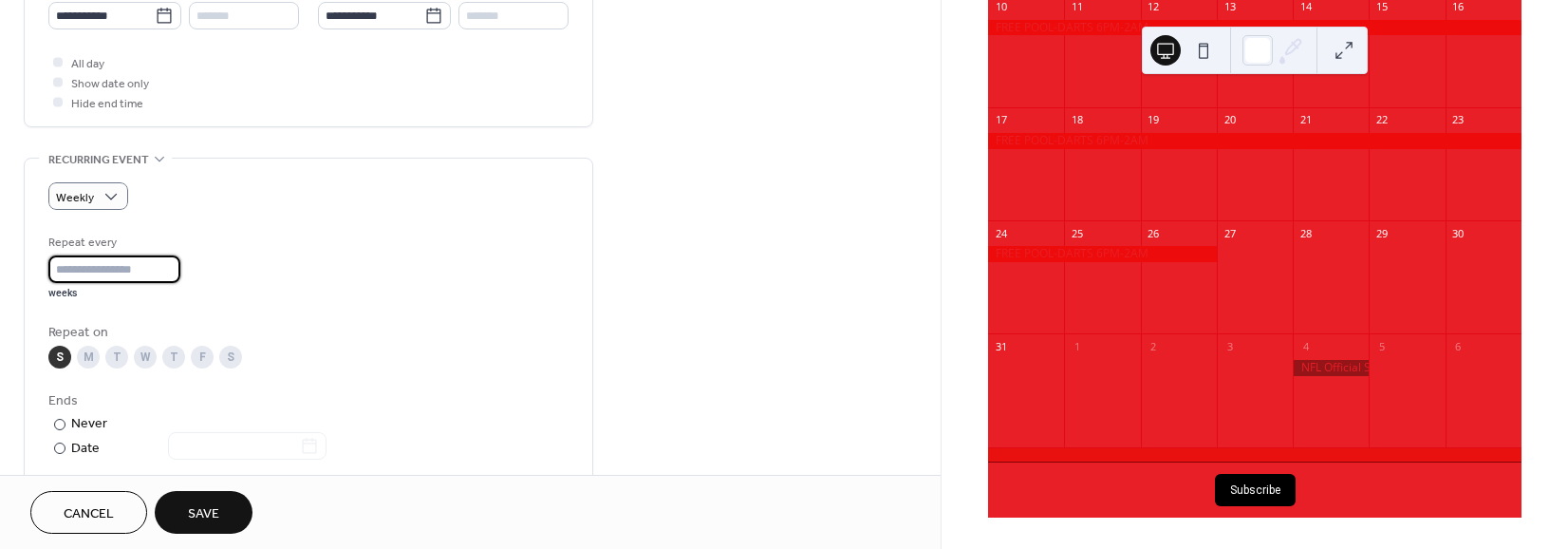 click on "Repeat every ** weeks" at bounding box center [308, 266] 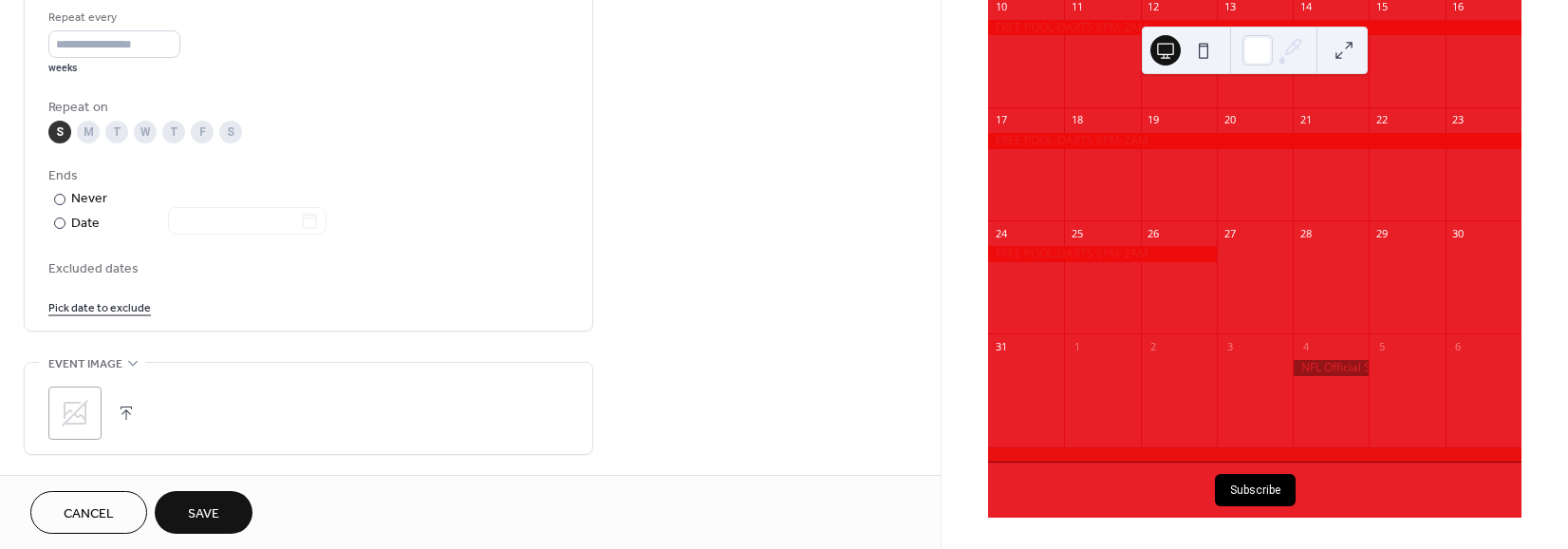 scroll, scrollTop: 912, scrollLeft: 0, axis: vertical 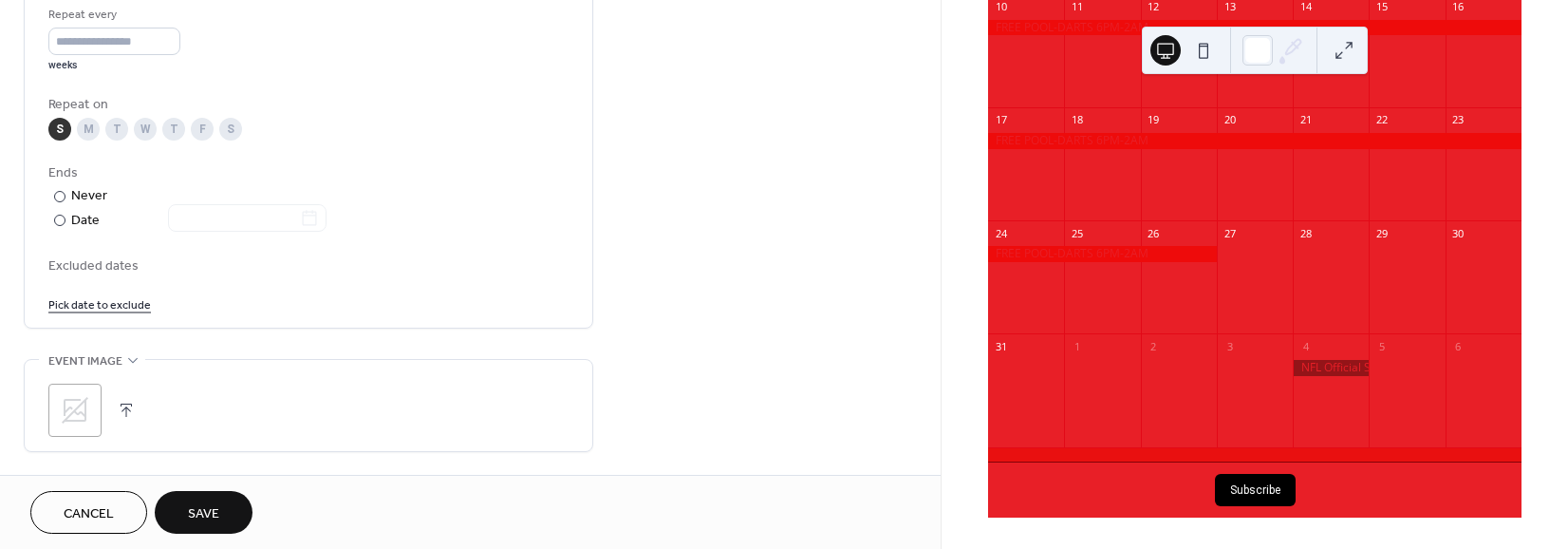 click on "Pick date to exclude" at bounding box center (100, 303) 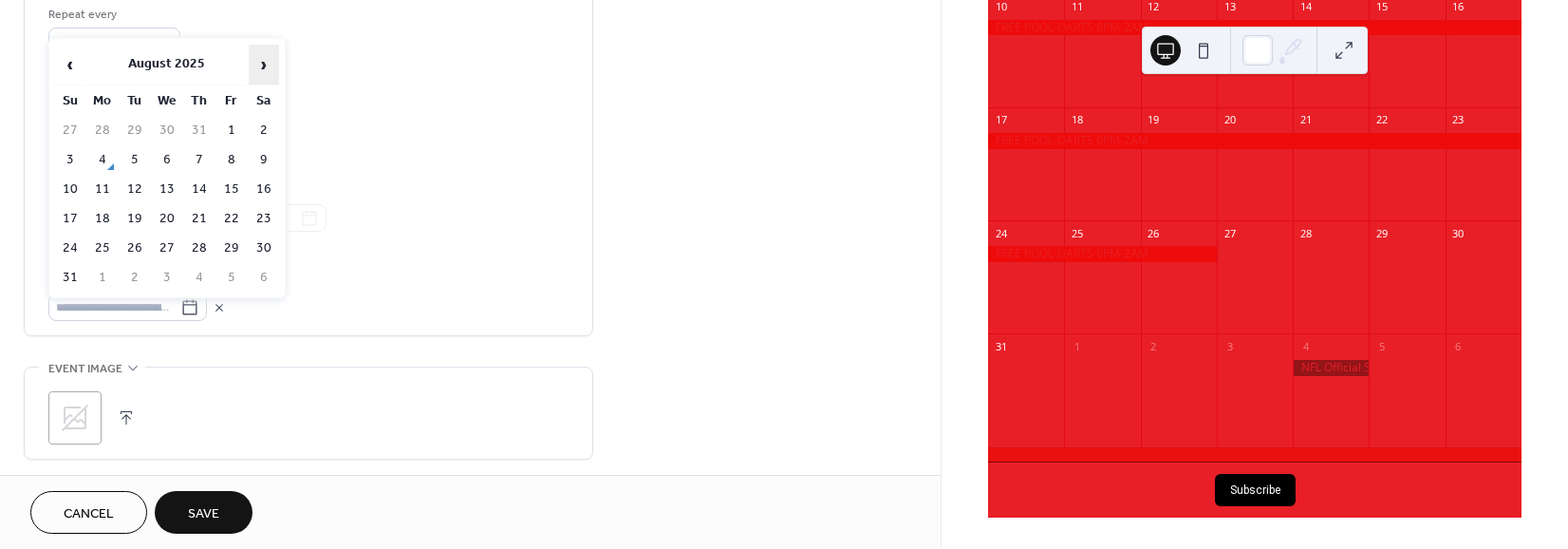 click on "›" at bounding box center (264, 65) 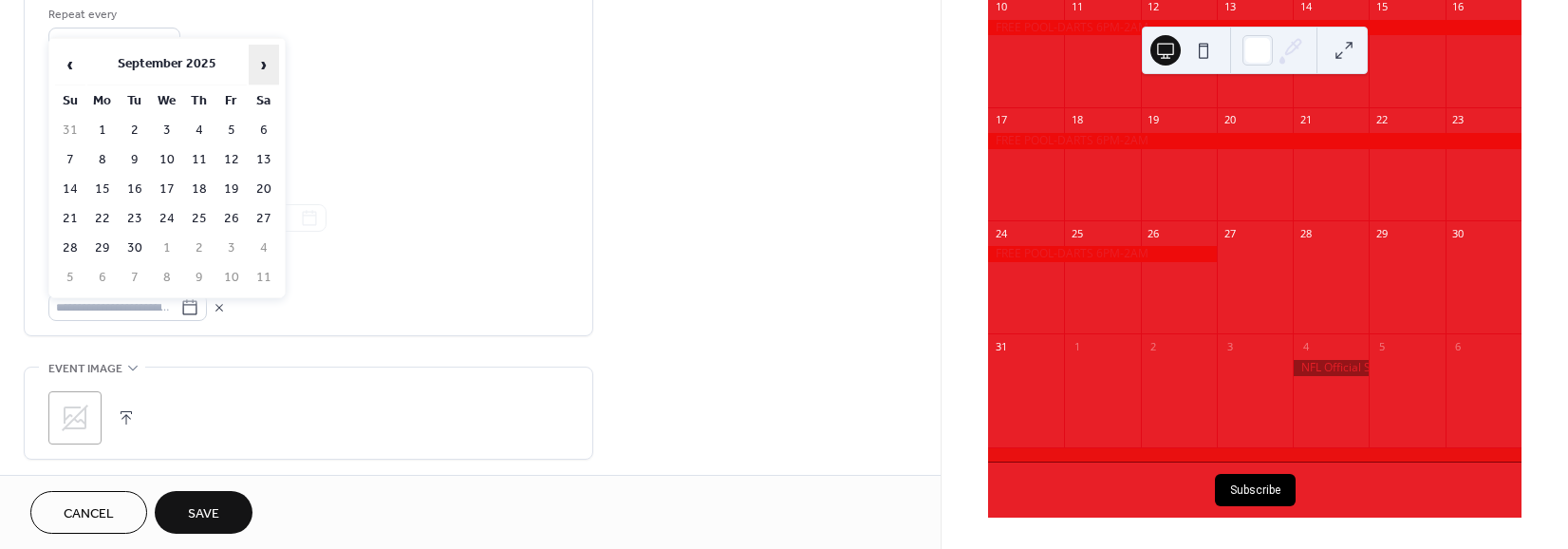 click on "›" at bounding box center (264, 65) 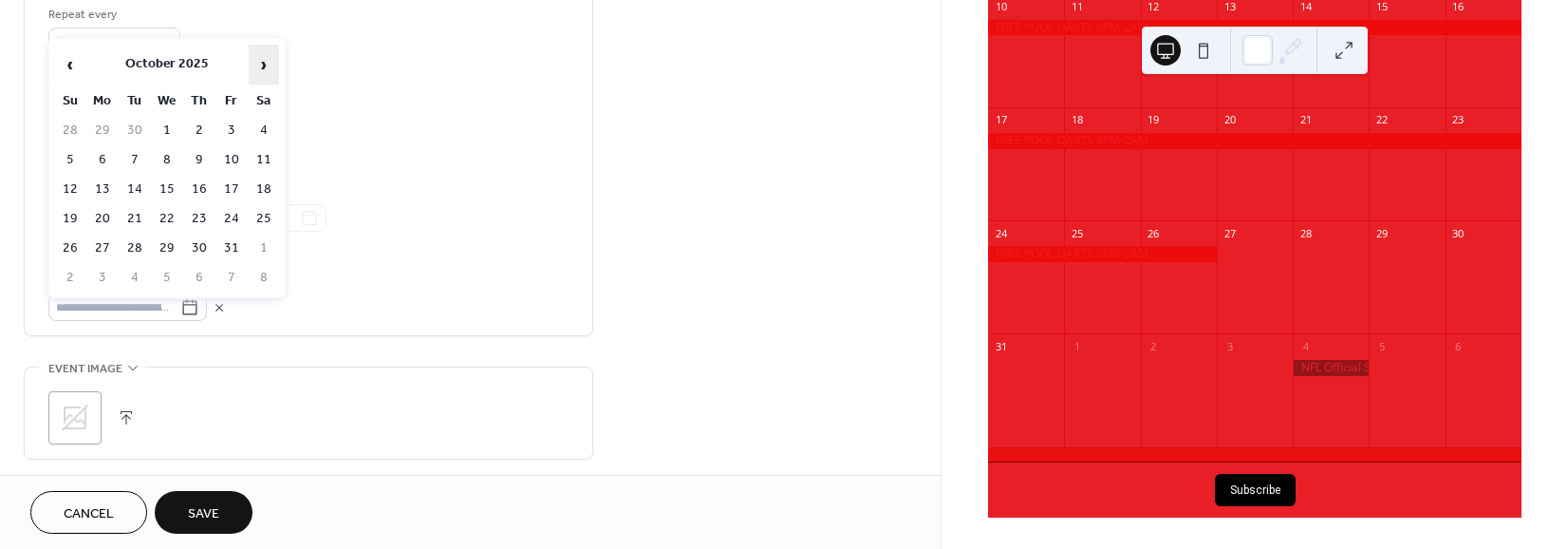 click on "›" at bounding box center (264, 65) 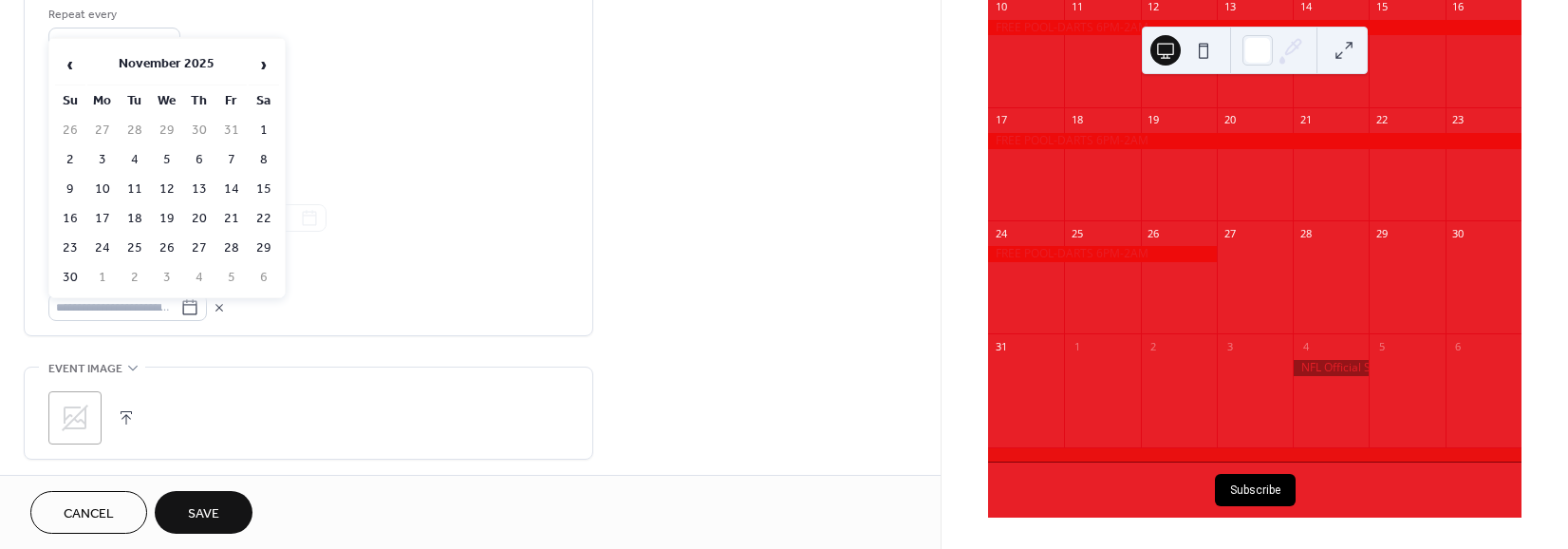 click on "Repeat on" at bounding box center [307, 104] 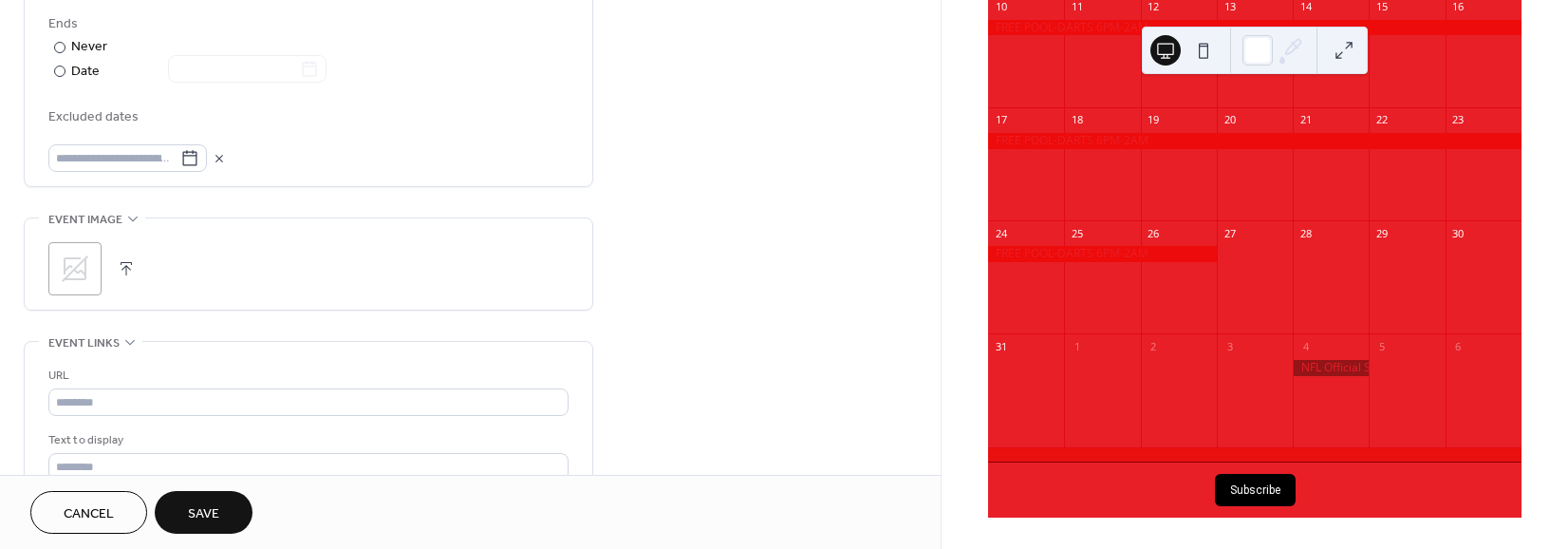 scroll, scrollTop: 1064, scrollLeft: 0, axis: vertical 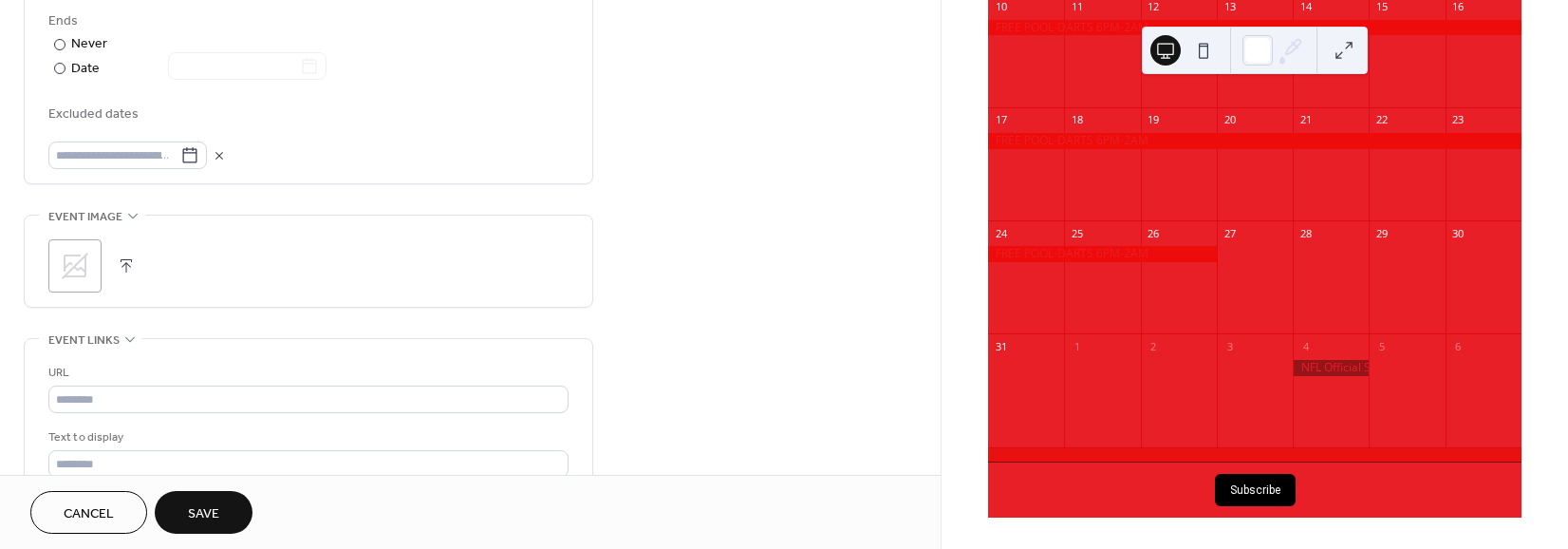 click 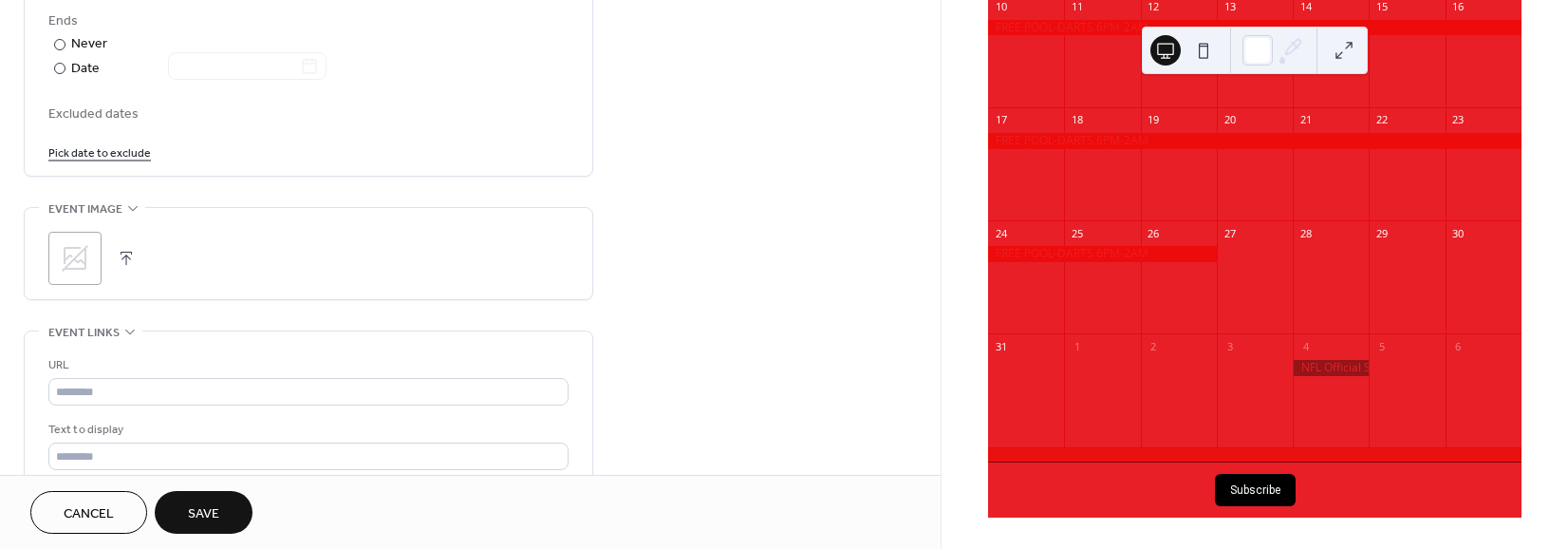 click 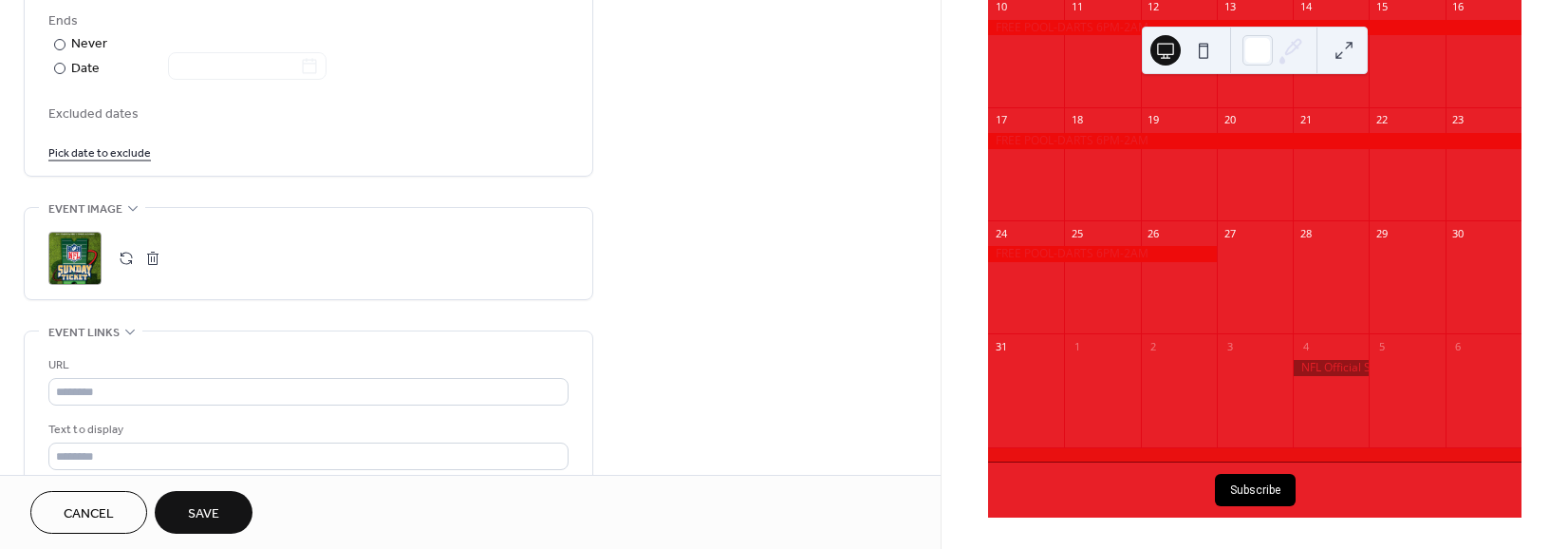 click on "Save" at bounding box center [203, 514] 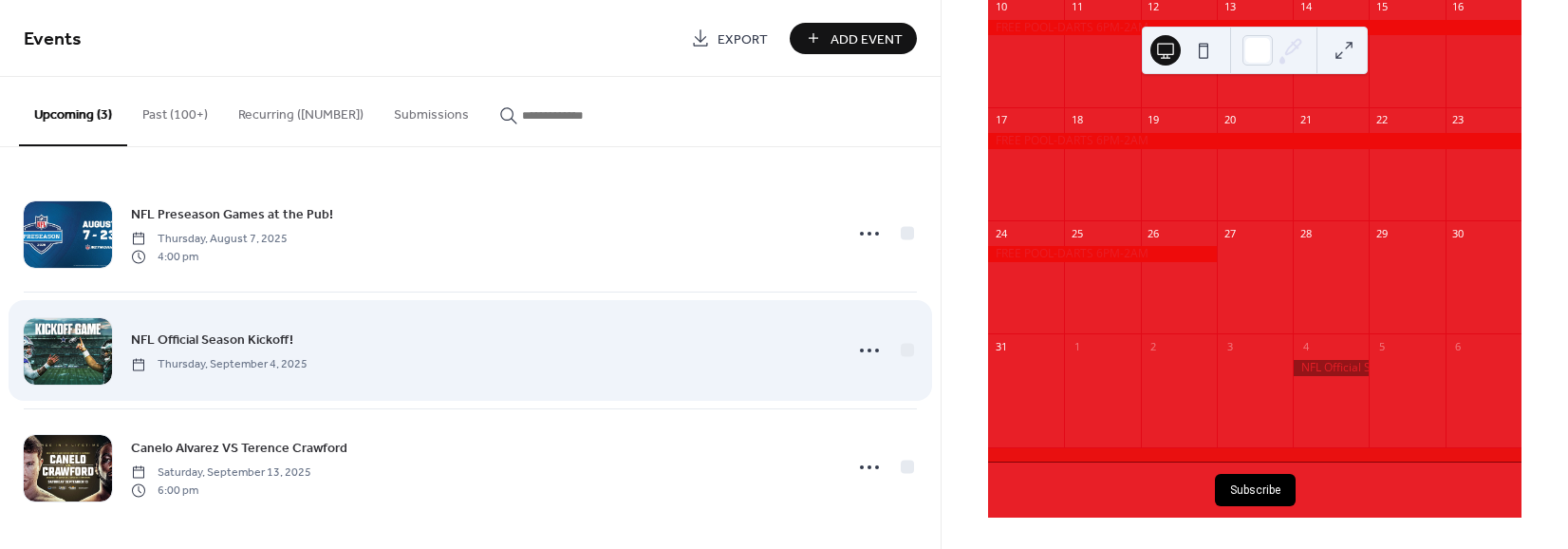 scroll, scrollTop: 2, scrollLeft: 0, axis: vertical 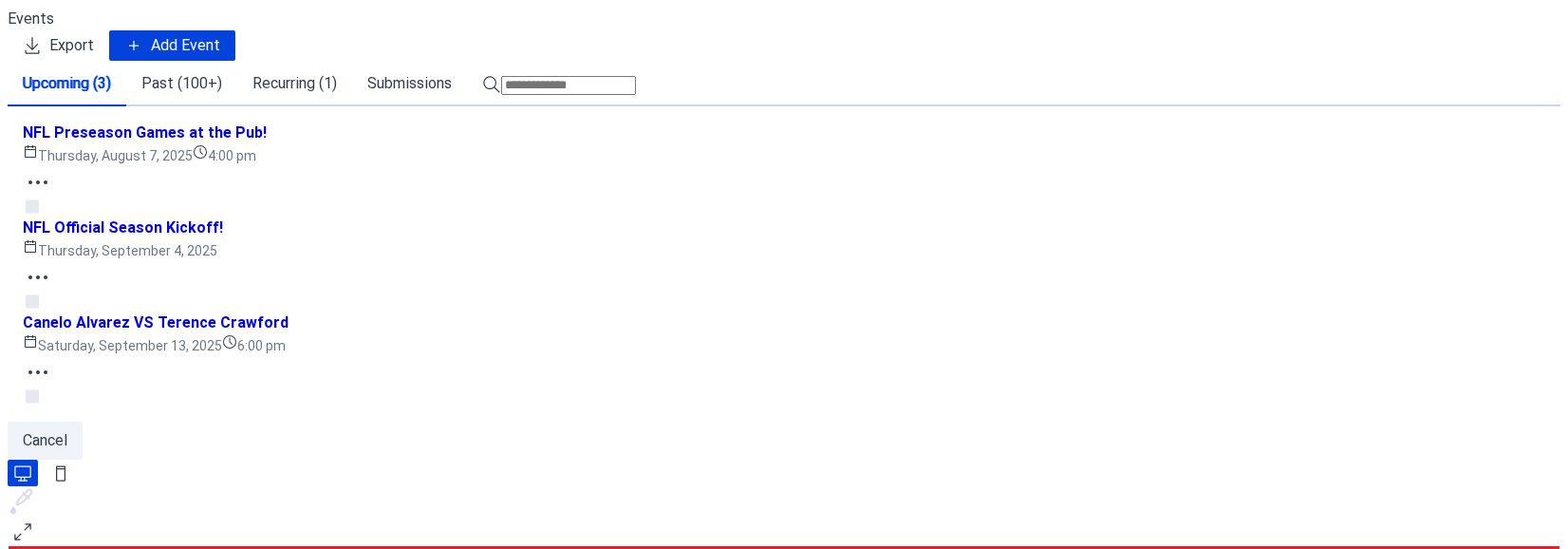 click on "Recurring (1)" at bounding box center [294, 84] 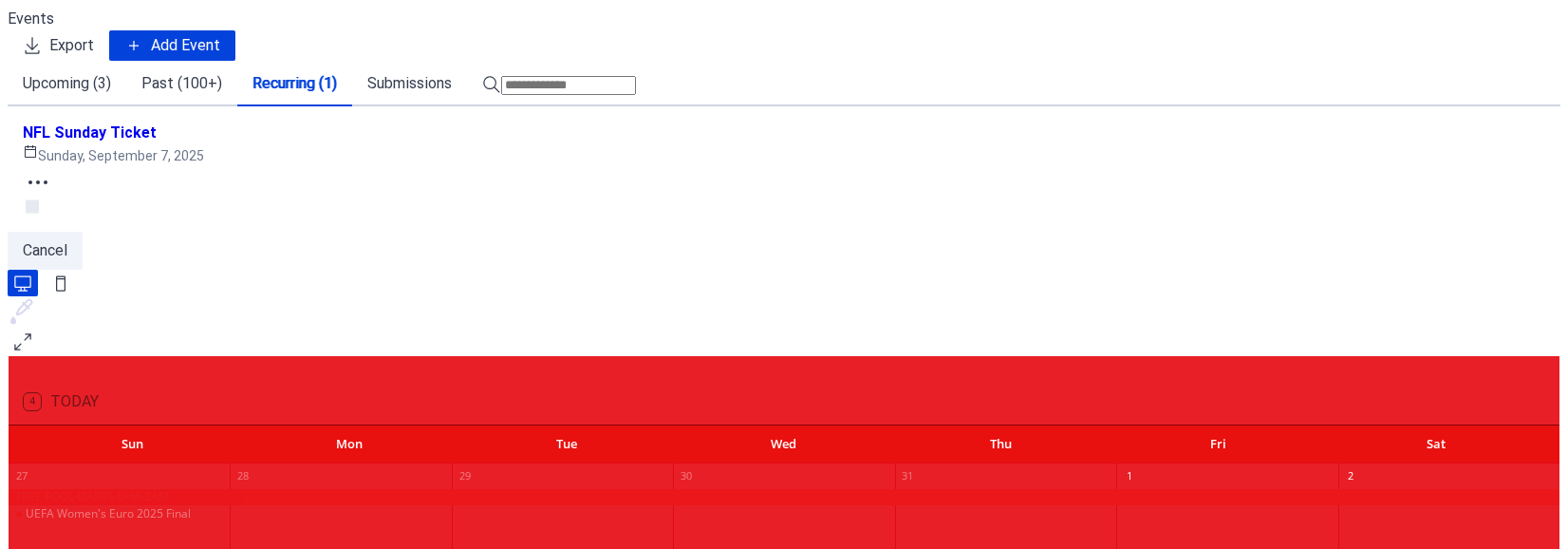scroll, scrollTop: 70, scrollLeft: 0, axis: vertical 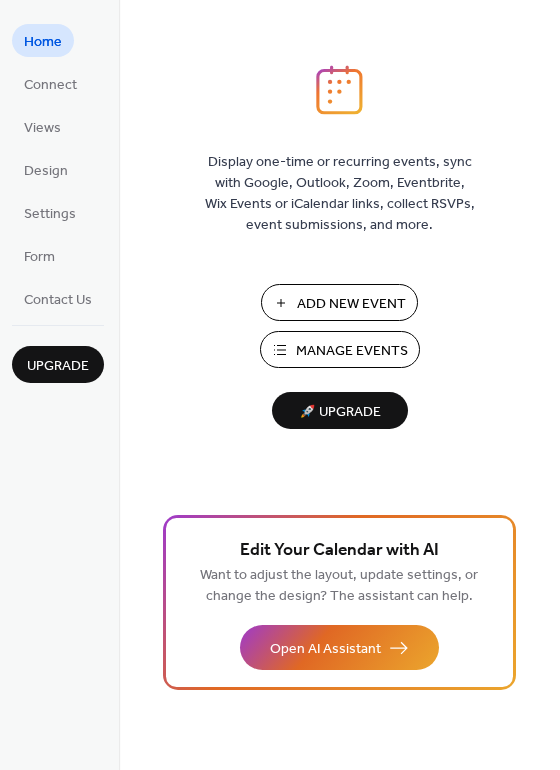 click on "Manage Events" at bounding box center [352, 351] 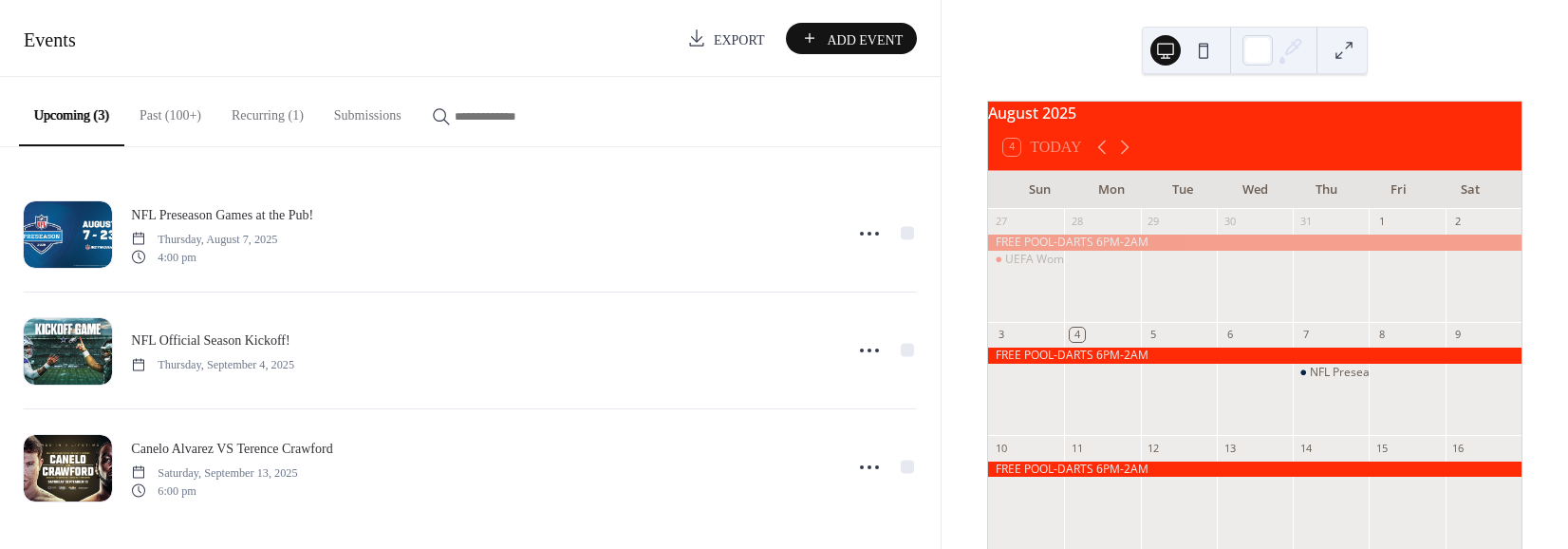 scroll, scrollTop: 0, scrollLeft: 0, axis: both 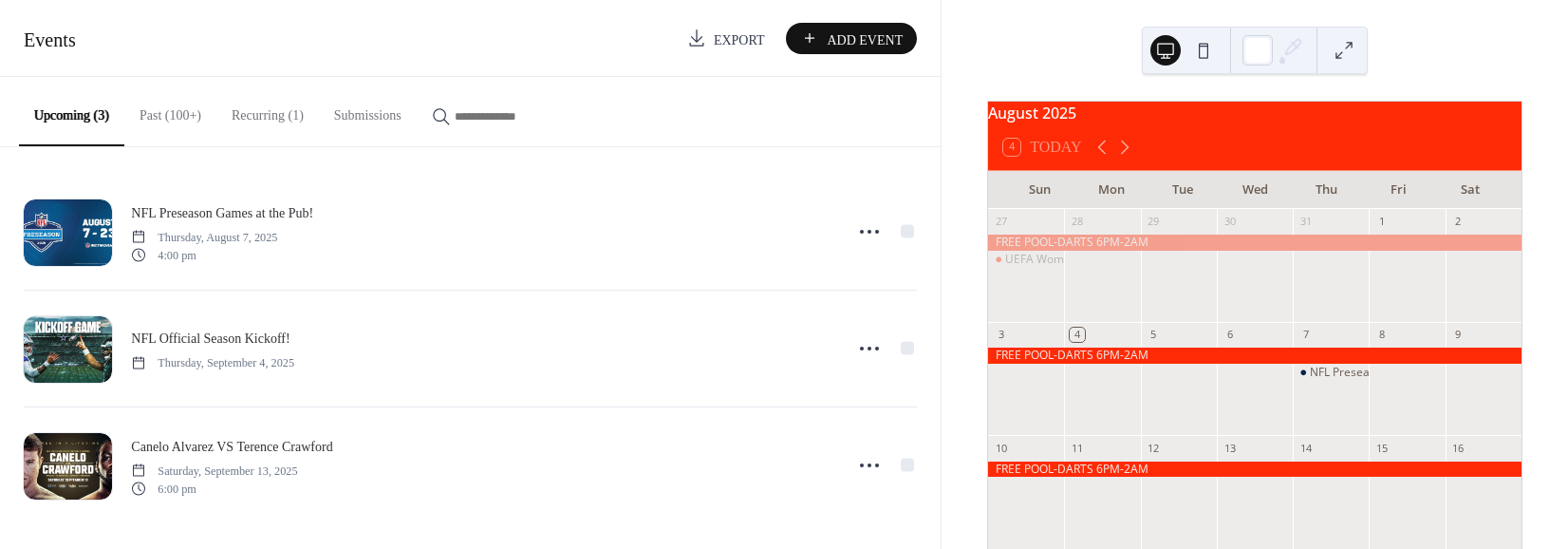click on "Recurring (1)" at bounding box center [268, 110] 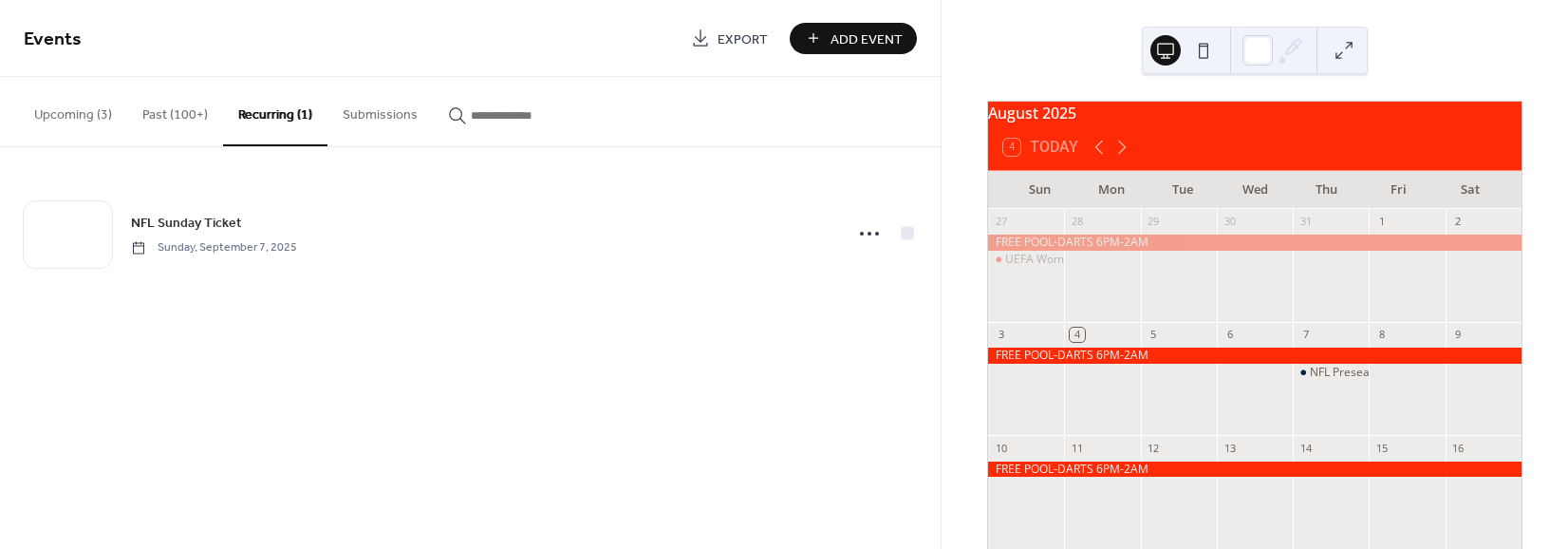 click on "Past (100+)" at bounding box center (175, 110) 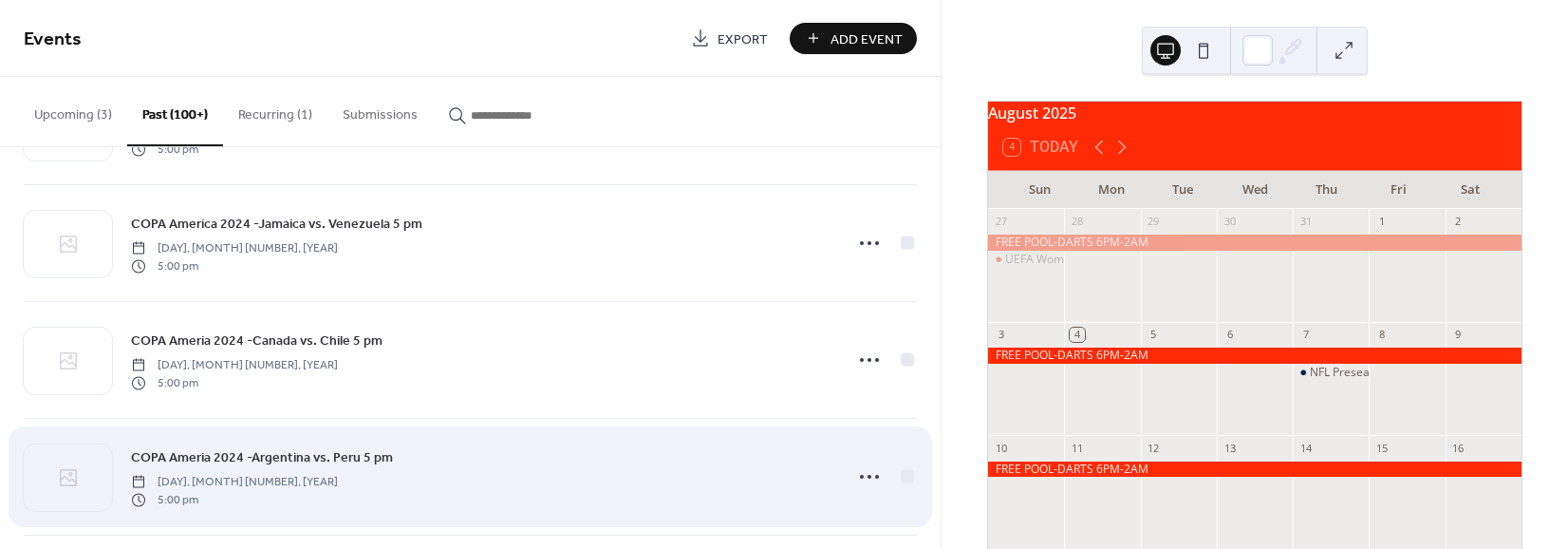 scroll, scrollTop: 2736, scrollLeft: 0, axis: vertical 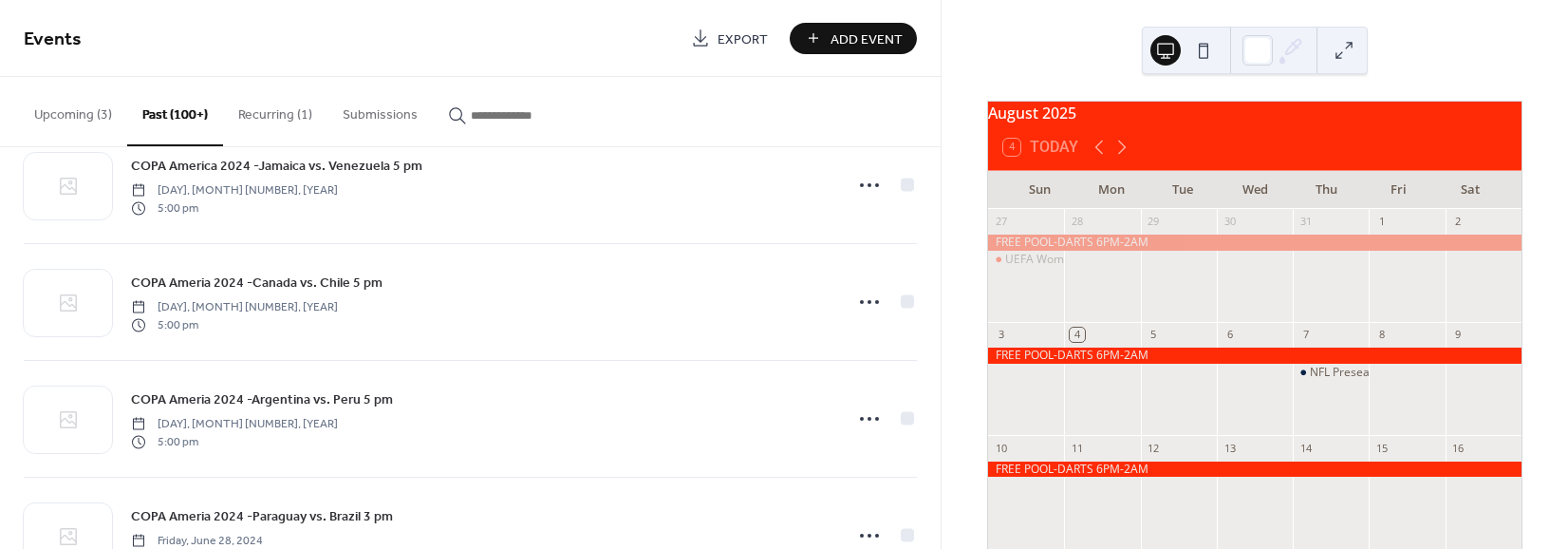 click at bounding box center [528, 115] 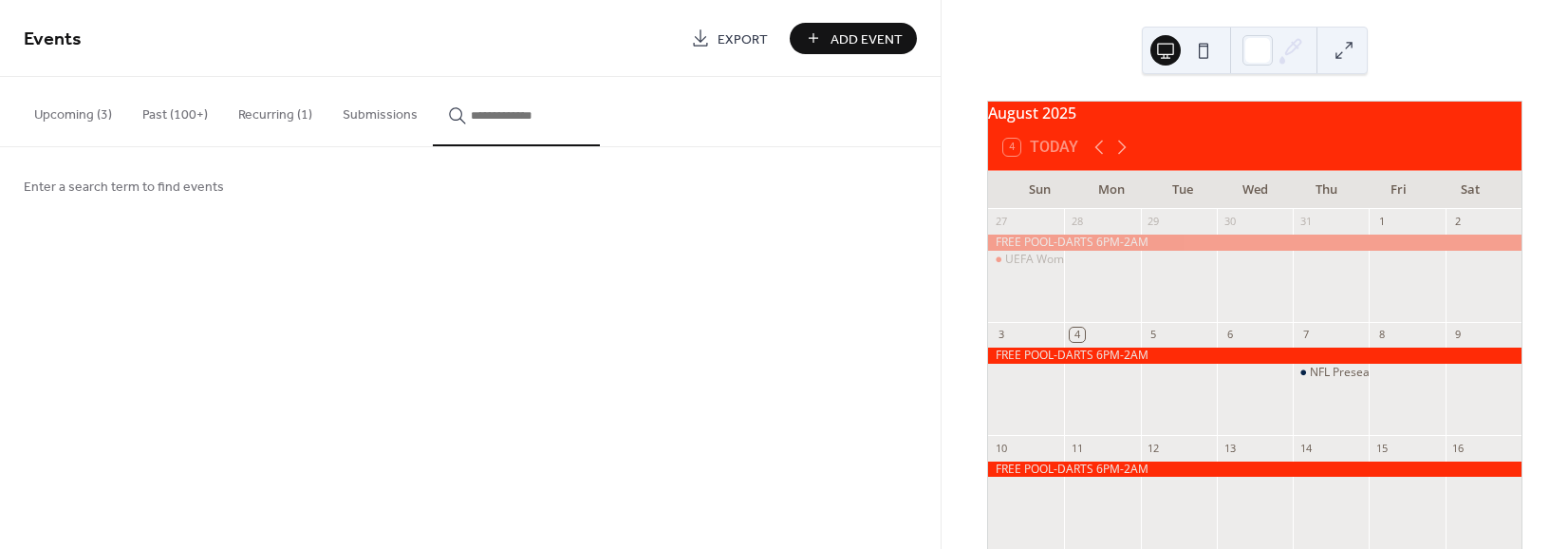 click on "Enter a search term to find events" at bounding box center (123, 187) 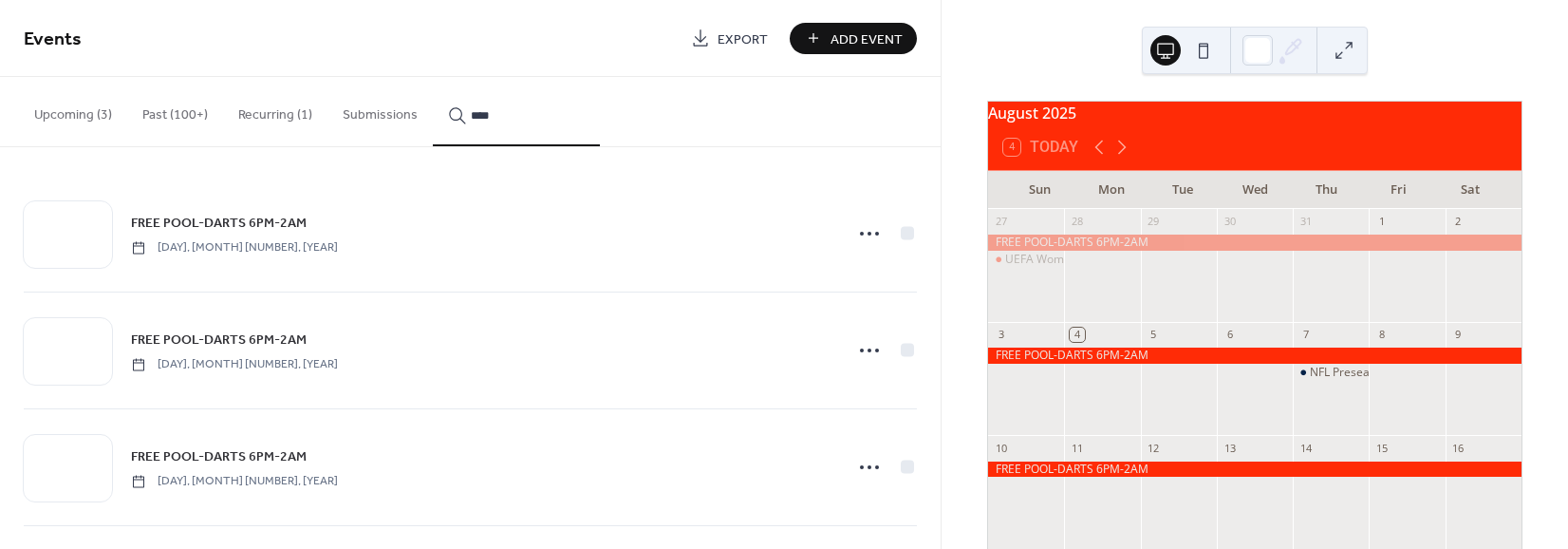 type on "****" 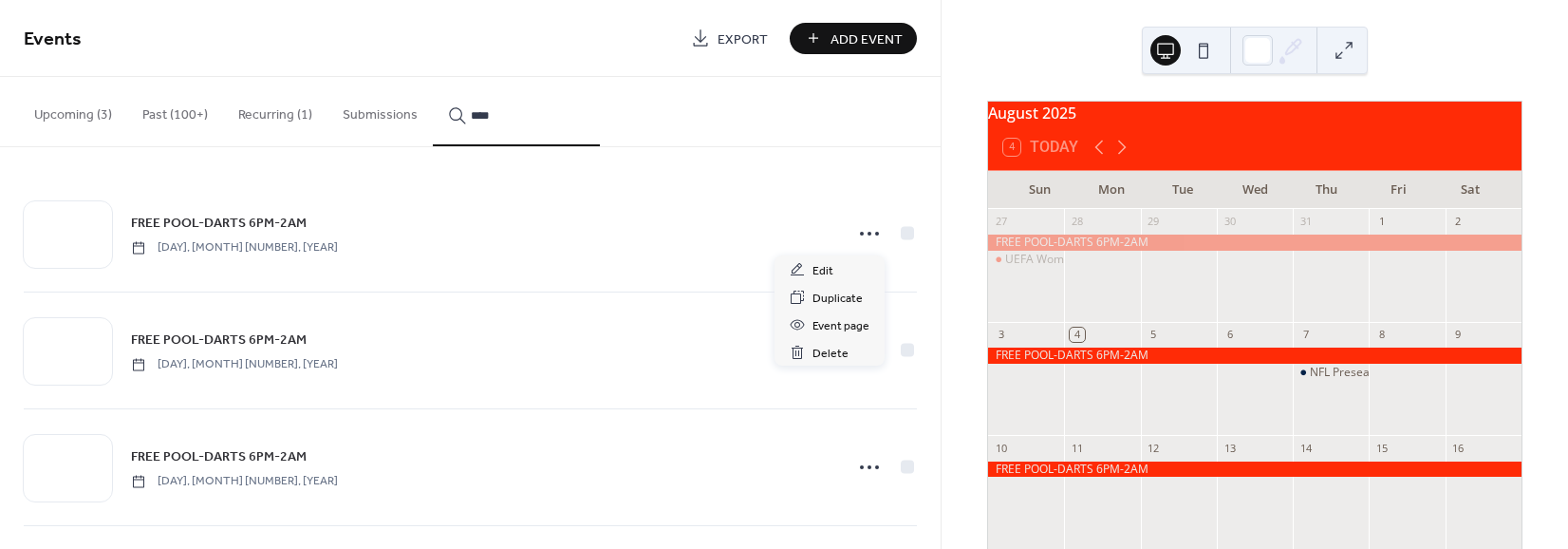 click 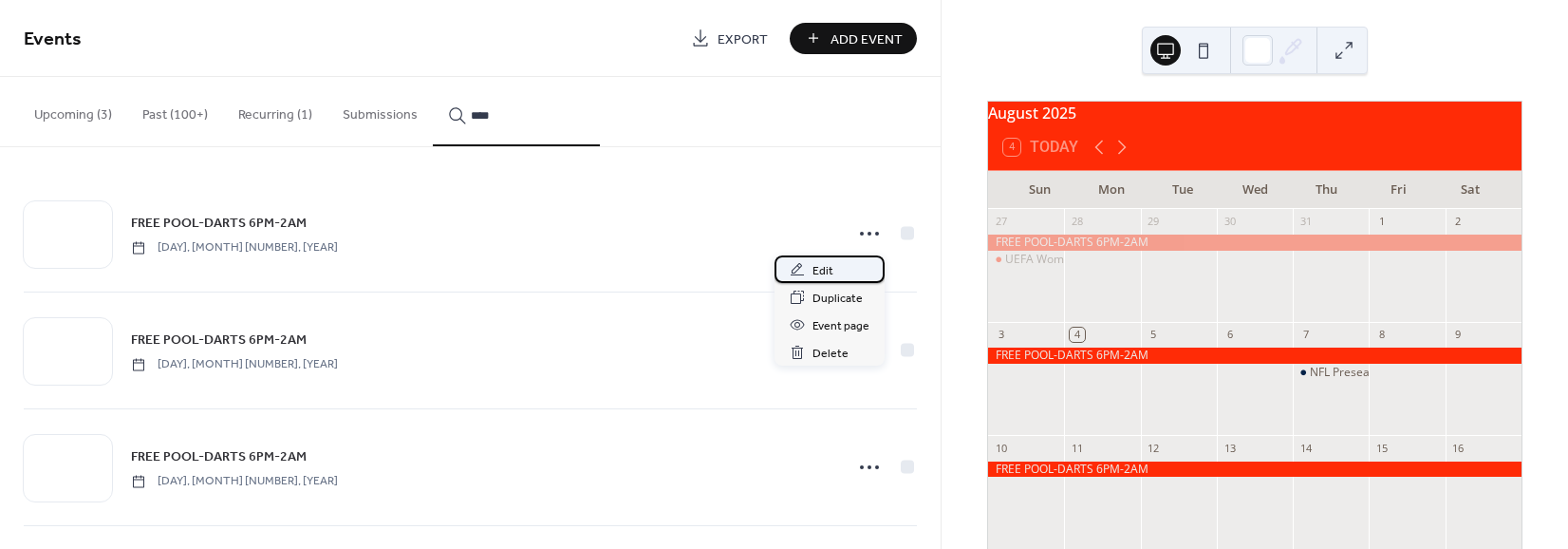click on "Edit" at bounding box center (830, 269) 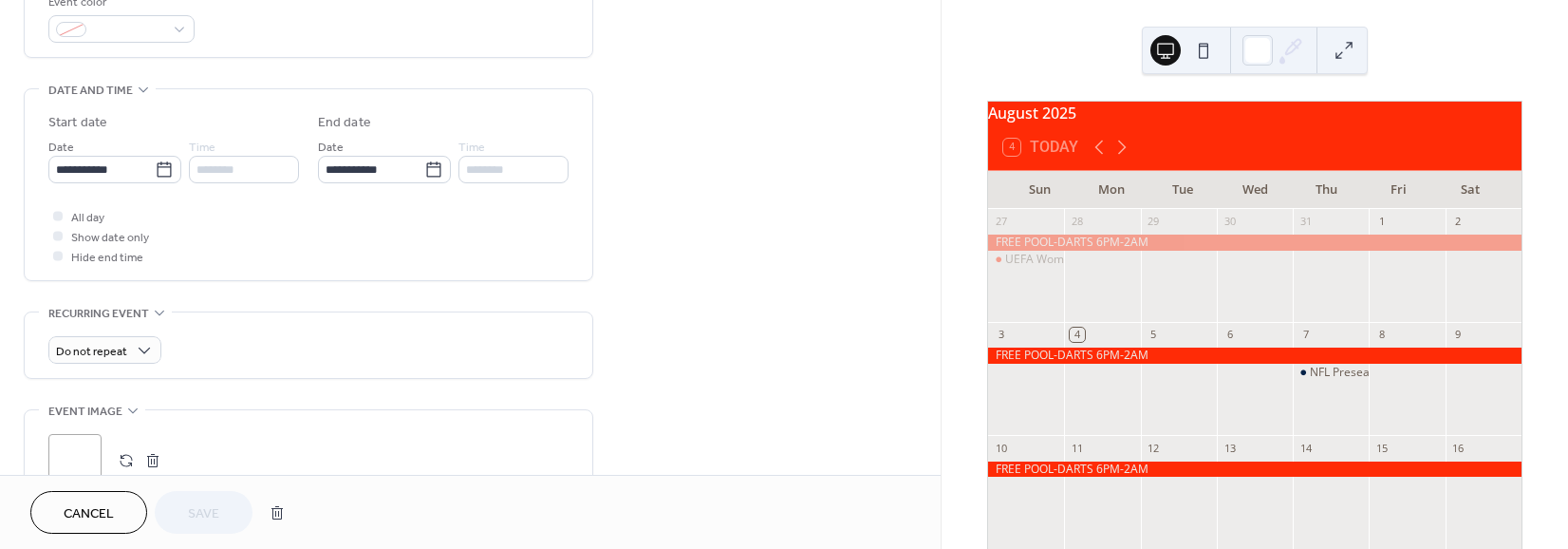 scroll, scrollTop: 532, scrollLeft: 0, axis: vertical 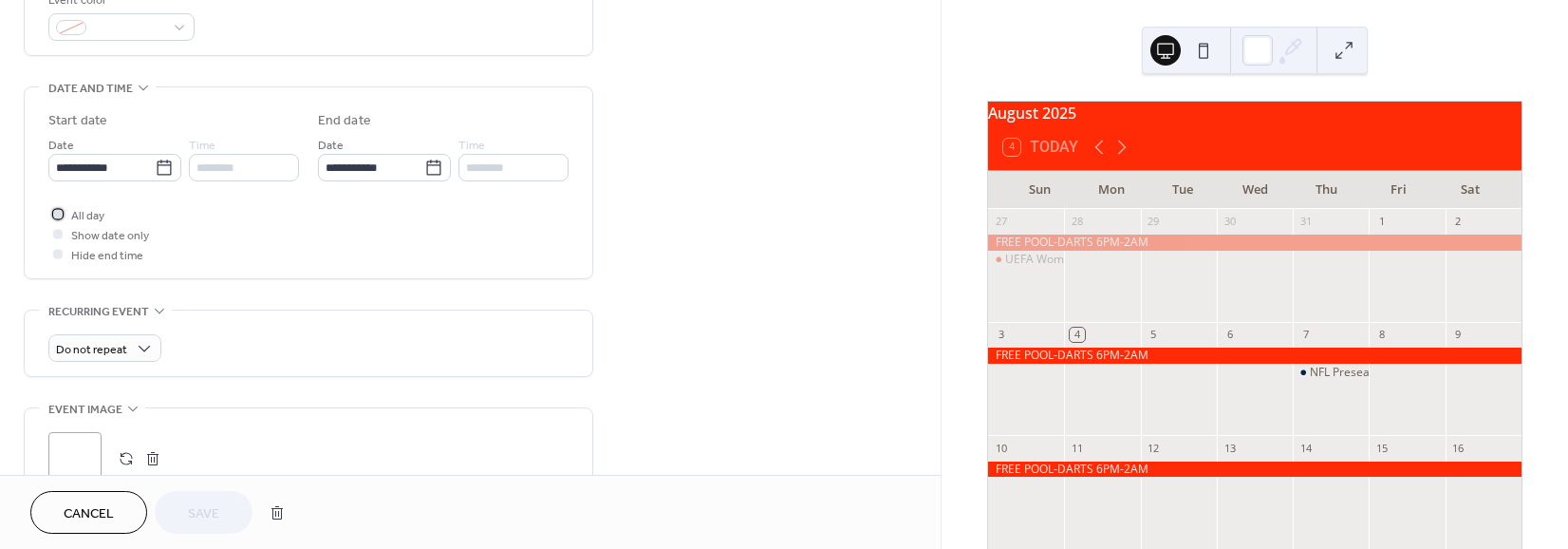 click 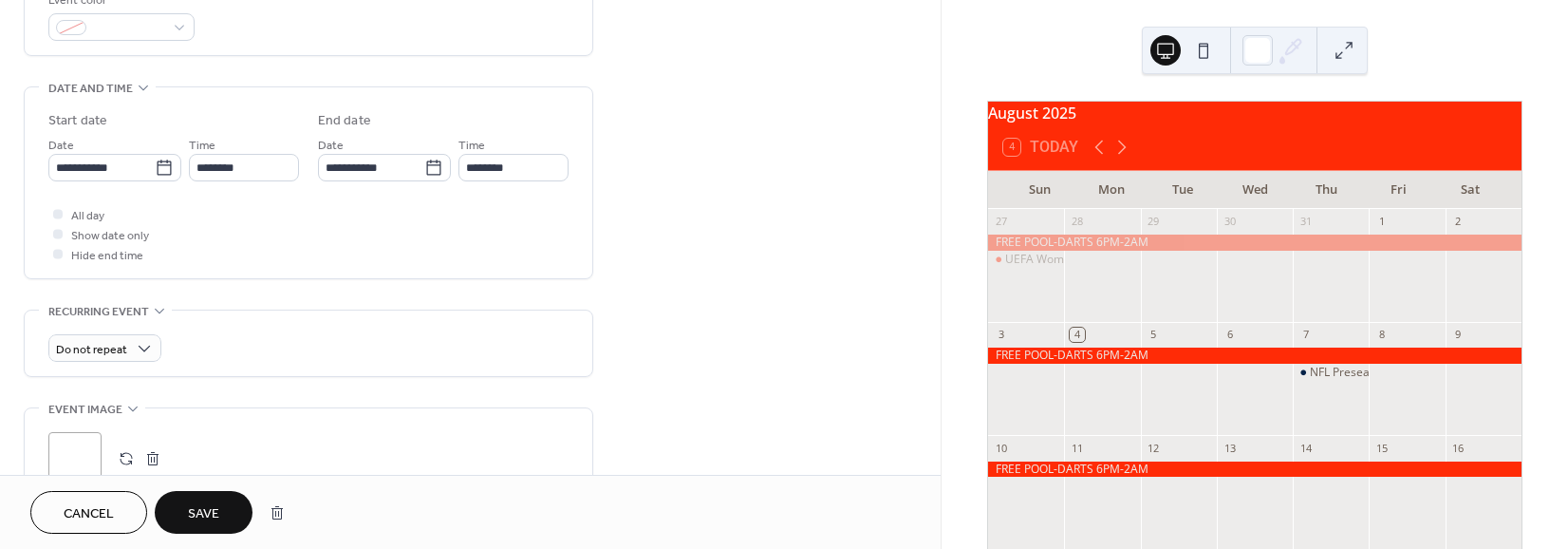 click on "Save" at bounding box center (203, 514) 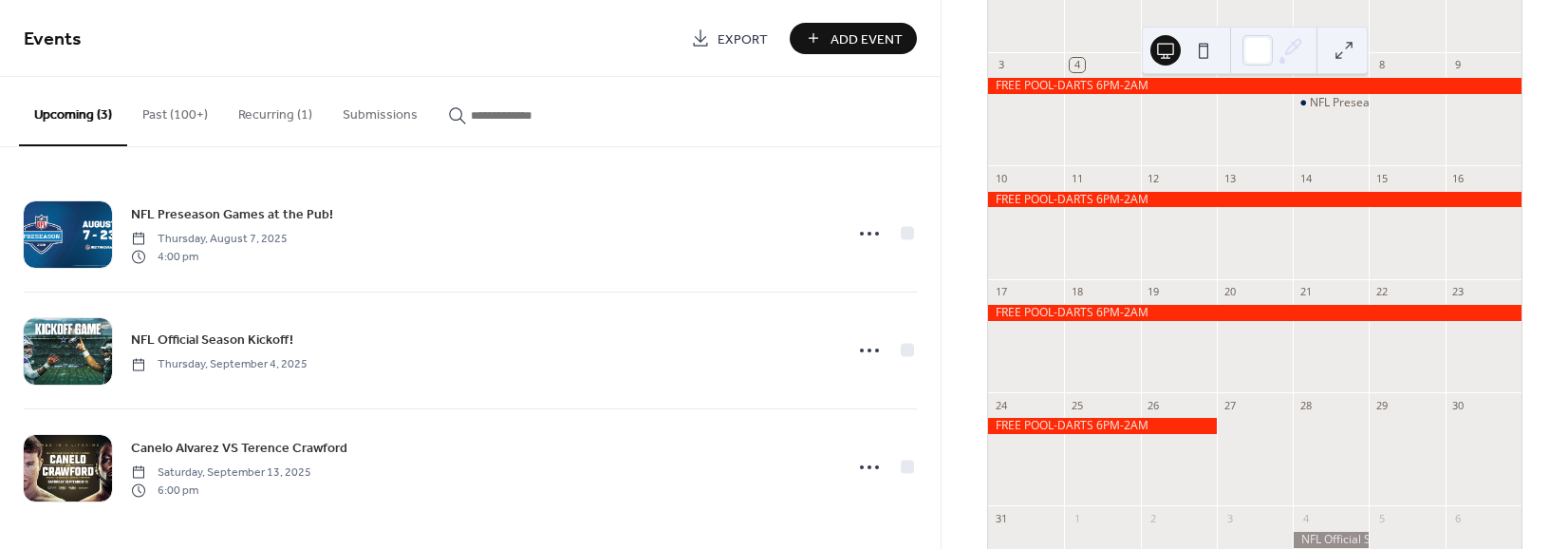 scroll, scrollTop: 0, scrollLeft: 0, axis: both 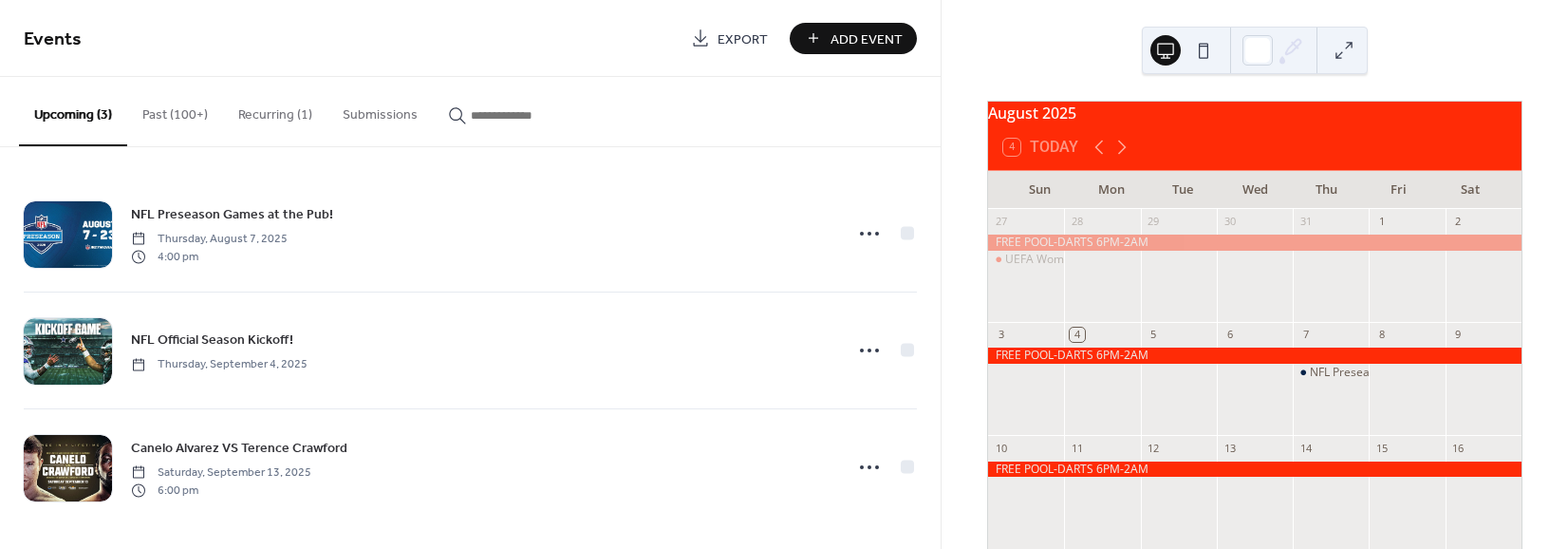 click at bounding box center (1255, 242) 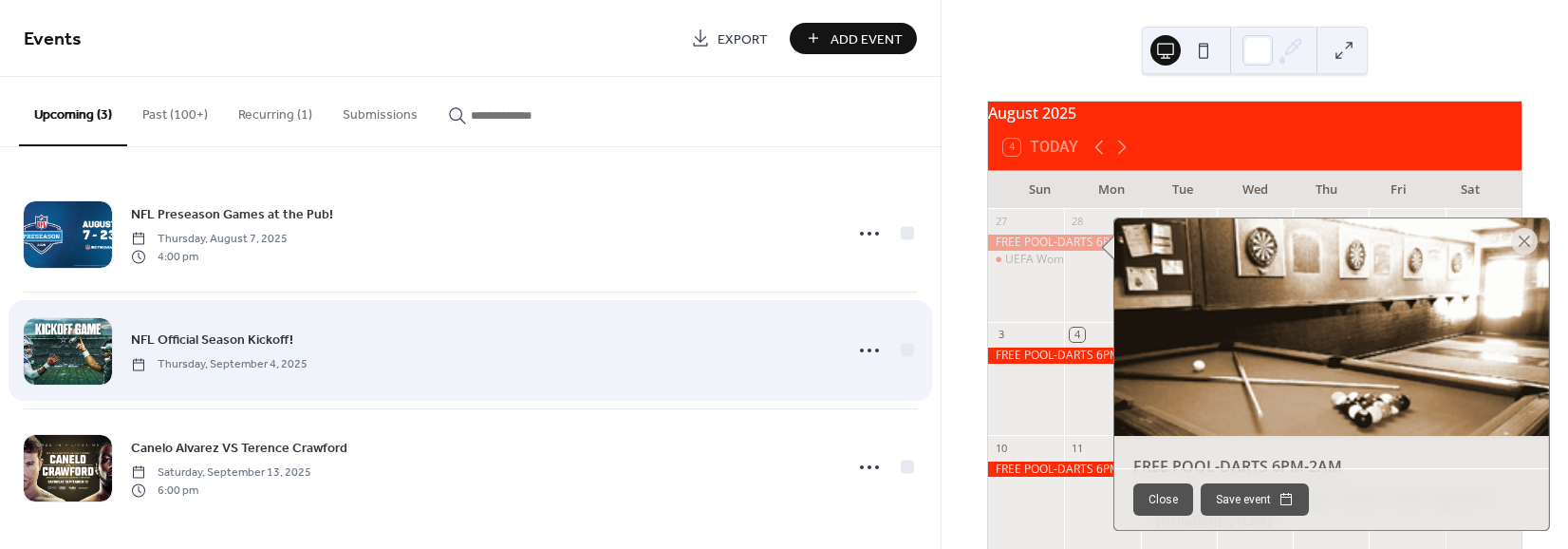 click on "NFL Official Season Kickoff! Thursday, September 4, 2025" at bounding box center [470, 350] 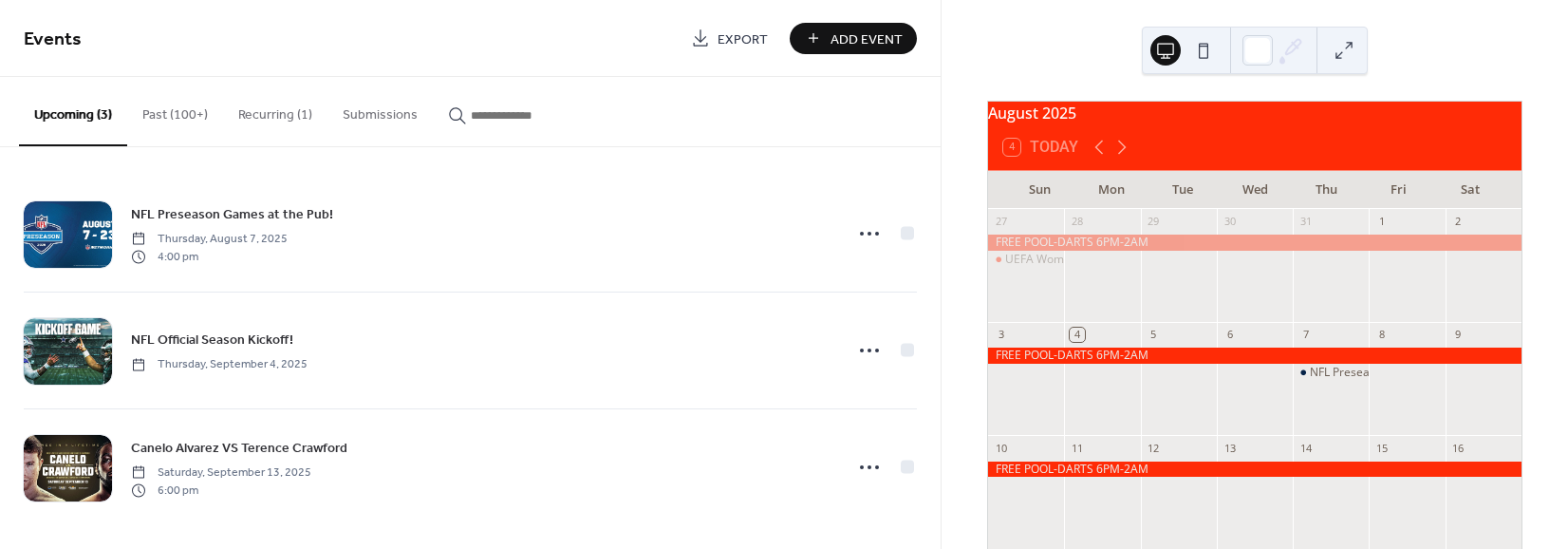 click at bounding box center [528, 115] 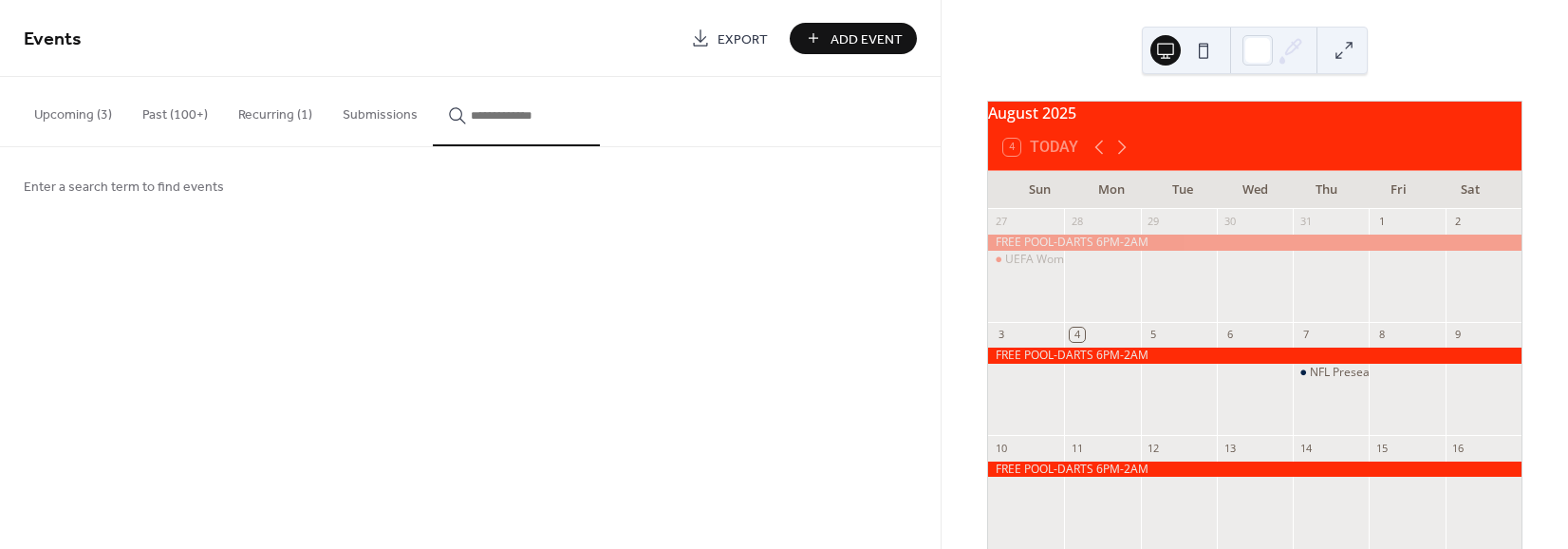 click on "Events" at bounding box center [350, 40] 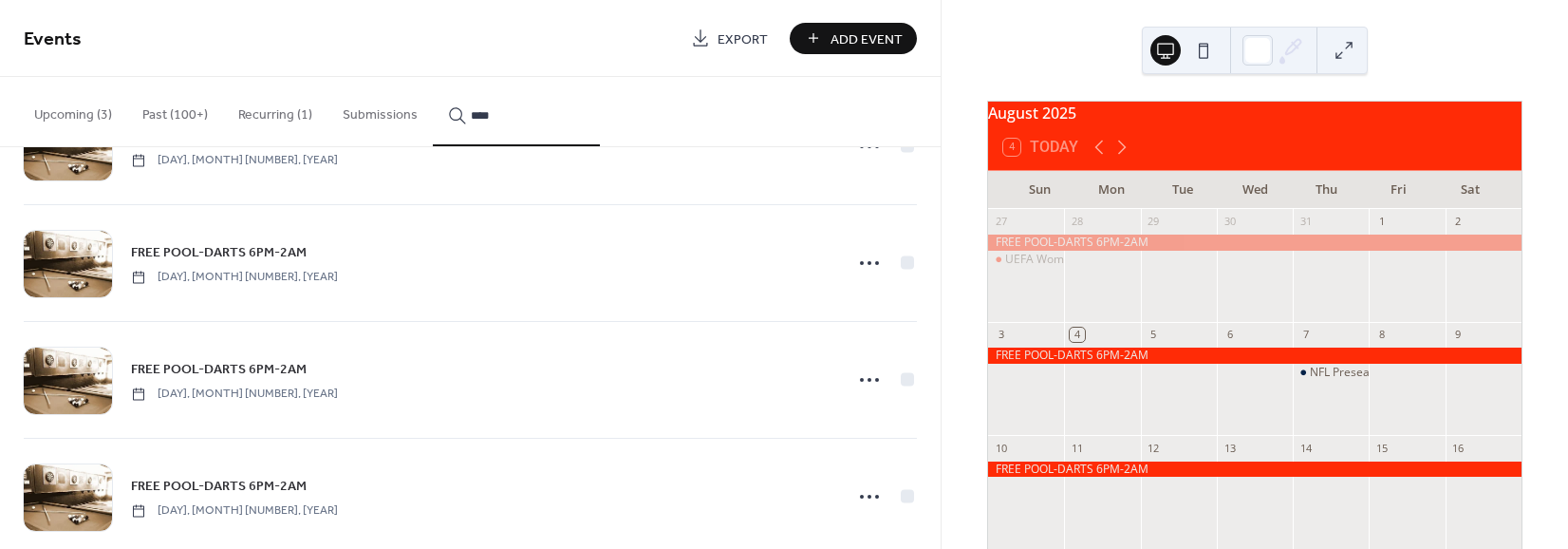 scroll, scrollTop: 841, scrollLeft: 0, axis: vertical 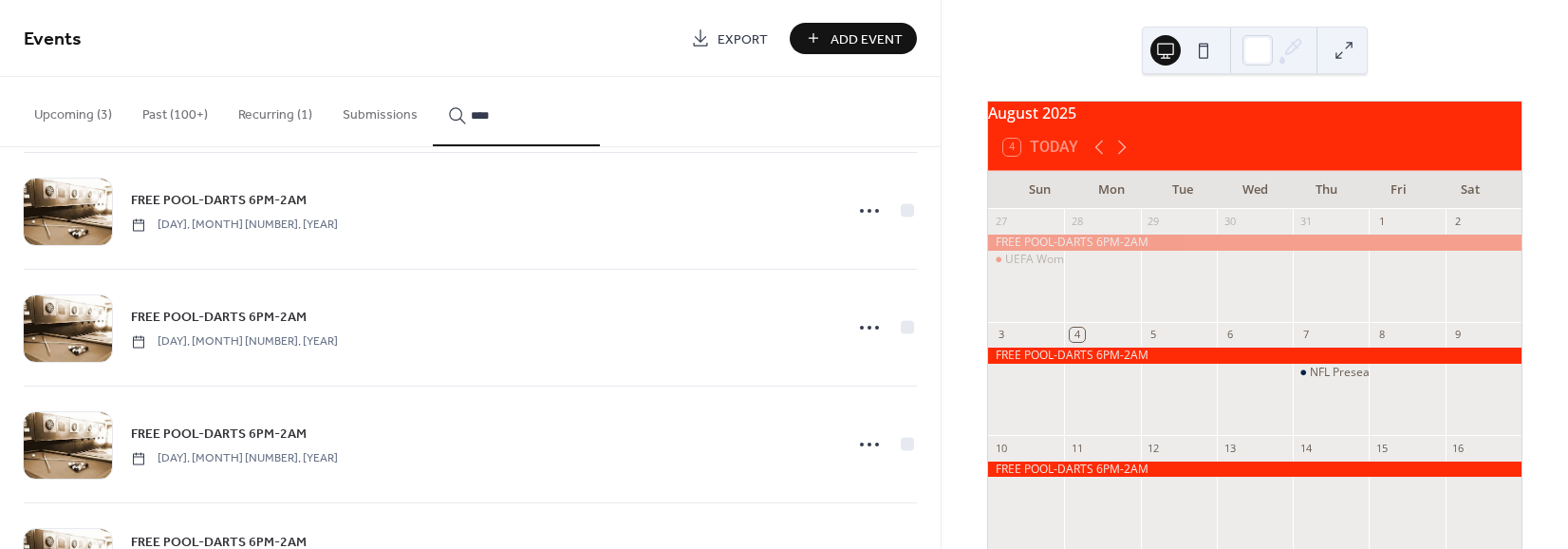type on "****" 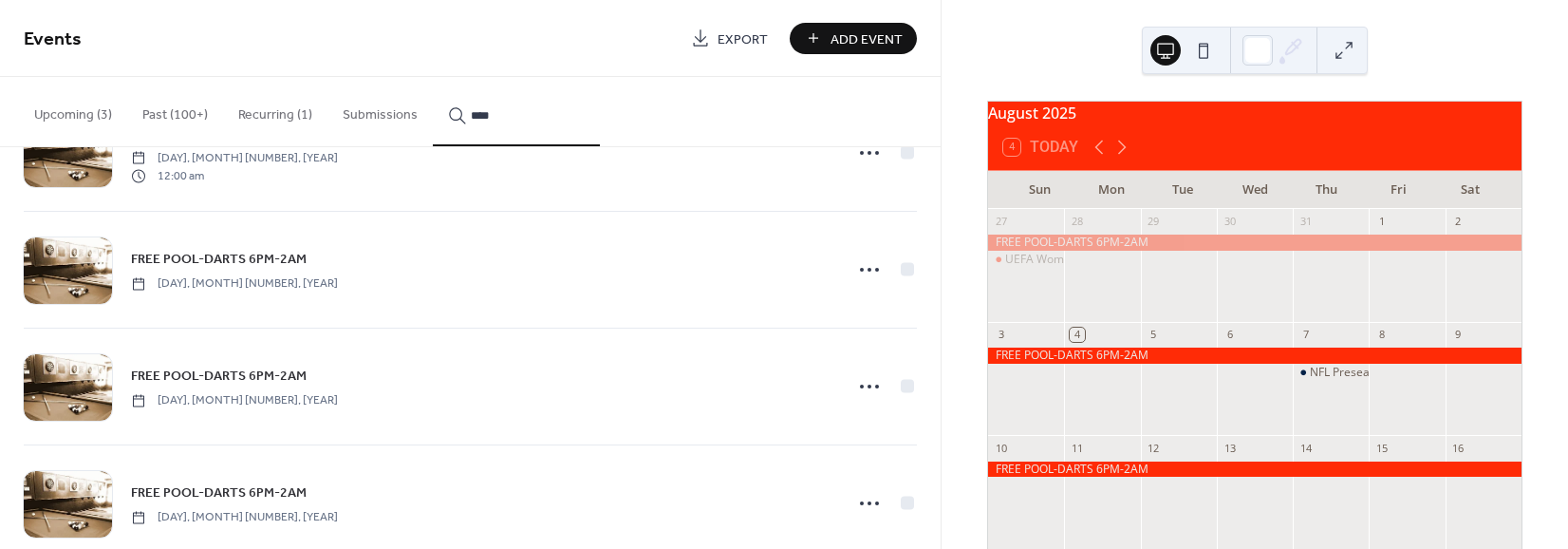 scroll, scrollTop: 0, scrollLeft: 0, axis: both 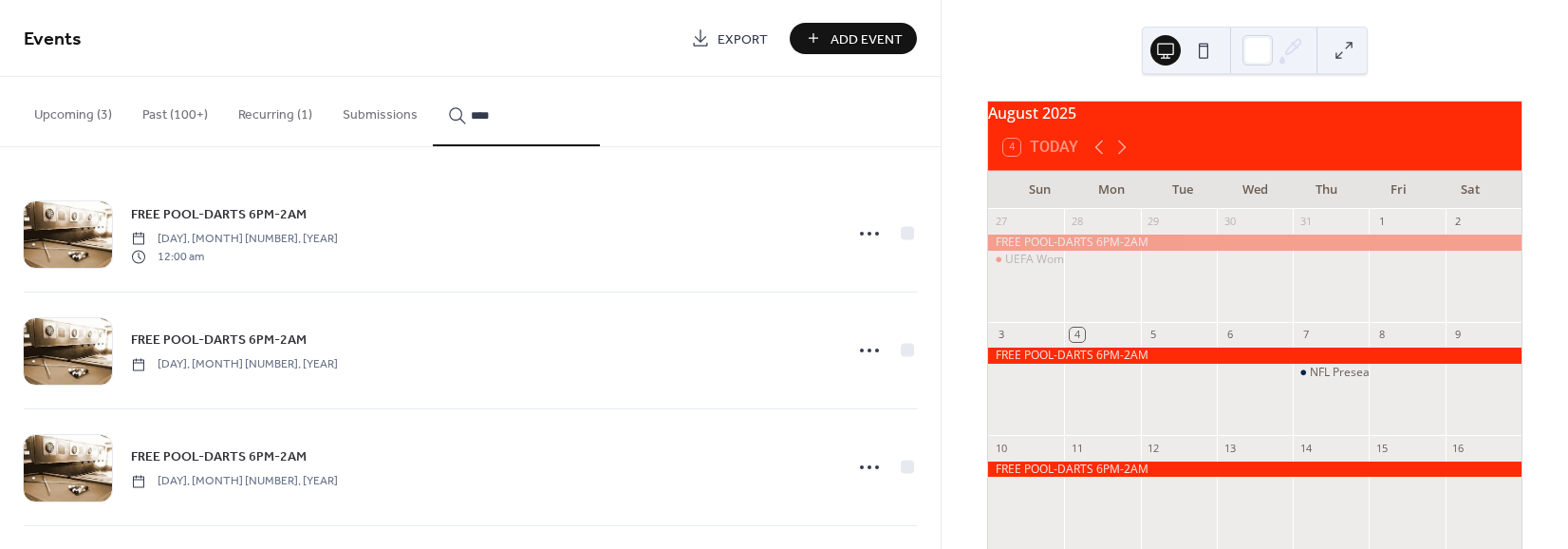 click on "Past (100+)" at bounding box center (175, 110) 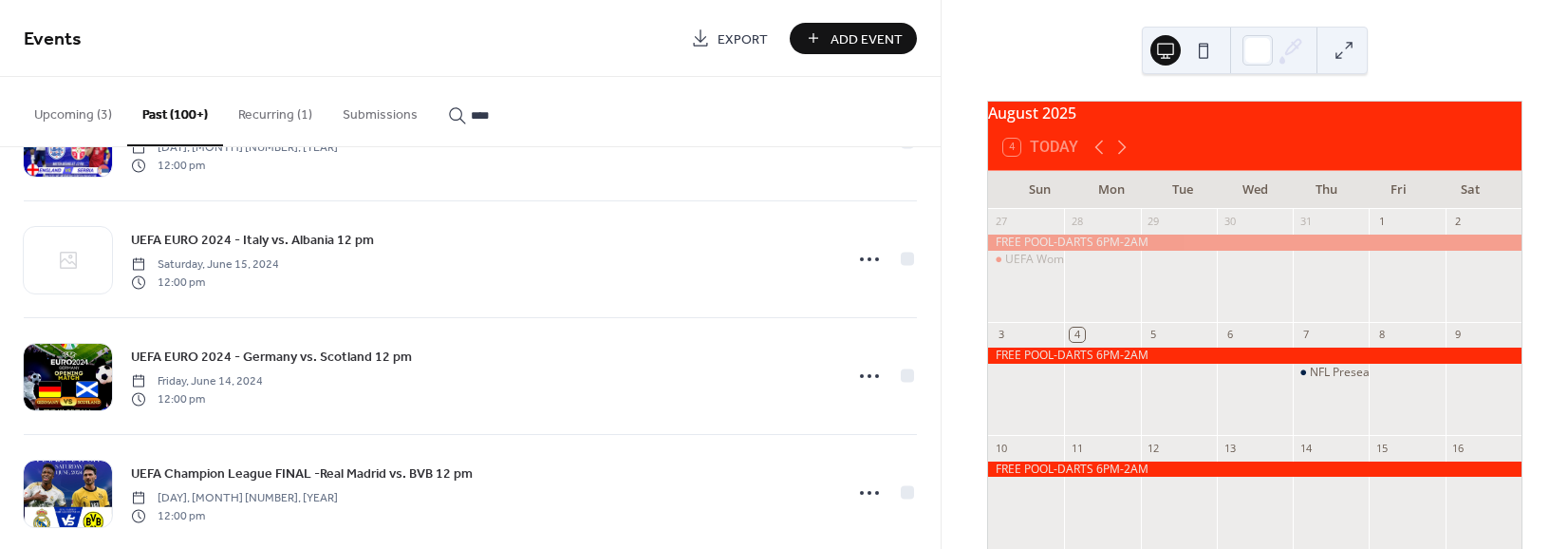 scroll, scrollTop: 5472, scrollLeft: 0, axis: vertical 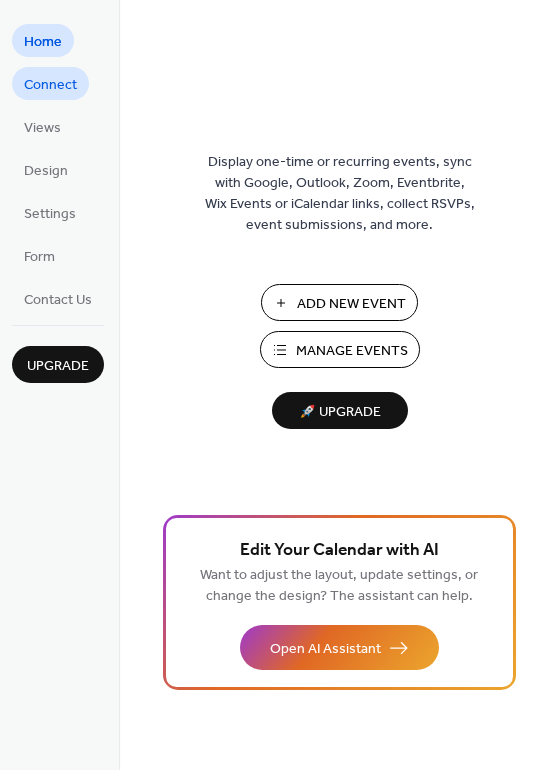 click on "Connect" at bounding box center (50, 85) 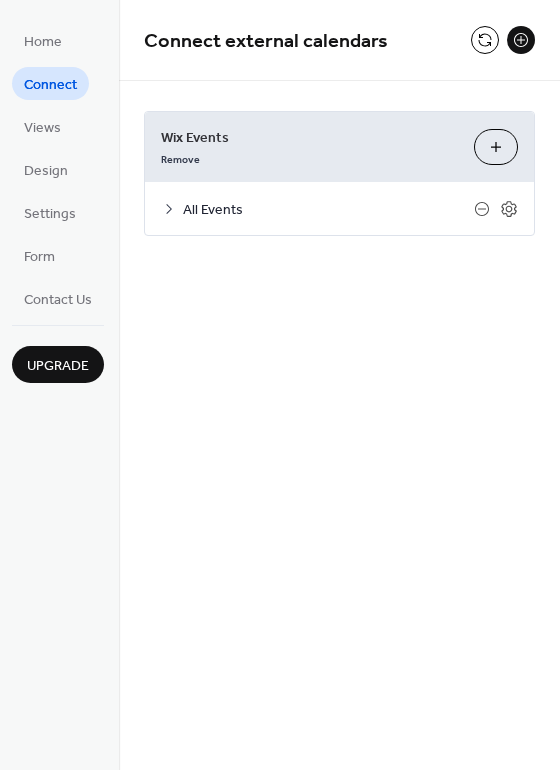click 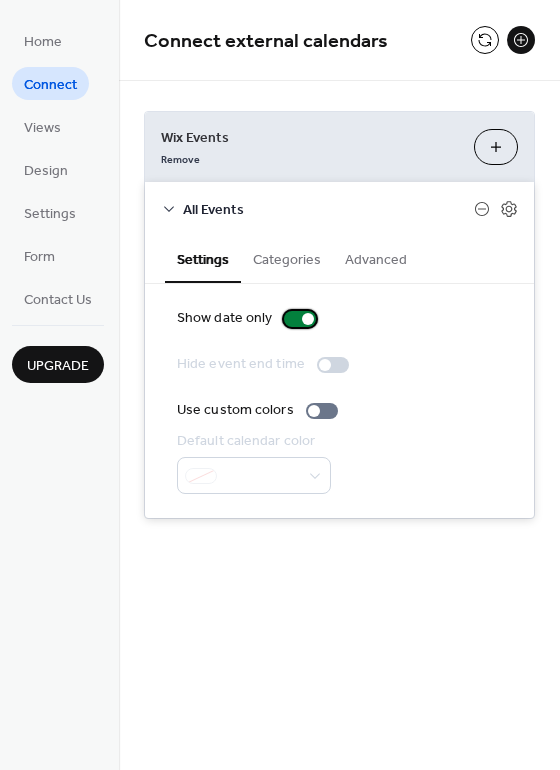 click at bounding box center [300, 319] 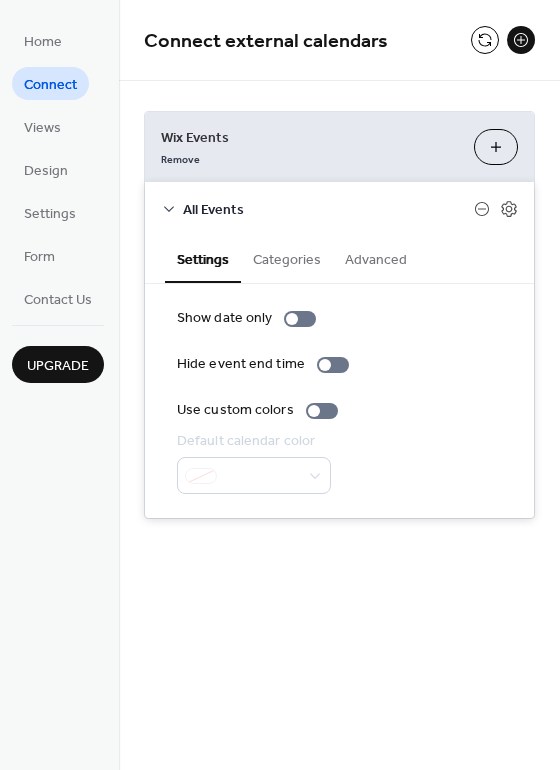 click on "Customize" at bounding box center [496, 147] 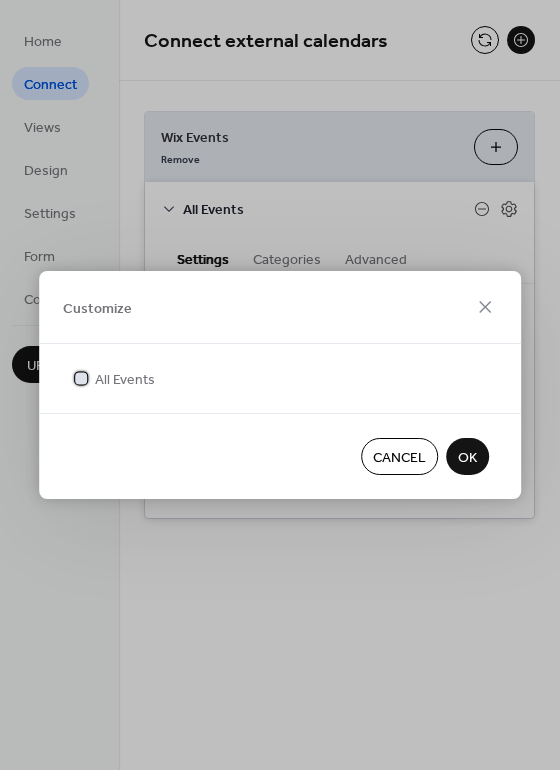 click 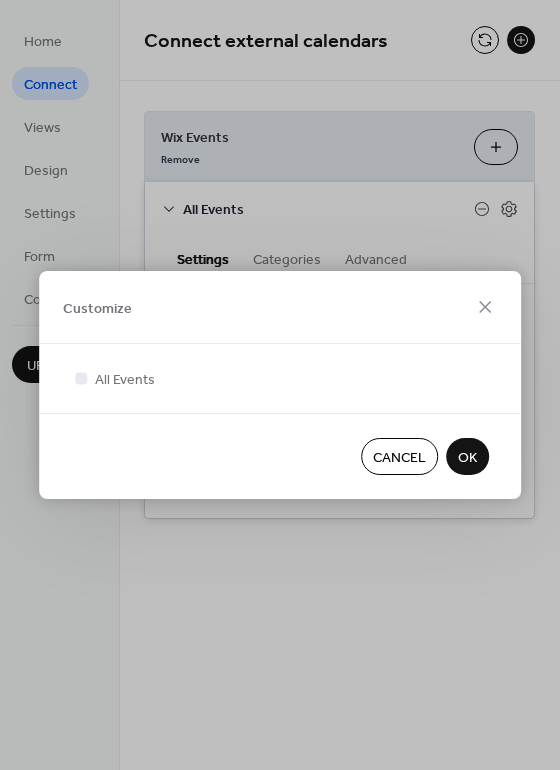 click on "OK" at bounding box center (467, 458) 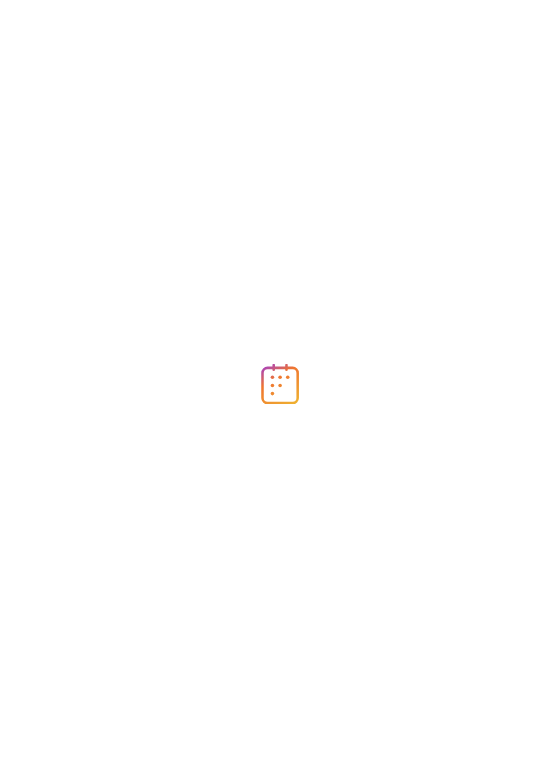 scroll, scrollTop: 0, scrollLeft: 0, axis: both 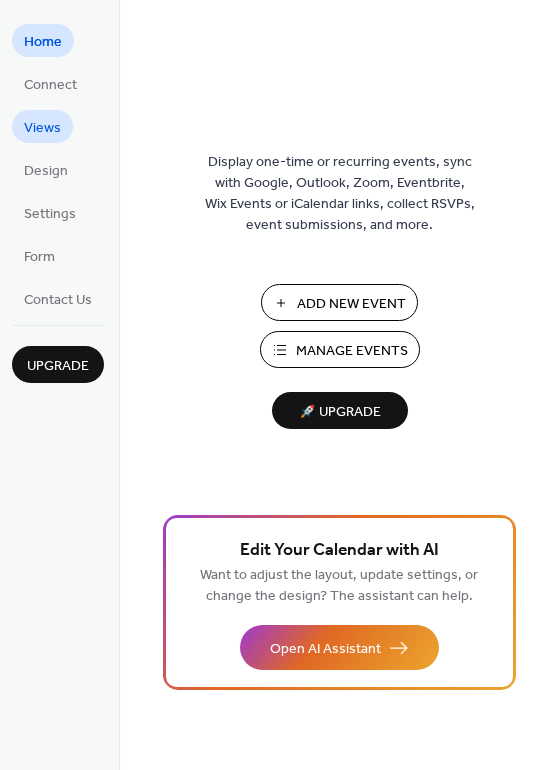 click on "Views" at bounding box center [42, 128] 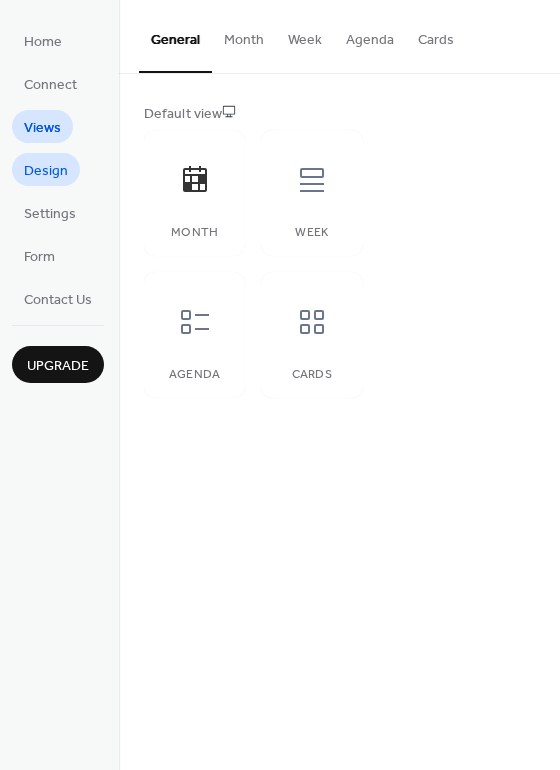 click on "Design" at bounding box center [46, 171] 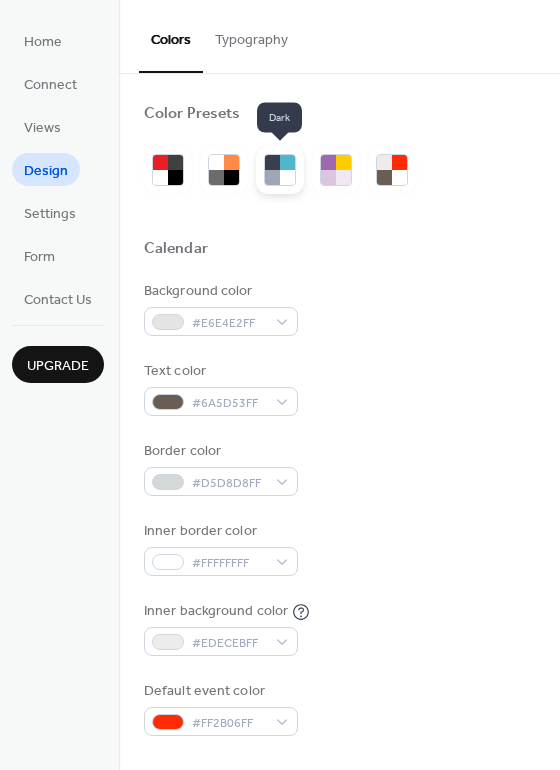 drag, startPoint x: 306, startPoint y: 184, endPoint x: 276, endPoint y: 175, distance: 31.320919 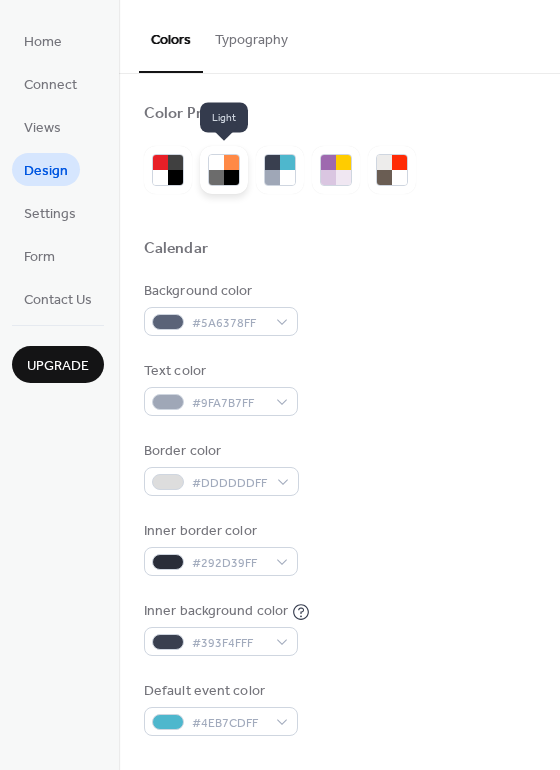 click at bounding box center (216, 162) 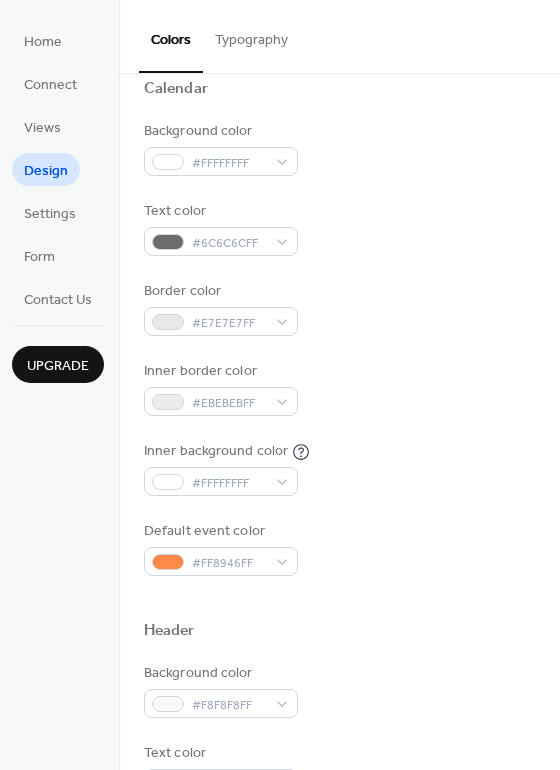 scroll, scrollTop: 240, scrollLeft: 0, axis: vertical 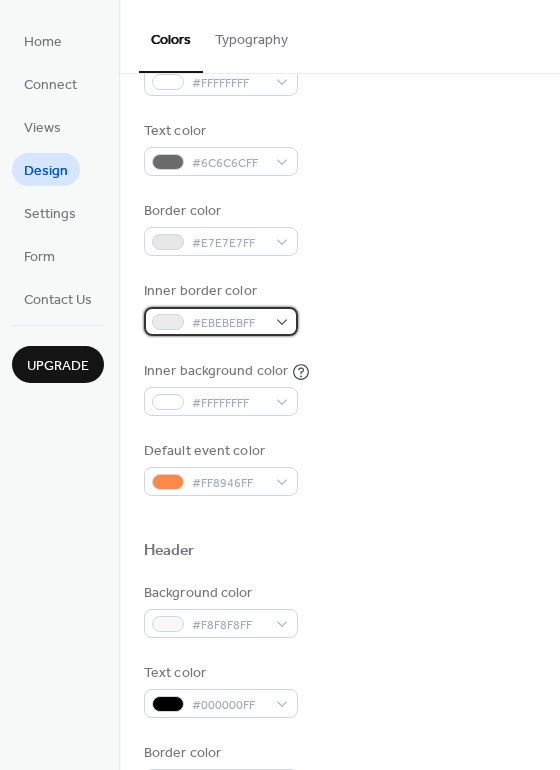 click on "#EBEBEBFF" at bounding box center [221, 321] 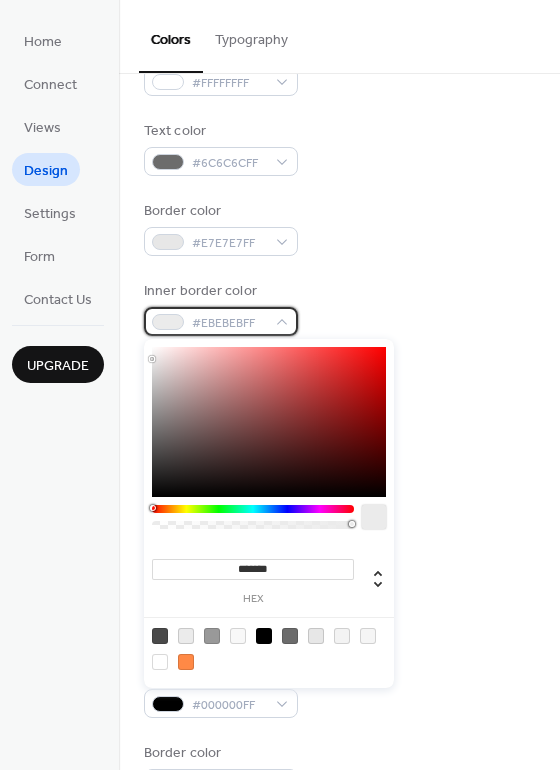 scroll, scrollTop: 320, scrollLeft: 0, axis: vertical 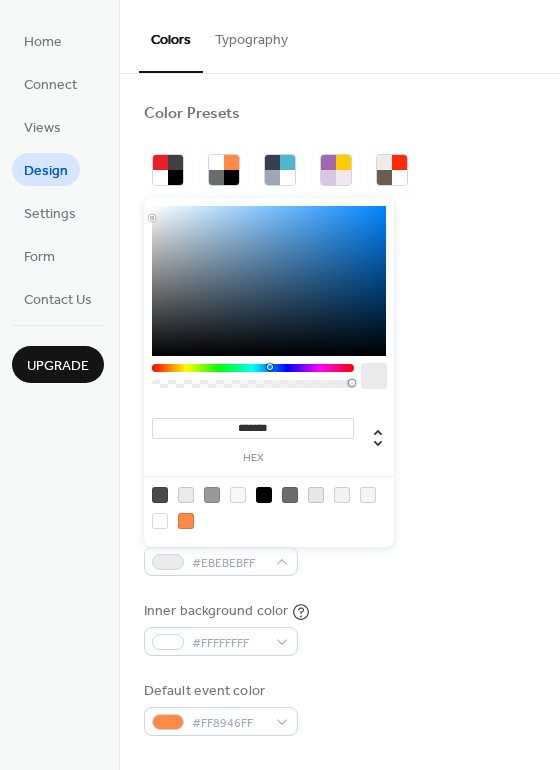click at bounding box center [253, 368] 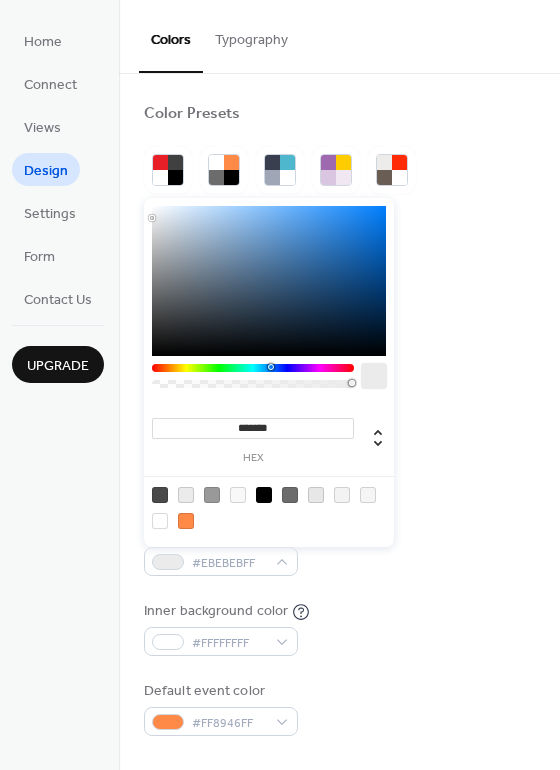 click at bounding box center (269, 281) 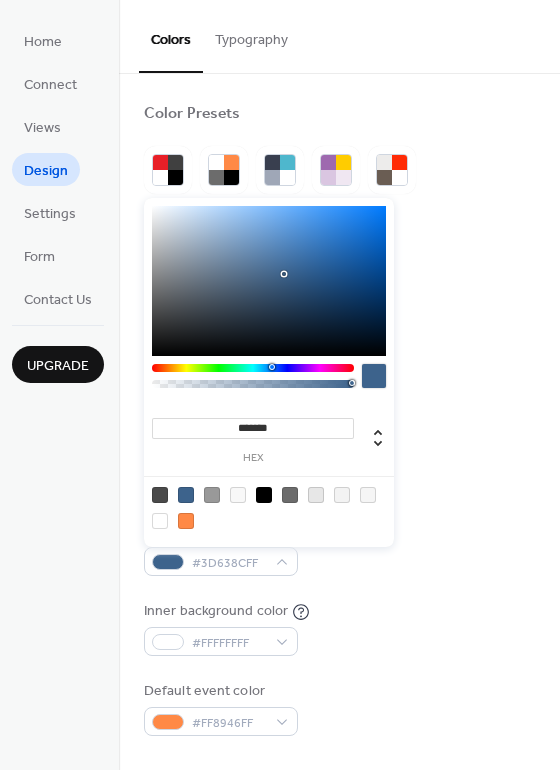 click at bounding box center (269, 281) 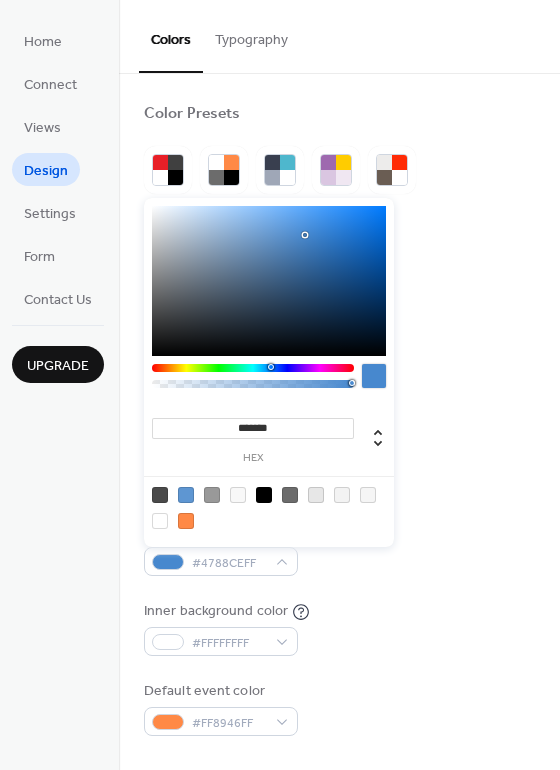 type on "*******" 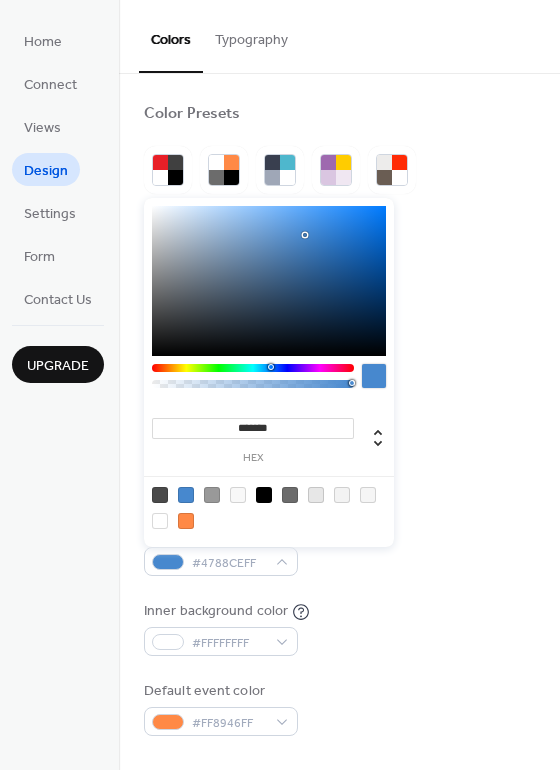 click on "Background color #FFFFFFFF" at bounding box center [339, 308] 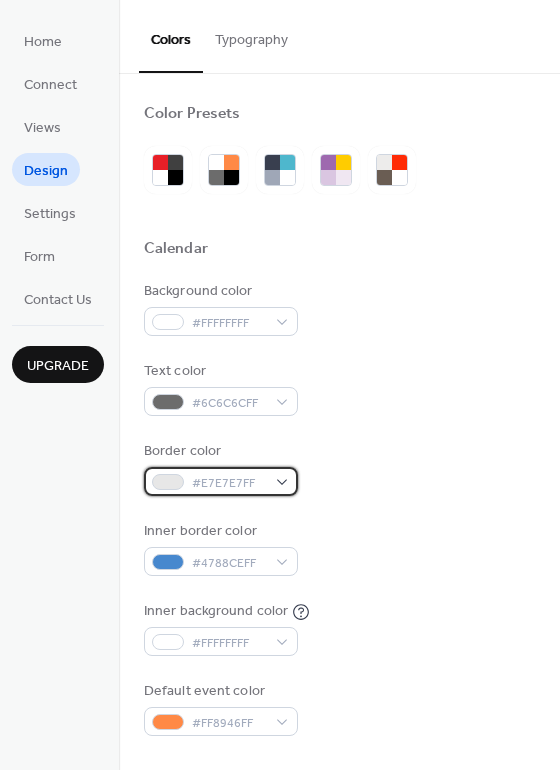 click on "#E7E7E7FF" at bounding box center (221, 481) 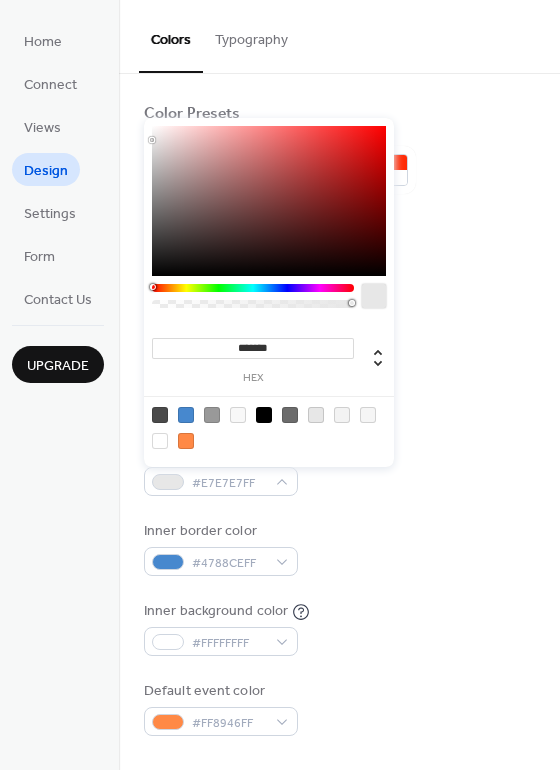 click at bounding box center [186, 415] 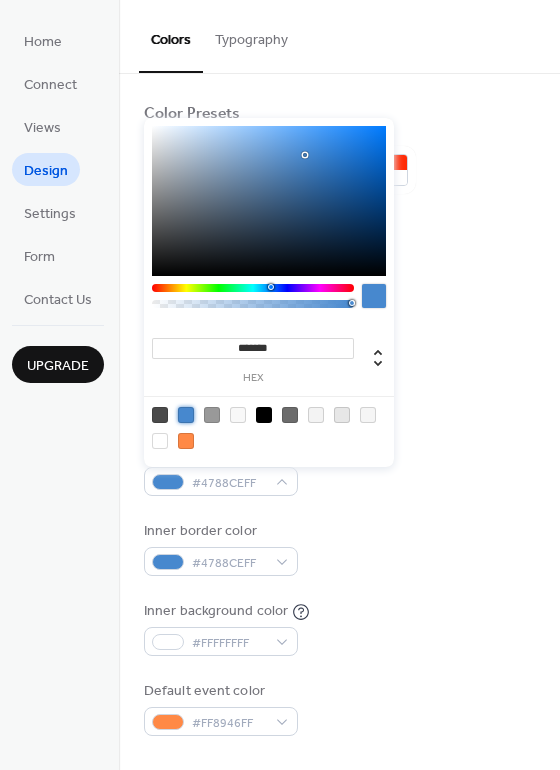 click on "Text color #6C6C6CFF" at bounding box center (339, 388) 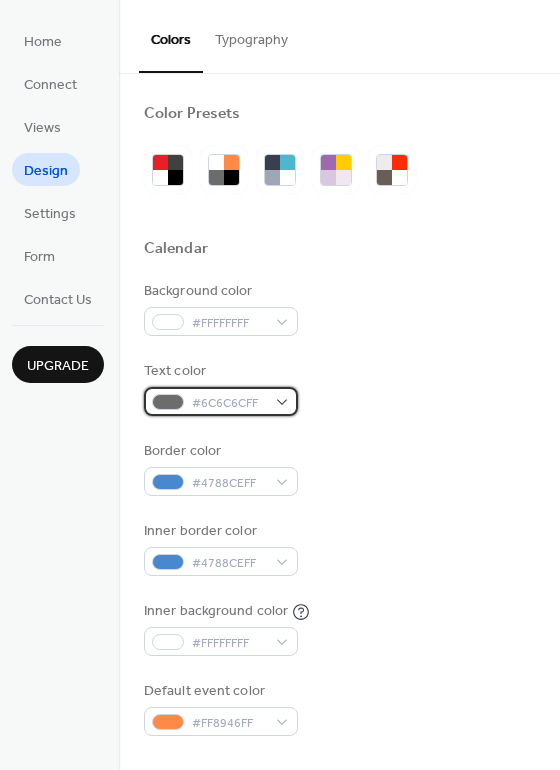click on "#6C6C6CFF" at bounding box center [221, 401] 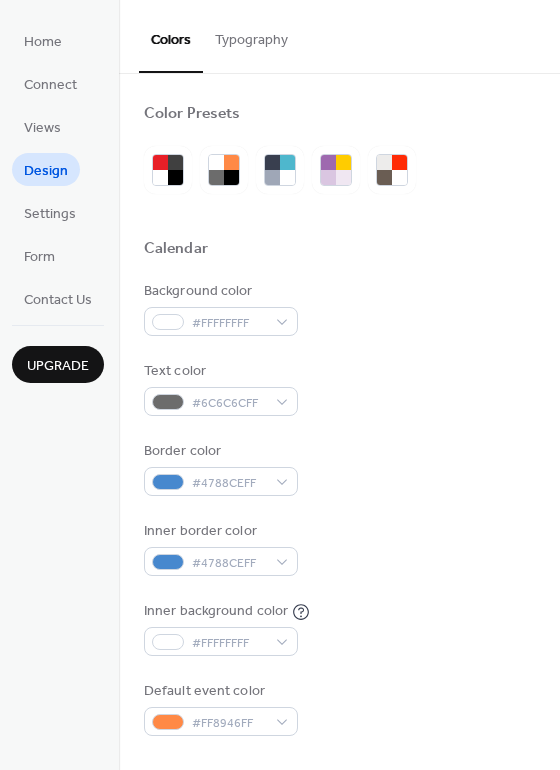 click on "Background color #FFFFFFFF" at bounding box center (339, 308) 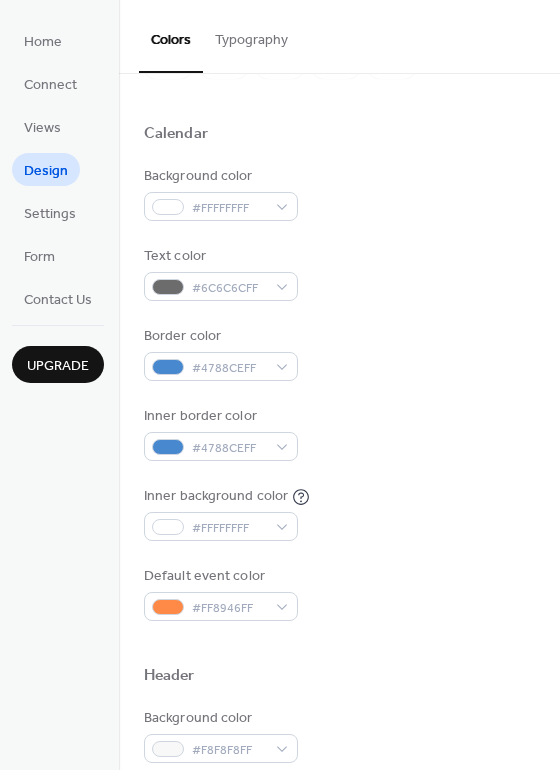 scroll, scrollTop: 240, scrollLeft: 0, axis: vertical 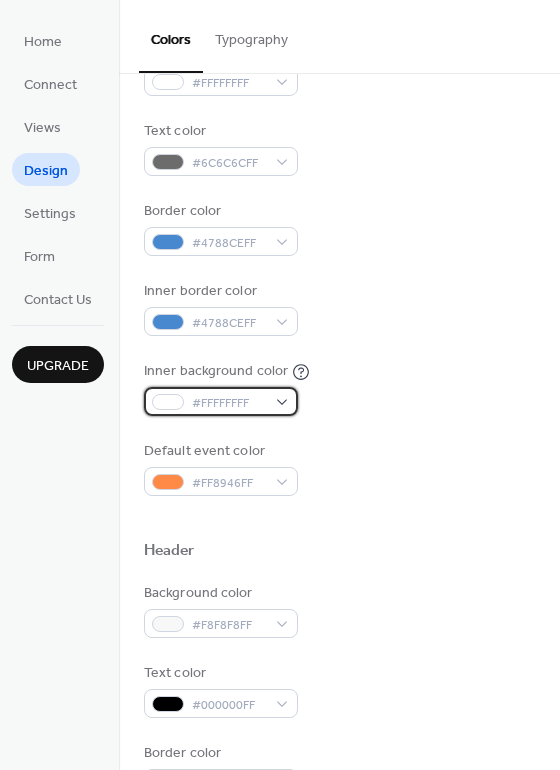 click on "#FFFFFFFF" at bounding box center (221, 401) 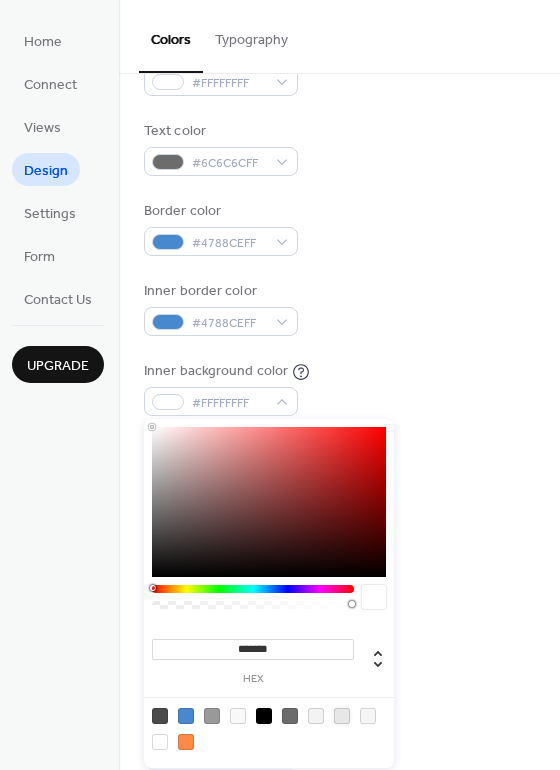 click at bounding box center (342, 716) 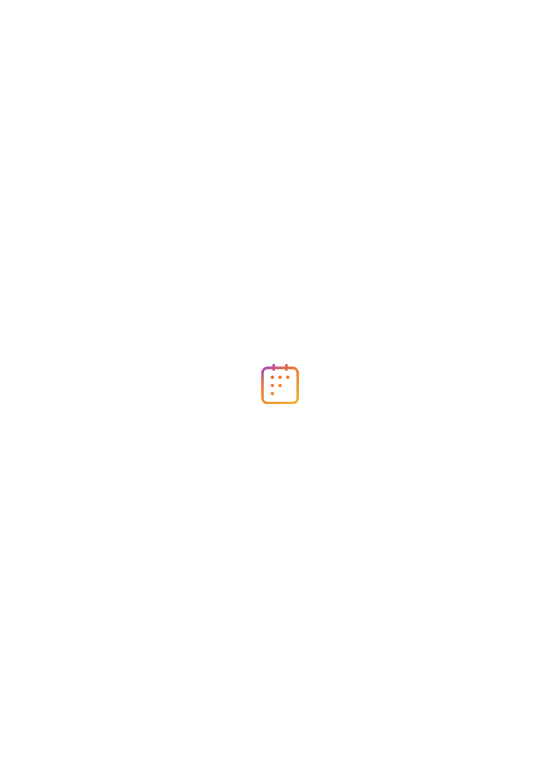 scroll, scrollTop: 0, scrollLeft: 0, axis: both 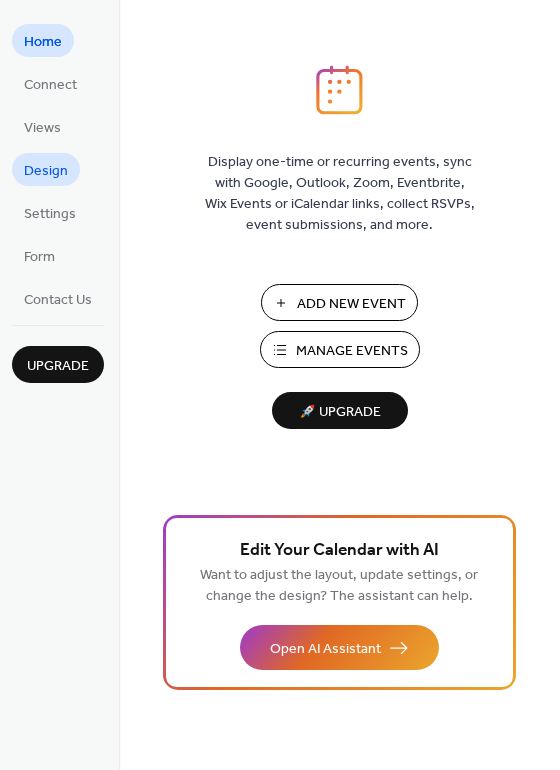 click on "Design" at bounding box center [46, 171] 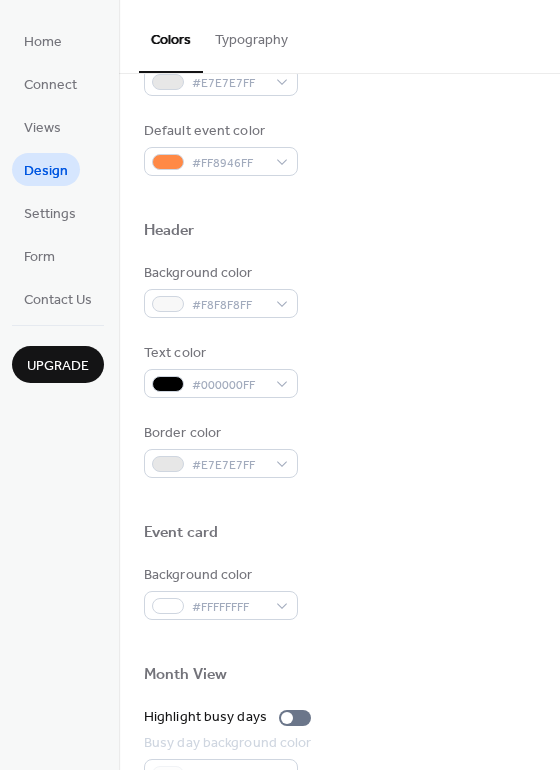 scroll, scrollTop: 640, scrollLeft: 0, axis: vertical 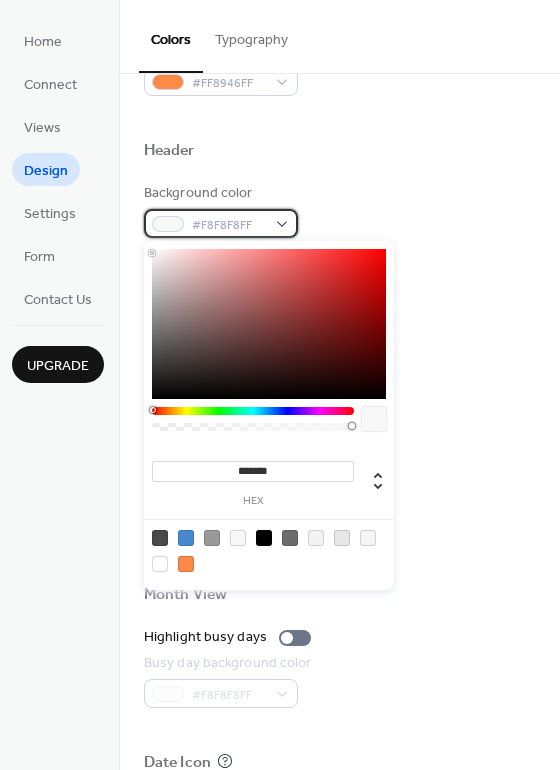 click on "#F8F8F8FF" at bounding box center (221, 223) 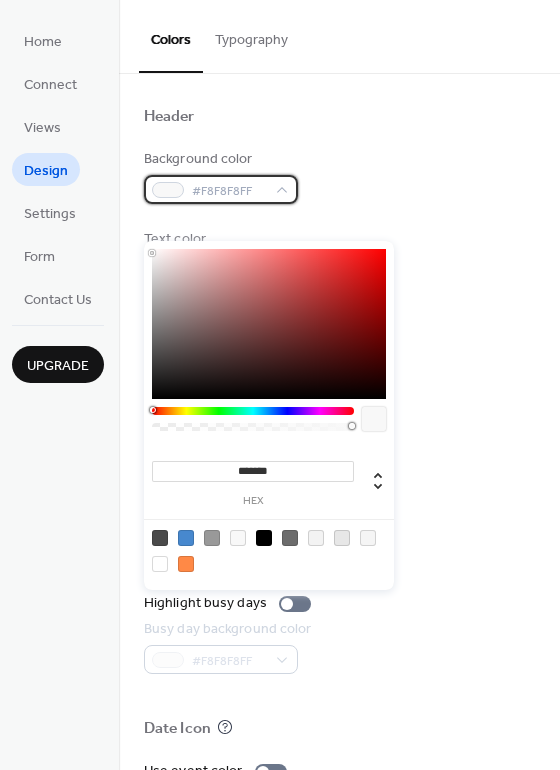 scroll, scrollTop: 800, scrollLeft: 0, axis: vertical 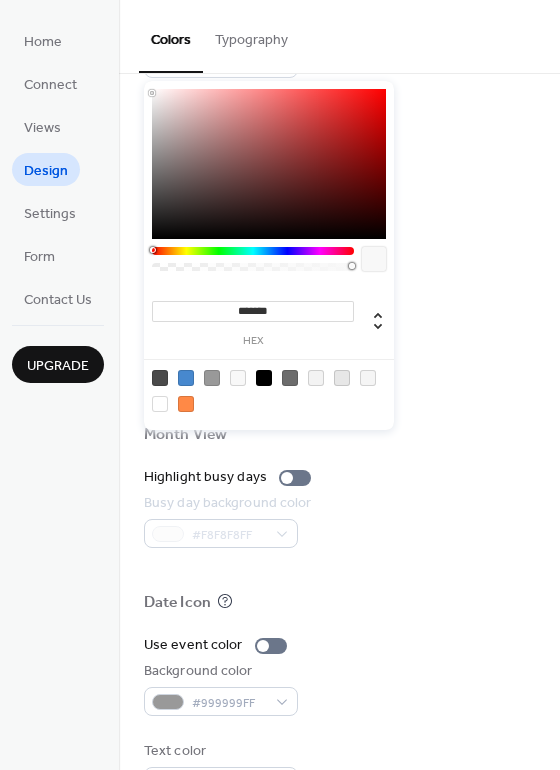 click at bounding box center [269, 390] 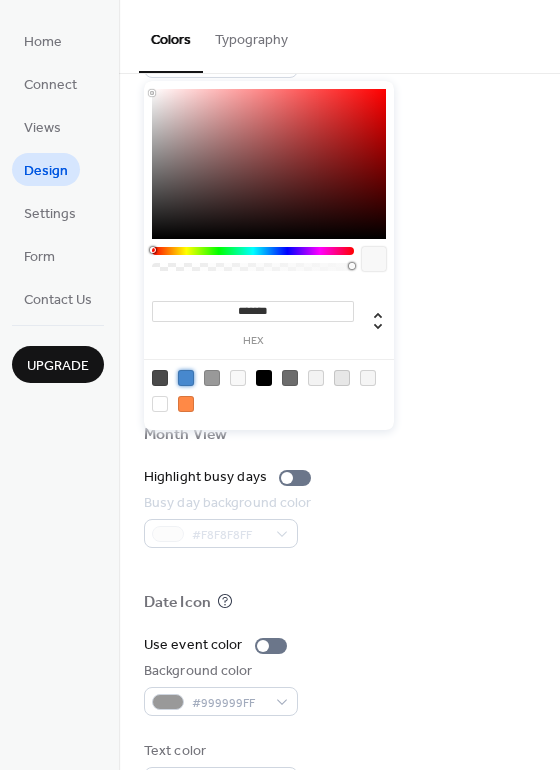 click at bounding box center [186, 378] 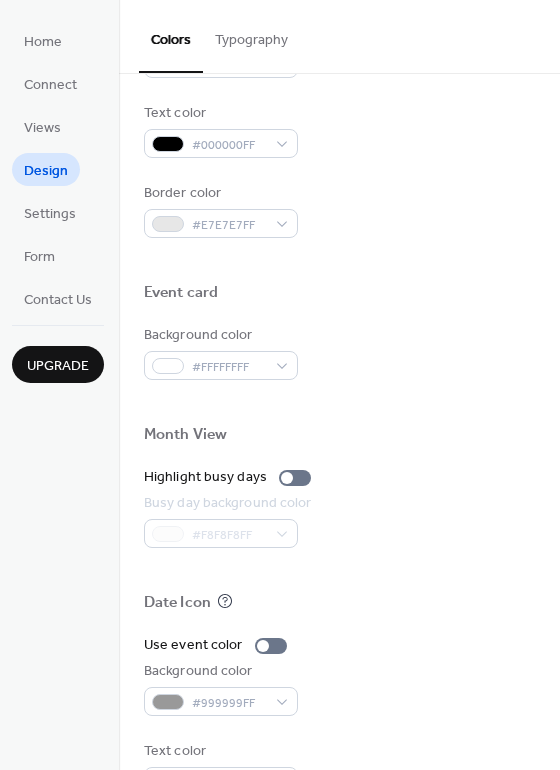 click on "Background color #4788CEFF Text color #000000FF Border color #E7E7E7FF" at bounding box center [339, 130] 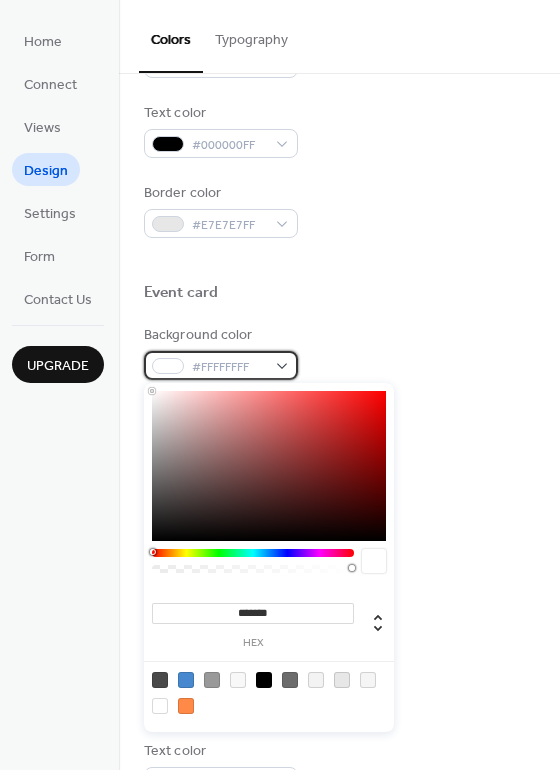 click on "#FFFFFFFF" at bounding box center (221, 365) 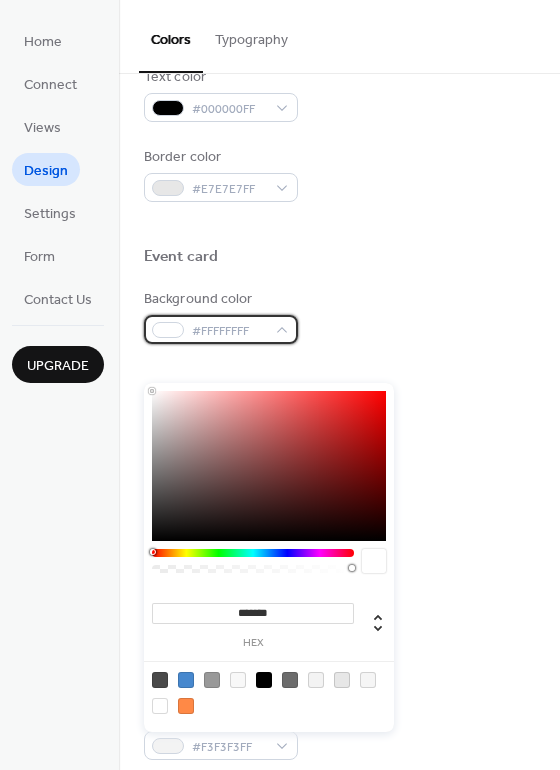 scroll, scrollTop: 854, scrollLeft: 0, axis: vertical 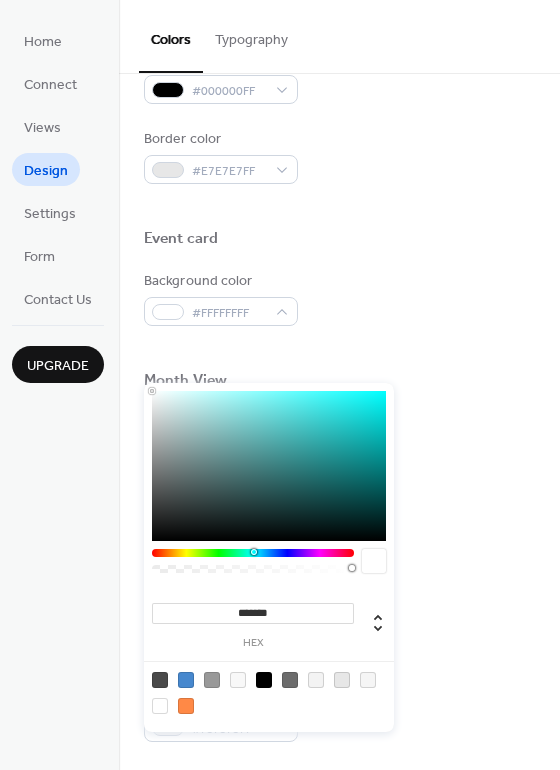 click at bounding box center (253, 553) 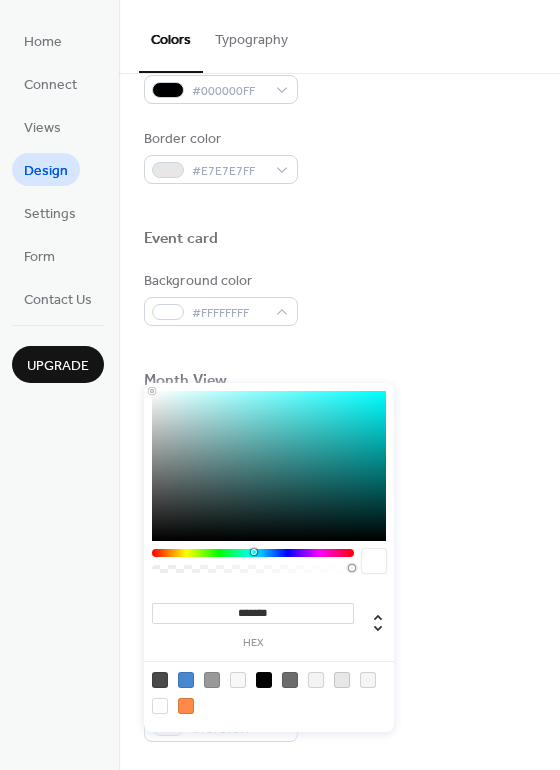 click on "*******" at bounding box center (253, 613) 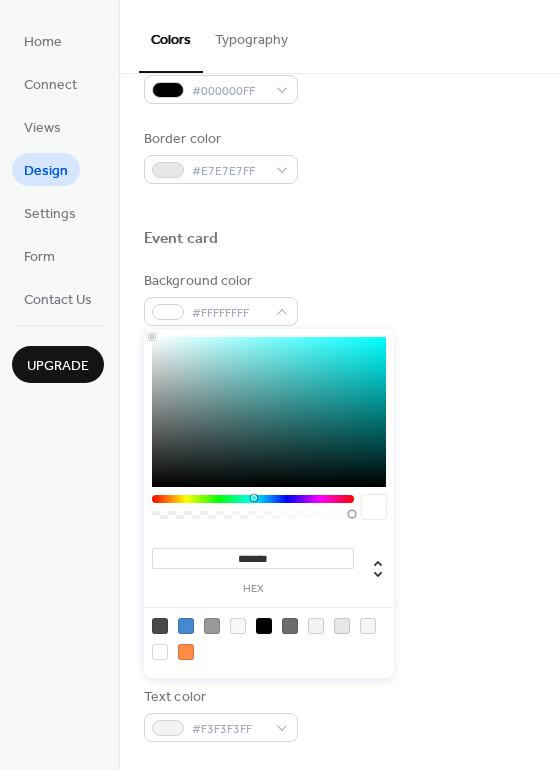 click at bounding box center (256, 498) 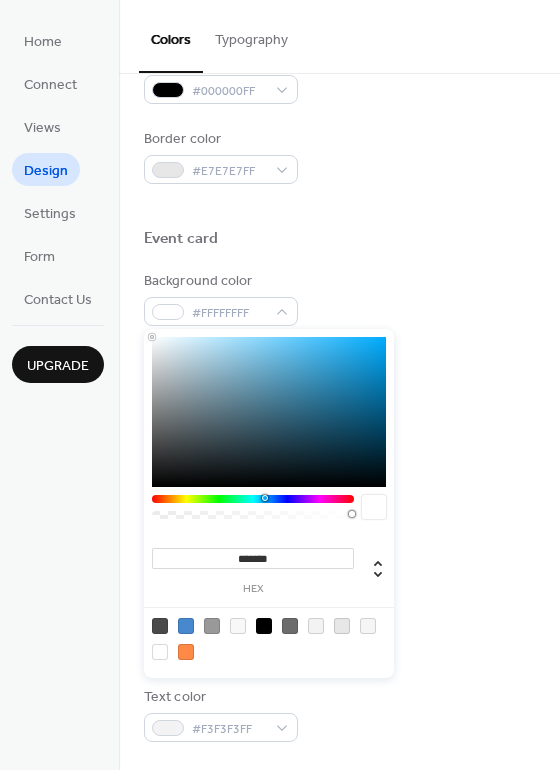 click at bounding box center [253, 499] 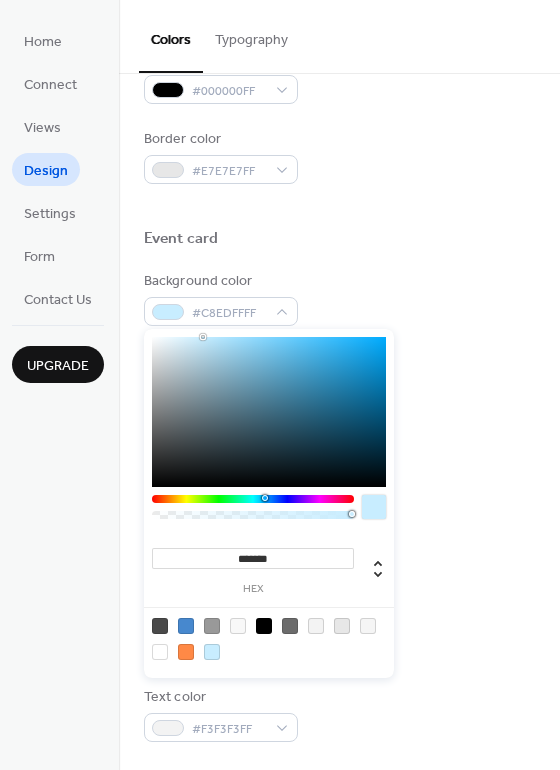 click on "Background color #999999FF" at bounding box center (339, 634) 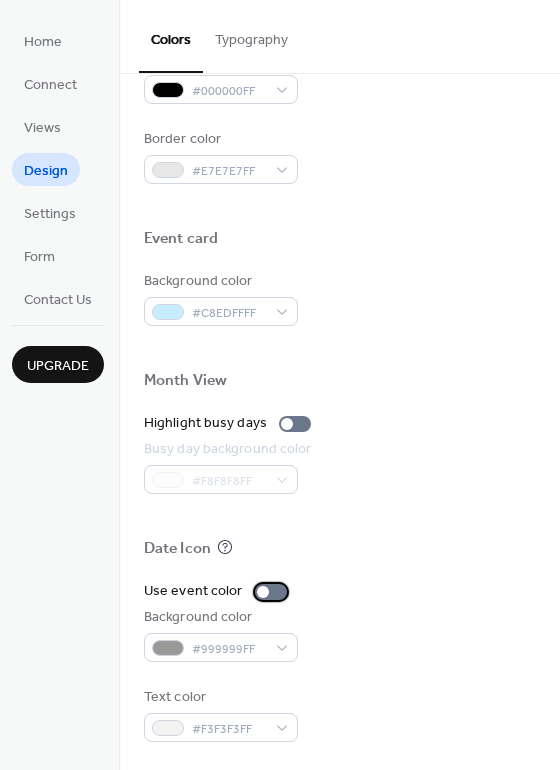 click at bounding box center [271, 592] 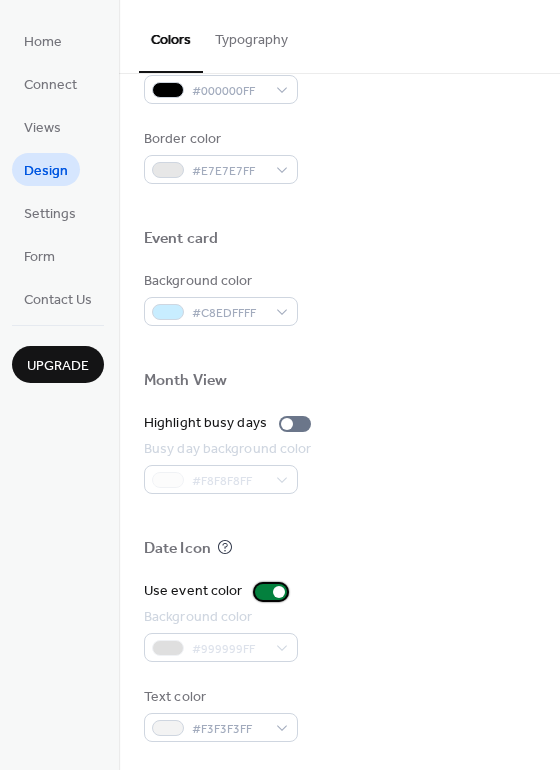 click at bounding box center (271, 592) 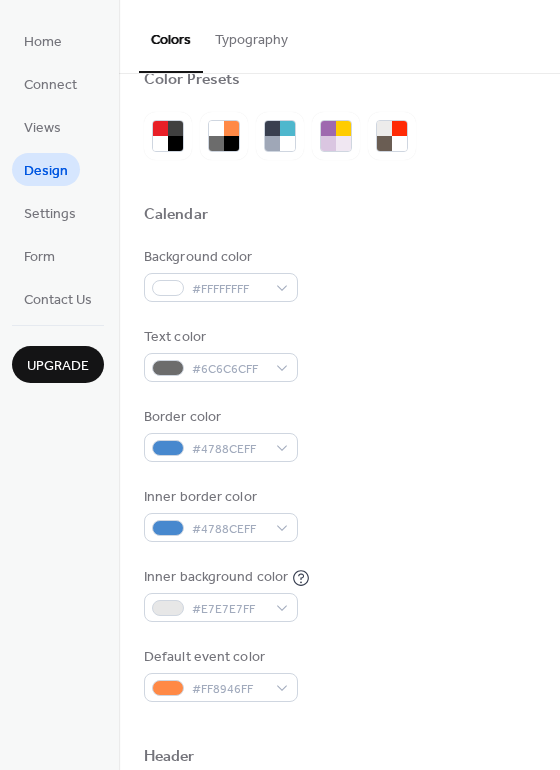 scroll, scrollTop: 160, scrollLeft: 0, axis: vertical 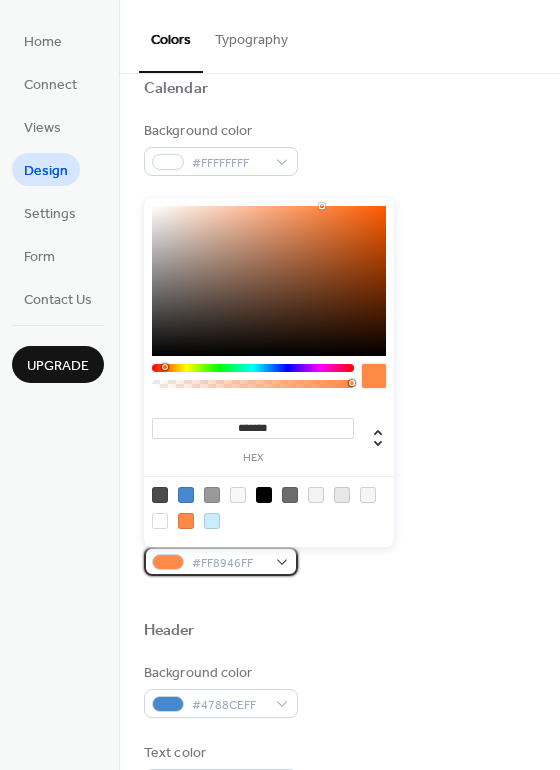 click on "#FF8946FF" at bounding box center (221, 561) 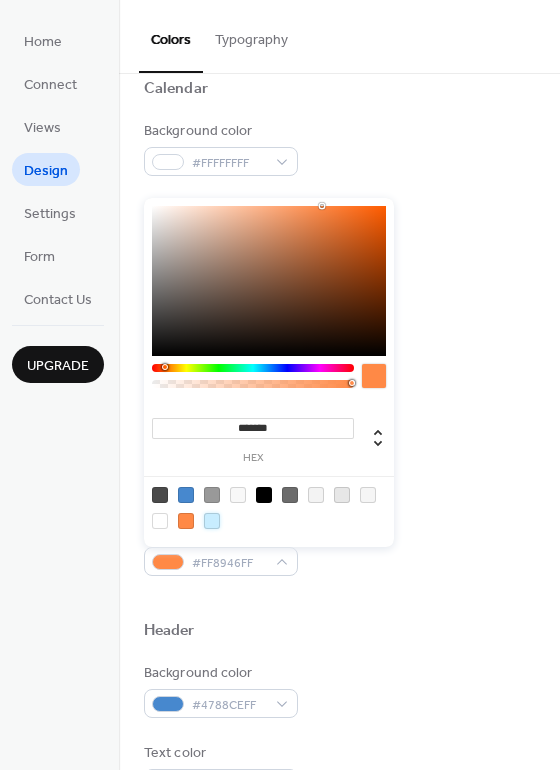 click at bounding box center (212, 521) 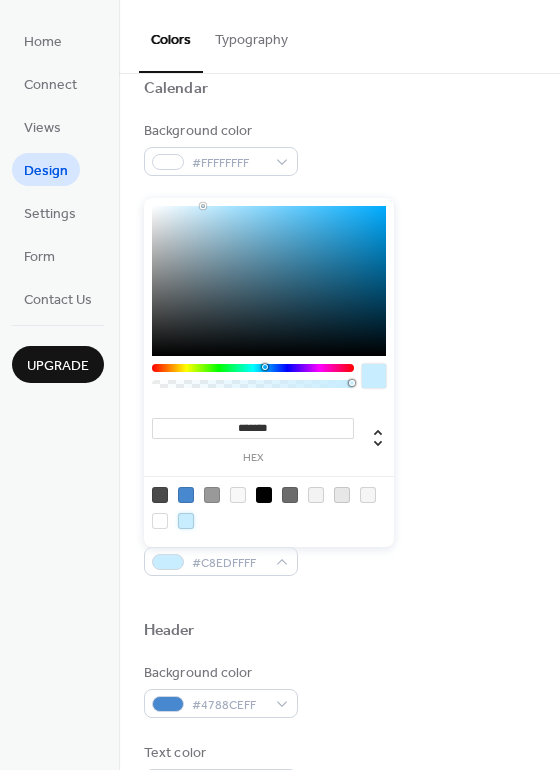 click on "Default event color #C8EDFFFF" at bounding box center [339, 548] 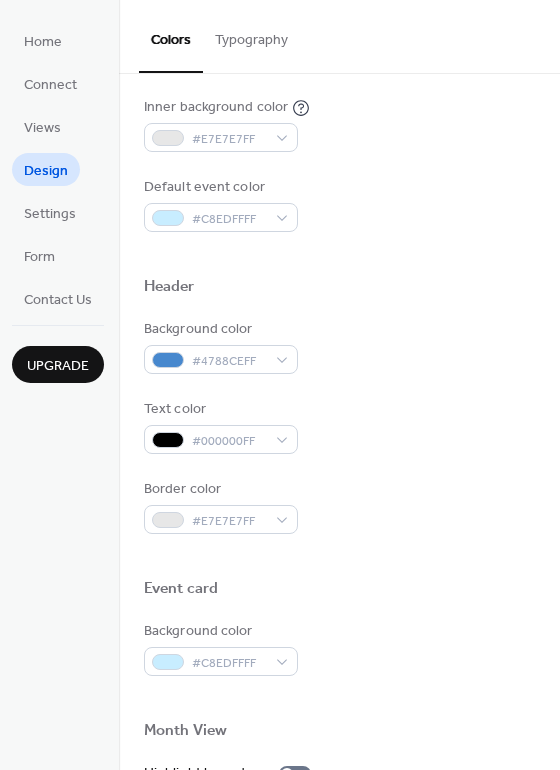 scroll, scrollTop: 480, scrollLeft: 0, axis: vertical 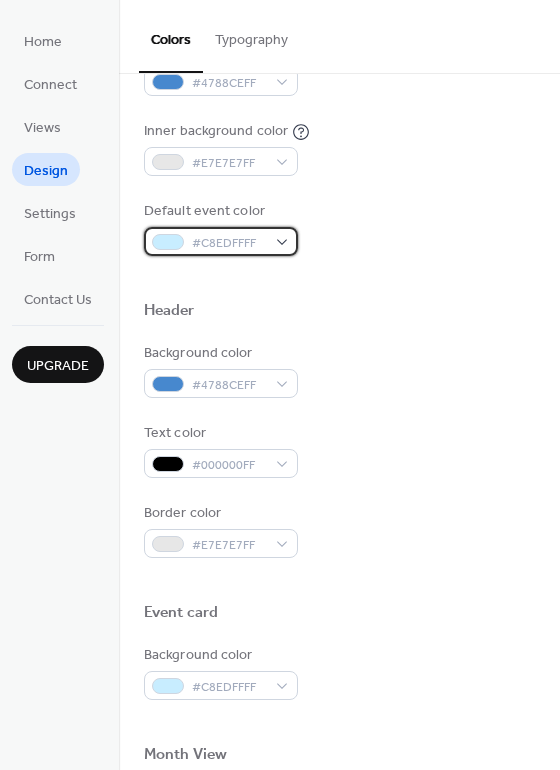 click on "#C8EDFFFF" at bounding box center (221, 241) 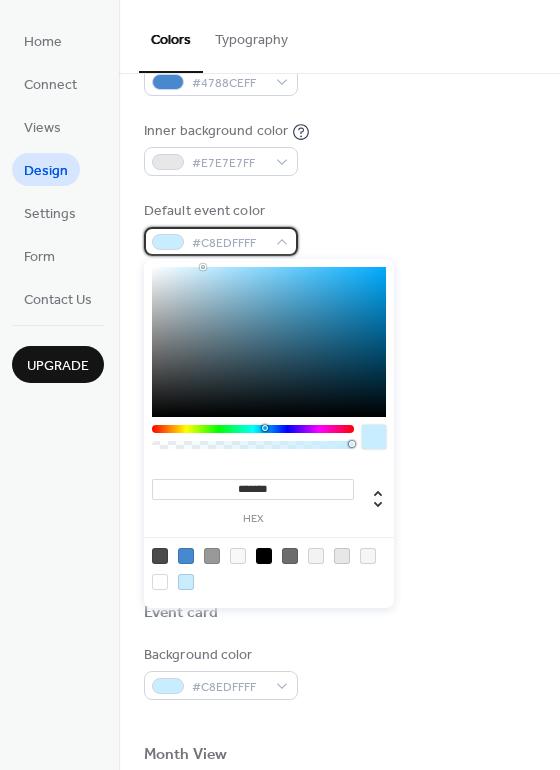 scroll, scrollTop: 560, scrollLeft: 0, axis: vertical 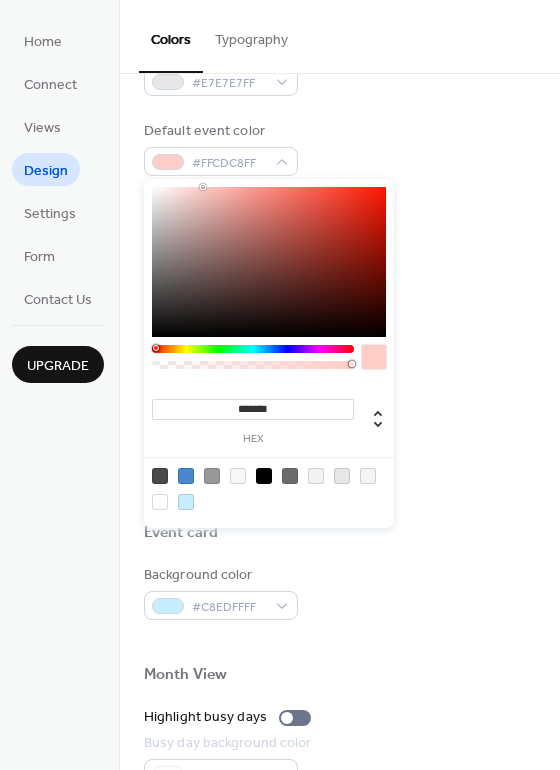 click at bounding box center (253, 349) 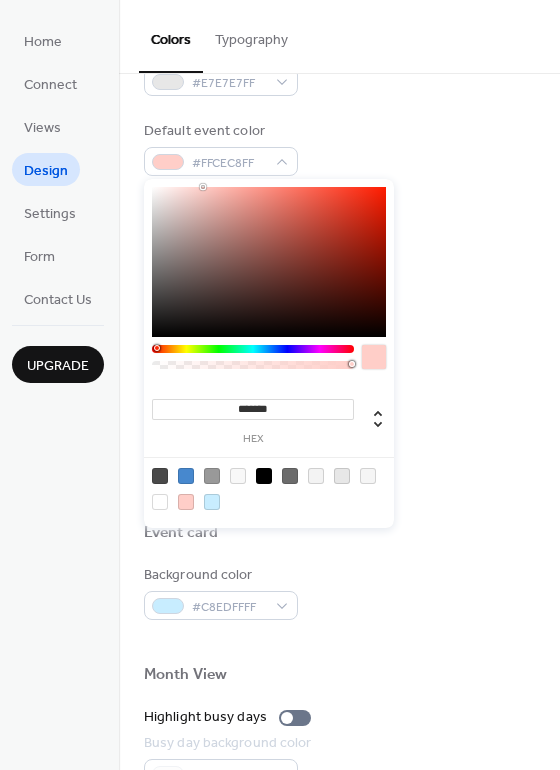 type on "*******" 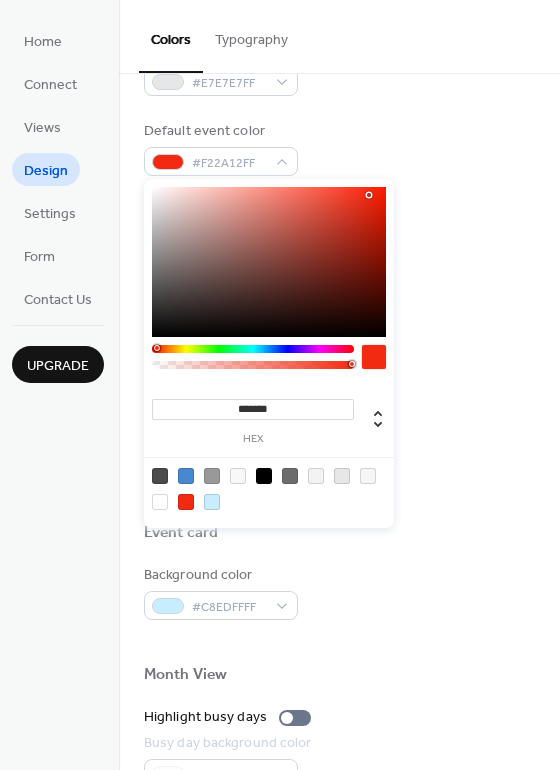 click at bounding box center [186, 502] 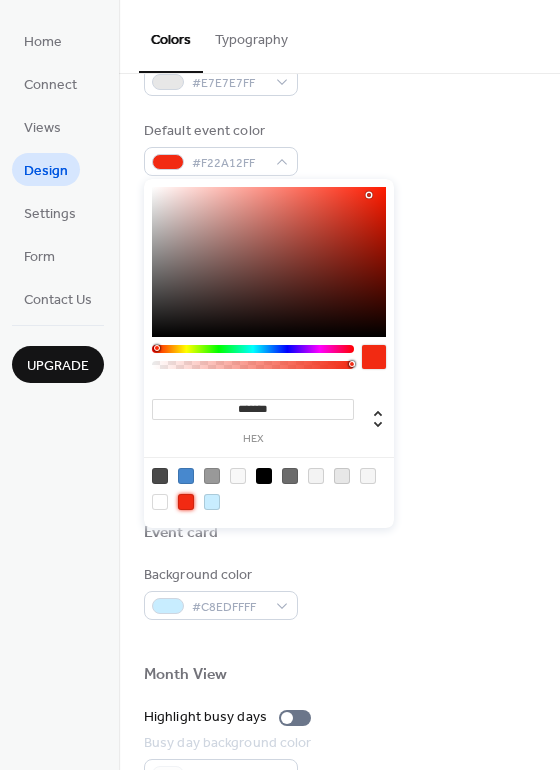 click on "Text color #000000FF" at bounding box center (339, 370) 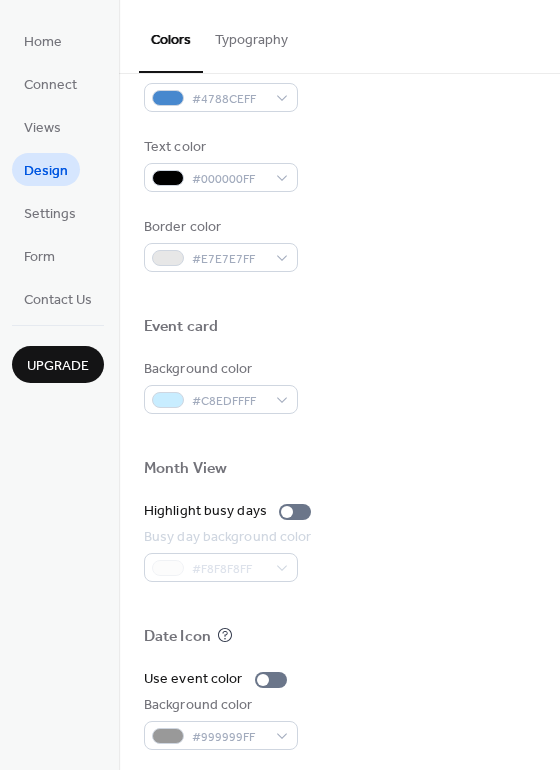 scroll, scrollTop: 800, scrollLeft: 0, axis: vertical 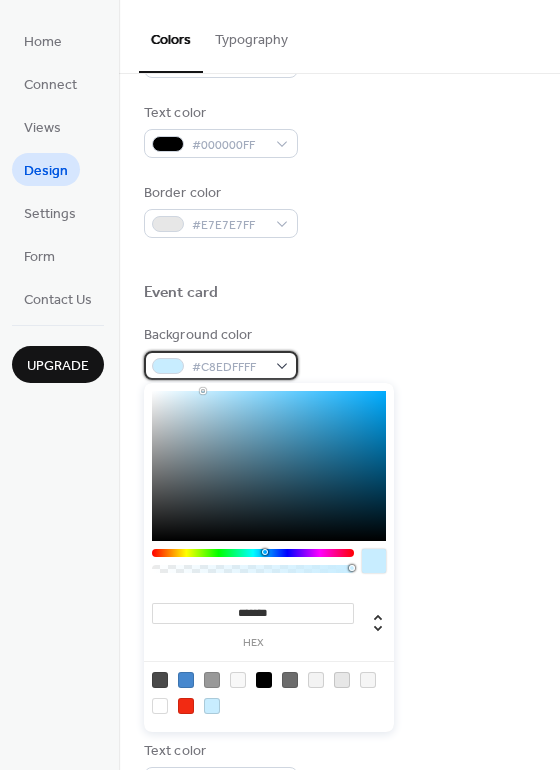 click on "#C8EDFFFF" at bounding box center (221, 365) 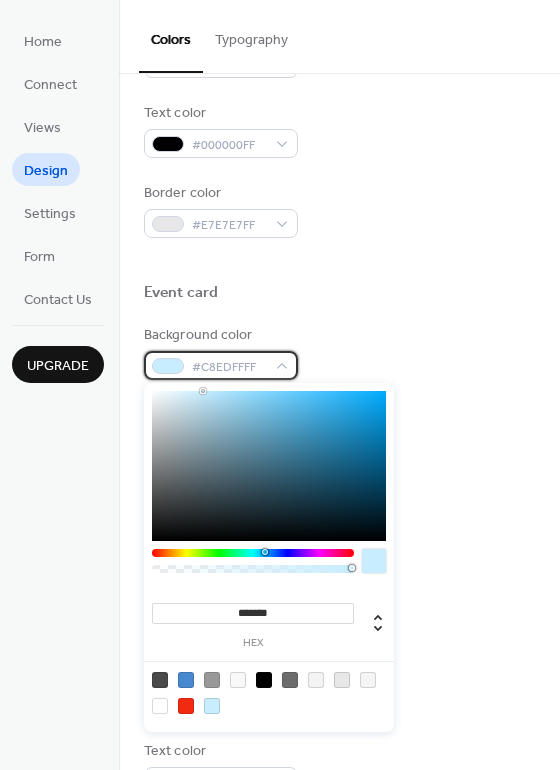 scroll, scrollTop: 854, scrollLeft: 0, axis: vertical 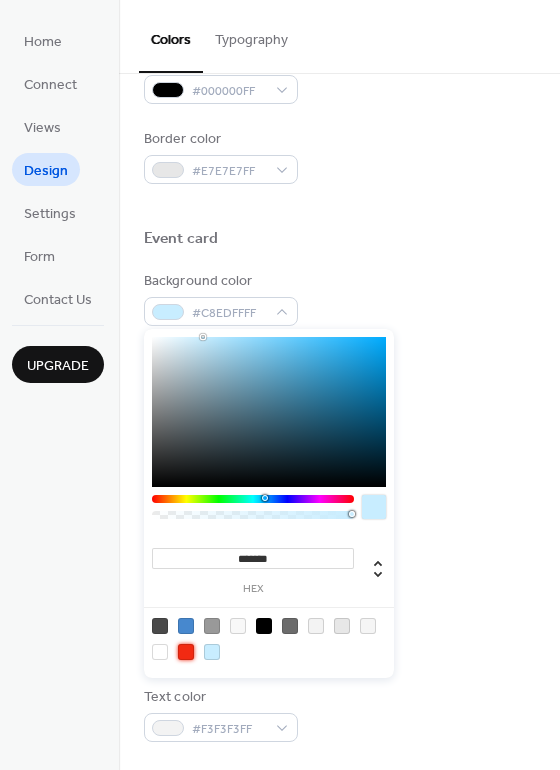click at bounding box center [186, 652] 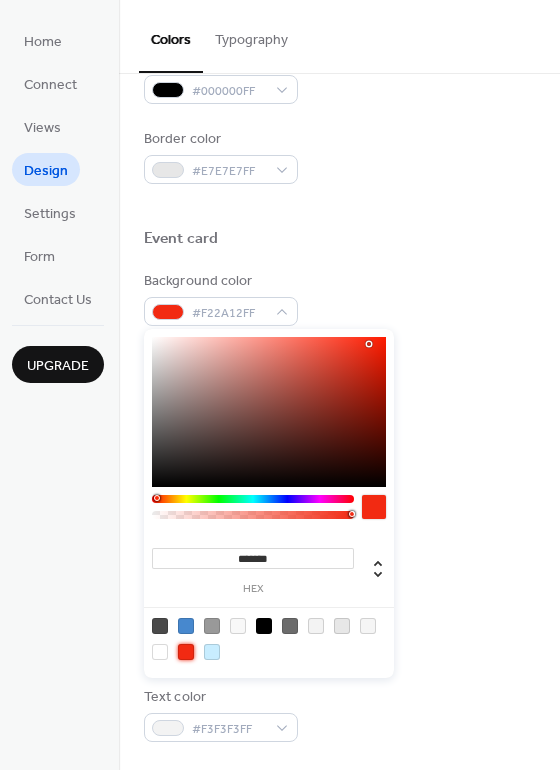 click on "Date Icon" at bounding box center [339, 552] 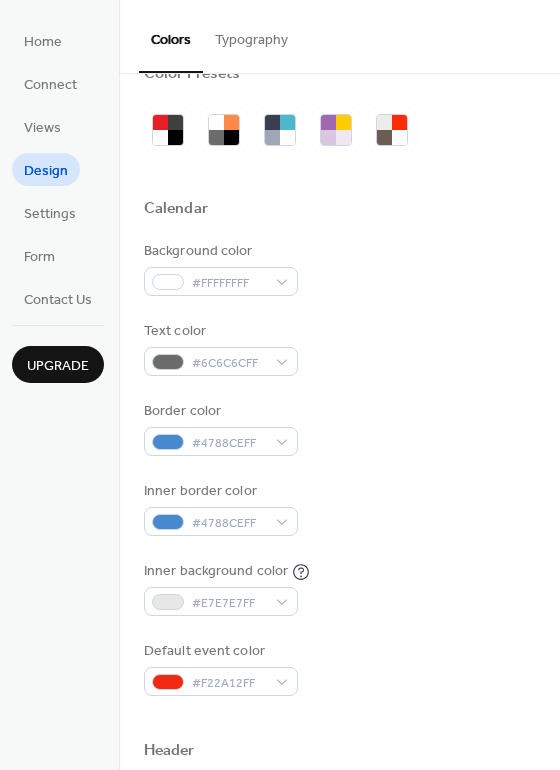 scroll, scrollTop: 0, scrollLeft: 0, axis: both 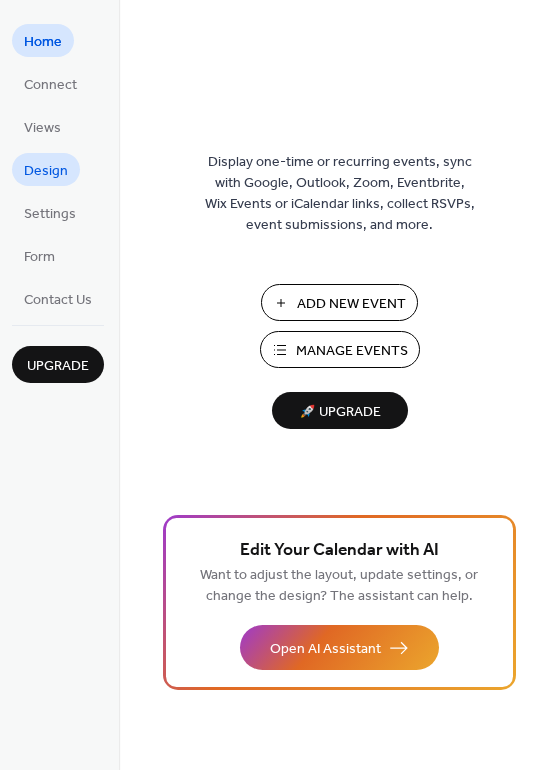 click on "Design" at bounding box center [46, 171] 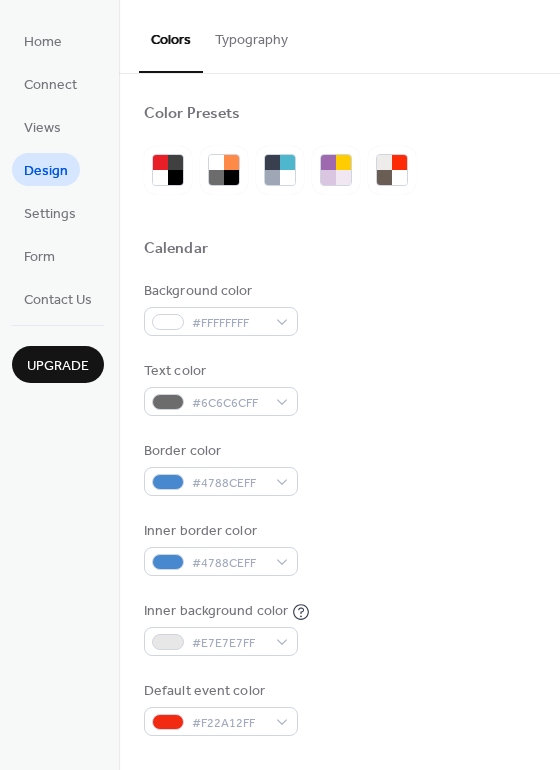 scroll, scrollTop: 800, scrollLeft: 0, axis: vertical 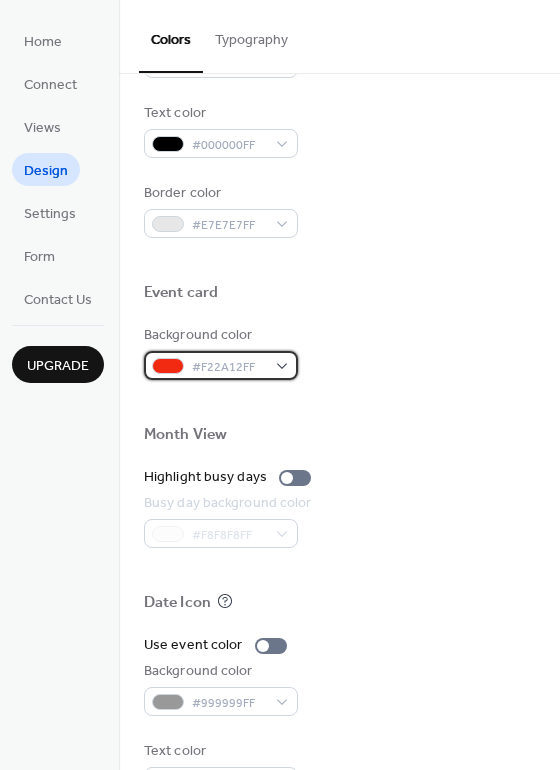 click on "#F22A12FF" at bounding box center (221, 365) 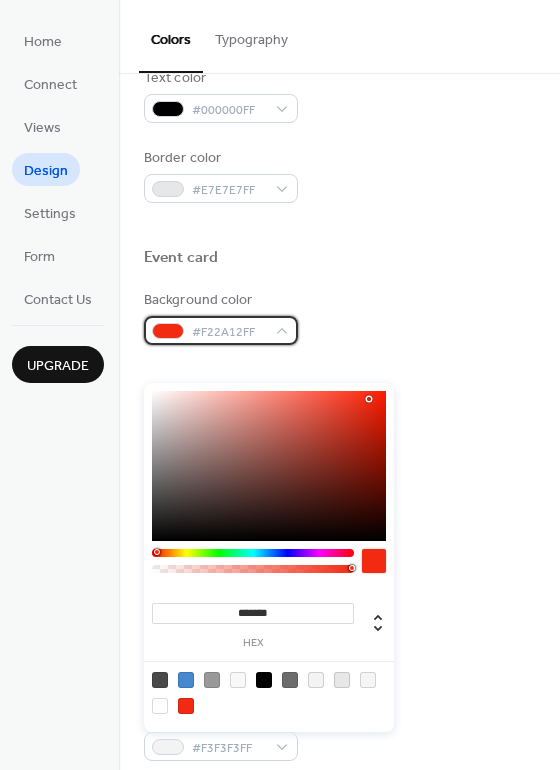 scroll, scrollTop: 854, scrollLeft: 0, axis: vertical 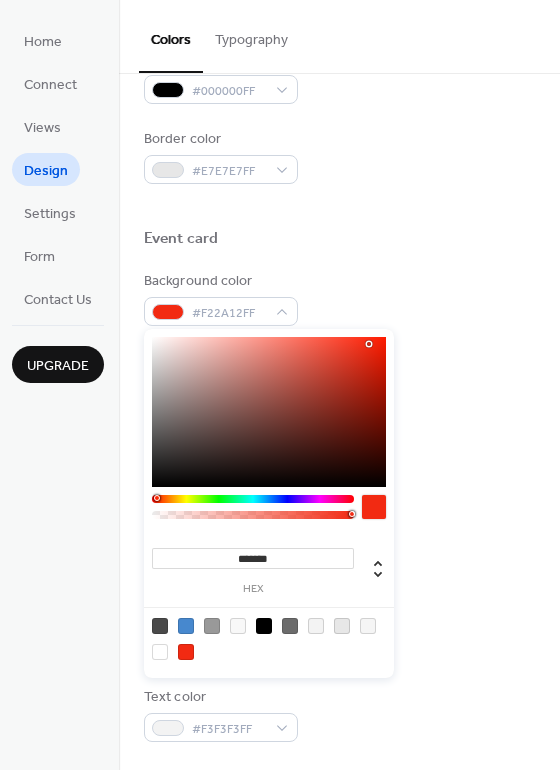 click at bounding box center (342, 626) 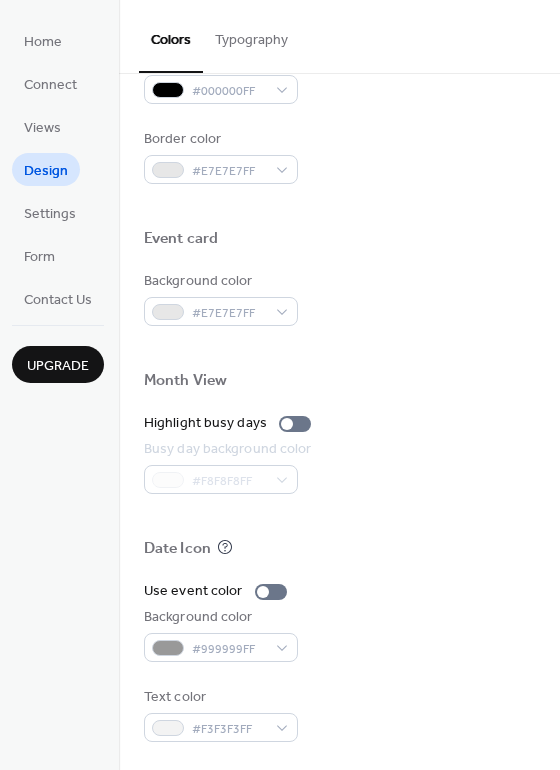 click on "Use event color" at bounding box center (339, 591) 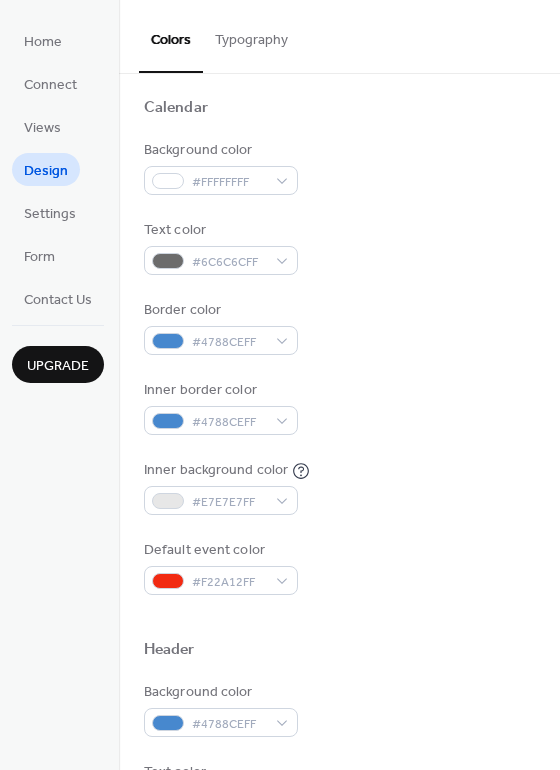 scroll, scrollTop: 134, scrollLeft: 0, axis: vertical 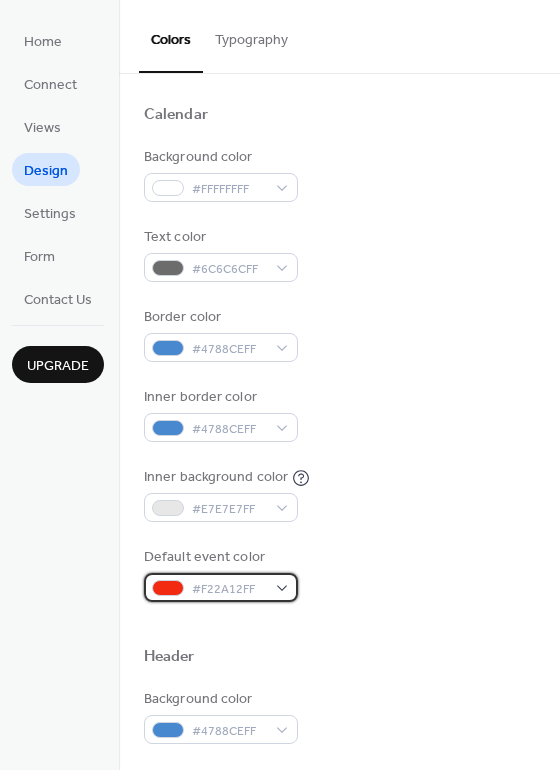 click on "#F22A12FF" at bounding box center [229, 589] 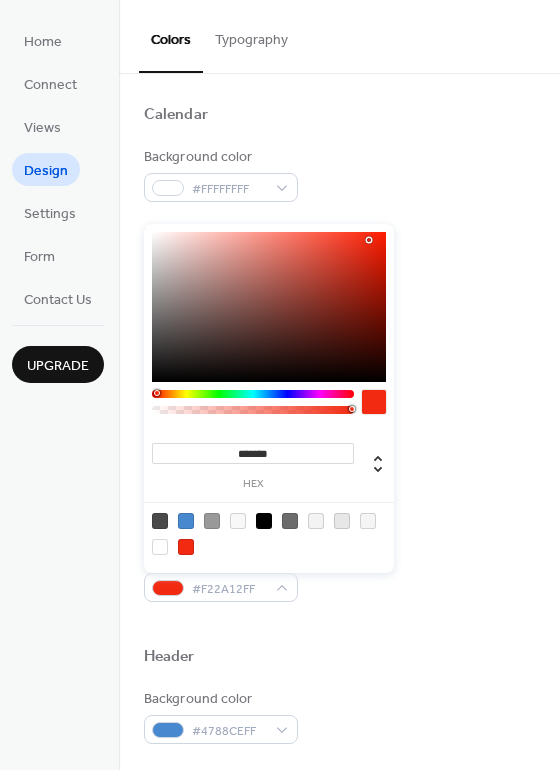 click at bounding box center [342, 521] 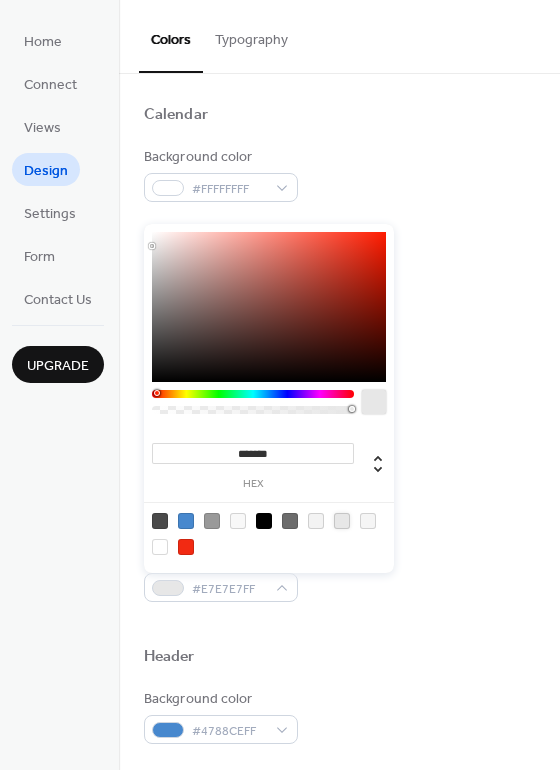 type on "*******" 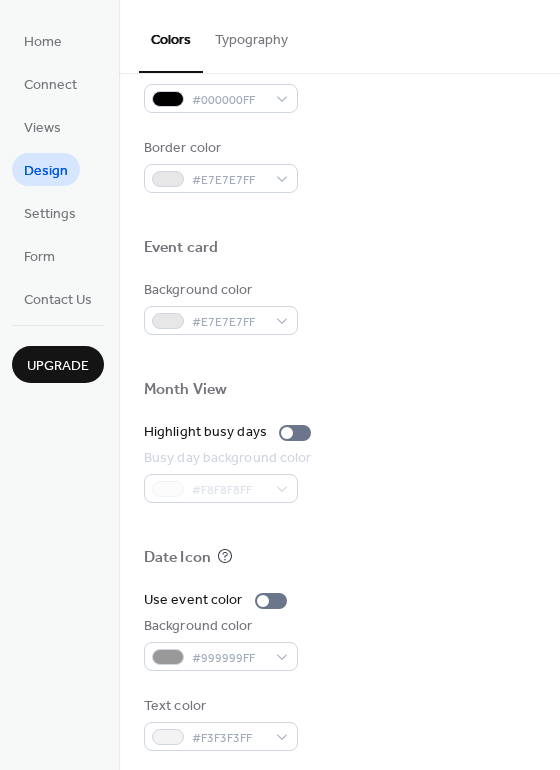 scroll, scrollTop: 854, scrollLeft: 0, axis: vertical 